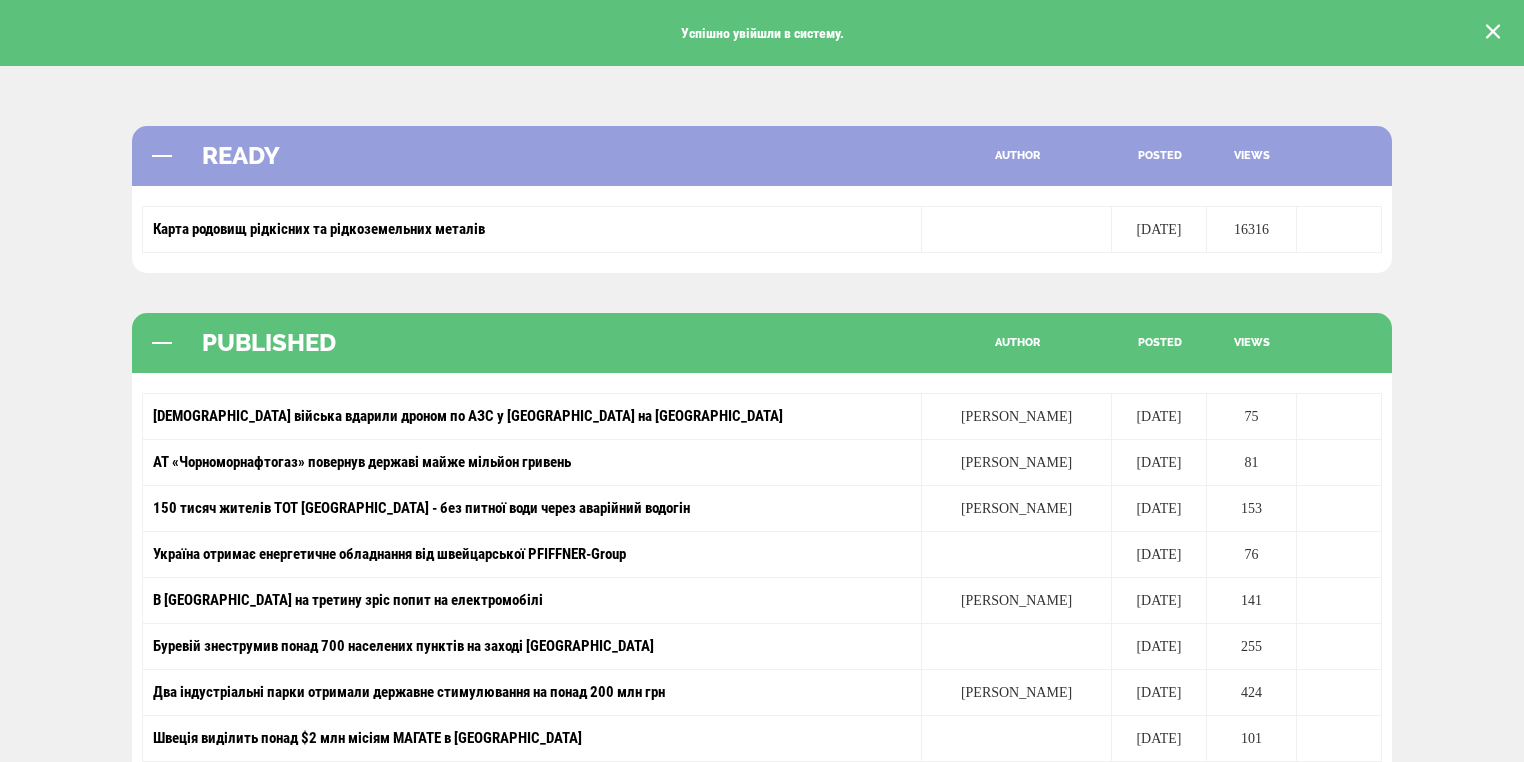 scroll, scrollTop: 0, scrollLeft: 0, axis: both 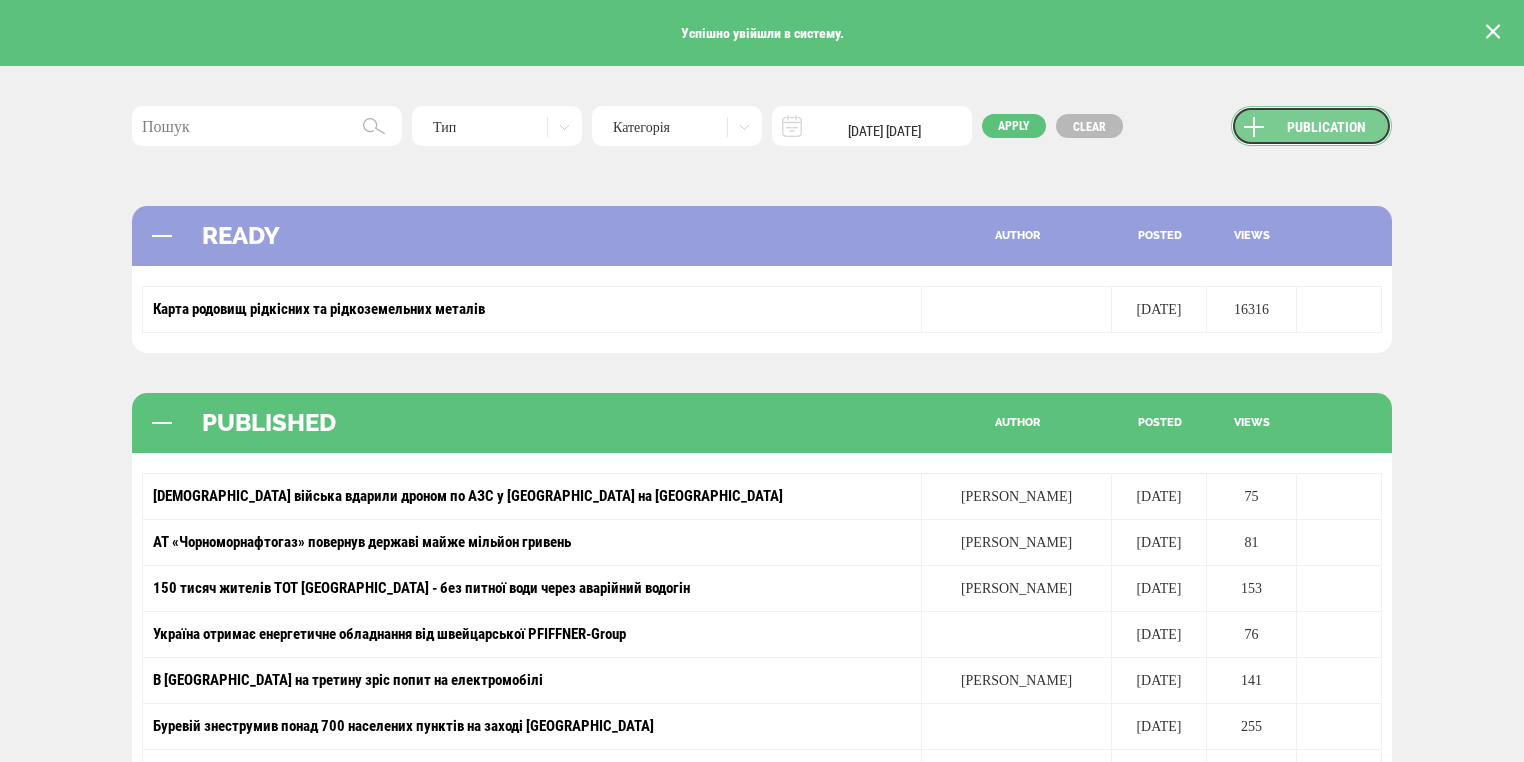 click on "Publication" at bounding box center (1311, 126) 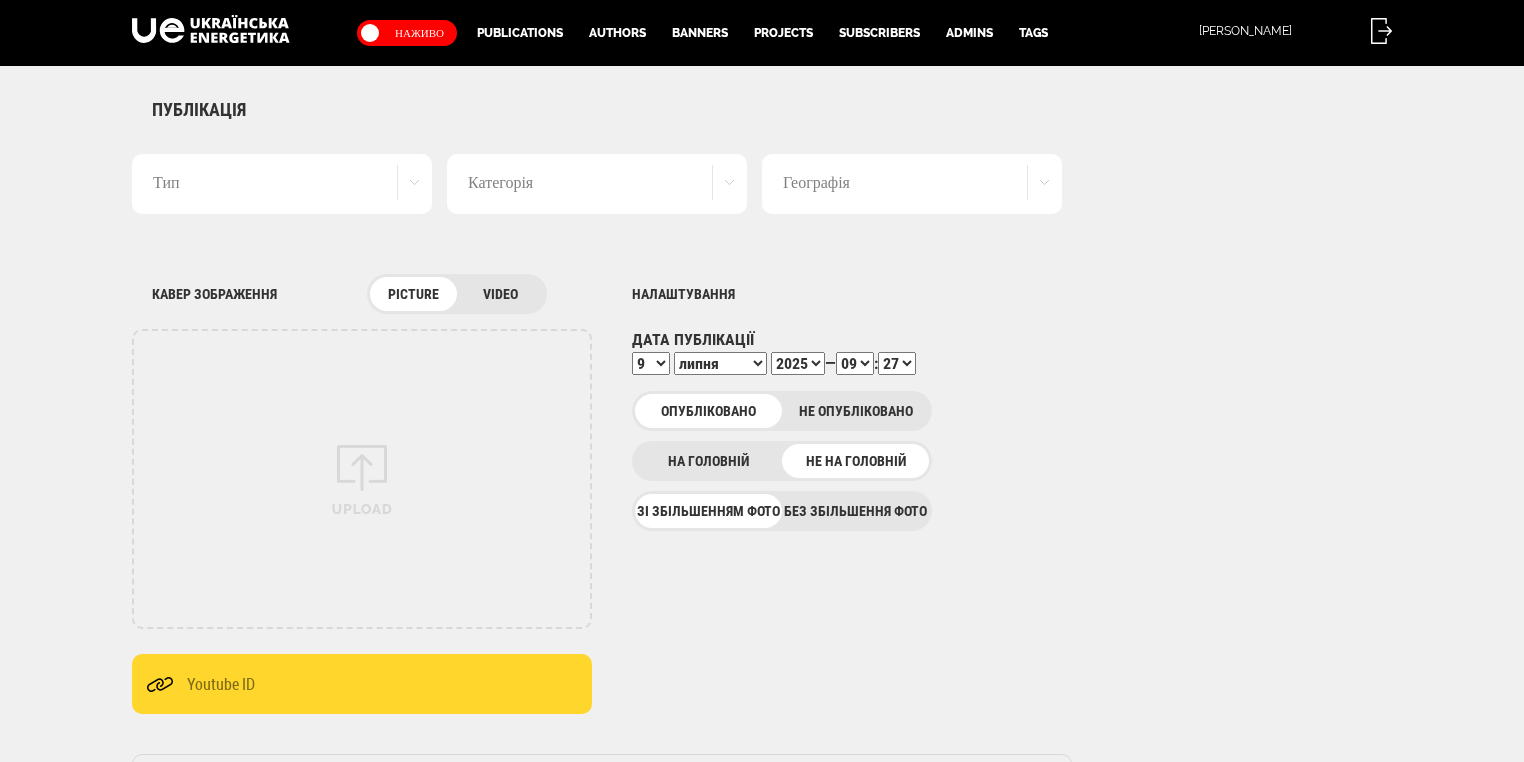 scroll, scrollTop: 0, scrollLeft: 0, axis: both 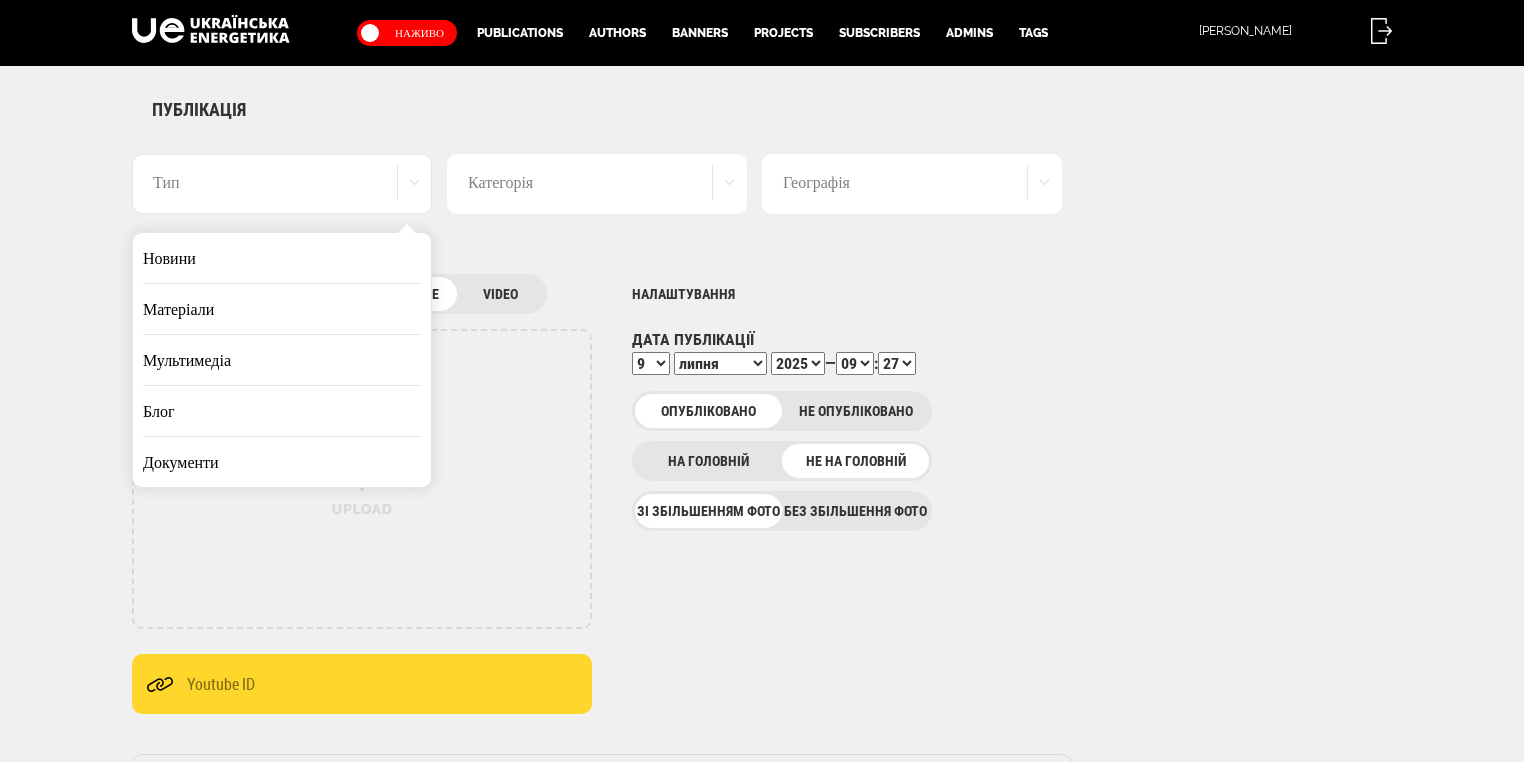 drag, startPoint x: 327, startPoint y: 249, endPoint x: 711, endPoint y: 332, distance: 392.86768 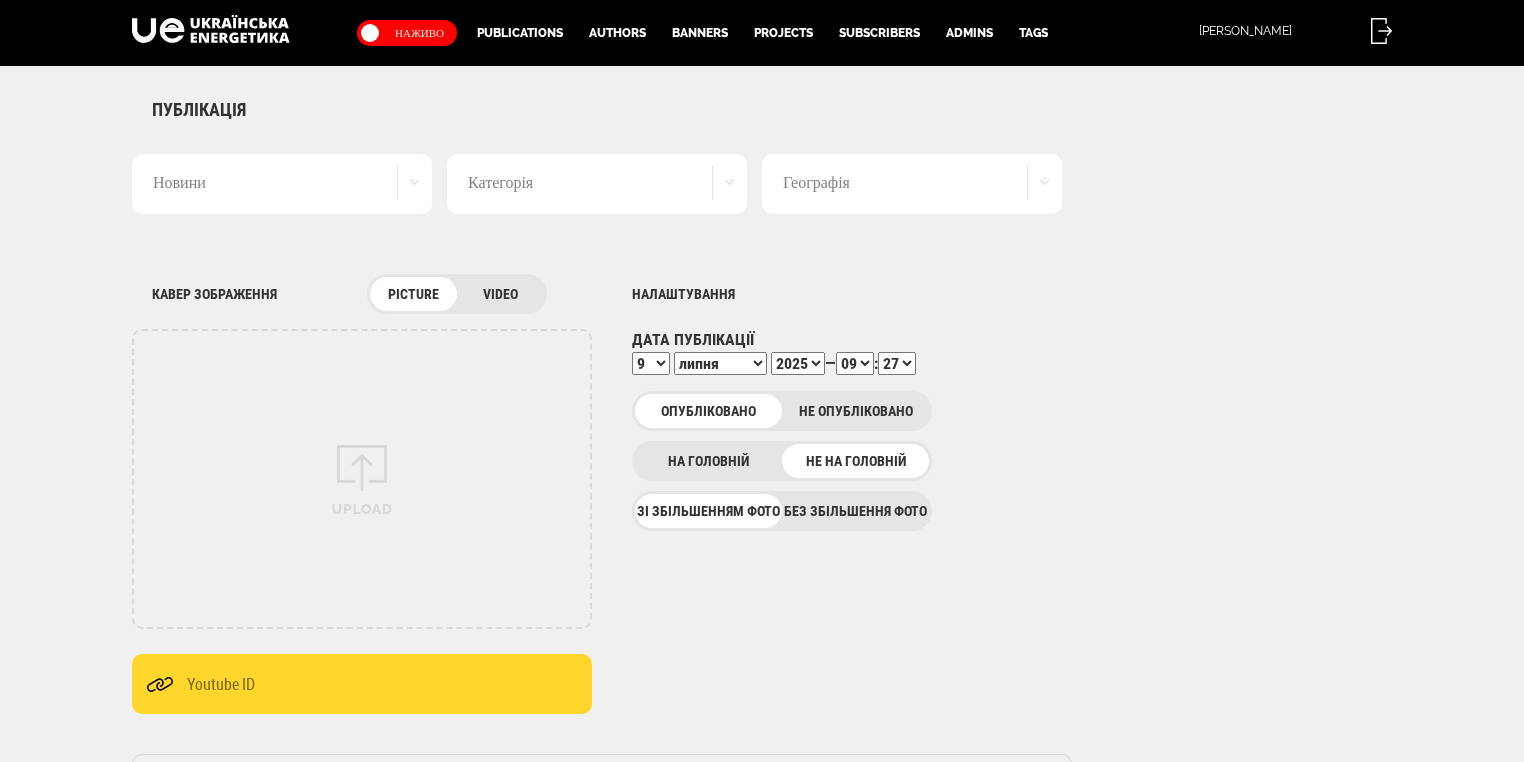 scroll, scrollTop: 400, scrollLeft: 0, axis: vertical 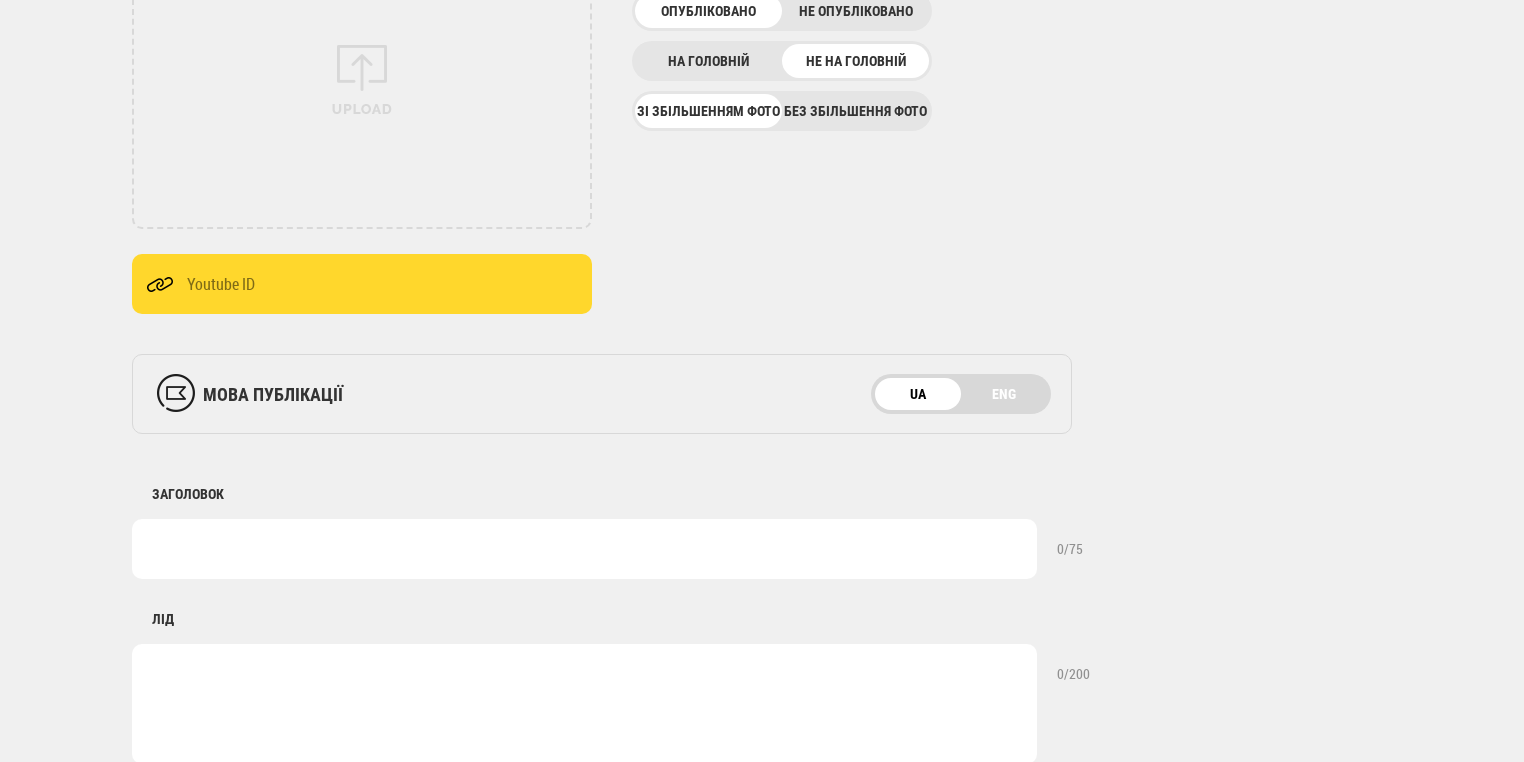 click at bounding box center (584, 549) 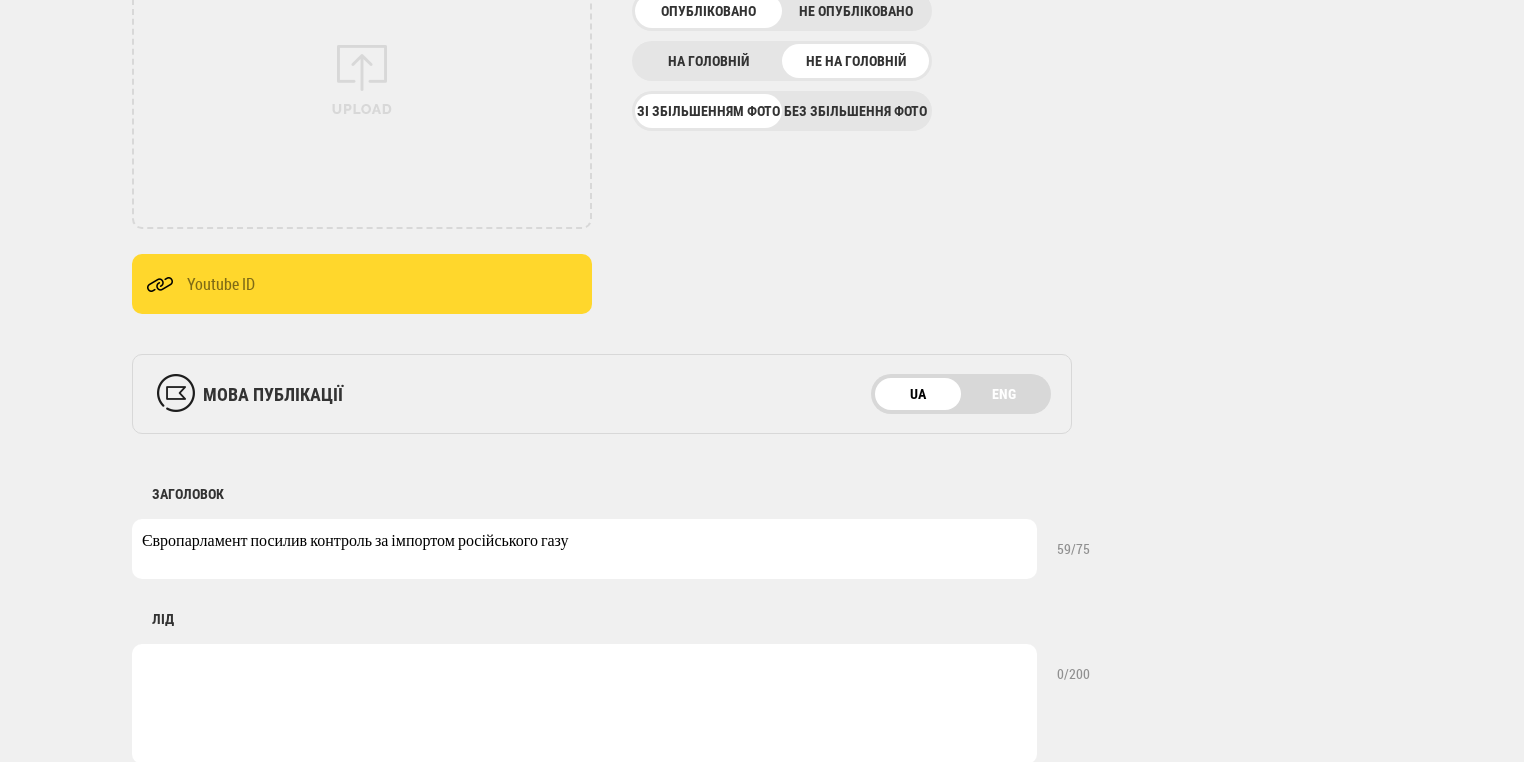 click on "Європарламент посилив контроль за імпортом російського газу" at bounding box center [584, 549] 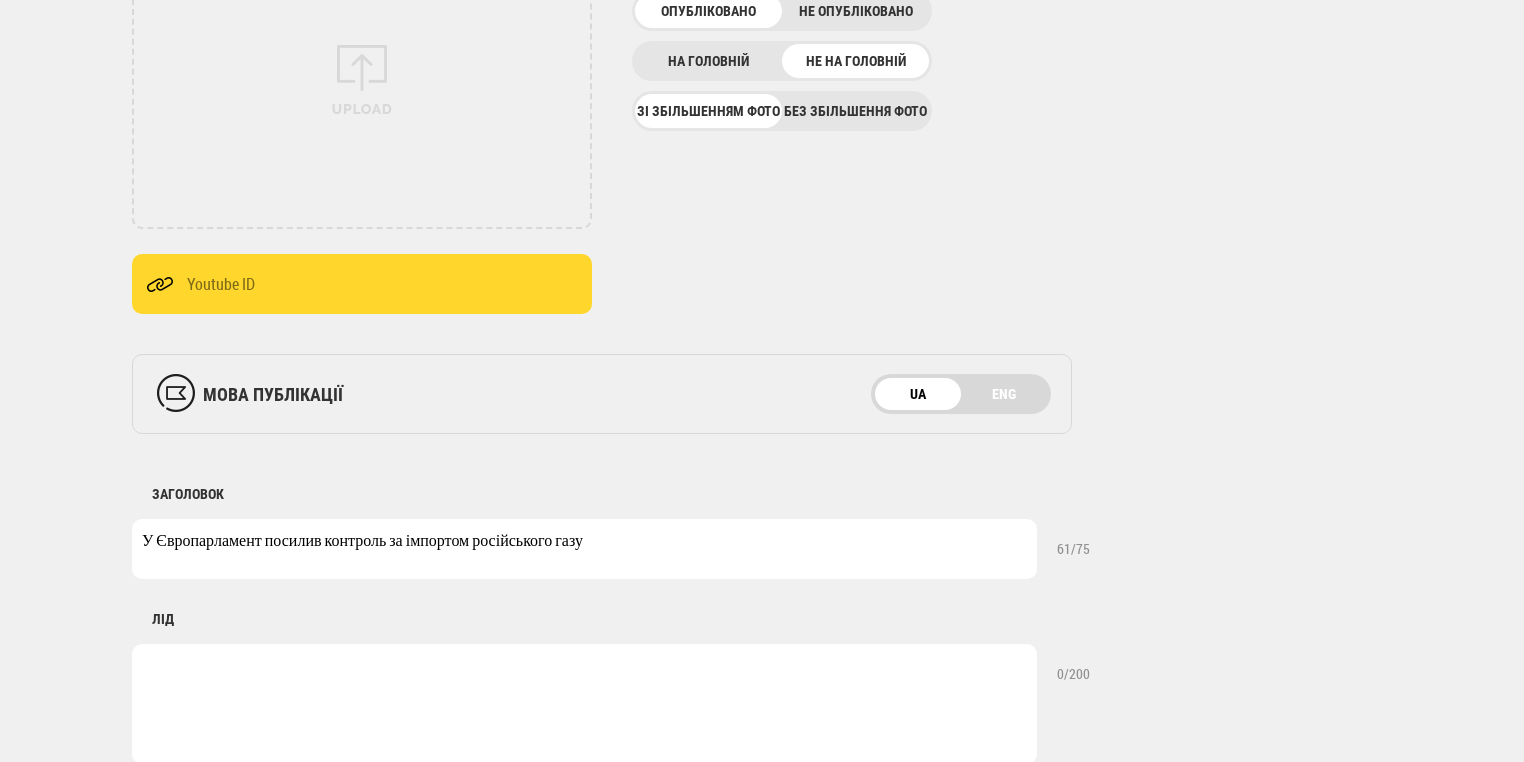 click on "У Європарламент посилив контроль за імпортом російського газу" at bounding box center (584, 549) 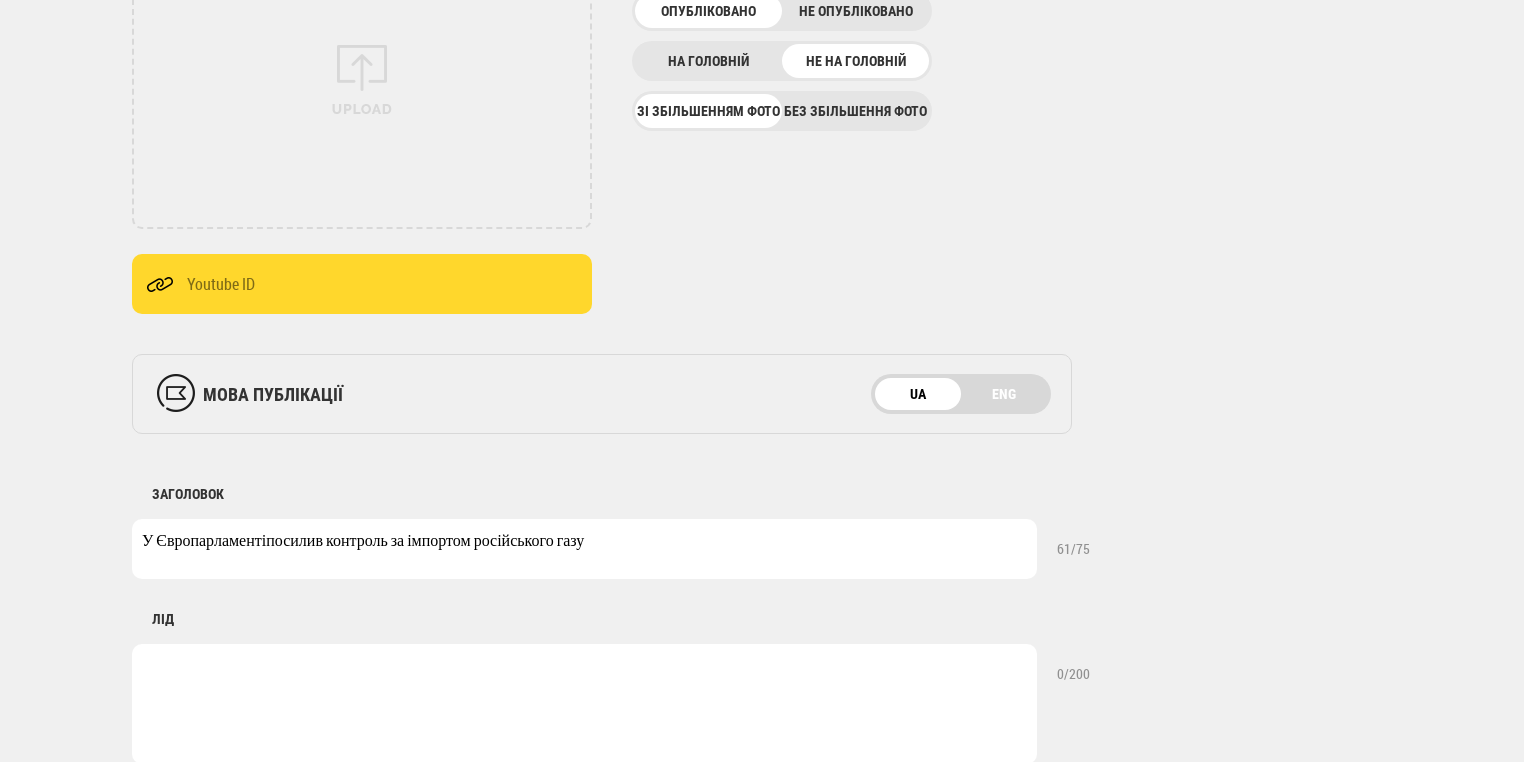 click on "У Європарламентіпосилив контроль за імпортом російського газу" at bounding box center (584, 549) 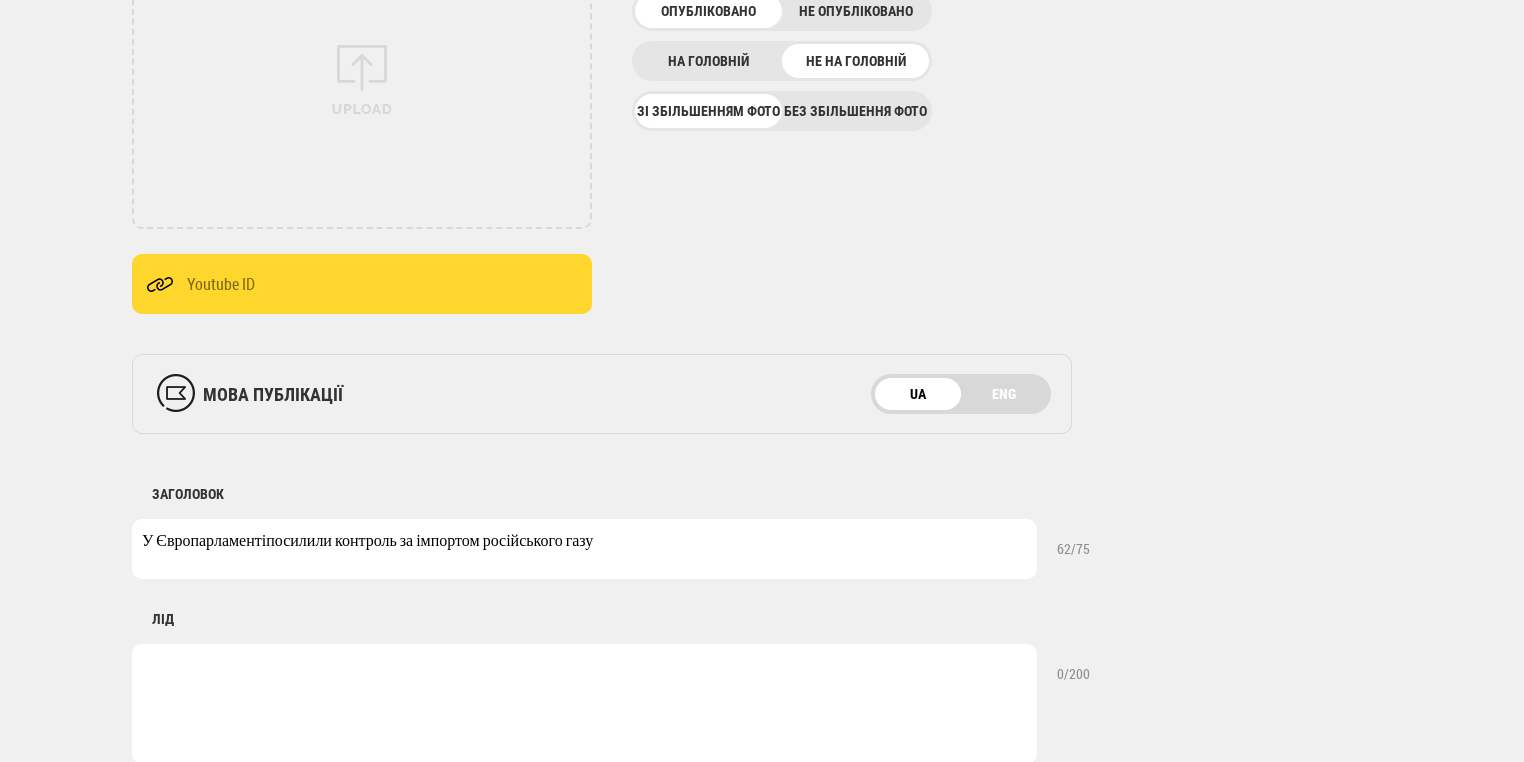 click on "У Європарламентіпосилили контроль за імпортом російського газу" at bounding box center (584, 549) 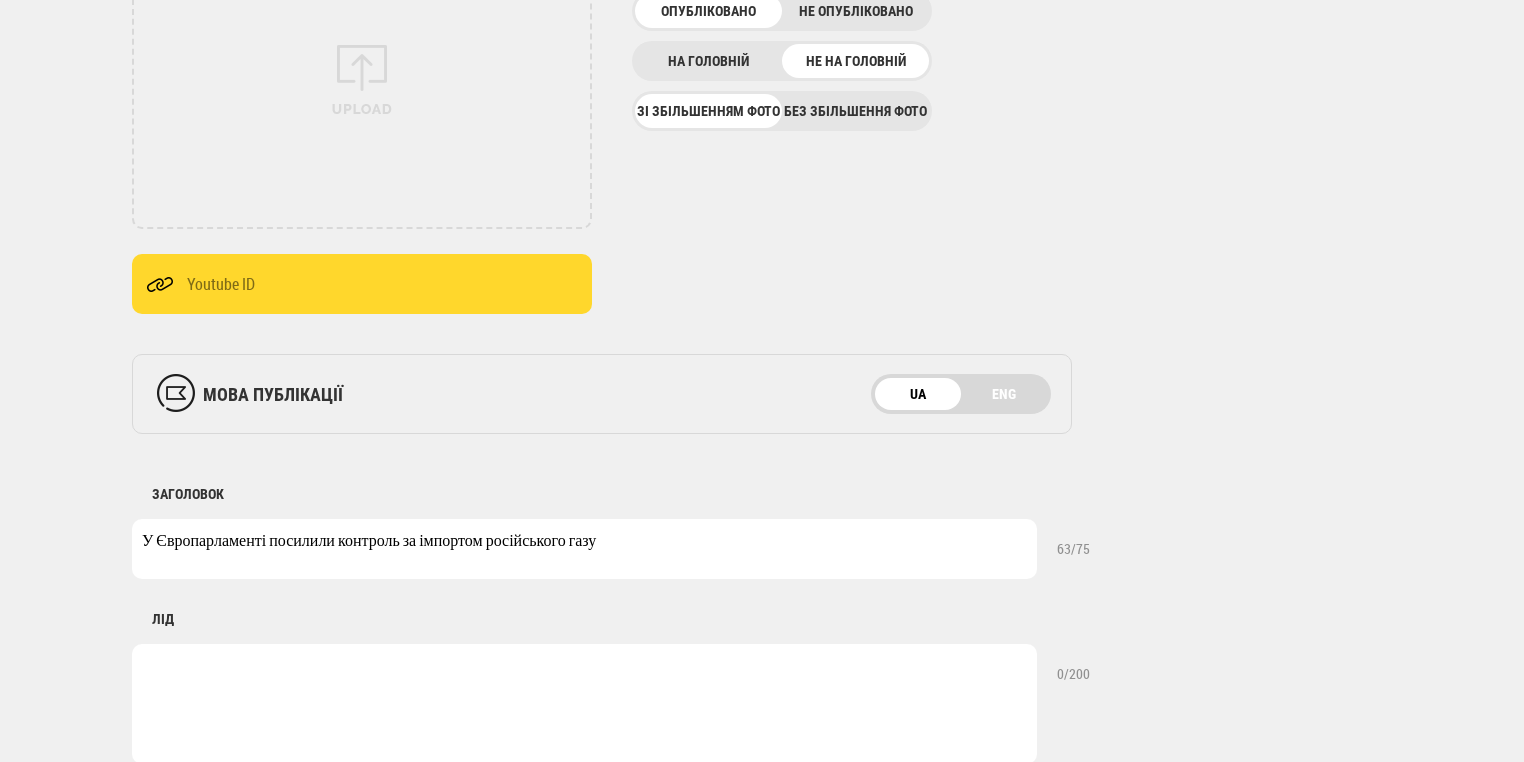 click on "У Європарламенті посилили контроль за імпортом російського газу" at bounding box center [584, 549] 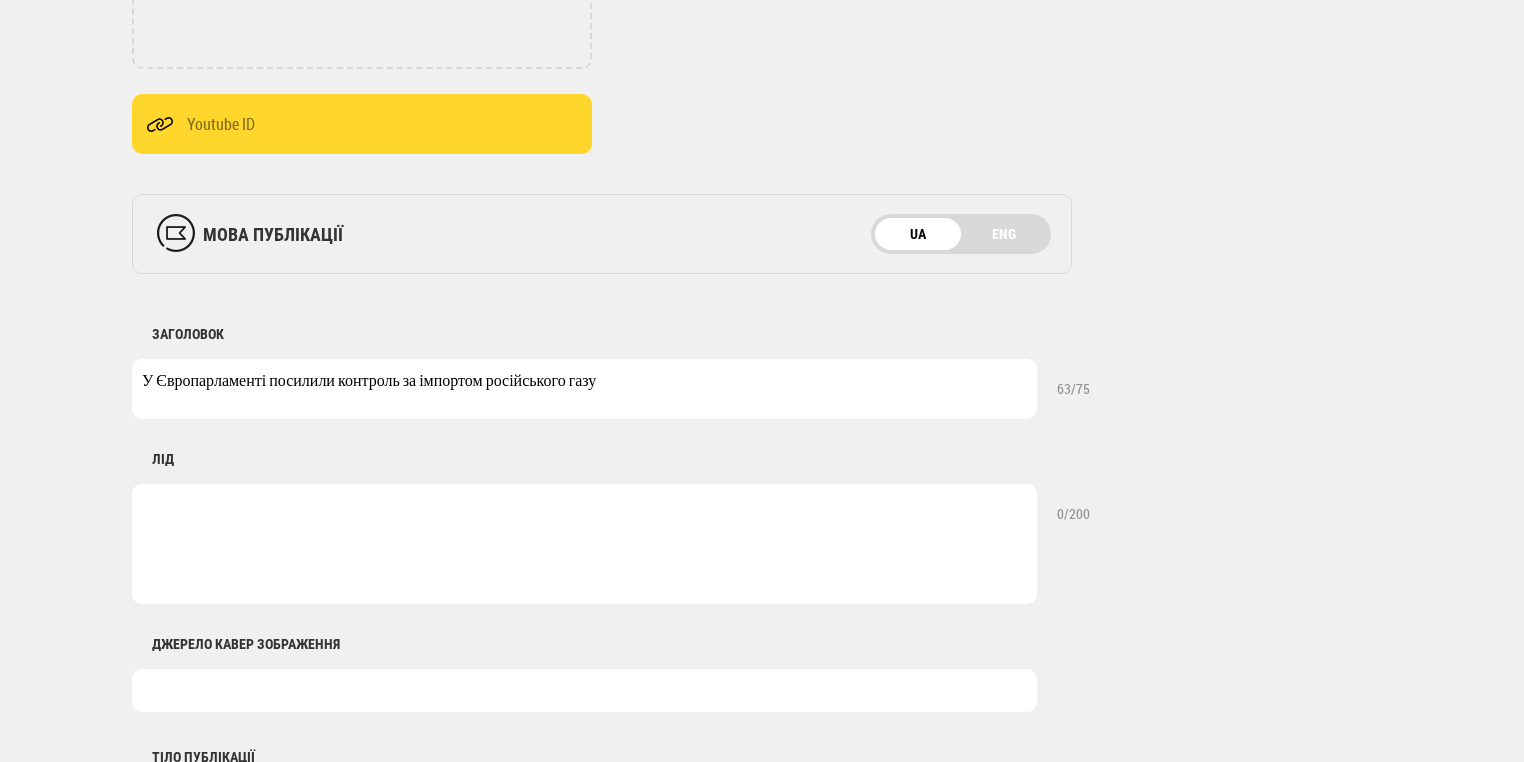 type on "У Європарламенті посилили контроль за імпортом російського газу" 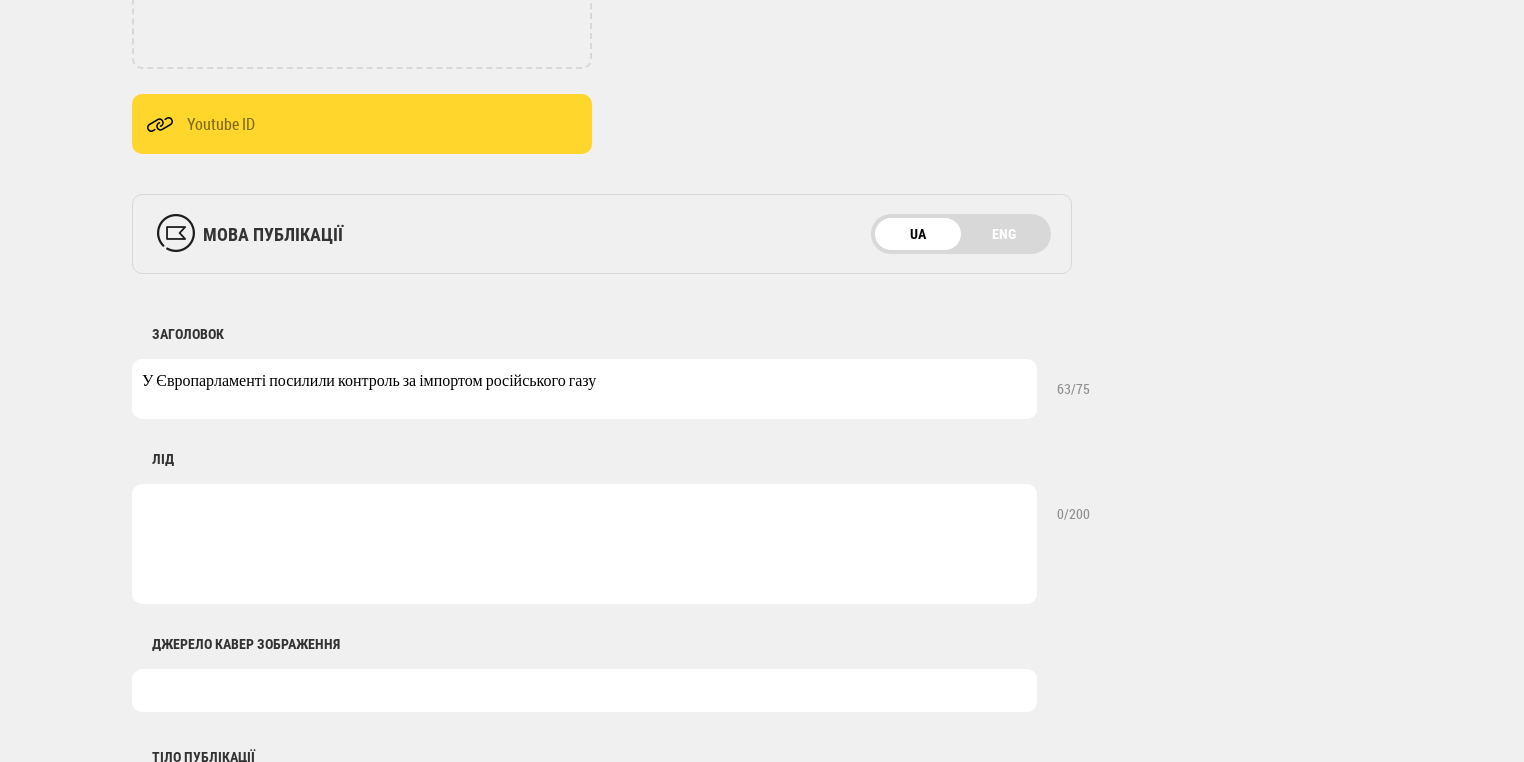 click at bounding box center (584, 544) 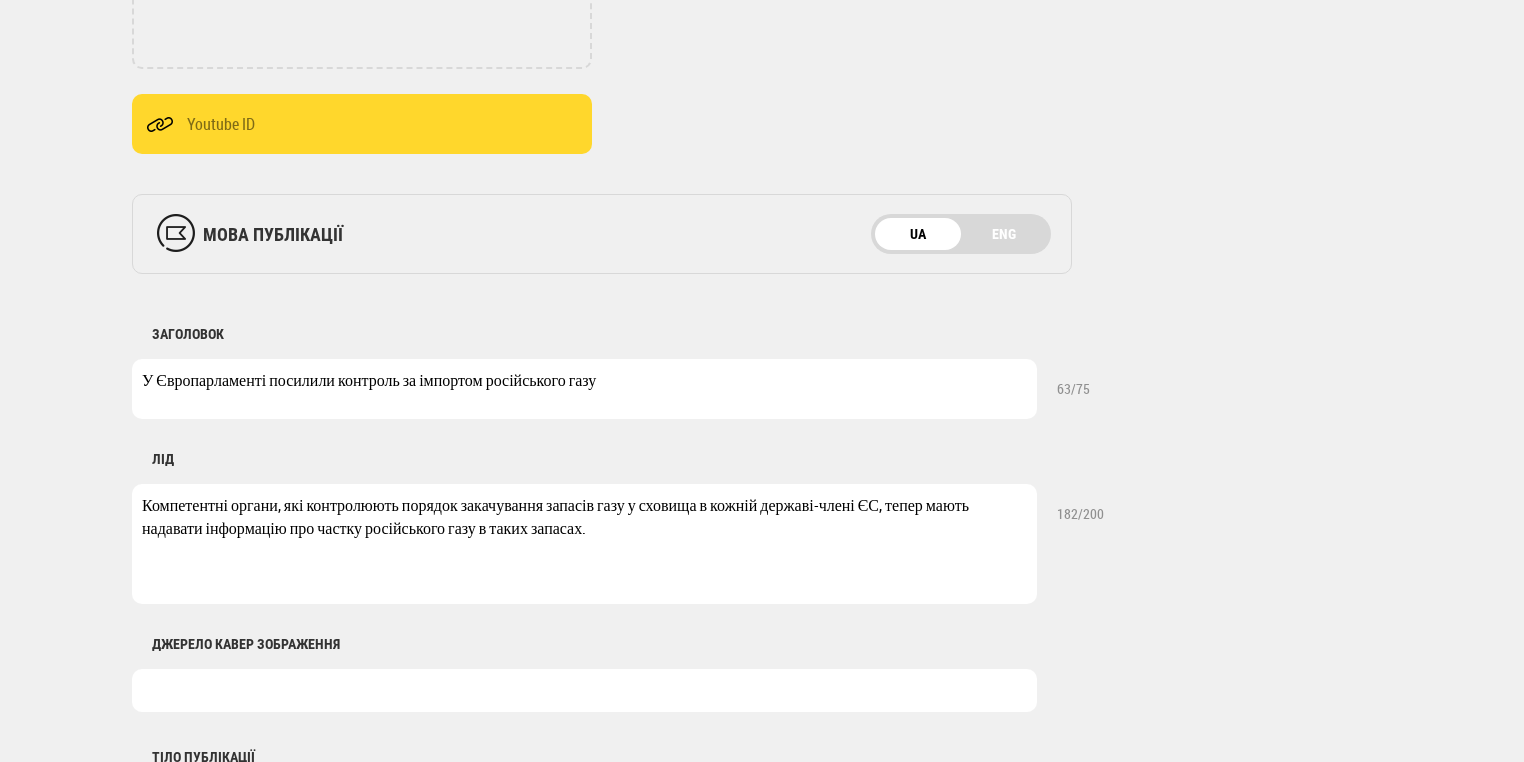 click on "Компетентні органи, які контролюють порядок закачування запасів газу у сховища в кожній державі-члені ЄС, тепер мають надавати інформацію про частку російського газу в таких запасах." at bounding box center [584, 544] 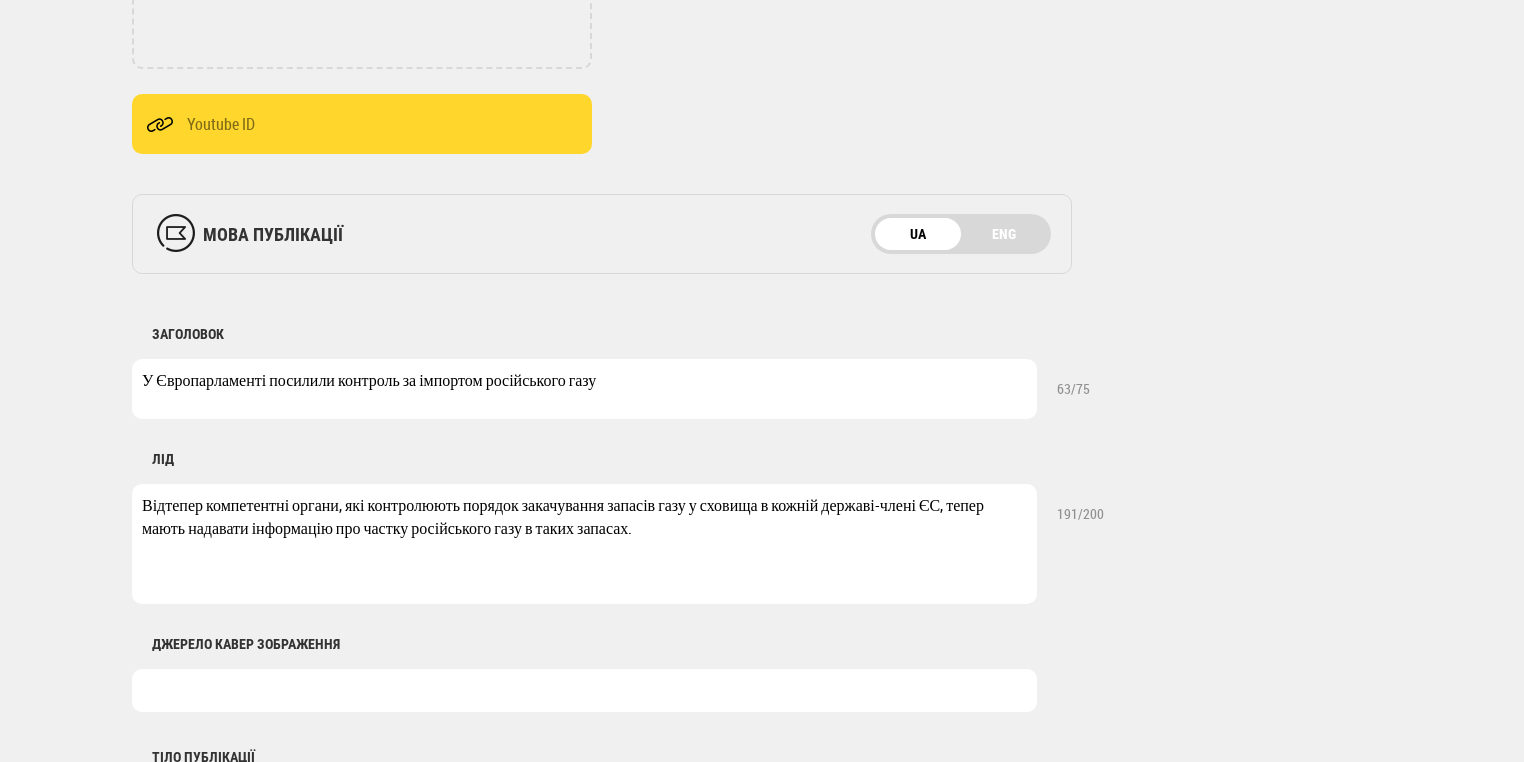 click on "Відтепер компетентні органи, які контролюють порядок закачування запасів газу у сховища в кожній державі-члені ЄС, тепер мають надавати інформацію про частку російського газу в таких запасах." at bounding box center [584, 544] 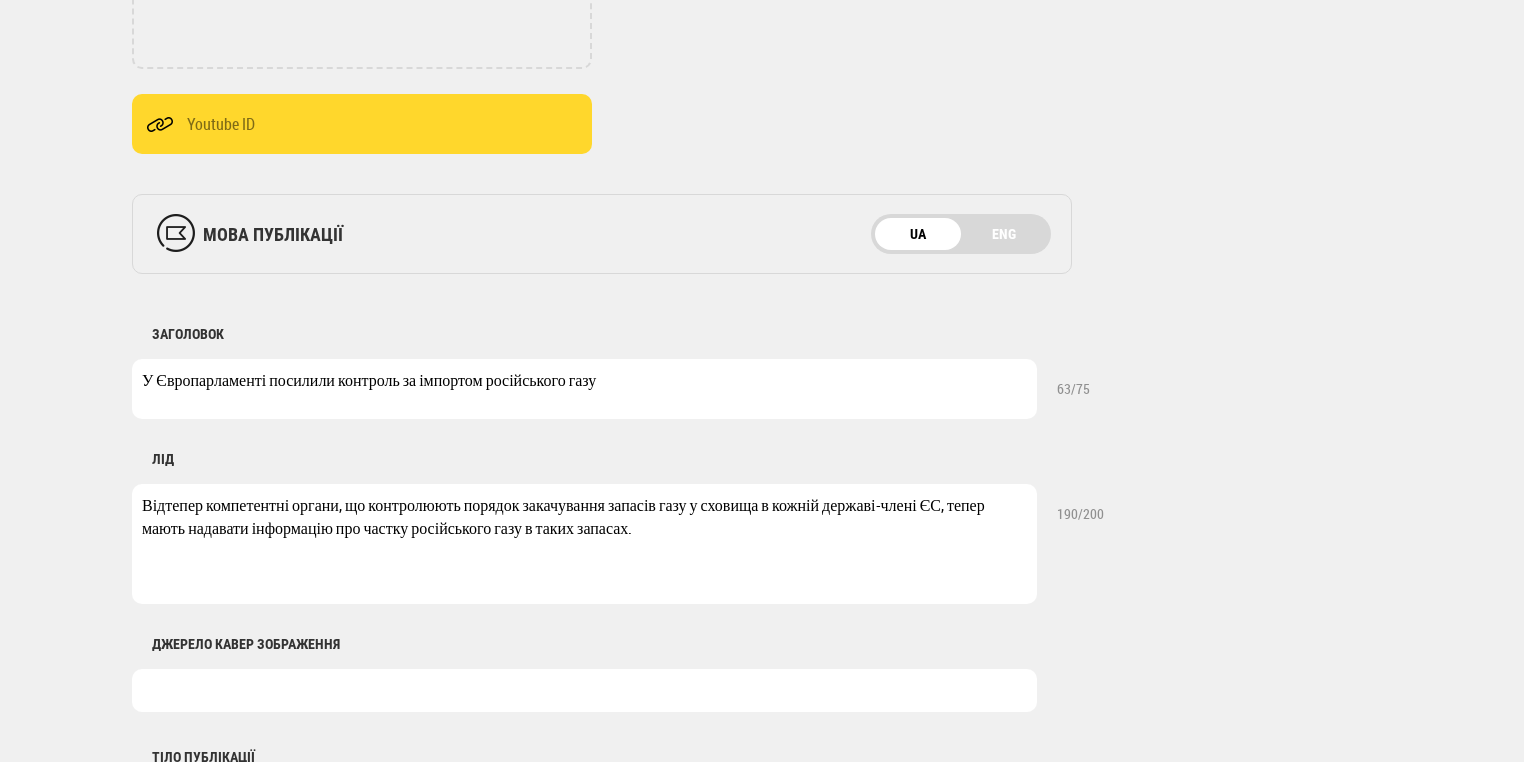 click on "Відтепер компетентні органи, що контролюють порядок закачування запасів газу у сховища в кожній державі-члені ЄС, тепер мають надавати інформацію про частку російського газу в таких запасах." at bounding box center (584, 544) 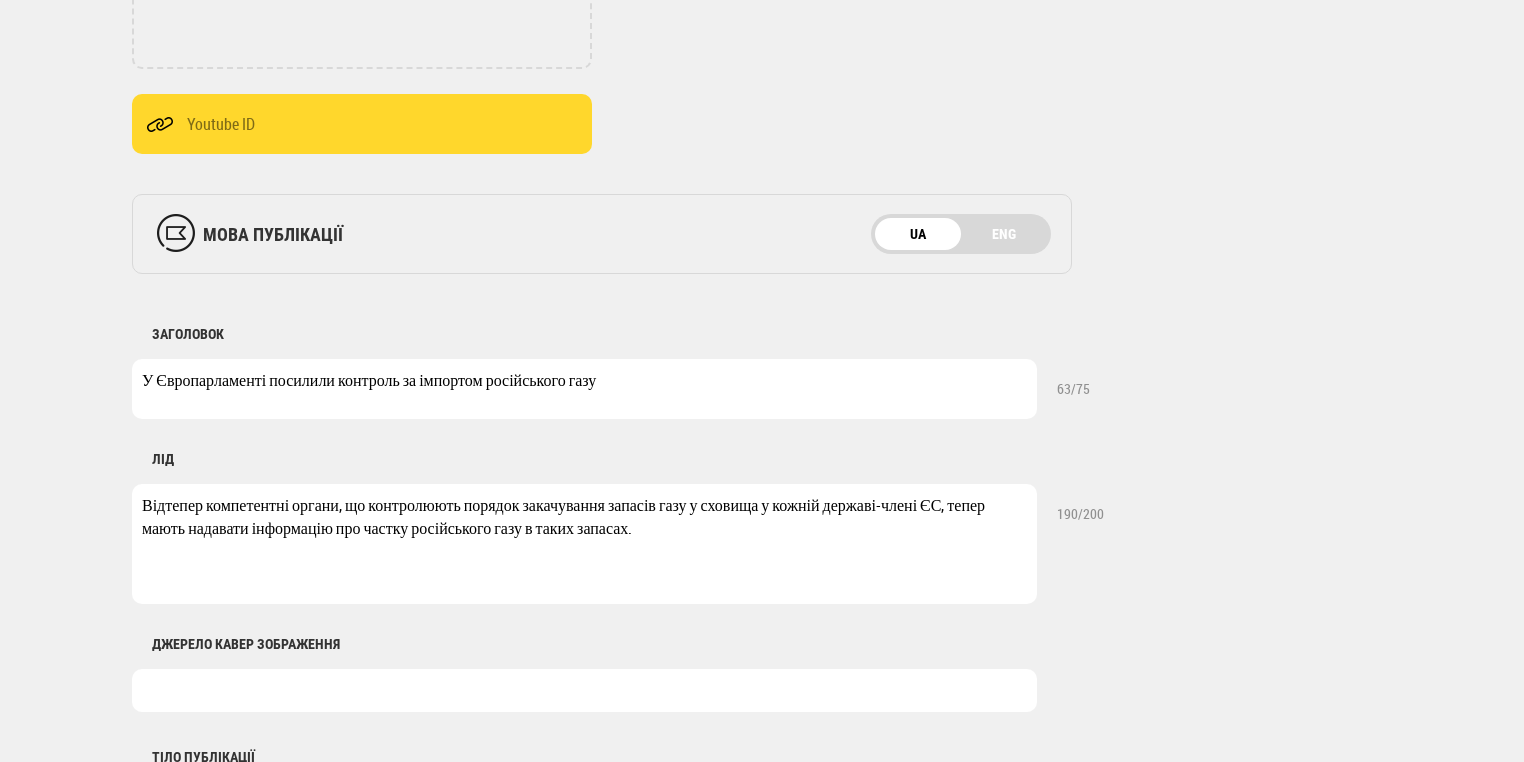 click on "Відтепер компетентні органи, що контролюють порядок закачування запасів газу у сховища у кожній державі-члені ЄС, тепер мають надавати інформацію про частку російського газу в таких запасах." at bounding box center [584, 544] 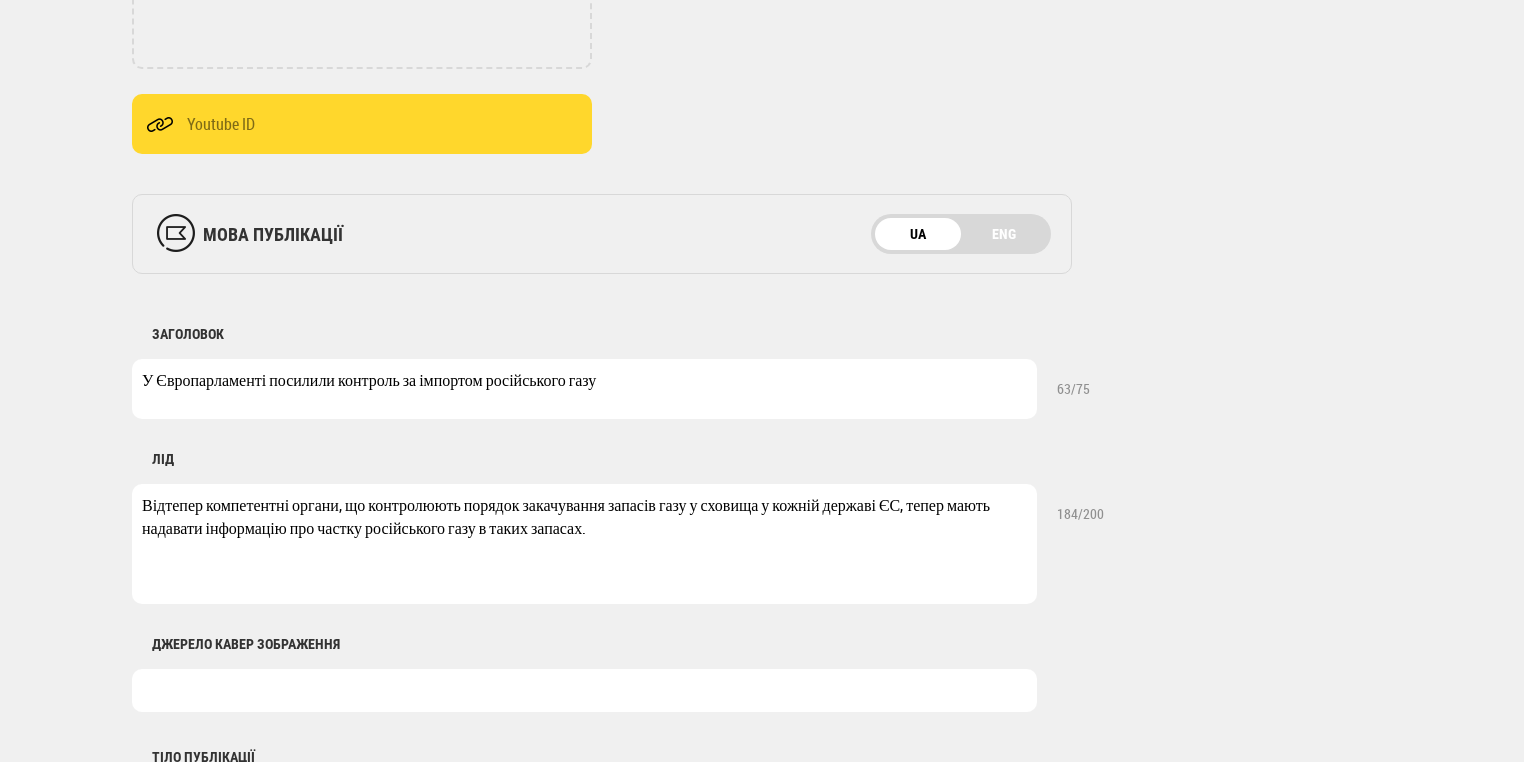click on "Відтепер компетентні органи, що контролюють порядок закачування запасів газу у сховища у кожній державі ЄС, тепер мають надавати інформацію про частку російського газу в таких запасах." at bounding box center [584, 544] 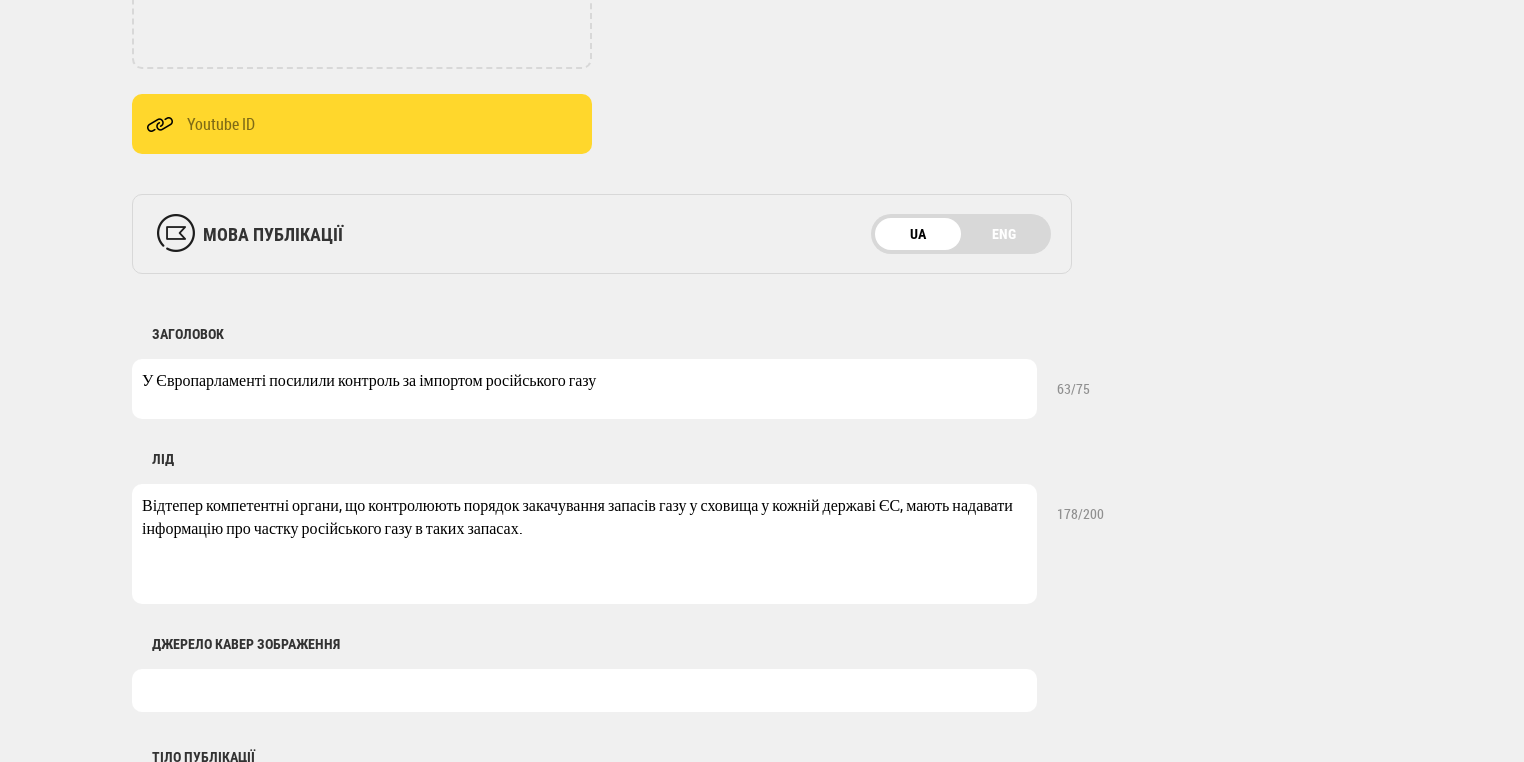 click on "Відтепер компетентні органи, що контролюють порядок закачування запасів газу у сховища у кожній державі ЄС, мають надавати інформацію про частку російського газу в таких запасах." at bounding box center [584, 544] 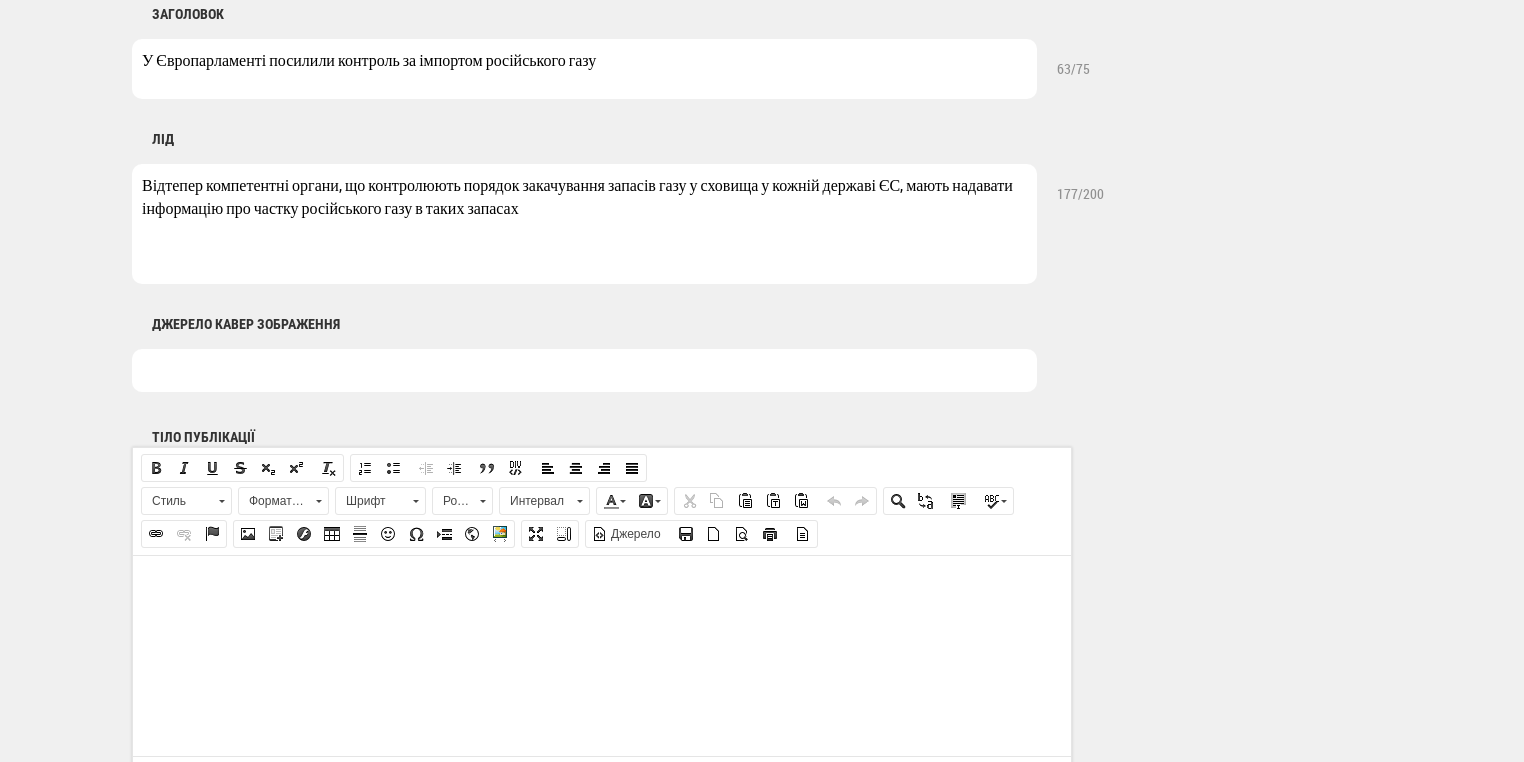 scroll, scrollTop: 1040, scrollLeft: 0, axis: vertical 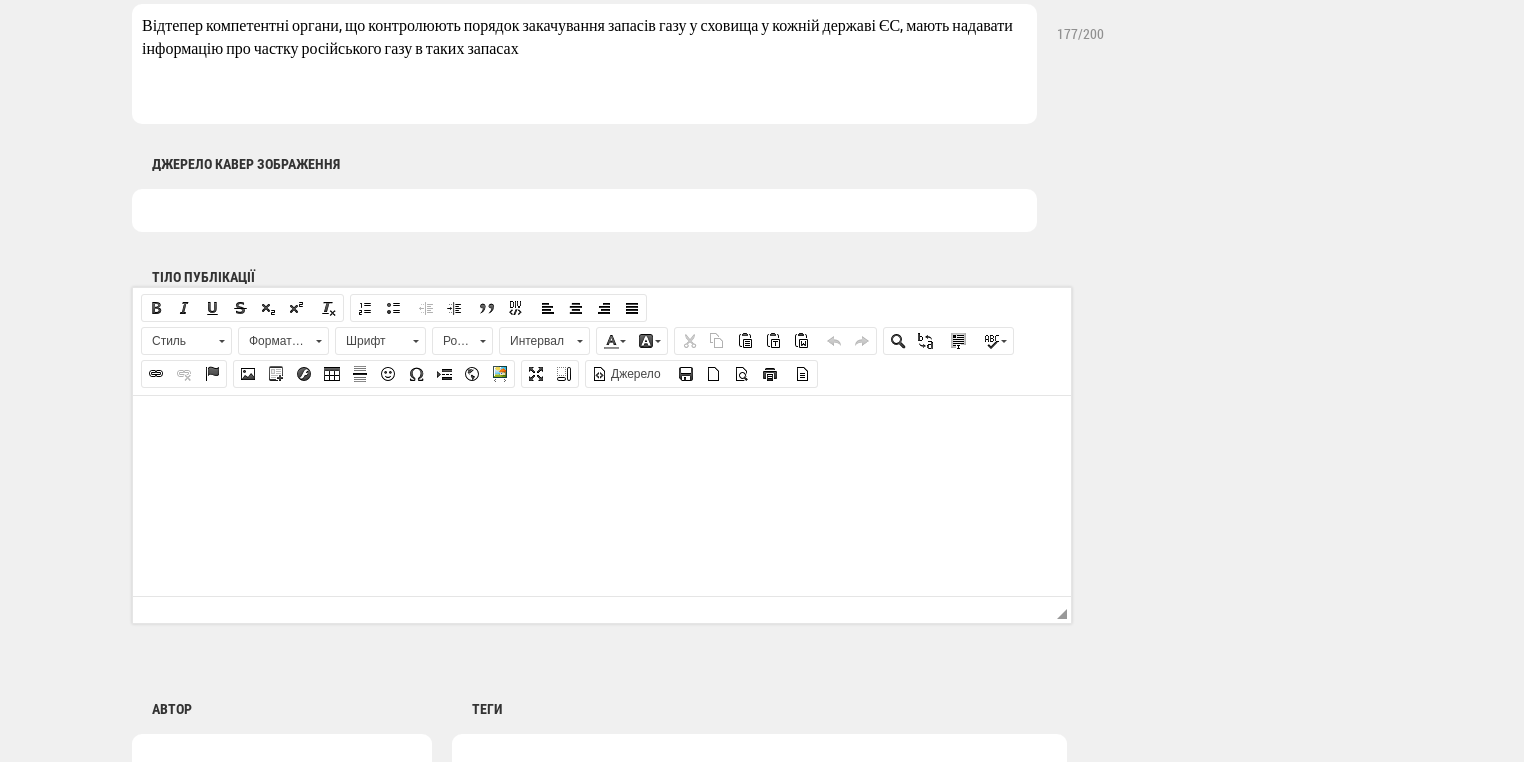 type on "Відтепер компетентні органи, що контролюють порядок закачування запасів газу у сховища у кожній державі ЄС, мають надавати інформацію про частку російського газу в таких запасах" 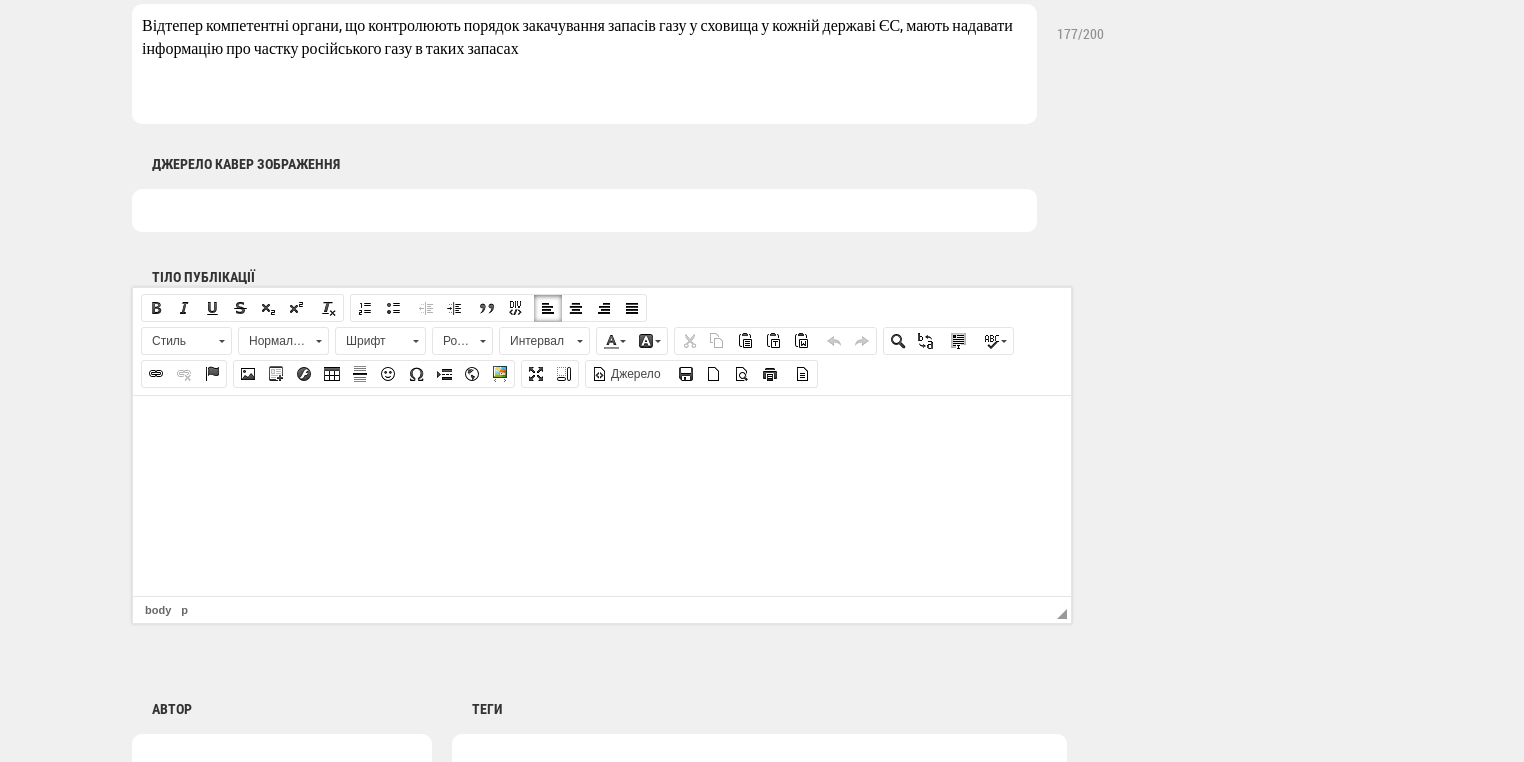 click at bounding box center [602, 425] 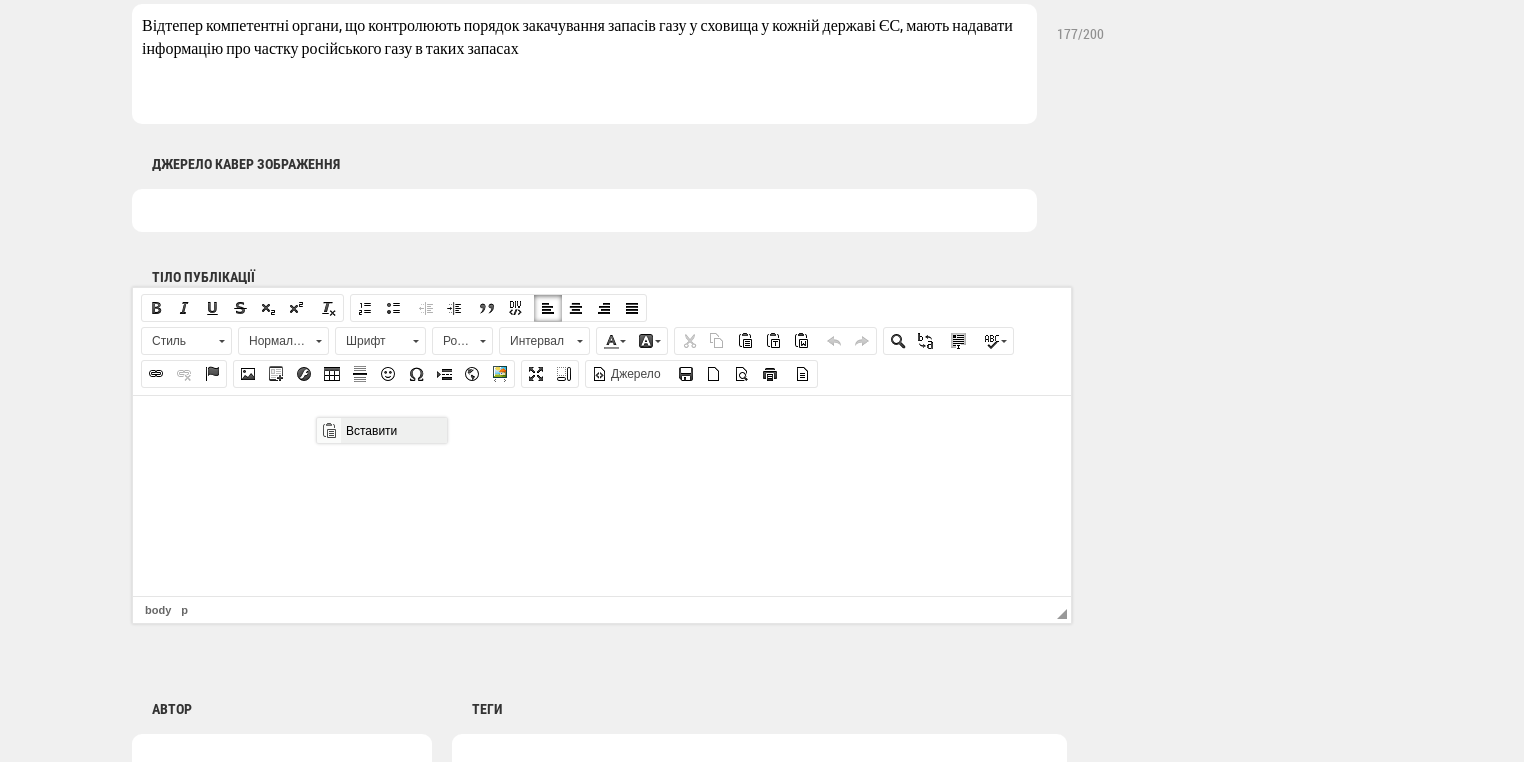 scroll, scrollTop: 0, scrollLeft: 0, axis: both 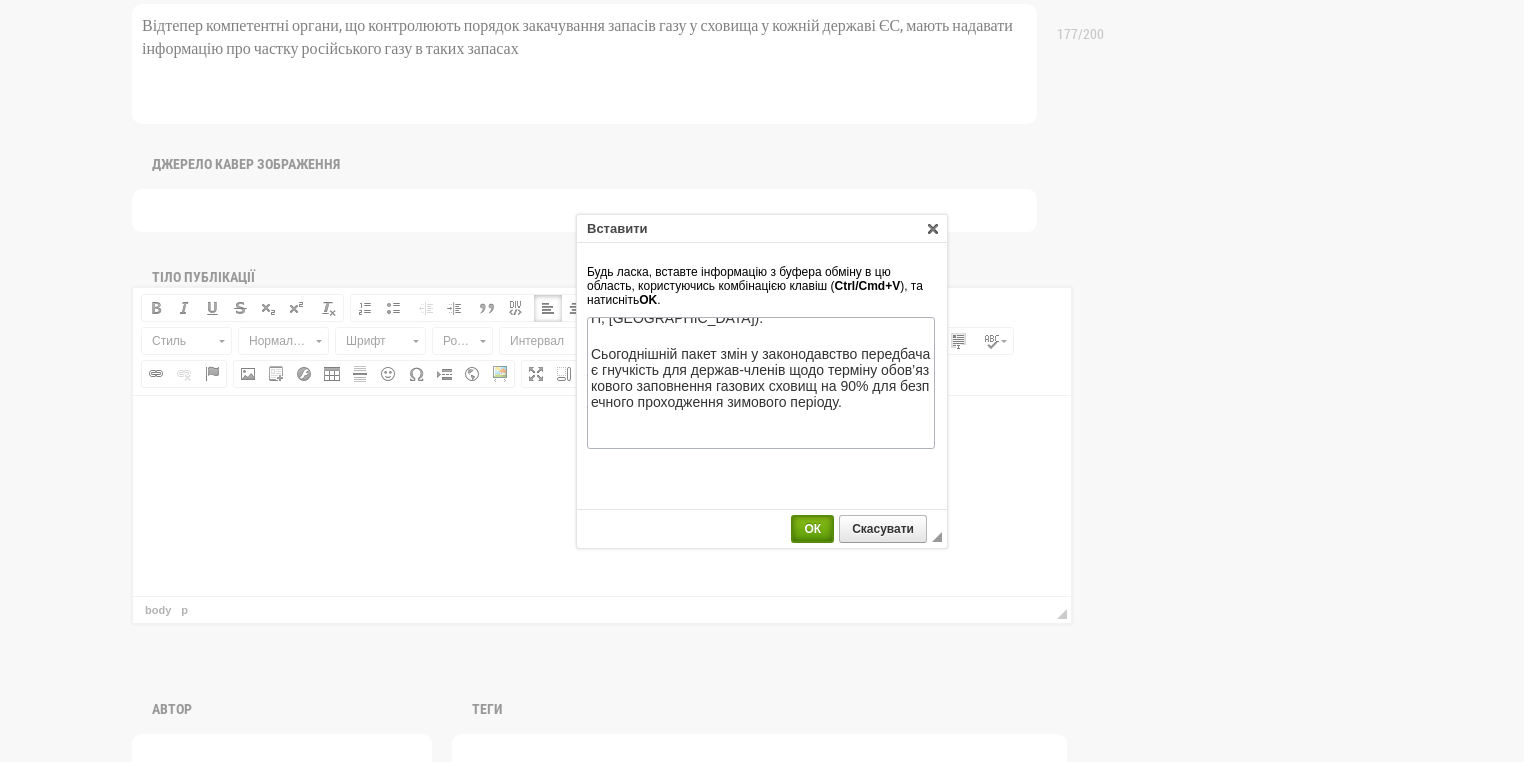 click on "ОК" at bounding box center [812, 529] 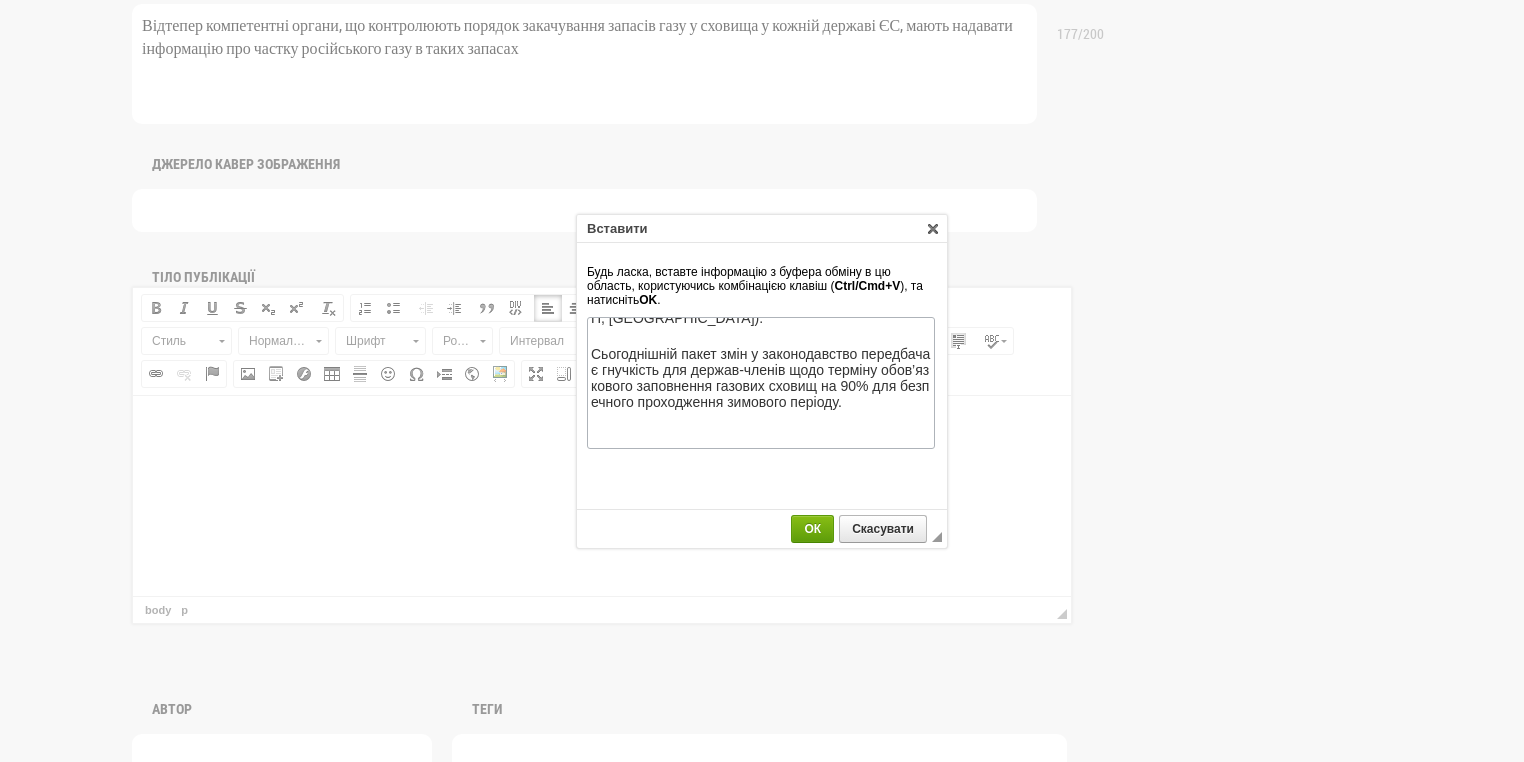 scroll, scrollTop: 0, scrollLeft: 0, axis: both 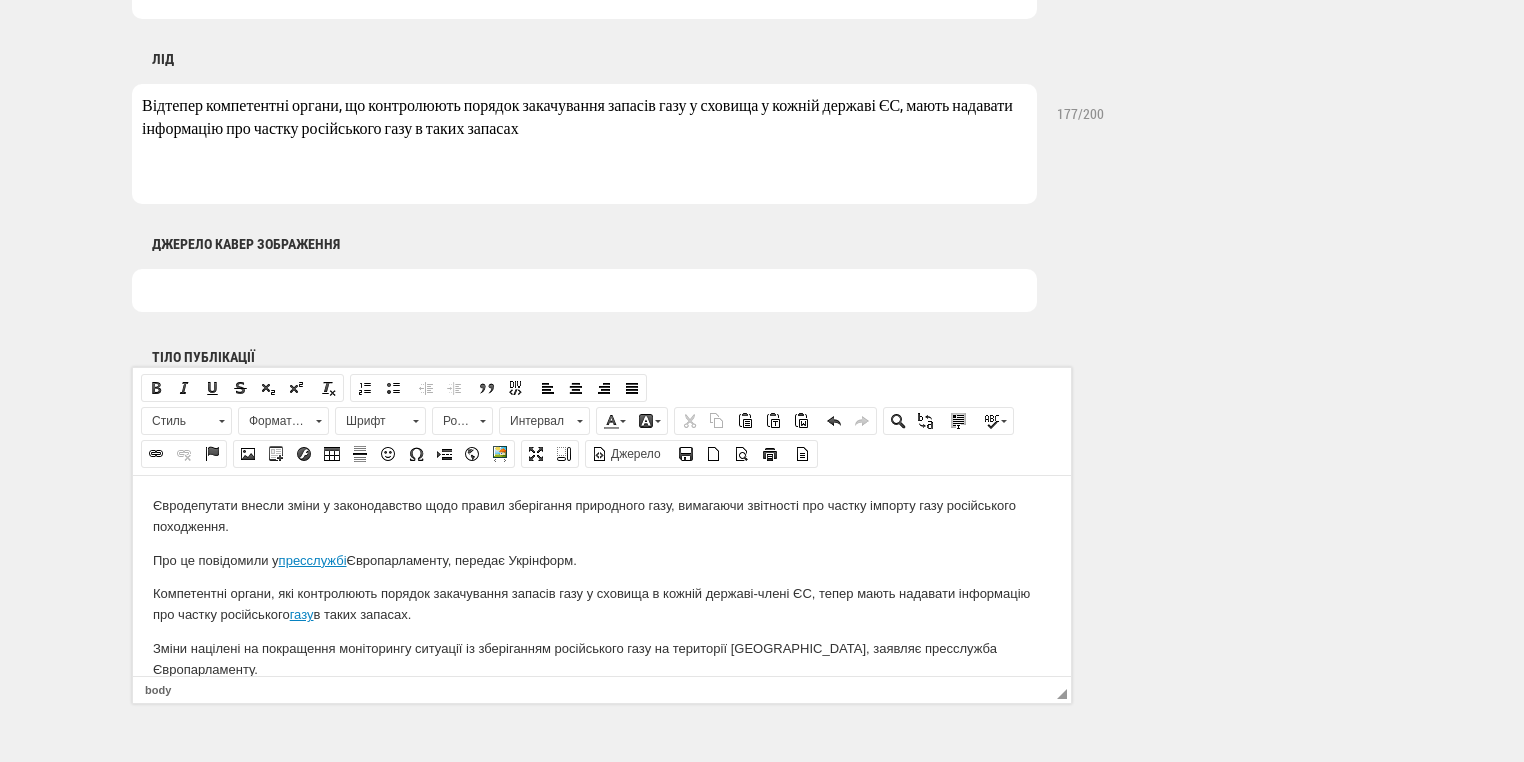 click on "Євродепутати внесли зміни у законодавство щодо правил зберігання природного газу, вимагаючи звітності про частку імпорту газу російського походження." at bounding box center (602, 516) 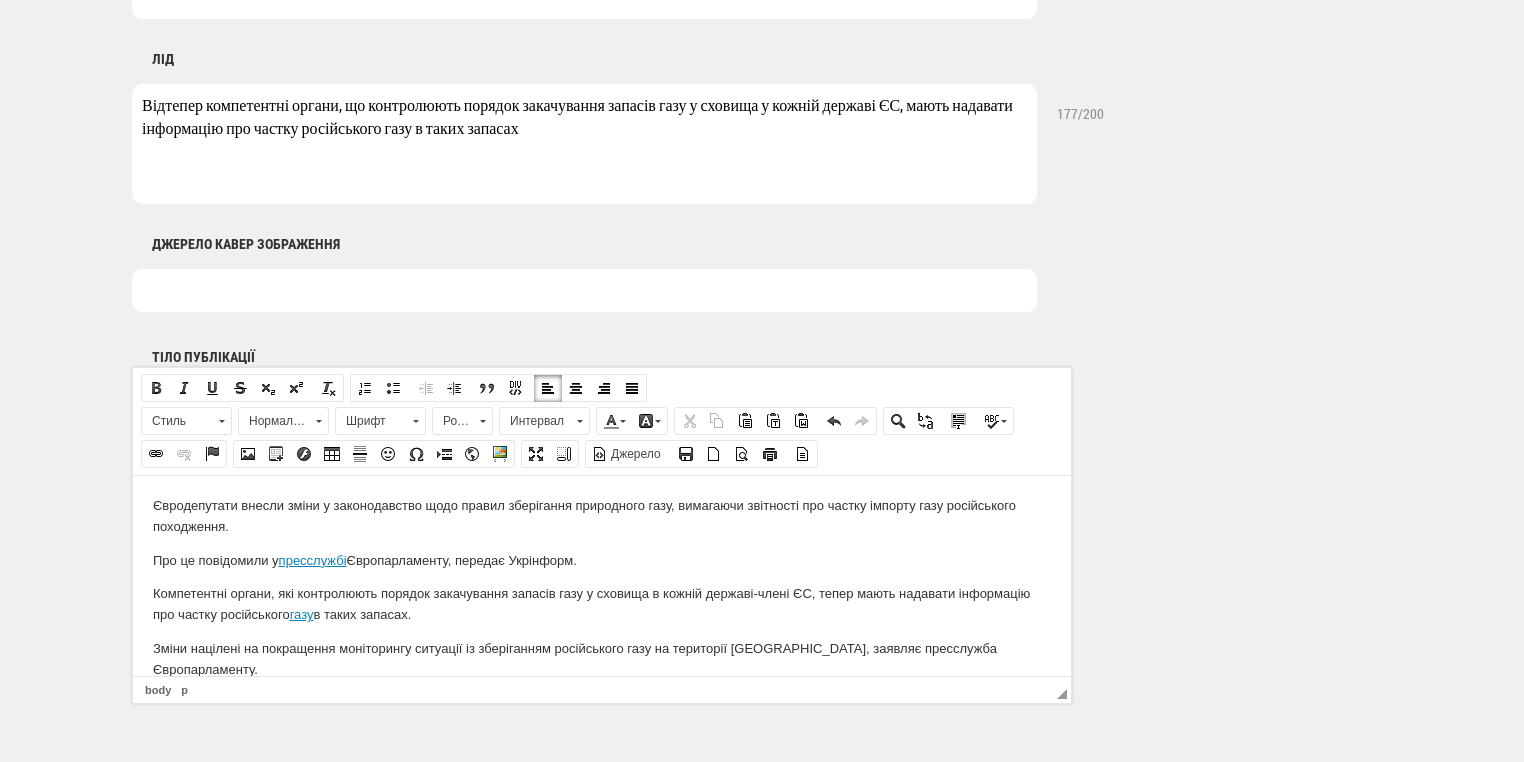 type 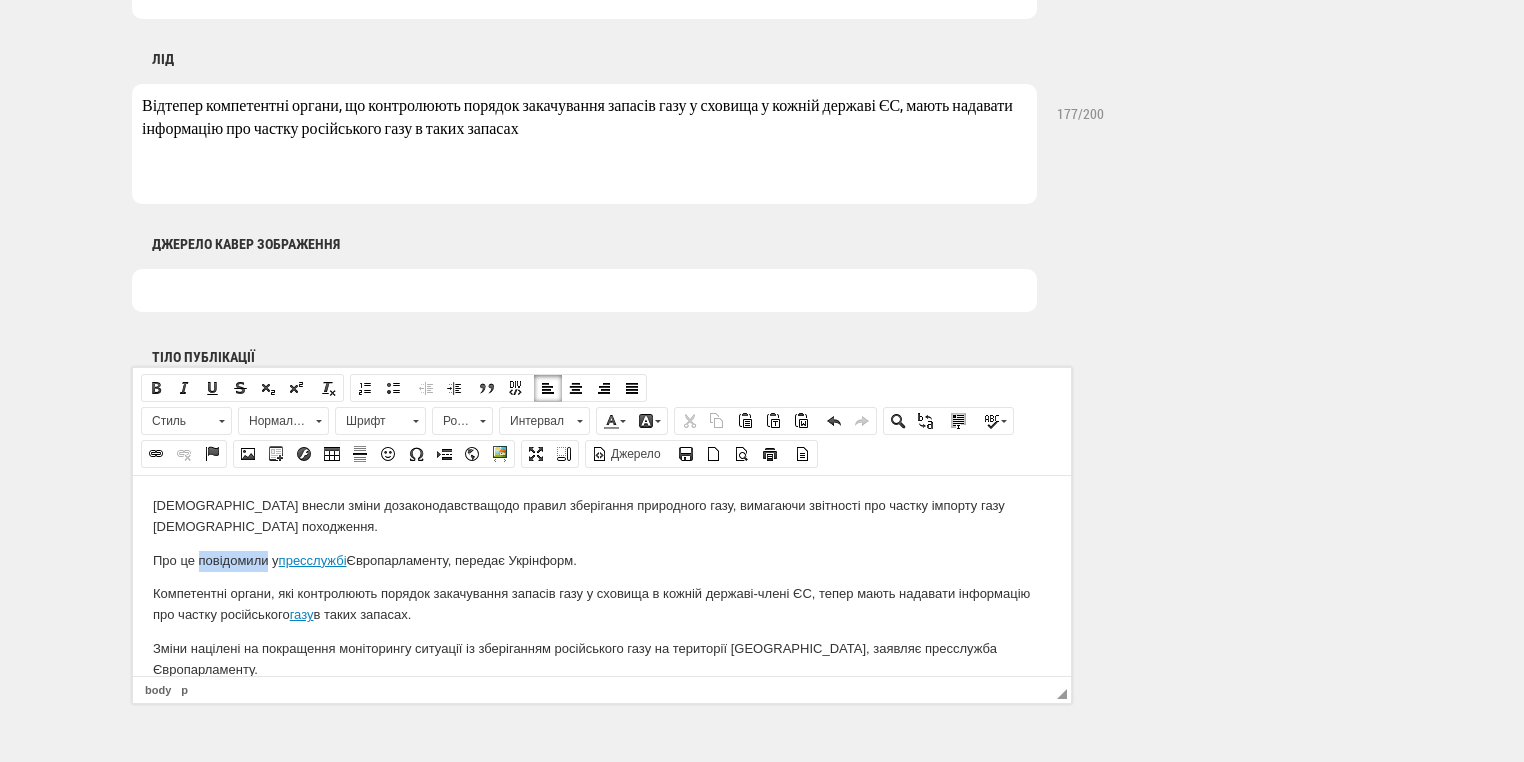 drag, startPoint x: 198, startPoint y: 559, endPoint x: 266, endPoint y: 557, distance: 68.0294 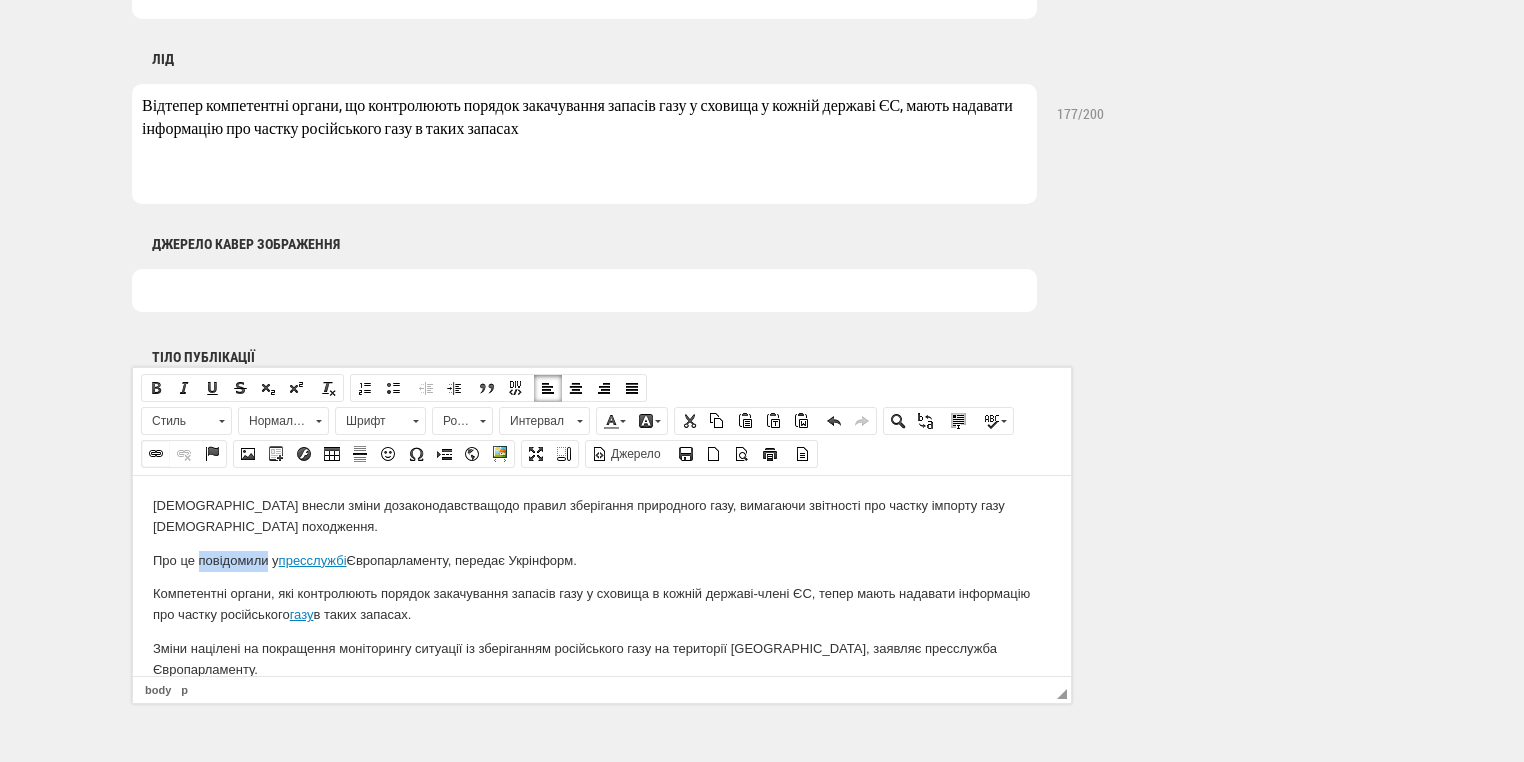 click at bounding box center (156, 454) 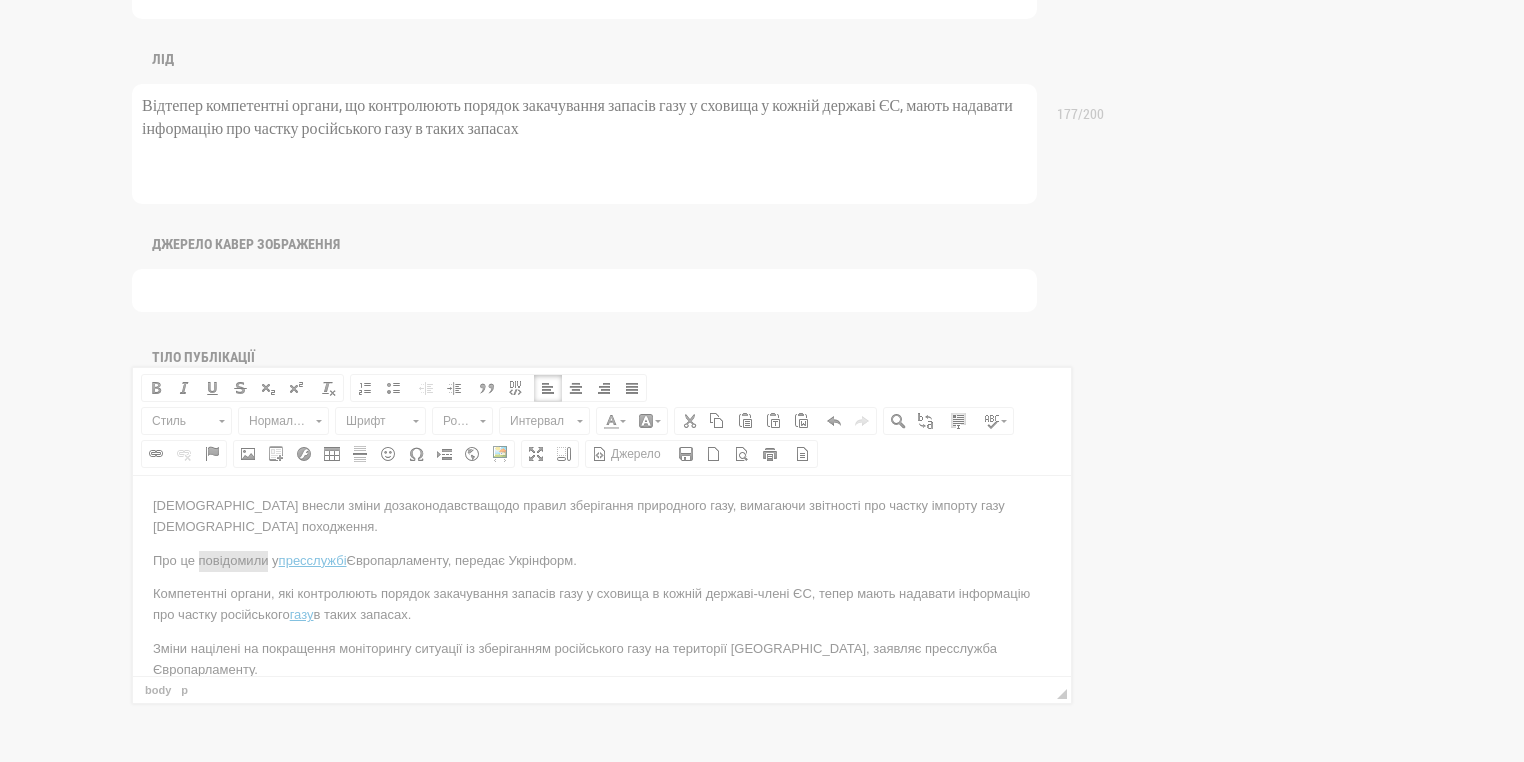 scroll, scrollTop: 0, scrollLeft: 0, axis: both 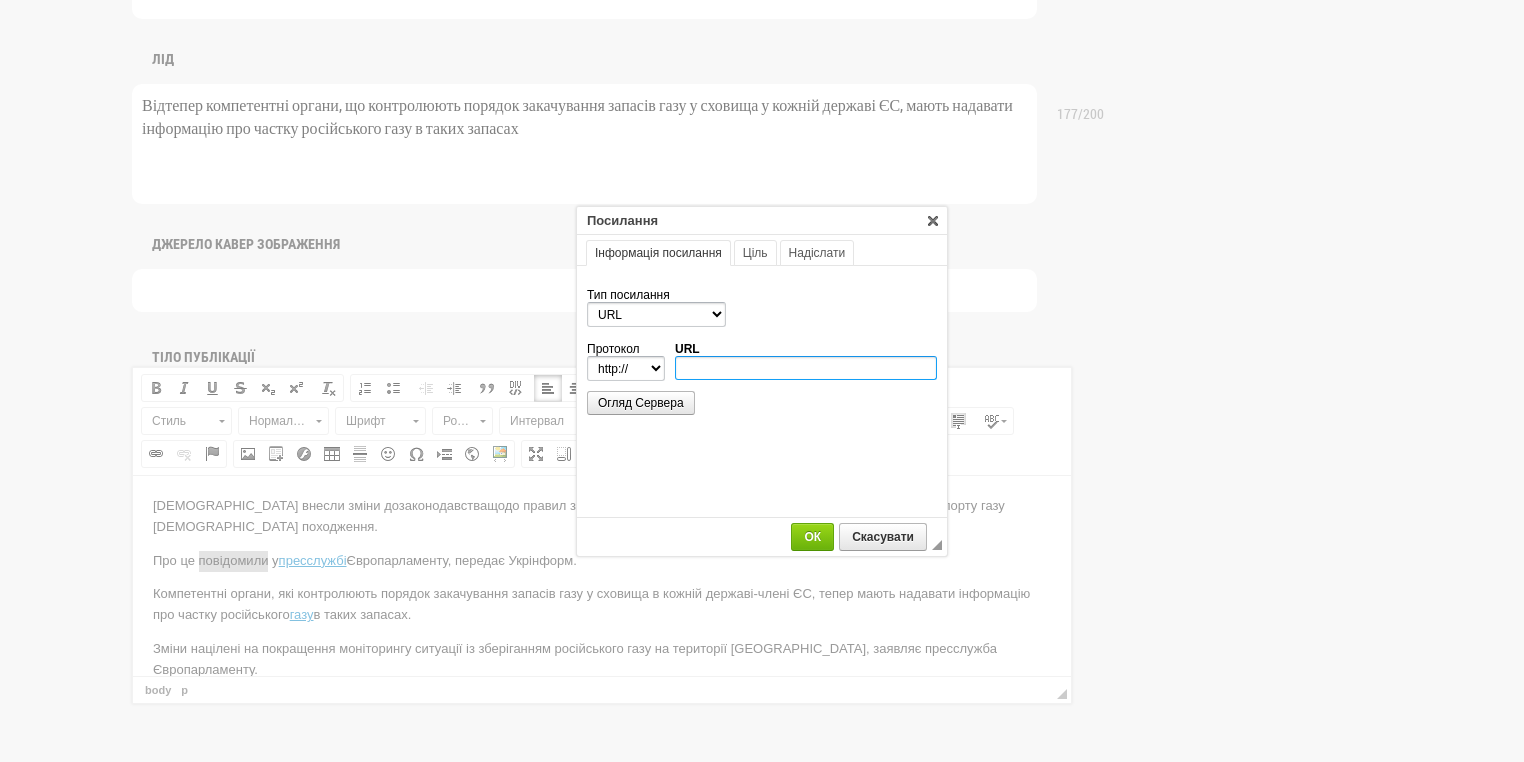 click on "URL" at bounding box center [806, 368] 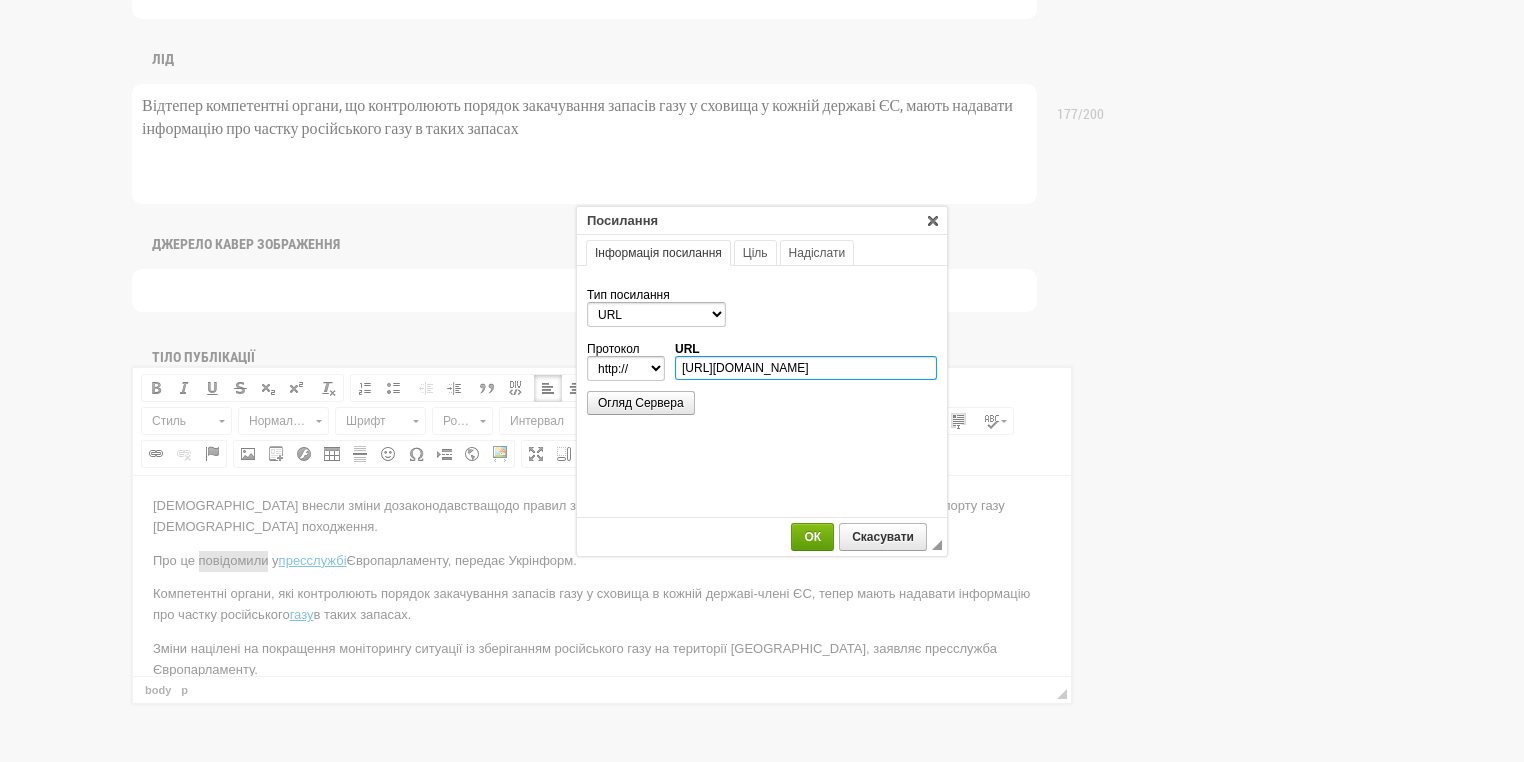 type on "https://www.europarl.europa.eu/portal/en" 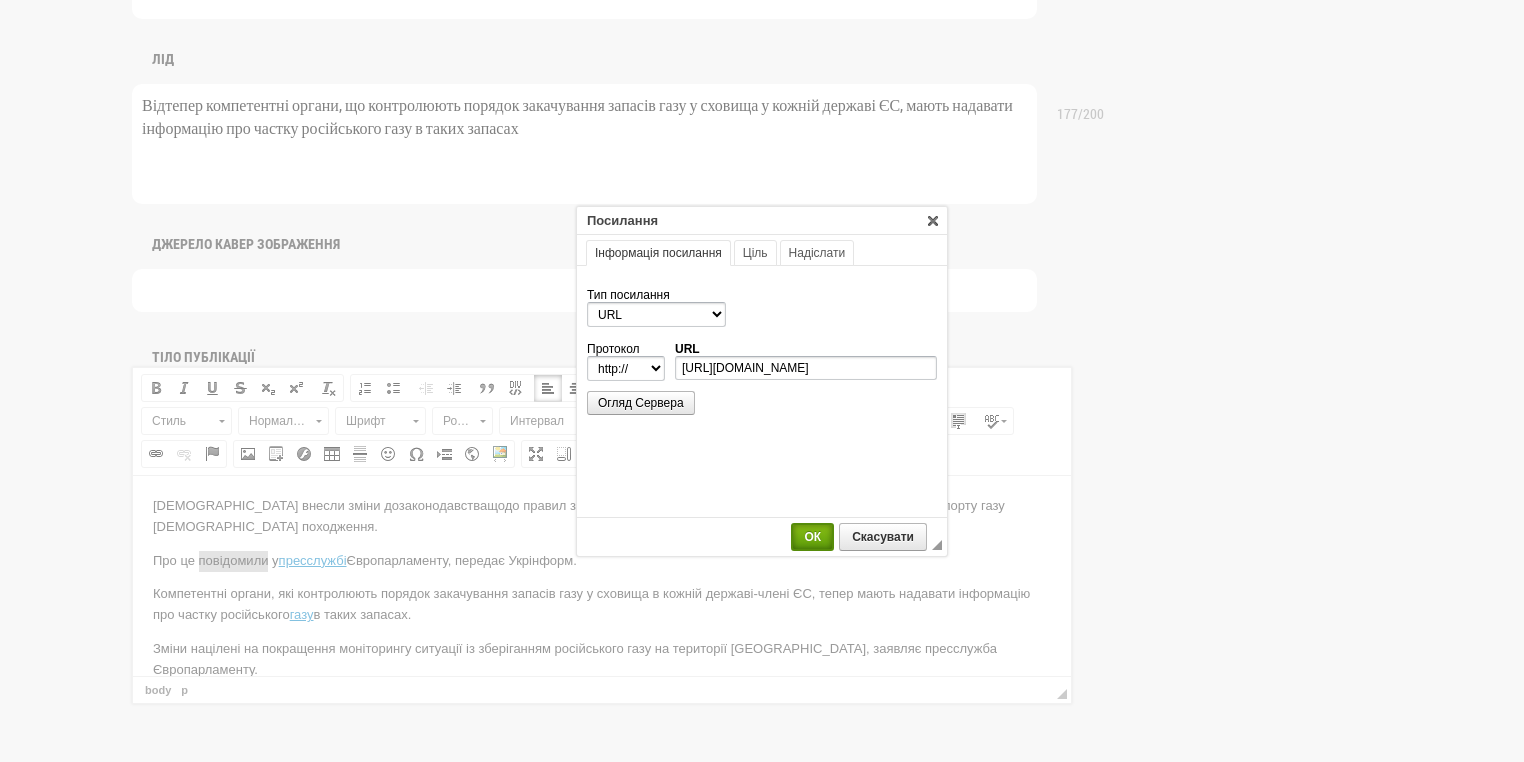 select on "https://" 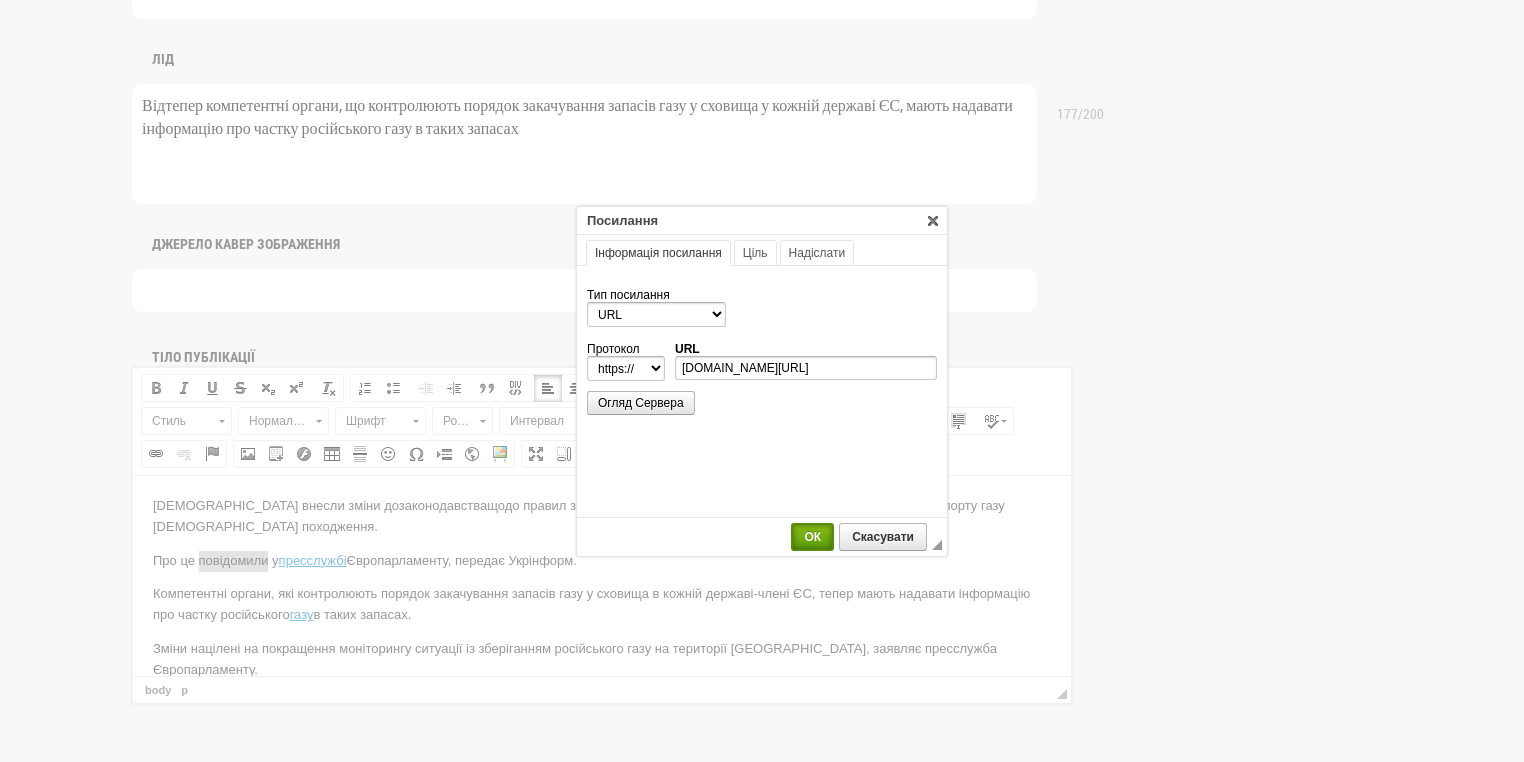 click on "ОК" at bounding box center (812, 537) 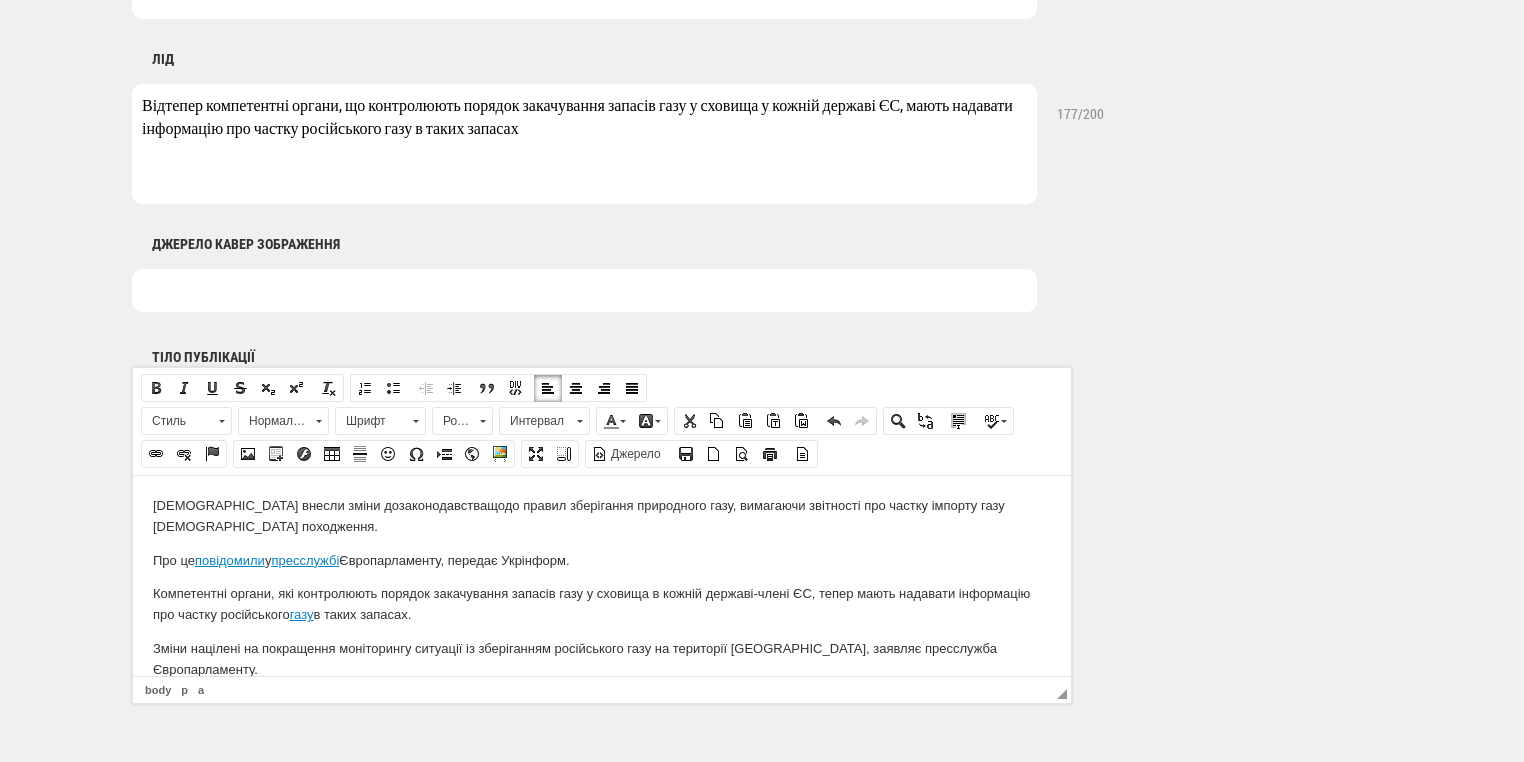 click on "Євродепутати внесли зміни до  законодавства  щодо правил зберігання природного газу, вимагаючи звітності про частку імпорту газу російського походження. Про це  повідомили  у  пресслужбі  Європарламенту, передає Укрінформ. Компетентні органи, які контролюють порядок закачування запасів газу у сховища в кожній державі-члені ЄС, тепер мають надавати інформацію про частку російського  газу  в таких запасах. Зміни націлені на покращення моніторингу ситуації із зберіганням російського газу на території ЄС, заявляє пресслужба Європарламенту." at bounding box center [602, 652] 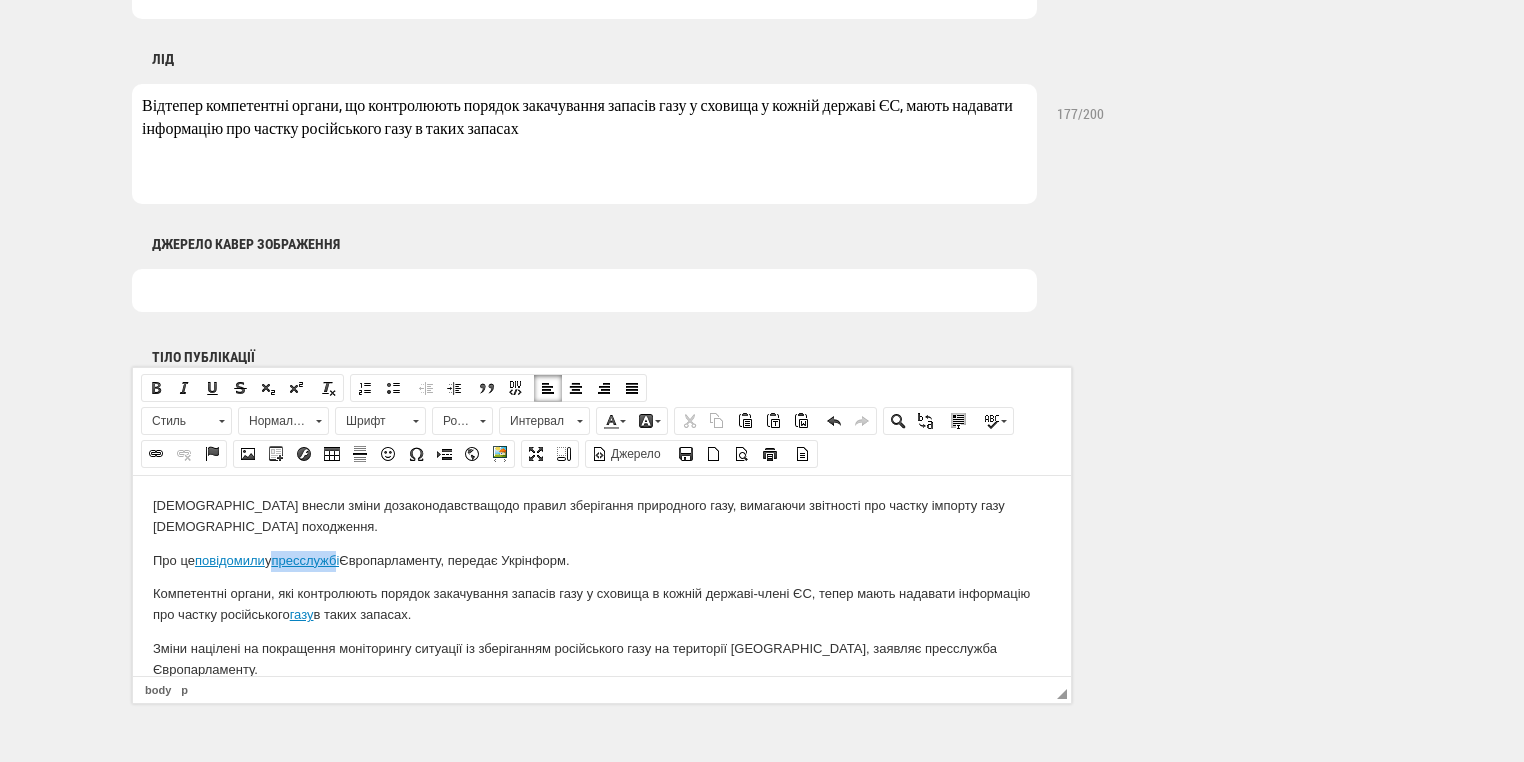 drag, startPoint x: 282, startPoint y: 559, endPoint x: 348, endPoint y: 563, distance: 66.1211 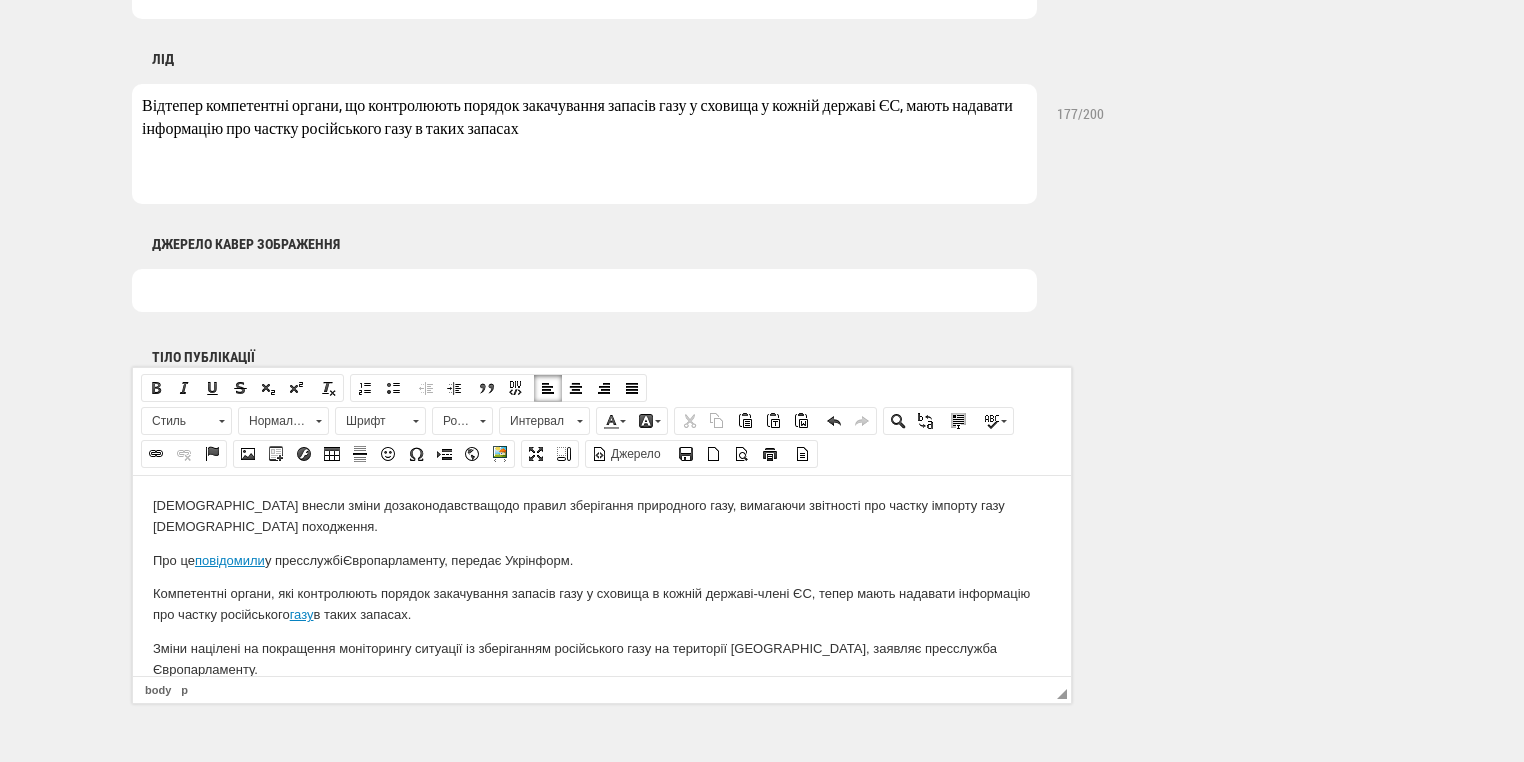 click on "повідомили" at bounding box center [230, 559] 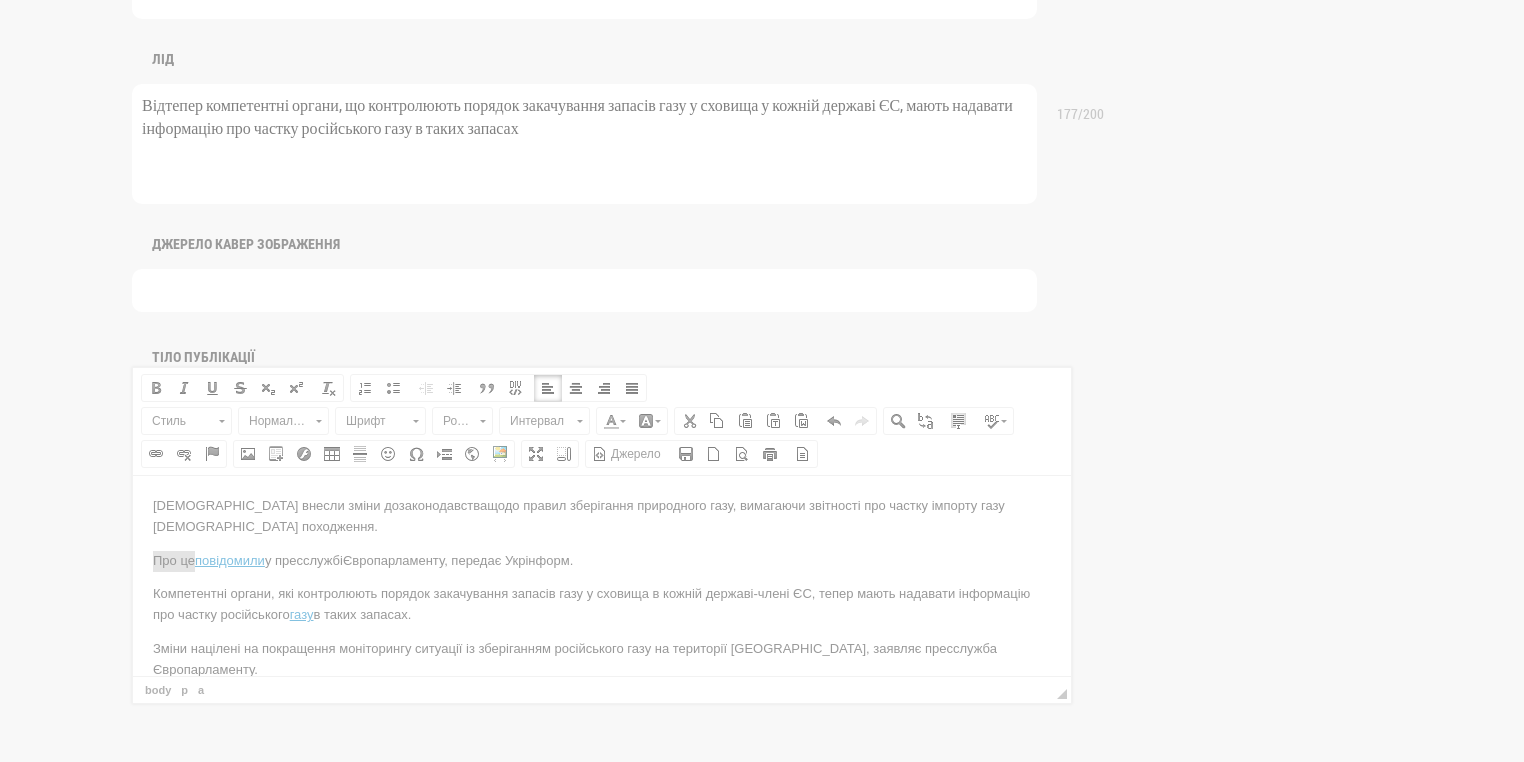 select on "https://" 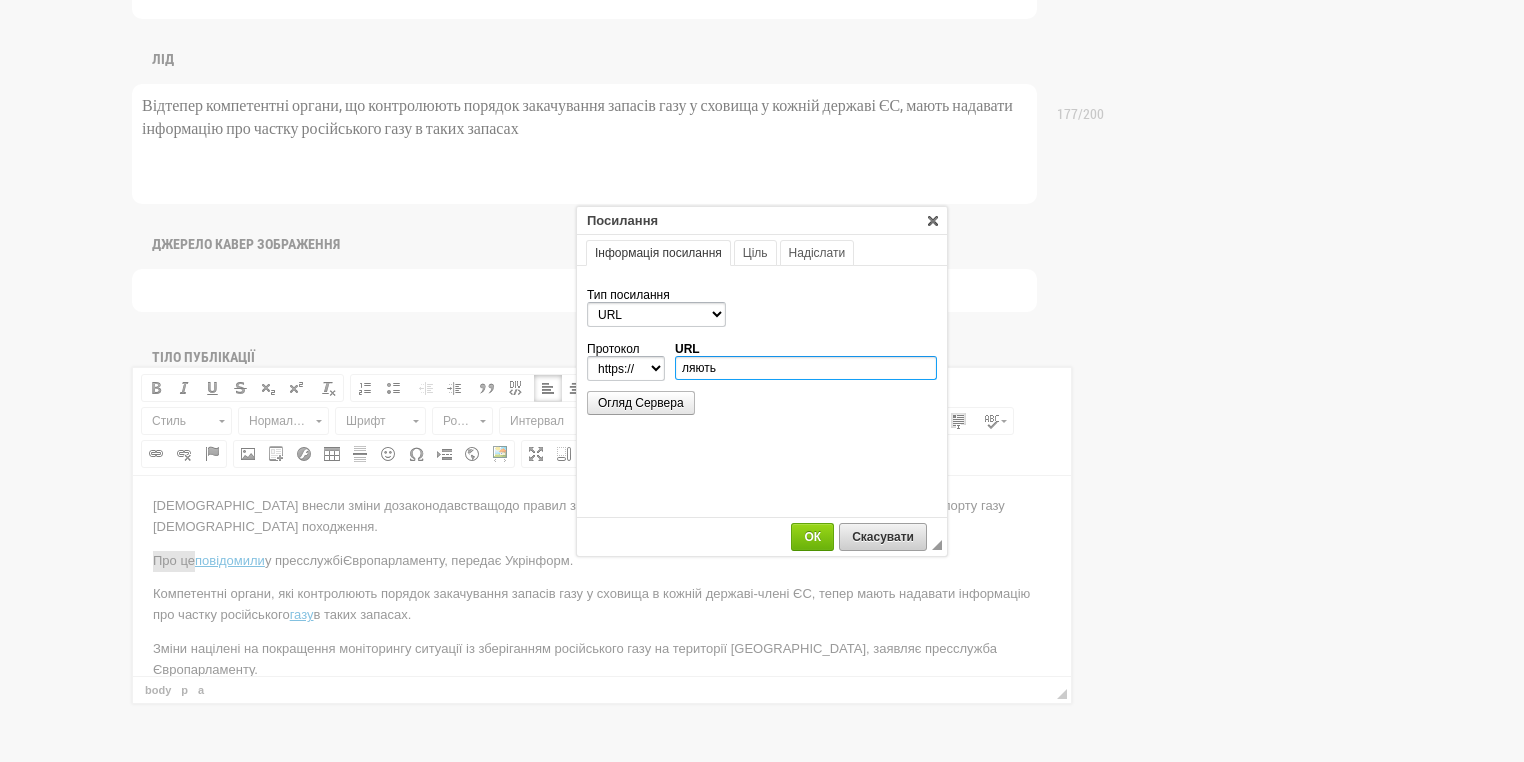 type on "ляють" 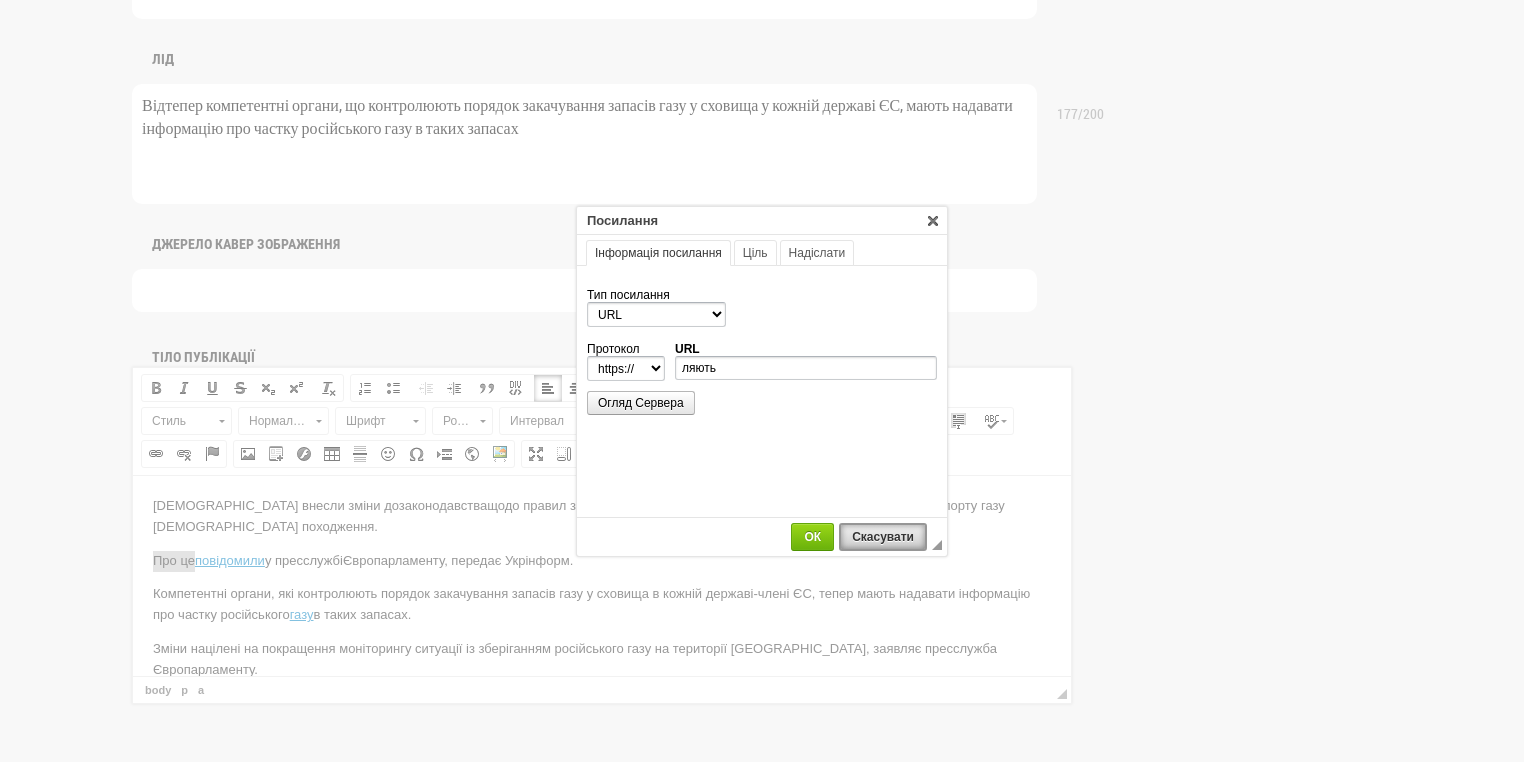 click on "Скасувати" at bounding box center [883, 537] 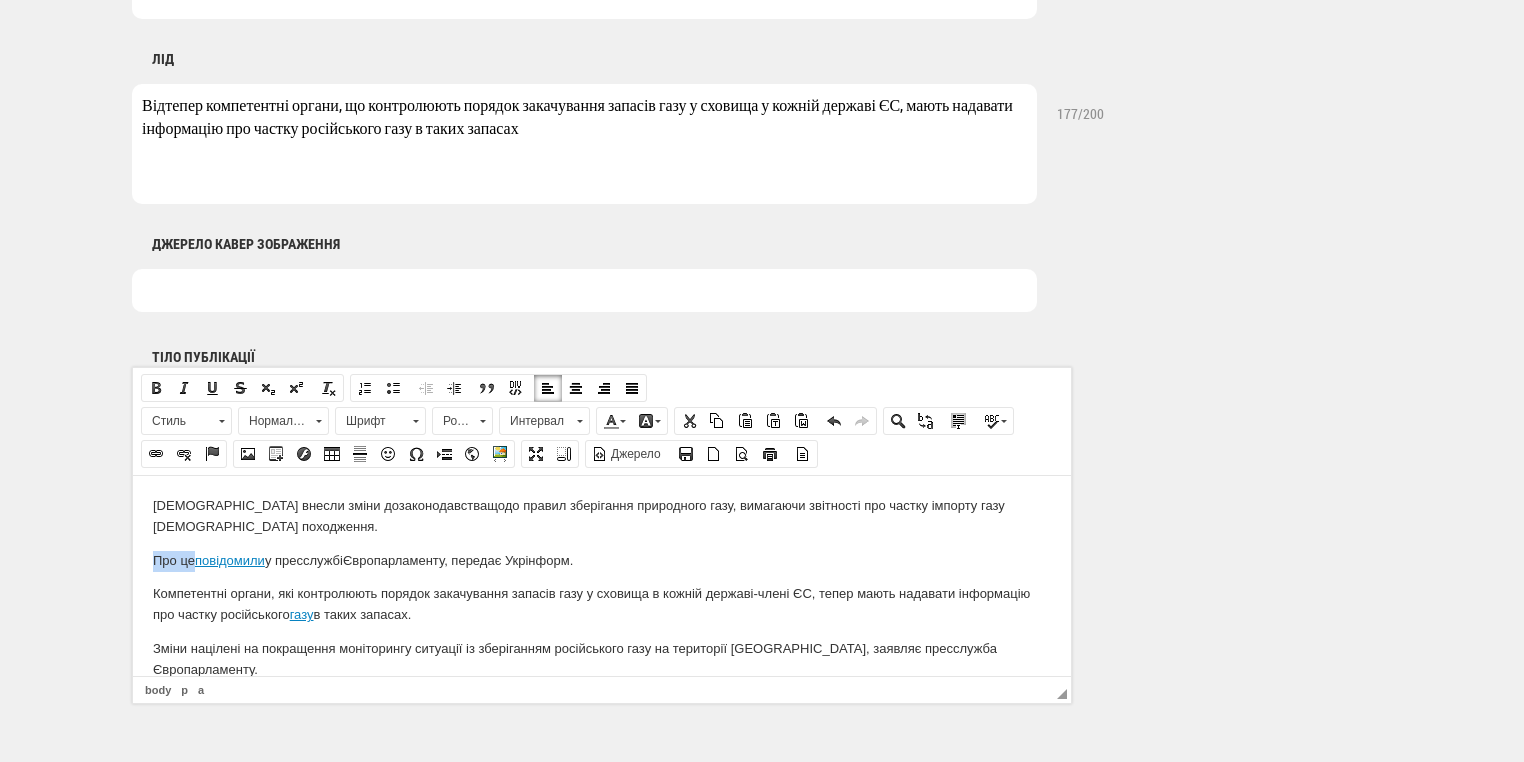 click on "Про це  повідомили  у пресслужбі  Європарламенту, передає Укрінформ." at bounding box center (602, 560) 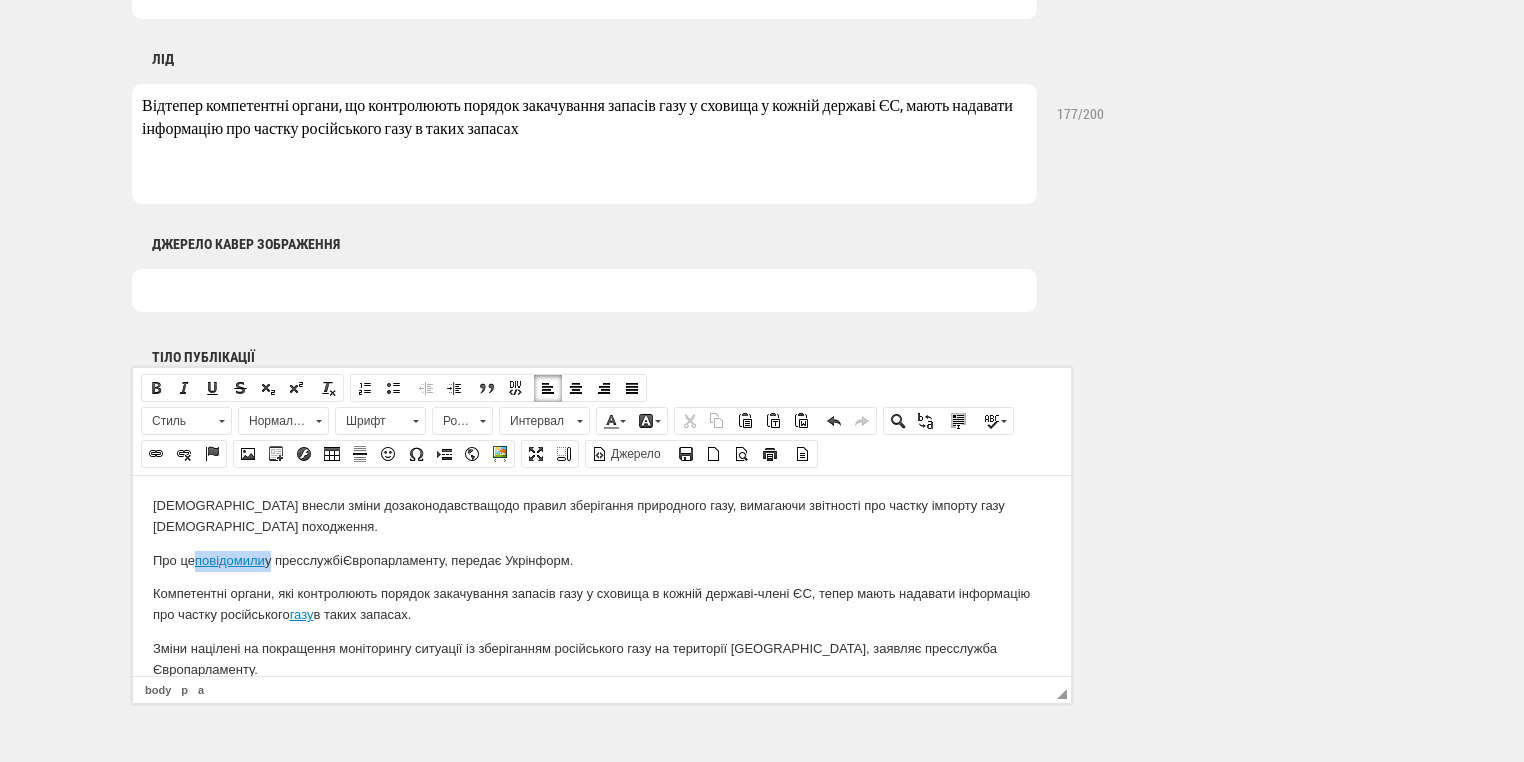 click on "Про це  повідомили  у пресслужбі  Європарламенту, передає Укрінформ." at bounding box center (602, 560) 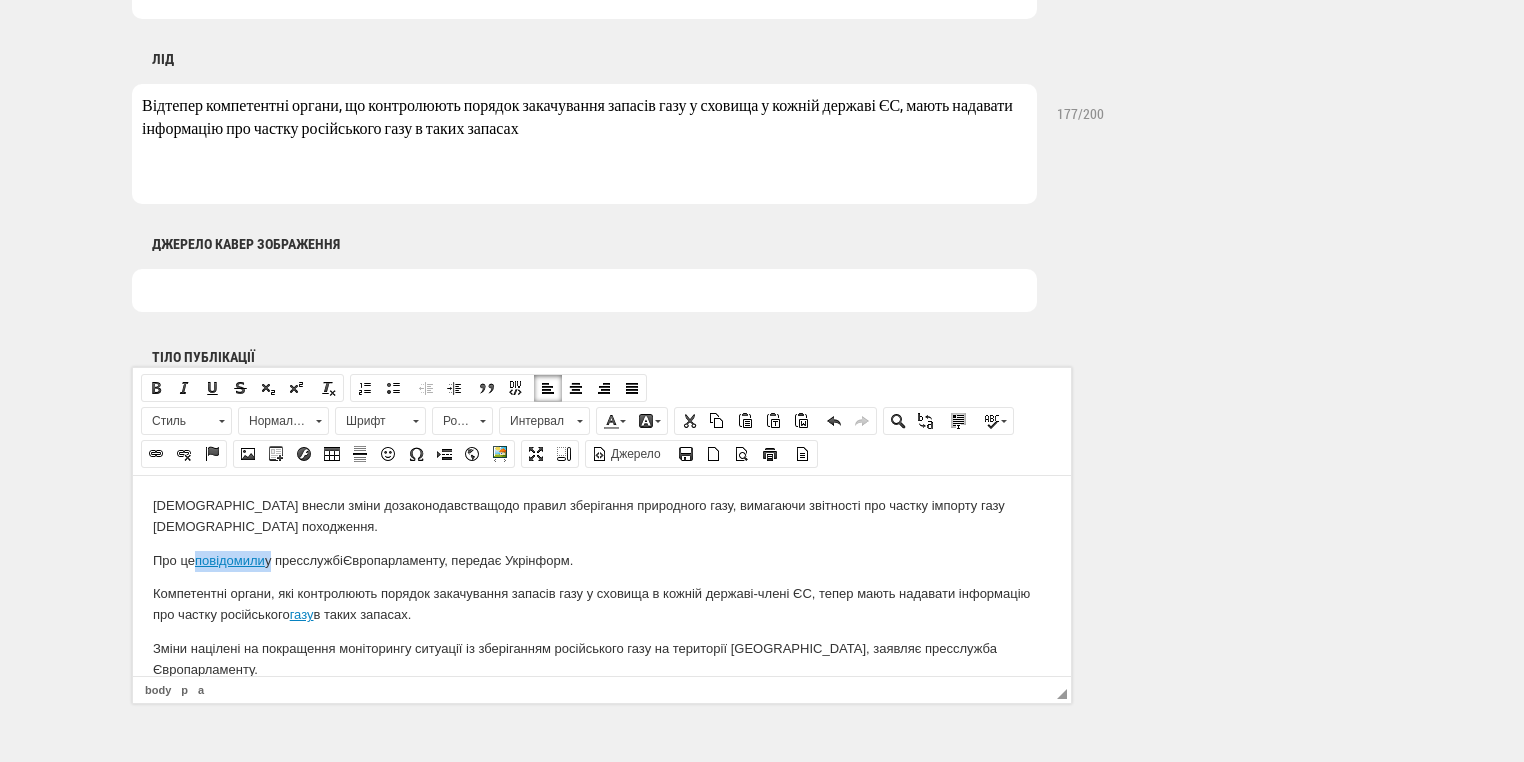 click on "повідомили" at bounding box center [230, 559] 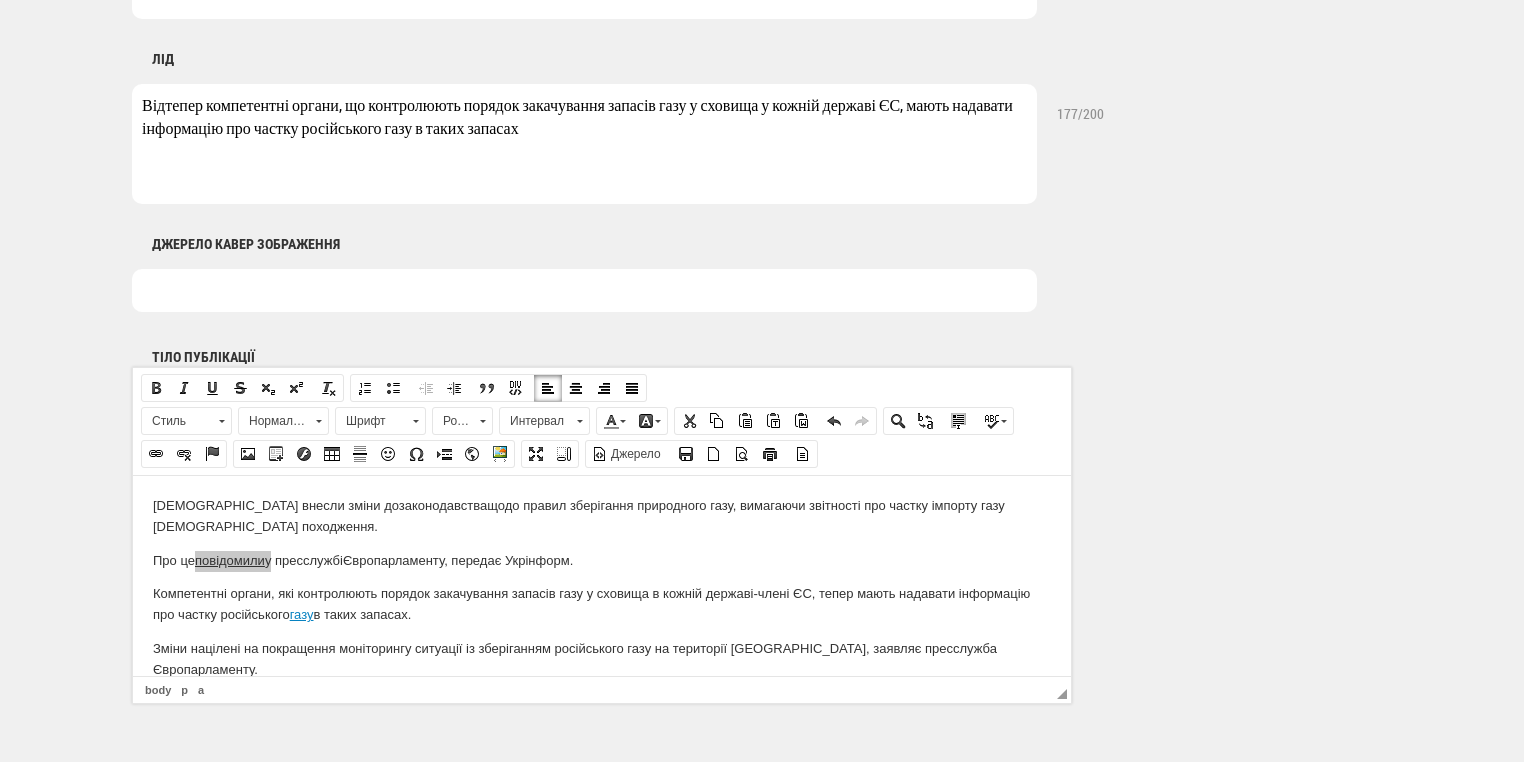 select on "http://" 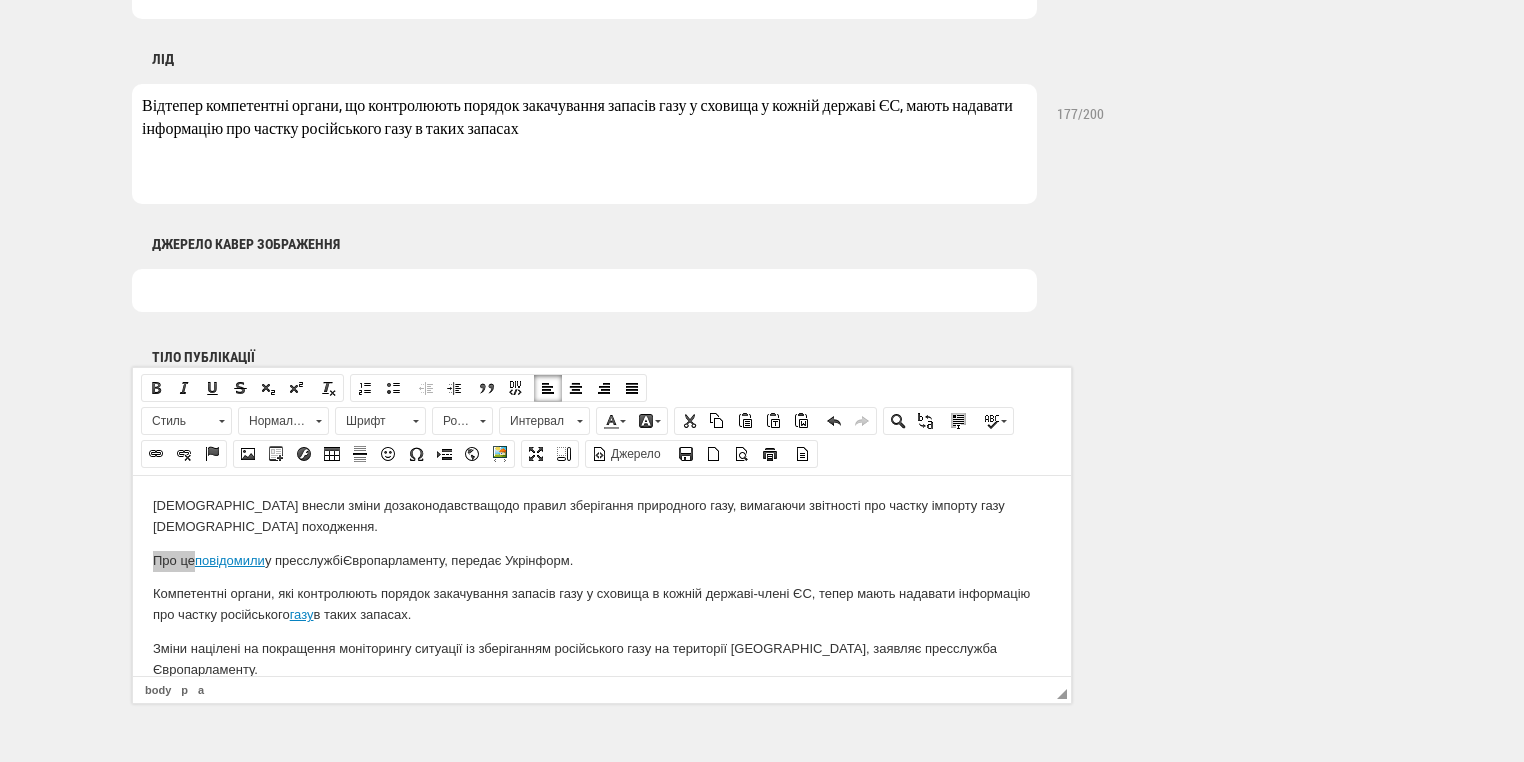 select on "https://" 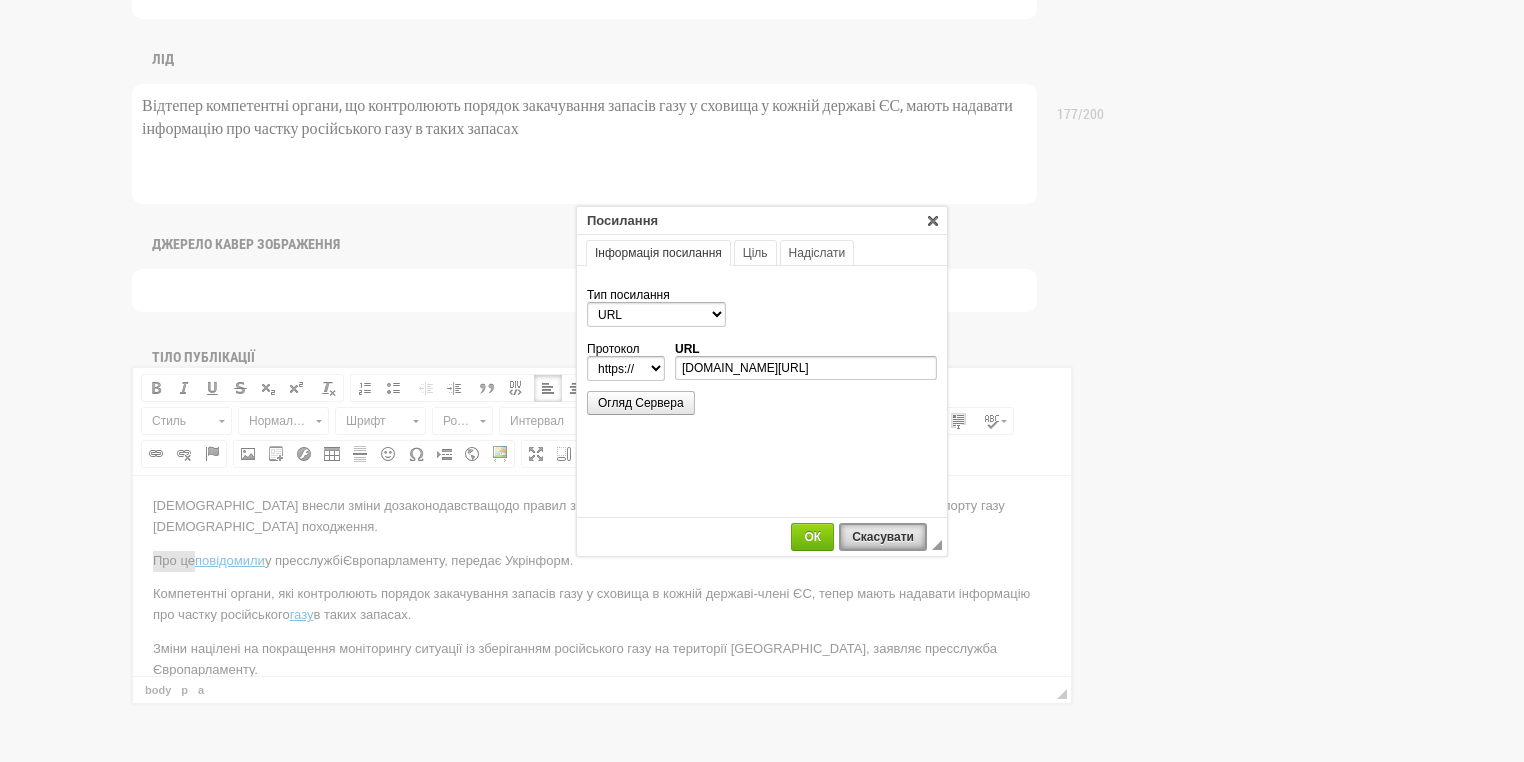 click on "Скасувати" at bounding box center (883, 537) 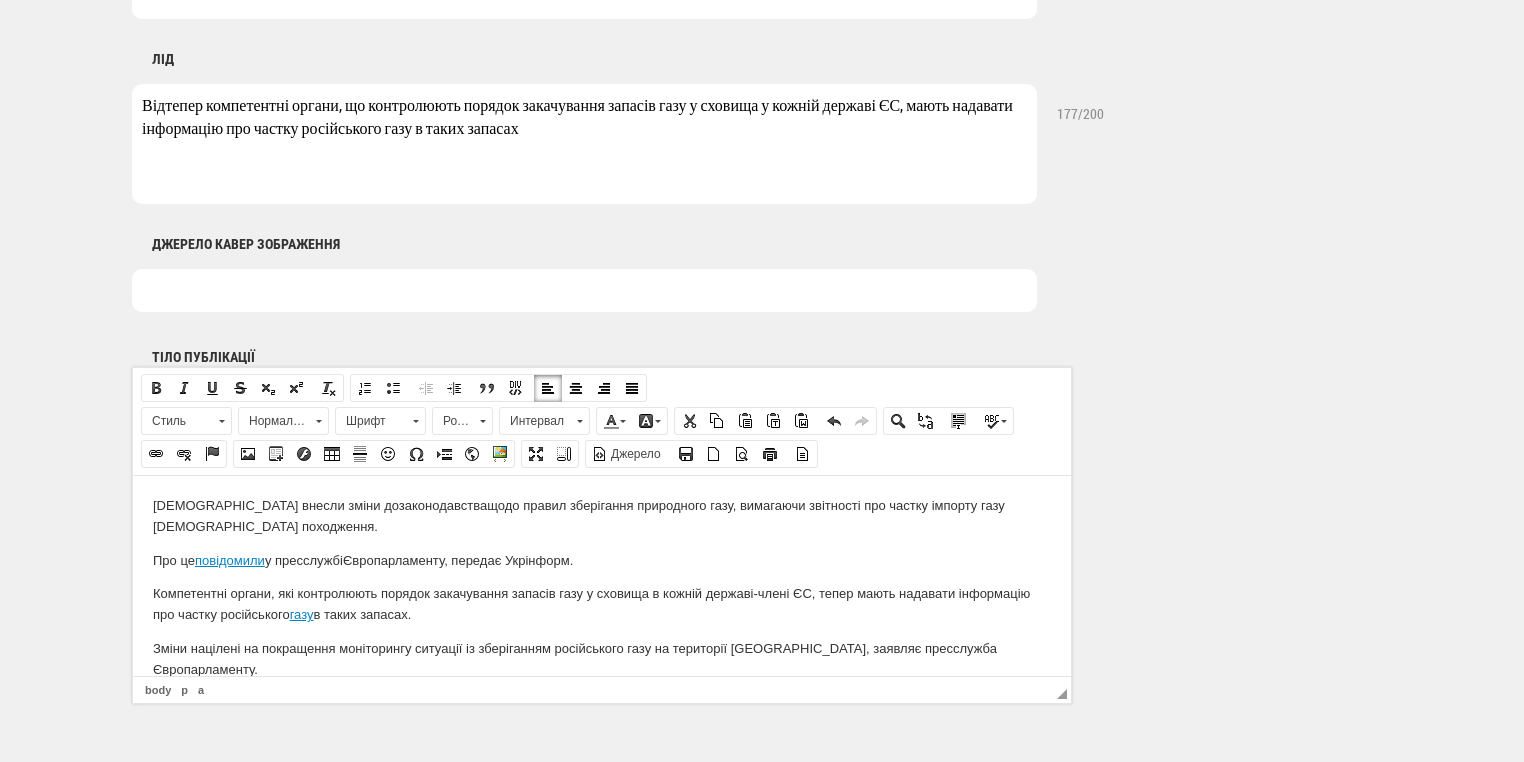 click on "Євродепутати внесли зміни до  законодавства  щодо правил зберігання природного газу, вимагаючи звітності про частку імпорту газу російського походження. Про це  повідомили  у пресслужбі  Європарламенту, передає Укрінформ. Компетентні органи, які контролюють порядок закачування запасів газу у сховища в кожній державі-члені ЄС, тепер мають надавати інформацію про частку російського  газу  в таких запасах. Зміни націлені на покращення моніторингу ситуації із зберіганням російського газу на території ЄС, заявляє пресслужба Європарламенту." at bounding box center [602, 652] 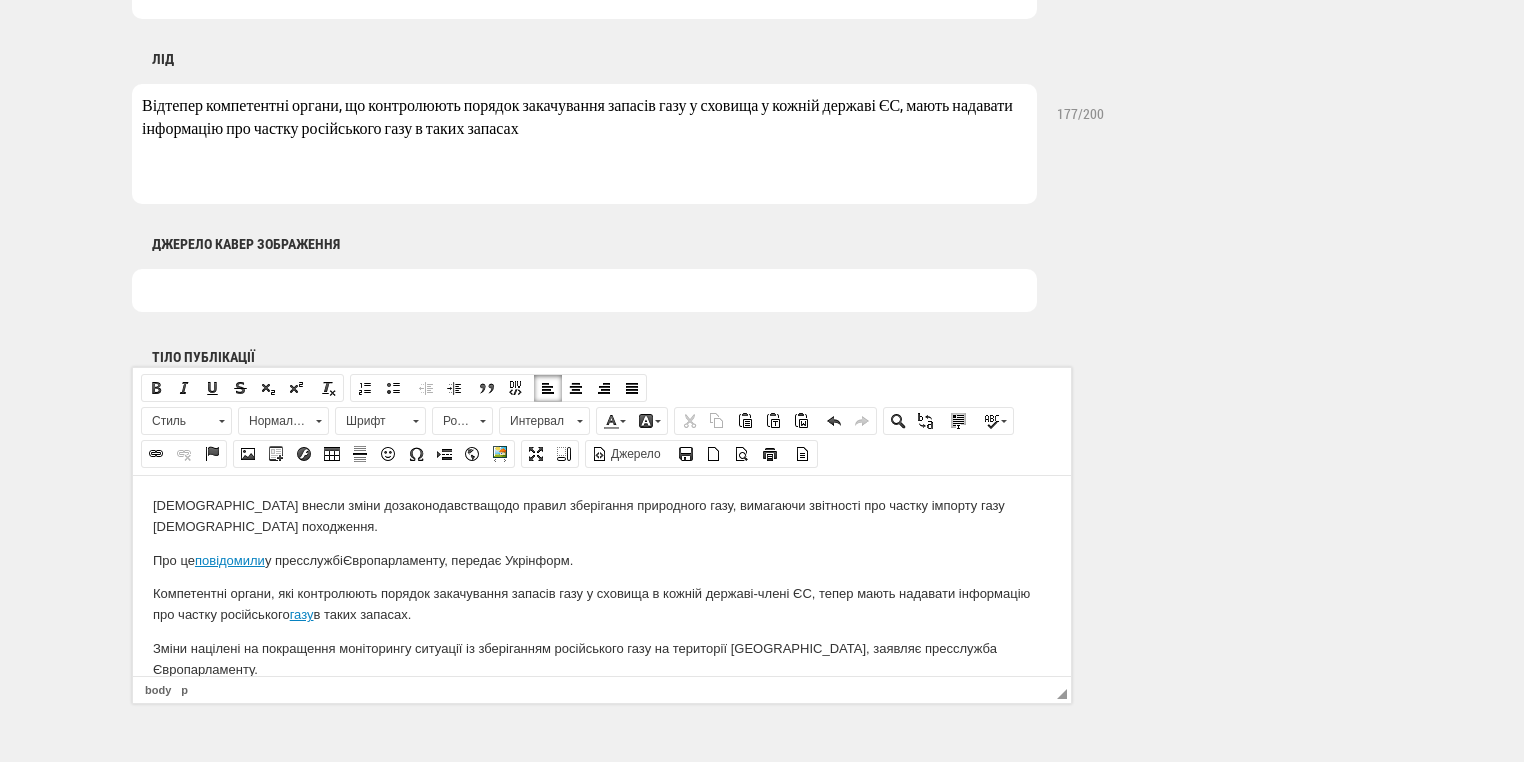 click on "повідомили" at bounding box center (230, 559) 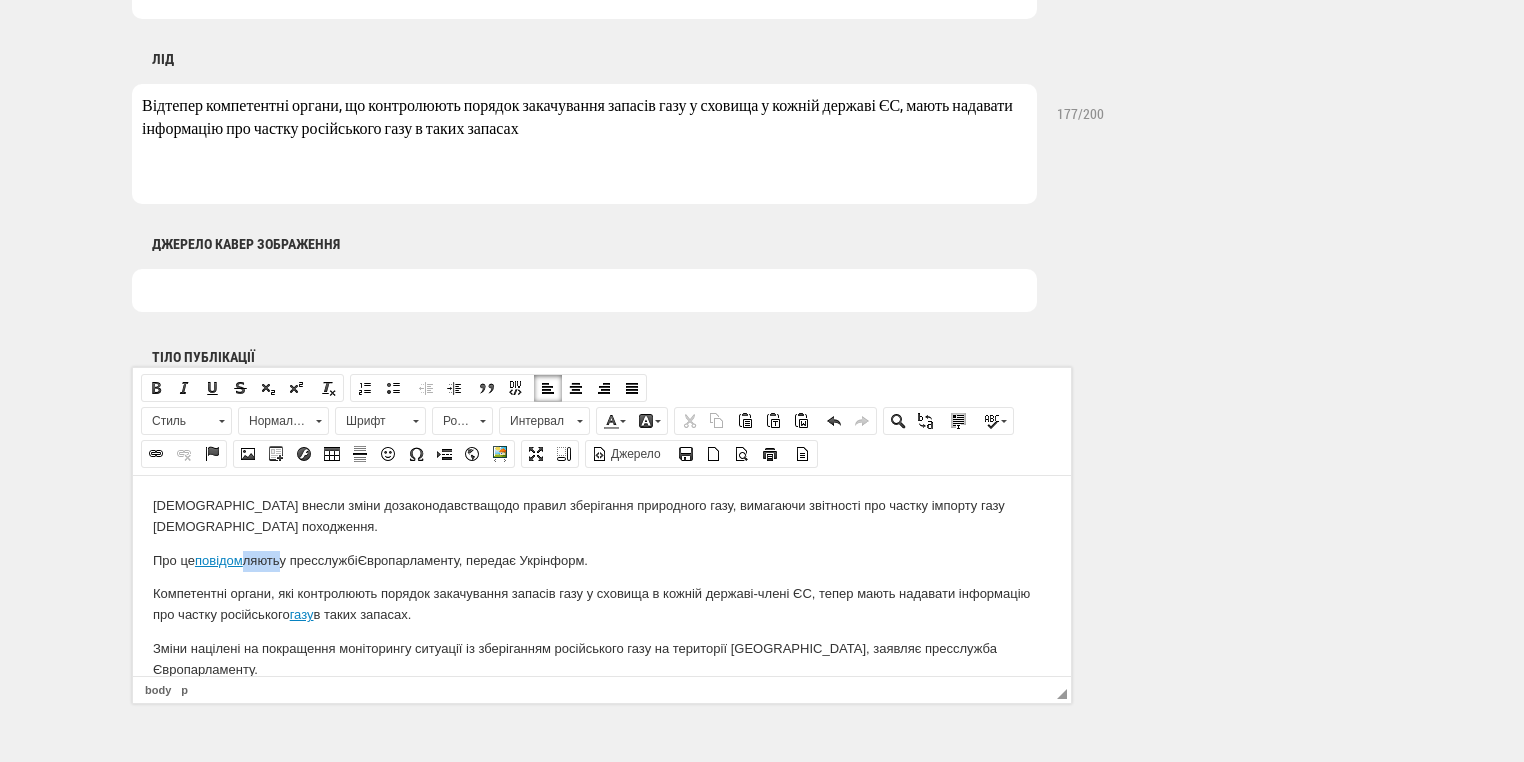 drag, startPoint x: 243, startPoint y: 563, endPoint x: 283, endPoint y: 560, distance: 40.112343 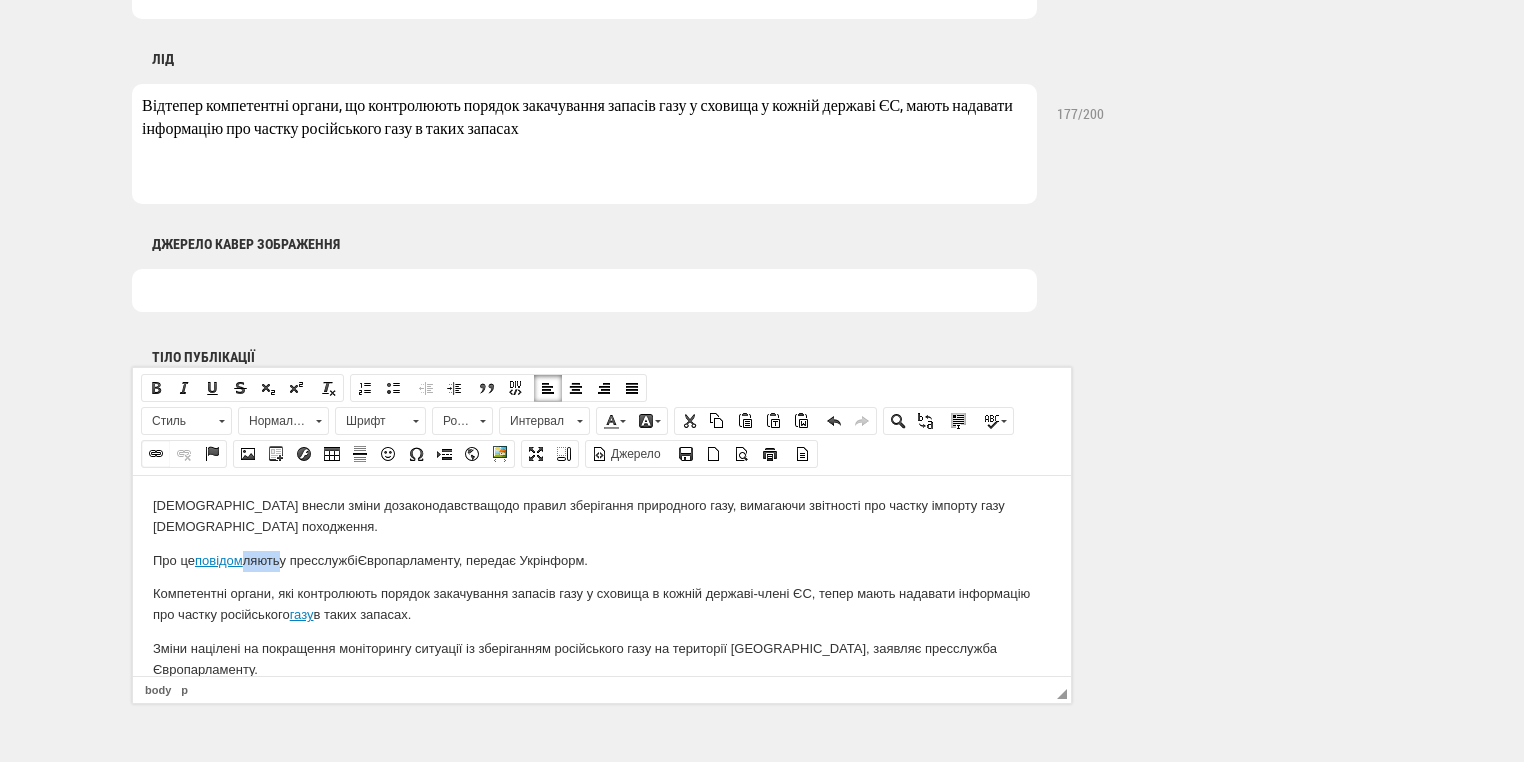 click at bounding box center [156, 454] 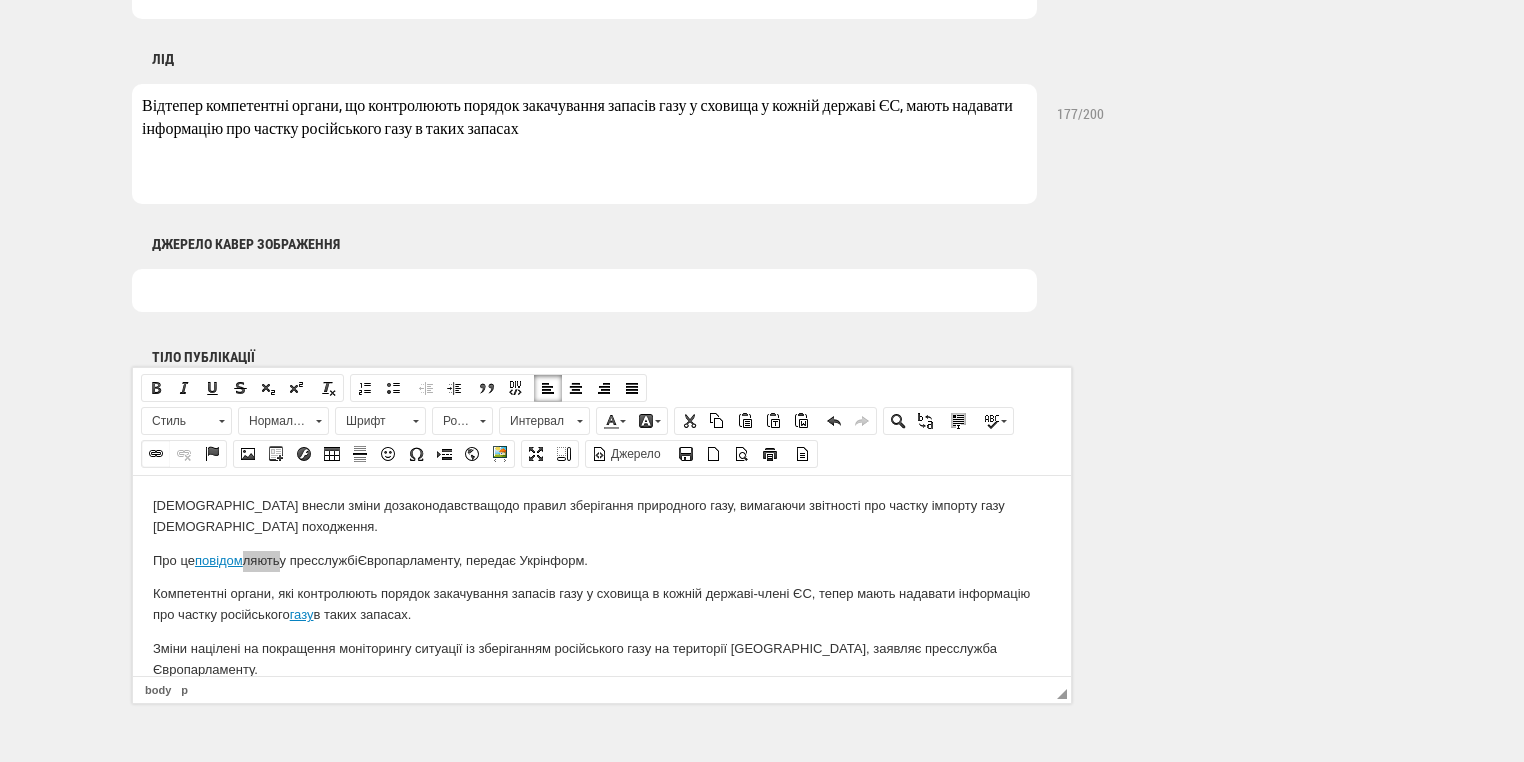 select on "http://" 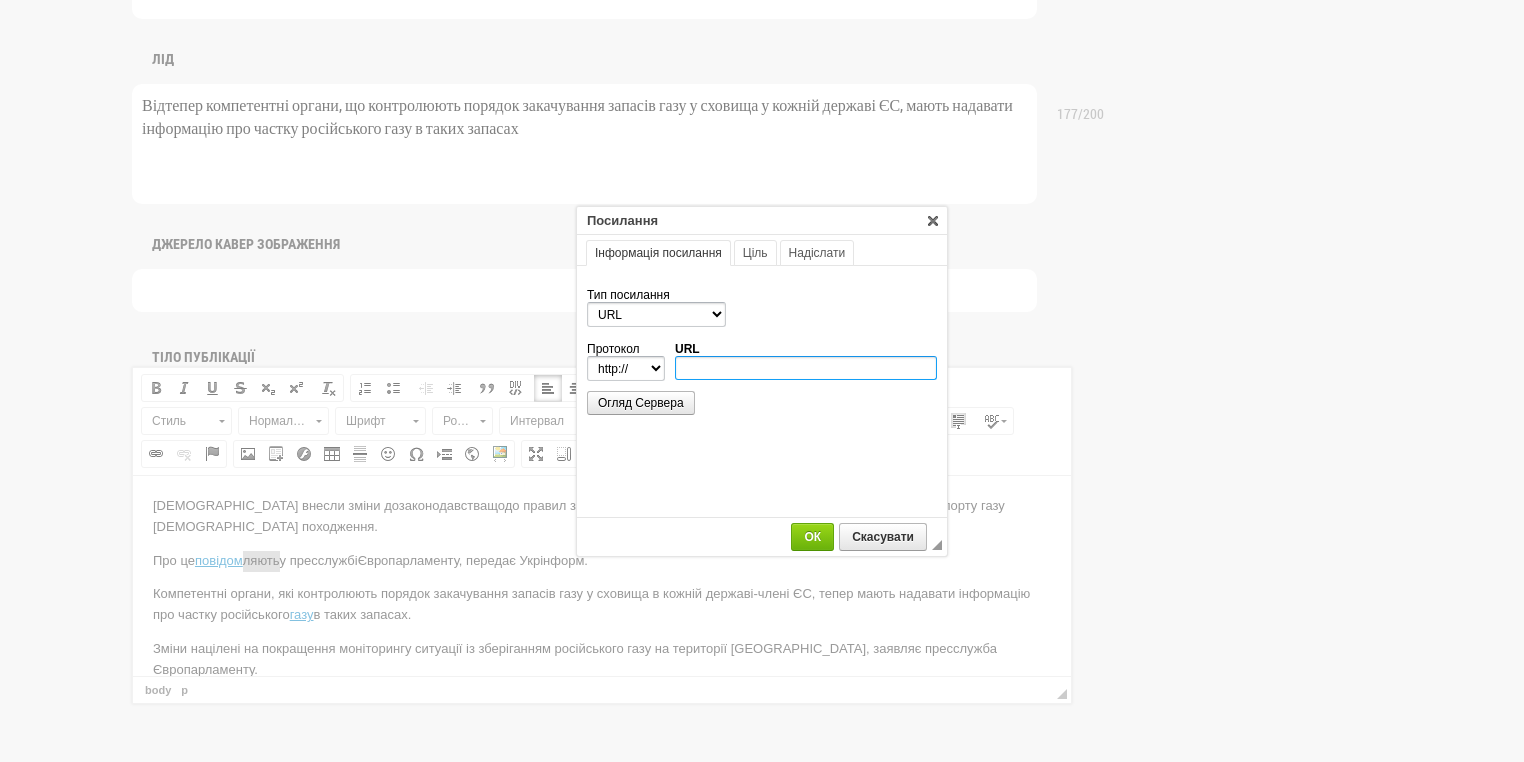 click on "URL" at bounding box center [806, 368] 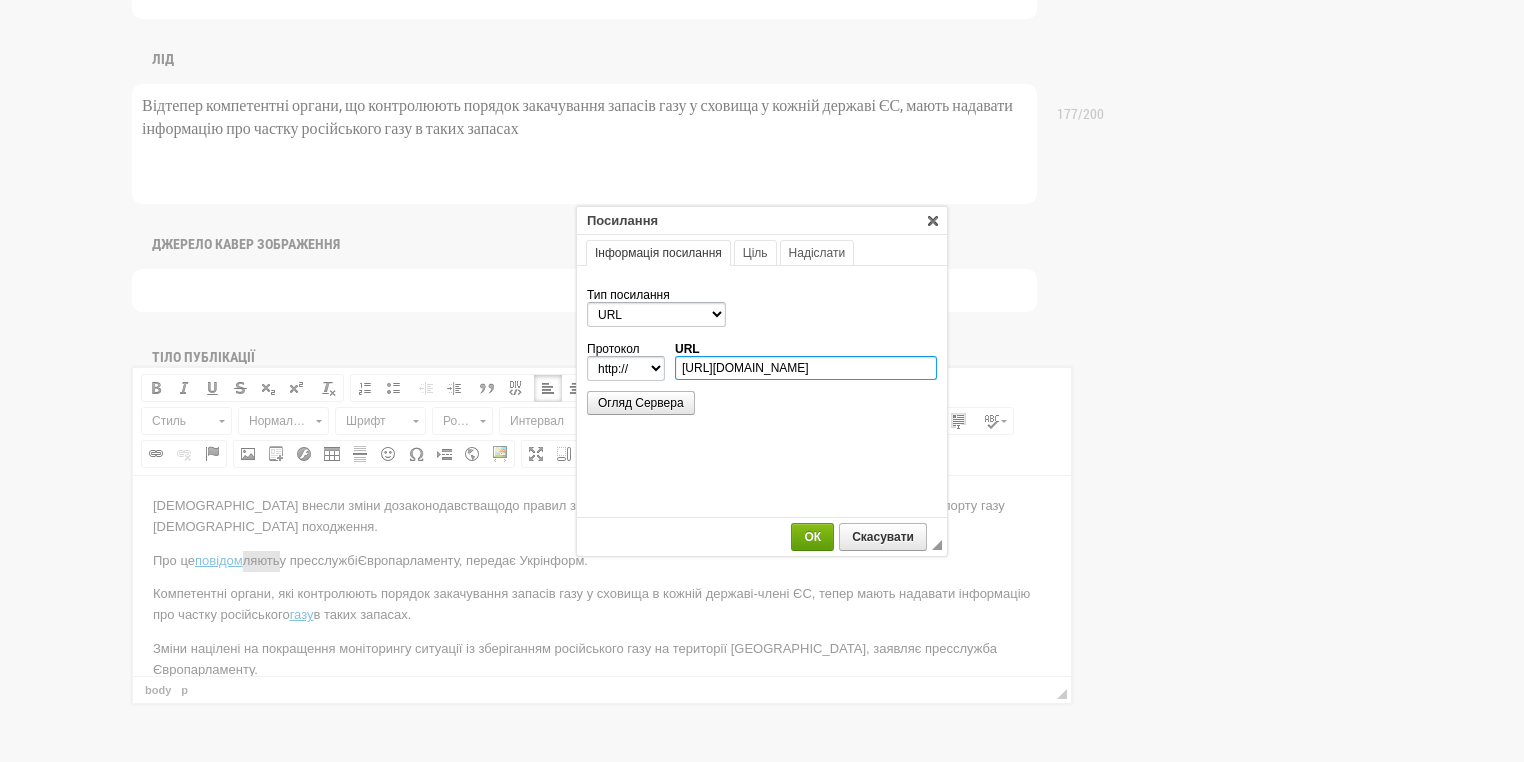type on "https://www.europarl.europa.eu/portal/en" 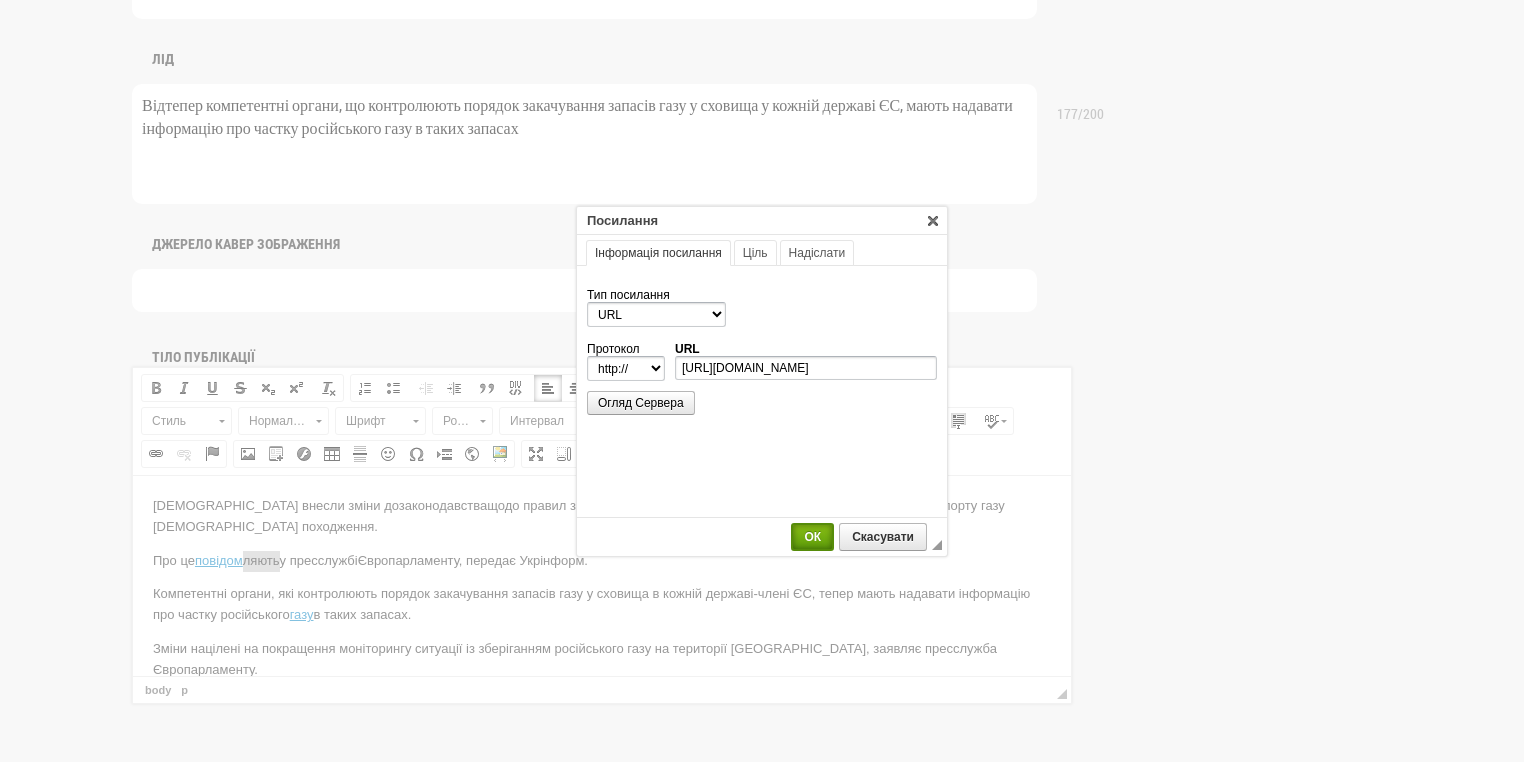 select on "https://" 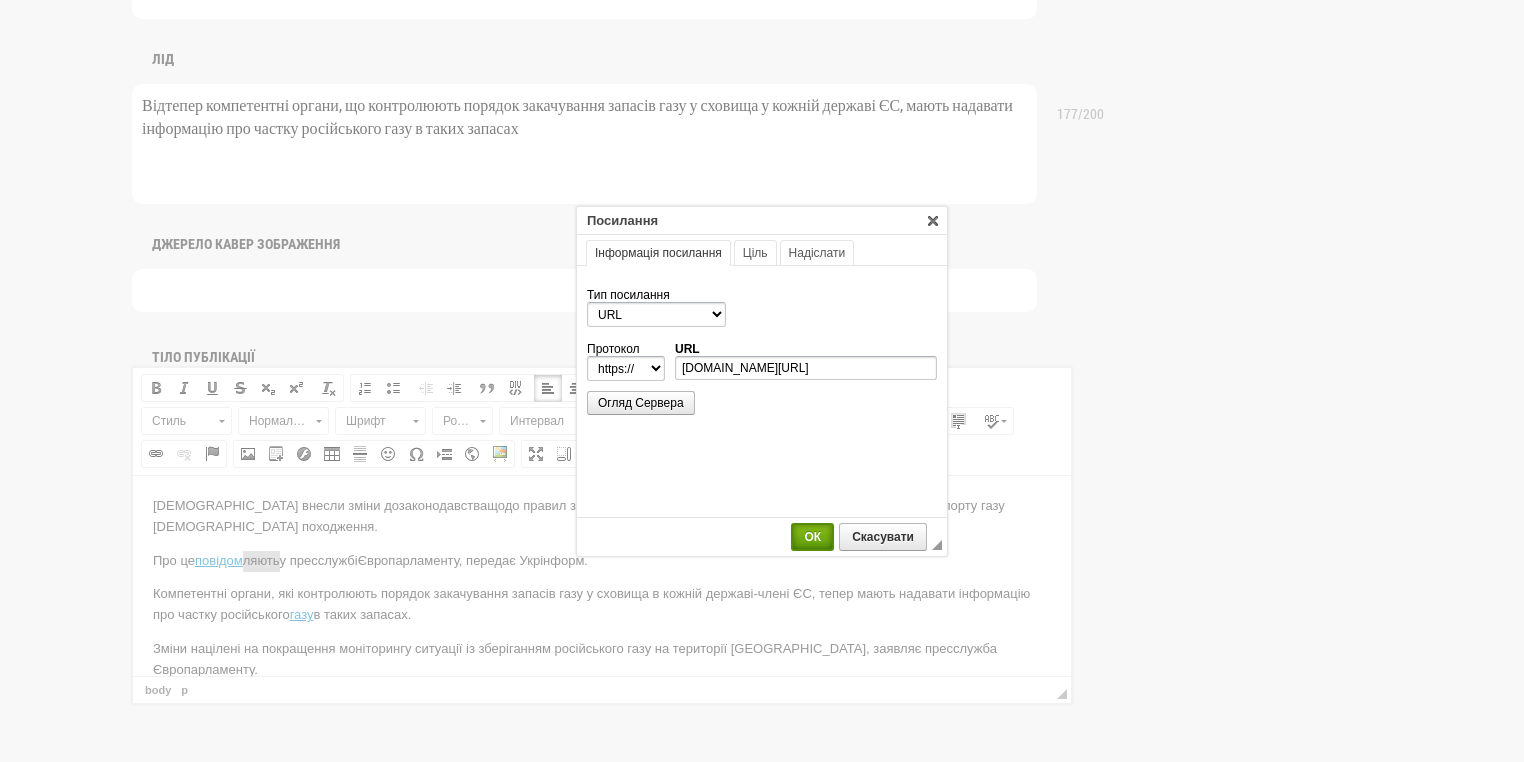 click on "ОК" at bounding box center [812, 537] 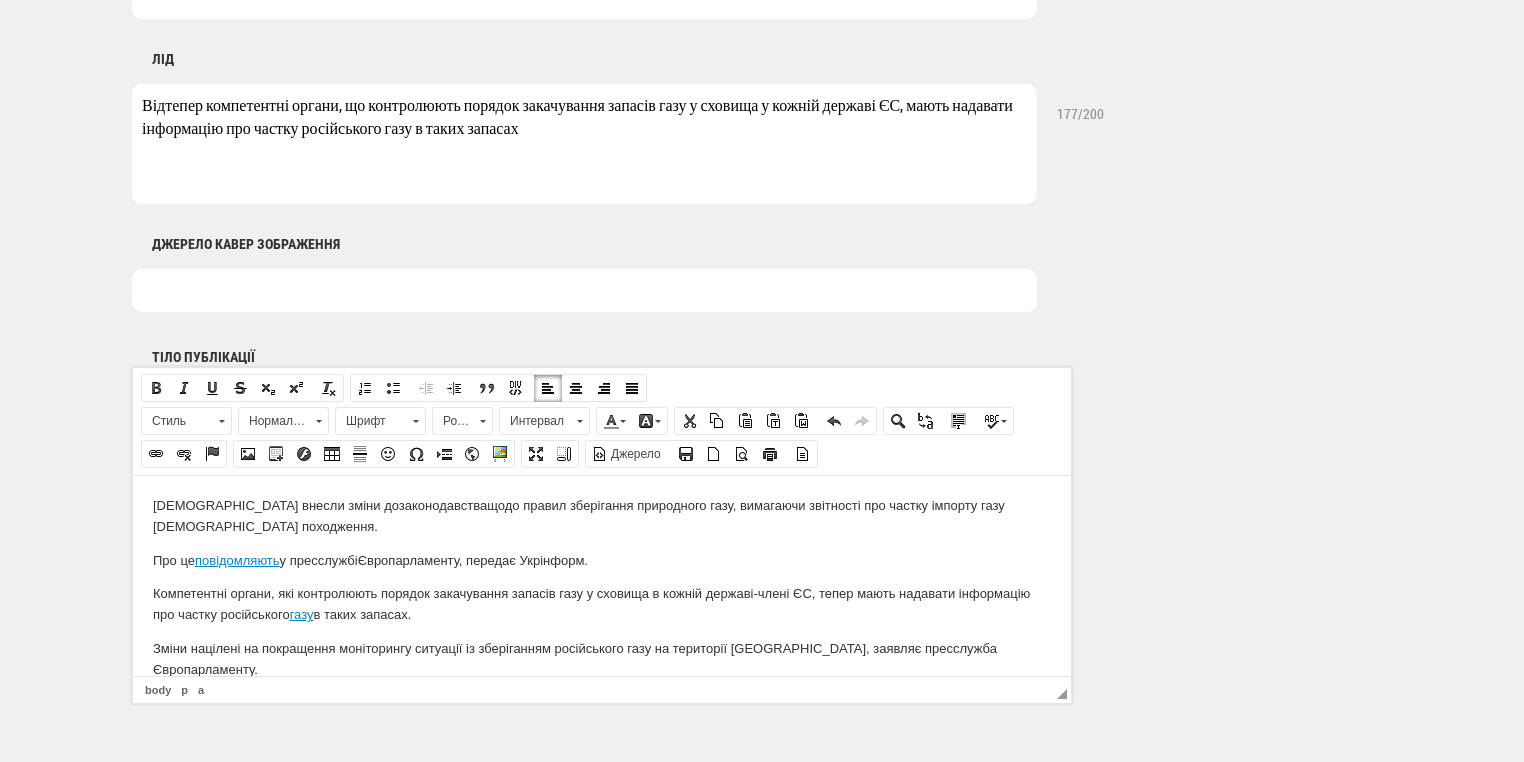 click on "Про це  повідом ляють  у пресслужбі  Європарламенту, передає Укрінформ." at bounding box center [602, 560] 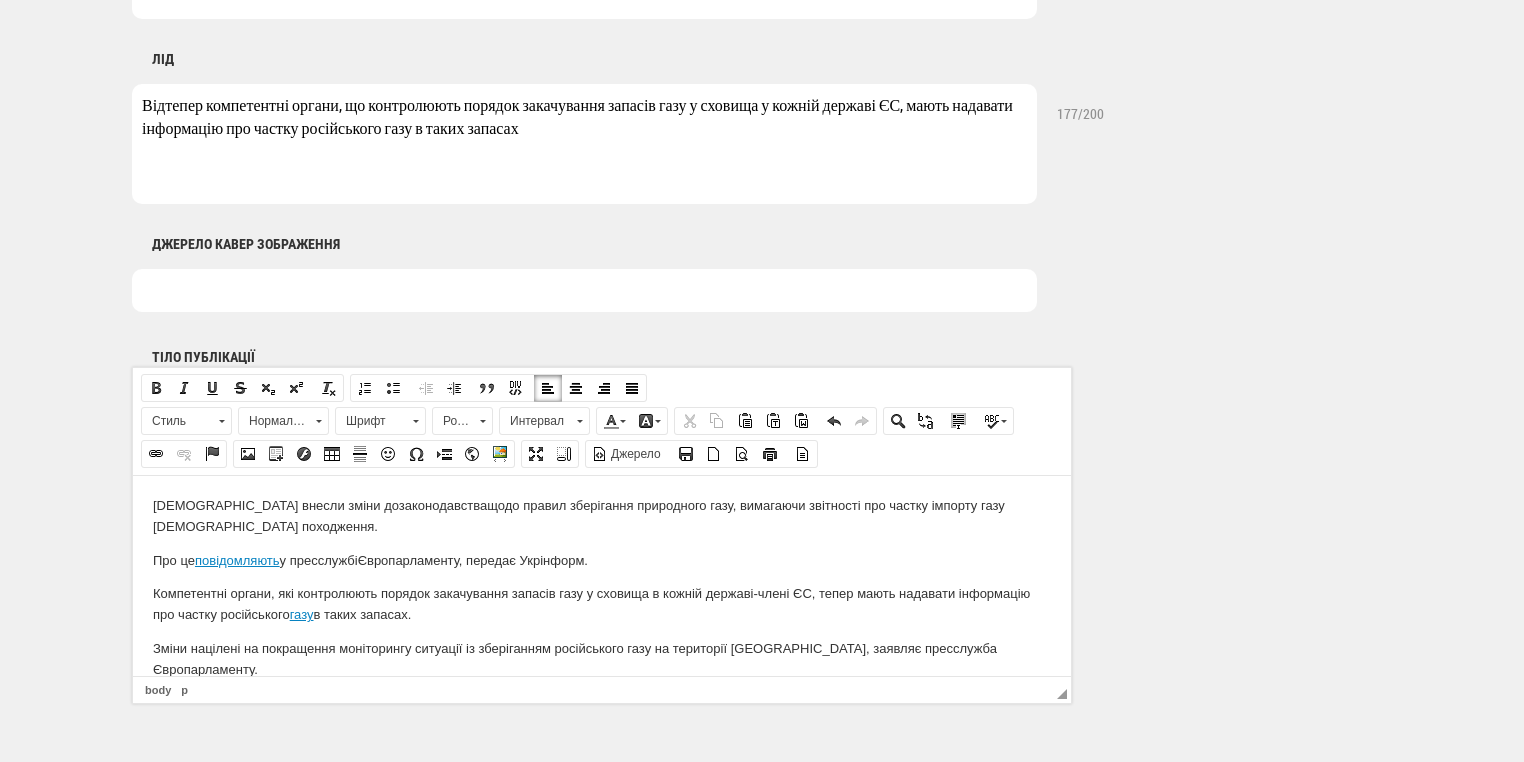 click on "Про це  повідом ляють  у пресслужбі  Європарламенту, передає Укрінформ." at bounding box center (602, 560) 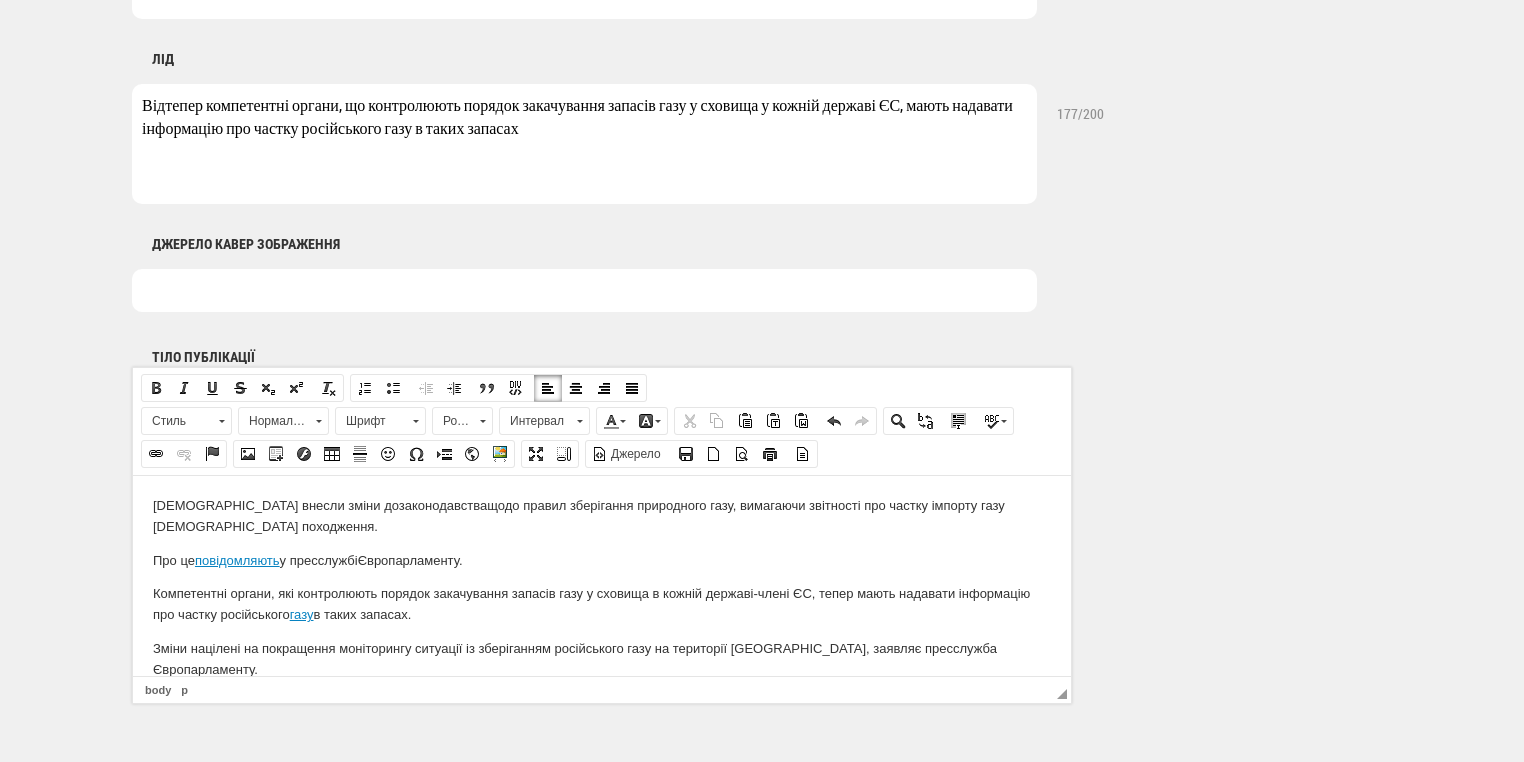 click on "Євродепутати внесли зміни до  законодавства  щодо правил зберігання природного газу, вимагаючи звітності про частку імпорту газу російського походження." at bounding box center [602, 516] 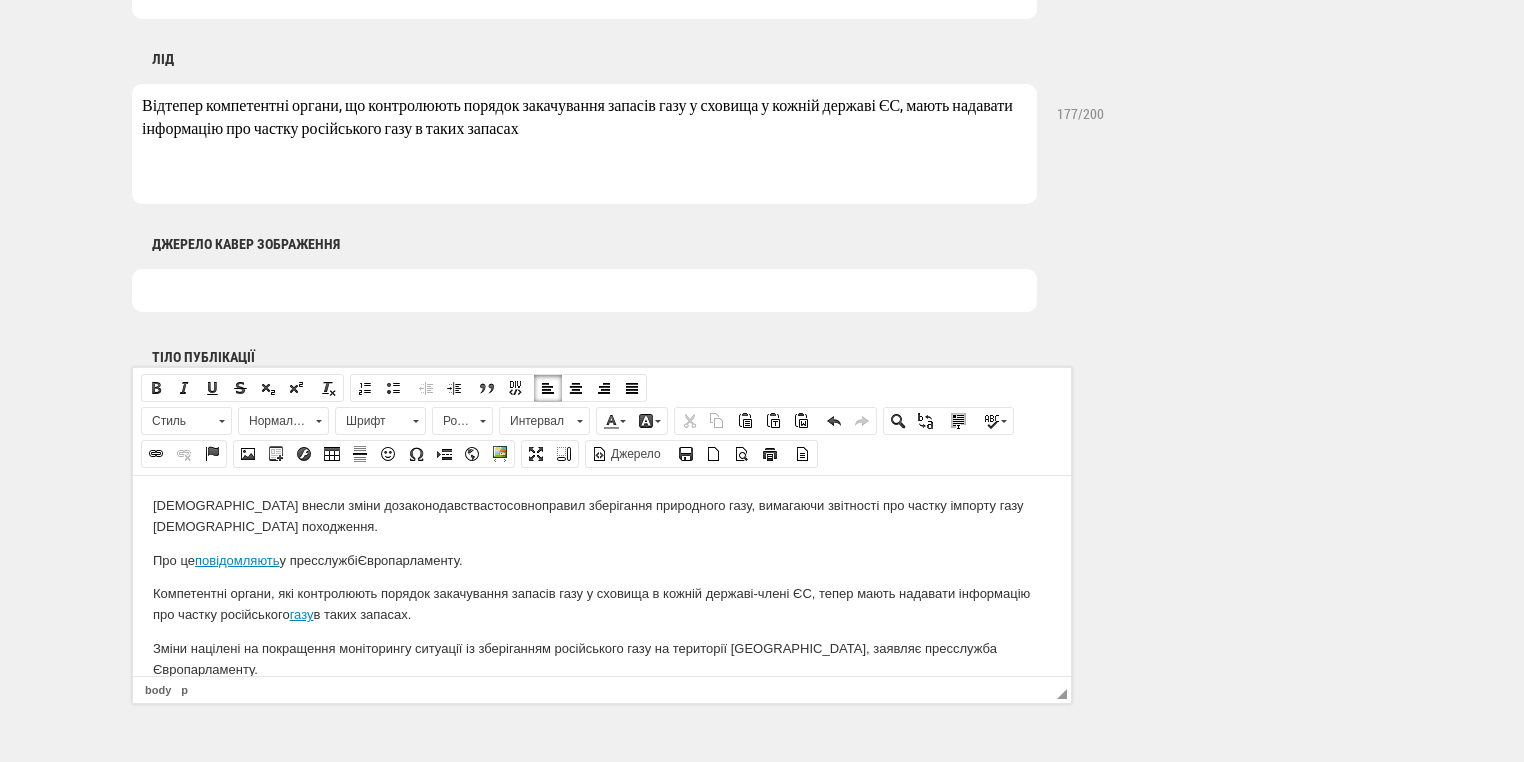 click on "Євродепутати внесли зміни до  законодавства  стосовно  правил зберігання природного газу, вимагаючи звітності про частку імпорту газу російського походження." at bounding box center (602, 516) 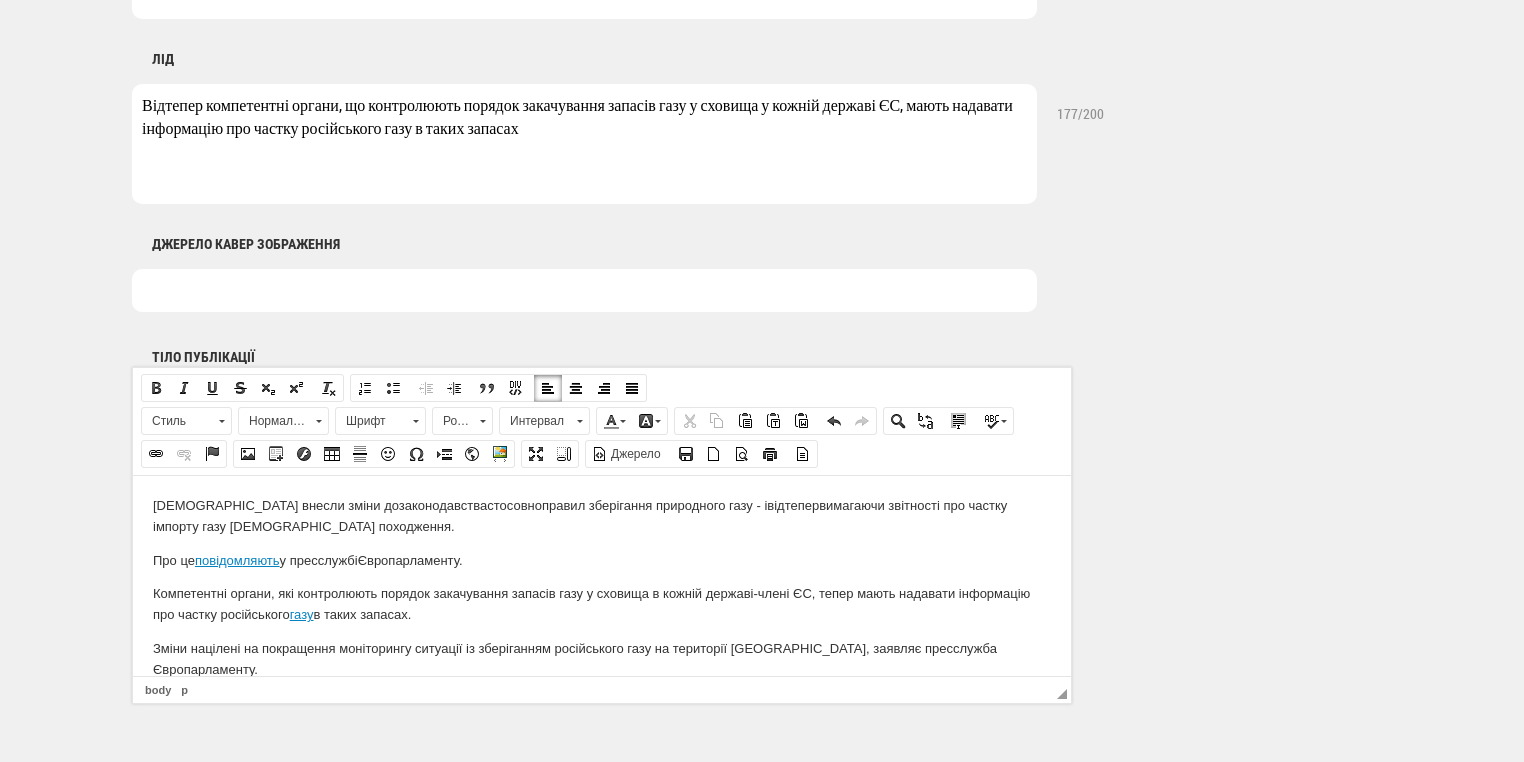 click on "Євродепутати внесли зміни до  законодавства  стосовно  правил зберігання природного газу - івідтепер  вимагаючи звітності про частку імпорту газу російського походження." at bounding box center [602, 516] 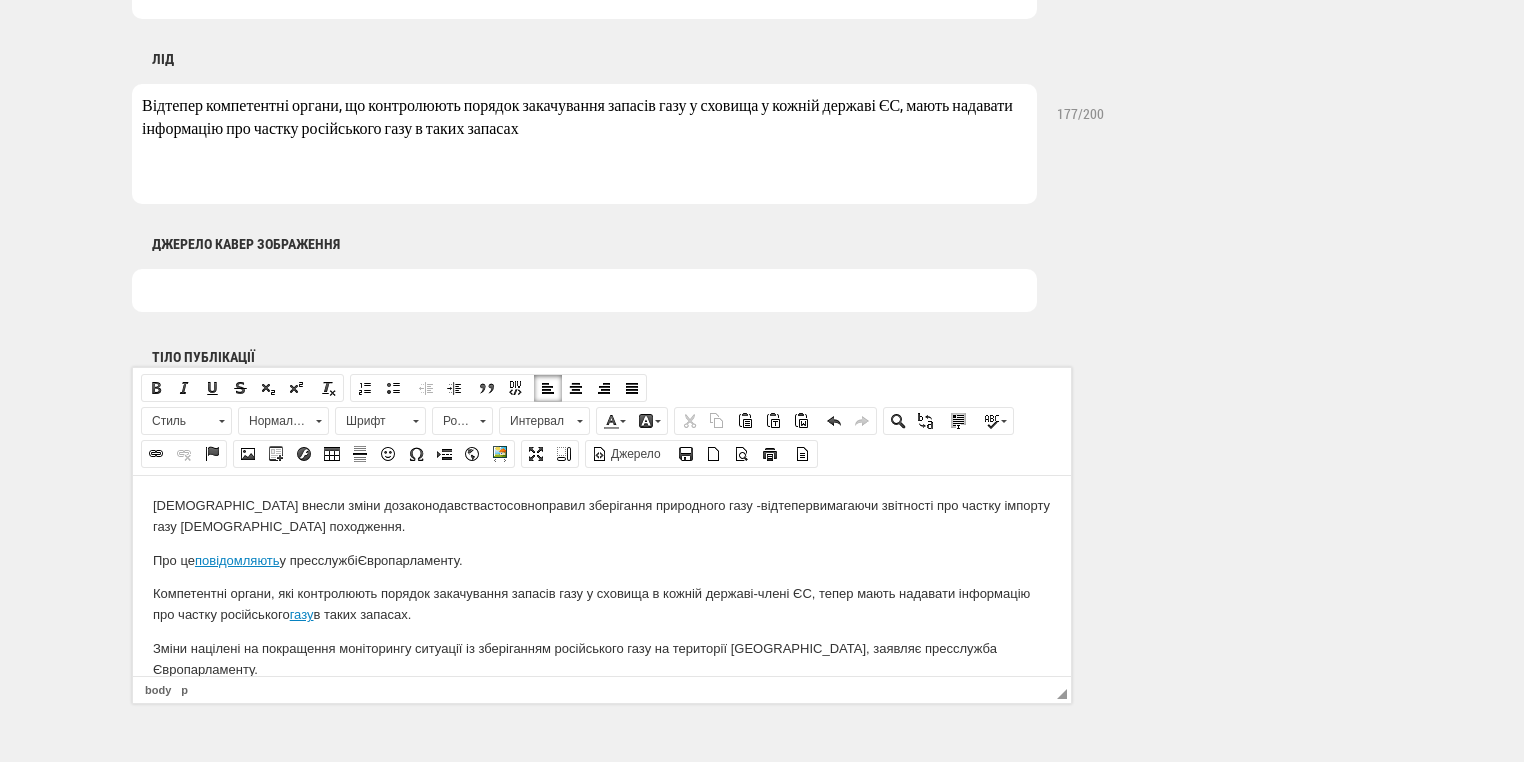 click on "Євродепутати внесли зміни до  законодавства  стосовно  правил зберігання природного газу -  відтепер  вимагаючи звітності про частку імпорту газу російського походження." at bounding box center [602, 516] 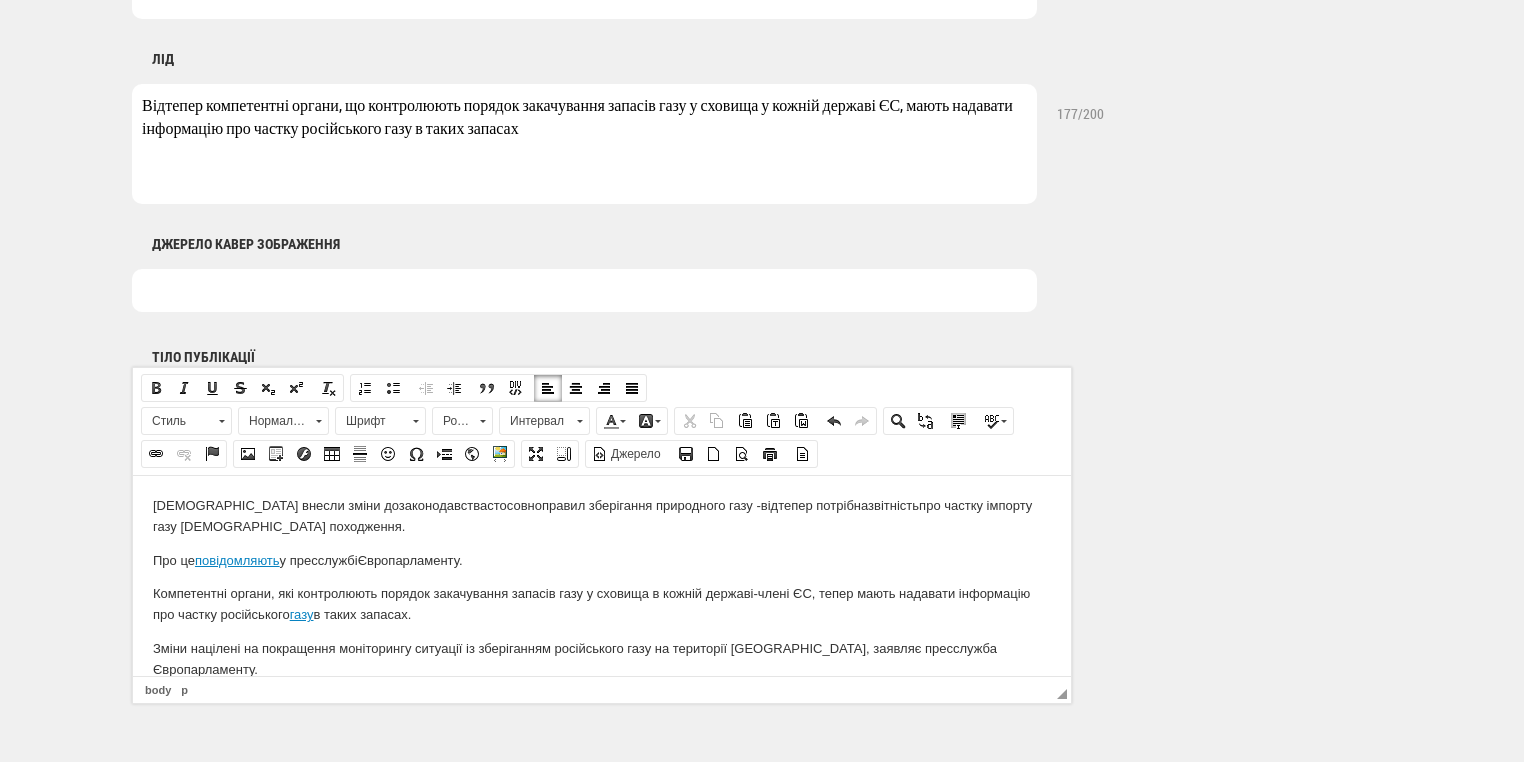 scroll, scrollTop: 80, scrollLeft: 0, axis: vertical 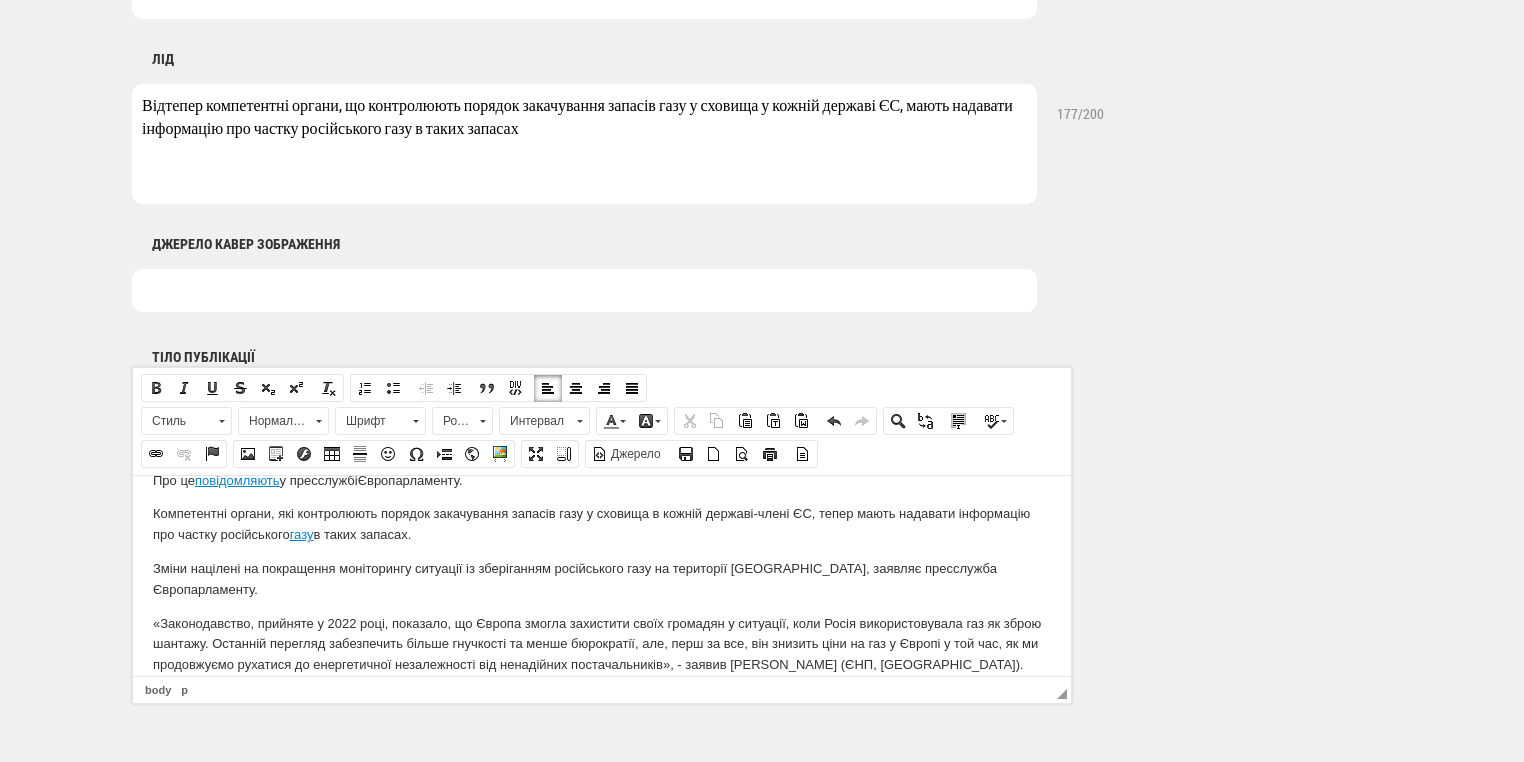 click on "Компетентні органи, які контролюють порядок закачування запасів газу у сховища в кожній державі-члені ЄС, тепер мають надавати інформацію про частку російського  газу  в таких запасах." at bounding box center (602, 524) 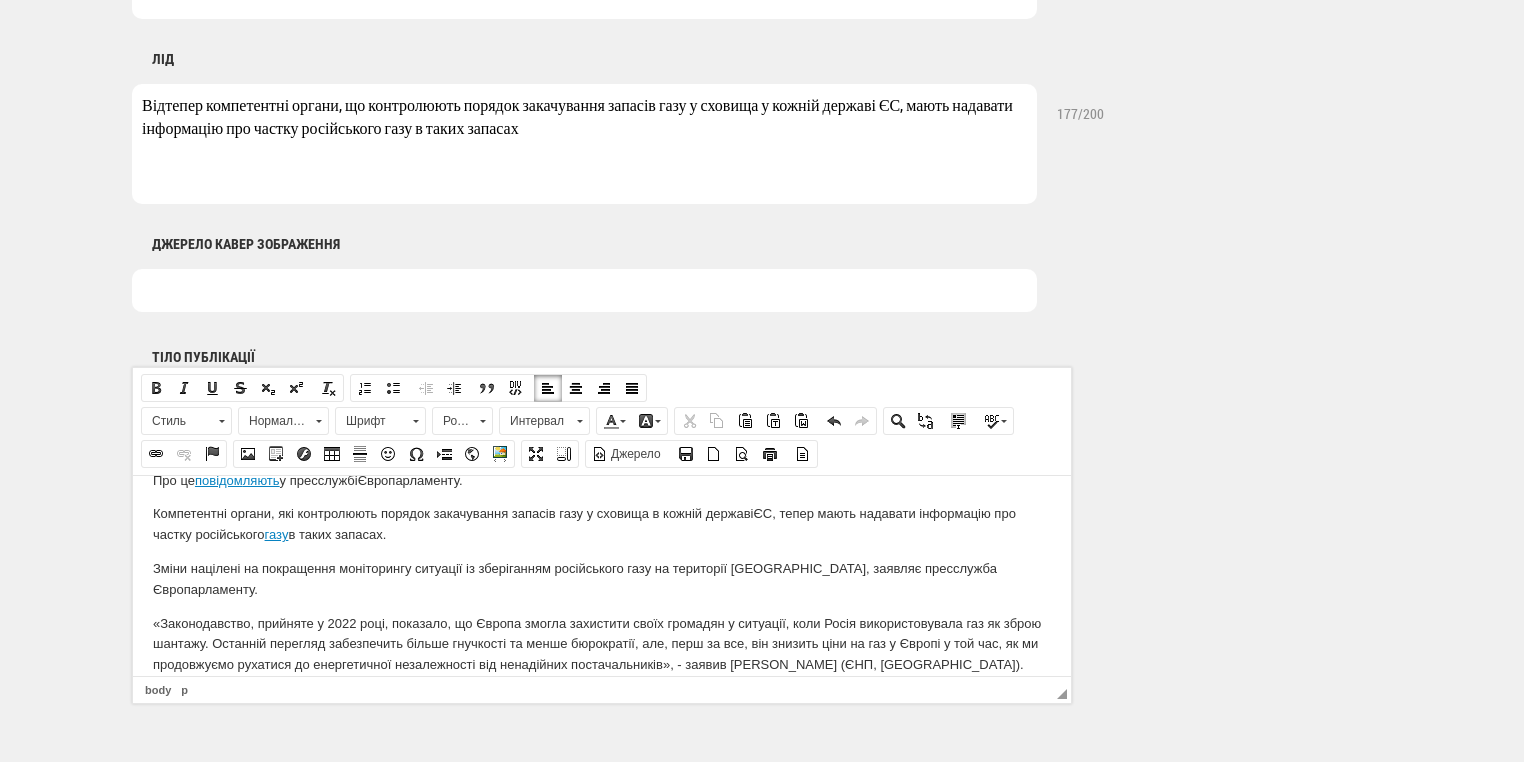 click on "Компетентні органи, які контролюють порядок закачування запасів газу у сховища в кожній державі  ЄС, тепер мають надавати інформацію про частку російського  газу  в таких запасах." at bounding box center (602, 524) 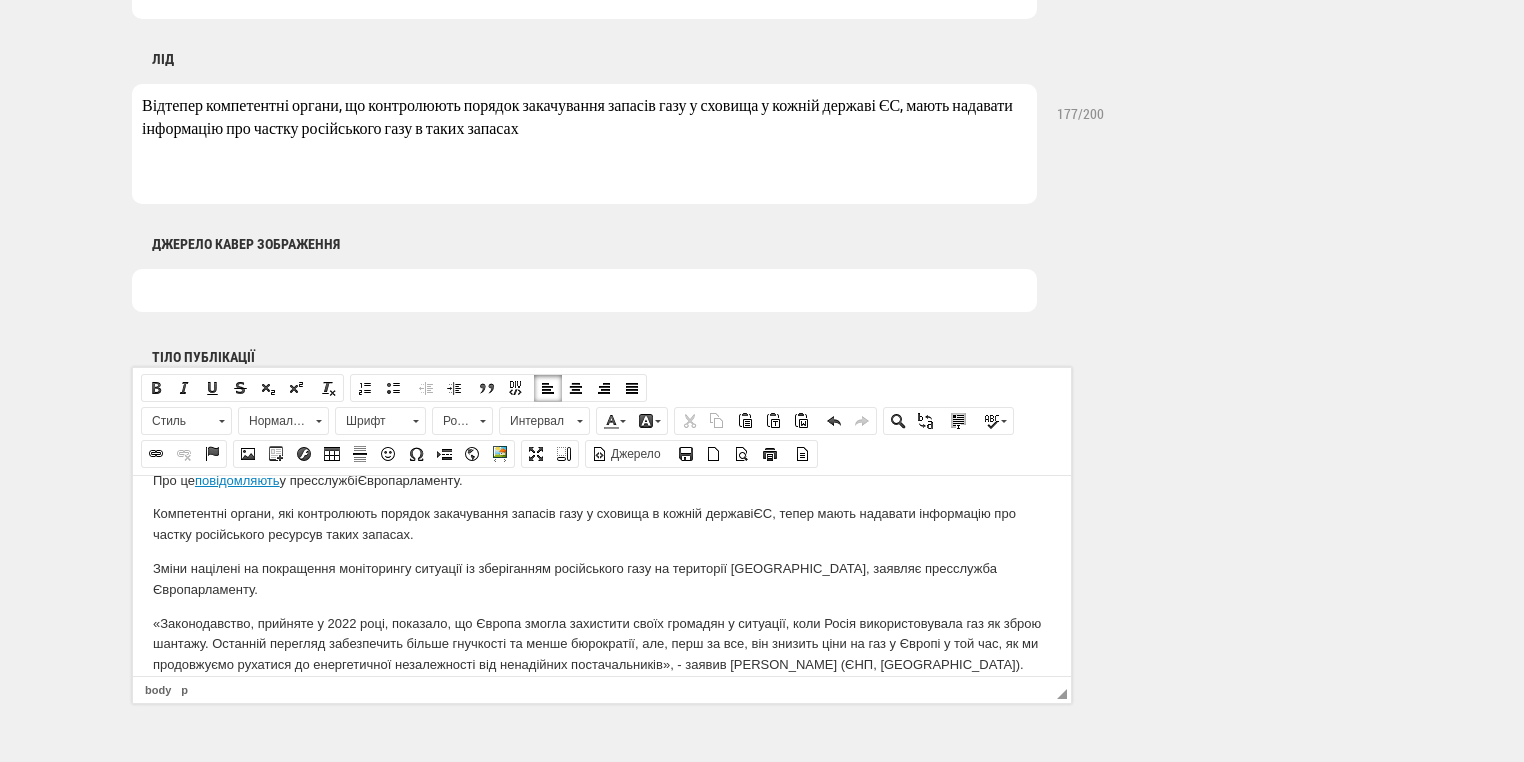 click on "Компетентні органи, які контролюють порядок закачування запасів газу у сховища в кожній державі  ЄС, тепер мають надавати інформацію про частку російського ресурсу  в таких запасах." at bounding box center [602, 524] 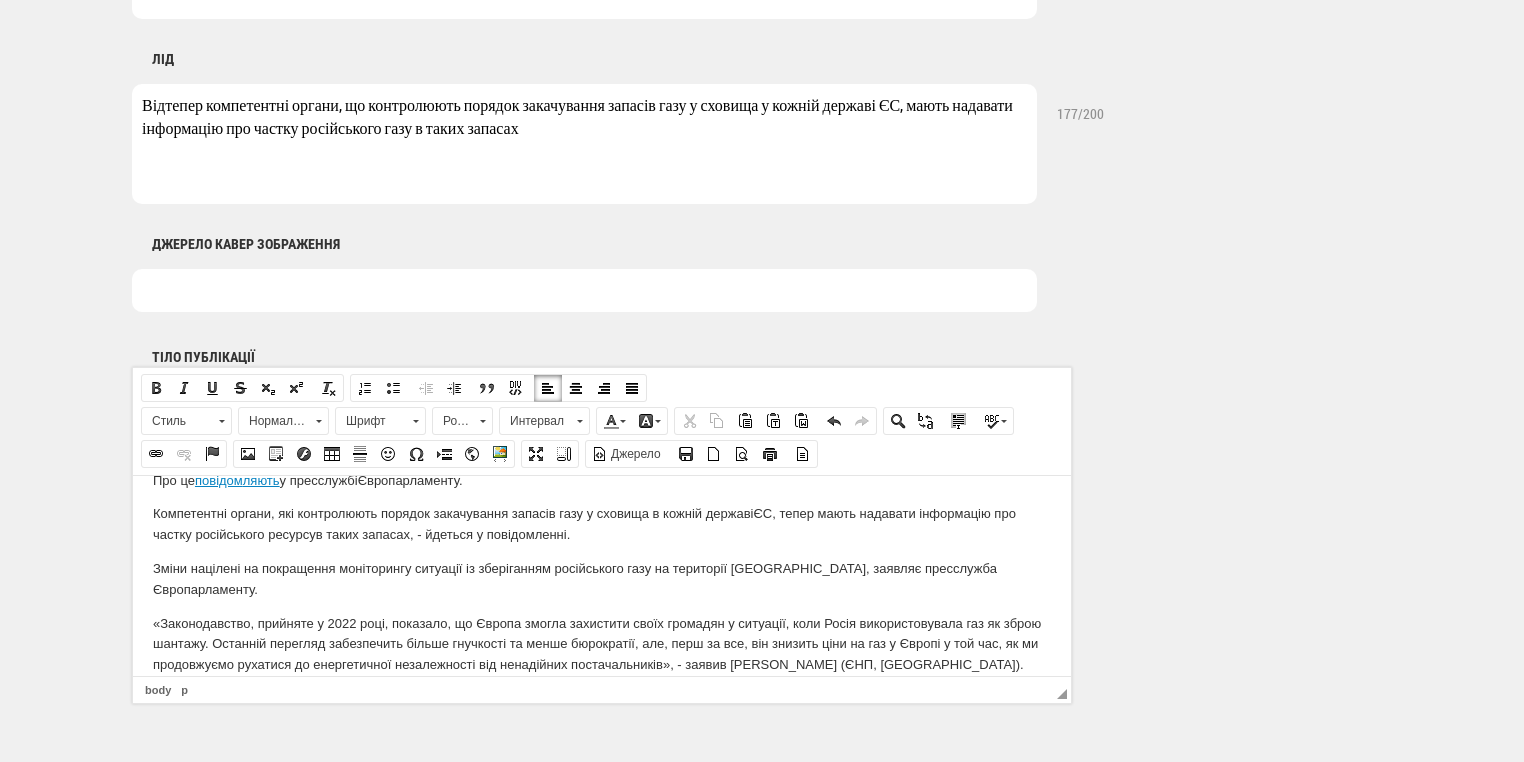scroll, scrollTop: 133, scrollLeft: 0, axis: vertical 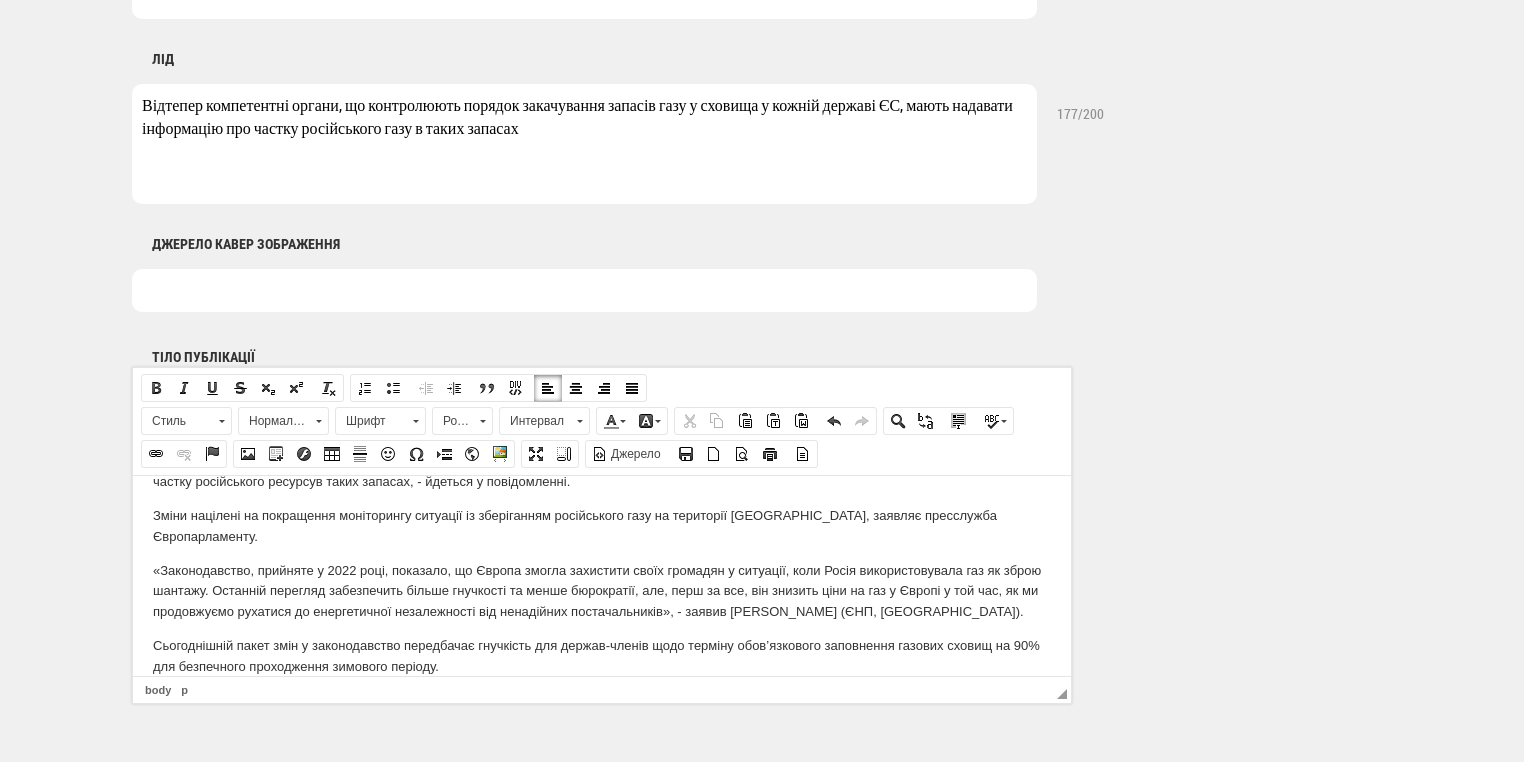 click on "Зміни націлені на покращення моніторингу ситуації із зберіганням російського газу на території ЄС, заявляє пресслужба Європарламенту." at bounding box center [602, 526] 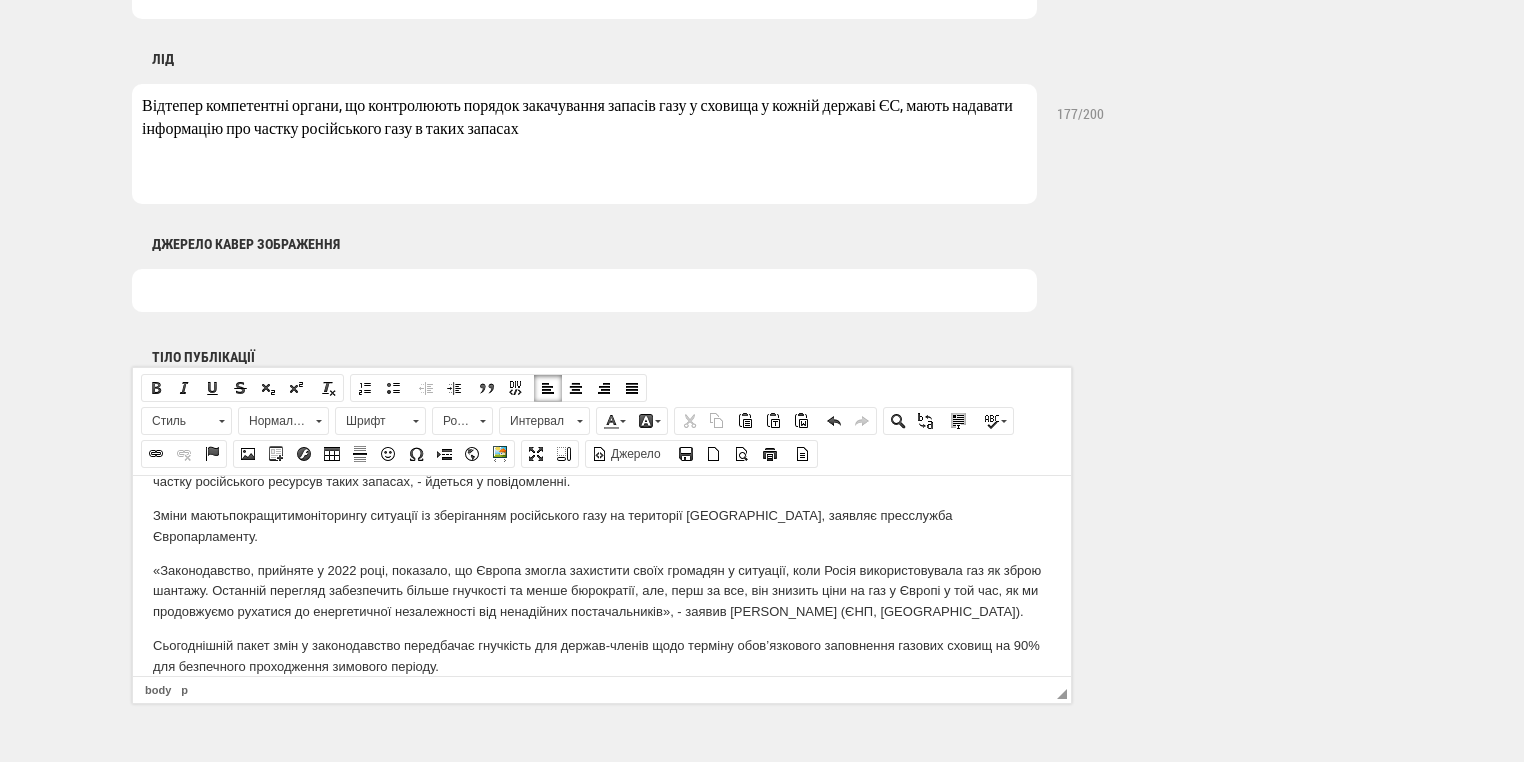 click on "Зміни мають  покращити  моніторингу ситуації із зберіганням російського газу на території ЄС, заявляє пресслужба Європарламенту." at bounding box center [602, 526] 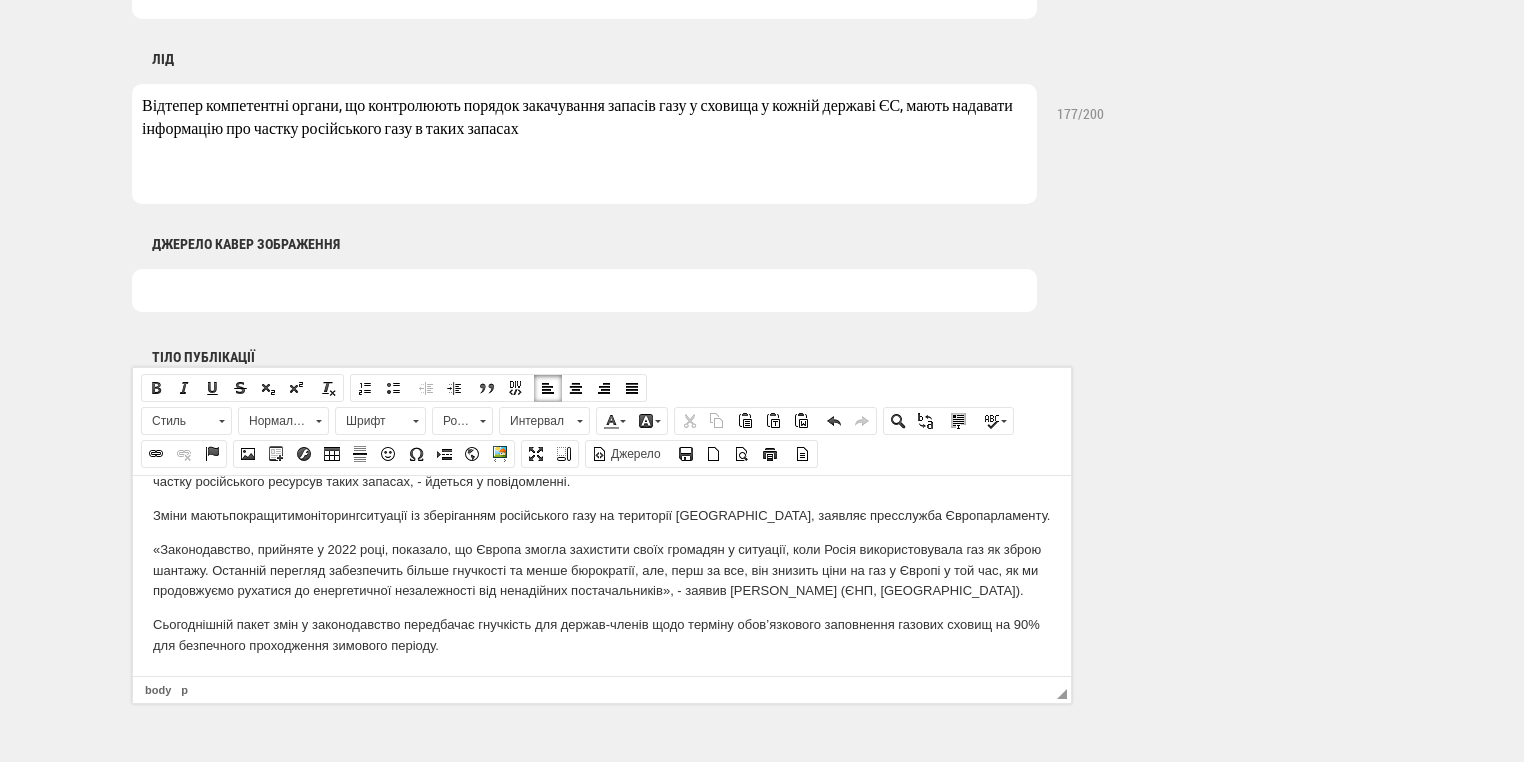 click on "Зміни мають  покращити  моніторинг  ситуації із зберіганням російського газу на території ЄС, заявляє пресслужба Європарламенту." at bounding box center (602, 515) 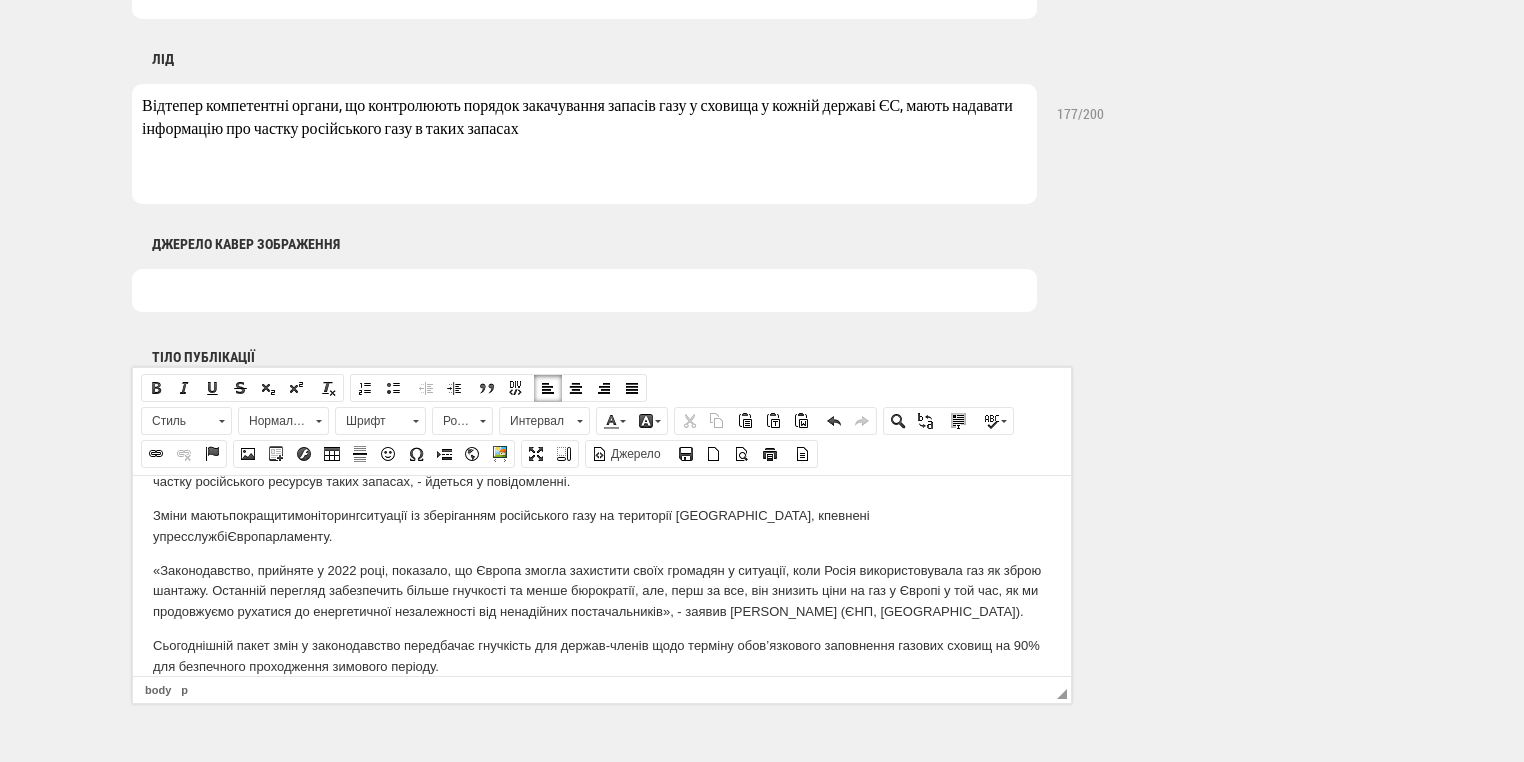 click on "«Законодавство, прийняте у 2022 році, показало, що Європа змогла захистити своїх громадян у ситуації, коли Росія використовувала газ як зброю шантажу. Останній перегляд забезпечить більше гнучкості та менше бюрократії, але, перш за все, він знизить ціни на газ у Європі у той час, як ми продовжуємо рухатися до енергетичної незалежності від ненадійних постачальників», - заявив доповідач Борис Будка (ЄНП, Польща)." at bounding box center (602, 591) 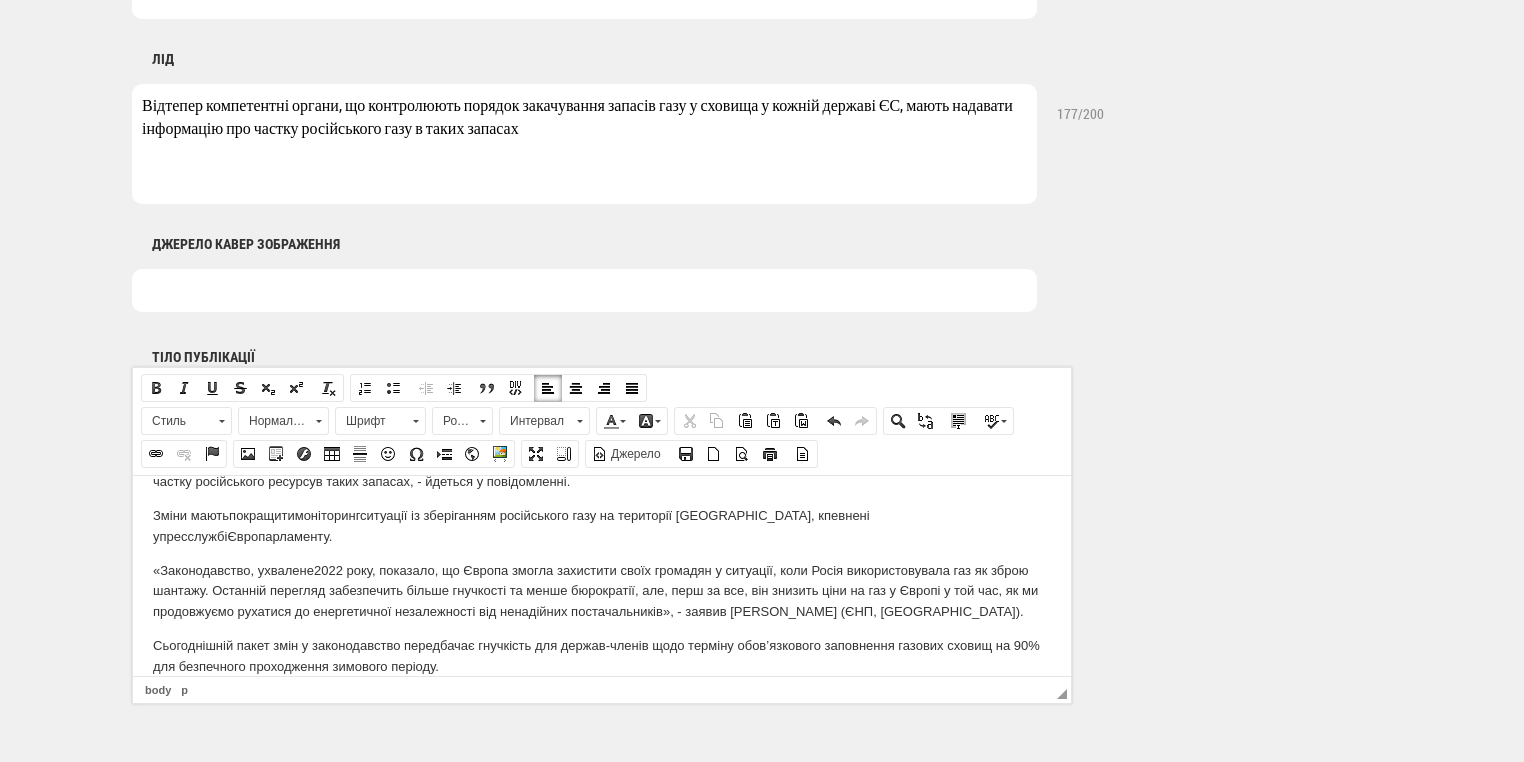 scroll, scrollTop: 1040, scrollLeft: 0, axis: vertical 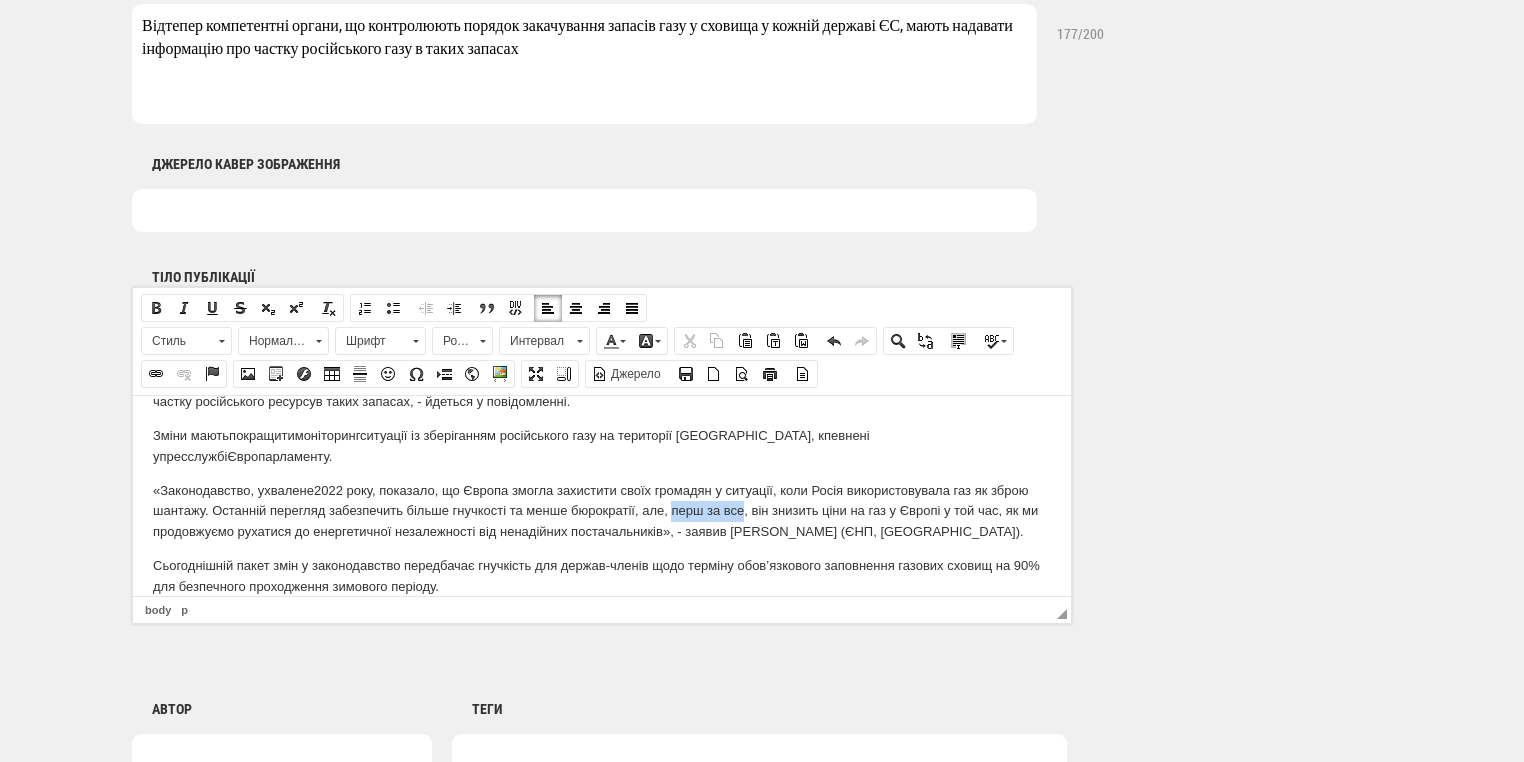 drag, startPoint x: 671, startPoint y: 490, endPoint x: 743, endPoint y: 491, distance: 72.00694 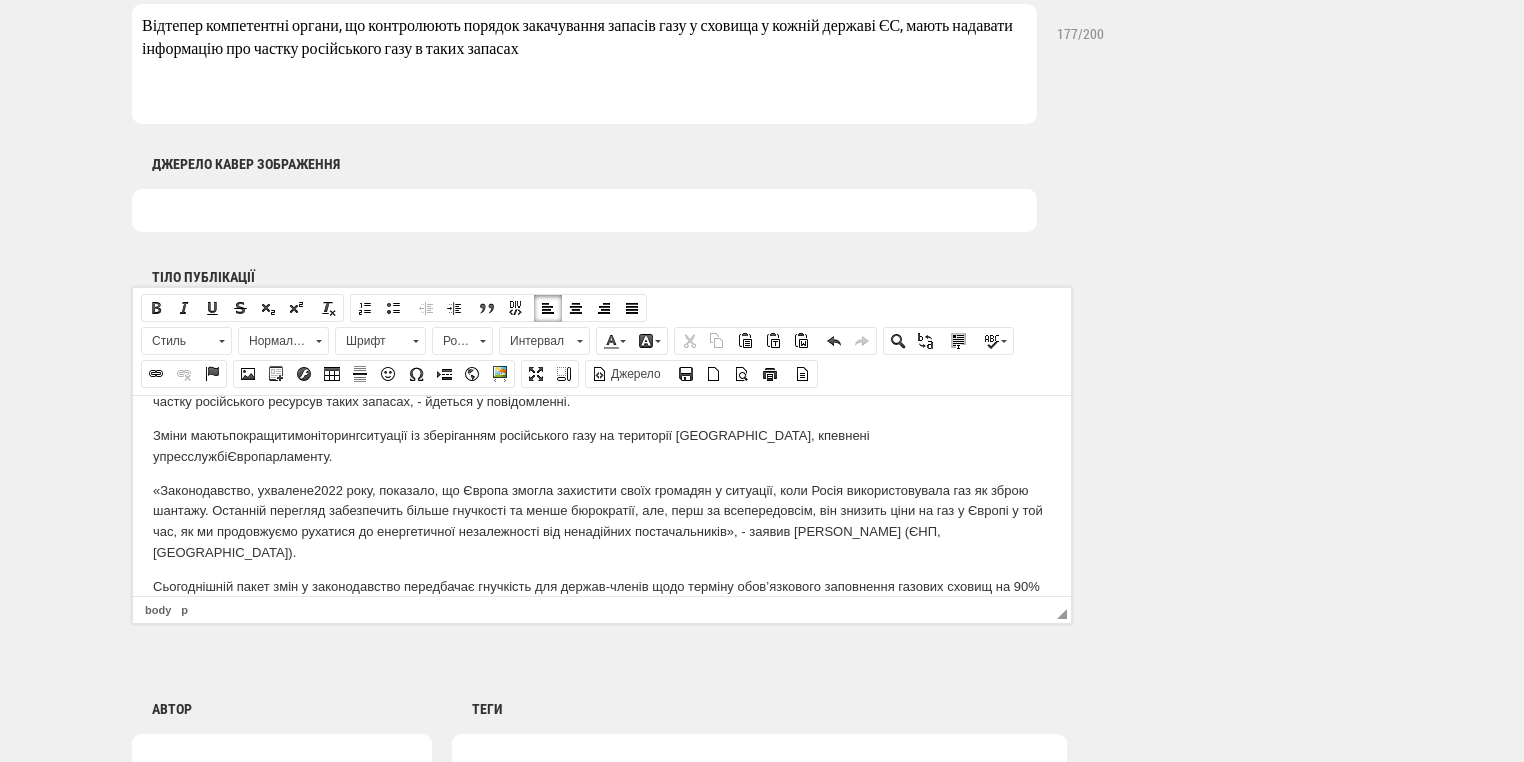 click on "«Законодавство, ухвалене  2022 року , показало, що Європа змогла захистити своїх громадян у ситуації, коли Росія використовувала газ як зброю шантажу. Останній перегляд забезпечить більше гнучкості та менше бюрократії, але, перш за всепередовсім, він знизить ціни на газ у Європі у той час, як ми продовжуємо рухатися до енергетичної незалежності від ненадійних постачальників», - заявив доповідач Борис Будка (ЄНП, Польща)." at bounding box center (602, 521) 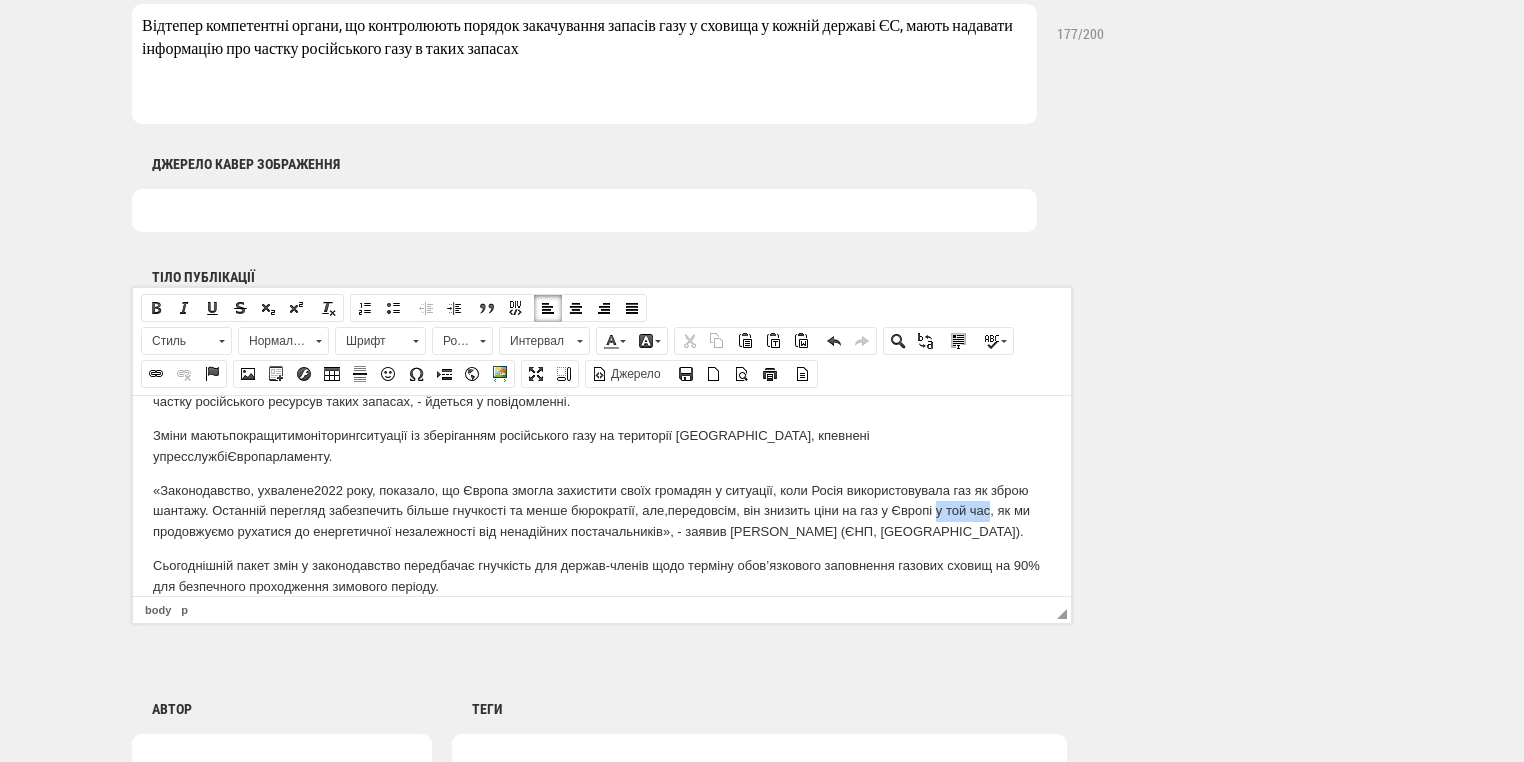 drag, startPoint x: 939, startPoint y: 486, endPoint x: 992, endPoint y: 486, distance: 53 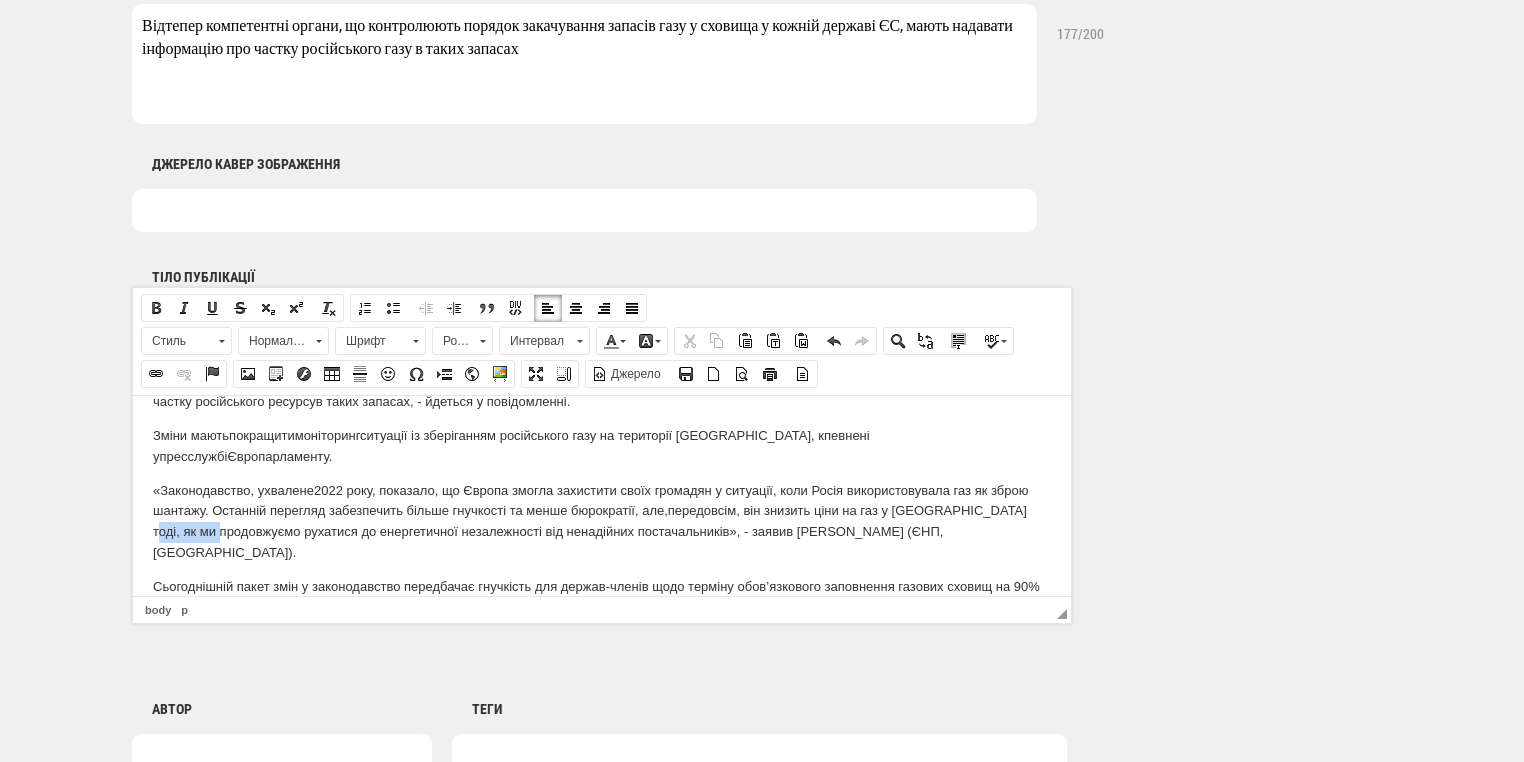 drag, startPoint x: 234, startPoint y: 507, endPoint x: 150, endPoint y: 511, distance: 84.095184 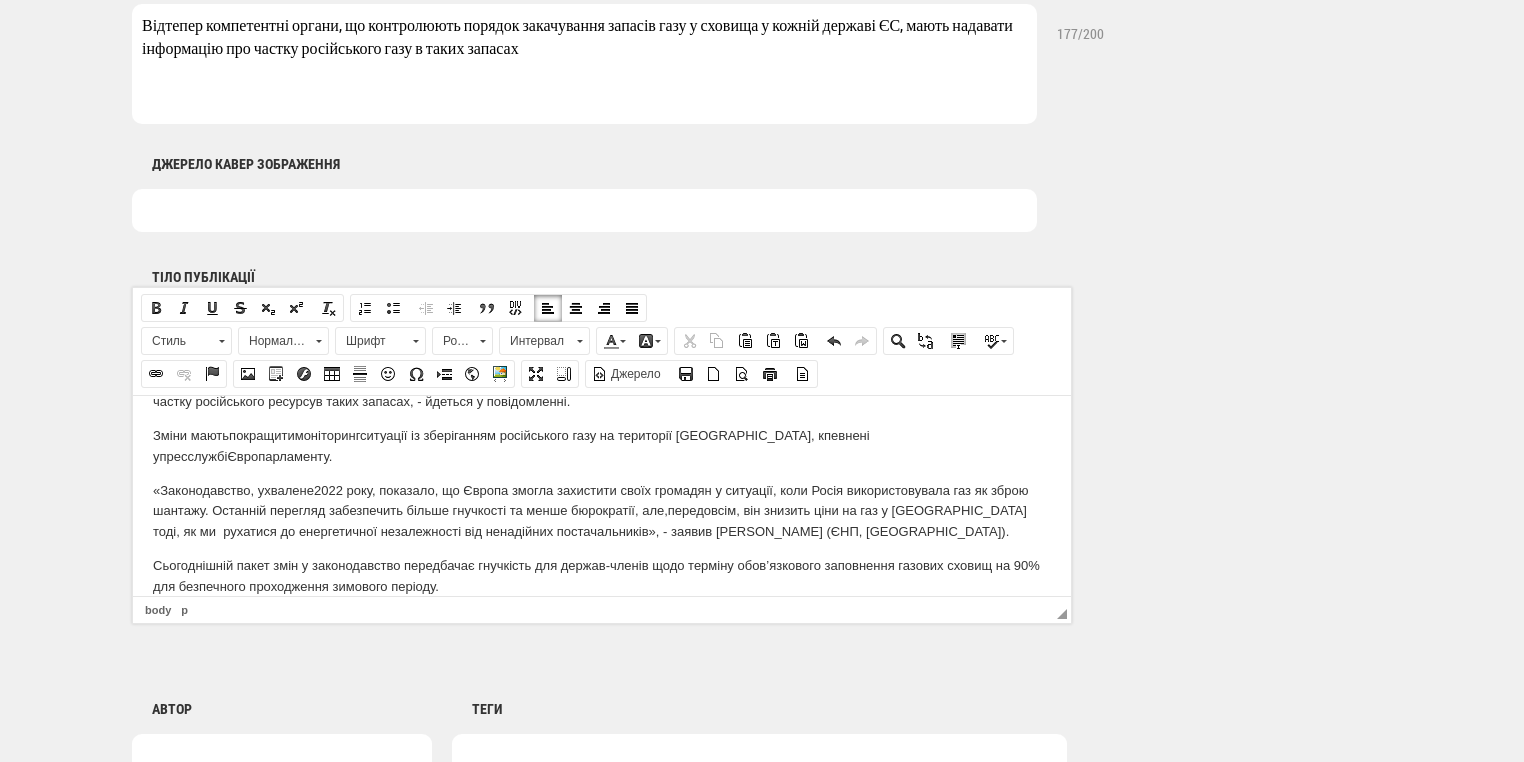 click on "«Законодавство, ухвалене  2022 року , показало, що Європа змогла захистити своїх громадян у ситуації, коли Росія використовувала газ як зброю шантажу. Останній перегляд забезпечить більше гнучкості та менше бюрократії, але,  передовсім, він знизить ціни на газ у Європі тоді, як ми  рухатися до енергетичної незалежності від ненадійних постачальників», - заявив доповідач Борис Будка (ЄНП, Польща)." at bounding box center [602, 511] 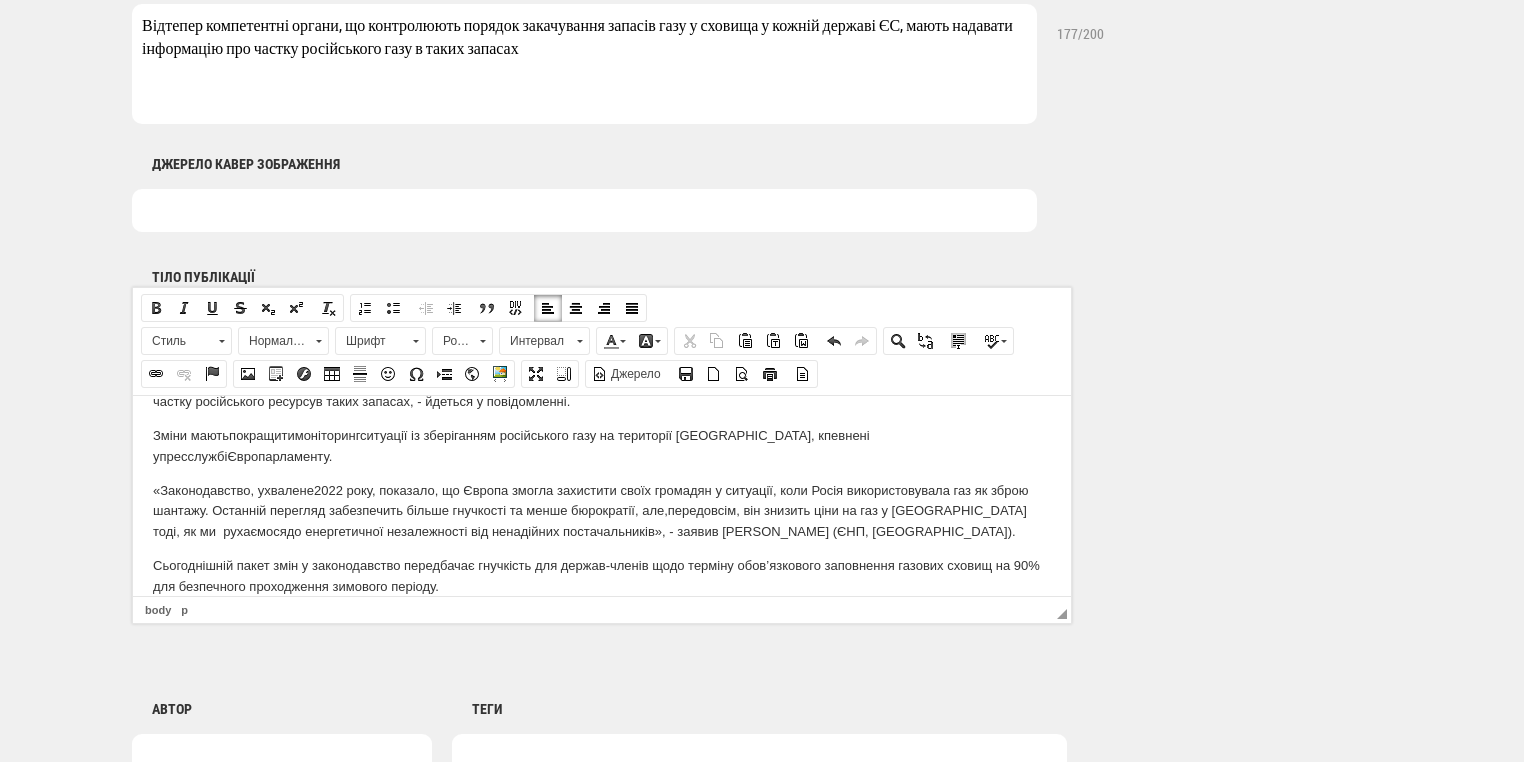 scroll, scrollTop: 1120, scrollLeft: 0, axis: vertical 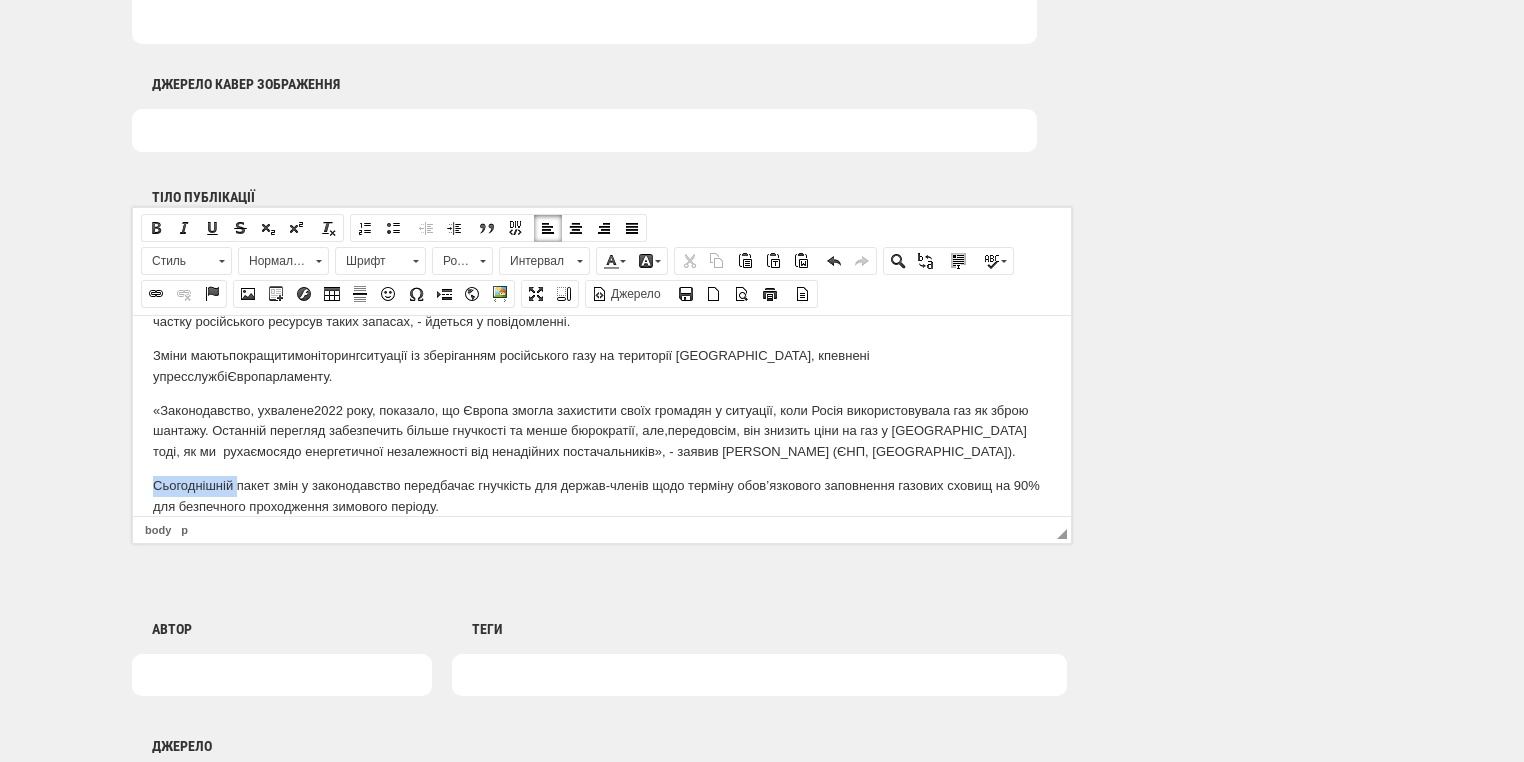 drag, startPoint x: 150, startPoint y: 464, endPoint x: 235, endPoint y: 467, distance: 85.052925 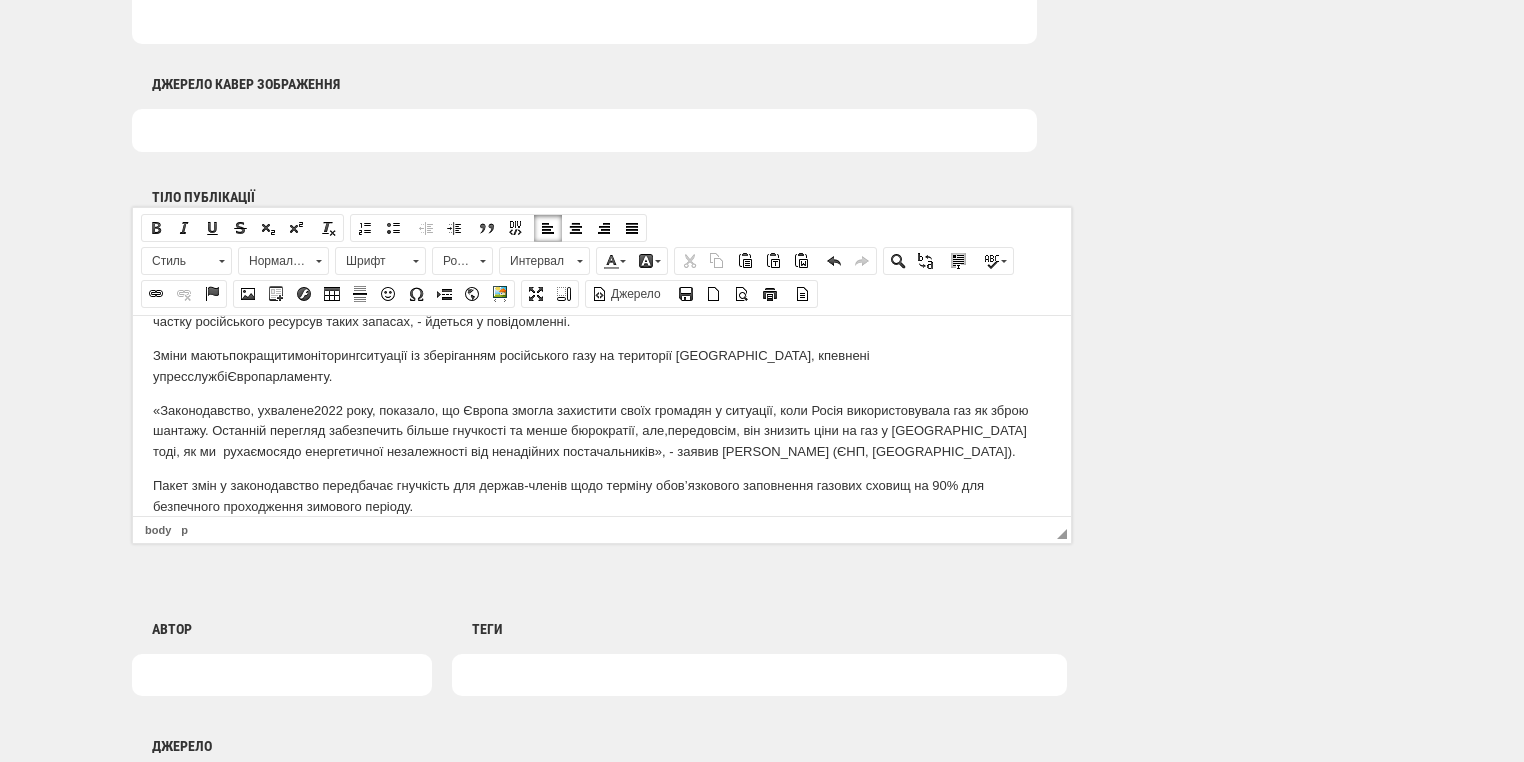 click on "Пакет змін у законодавство передбачає гнучкість для держав-членів щодо терміну обов’язкового заповнення газових сховищ на 90% для безпечного проходження зимового періоду." at bounding box center (602, 496) 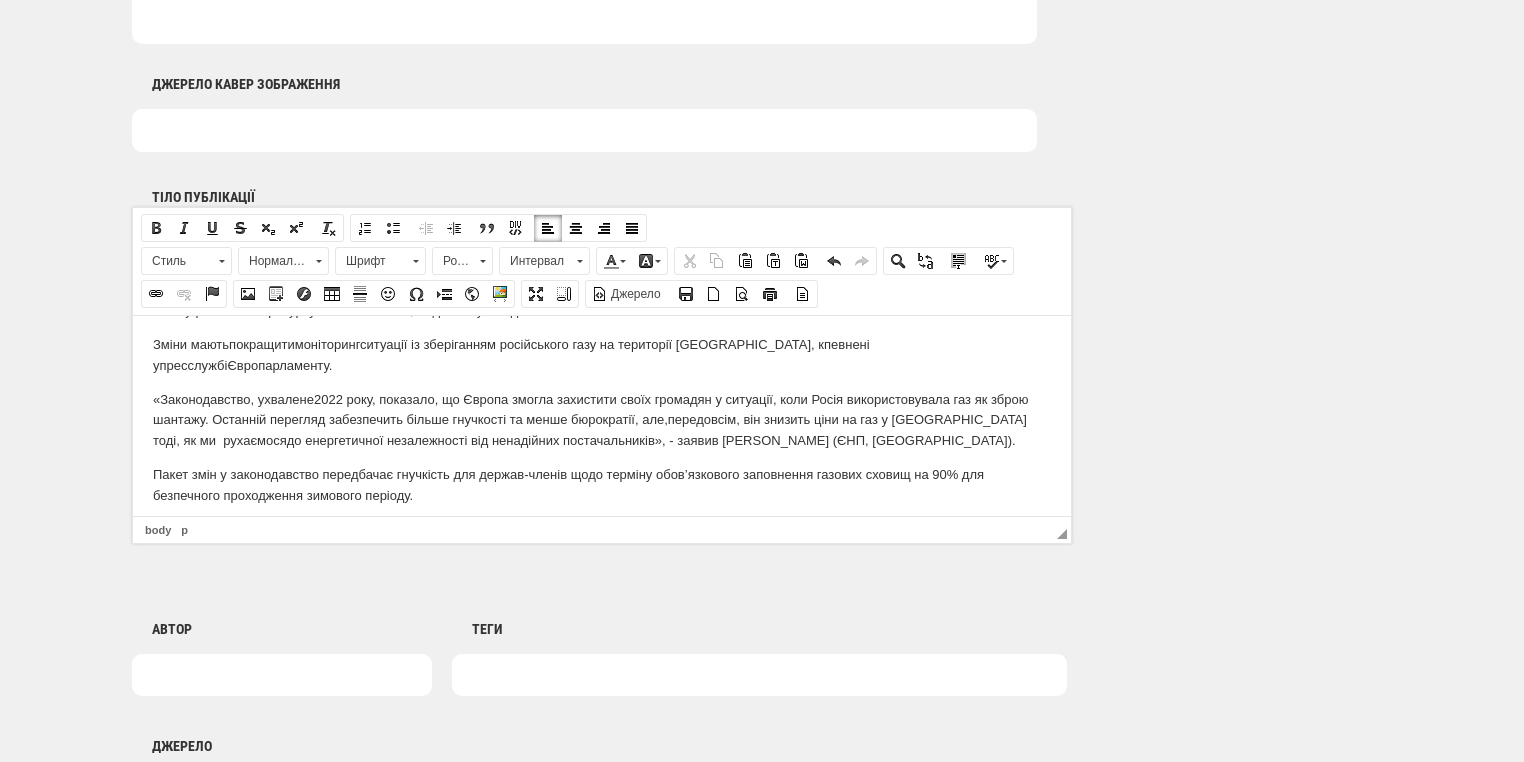 click at bounding box center [602, 529] 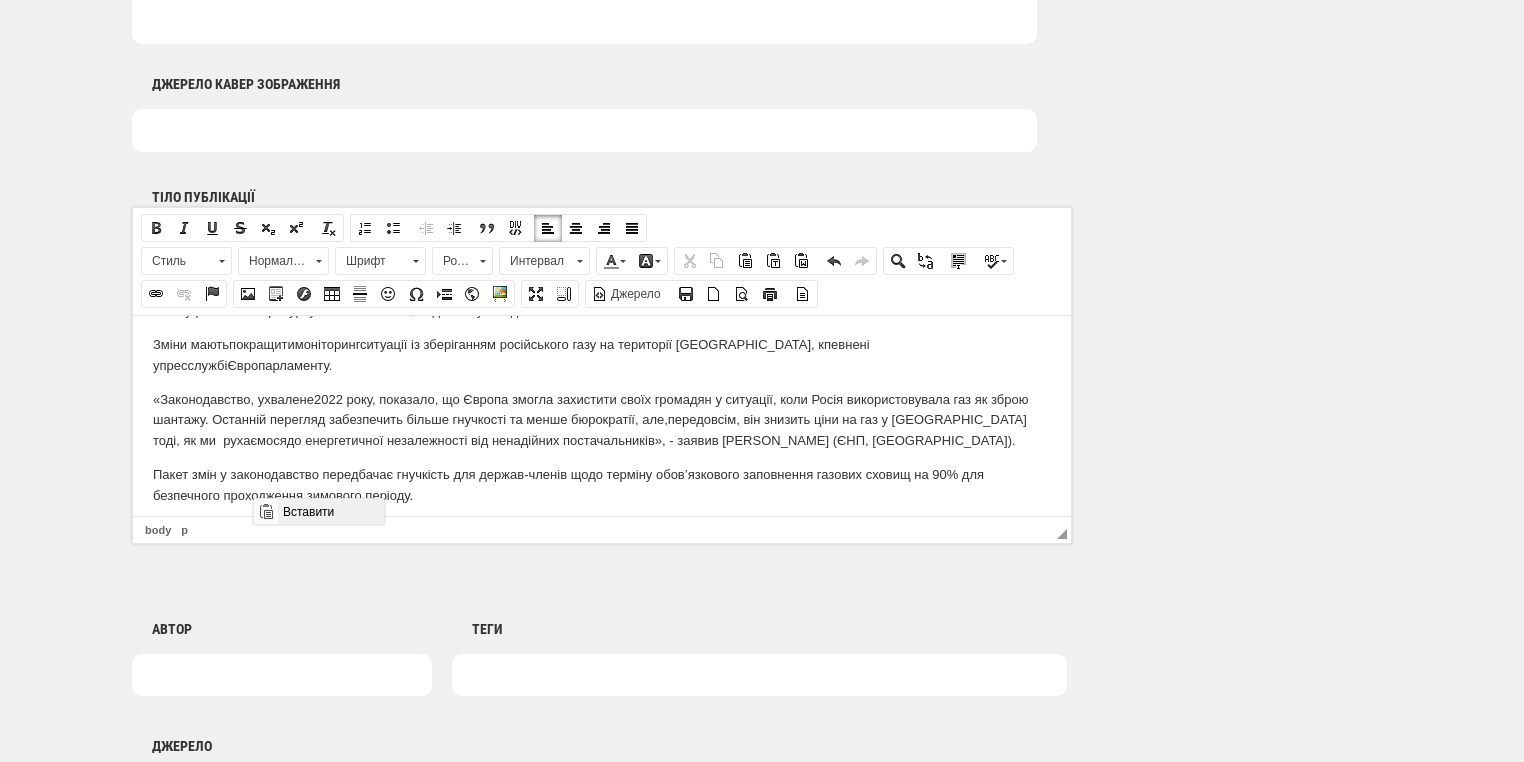 click on "Вставити" at bounding box center [330, 511] 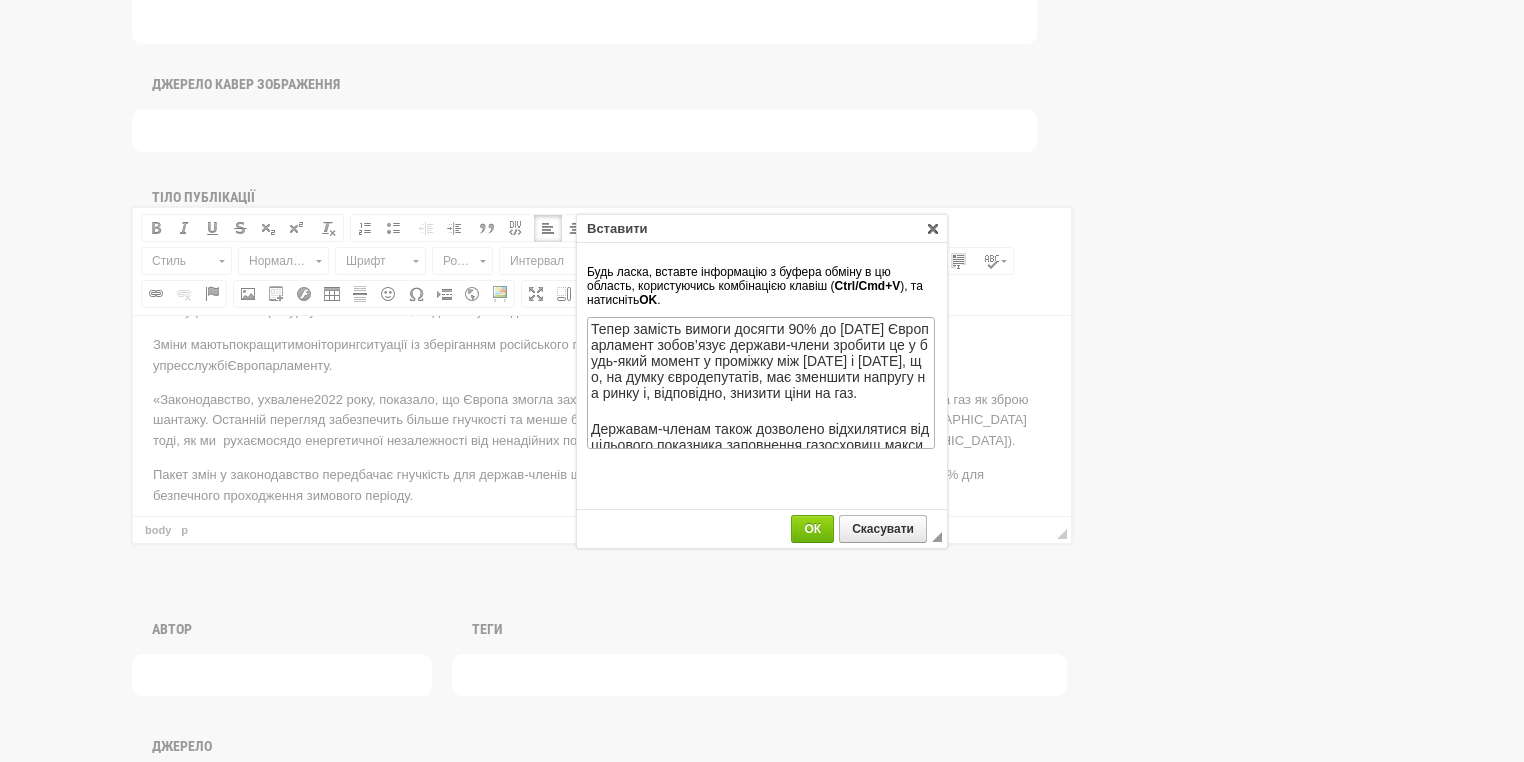 scroll, scrollTop: 180, scrollLeft: 0, axis: vertical 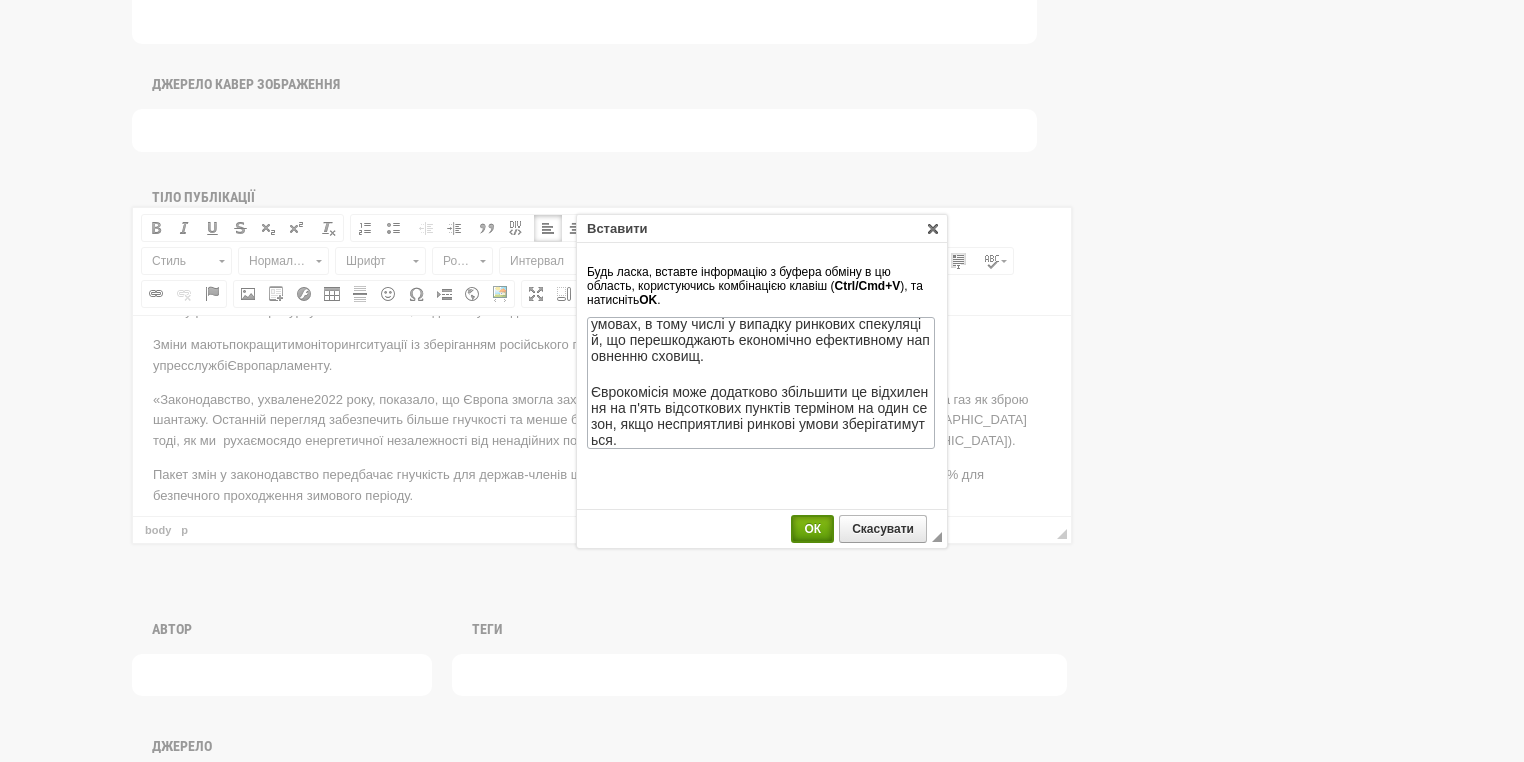 click on "ОК" at bounding box center [812, 529] 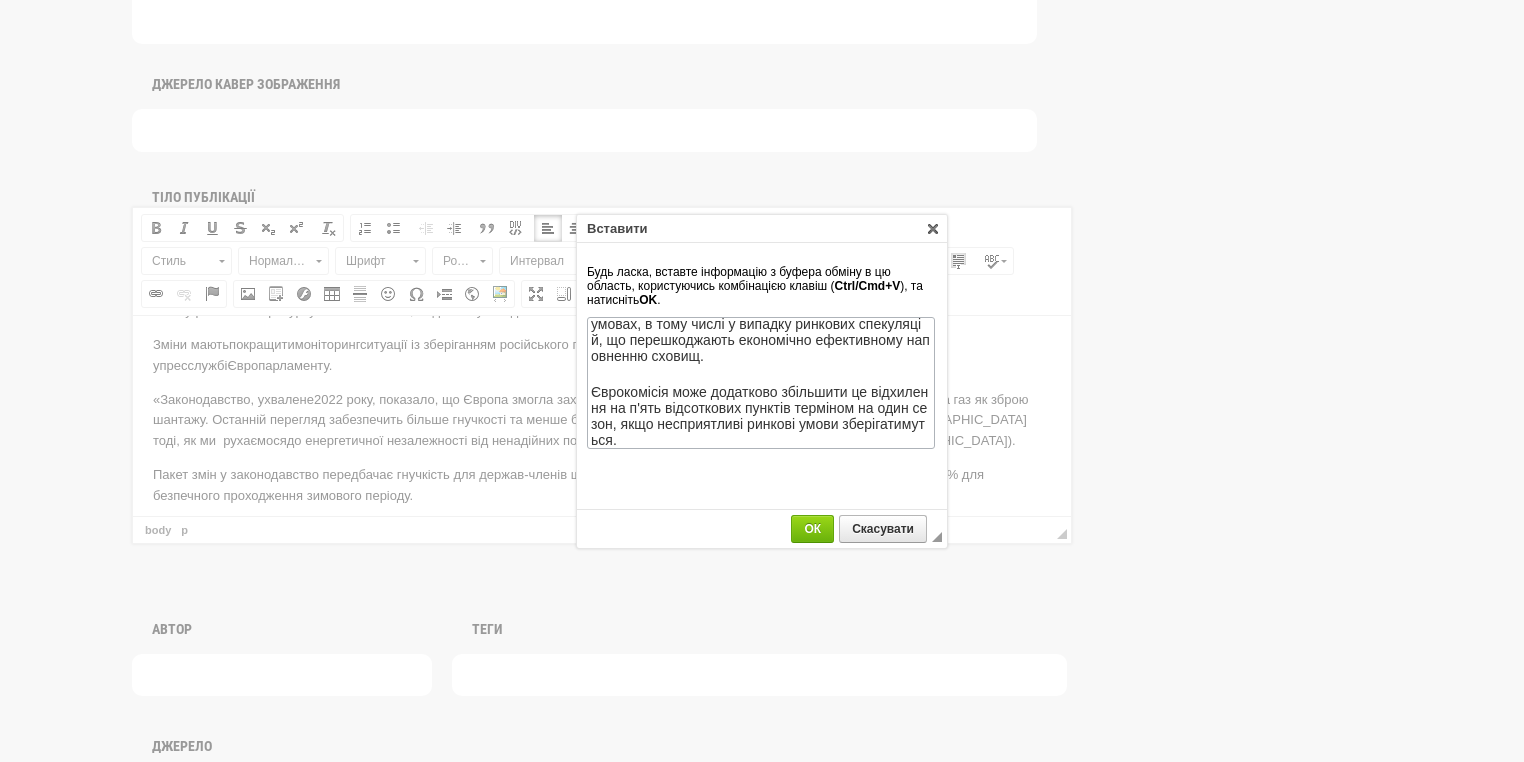 scroll, scrollTop: 274, scrollLeft: 0, axis: vertical 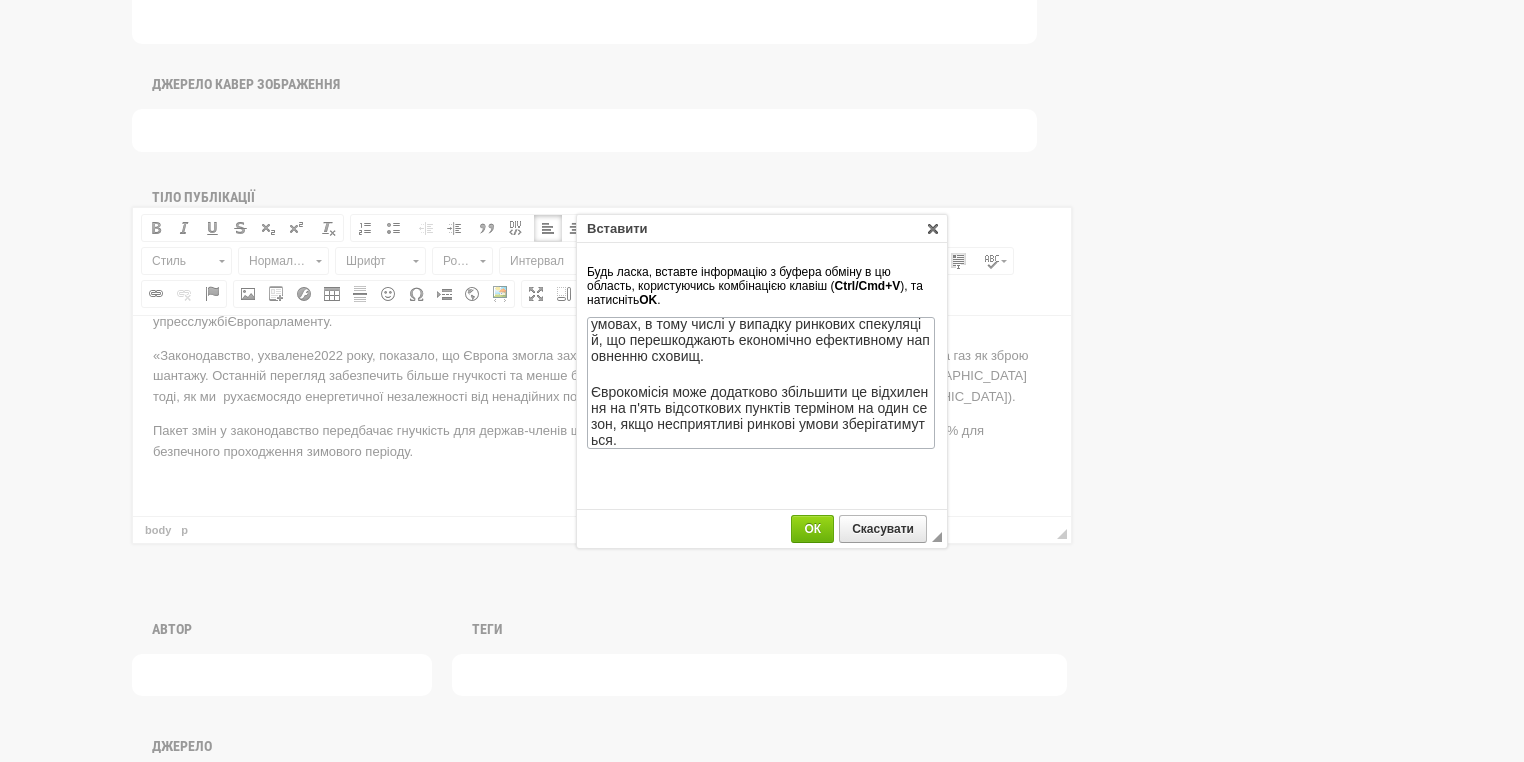 click on "◢ Шлях body p" at bounding box center [602, 529] 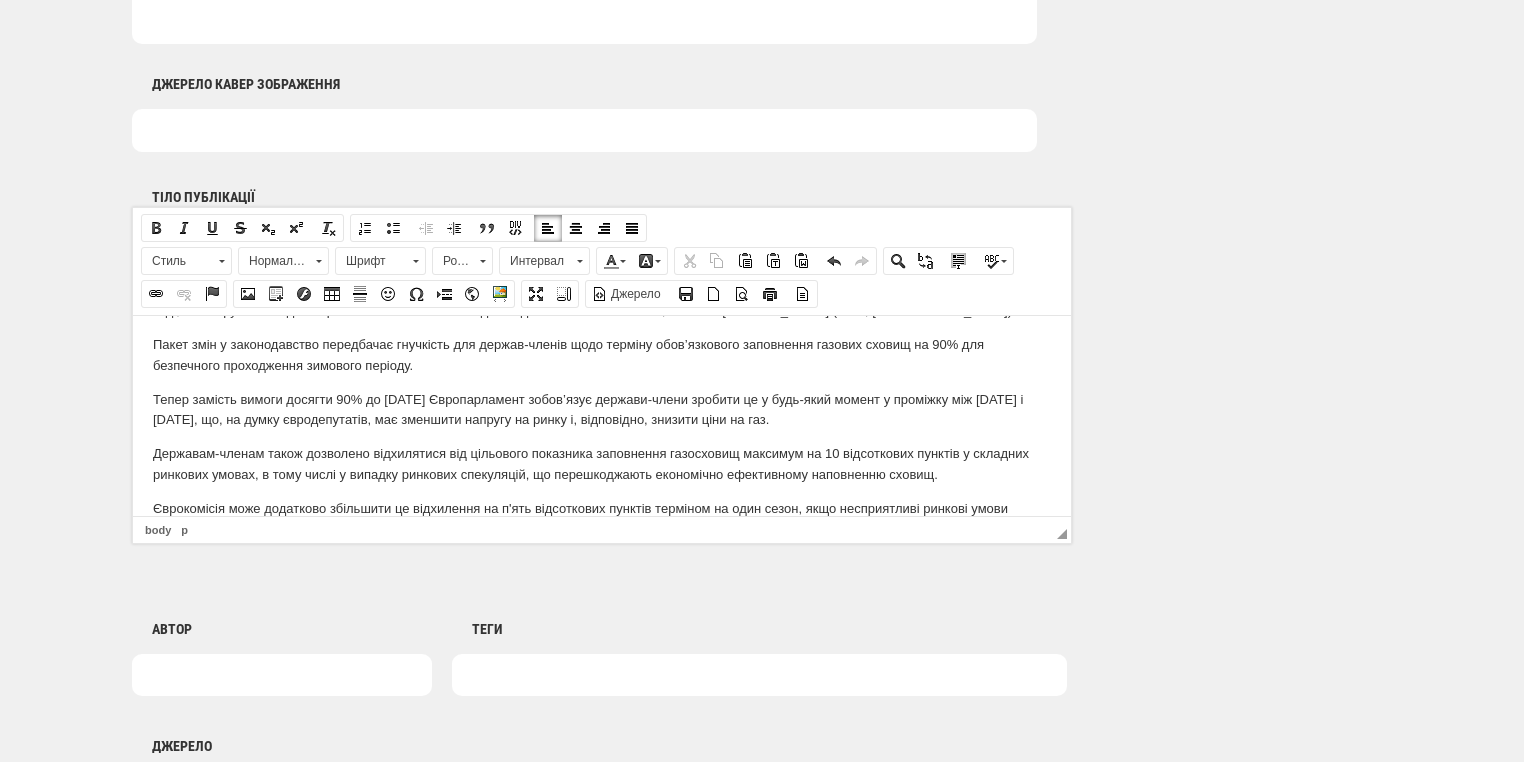 scroll, scrollTop: 194, scrollLeft: 0, axis: vertical 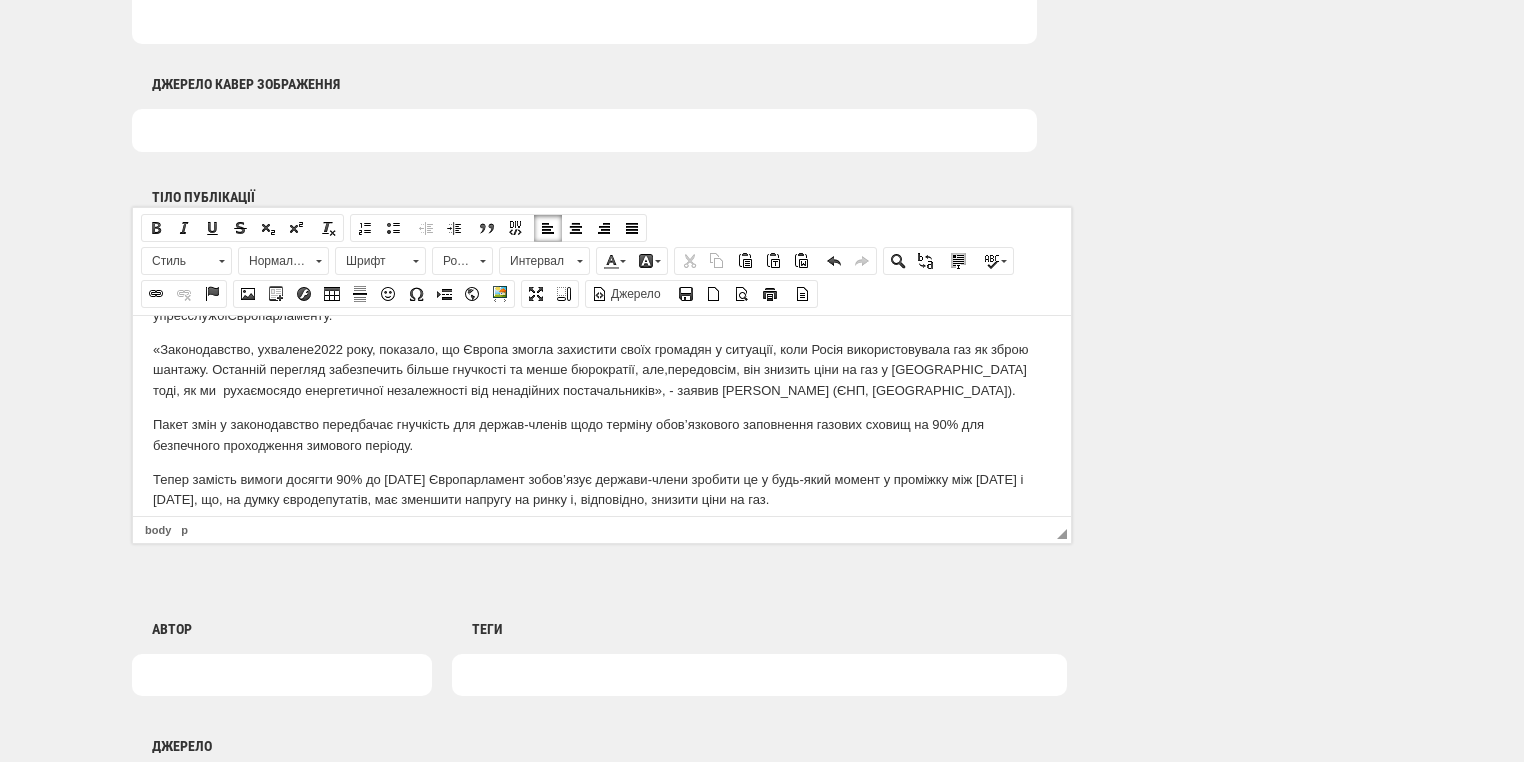 click on "Пакет змін у законодавство передбачає гнучкість для держав-членів щодо терміну обов’язкового заповнення газових сховищ на 90% для безпечного проходження зимового періоду." at bounding box center [602, 435] 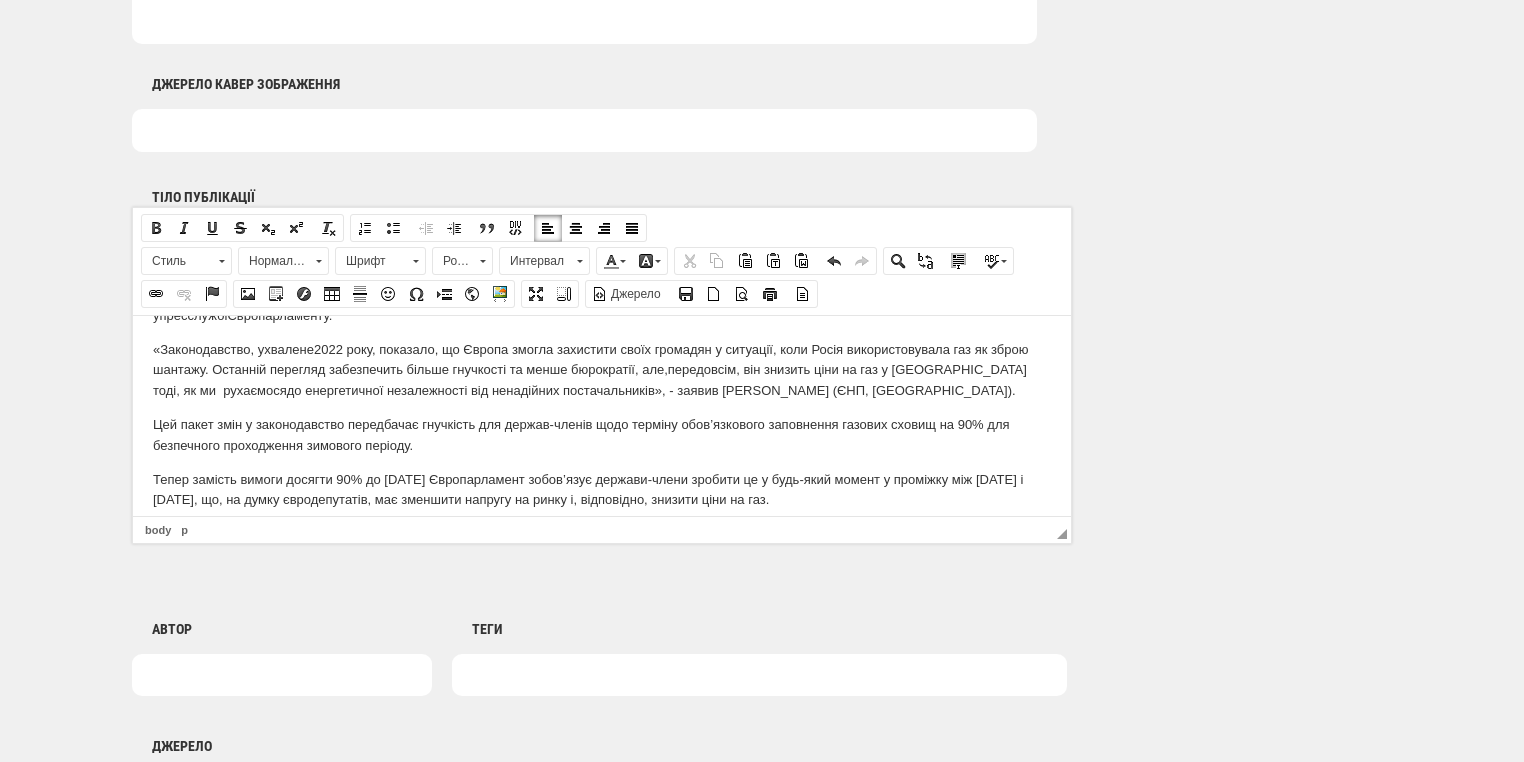 scroll, scrollTop: 274, scrollLeft: 0, axis: vertical 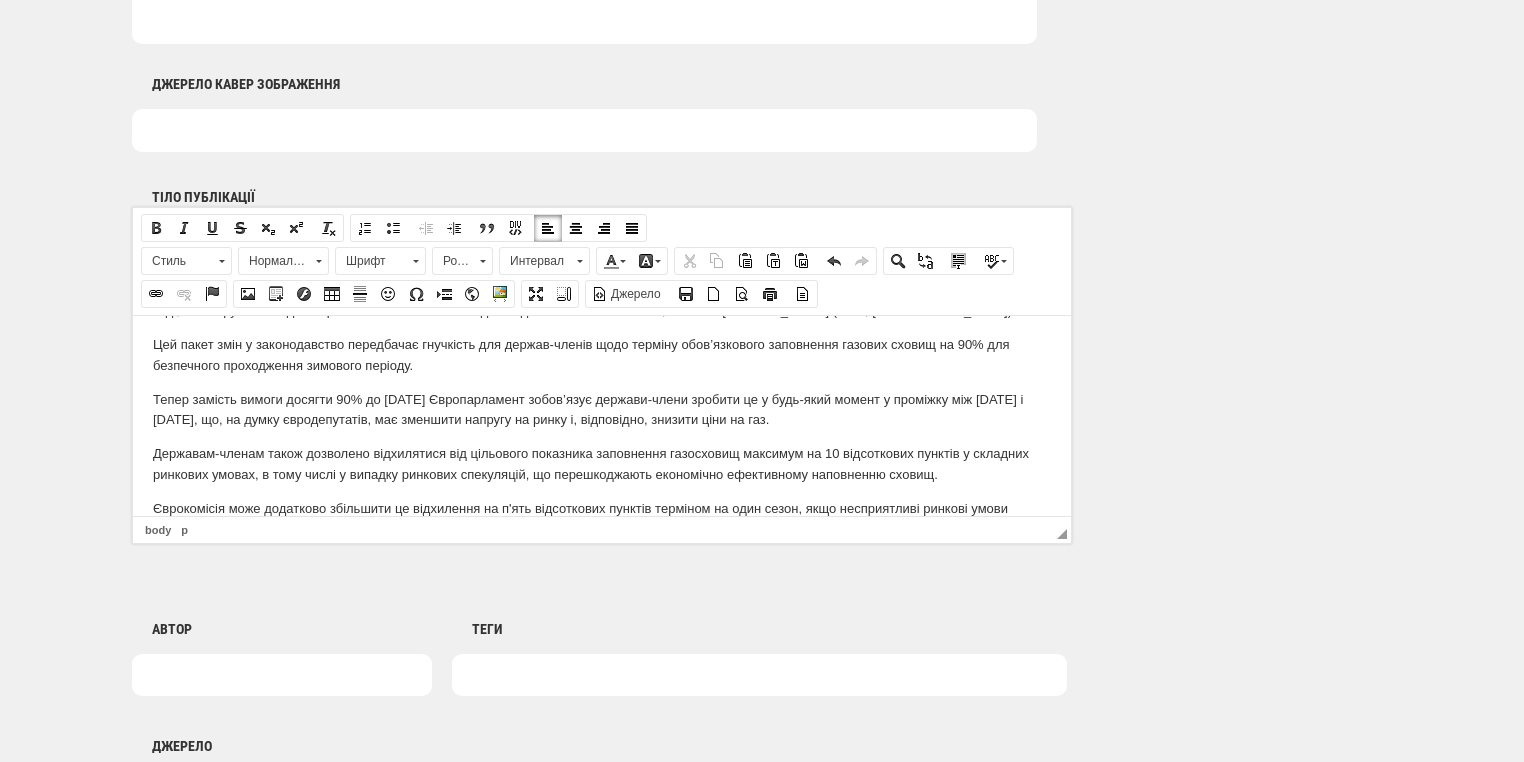 click on "Тепер замість вимоги досягти 90% до 1 листопада Європарламент зобов’язує держави-члени зробити це у будь-який момент у проміжку між 1 жовтня і 1 грудня, що, на думку євродепутатів, має зменшити напругу на ринку і, відповідно, знизити ціни на газ." at bounding box center [602, 410] 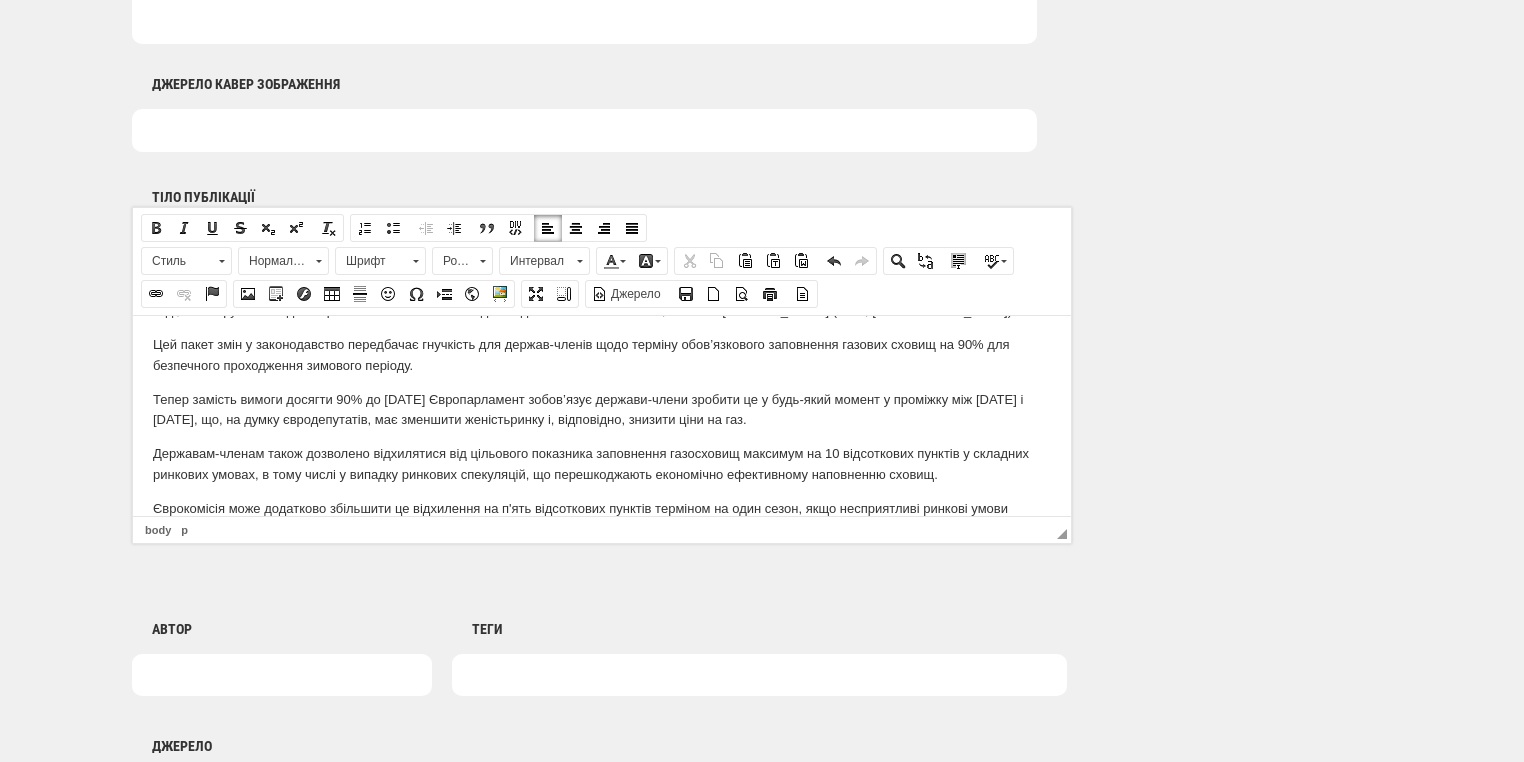 click on "Тепер замість вимоги досягти 90% до 1 листопада Європарламент зобов’язує держави-члени зробити це у будь-який момент у проміжку між 1 жовтня і 1 грудня, що, на думку євродепутатів, має зменшити женість  ринку і, відповідно, знизити ціни на газ." at bounding box center [602, 410] 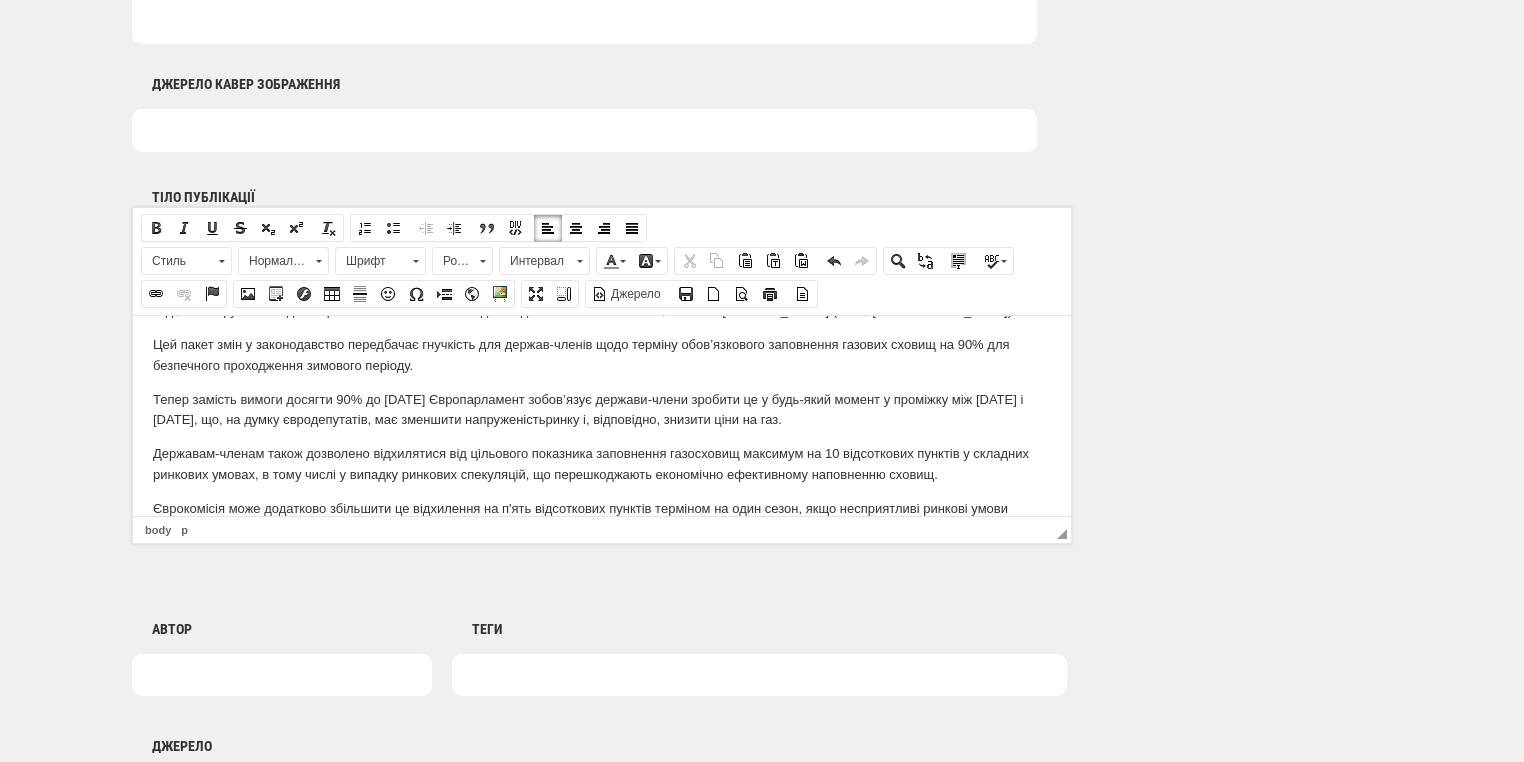 click on "Тепер замість вимоги досягти 90% до 1 листопада Європарламент зобов’язує держави-члени зробити це у будь-який момент у проміжку між 1 жовтня і 1 грудня, що, на думку євродепутатів, має зменшити напруженість  ринку і, відповідно, знизити ціни на газ." at bounding box center [602, 410] 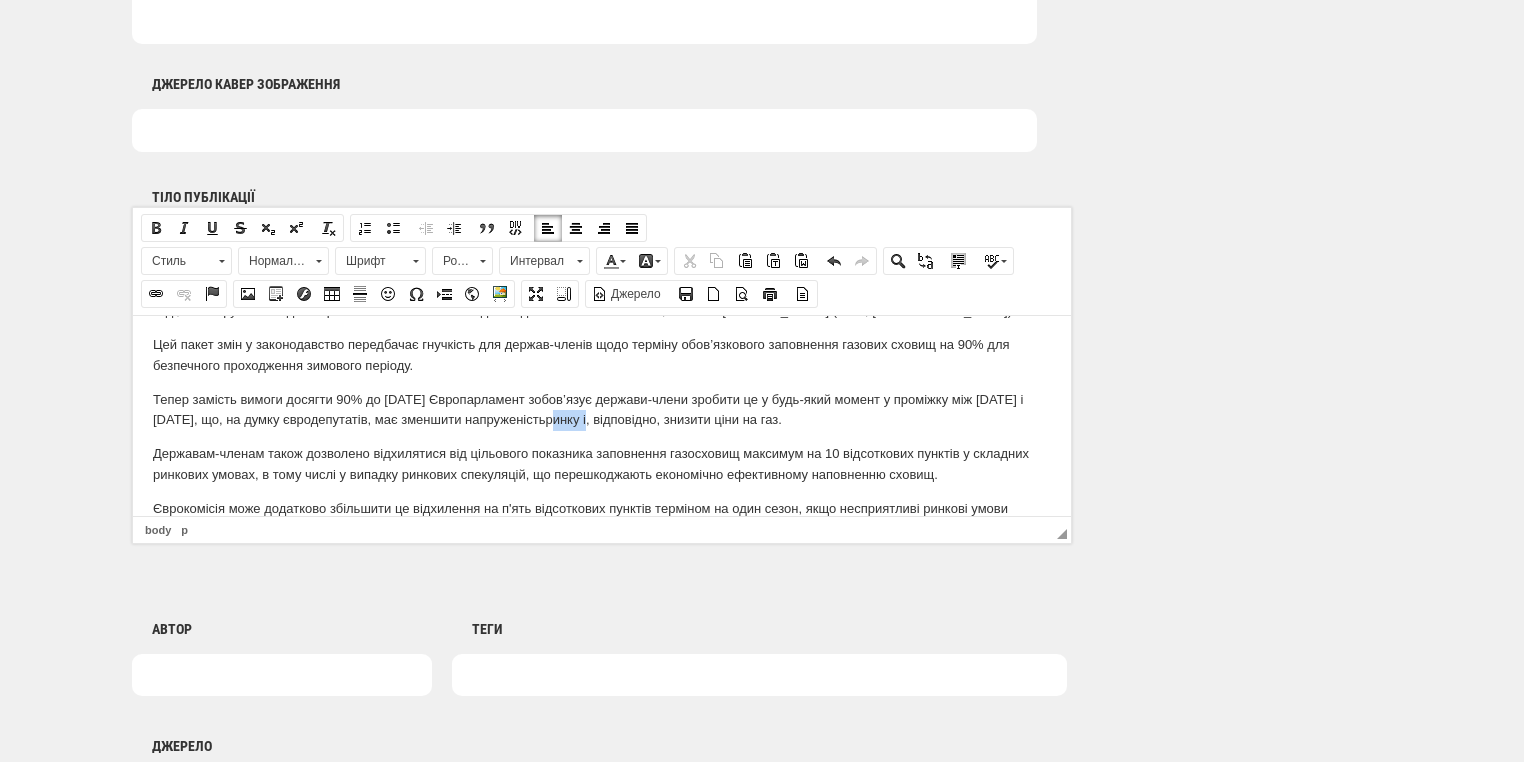 click on "Тепер замість вимоги досягти 90% до 1 листопада Європарламент зобов’язує держави-члени зробити це у будь-який момент у проміжку між 1 жовтня і 1 грудня, що, на думку євродепутатів, має зменшити напруженість  ринку і, відповідно, знизити ціни на газ." at bounding box center (602, 410) 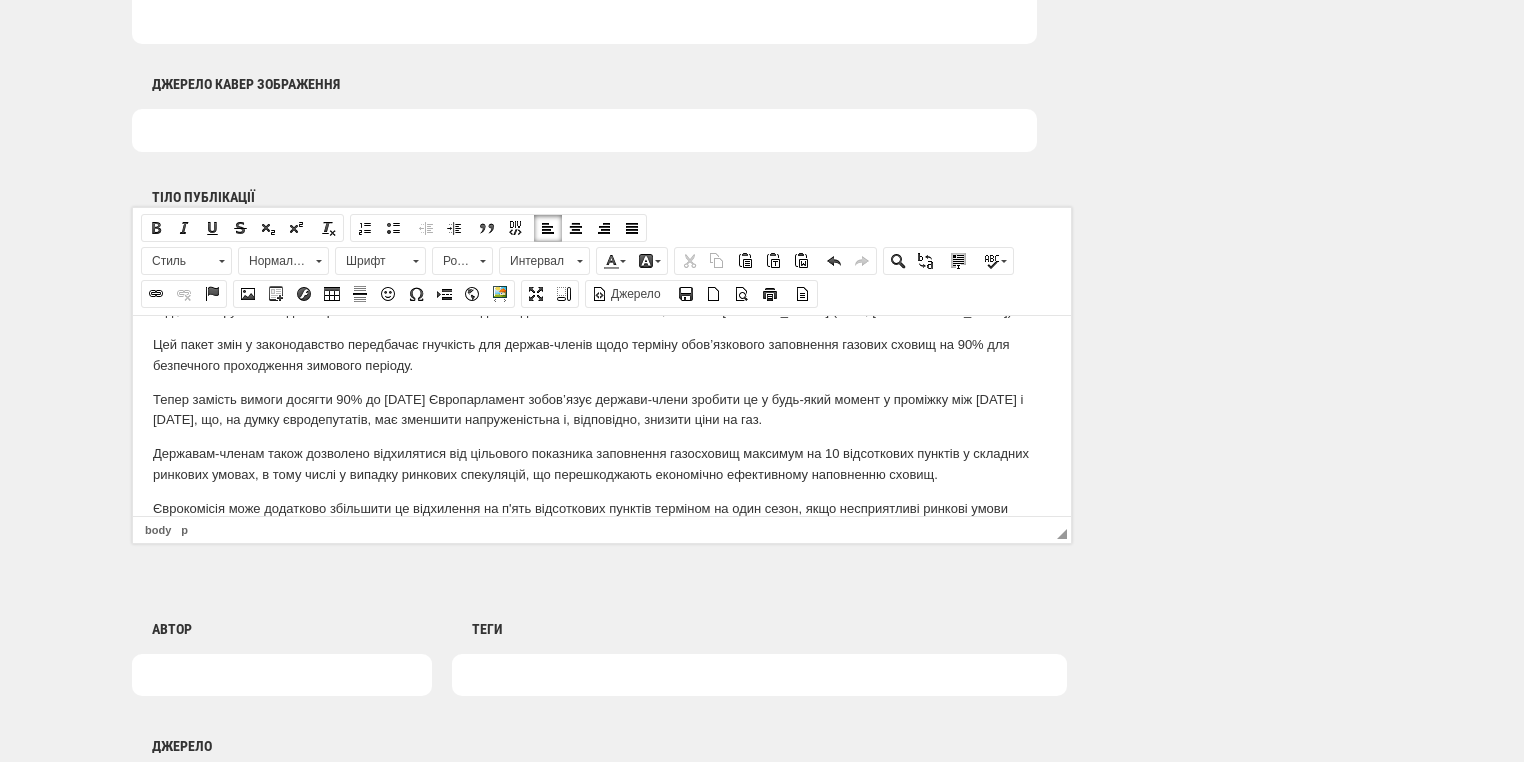 scroll, scrollTop: 297, scrollLeft: 0, axis: vertical 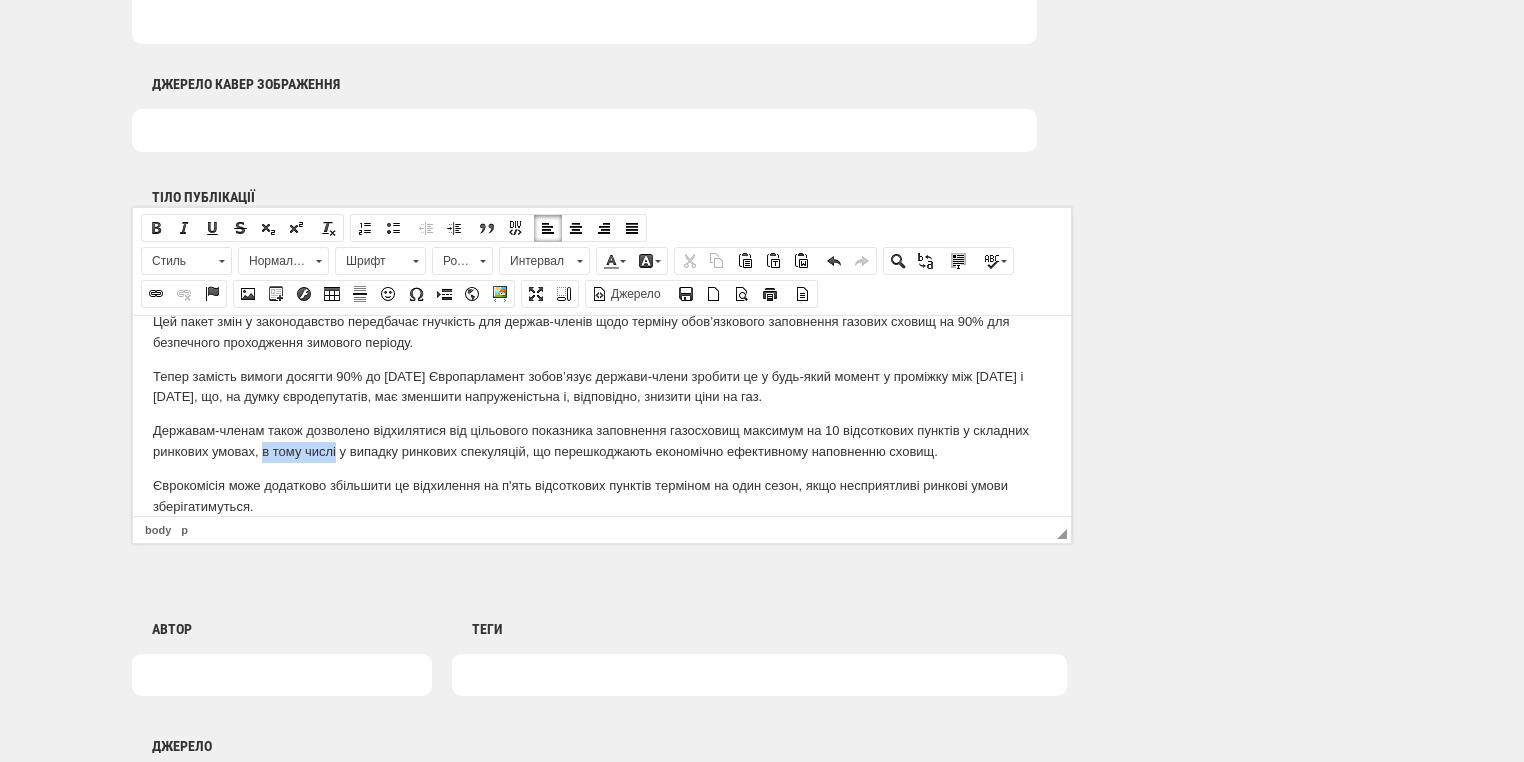 drag, startPoint x: 263, startPoint y: 430, endPoint x: 336, endPoint y: 431, distance: 73.00685 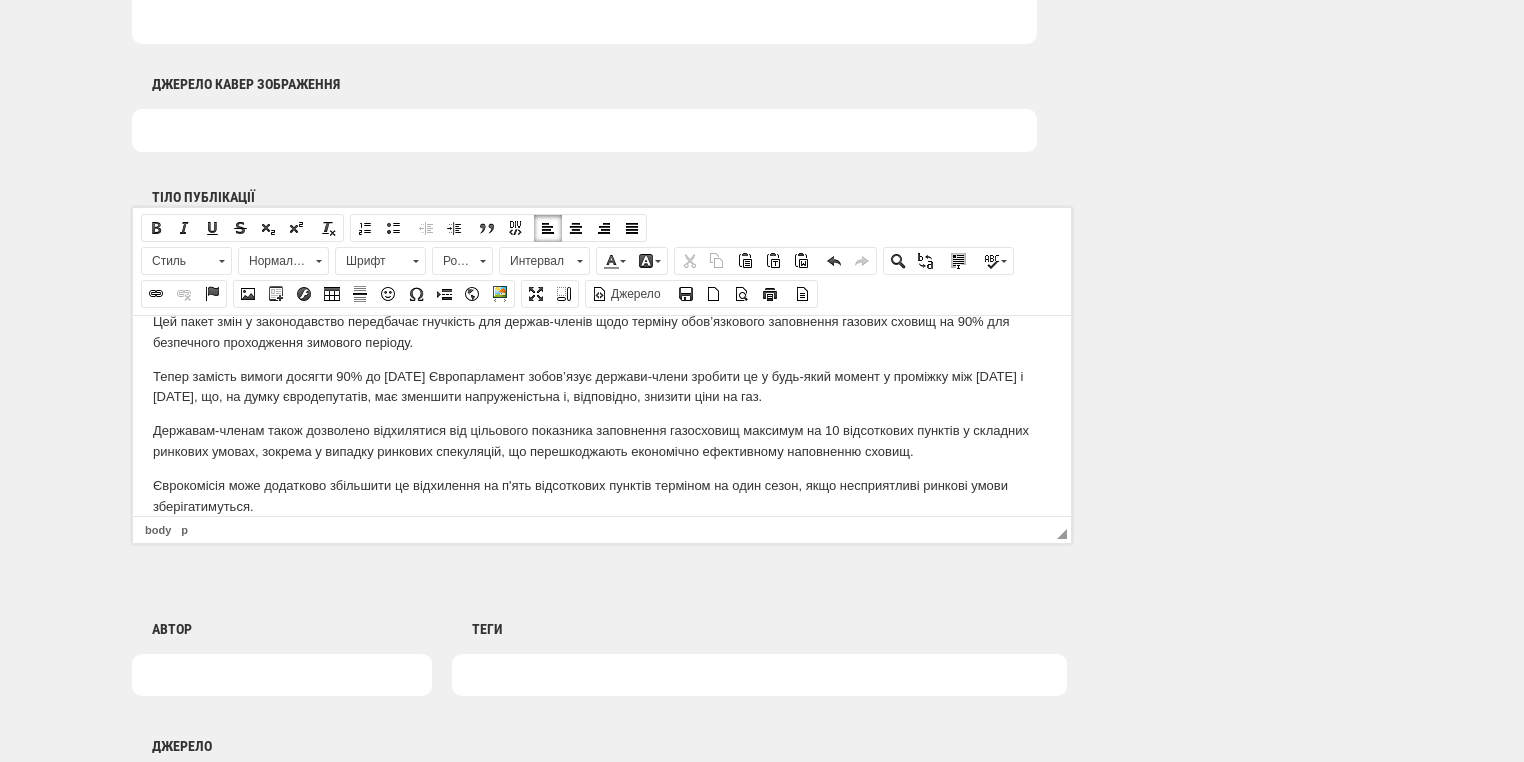 scroll, scrollTop: 1200, scrollLeft: 0, axis: vertical 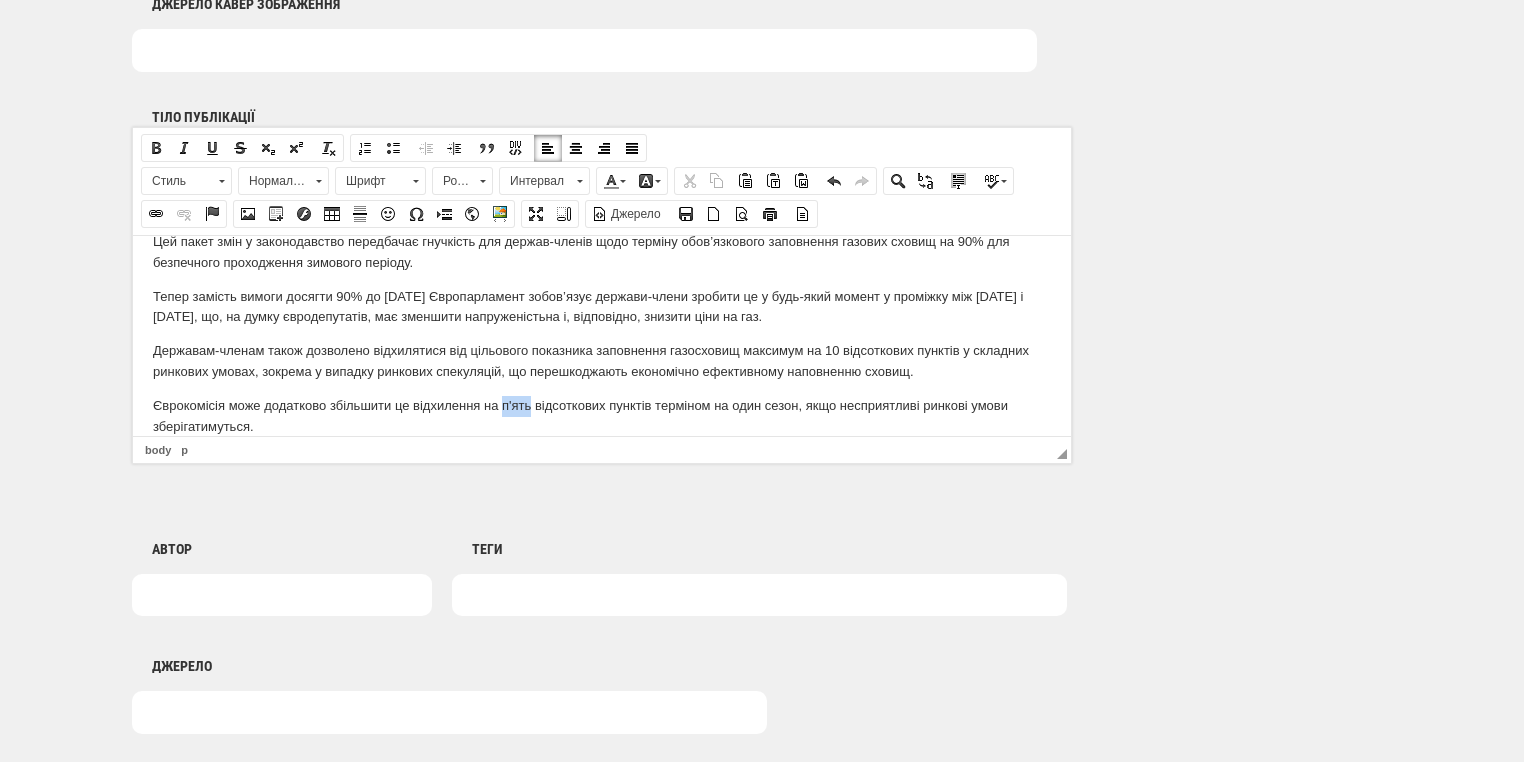drag, startPoint x: 504, startPoint y: 384, endPoint x: 530, endPoint y: 387, distance: 26.172504 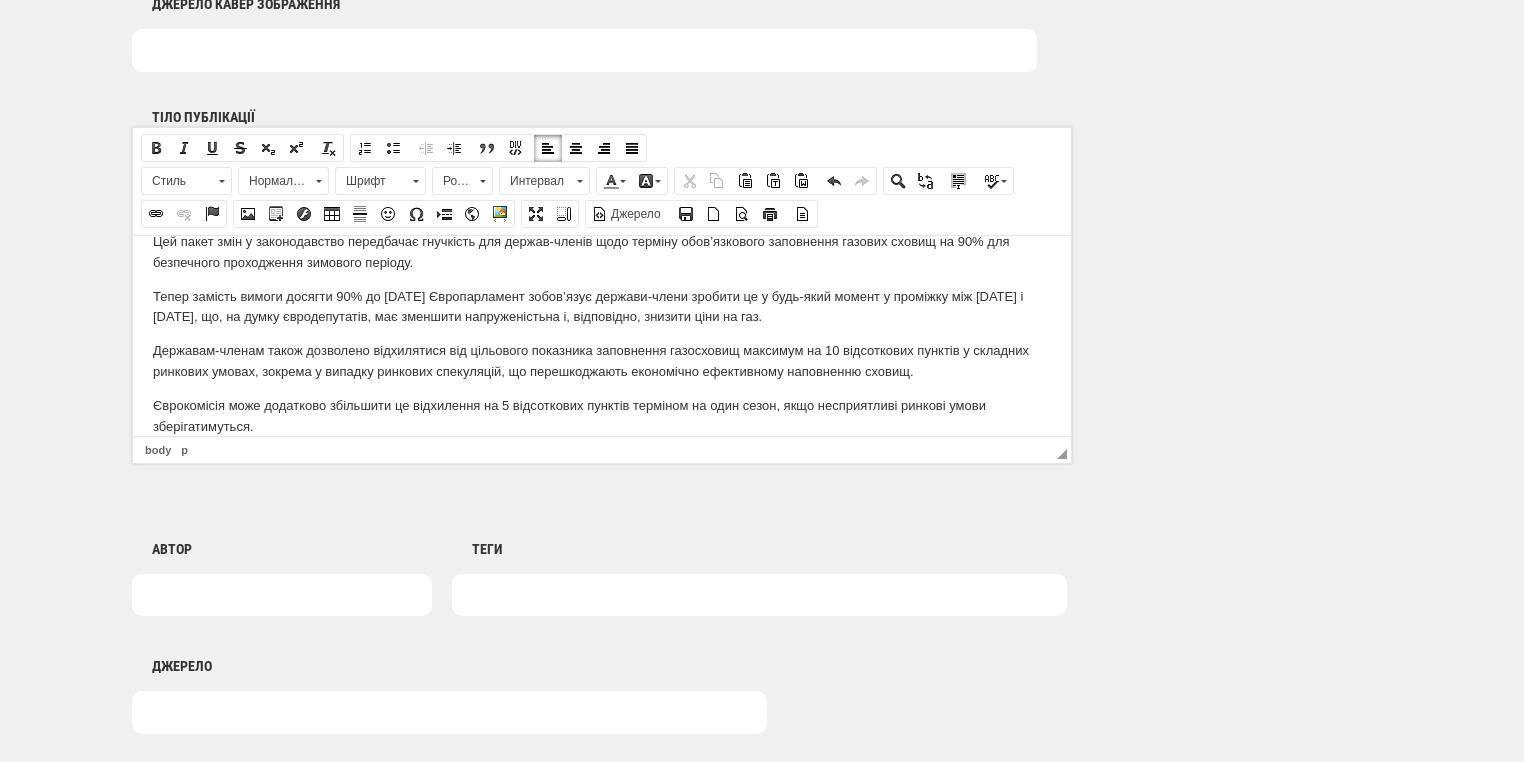 click on "Євродепутати внесли зміни до  законодавства  стосовно  правил зберігання природного газу -  відтепер потрібна  звітність  про частку імпорту газу російського походження. Про це  повідом ляють  у пресслужбі  Європарламенту . Компетентні органи, які контролюють порядок закачування запасів газу у сховища в кожній державі  ЄС, тепер мають надавати інформацію про частку російського ресурсу  в таких запасах, - йдеться у повідомленні. Зміни мають  покращити  моніторинг  ситуації із зберіганням російського газу на території ЄС, кпевнені у  пресслужбі Цей п" at bounding box center [602, 197] 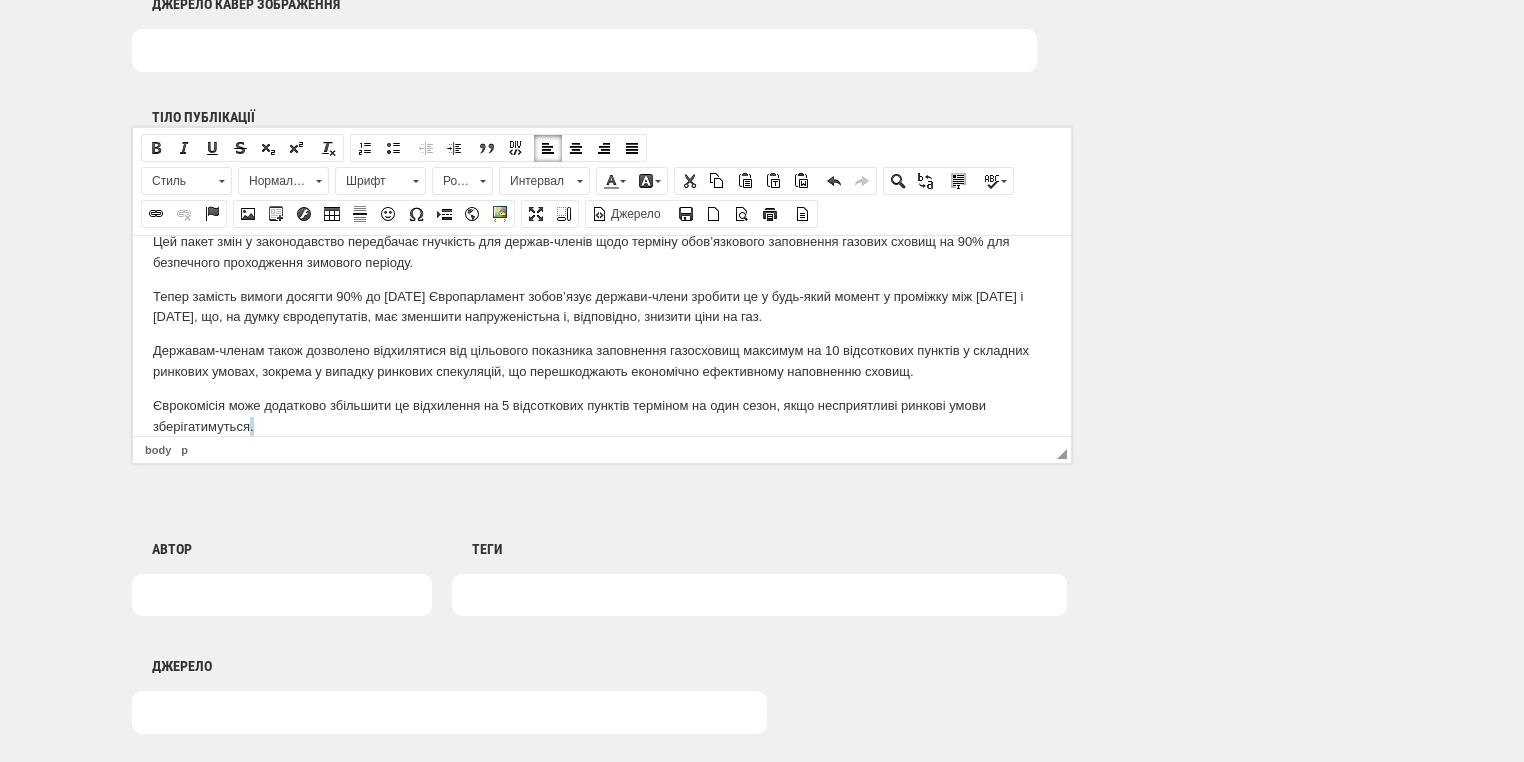 click on "Євродепутати внесли зміни до  законодавства  стосовно  правил зберігання природного газу -  відтепер потрібна  звітність  про частку імпорту газу російського походження. Про це  повідом ляють  у пресслужбі  Європарламенту . Компетентні органи, які контролюють порядок закачування запасів газу у сховища в кожній державі  ЄС, тепер мають надавати інформацію про частку російського ресурсу  в таких запасах, - йдеться у повідомленні. Зміни мають  покращити  моніторинг  ситуації із зберіганням російського газу на території ЄС, кпевнені у  пресслужбі Цей п" at bounding box center (602, 197) 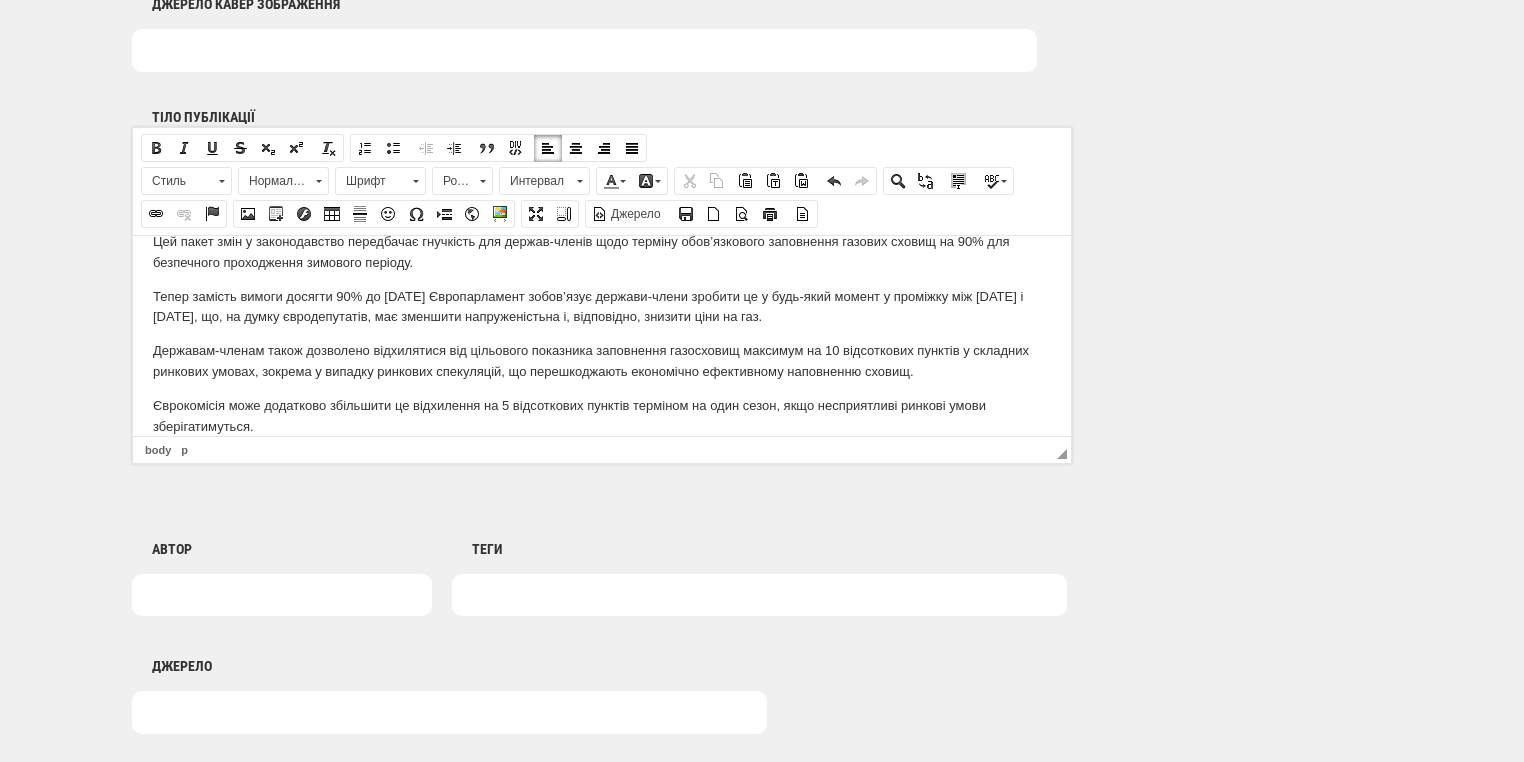 scroll, scrollTop: 308, scrollLeft: 0, axis: vertical 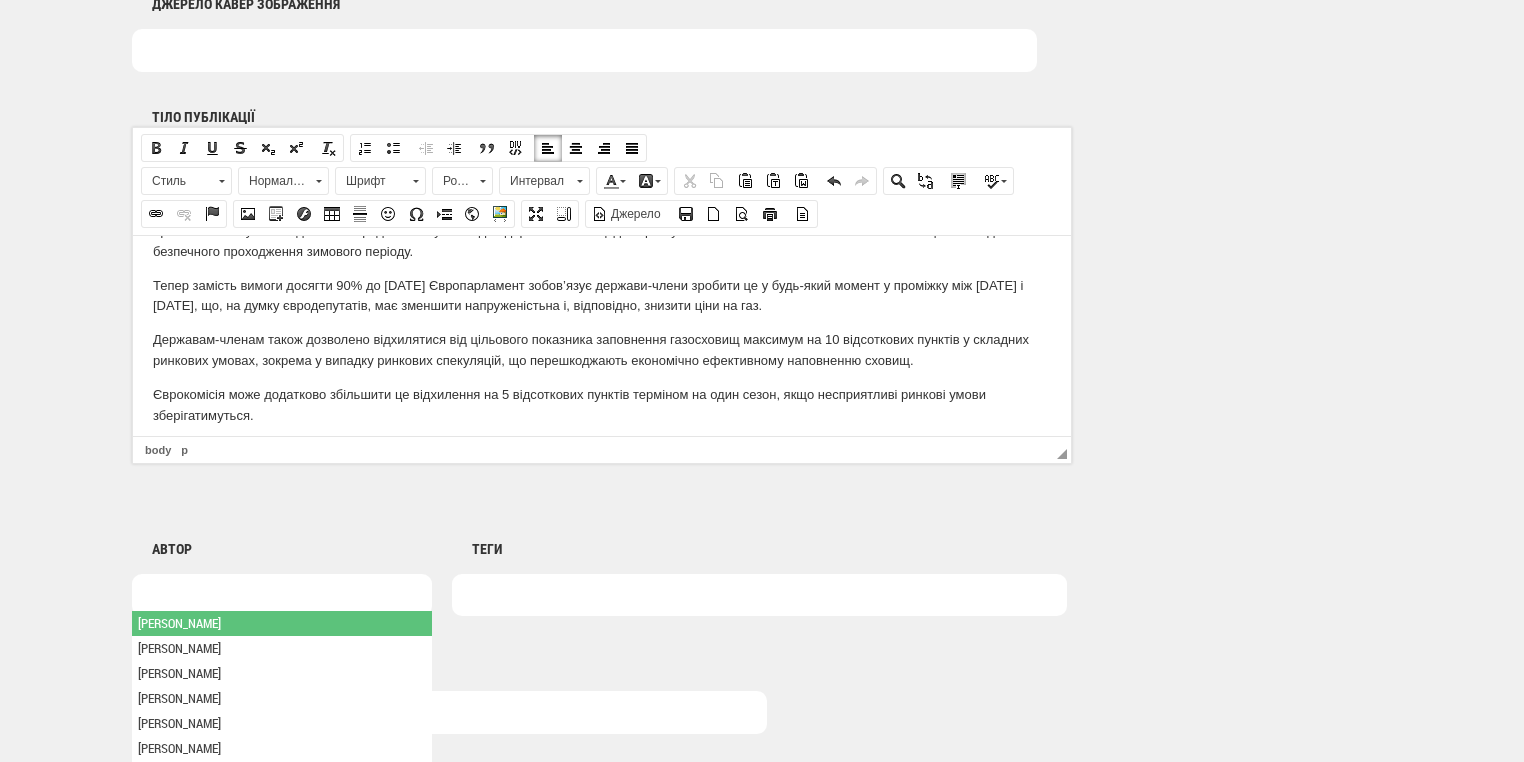click at bounding box center [282, 595] 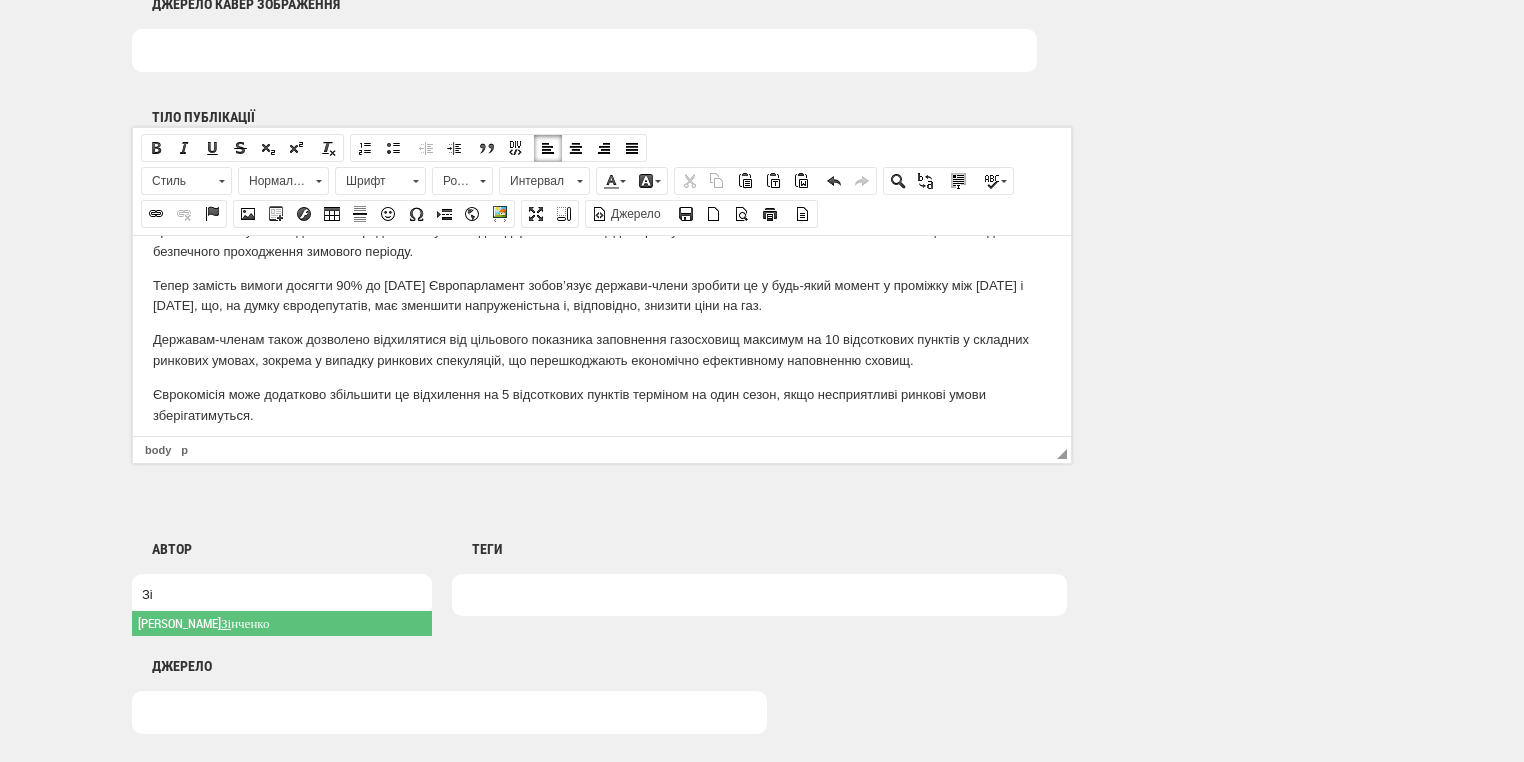 type on "Зі" 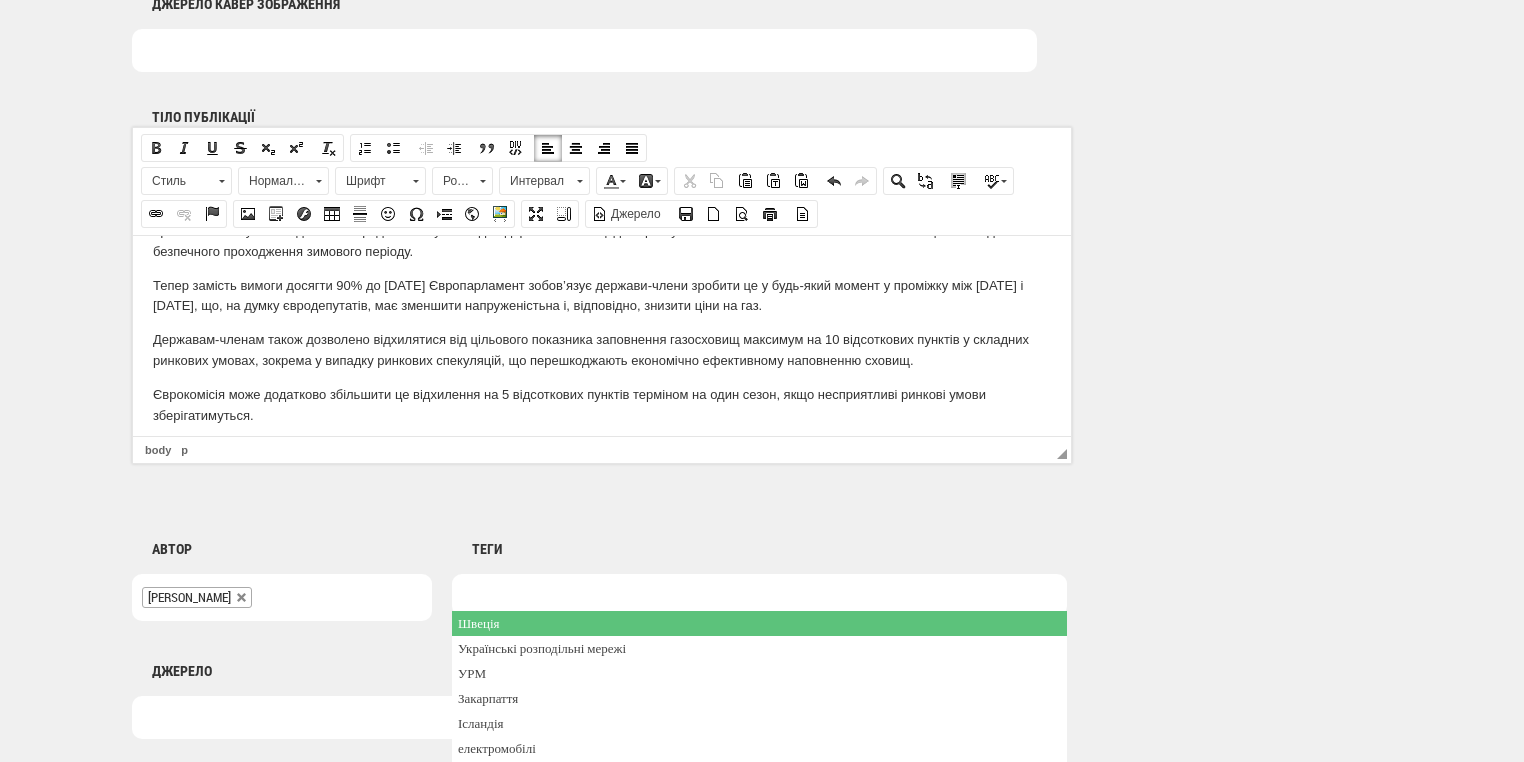click at bounding box center [474, 595] 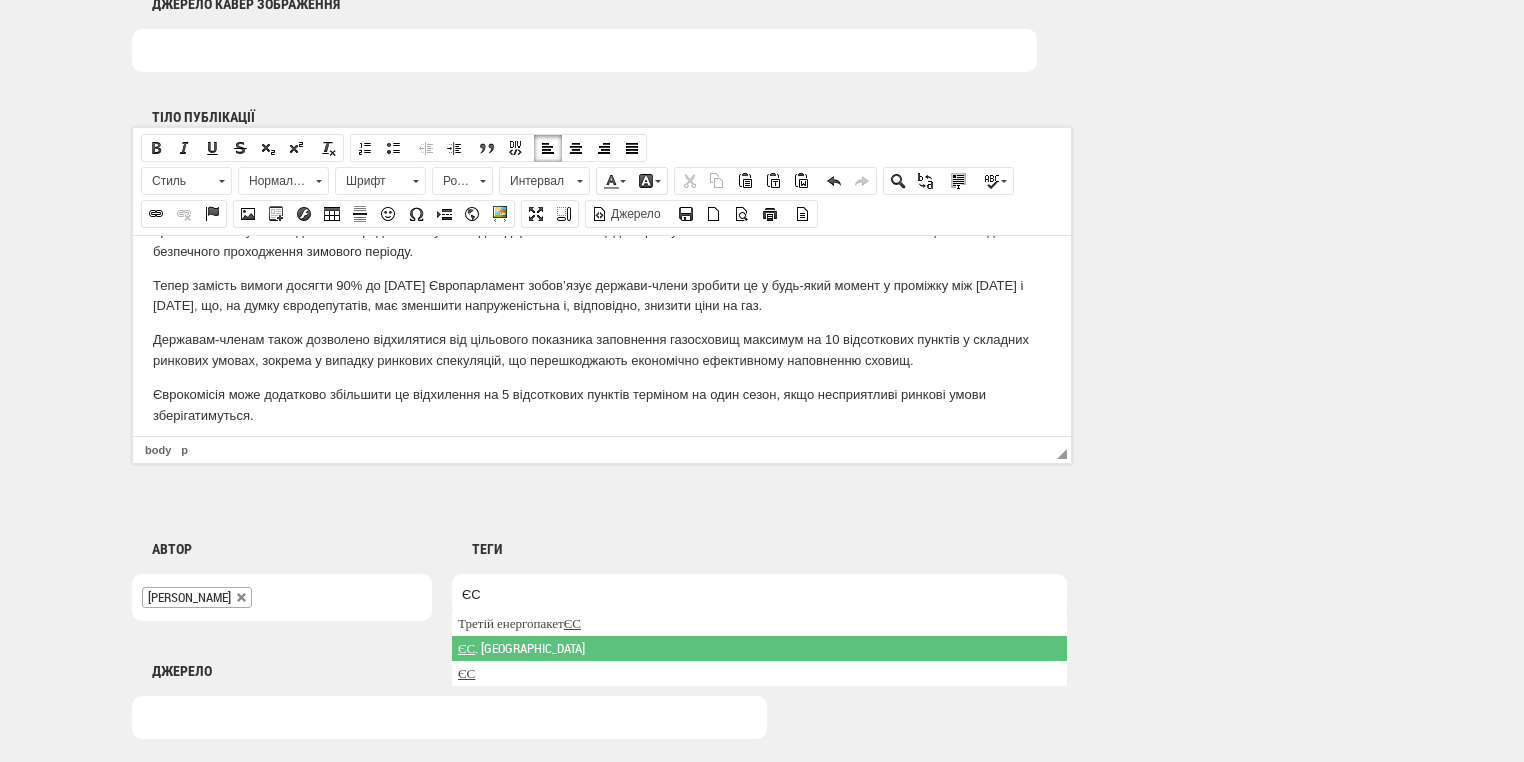 type on "ЄС" 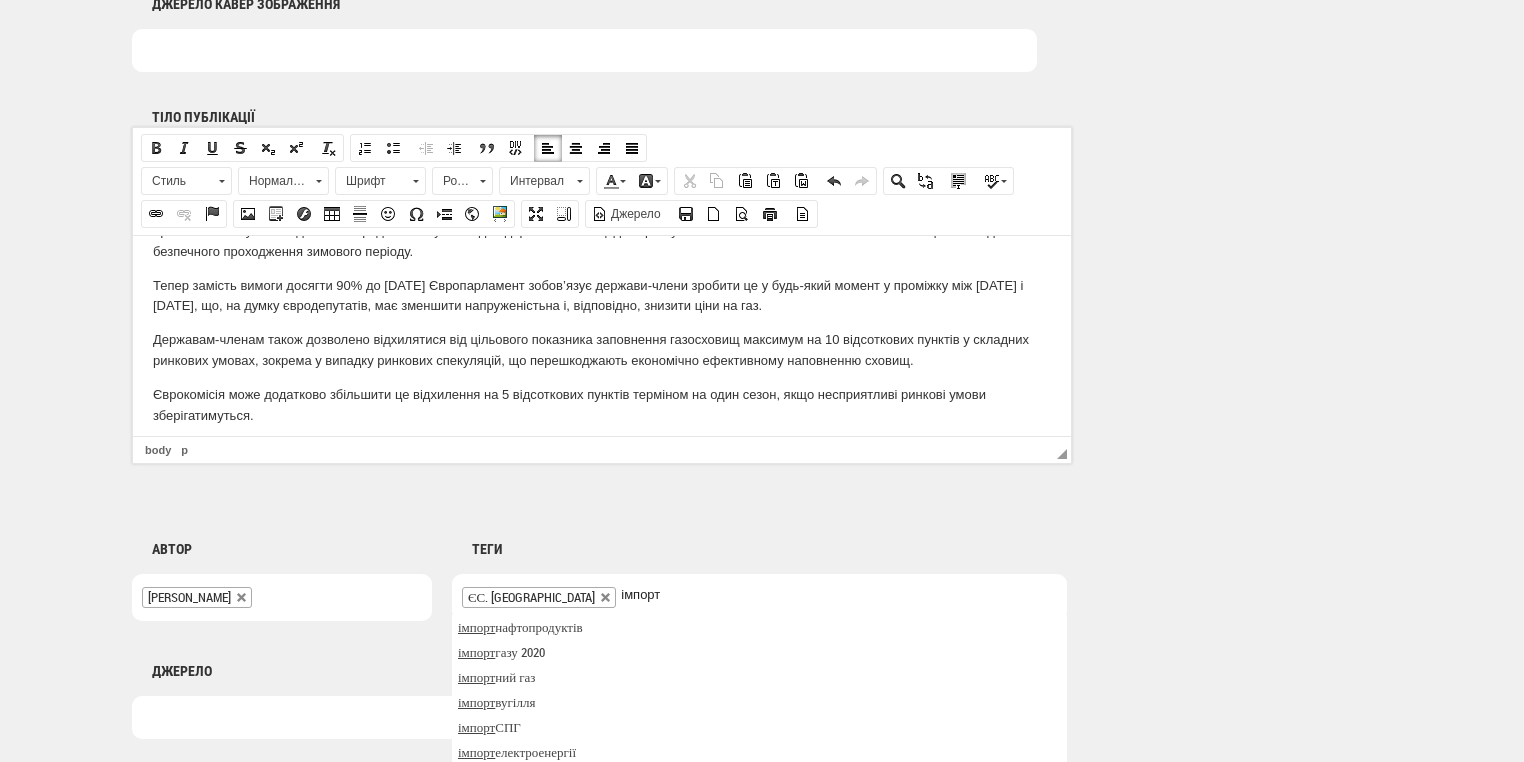 drag, startPoint x: 595, startPoint y: 588, endPoint x: 532, endPoint y: 592, distance: 63.126858 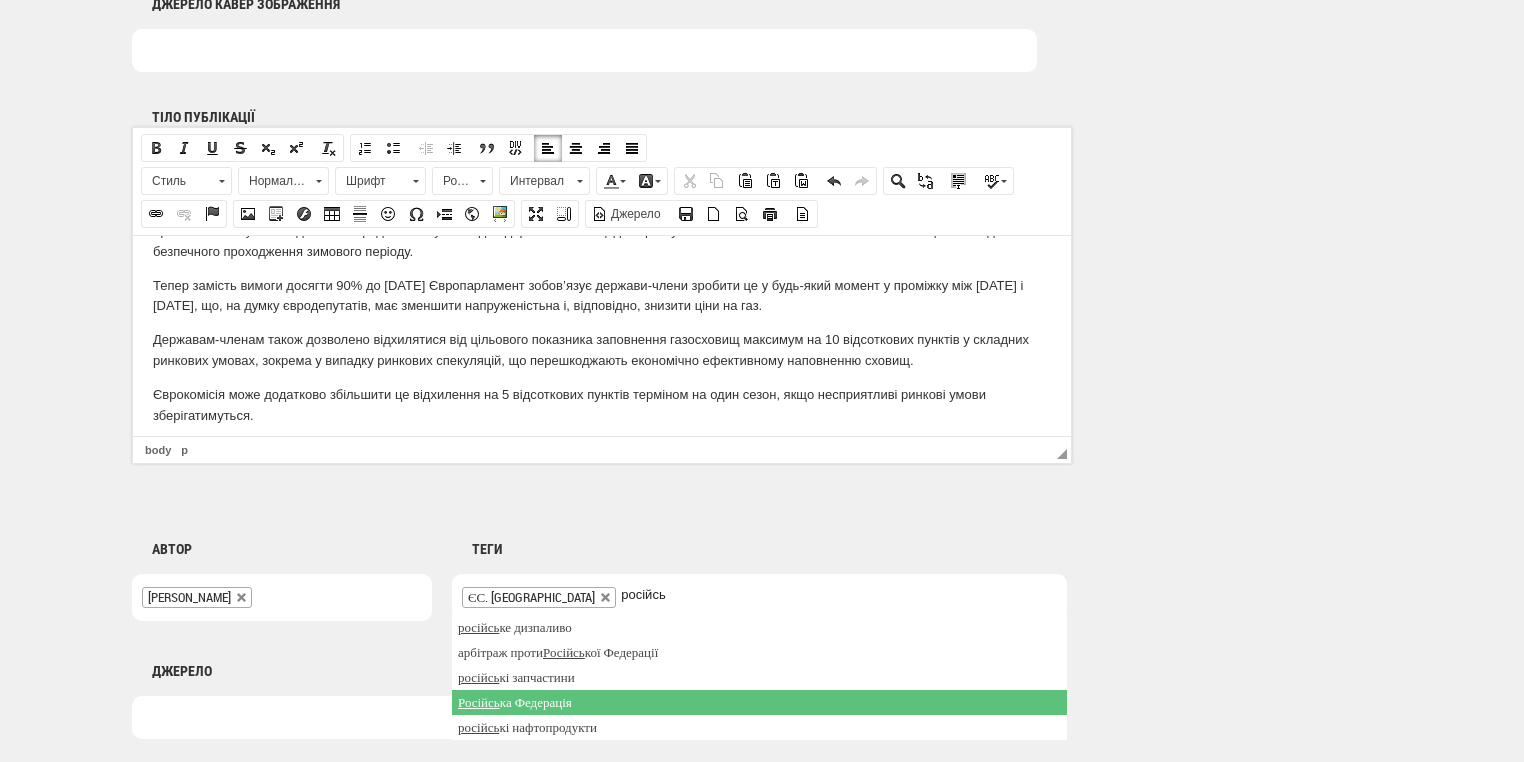 type on "російсь" 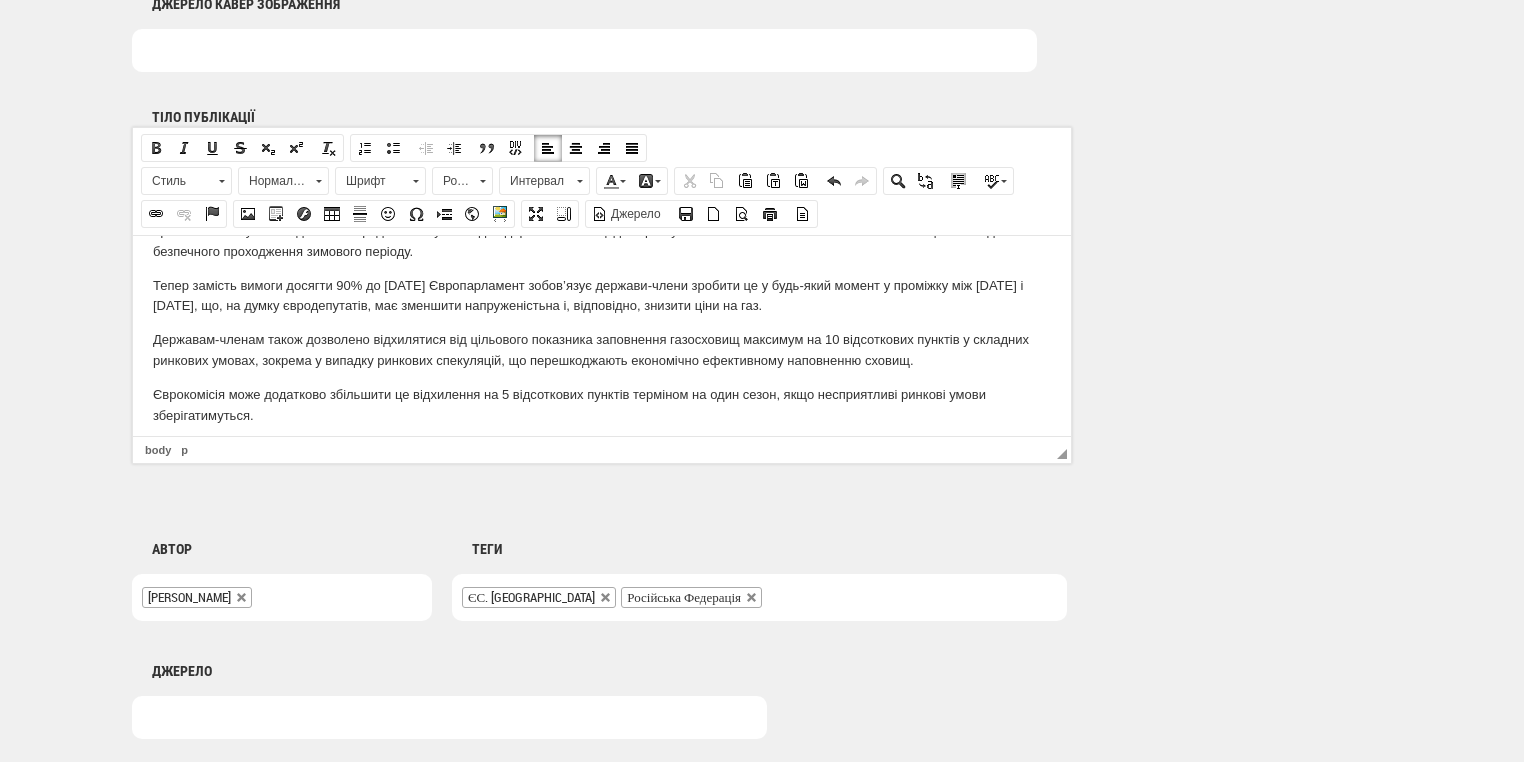 click on "ЄС. РФ Російська Федерація" at bounding box center (759, 597) 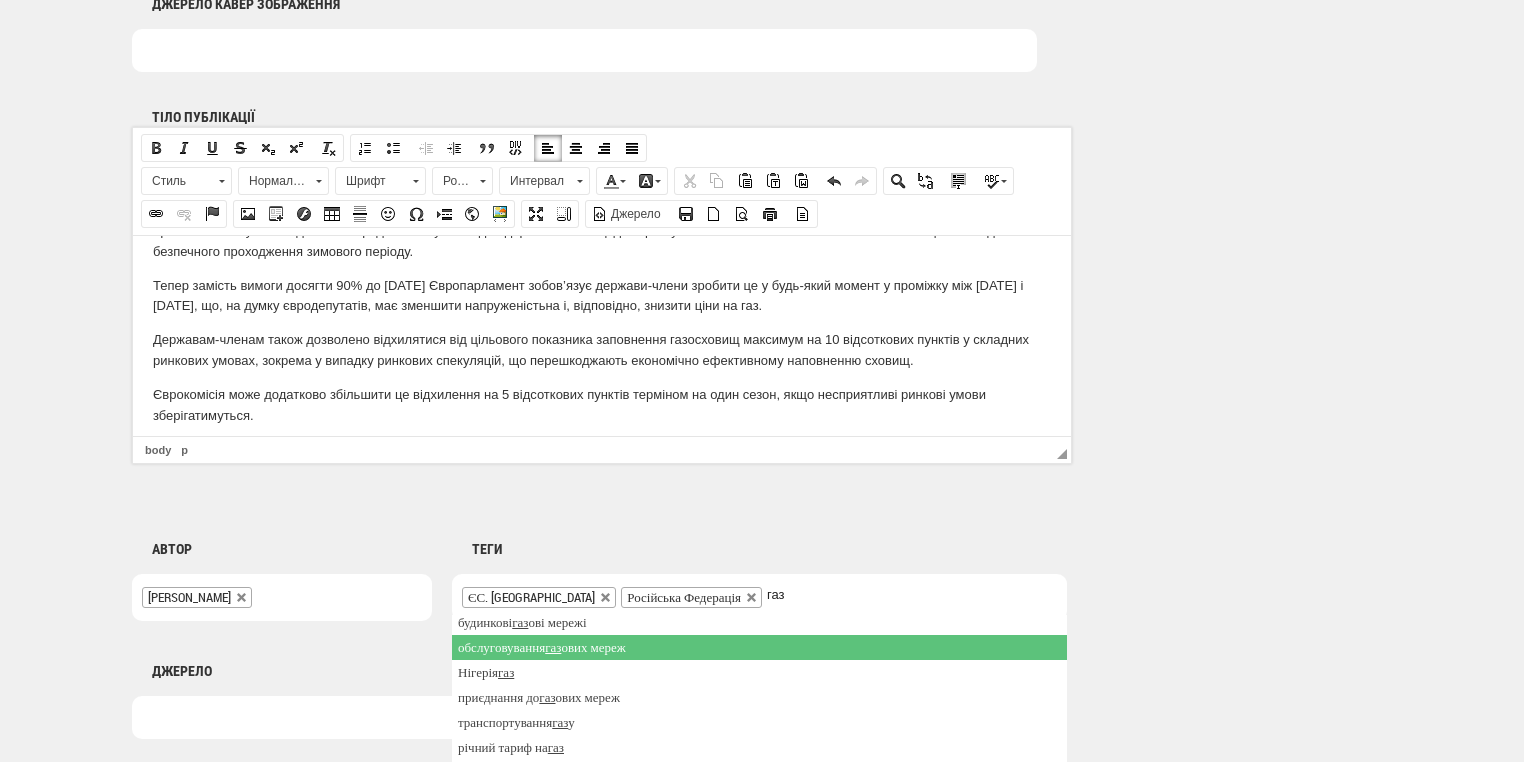 scroll, scrollTop: 160, scrollLeft: 0, axis: vertical 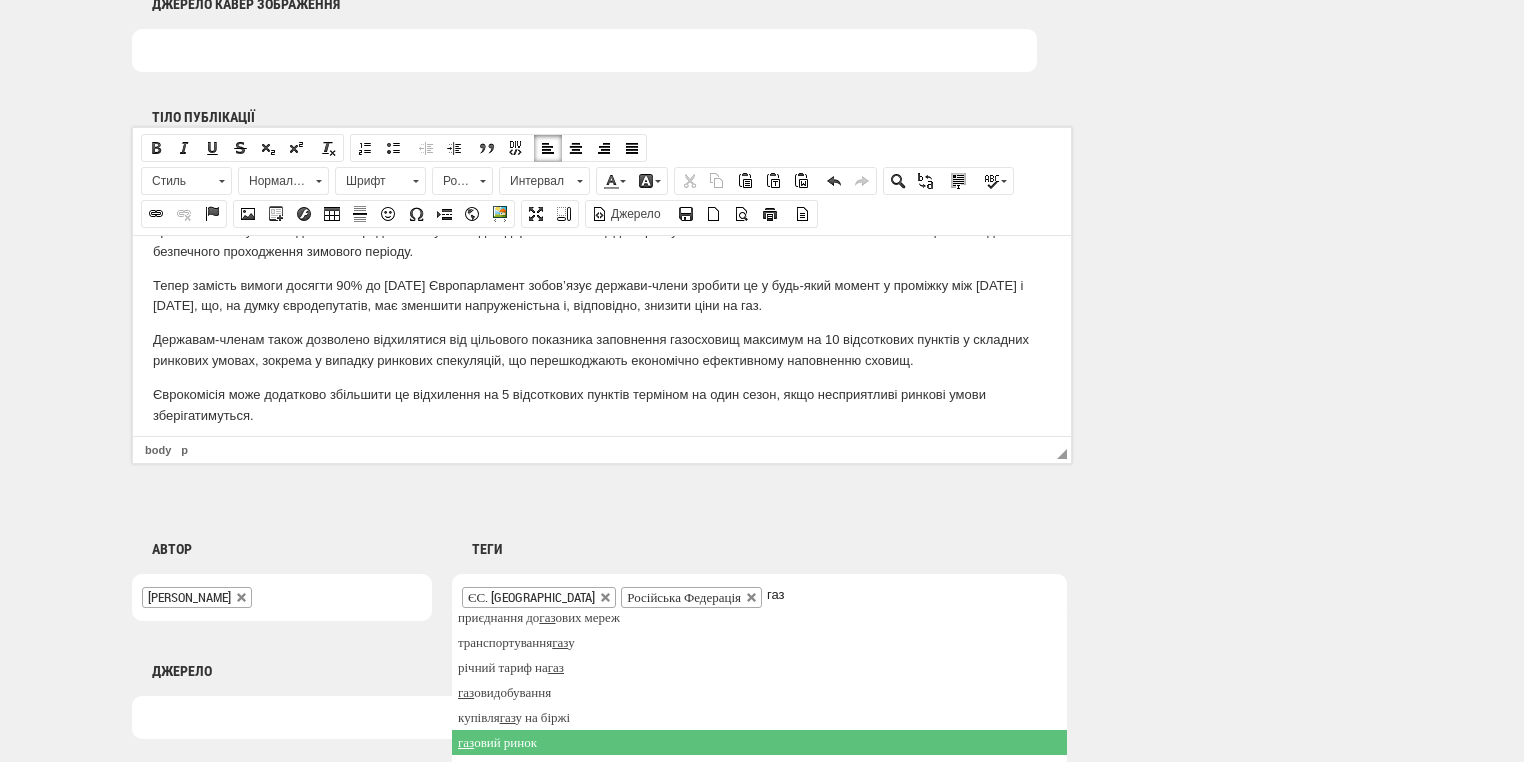 type on "газ" 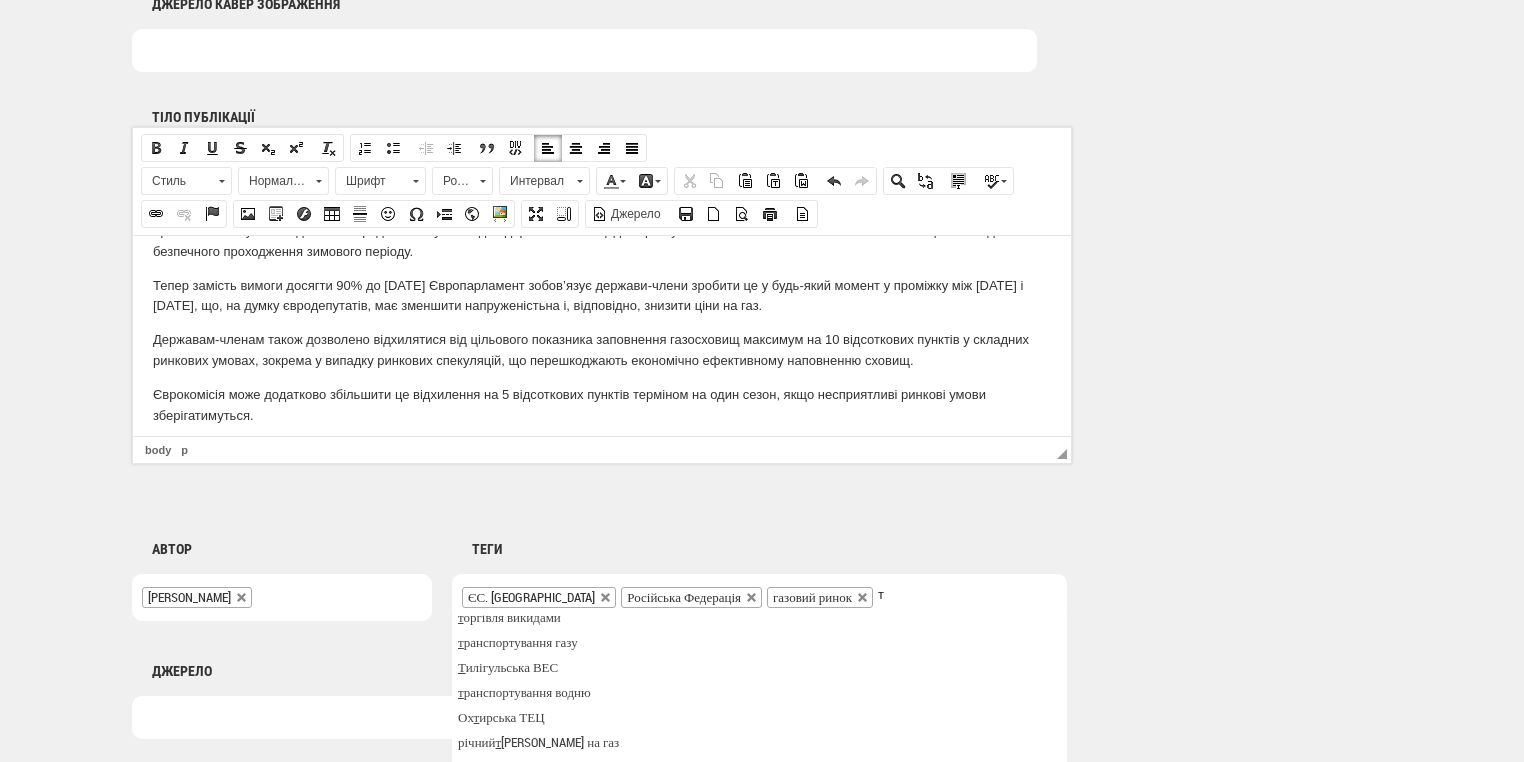 scroll, scrollTop: 0, scrollLeft: 0, axis: both 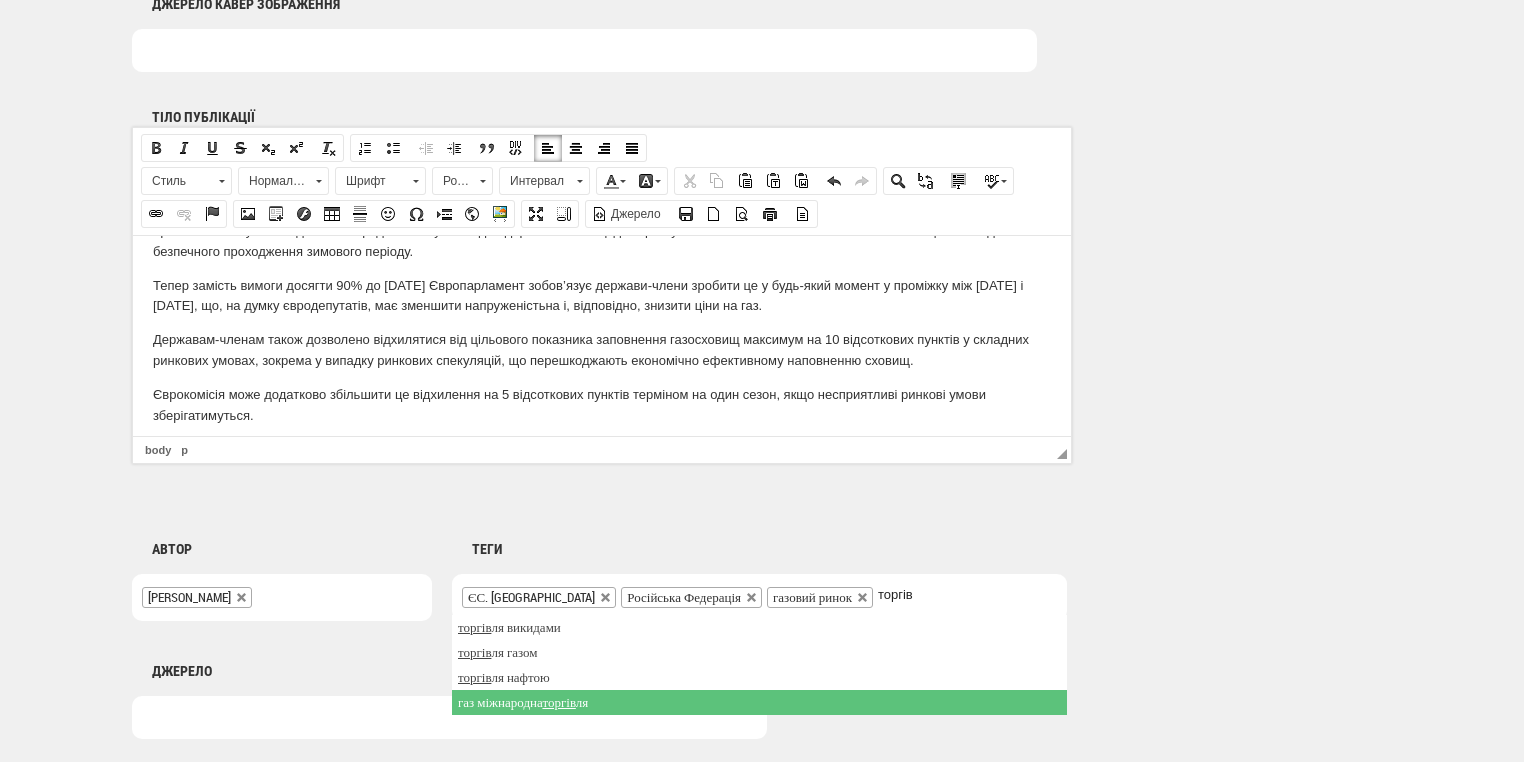 type on "торгів" 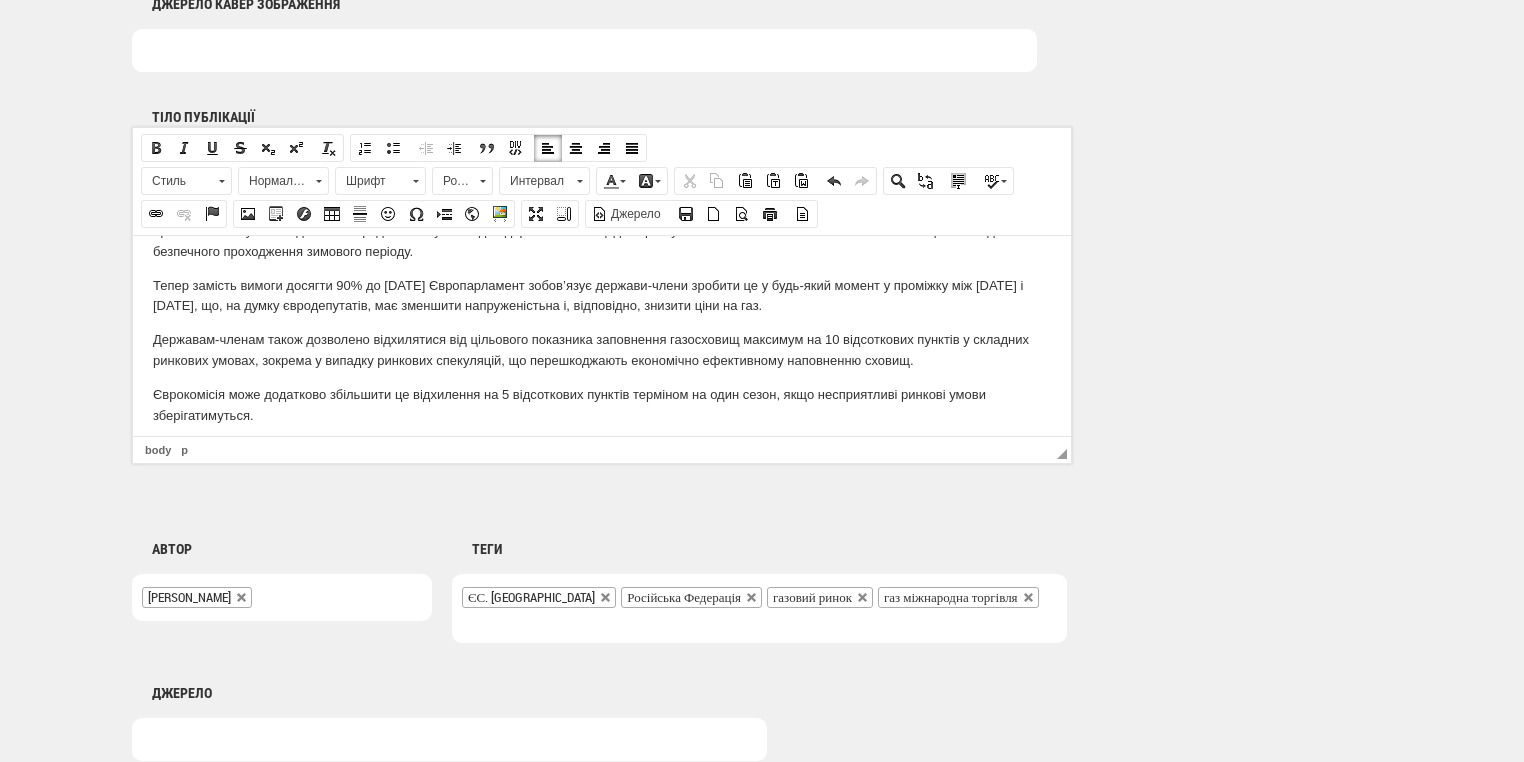 click at bounding box center [449, 739] 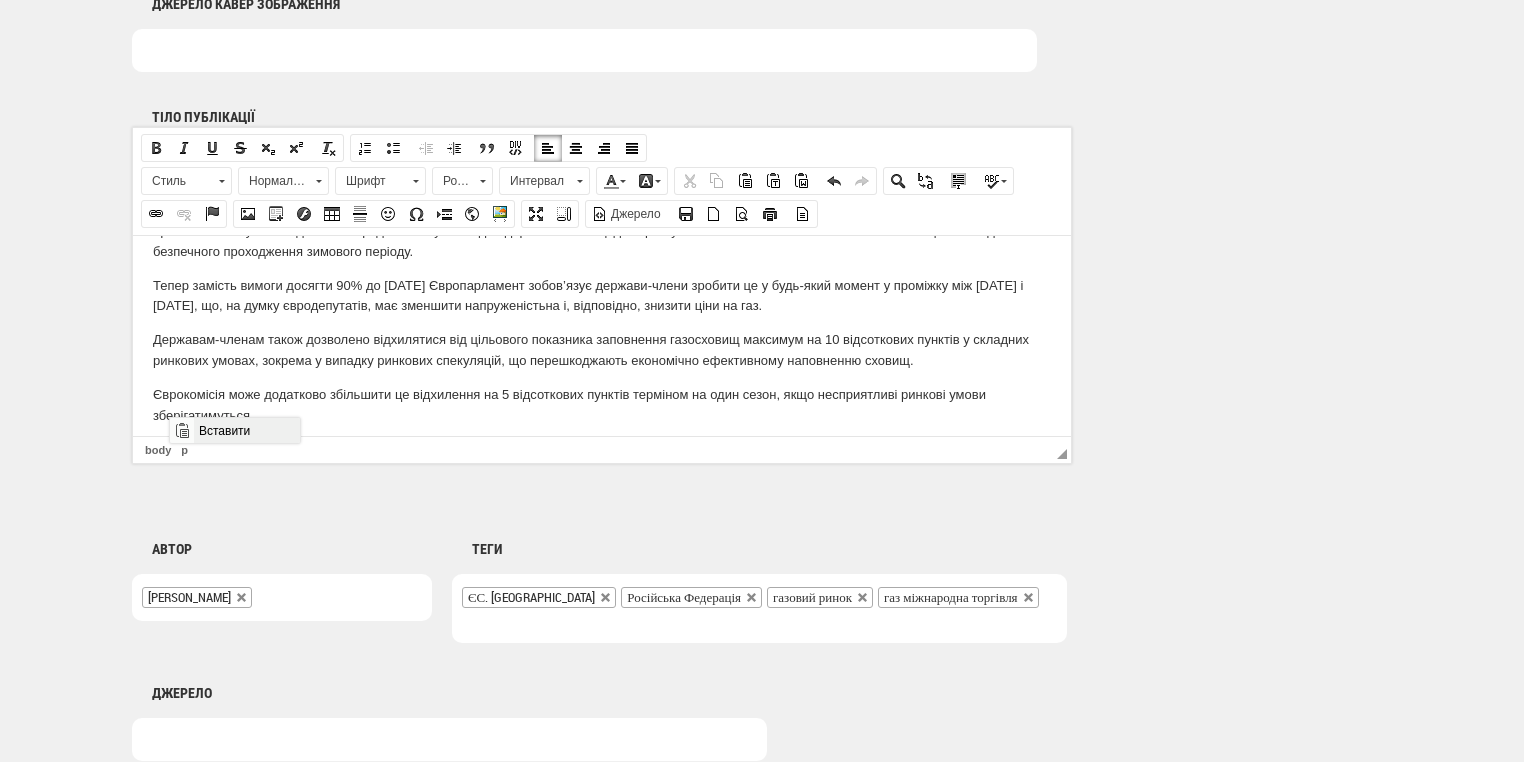click on "Вставити" at bounding box center [246, 430] 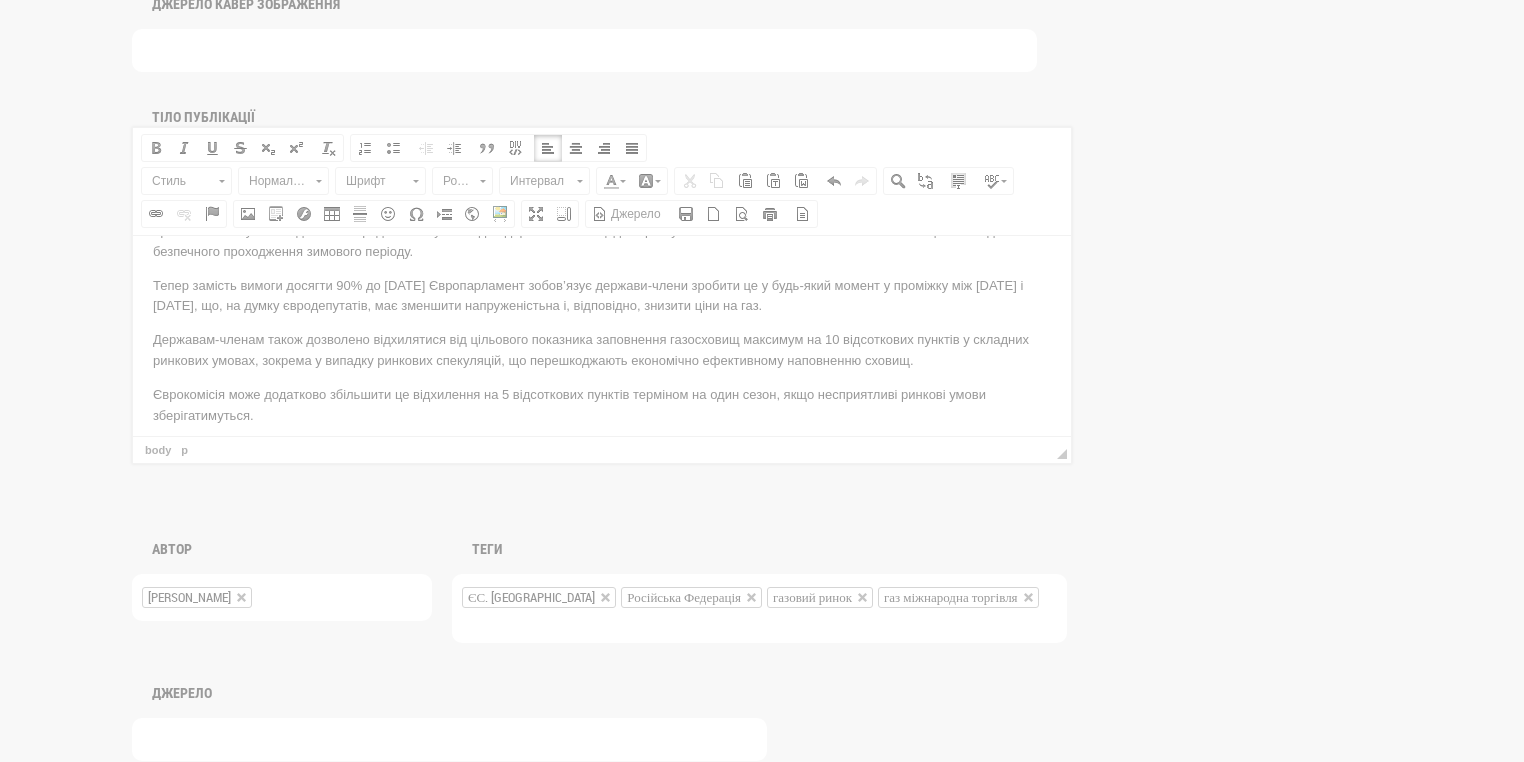 click at bounding box center [762, 381] 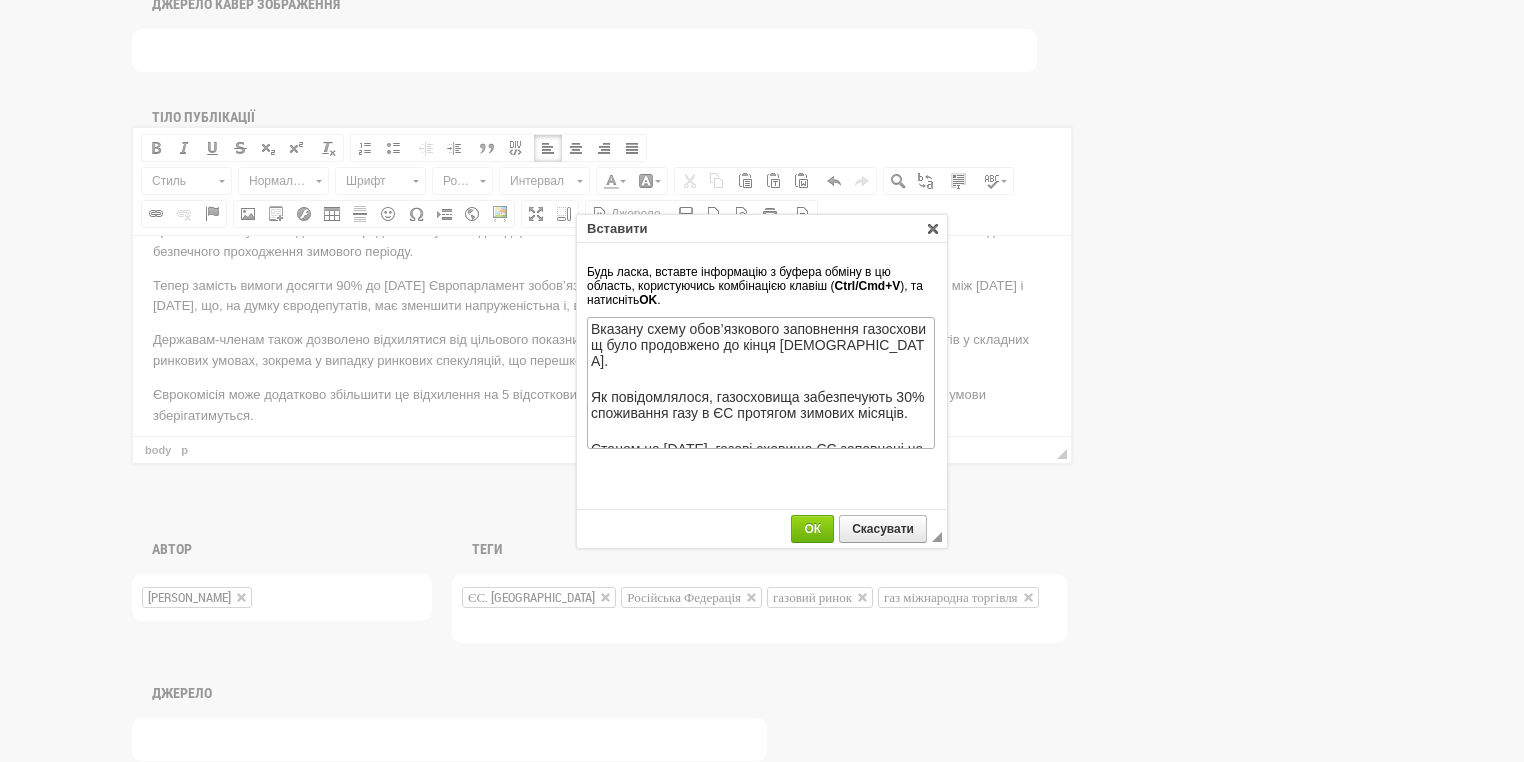 scroll, scrollTop: 80, scrollLeft: 0, axis: vertical 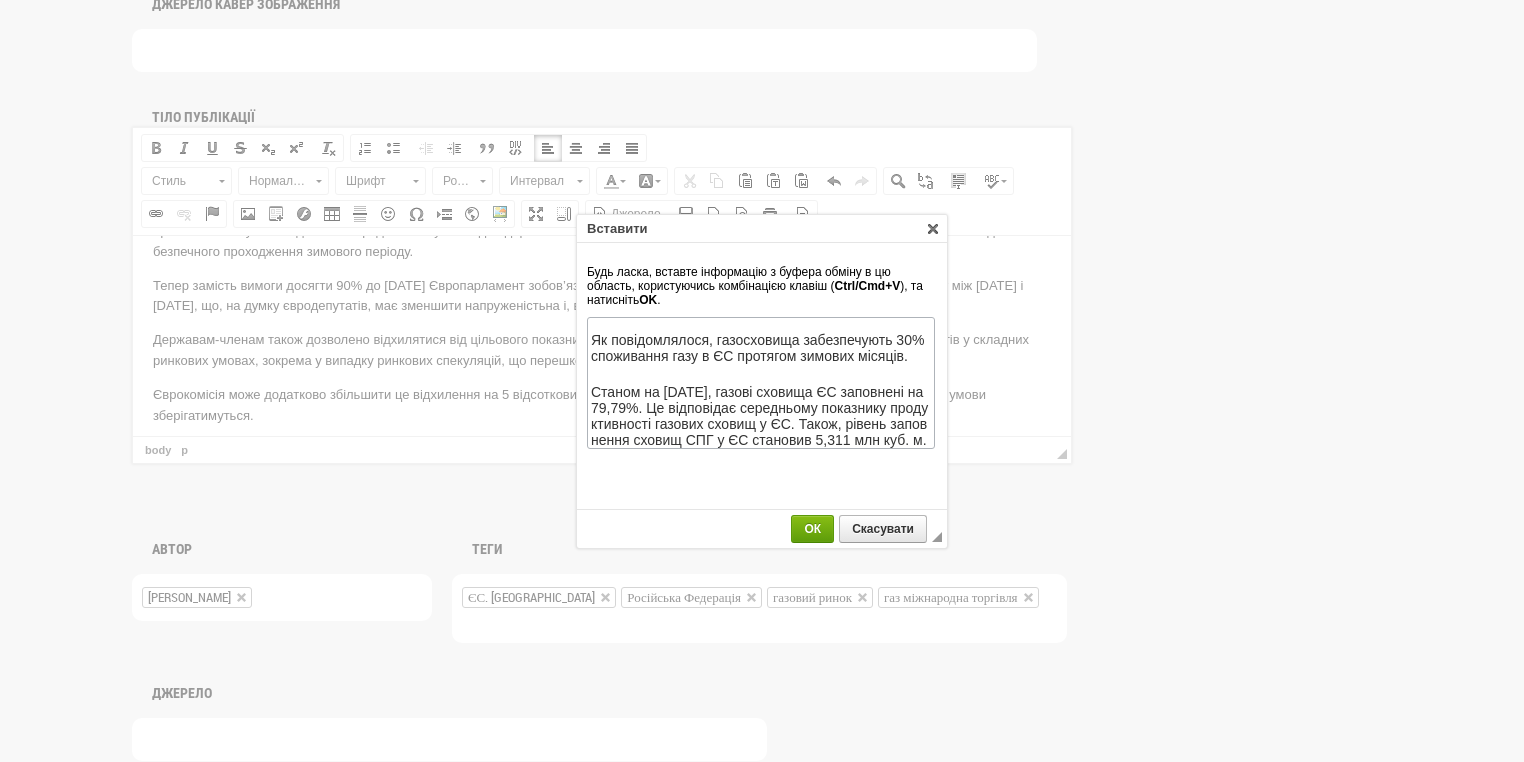 click on "ОК" at bounding box center [812, 529] 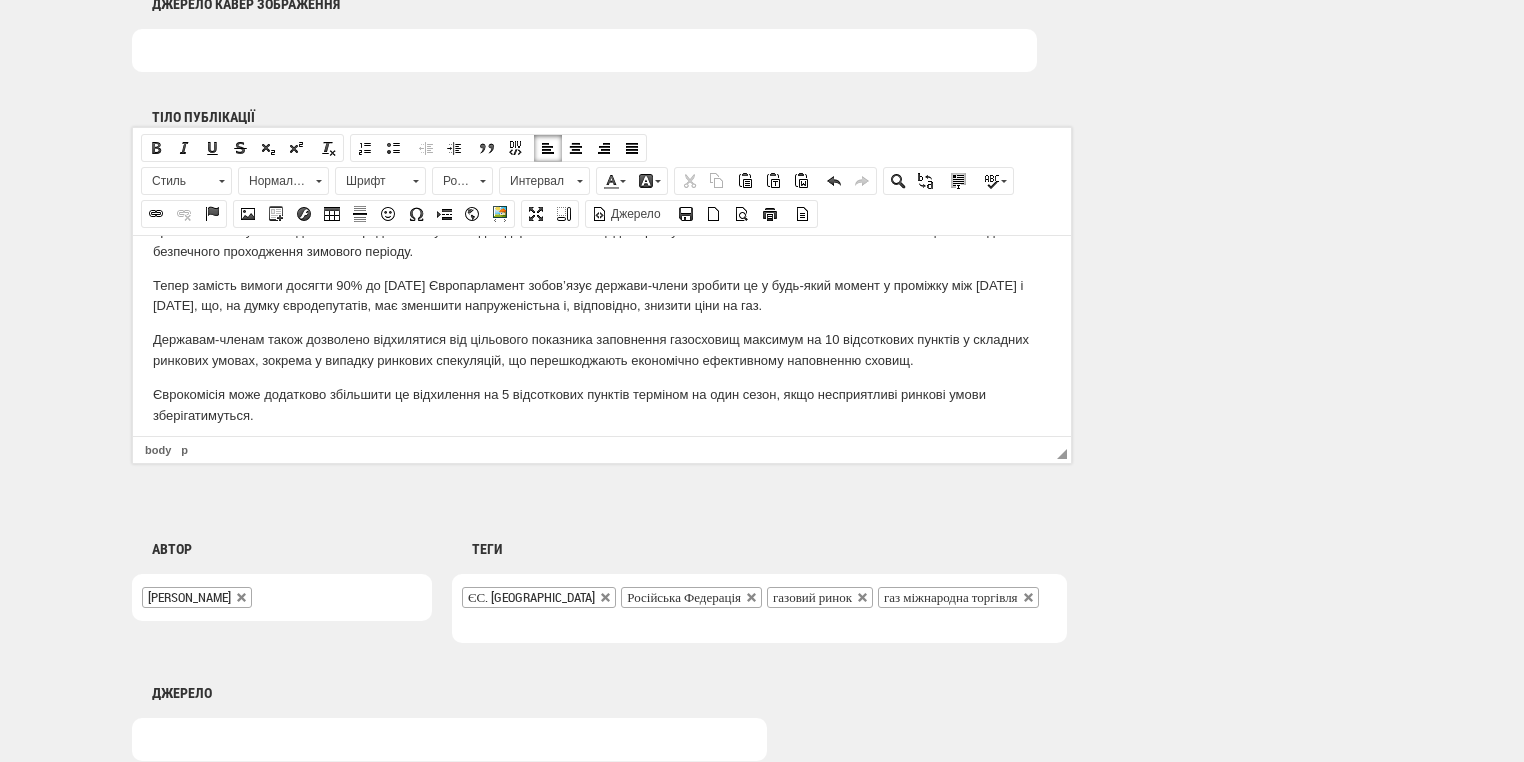 scroll, scrollTop: 396, scrollLeft: 0, axis: vertical 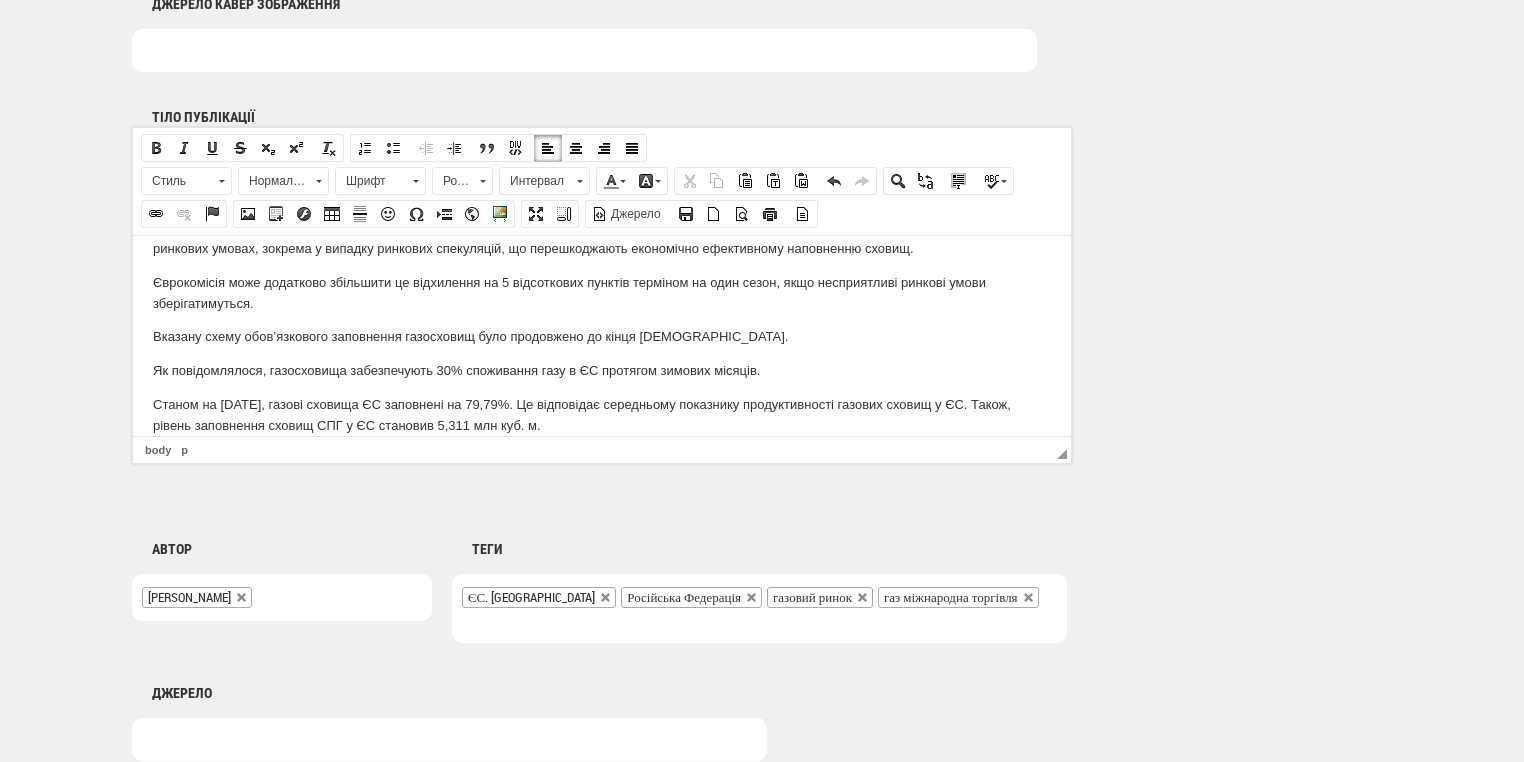 click on "Євродепутати внесли зміни до  законодавства  стосовно  правил зберігання природного газу -  відтепер потрібна  звітність  про частку імпорту газу російського походження. Про це  повідом ляють  у пресслужбі  Європарламенту . Компетентні органи, які контролюють порядок закачування запасів газу у сховища в кожній державі  ЄС, тепер мають надавати інформацію про частку російського ресурсу  в таких запасах, - йдеться у повідомленні. Зміни мають  покращити  моніторинг  ситуації із зберіганням російського газу на території ЄС, кпевнені у  пресслужбі Цей п" at bounding box center (602, 135) 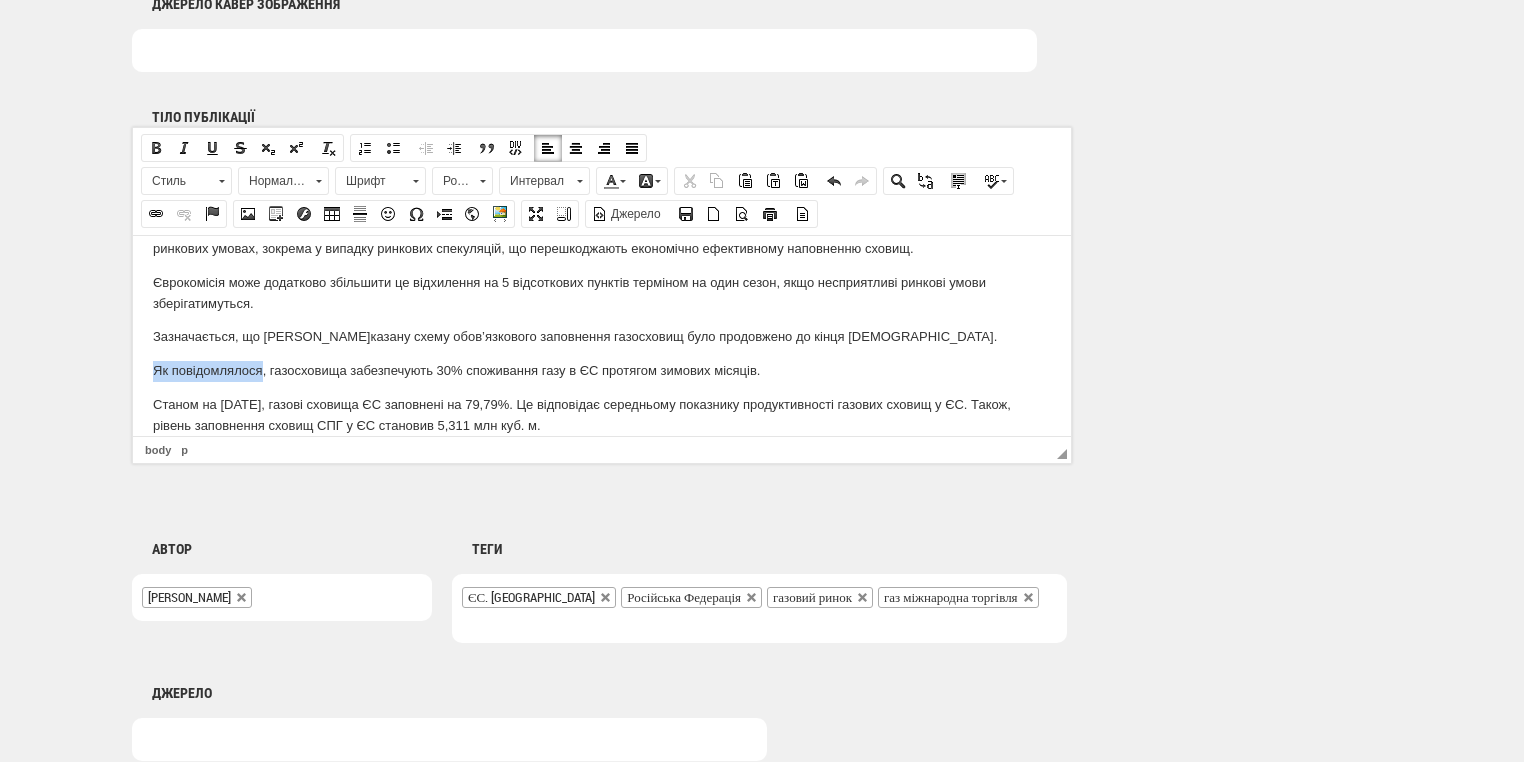 drag, startPoint x: 149, startPoint y: 347, endPoint x: 263, endPoint y: 338, distance: 114.35471 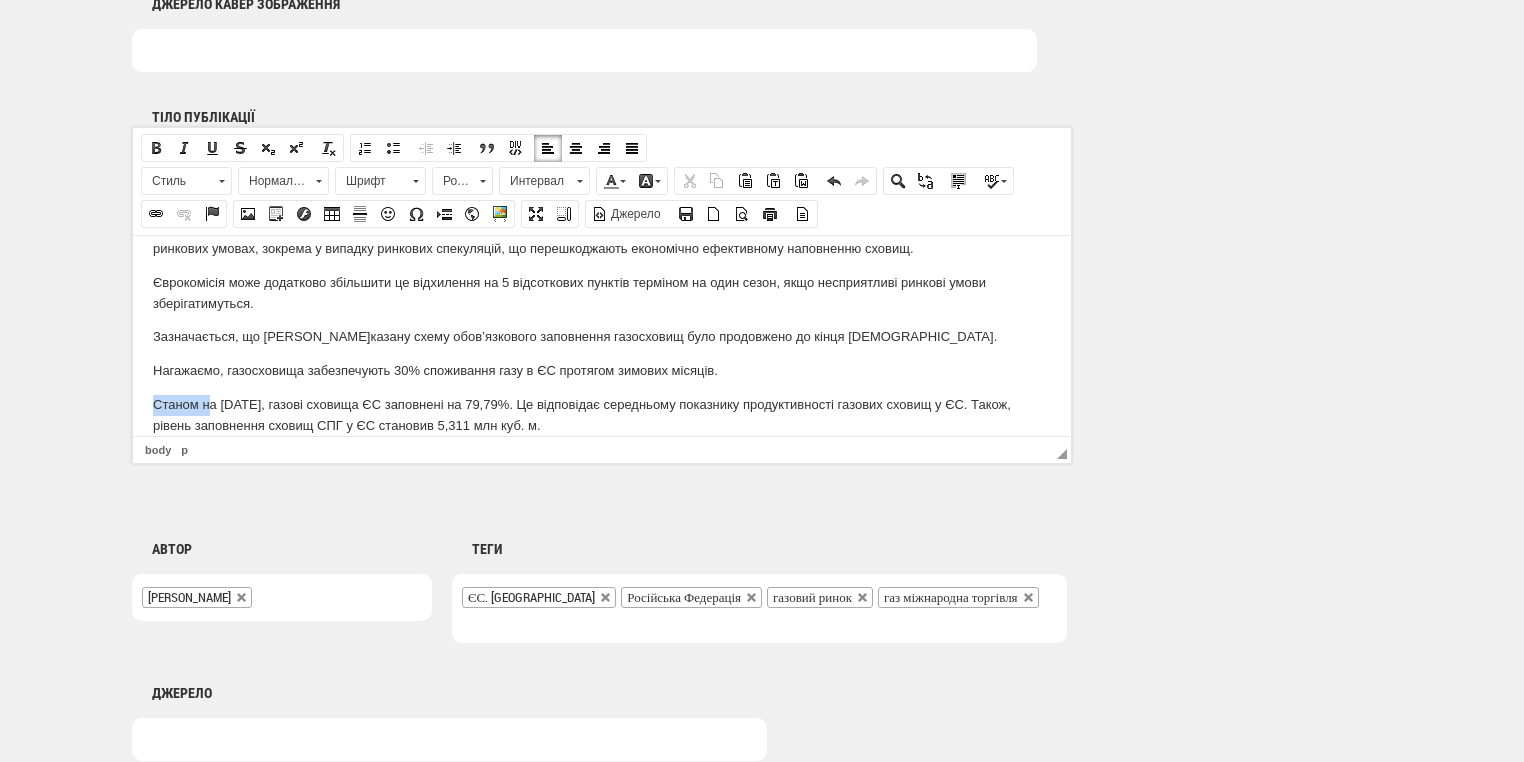 drag, startPoint x: 153, startPoint y: 379, endPoint x: 208, endPoint y: 379, distance: 55 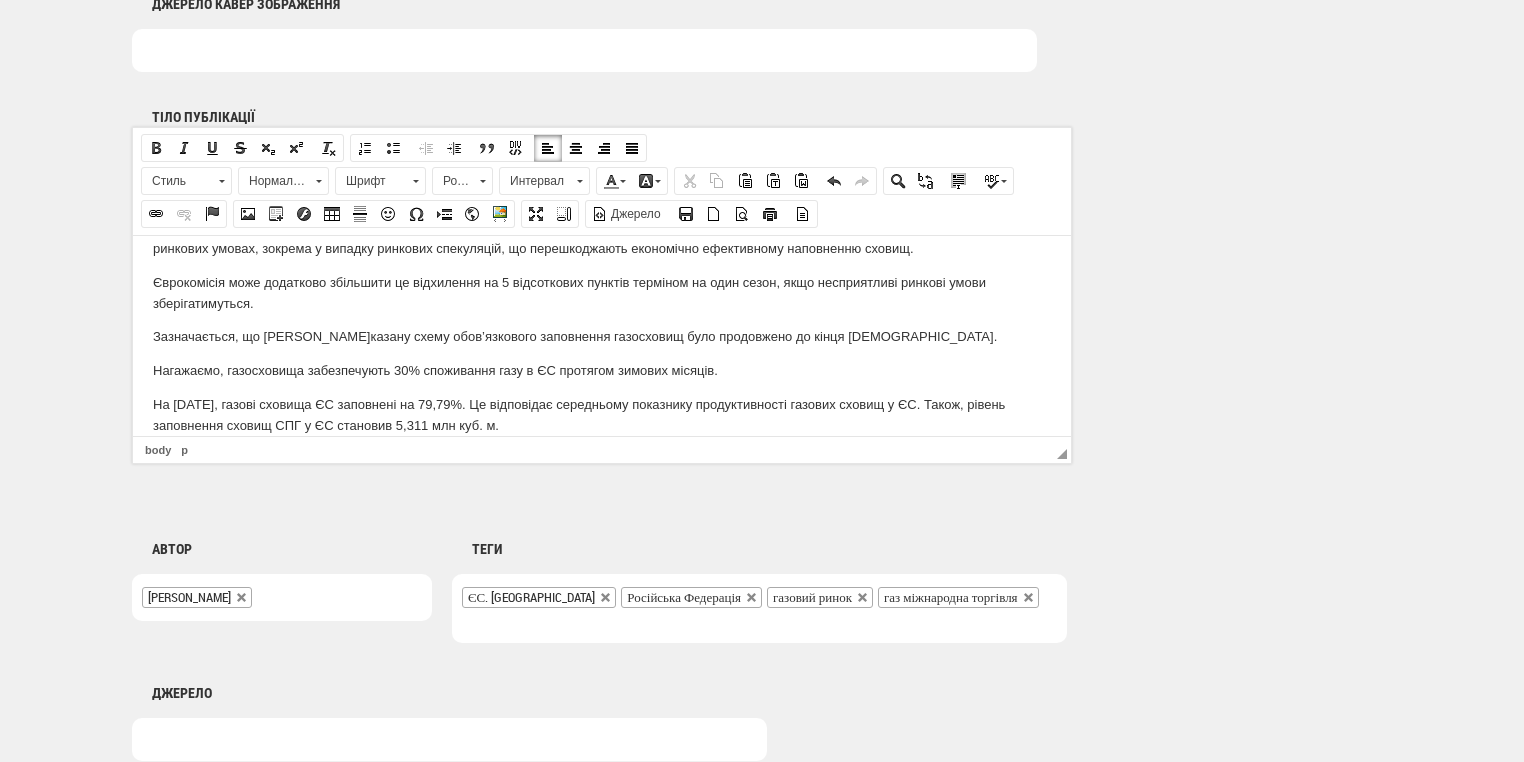 click on "На червень 2025 року, газові сховища ЄС заповнені на 79,79%. Це відповідає середньому показнику продуктивності газових сховищ у ЄС. Також, рівень заповнення сховищ СПГ у ЄС становив 5,311 млн куб. м." at bounding box center (602, 415) 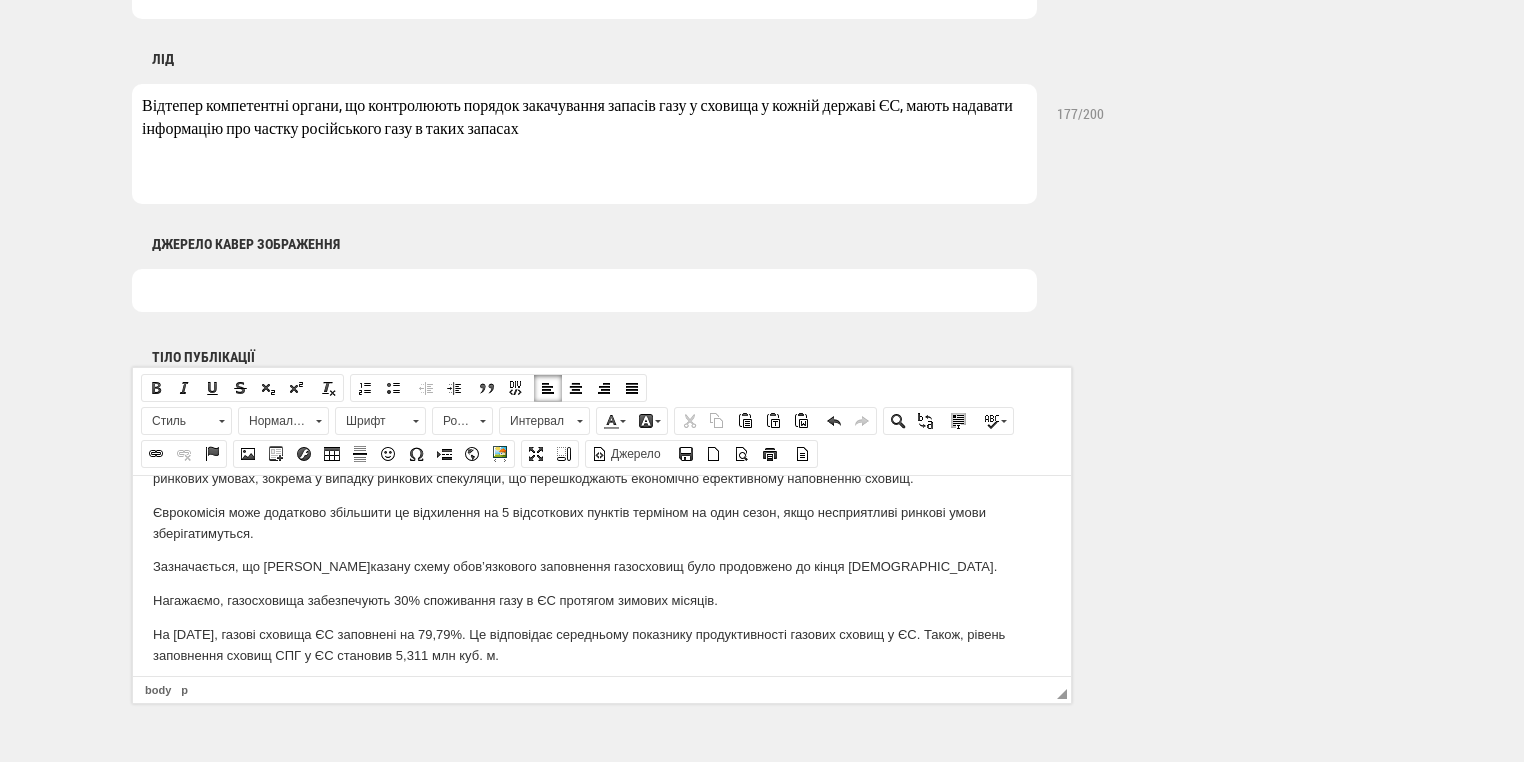 scroll, scrollTop: 880, scrollLeft: 0, axis: vertical 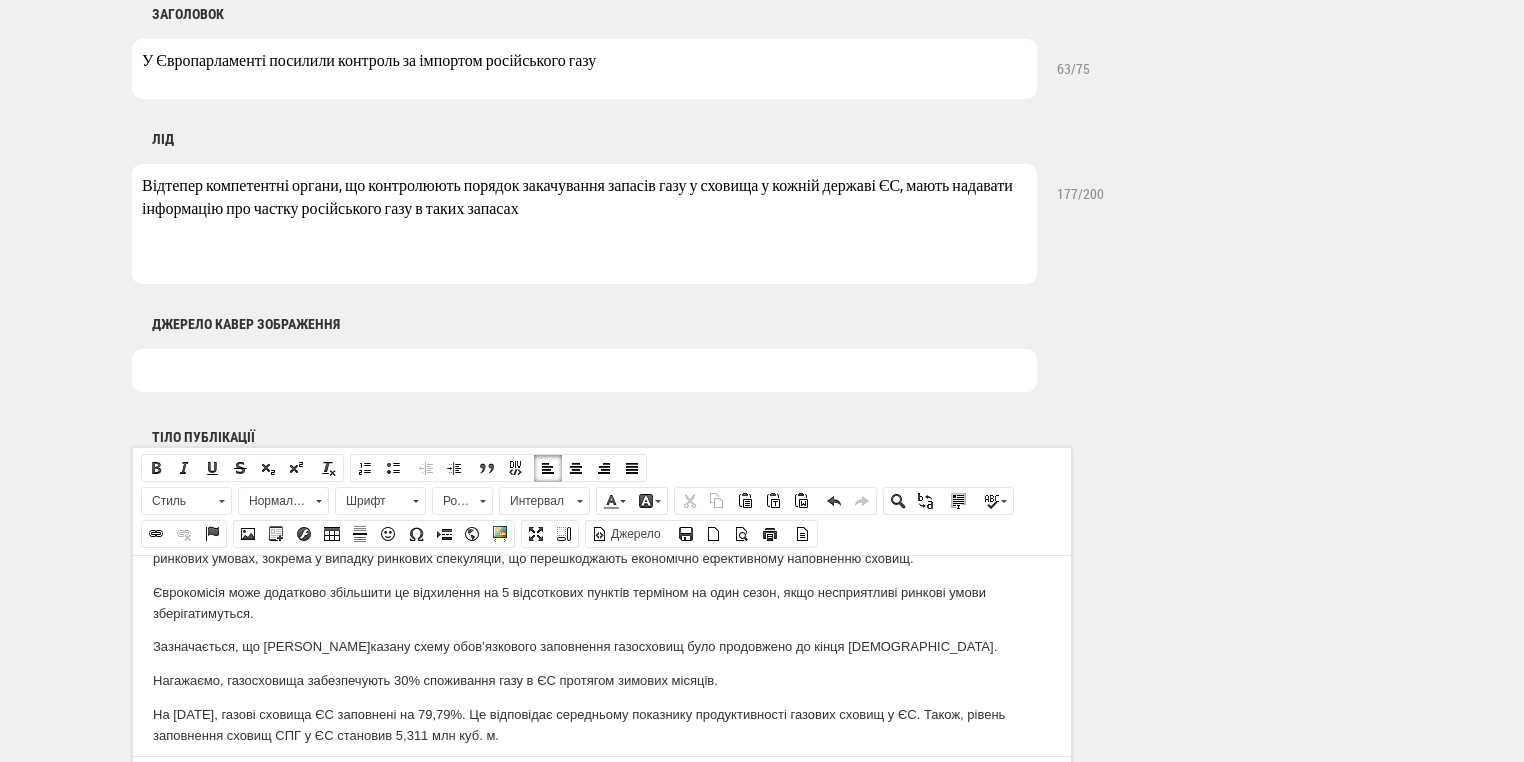 click at bounding box center (584, 370) 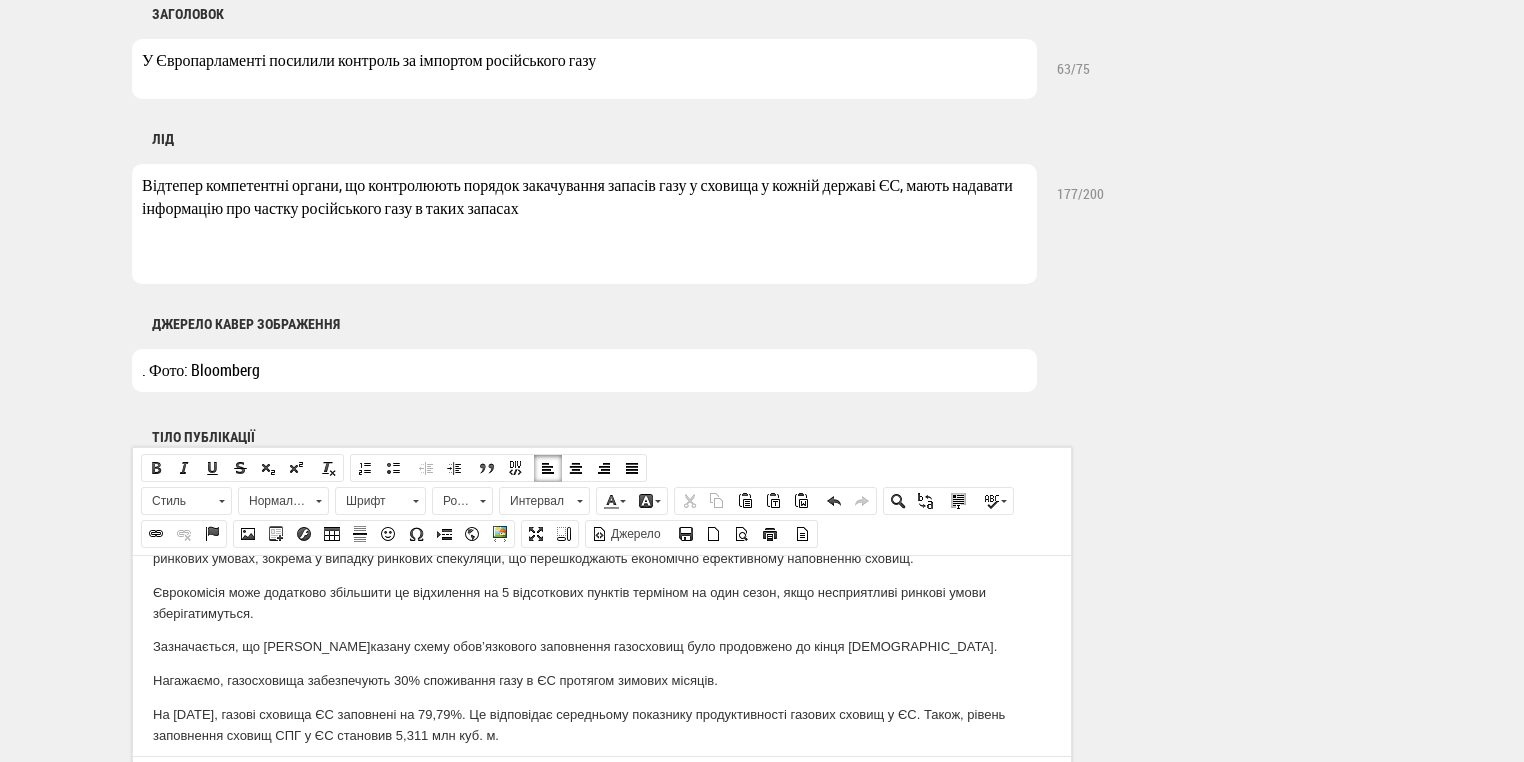 click on ". Фото: Bloomberg" at bounding box center (584, 370) 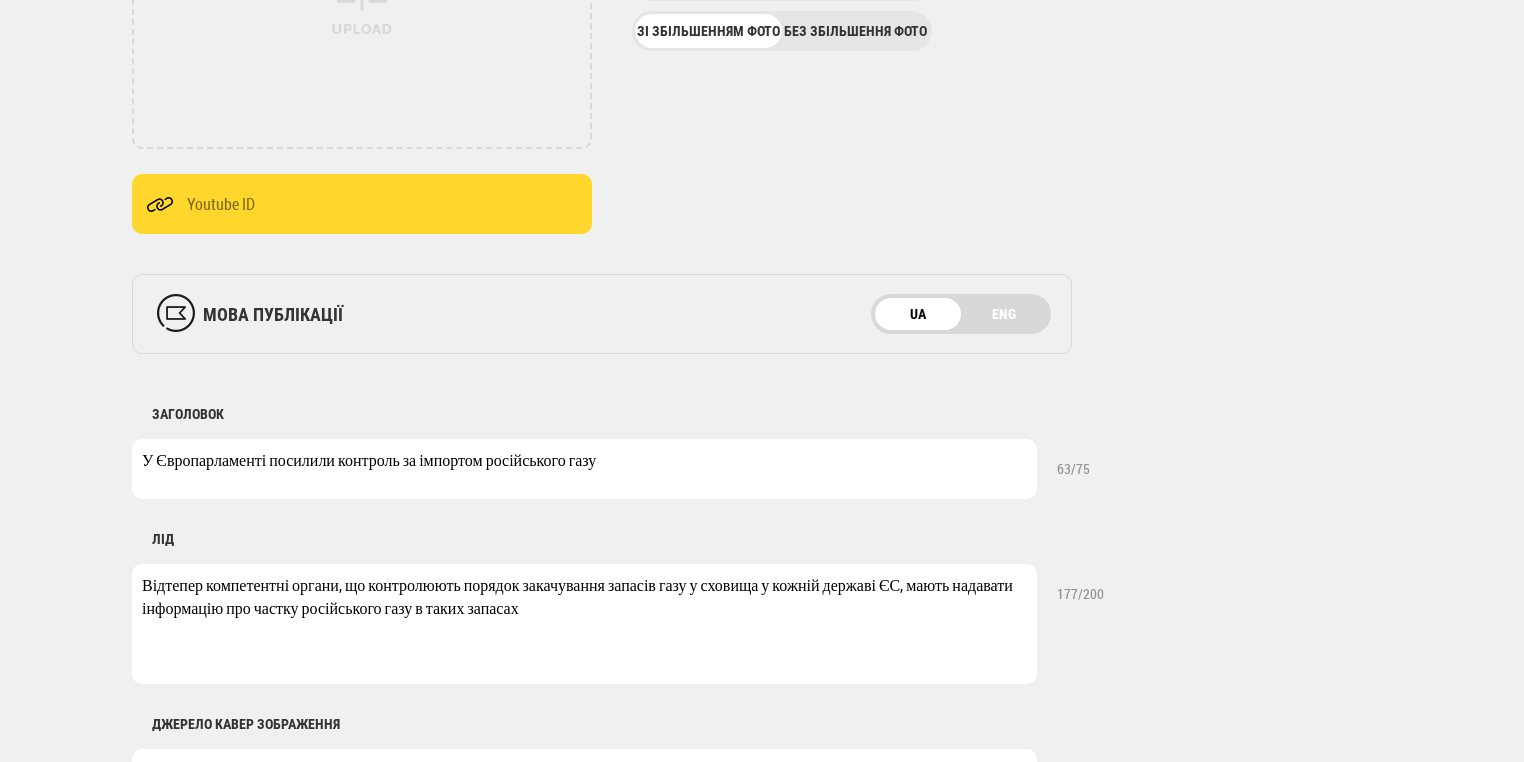 scroll, scrollTop: 240, scrollLeft: 0, axis: vertical 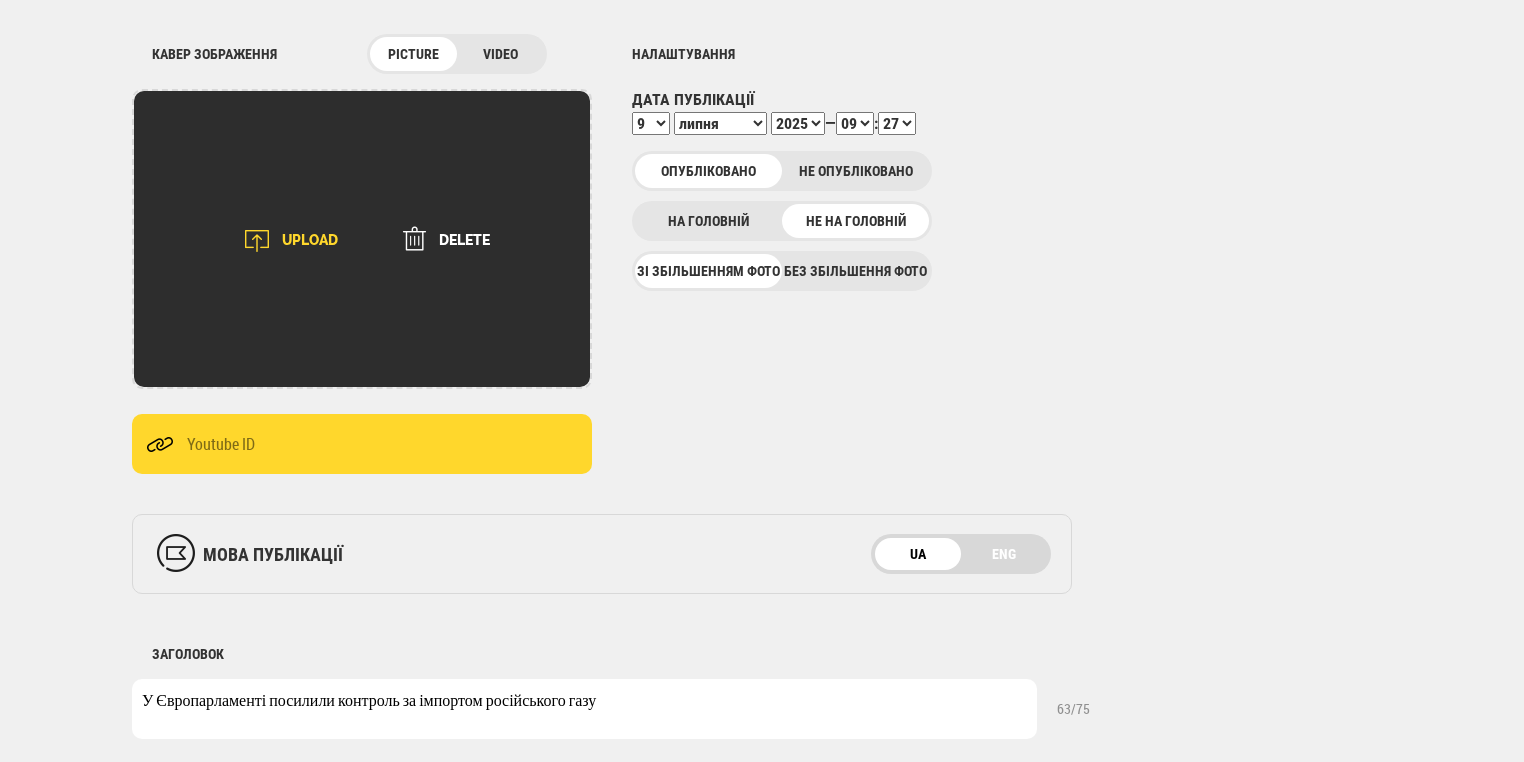 type on "Фото: Bloomberg" 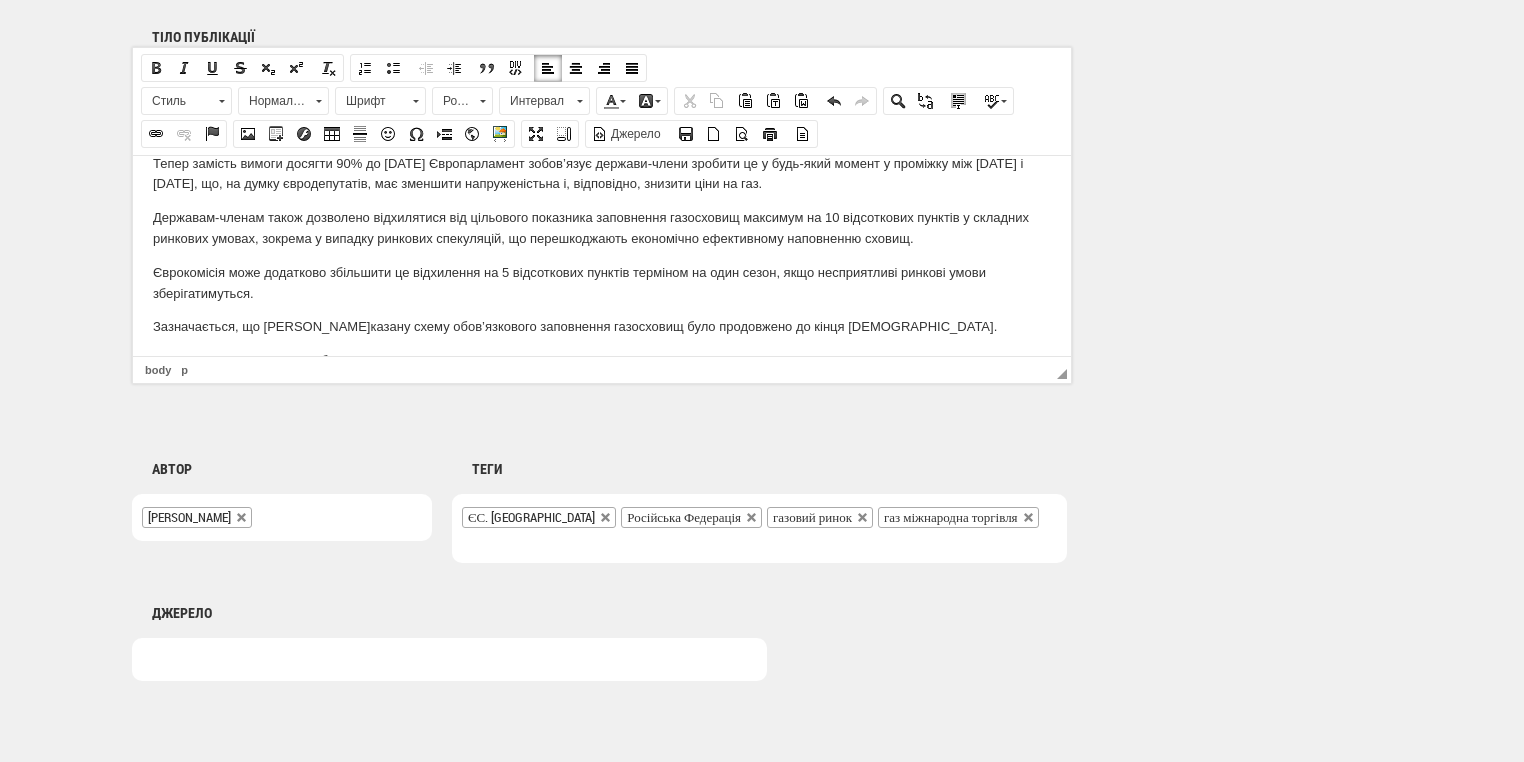 scroll, scrollTop: 453, scrollLeft: 0, axis: vertical 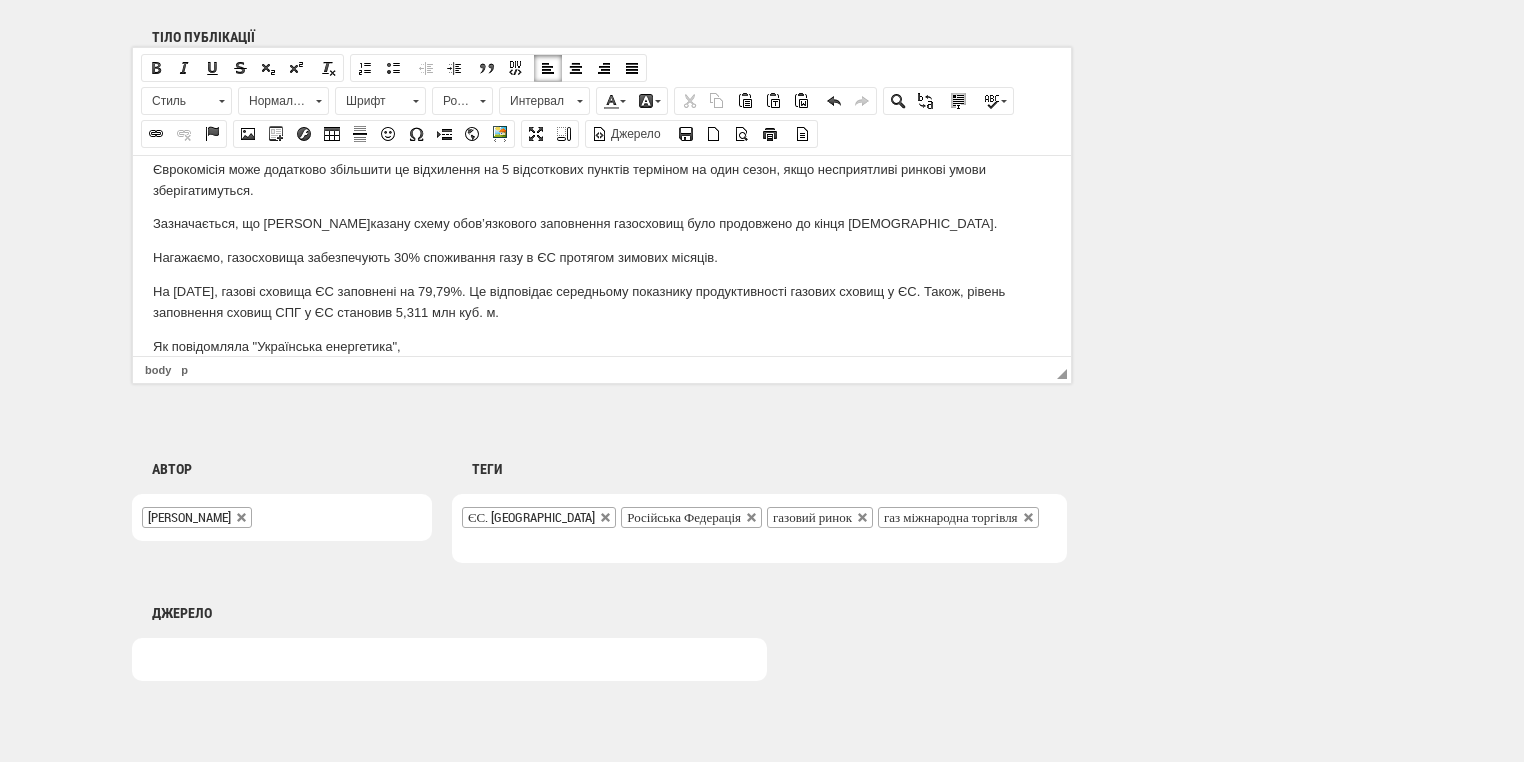 click on "Як повідомляла "Українська енергетика"," at bounding box center (602, 346) 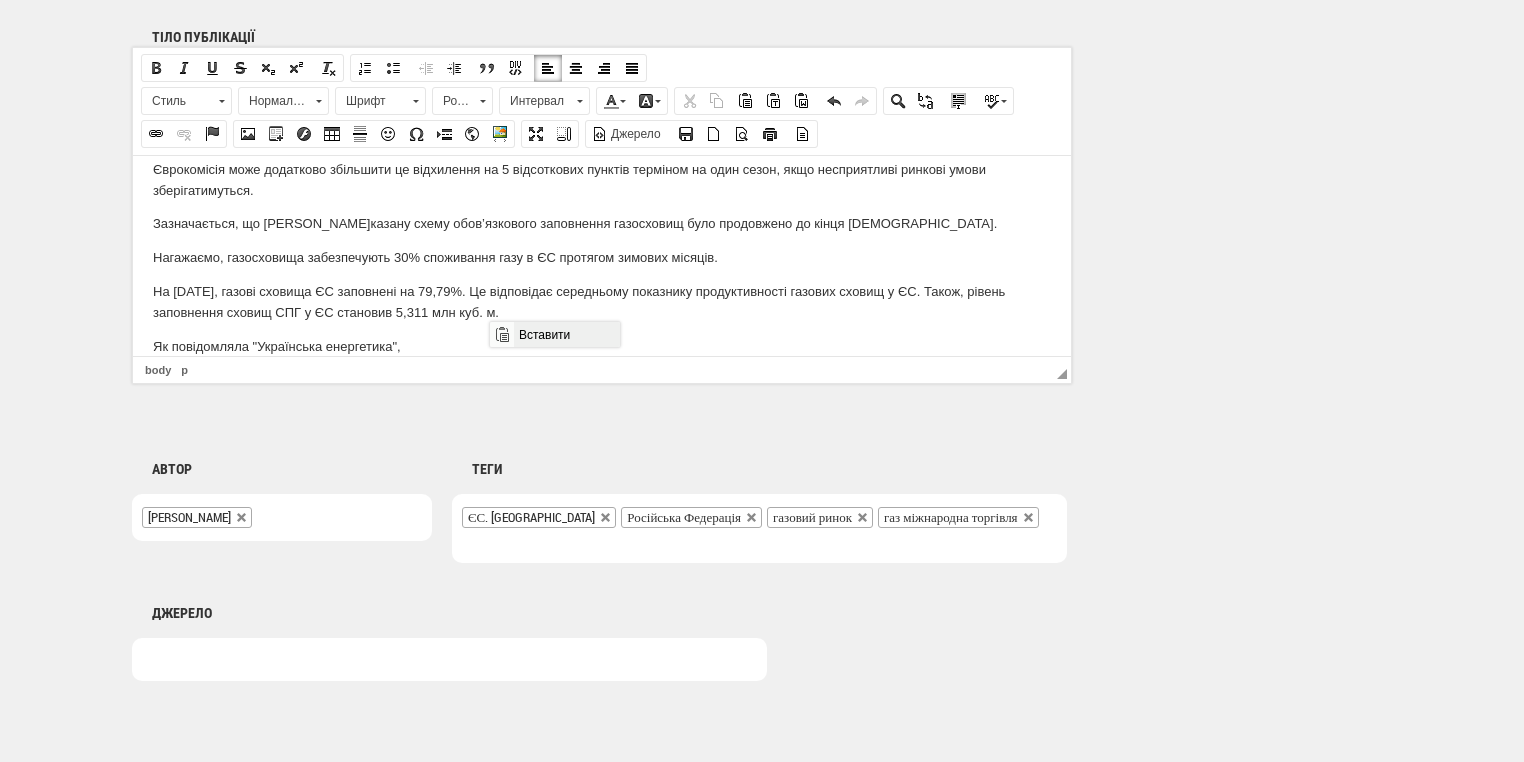 click on "Вставити" at bounding box center (566, 334) 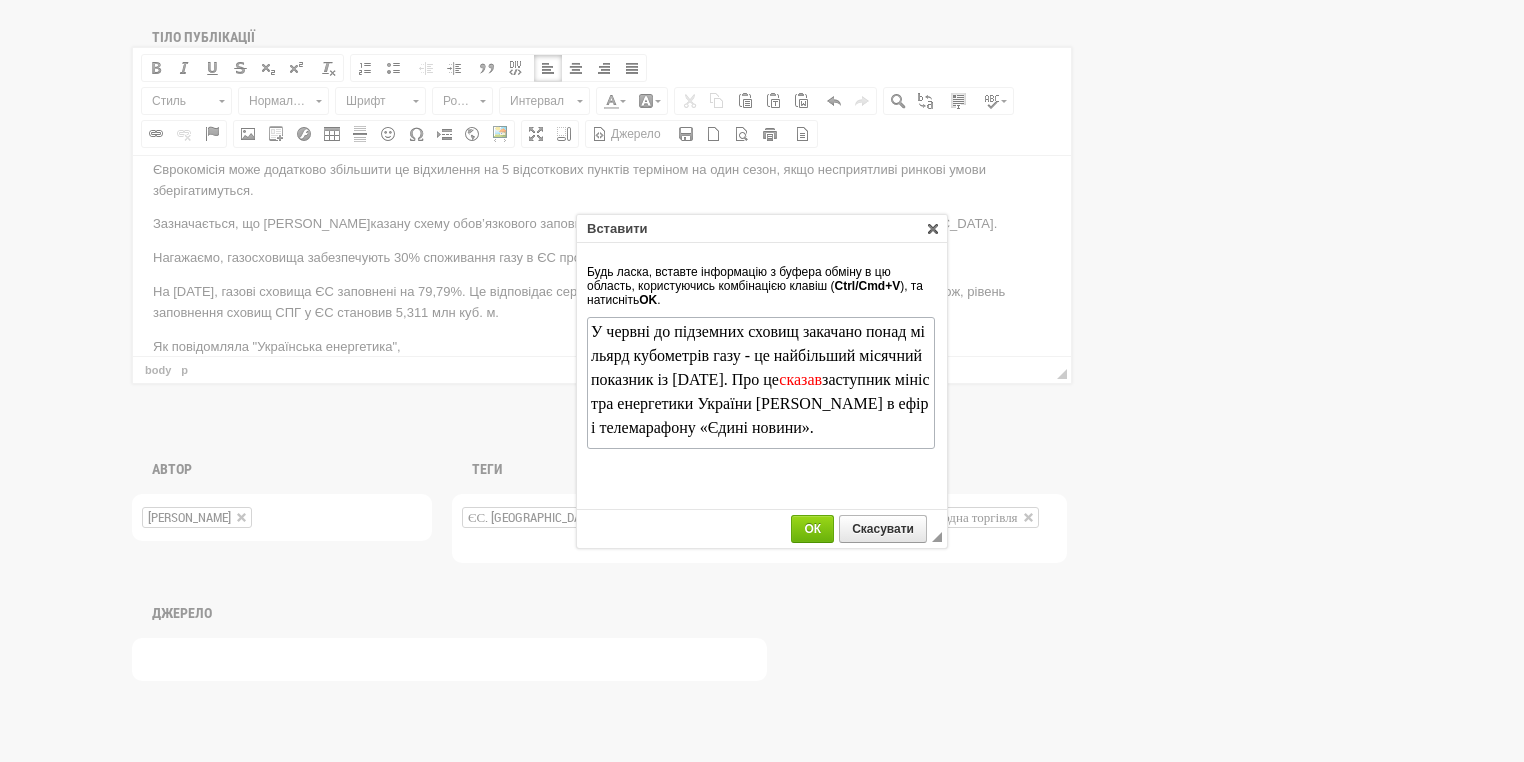 scroll, scrollTop: 0, scrollLeft: 0, axis: both 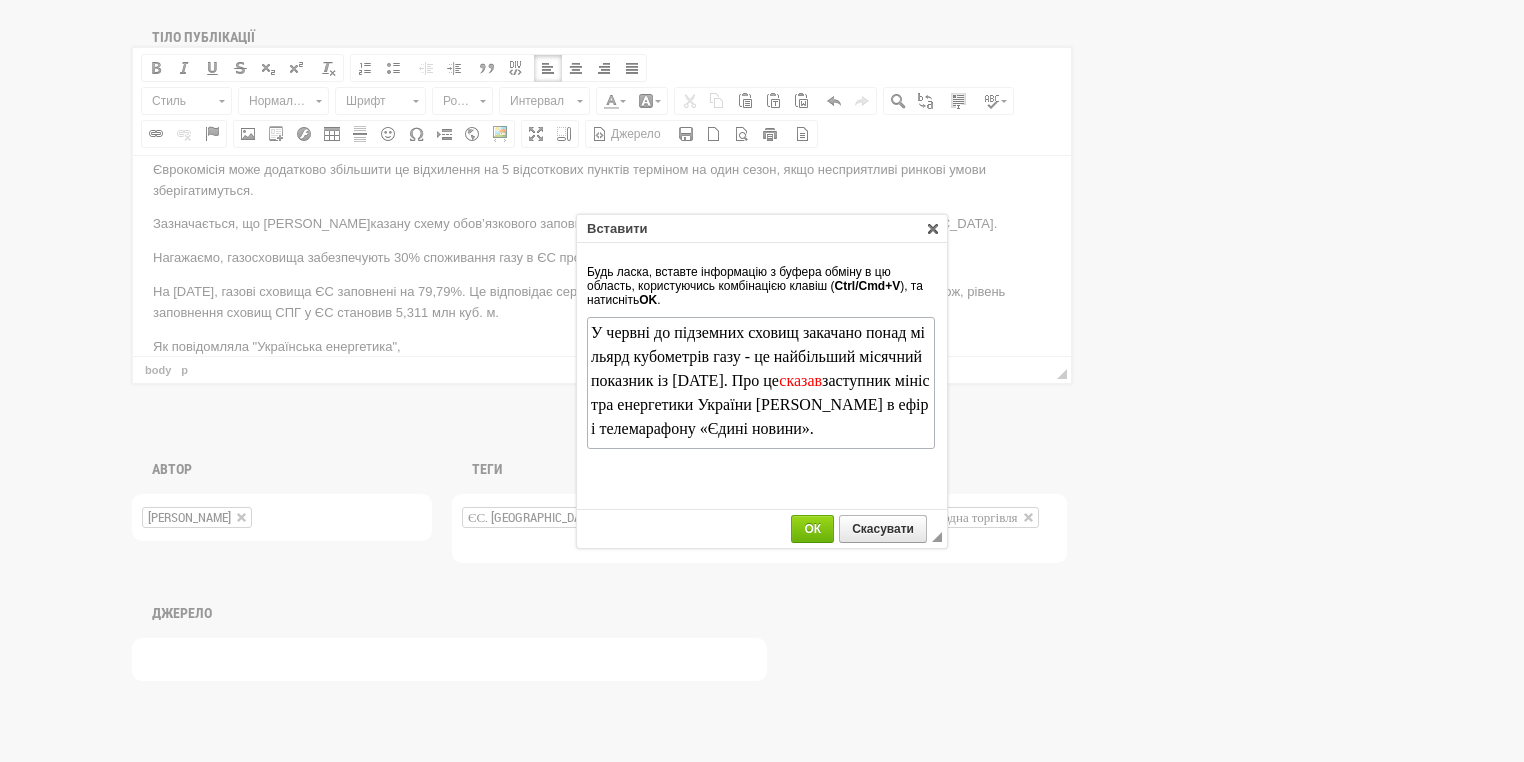 click on "У червні до підземних сховищ закачано понад мільярд кубометрів газу - це найбільший місячний показник із серпня 2023 року. Про це  сказав  заступник міністра енергетики України Микола Колісник в ефірі телемарафону «Єдині новини»." at bounding box center [760, 380] 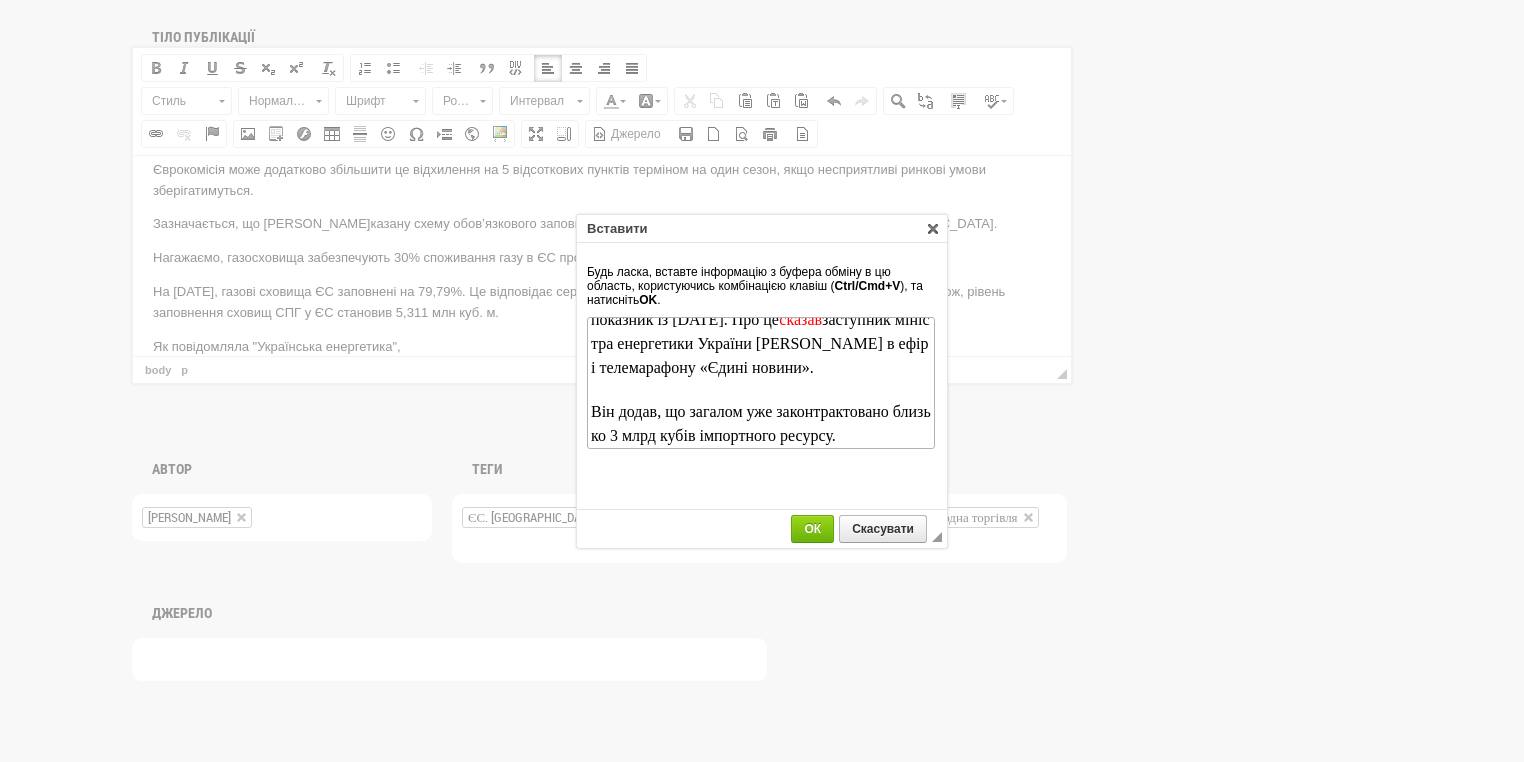 scroll, scrollTop: 0, scrollLeft: 0, axis: both 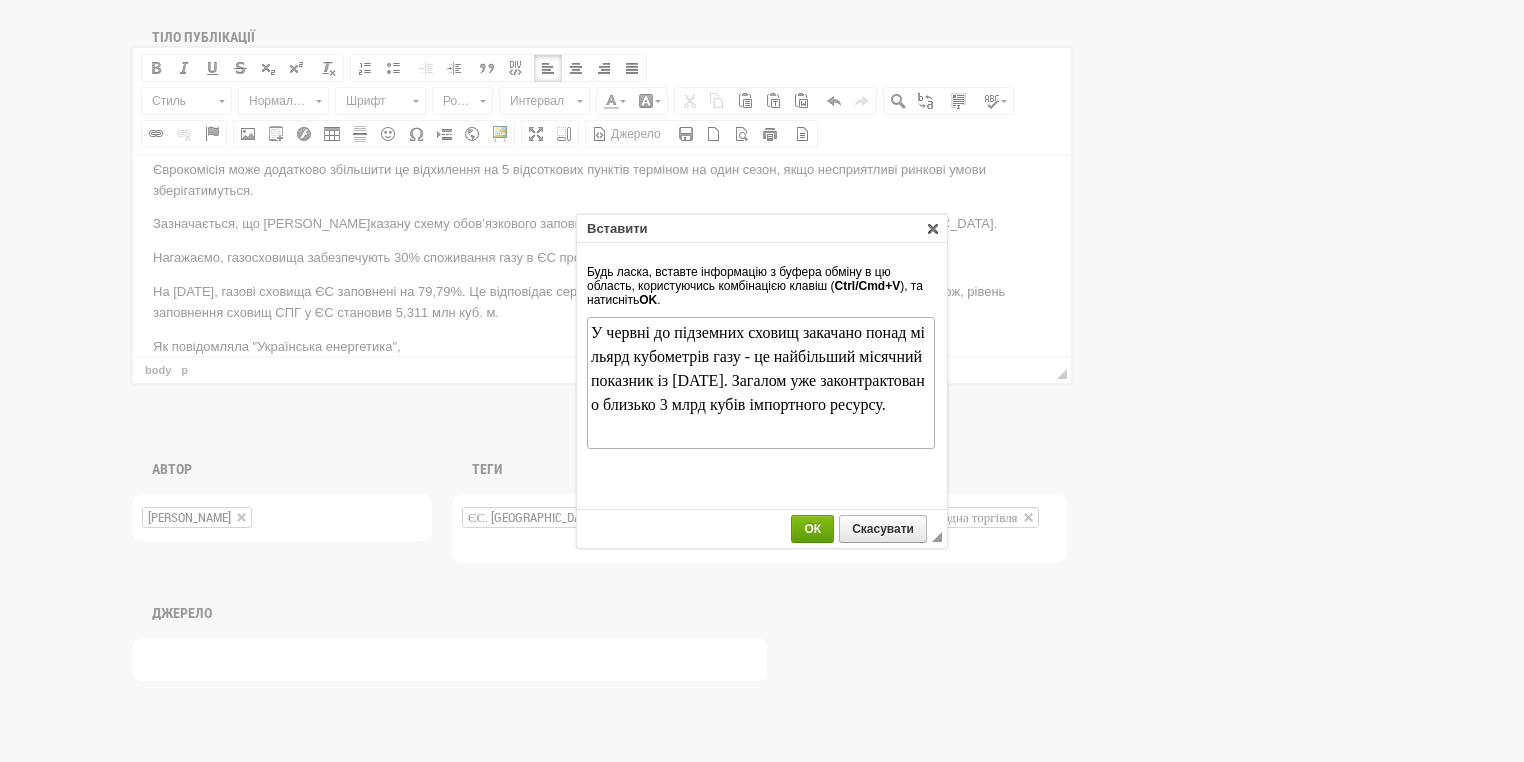 click on "ОК" at bounding box center (812, 529) 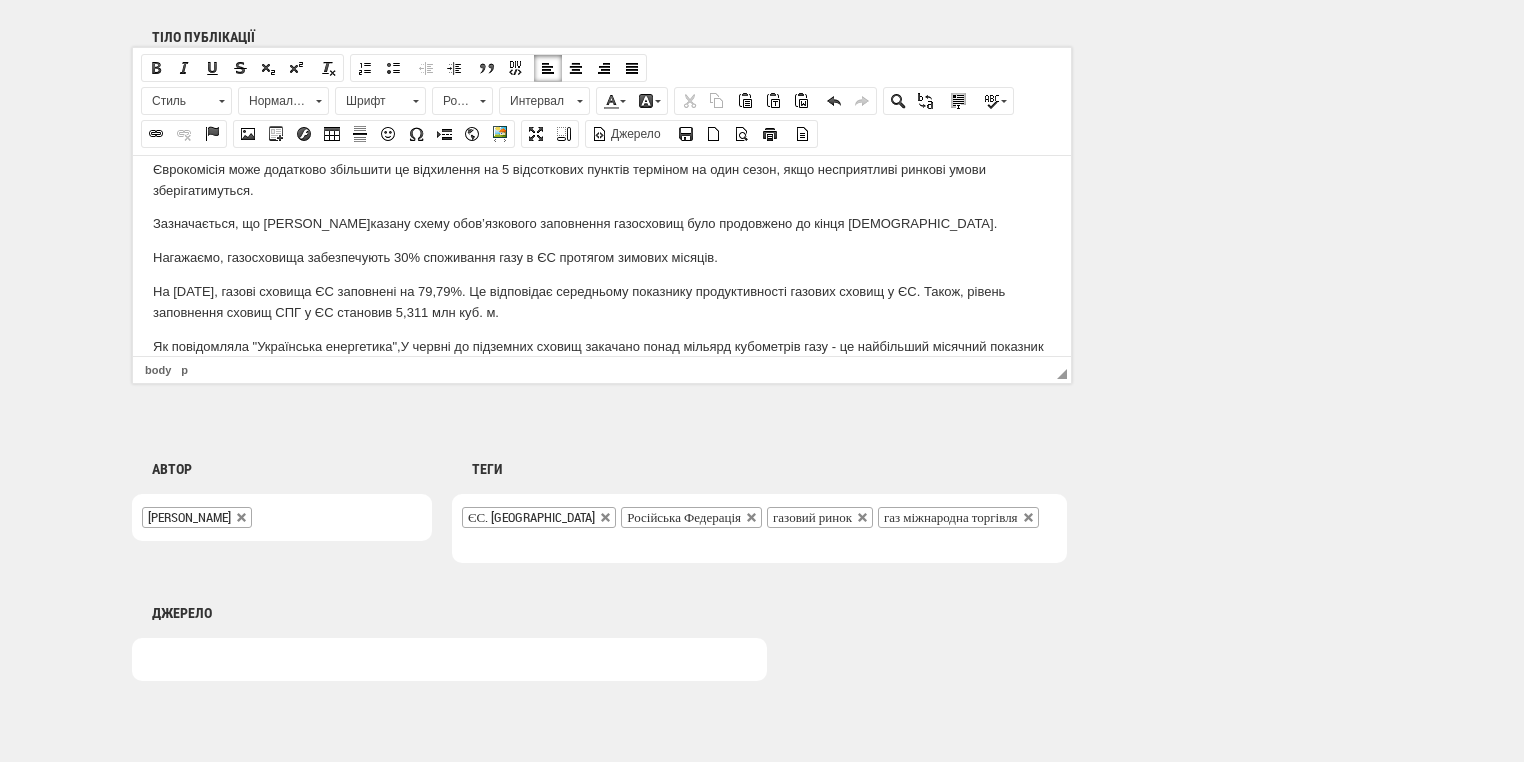 click on "Як повідомляла "Українська енергетика",  У червні до підземних сховищ закачано понад мільярд кубометрів газу - це найбільший місячний показник із серпня 2023 року. Загалом уже законтрактовано близько 3 млрд кубів імпортного ресурсу." at bounding box center [602, 357] 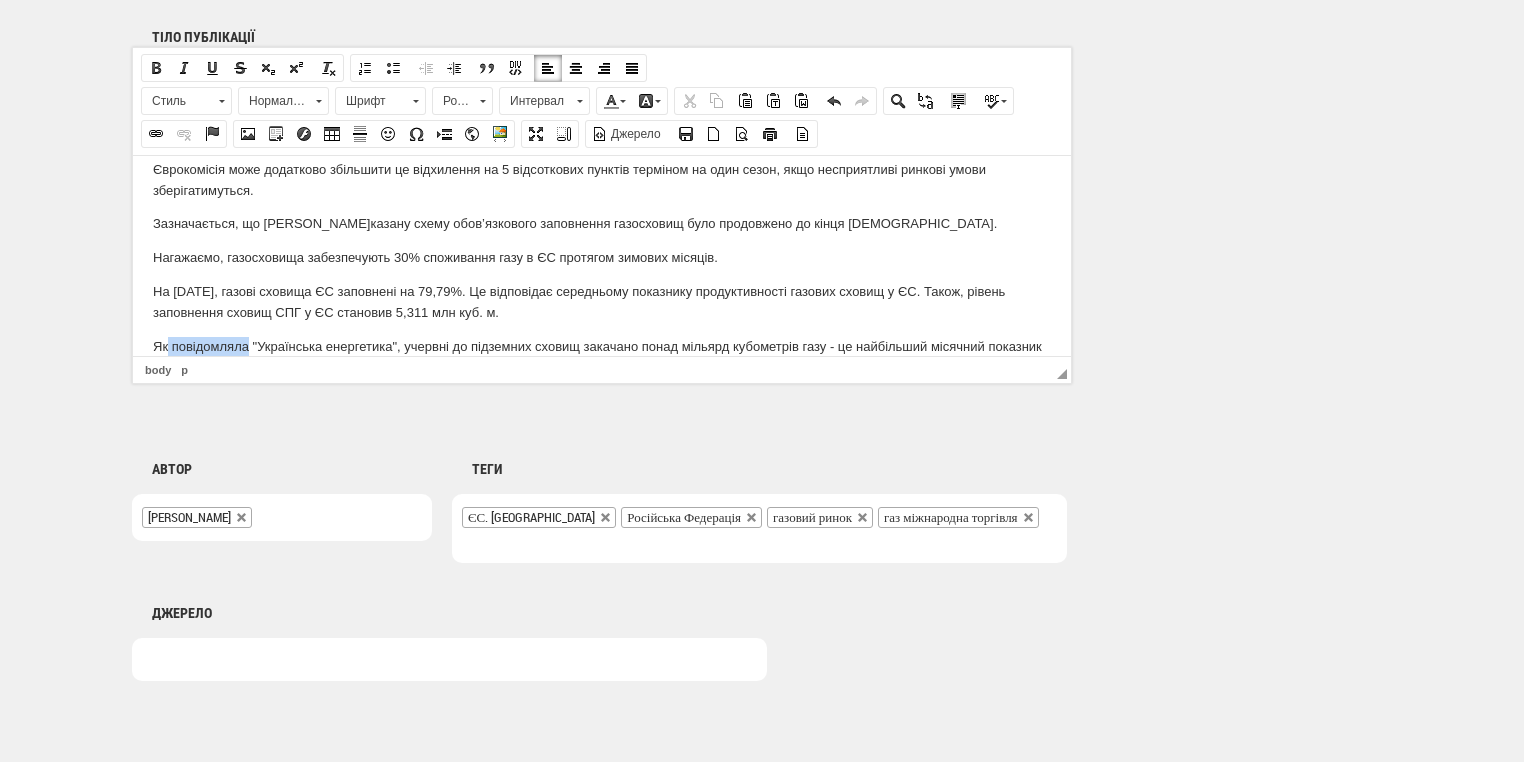drag, startPoint x: 169, startPoint y: 324, endPoint x: 250, endPoint y: 324, distance: 81 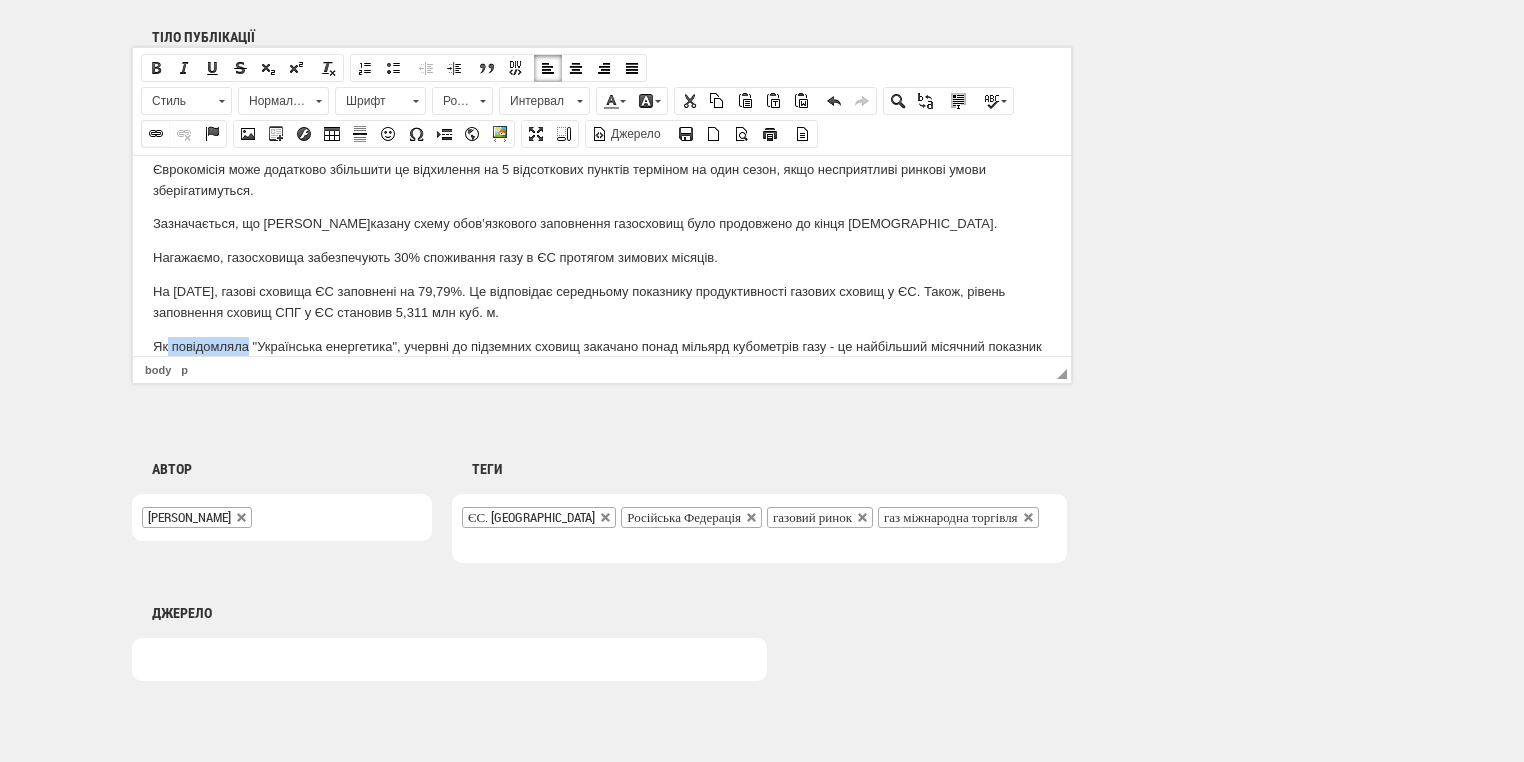 click at bounding box center [156, 134] 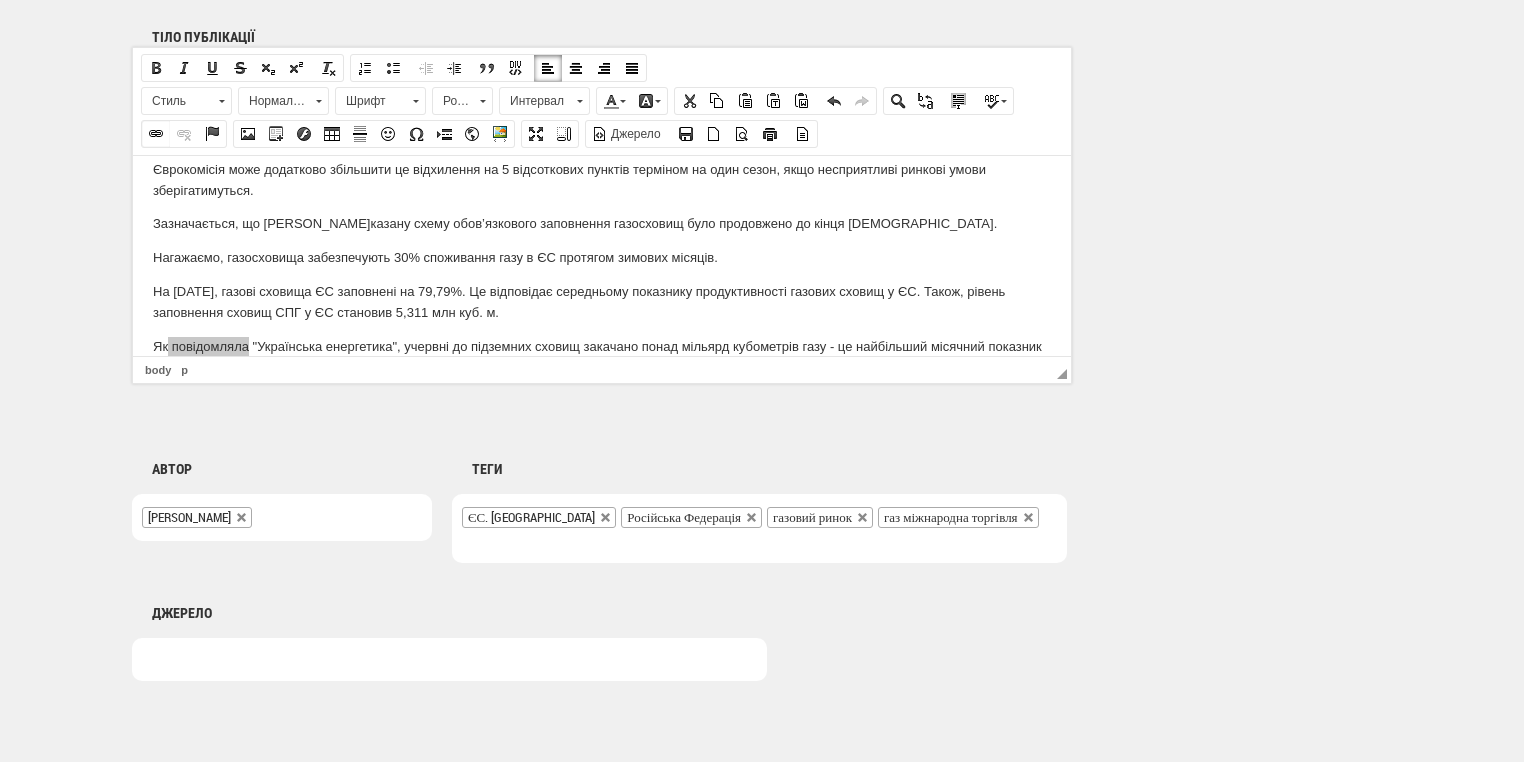 select on "http://" 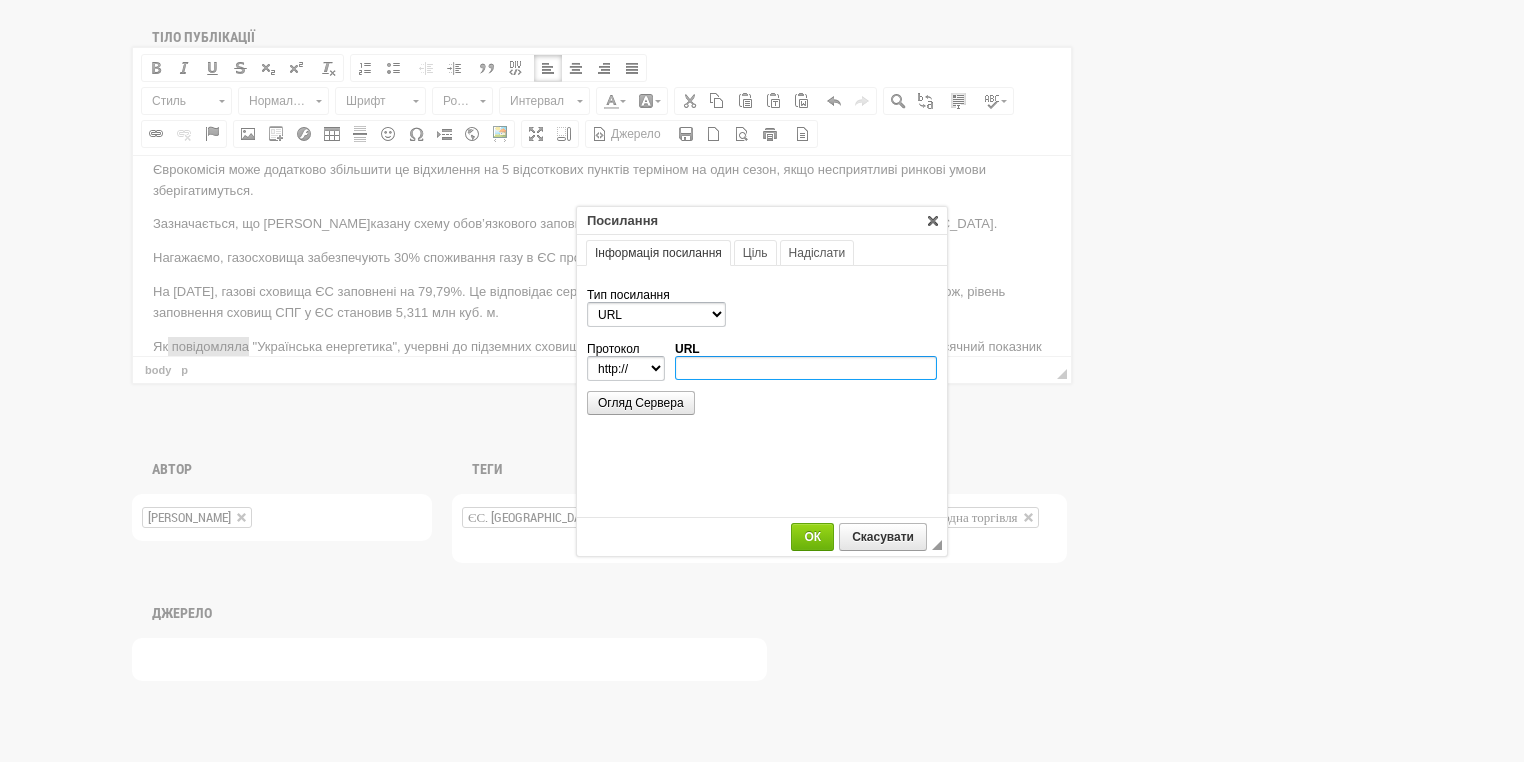 click on "URL" at bounding box center (806, 368) 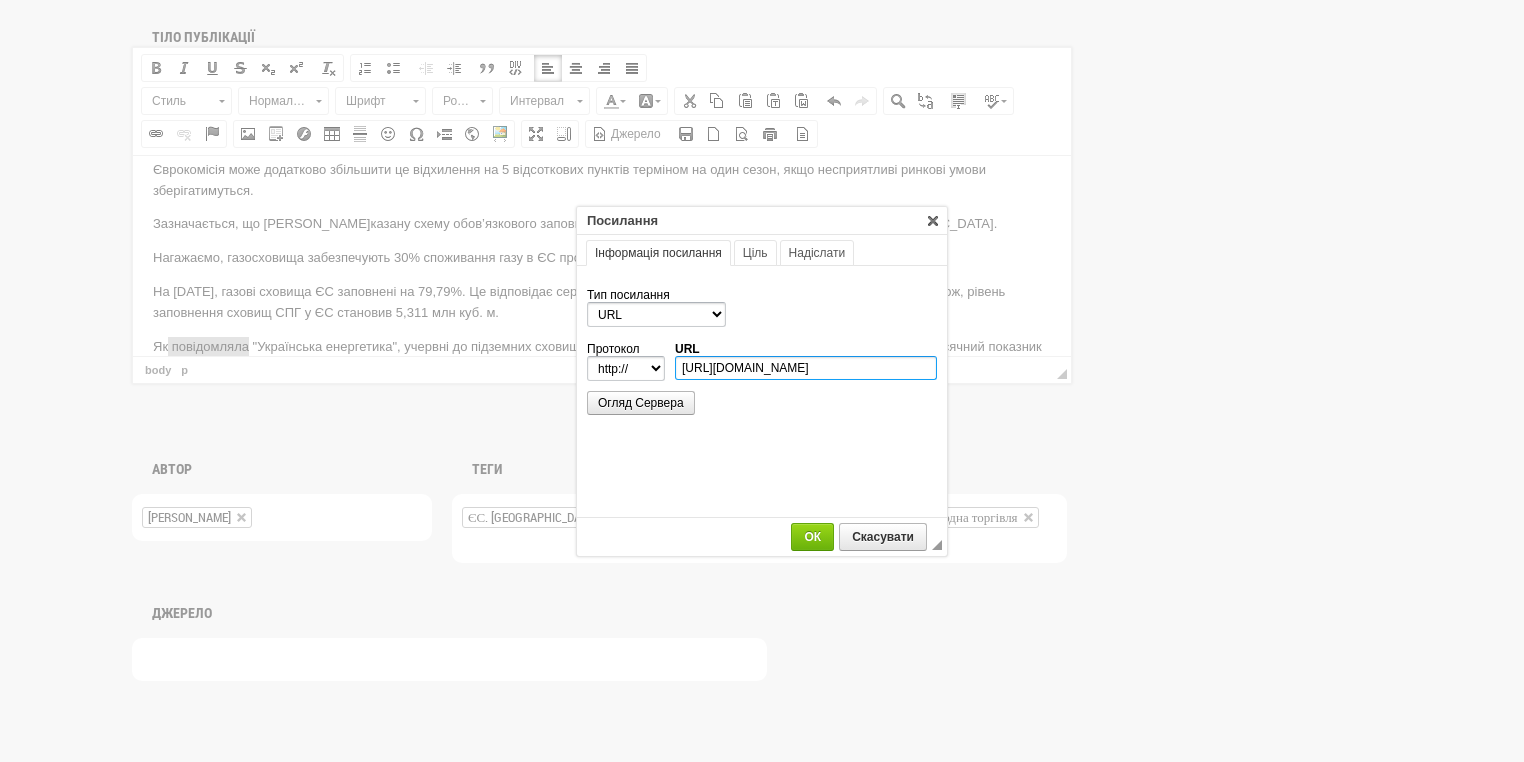 scroll, scrollTop: 0, scrollLeft: 347, axis: horizontal 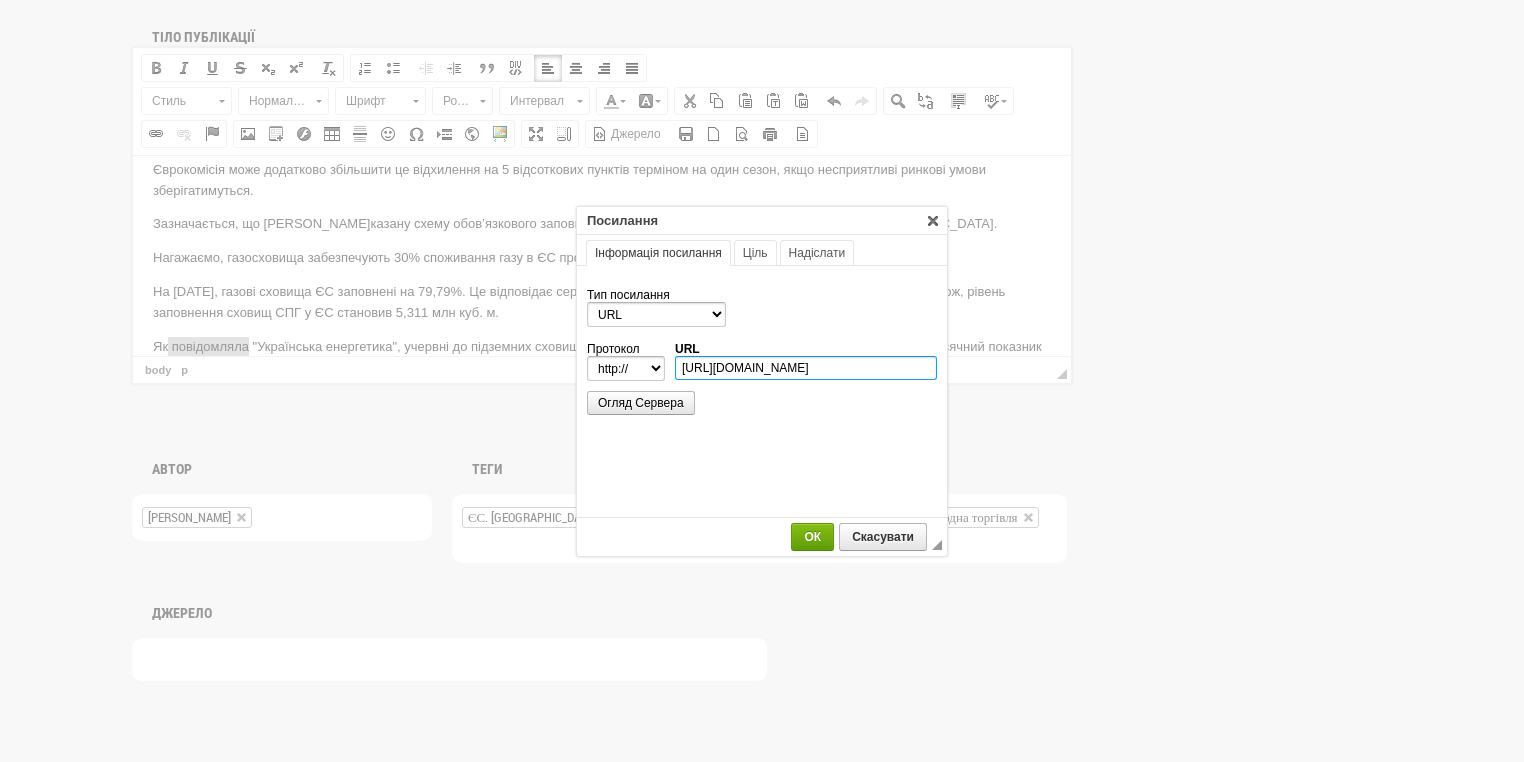 type on "https://ua-energy.org/uk/posts/u-chervni-ukraina-zakachala-do-pidzemnykh-skhovyshch-miliard-kubometriv-hazu" 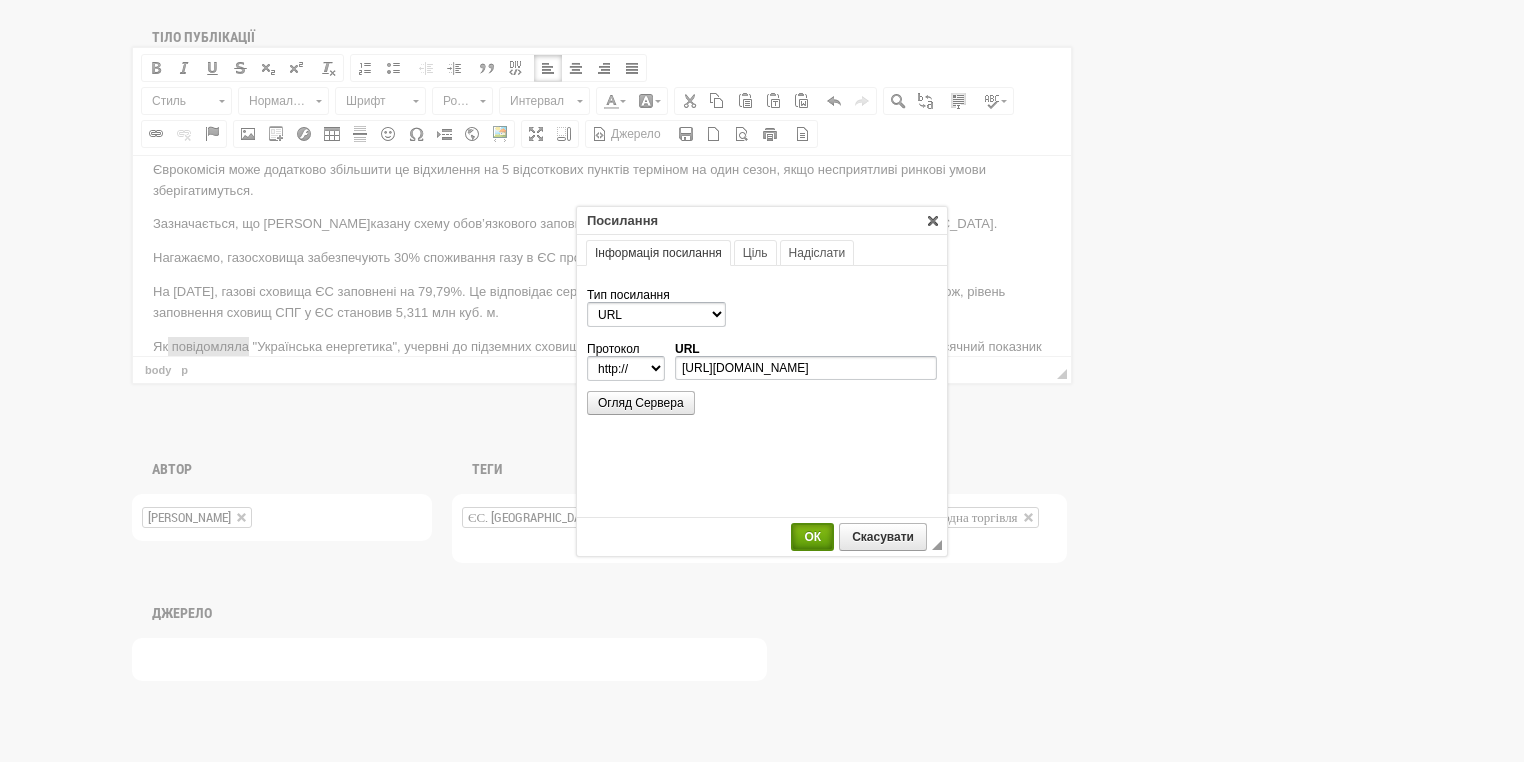 select on "https://" 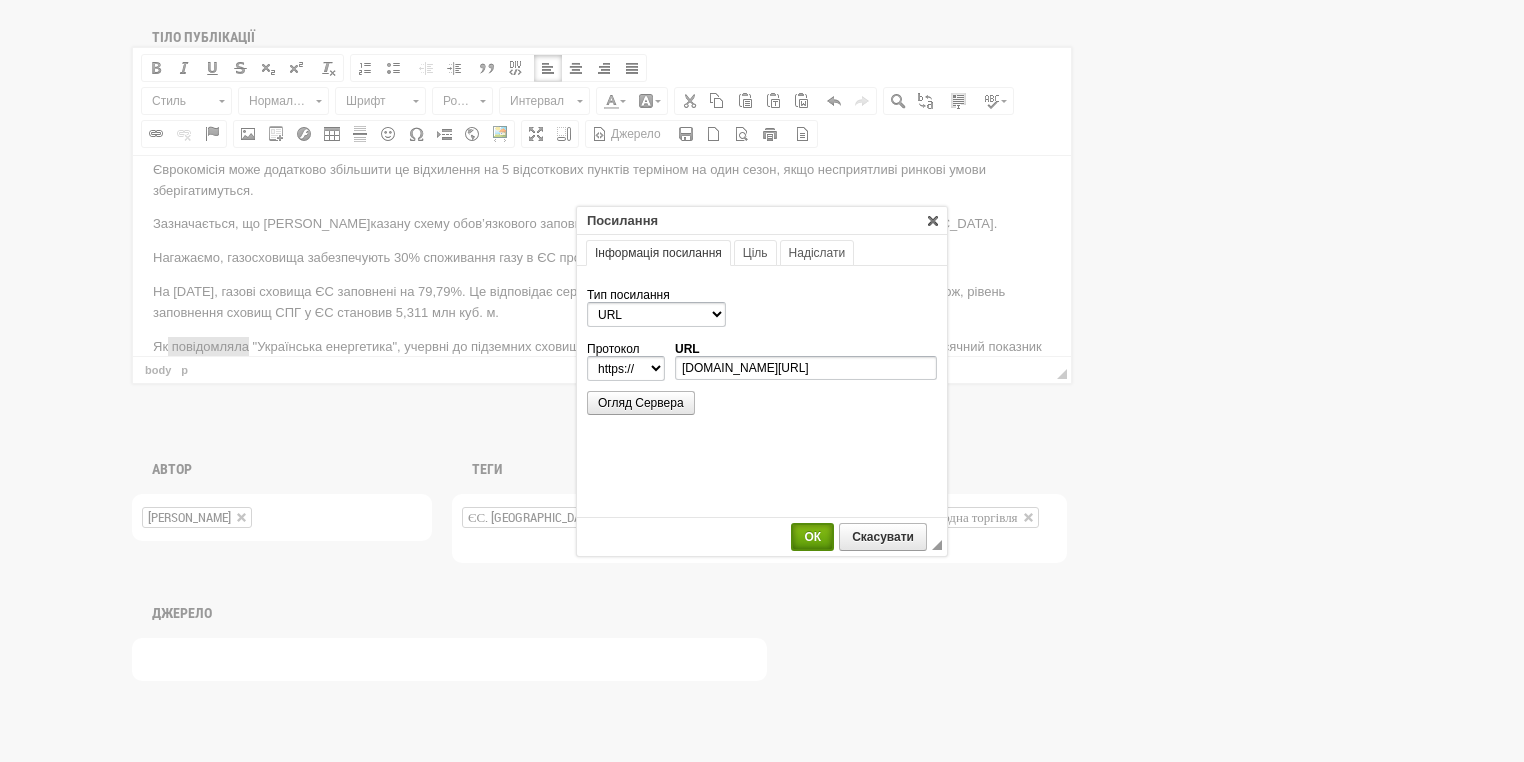 scroll, scrollTop: 0, scrollLeft: 0, axis: both 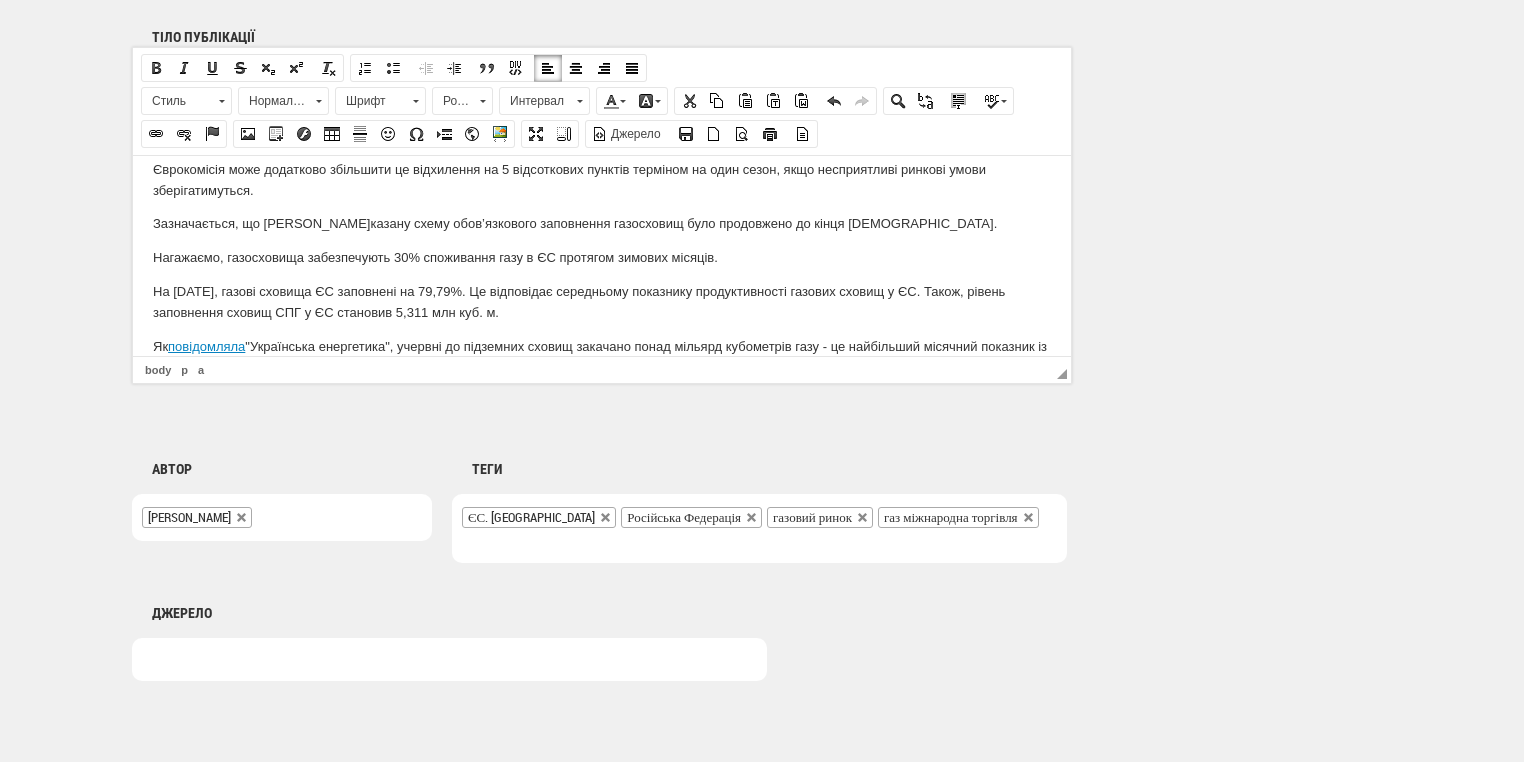 click on "Як  повідомляла  "Українська енергетика", у  червні до підземних сховищ закачано понад мільярд кубометрів газу - це найбільший місячний показник із серпня 2023 року. Загалом уже законтрактовано близько 3 млрд кубів імпортного ресурсу." at bounding box center [602, 357] 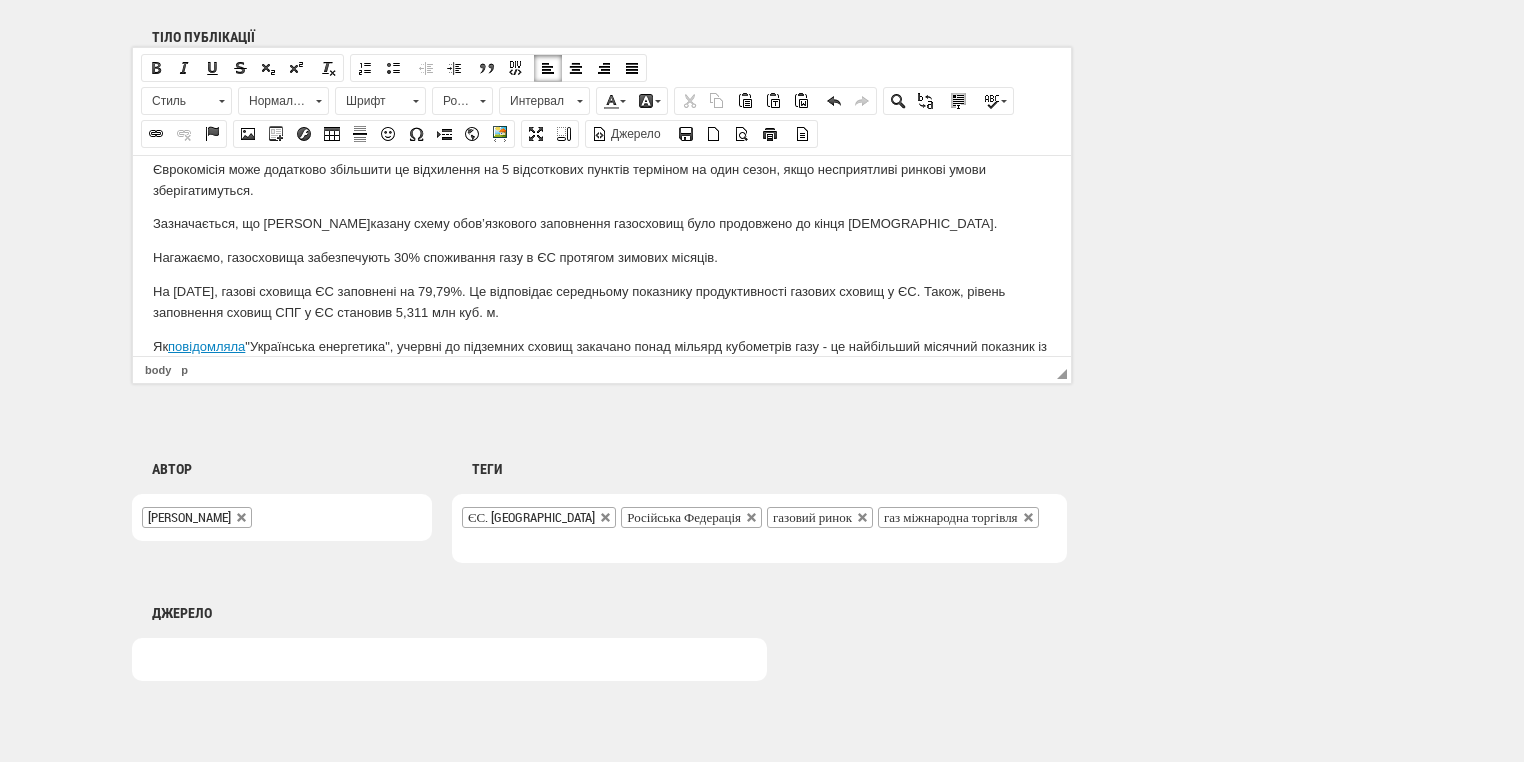 scroll, scrollTop: 484, scrollLeft: 0, axis: vertical 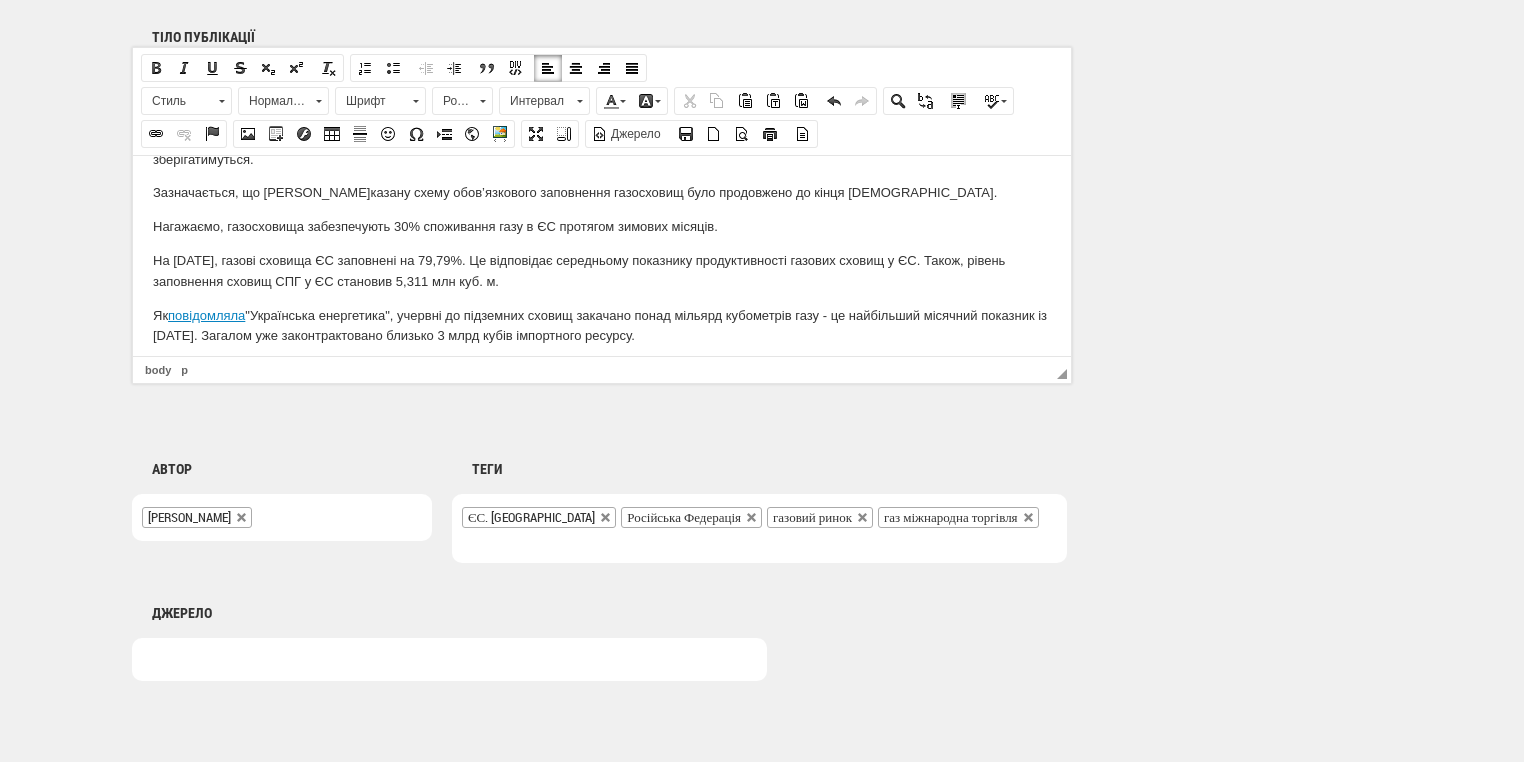 click at bounding box center [602, 369] 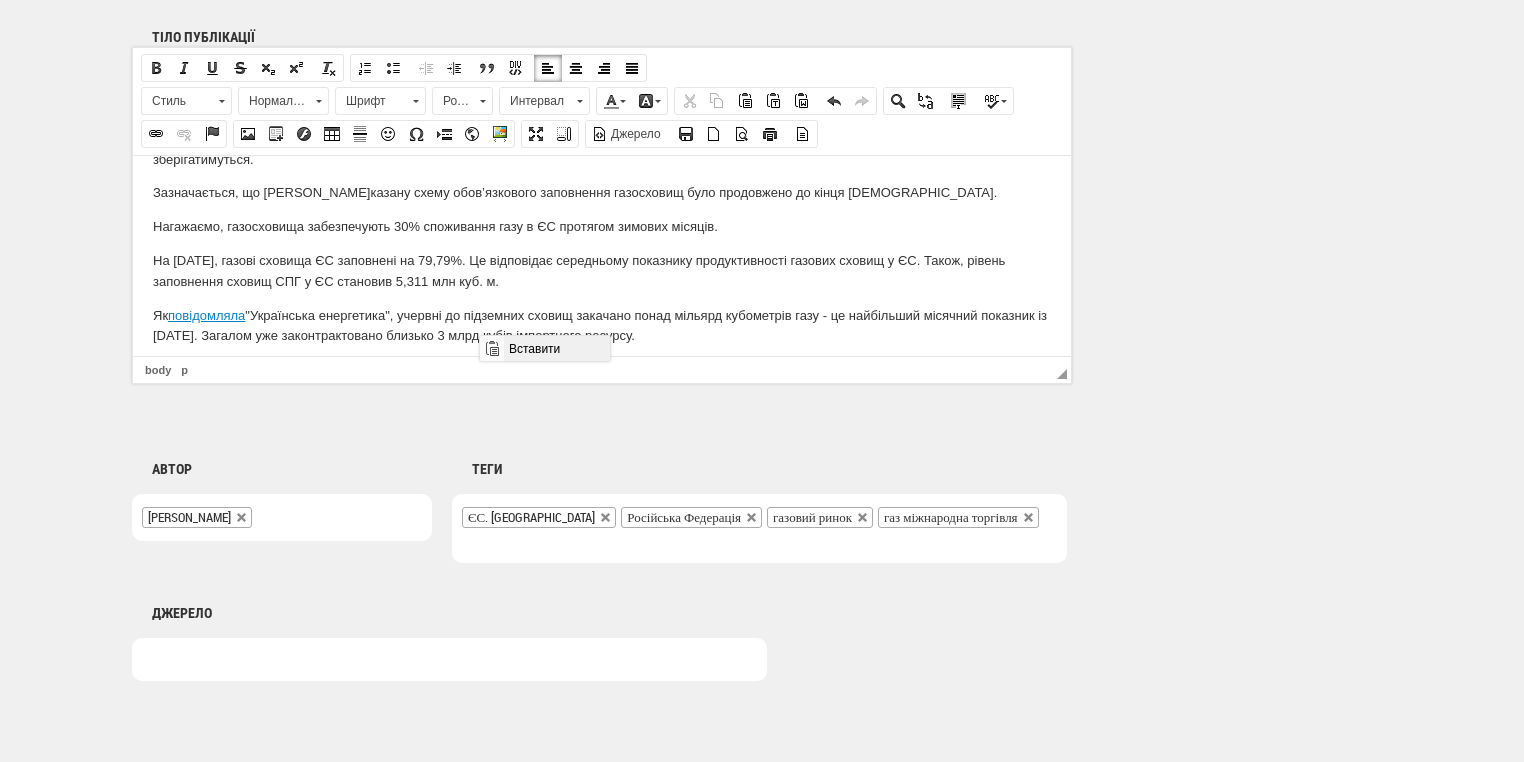 click on "Вставити" at bounding box center [556, 348] 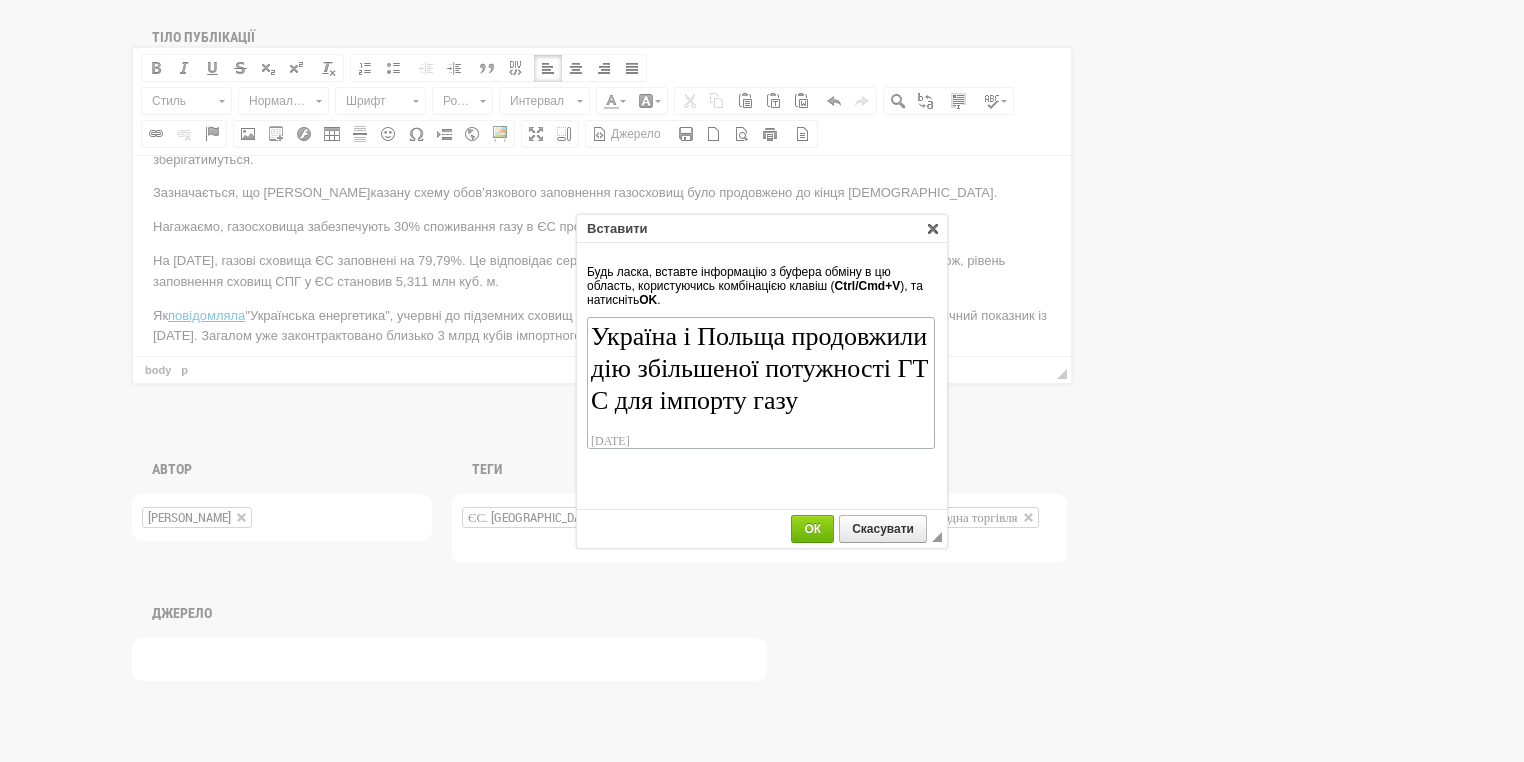 scroll, scrollTop: 110, scrollLeft: 0, axis: vertical 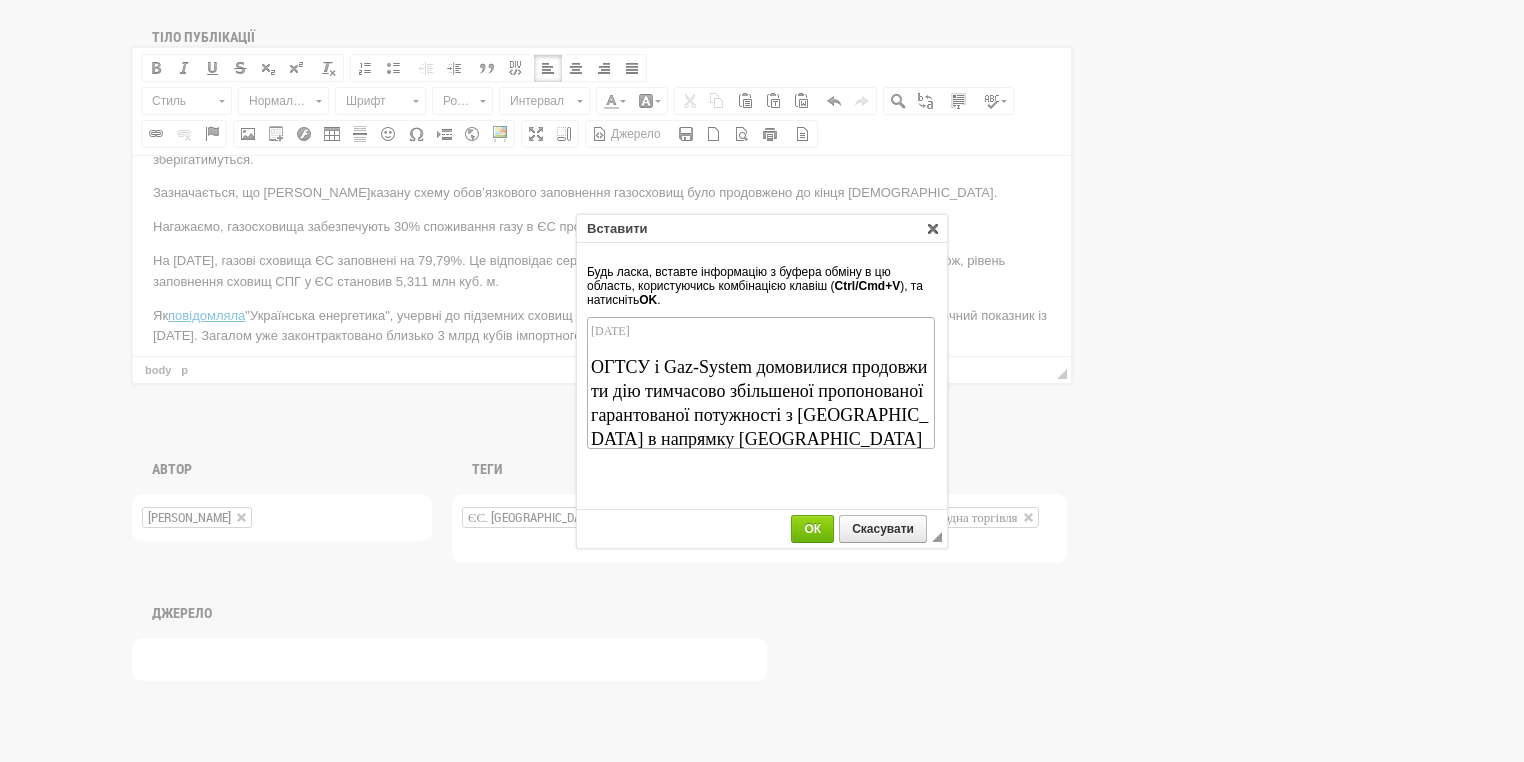 drag, startPoint x: 696, startPoint y: 334, endPoint x: 589, endPoint y: 339, distance: 107.11676 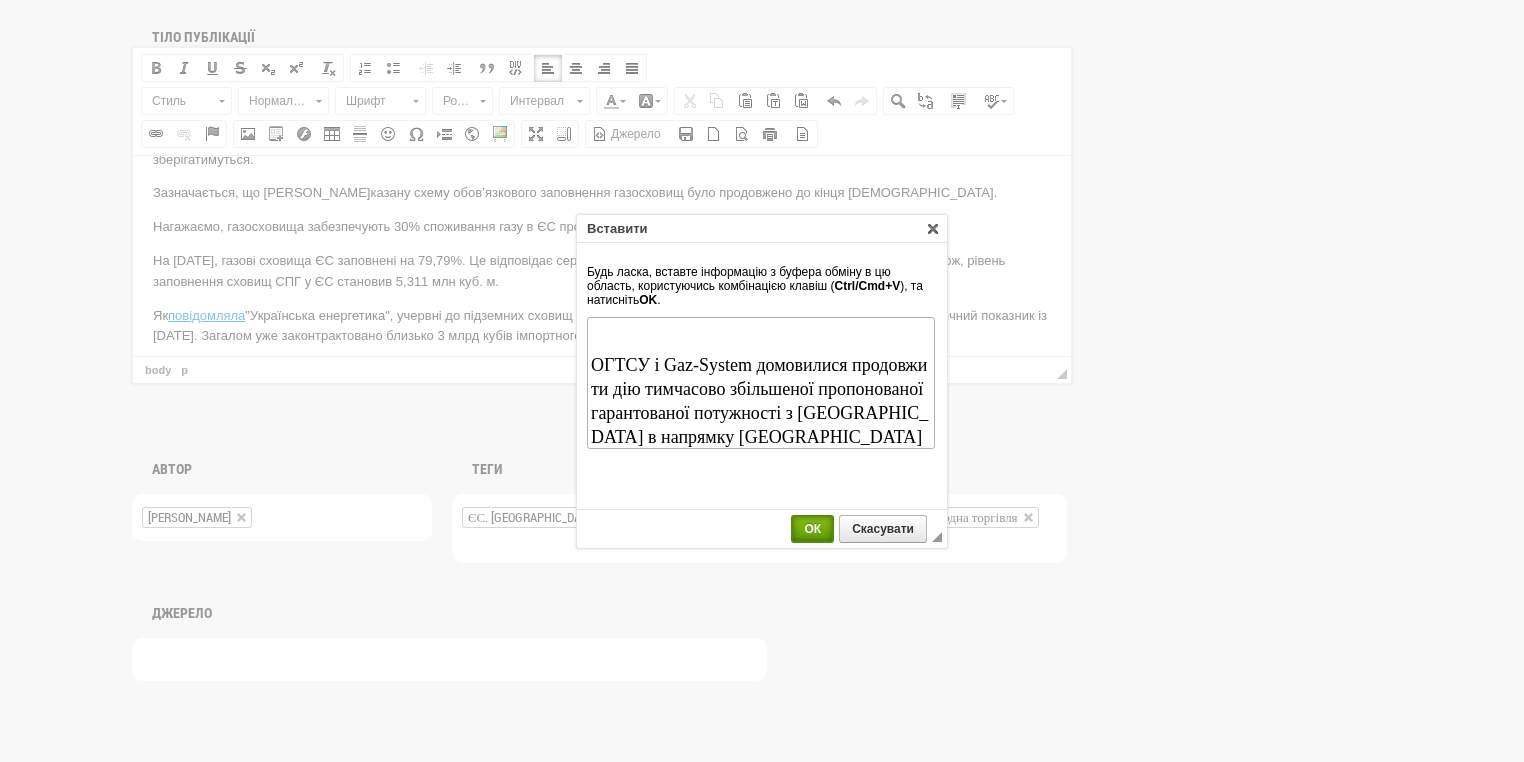 click on "ОК" at bounding box center [812, 529] 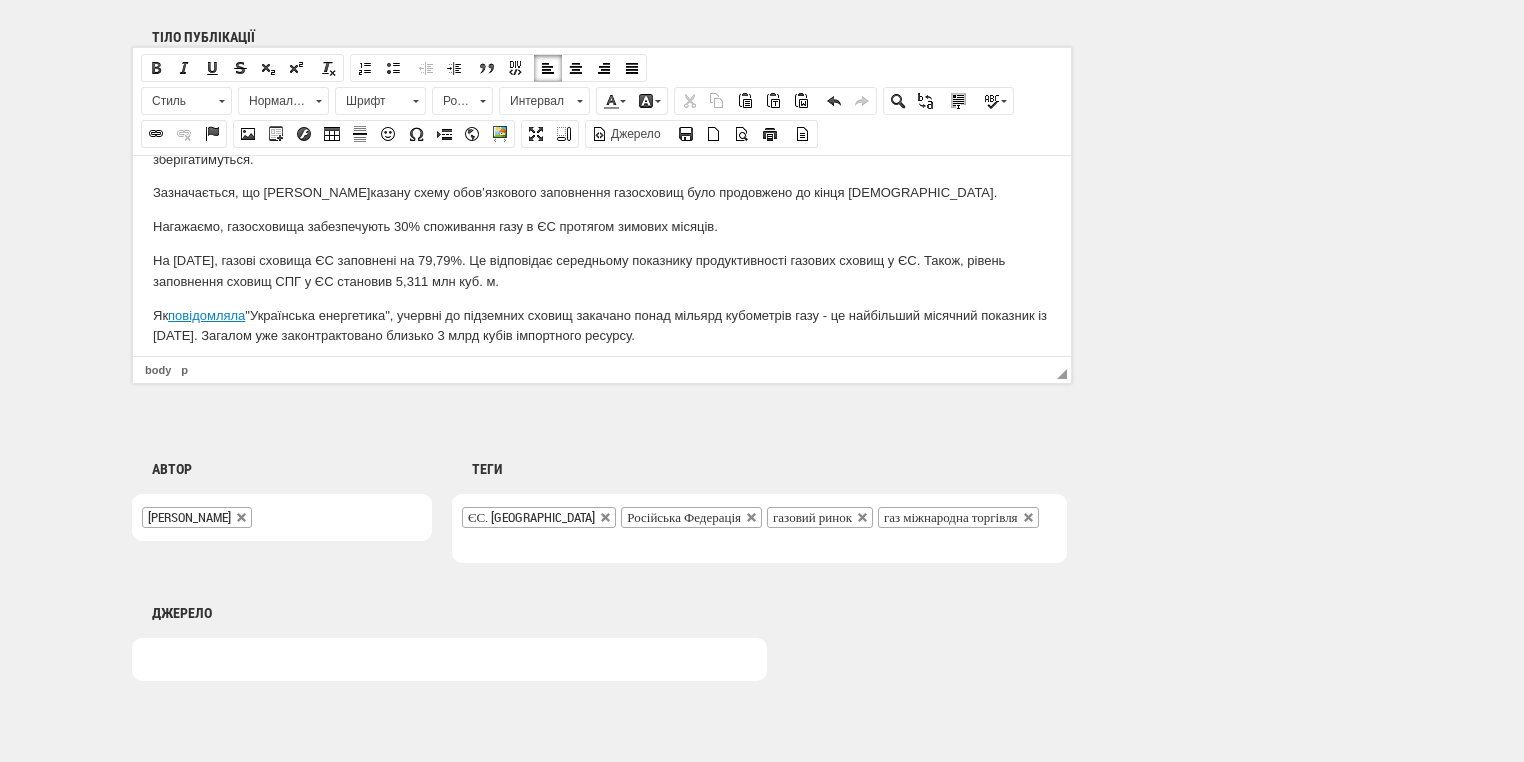 scroll, scrollTop: 558, scrollLeft: 0, axis: vertical 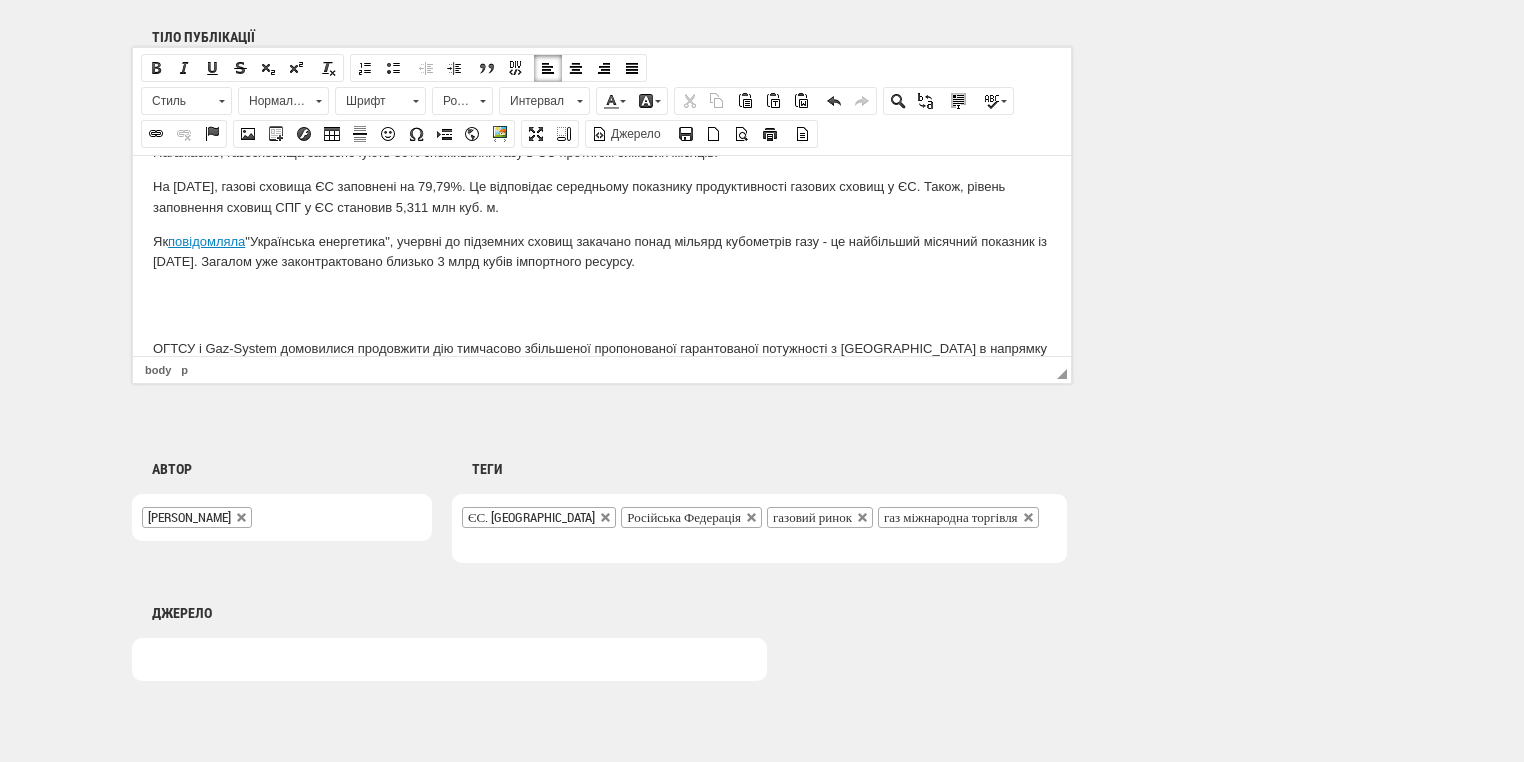 click at bounding box center (602, 305) 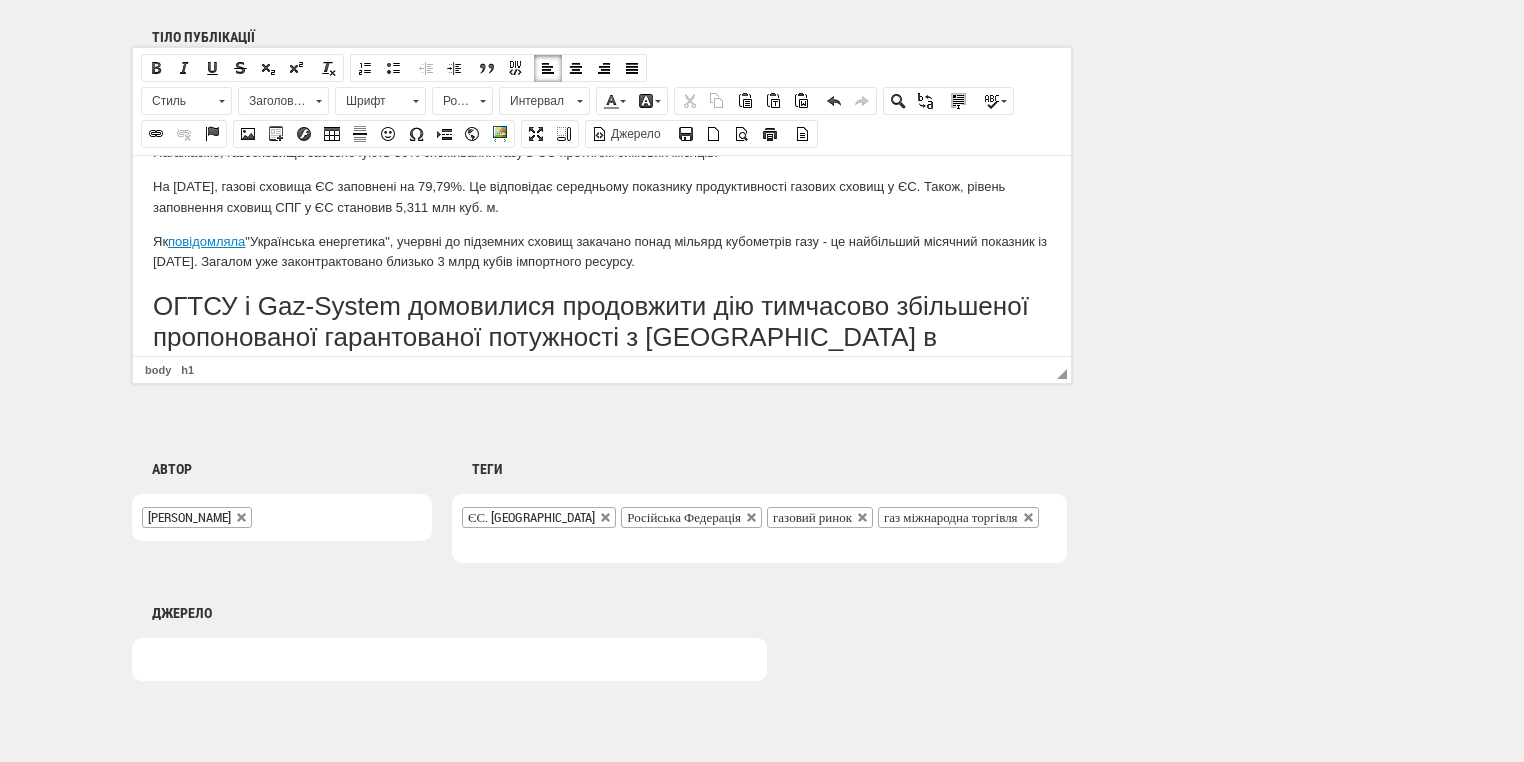 click on "Заголовок 1" at bounding box center [274, 101] 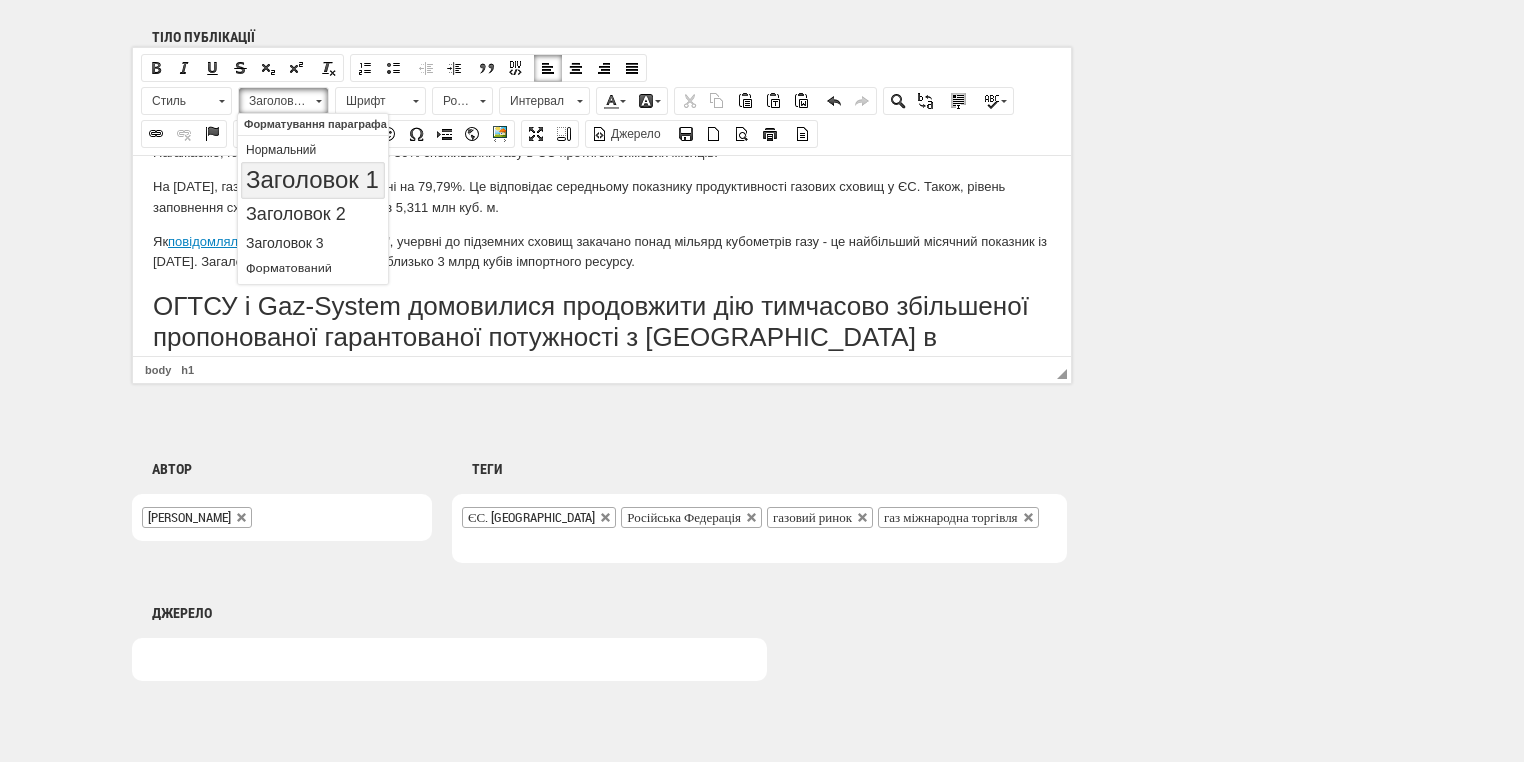 scroll, scrollTop: 0, scrollLeft: 0, axis: both 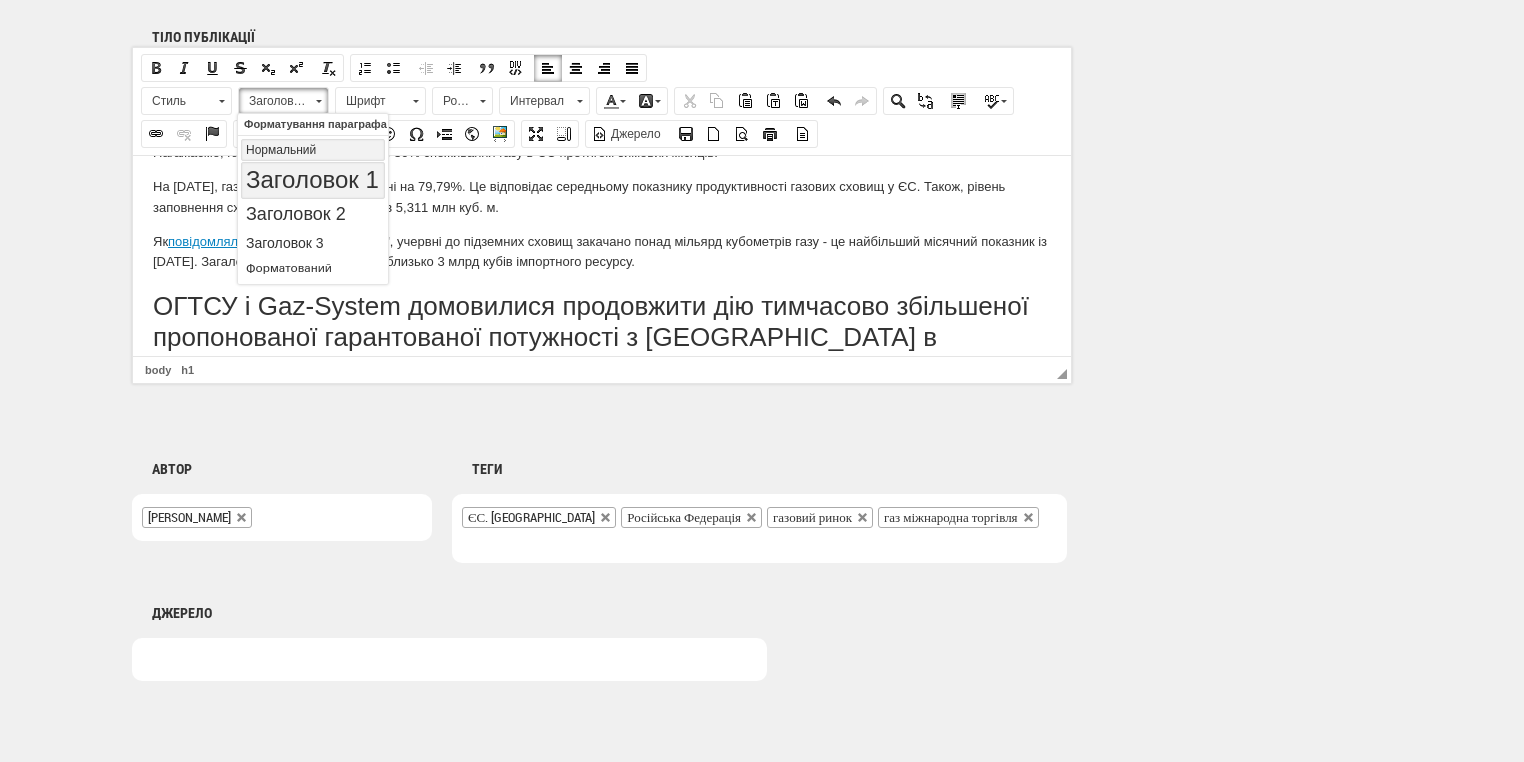 click on "Нормальний" at bounding box center [313, 150] 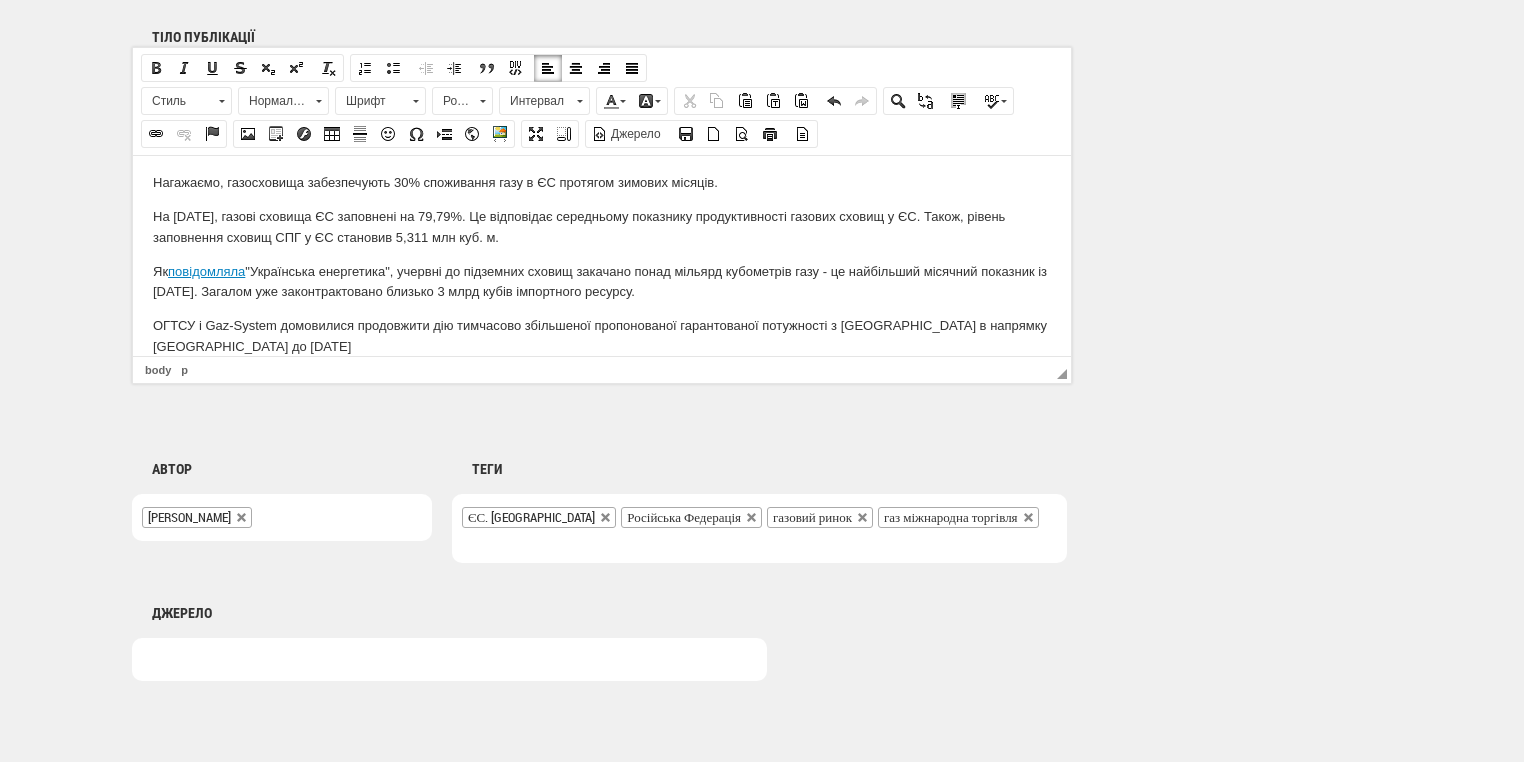 scroll, scrollTop: 1360, scrollLeft: 0, axis: vertical 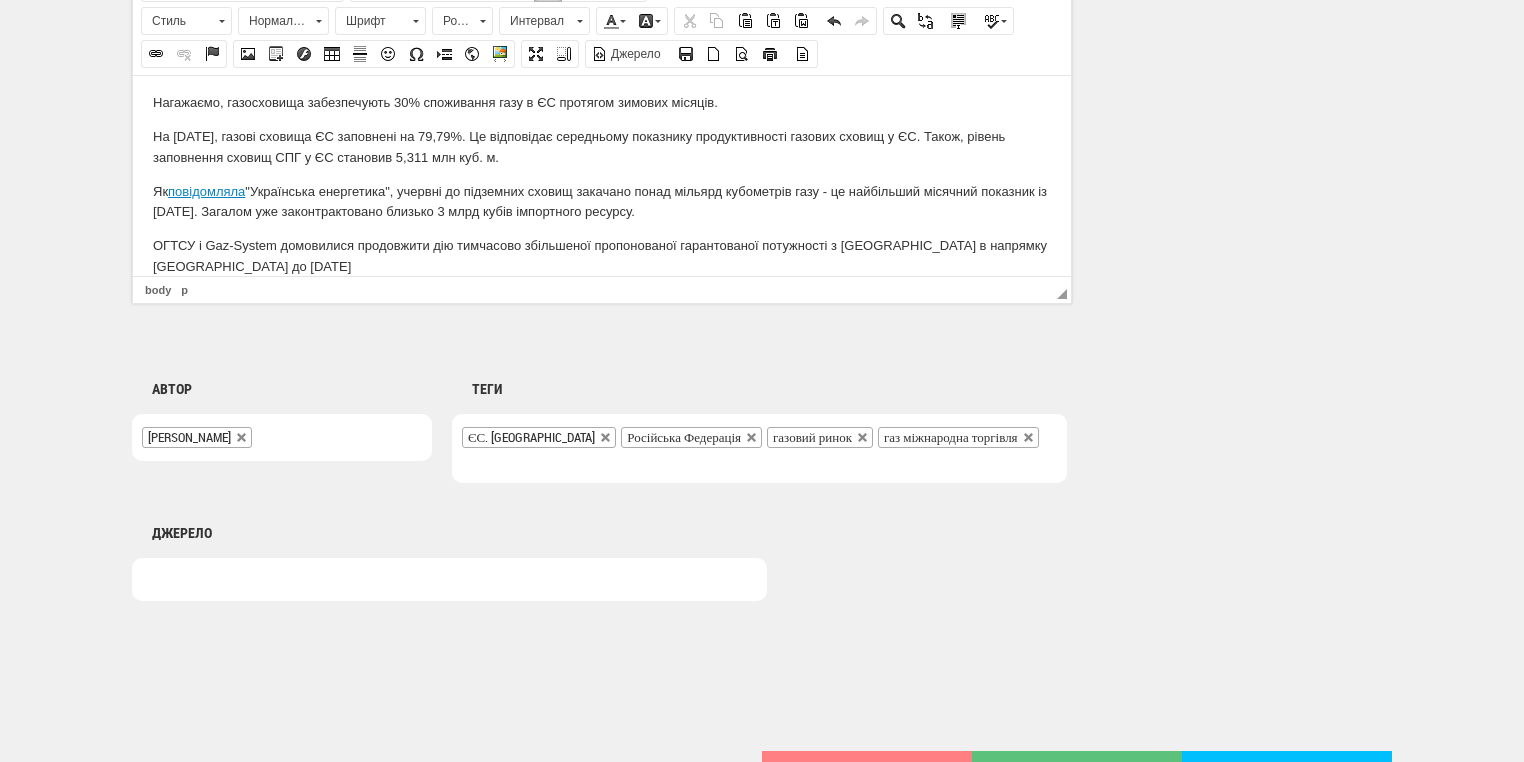 click on "ОГТСУ і Gaz-System домовилися продовжити дію тимчасово збільшеної пропонованої гарантованої потужності з Польщі в напрямку України до вересня 2026 року" at bounding box center (602, 256) 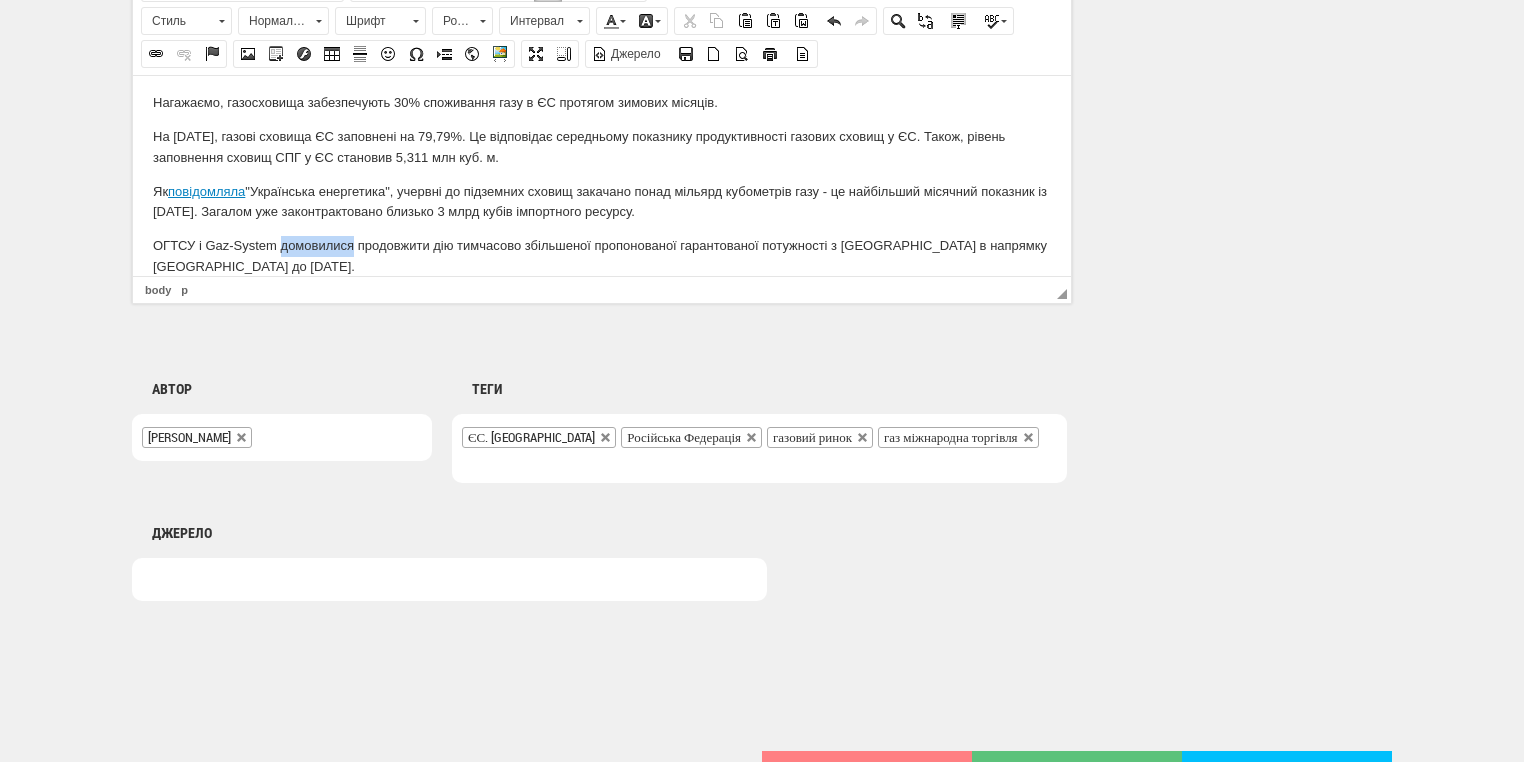 drag, startPoint x: 281, startPoint y: 223, endPoint x: 353, endPoint y: 223, distance: 72 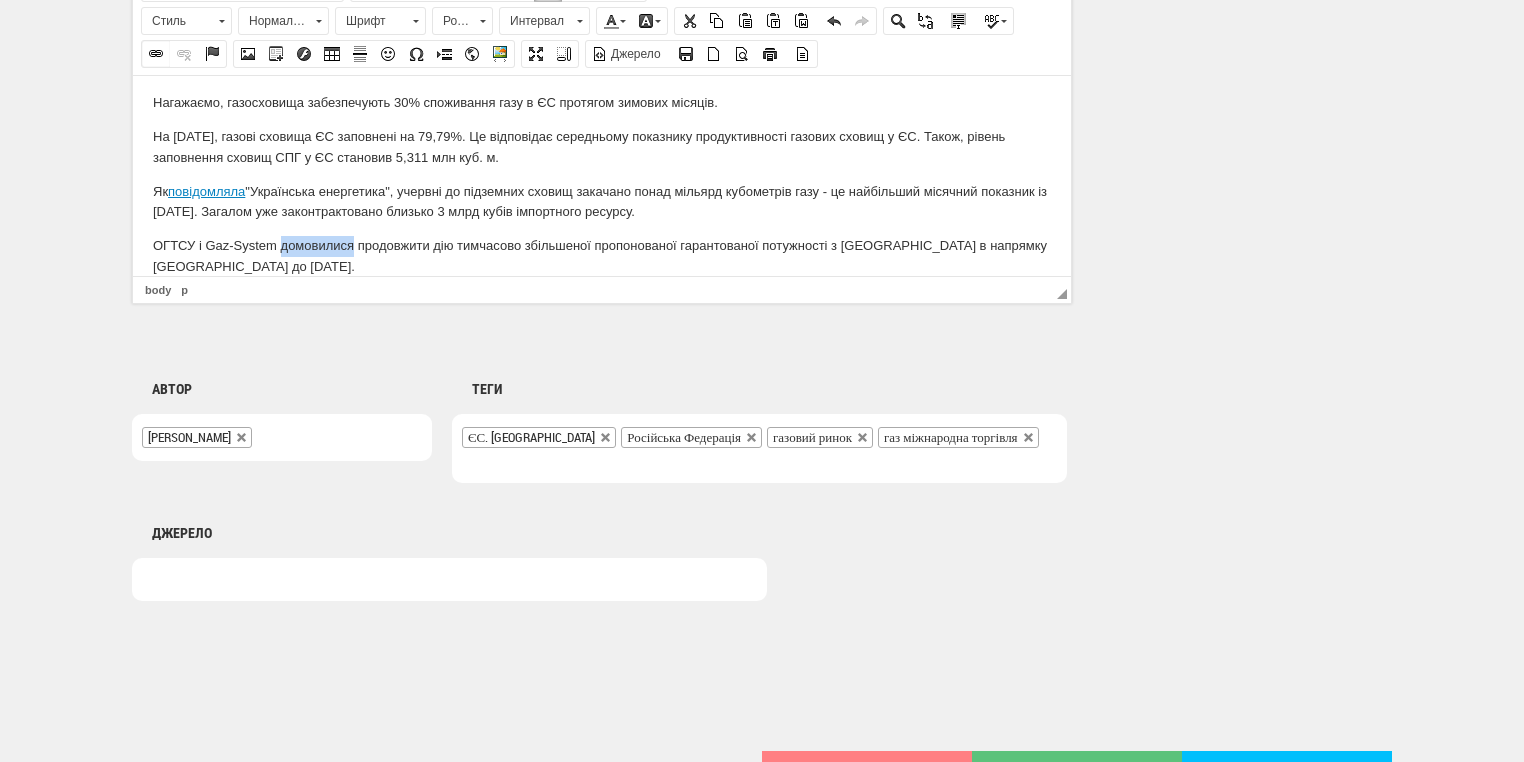 click at bounding box center (156, 54) 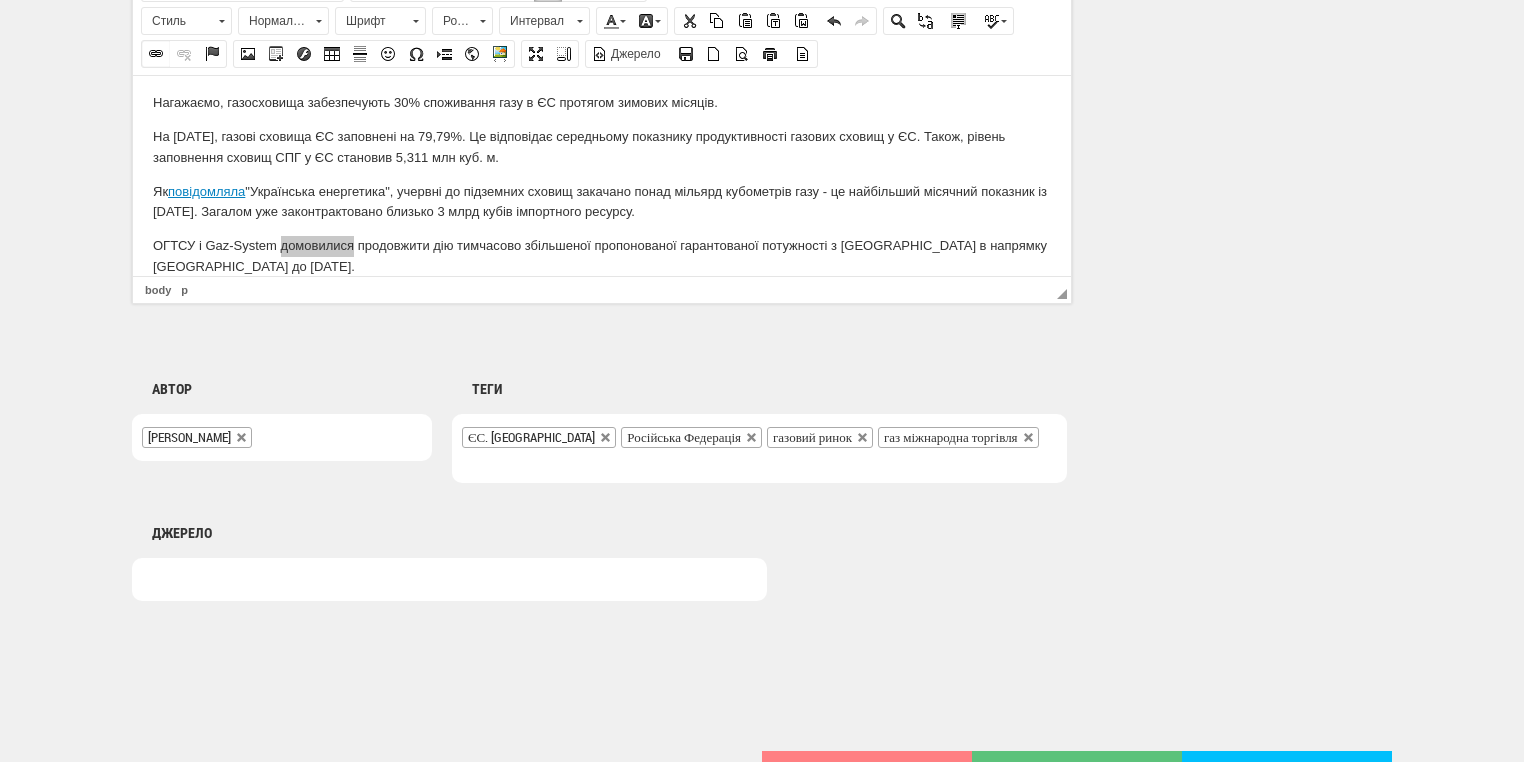select on "http://" 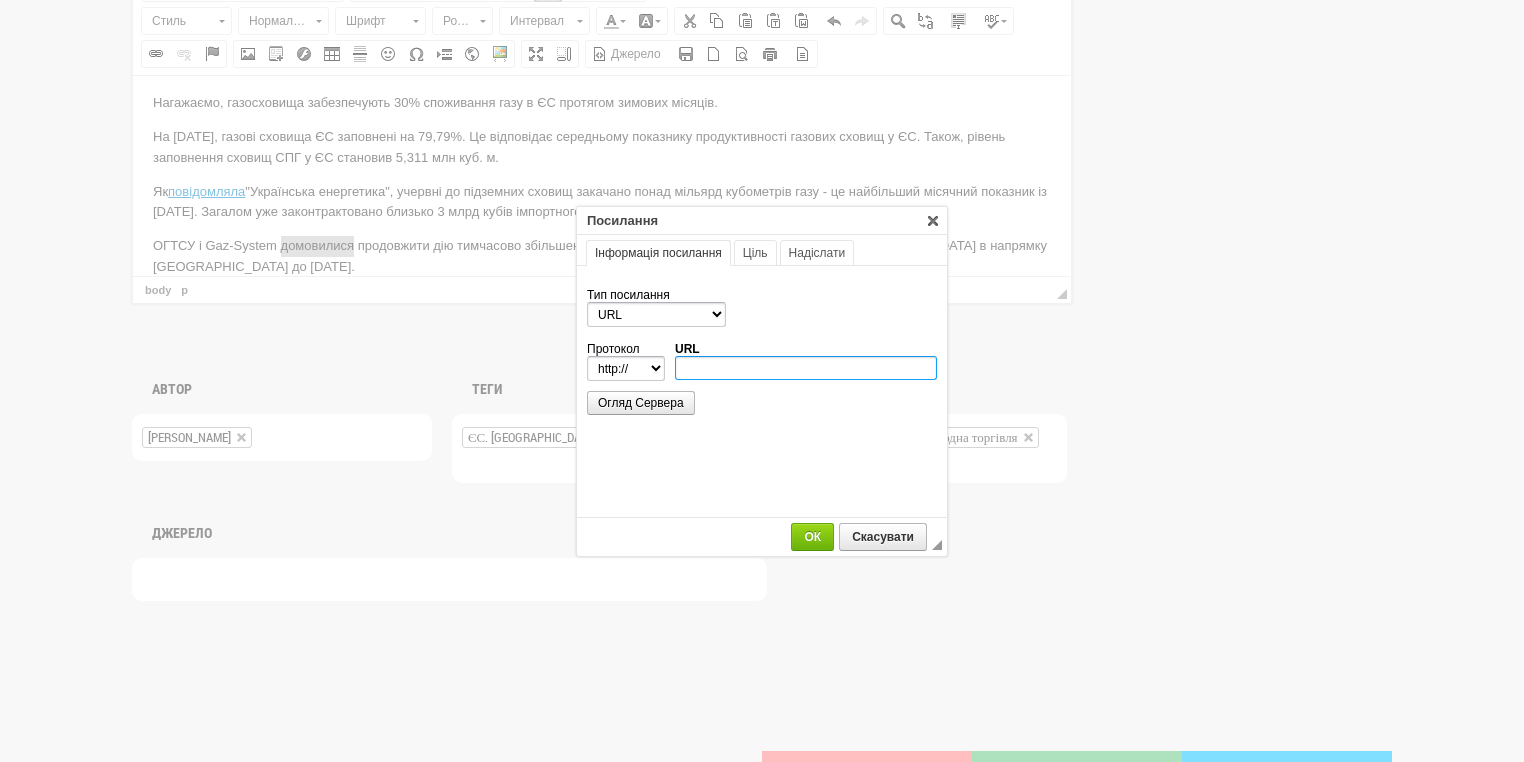 click on "URL" at bounding box center (806, 368) 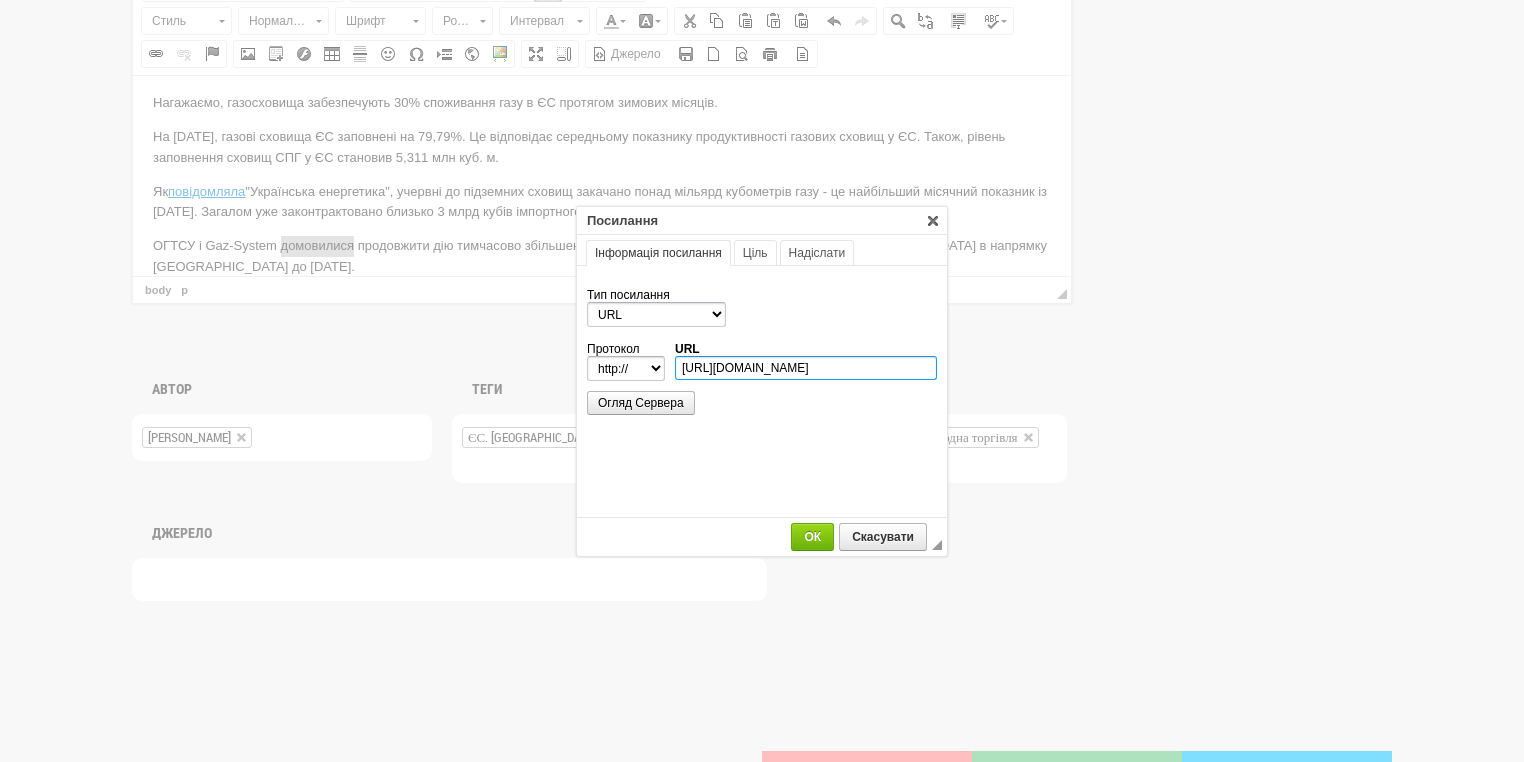 scroll, scrollTop: 0, scrollLeft: 340, axis: horizontal 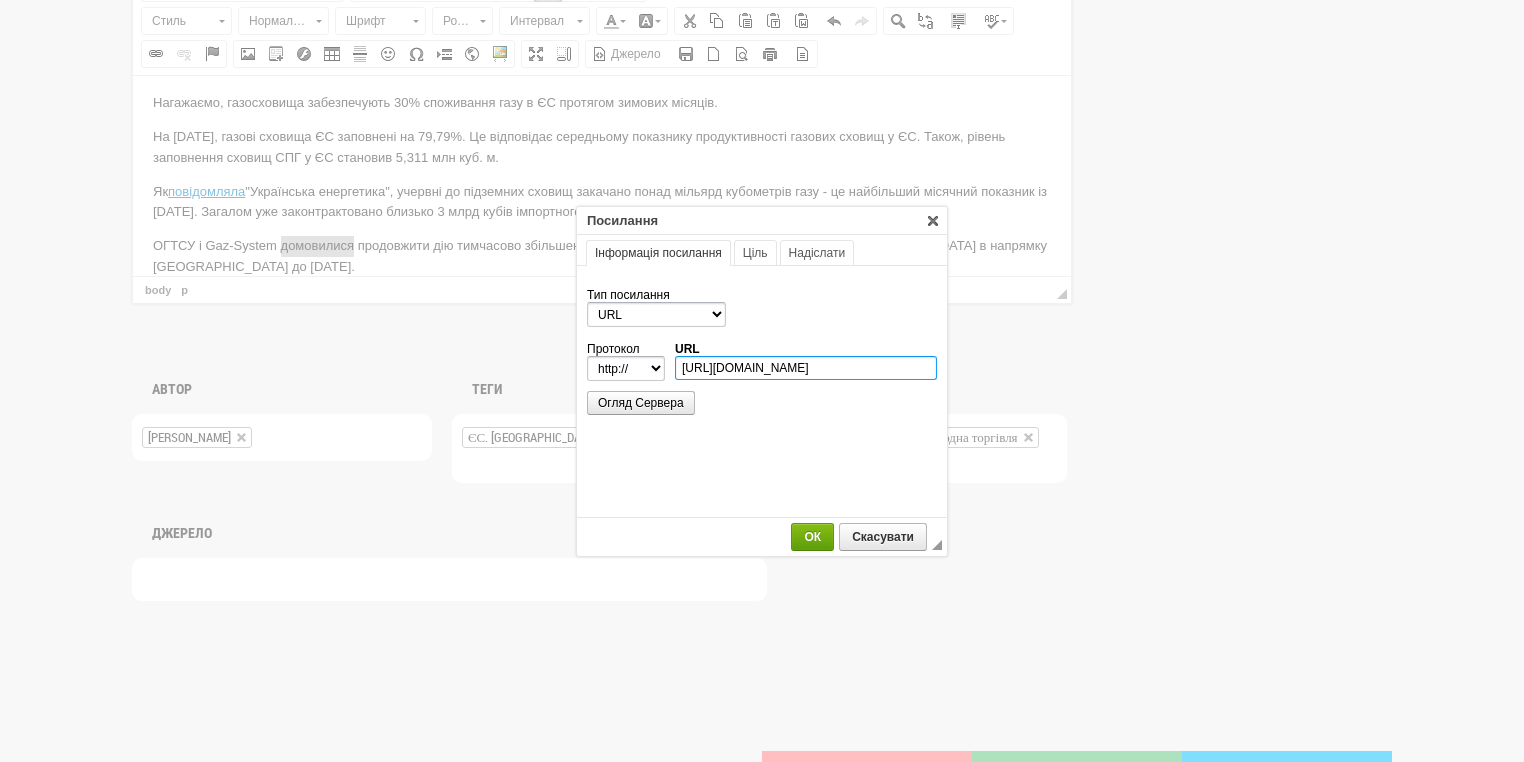 type on "https://ua-energy.org/uk/posts/ukraina-i-polshcha-prodovzhyly-diiu-zbilshenoi-potuzhnosti-hts-dlia-importu-hazu" 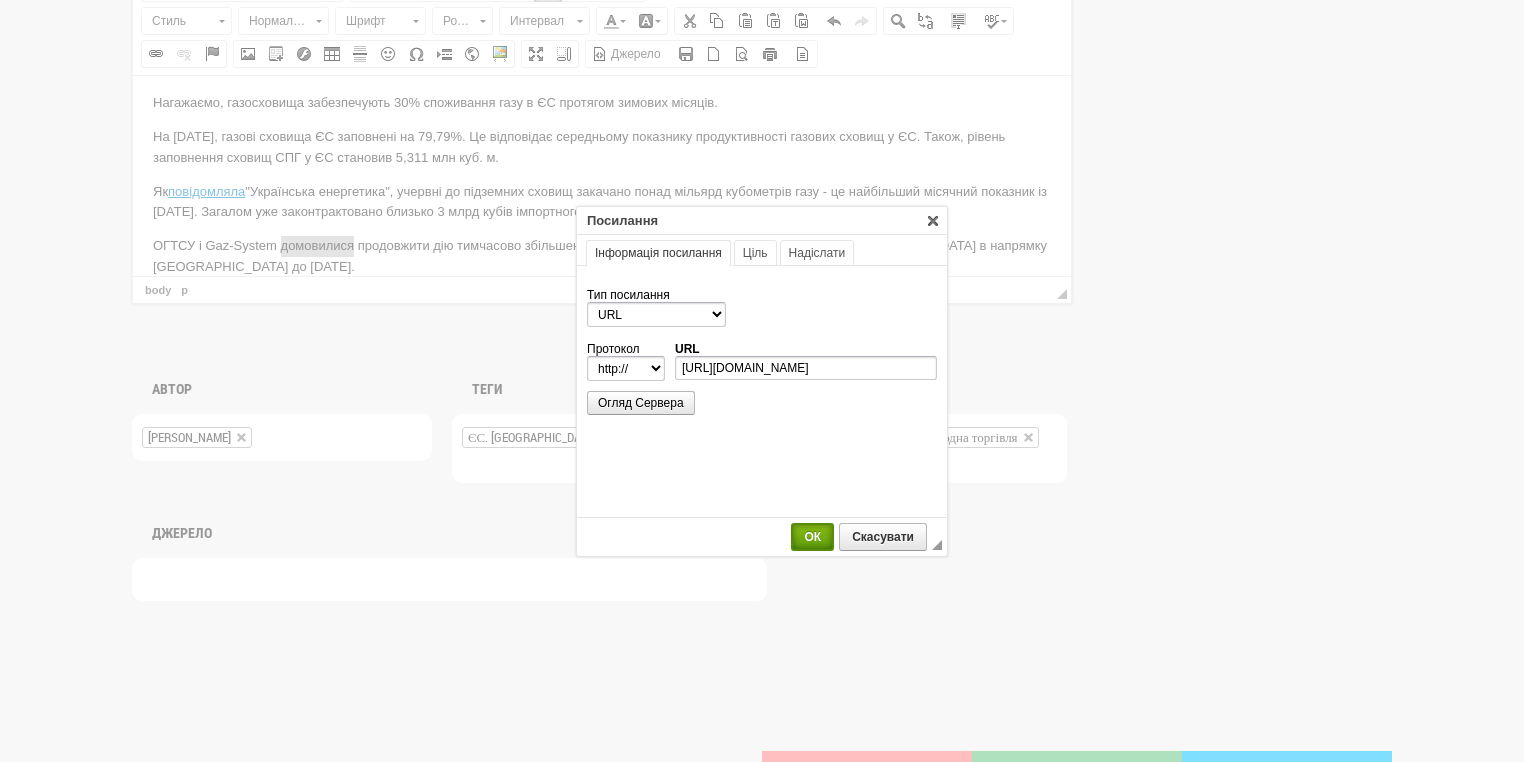 select on "https://" 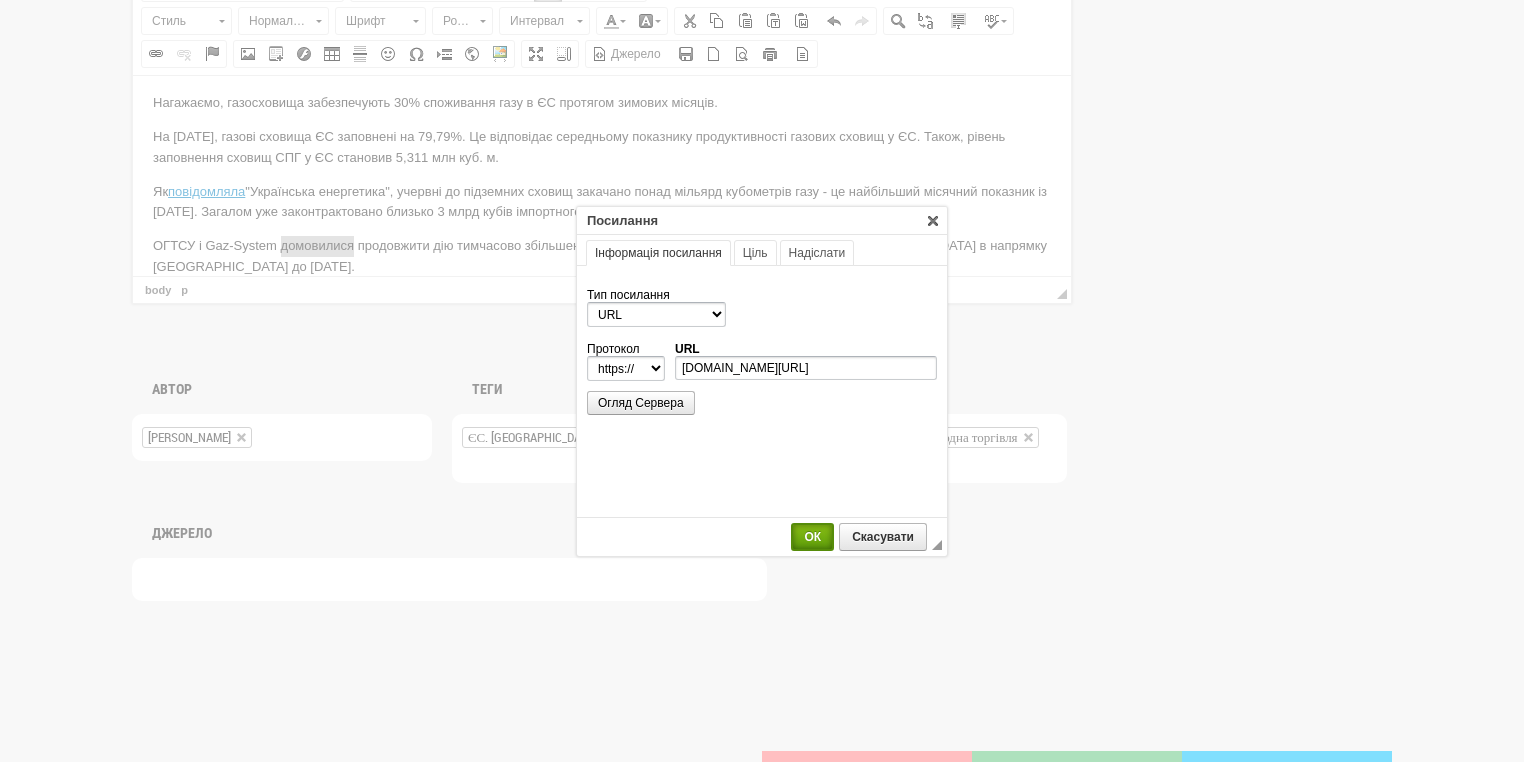 scroll, scrollTop: 0, scrollLeft: 0, axis: both 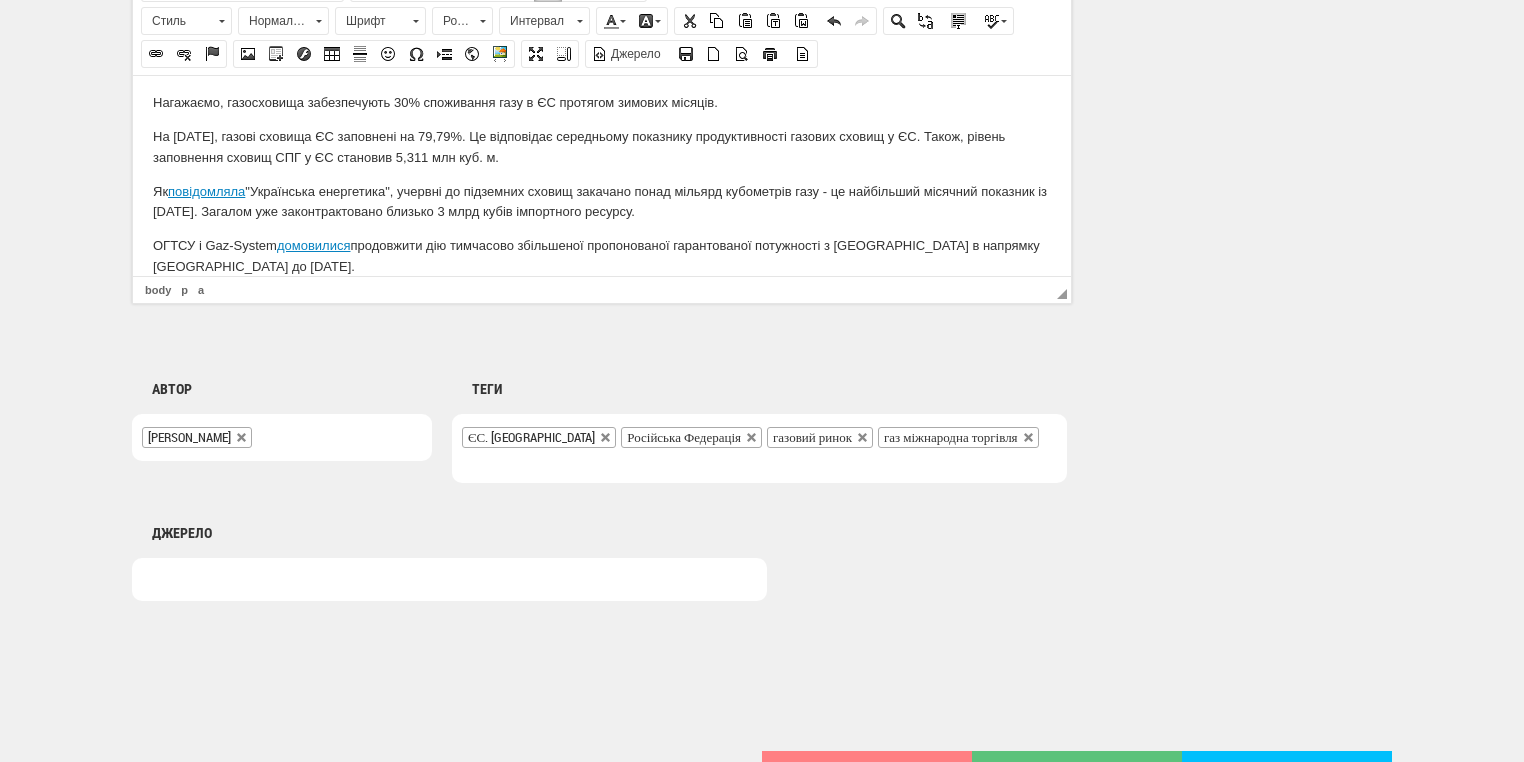click on "ОГТСУ і Gaz-System  домовилися  продовжити дію тимчасово збільшеної пропонованої гарантованої потужності з Польщі в напрямку України до вересня 2026 року." at bounding box center (602, 256) 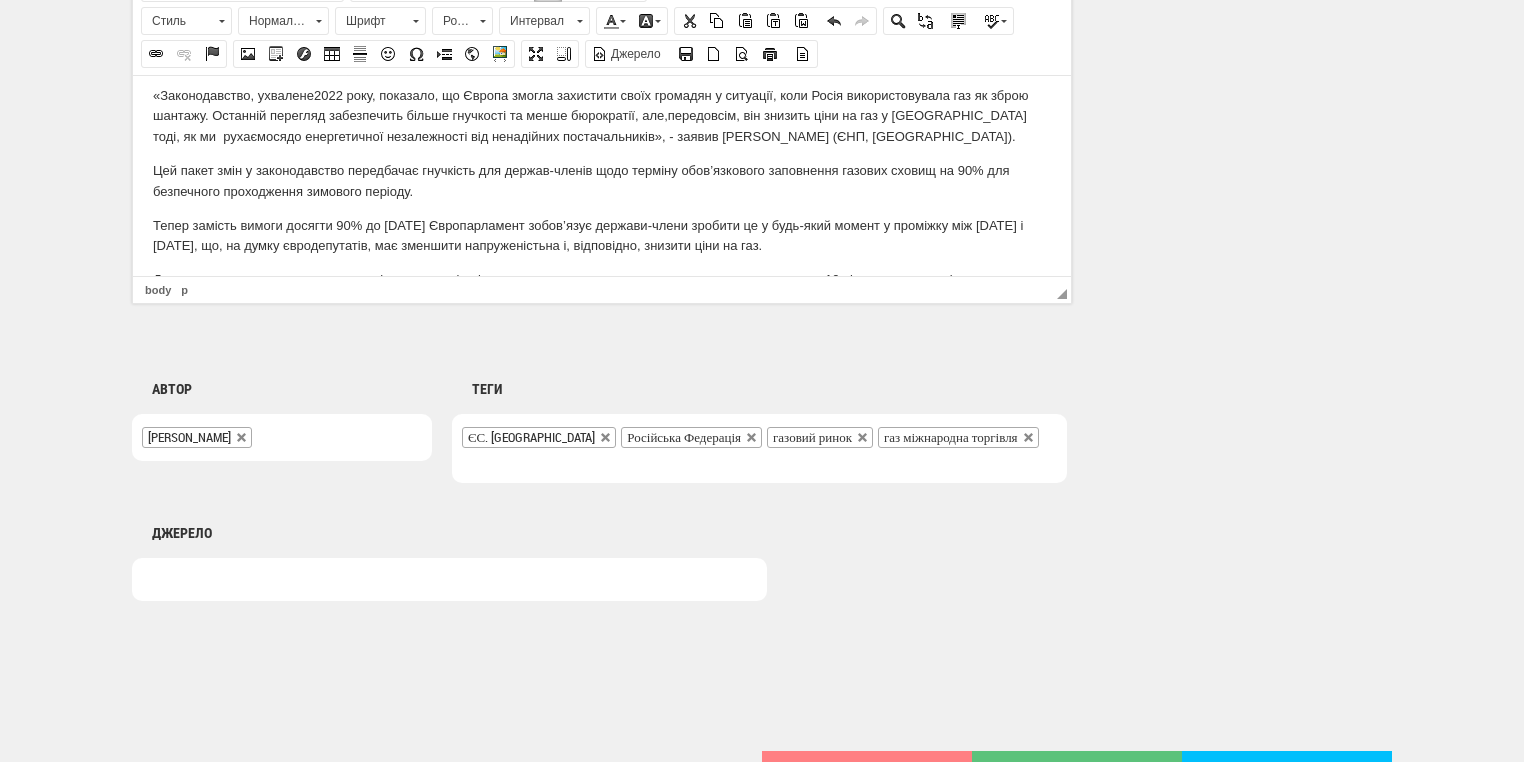 scroll, scrollTop: 0, scrollLeft: 0, axis: both 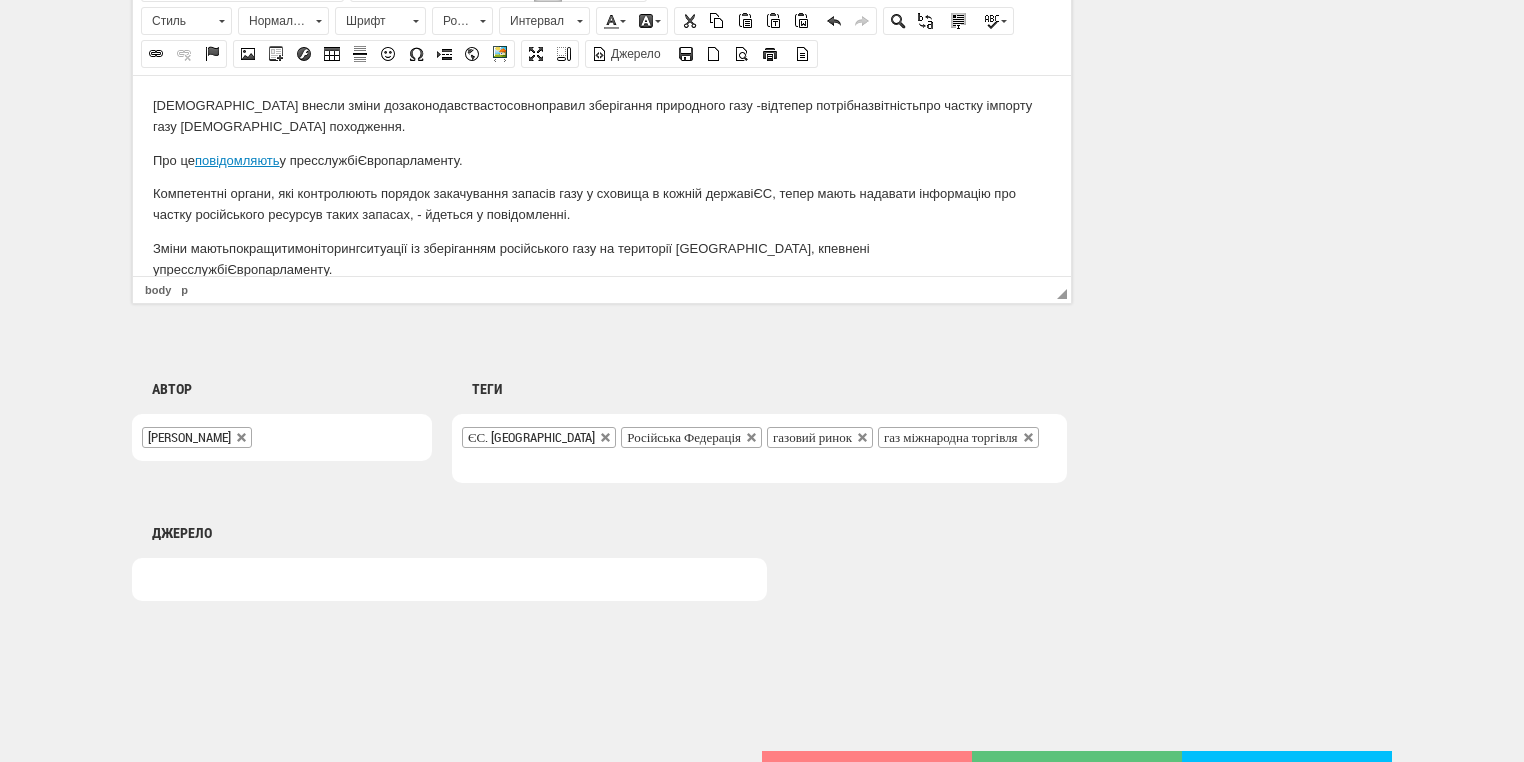 click at bounding box center [474, 462] 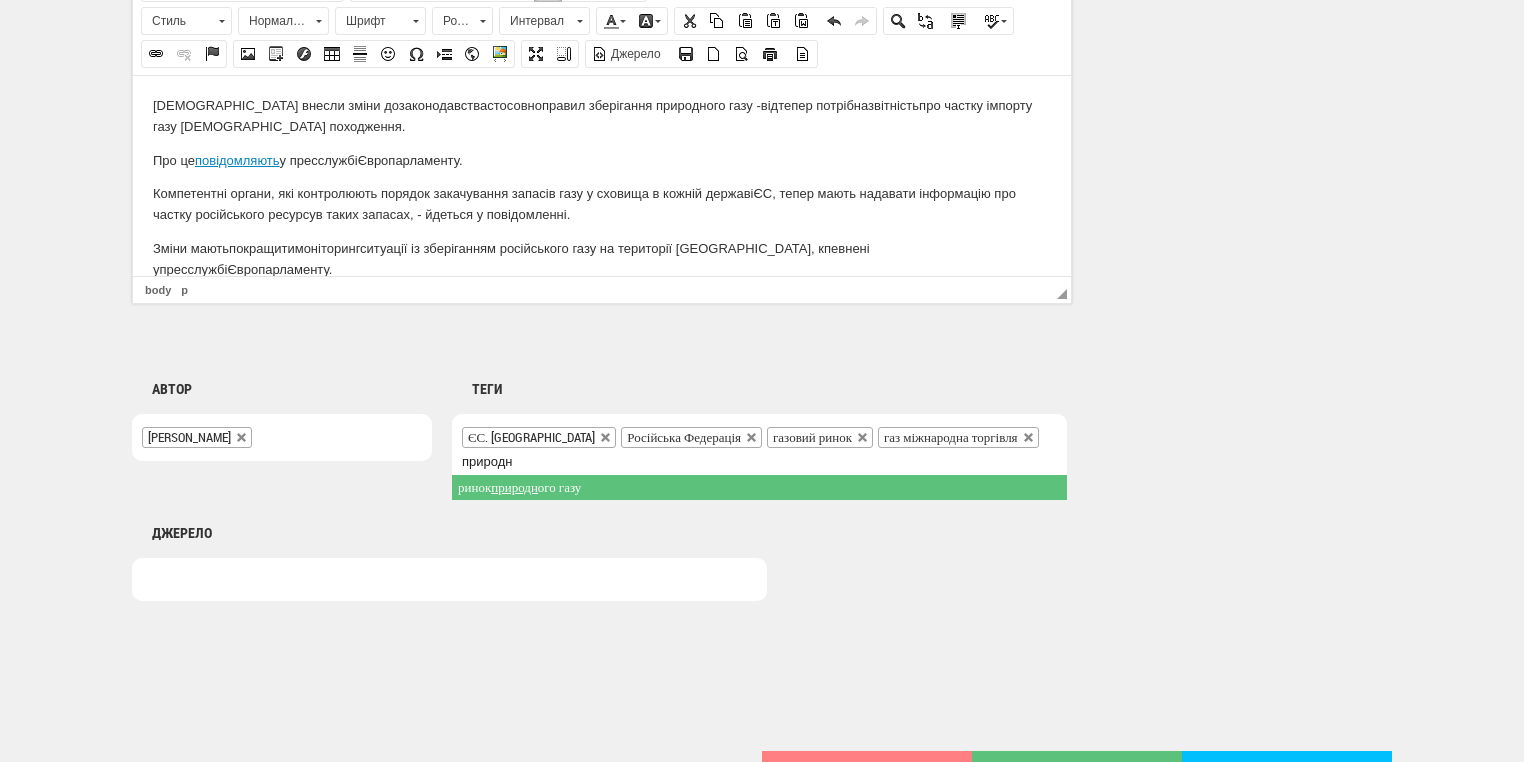 type on "природн" 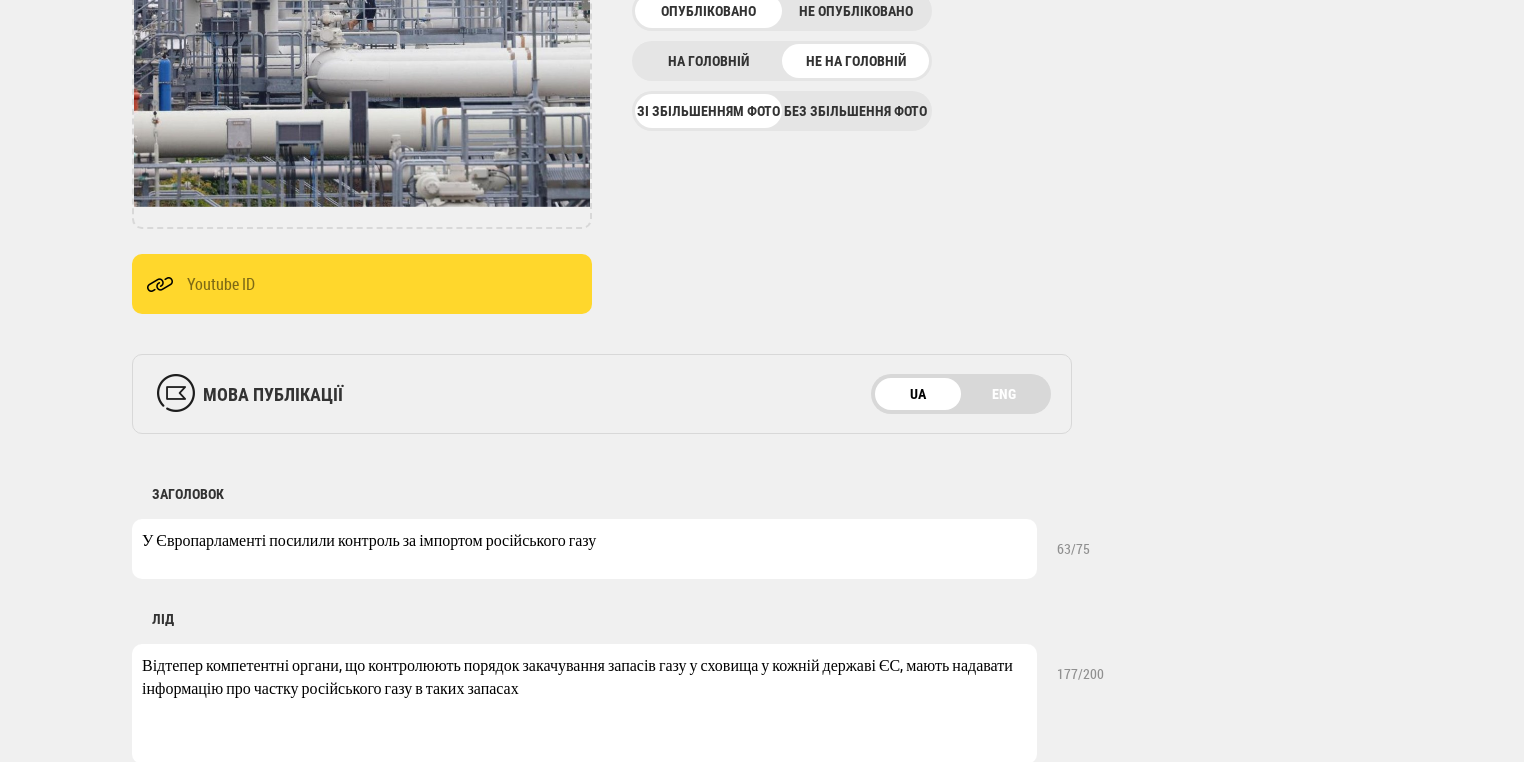 scroll, scrollTop: 160, scrollLeft: 0, axis: vertical 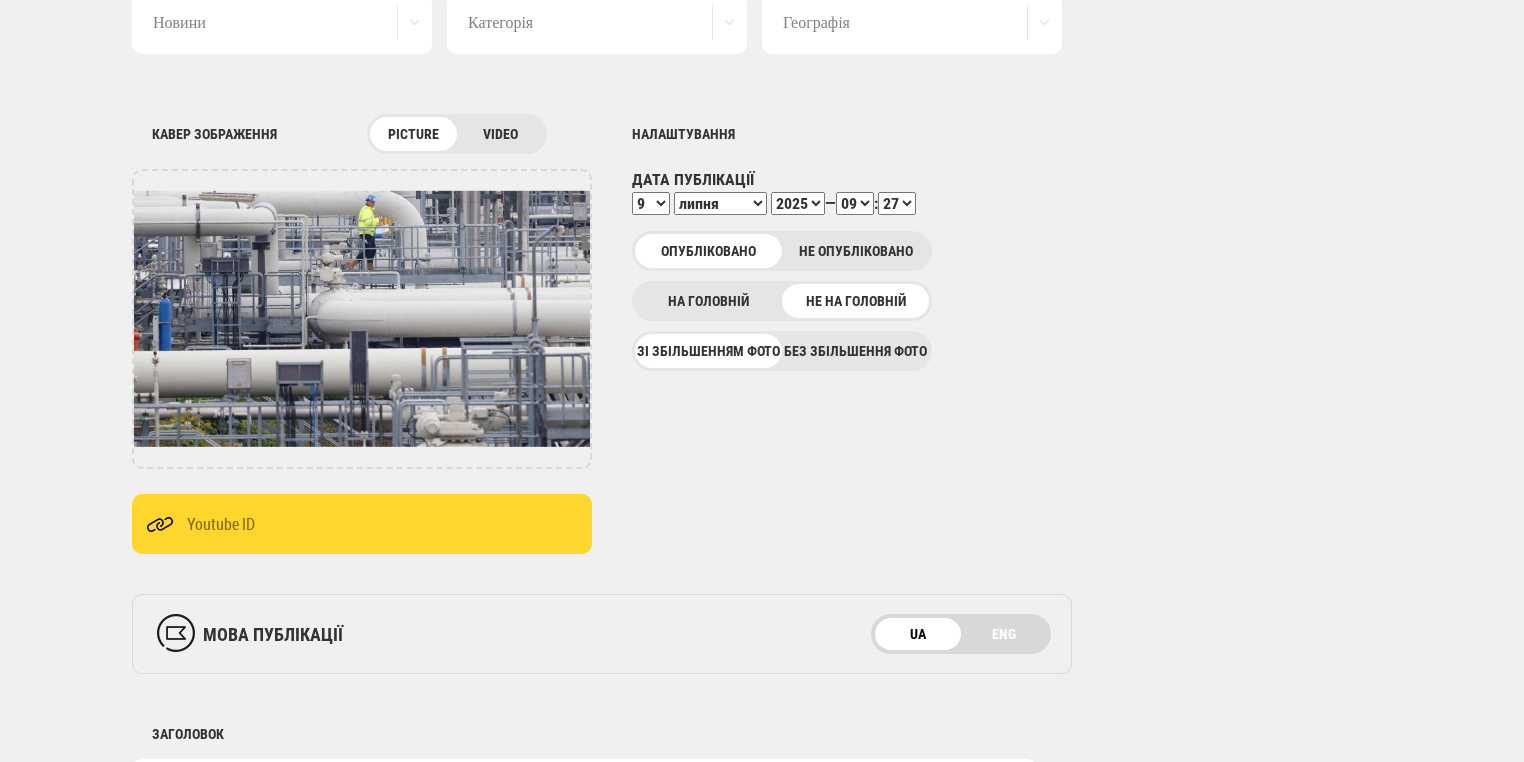 click on "00
01
02
03
04
05
06
07
08
09
10
11
12
13
14
15
16
17
18
19
20
21
22
23" at bounding box center [855, 203] 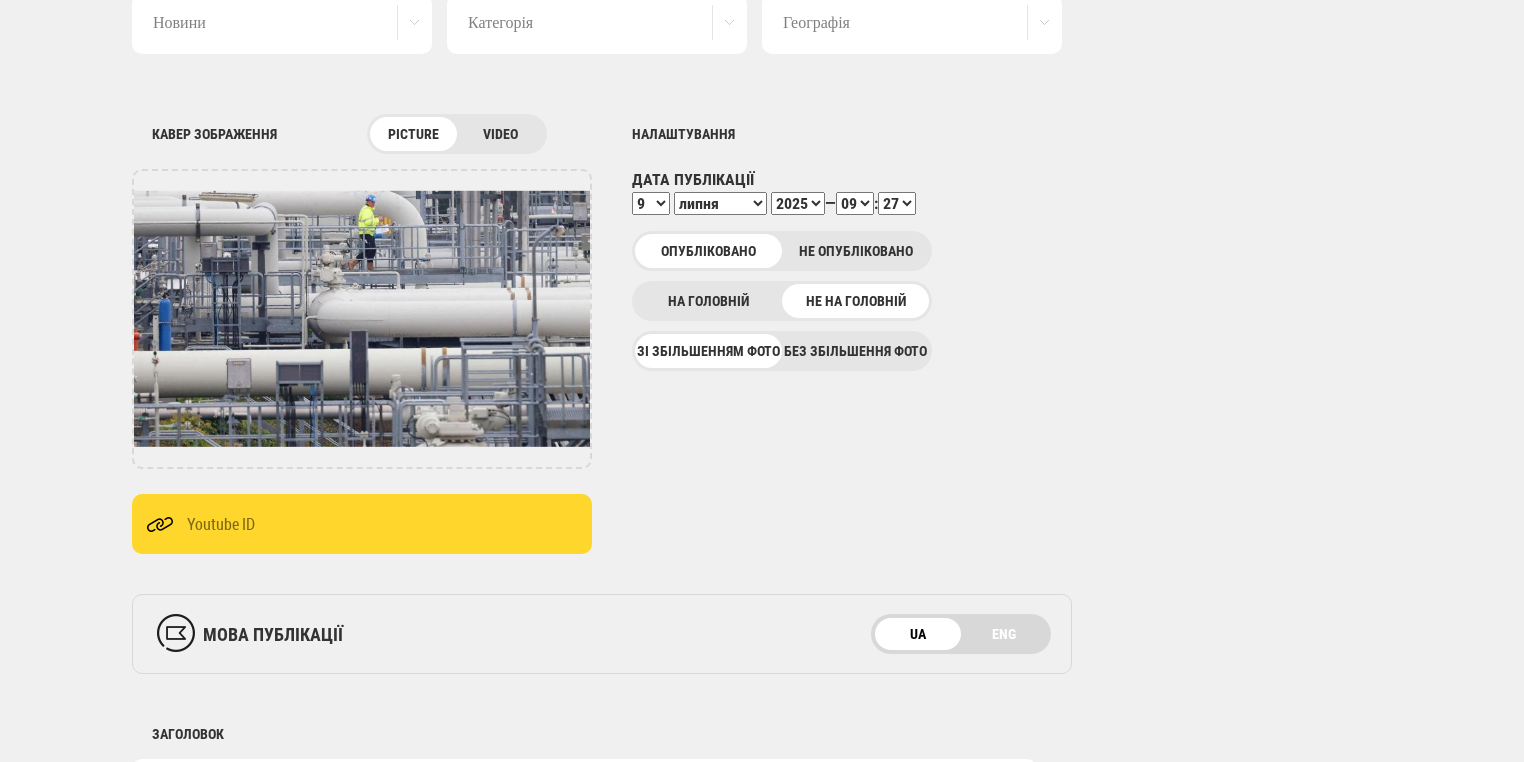 select on "10" 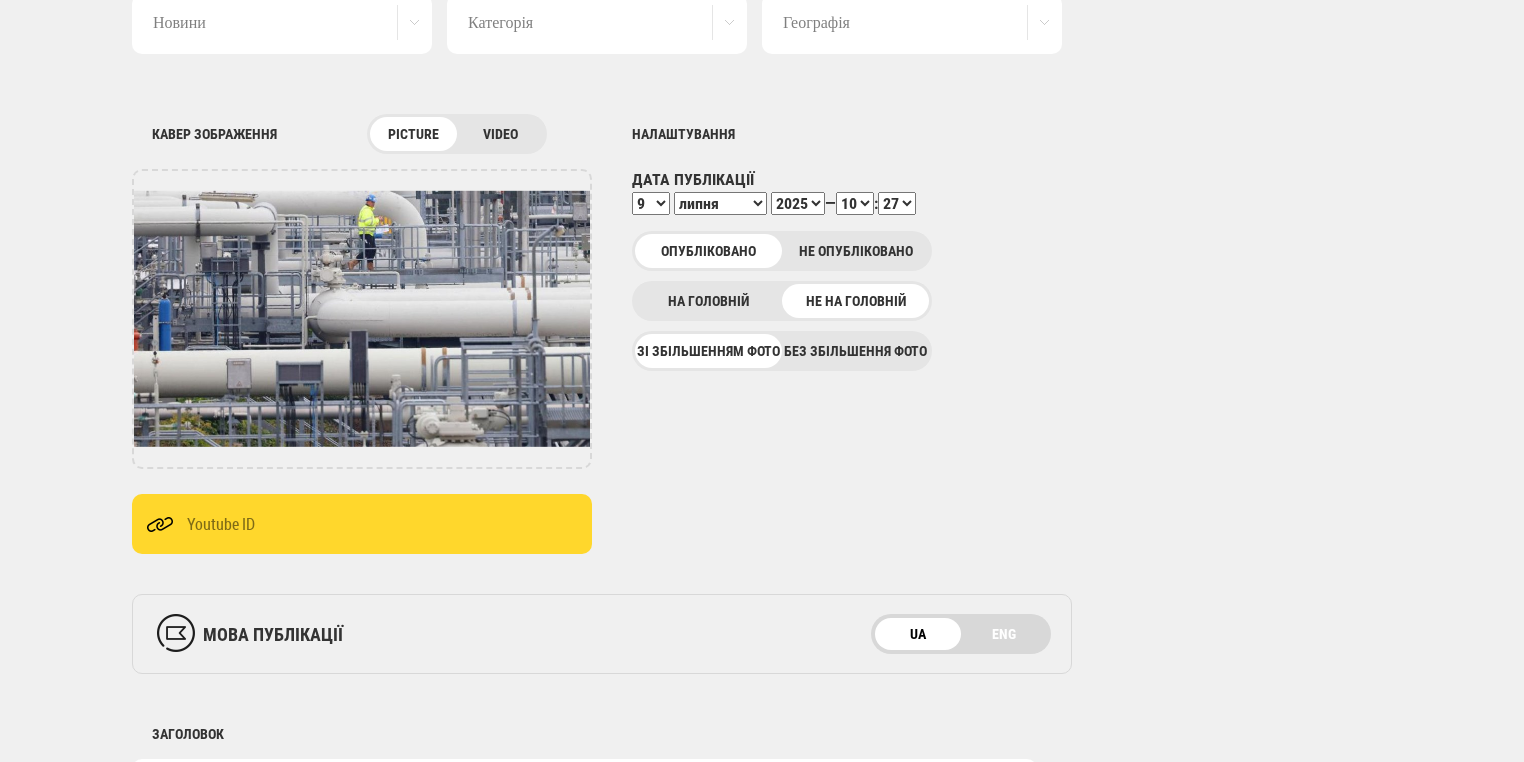 click on "00
01
02
03
04
05
06
07
08
09
10
11
12
13
14
15
16
17
18
19
20
21
22
23" at bounding box center [855, 203] 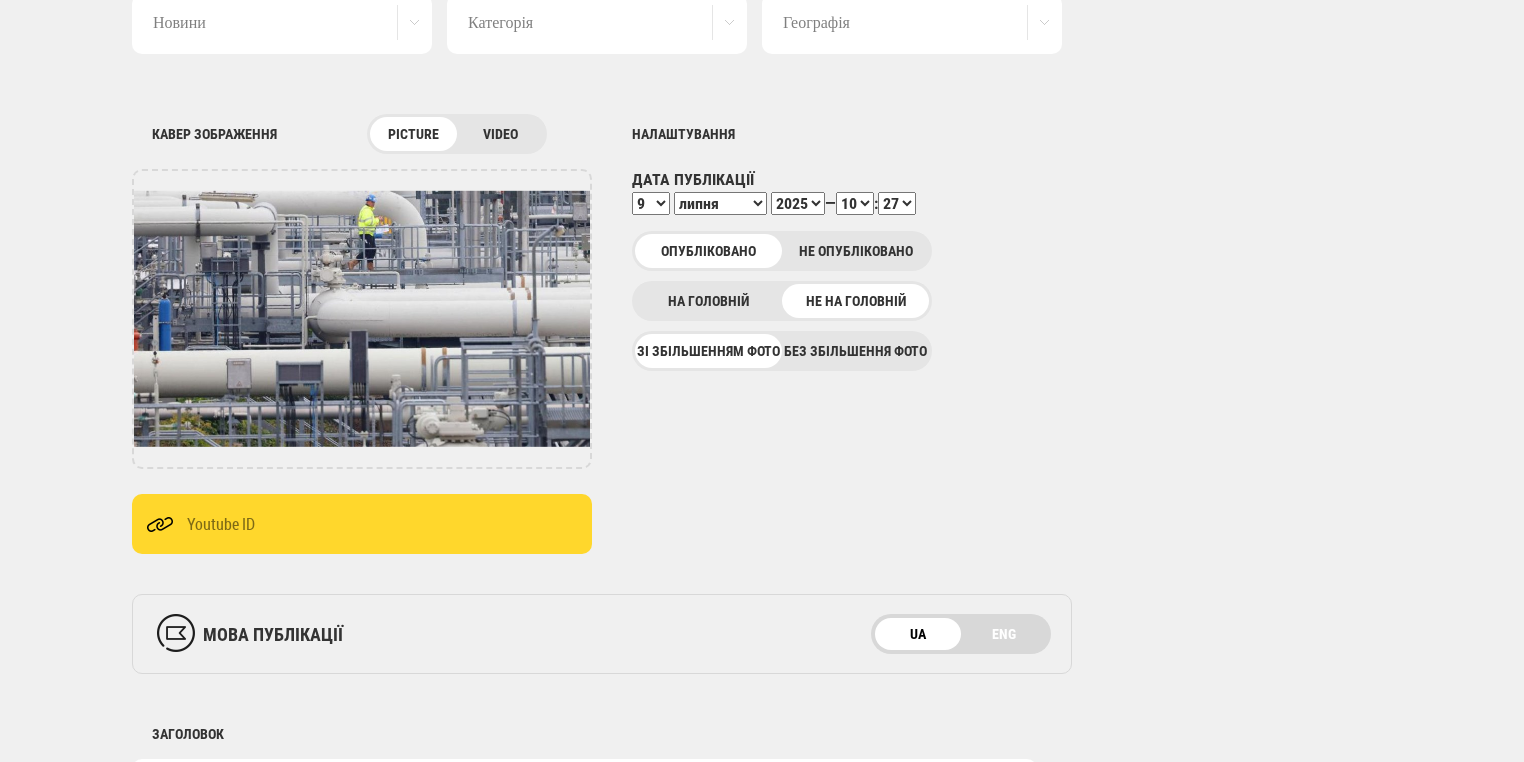select on "08" 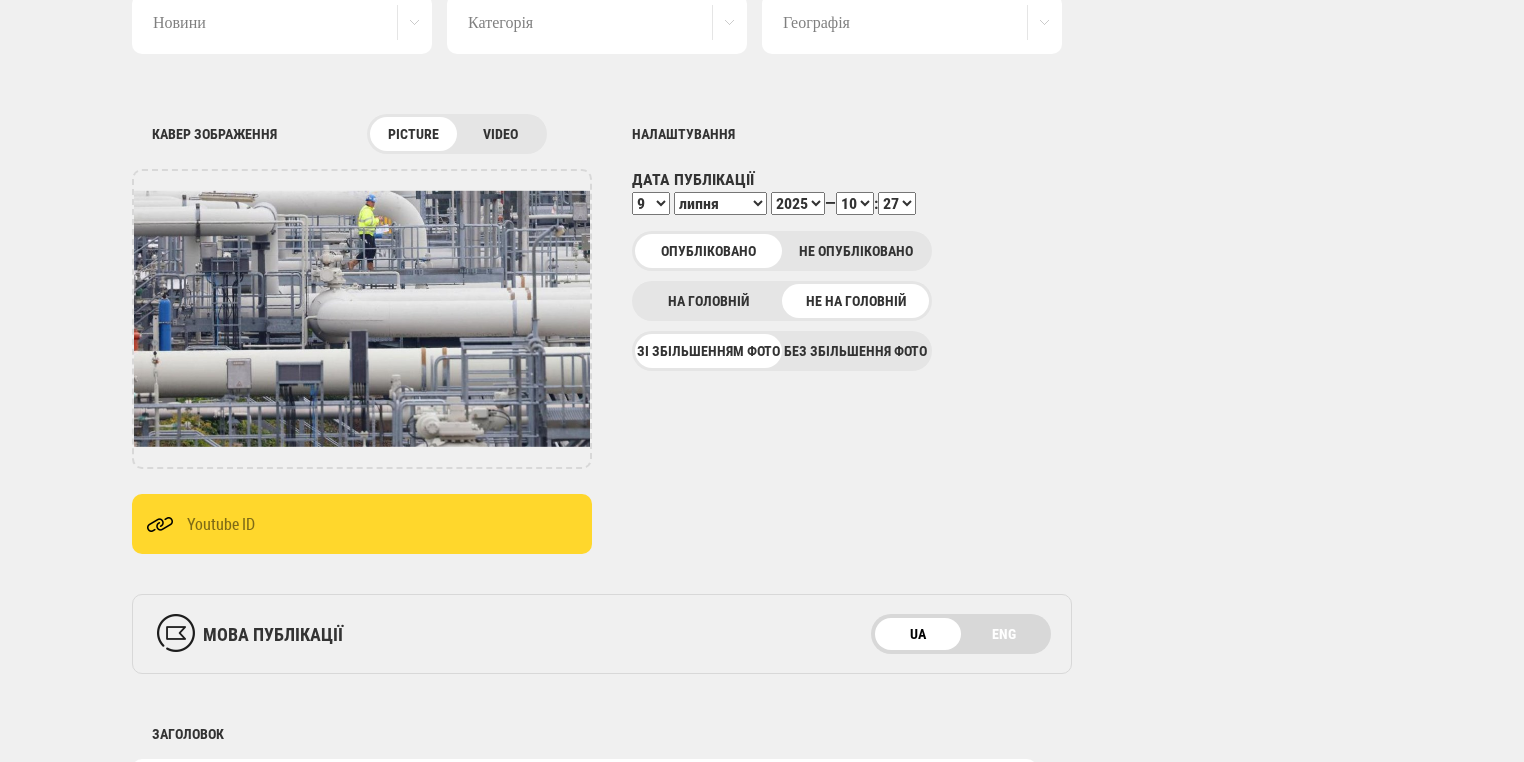 click on "00
01
02
03
04
05
06
07
08
09
10
11
12
13
14
15
16
17
18
19
20
21
22
23
24
25
26
27
28
29
30
31
32
33
34
35
36
37
38
39
40
41
42
43
44
45
46
47
48
49
50
51
52
53
54
55
56
57
58
59" at bounding box center (897, 203) 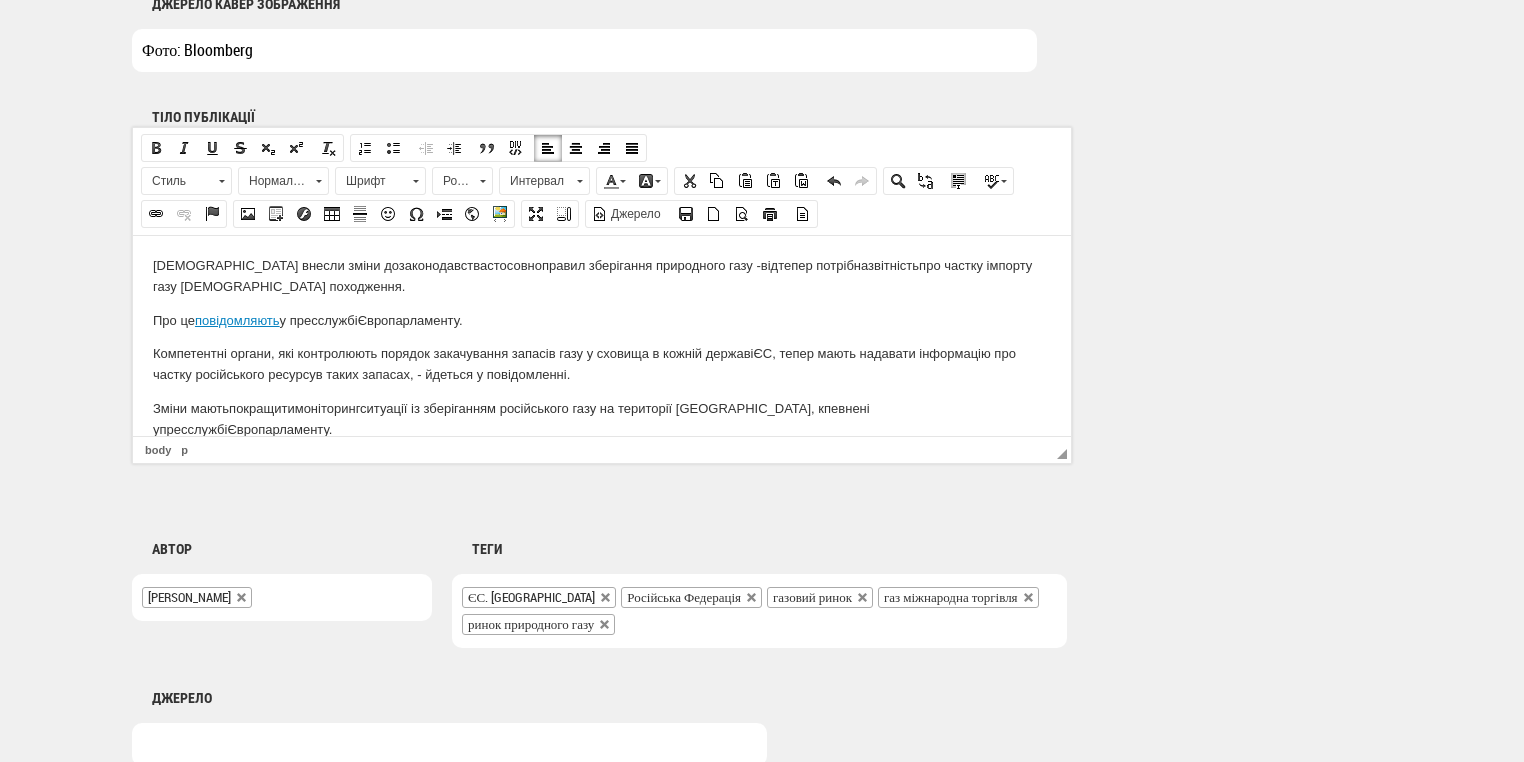 scroll, scrollTop: 1430, scrollLeft: 0, axis: vertical 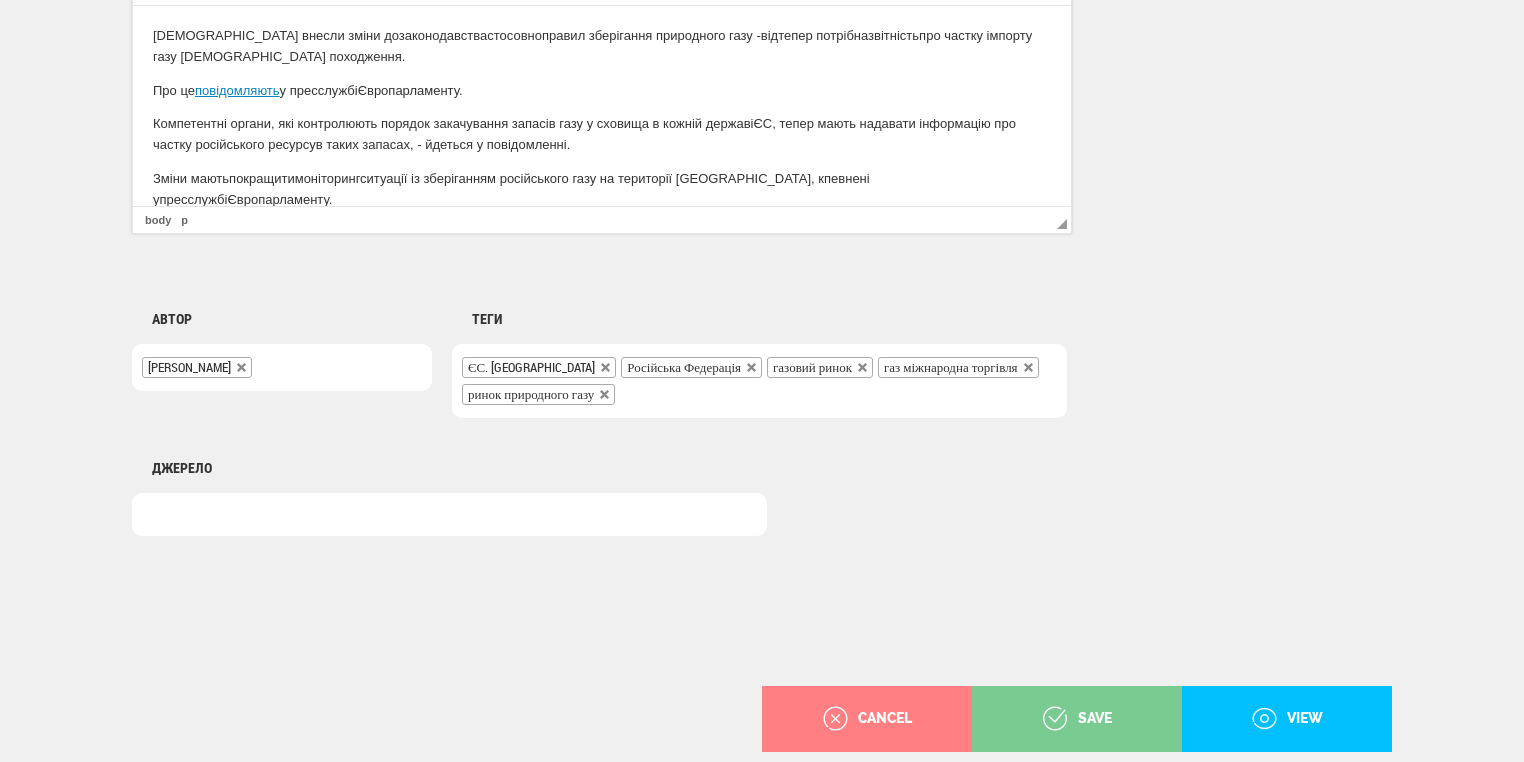 click on "save" at bounding box center [1077, 719] 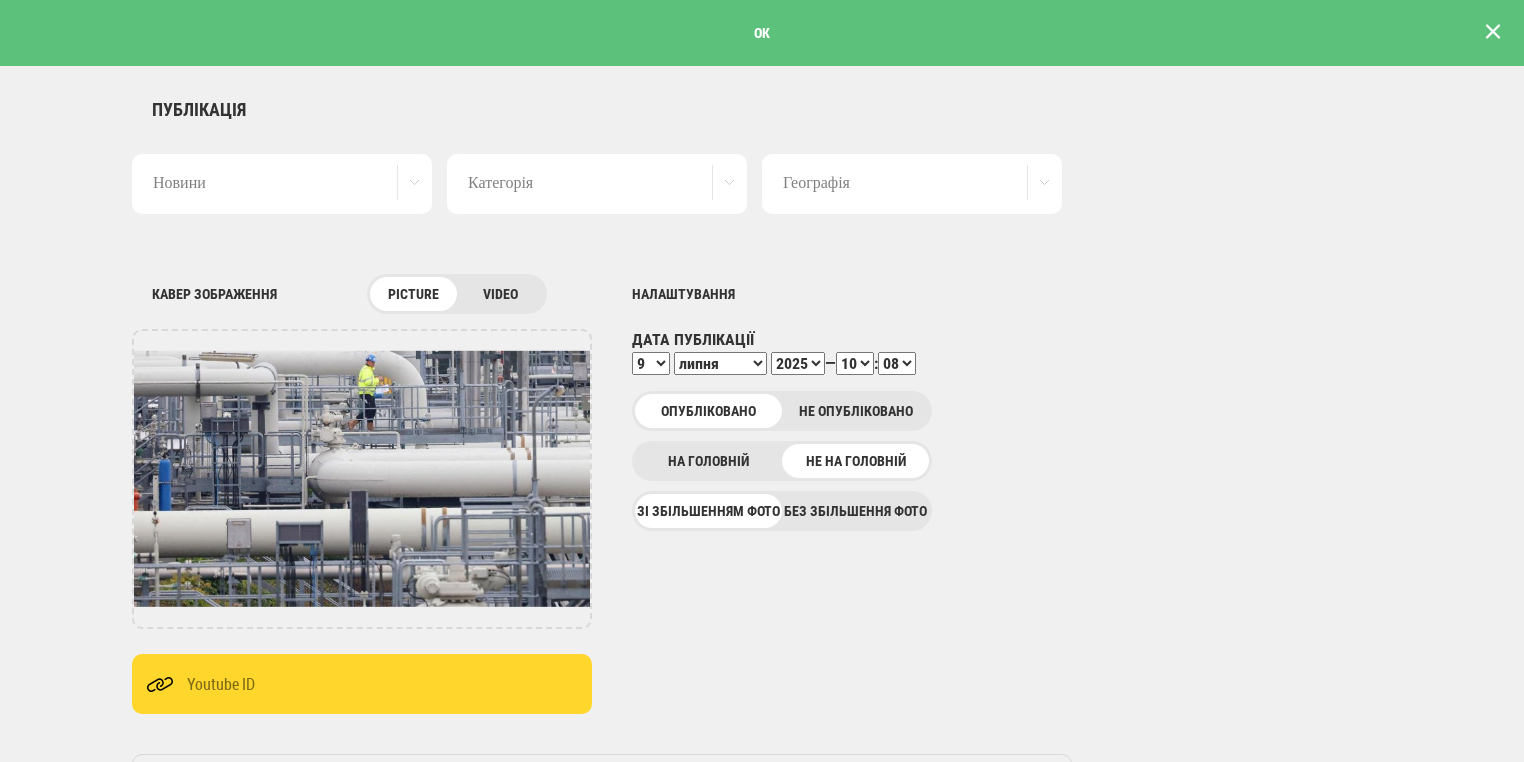 scroll, scrollTop: 0, scrollLeft: 0, axis: both 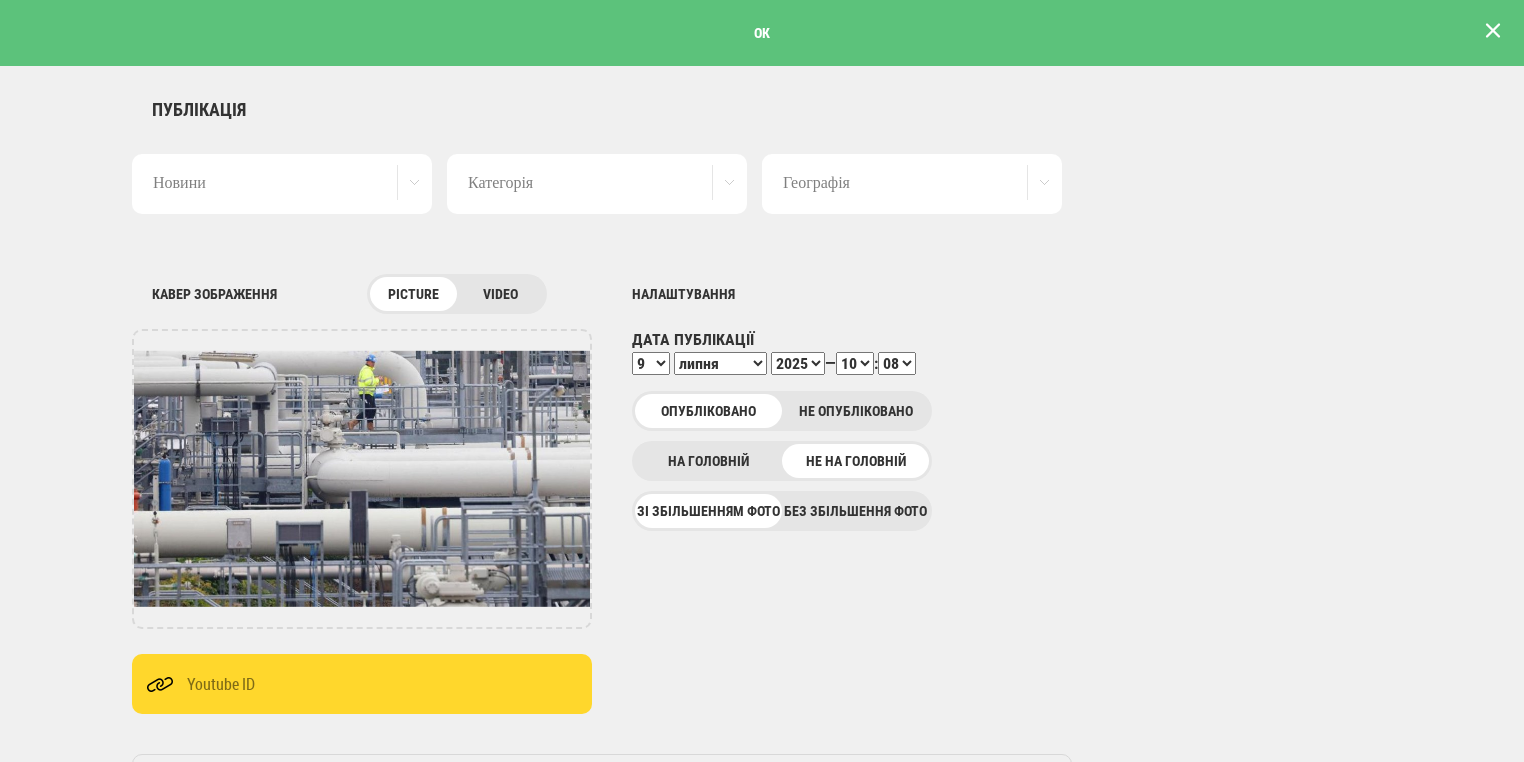 click at bounding box center [1493, 31] 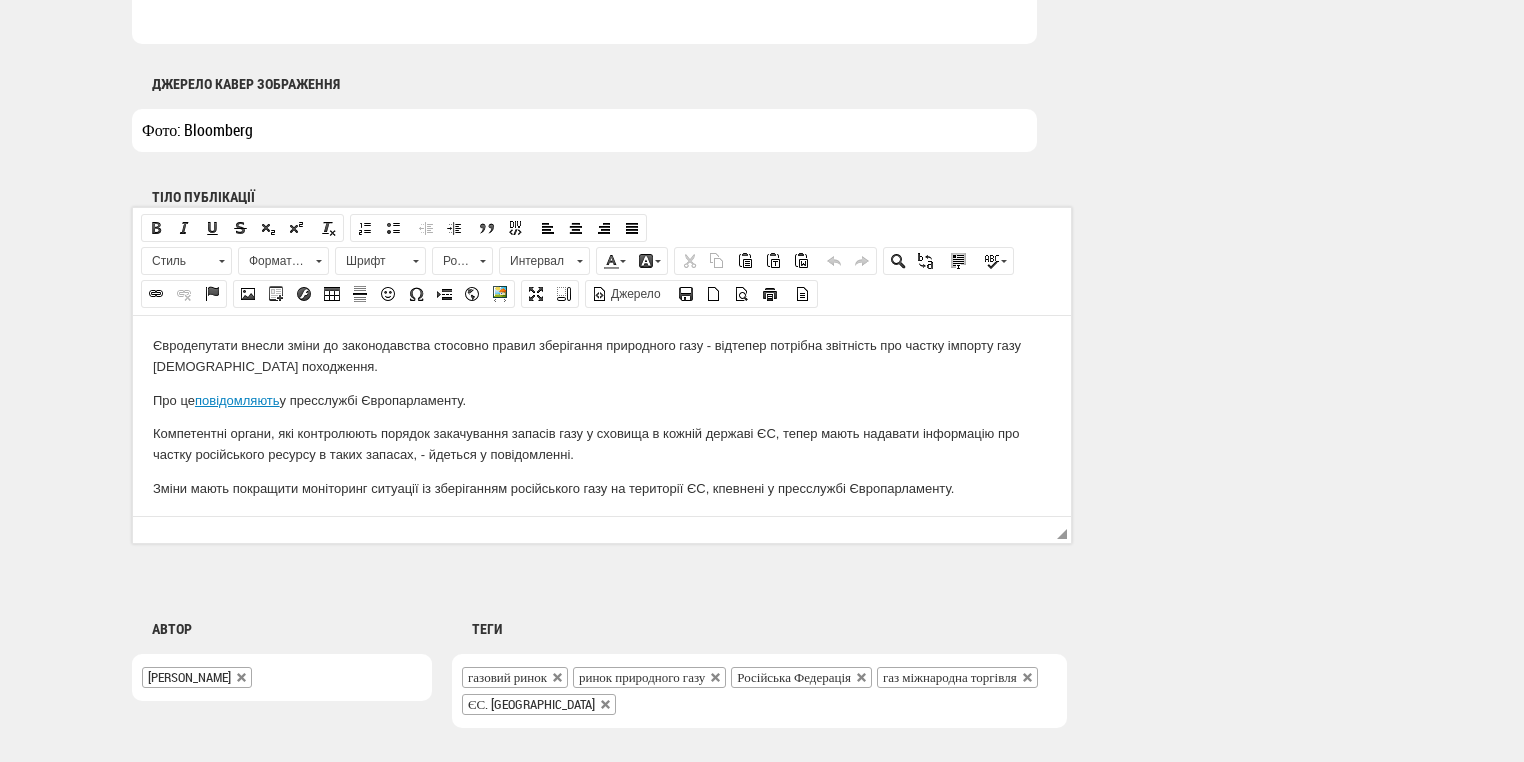 scroll, scrollTop: 1496, scrollLeft: 0, axis: vertical 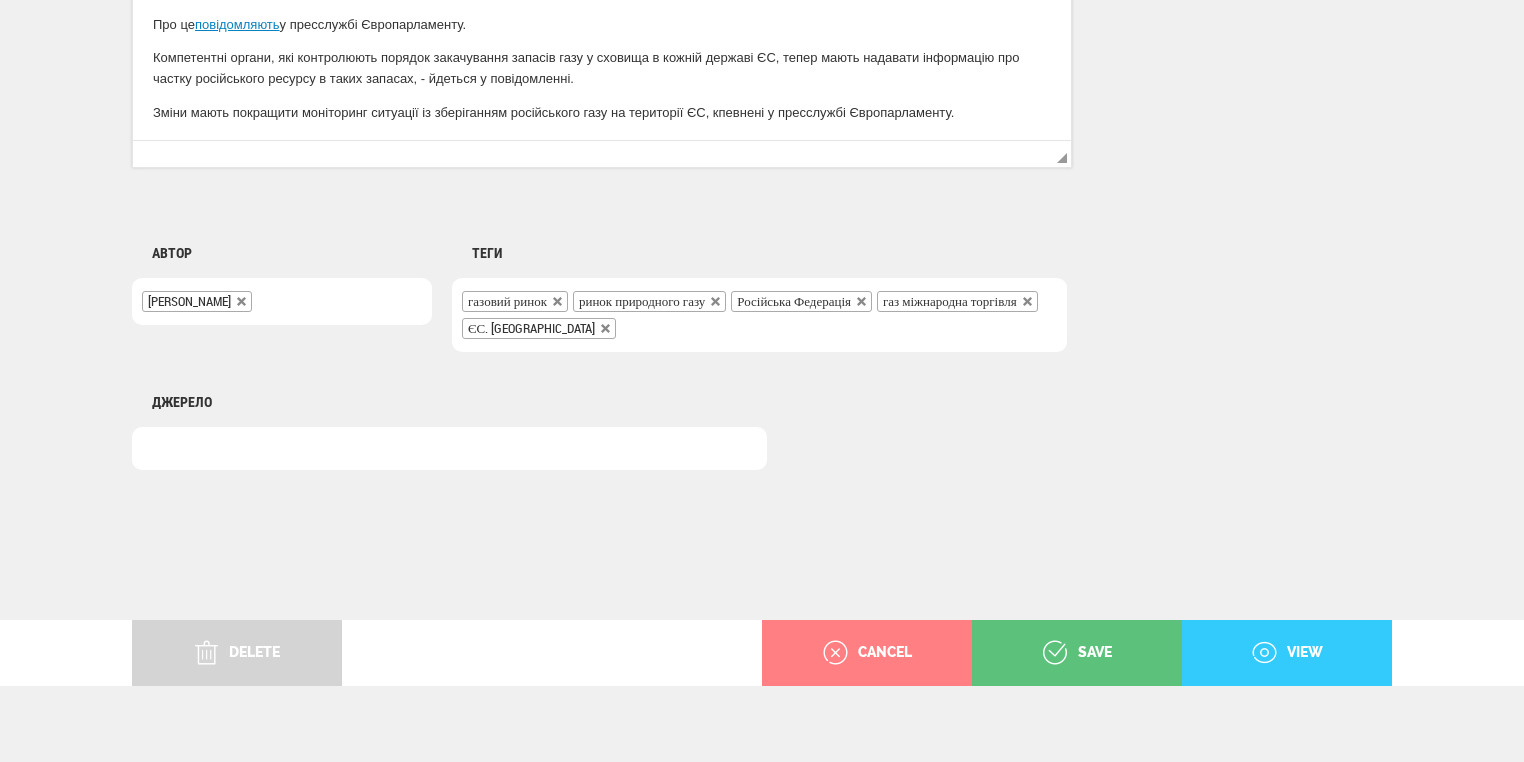 click on "view" at bounding box center [1287, 653] 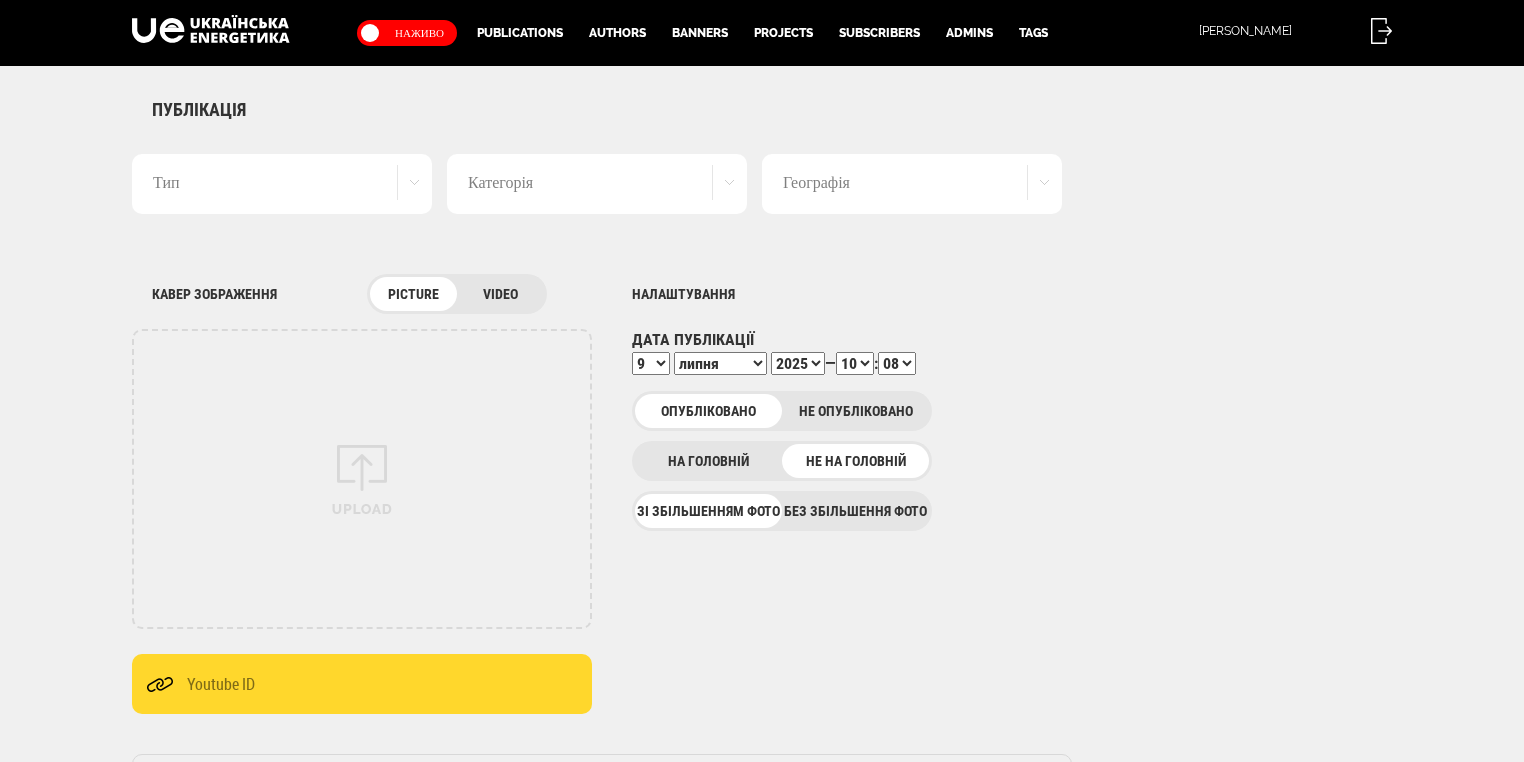 select on "10" 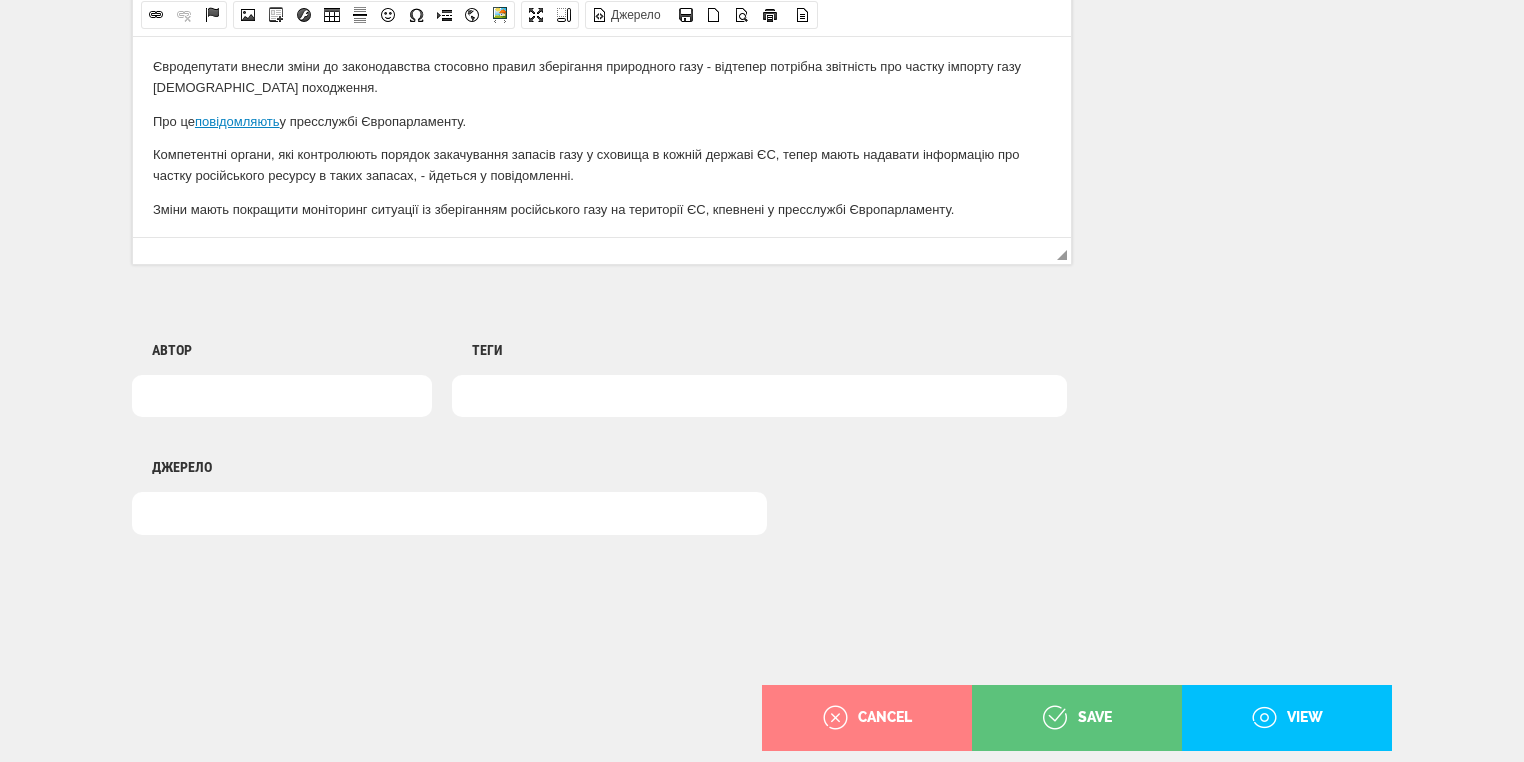 scroll, scrollTop: 0, scrollLeft: 0, axis: both 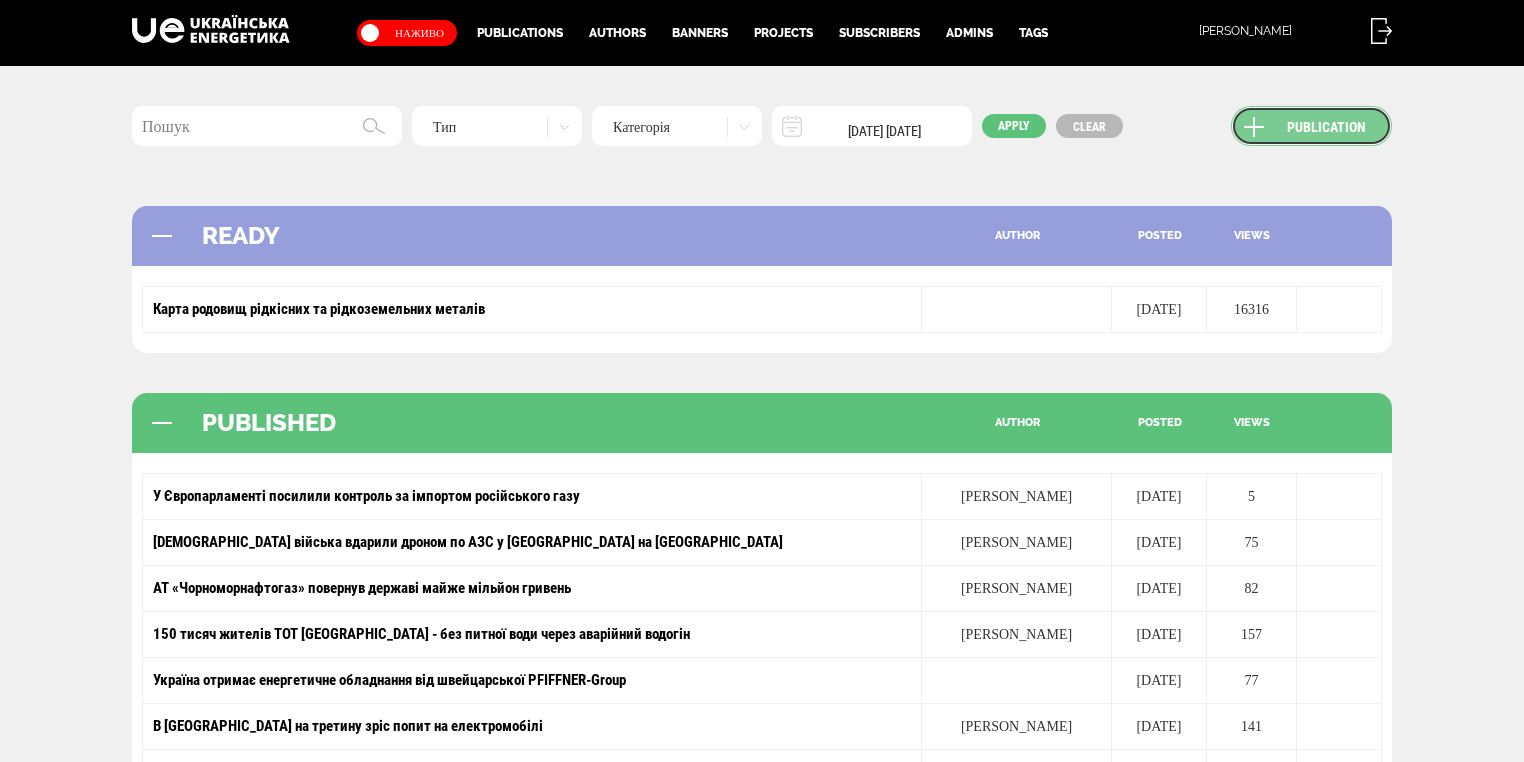 click on "Publication" at bounding box center (1311, 126) 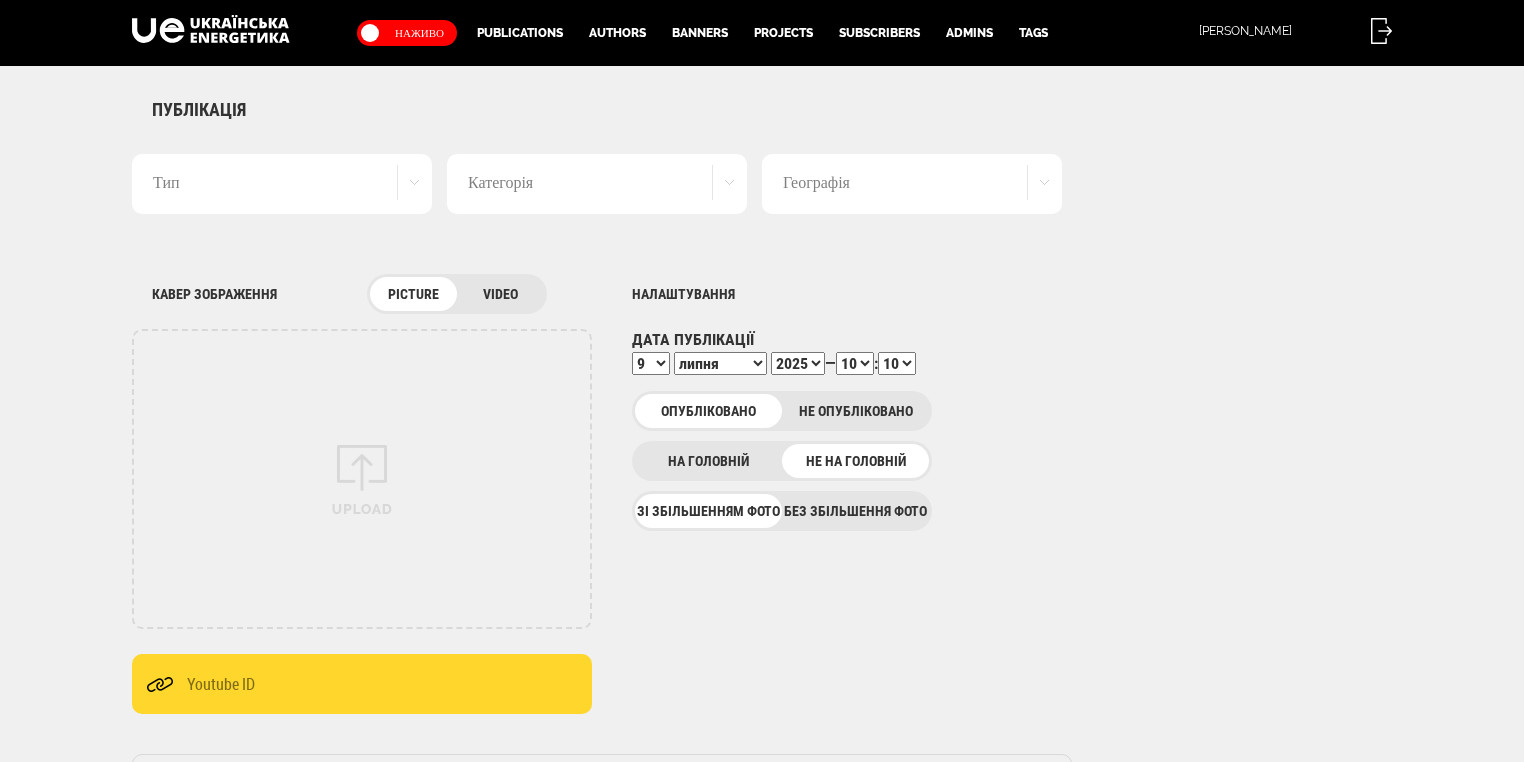 scroll, scrollTop: 0, scrollLeft: 0, axis: both 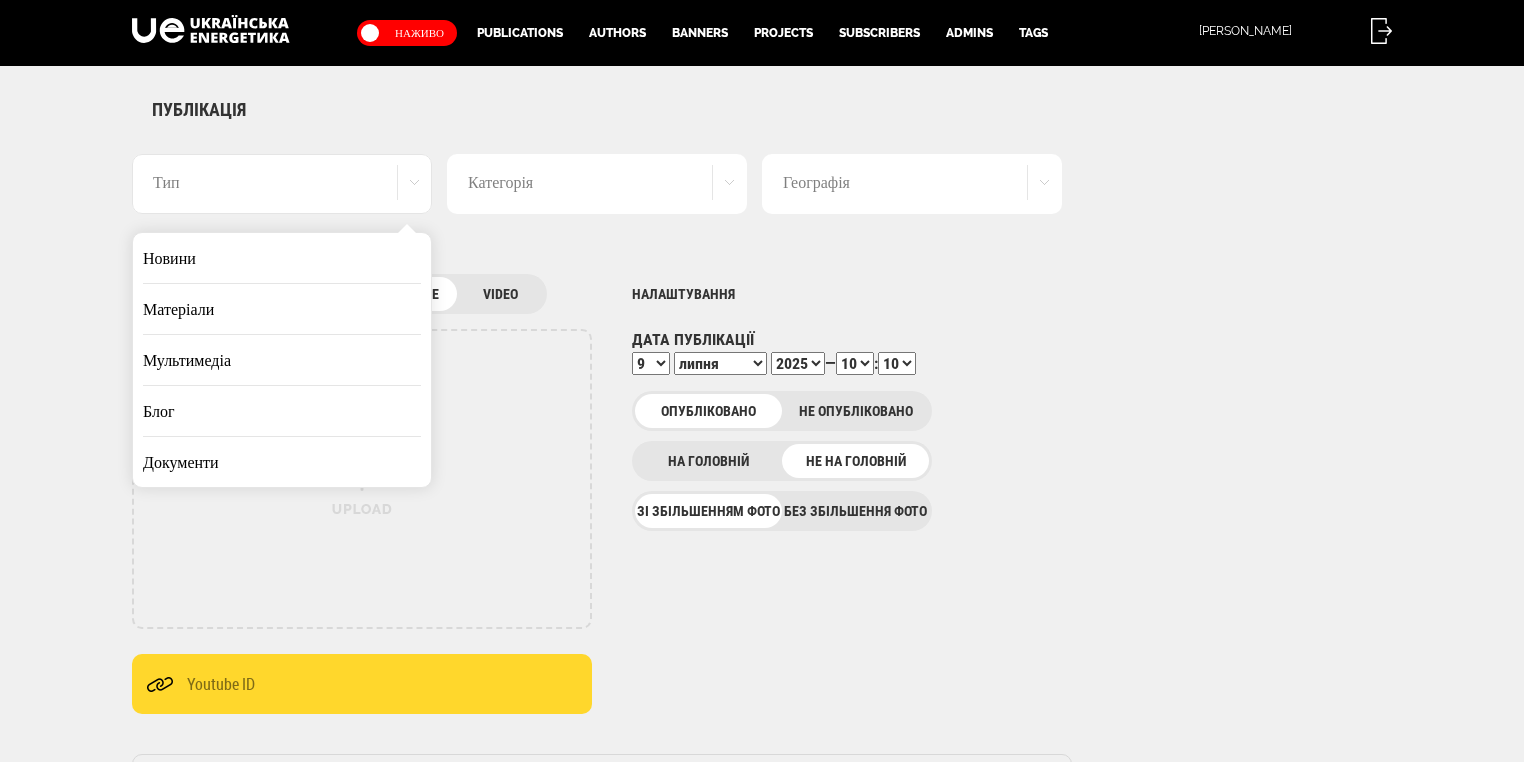 click on "Новини" at bounding box center [282, 258] 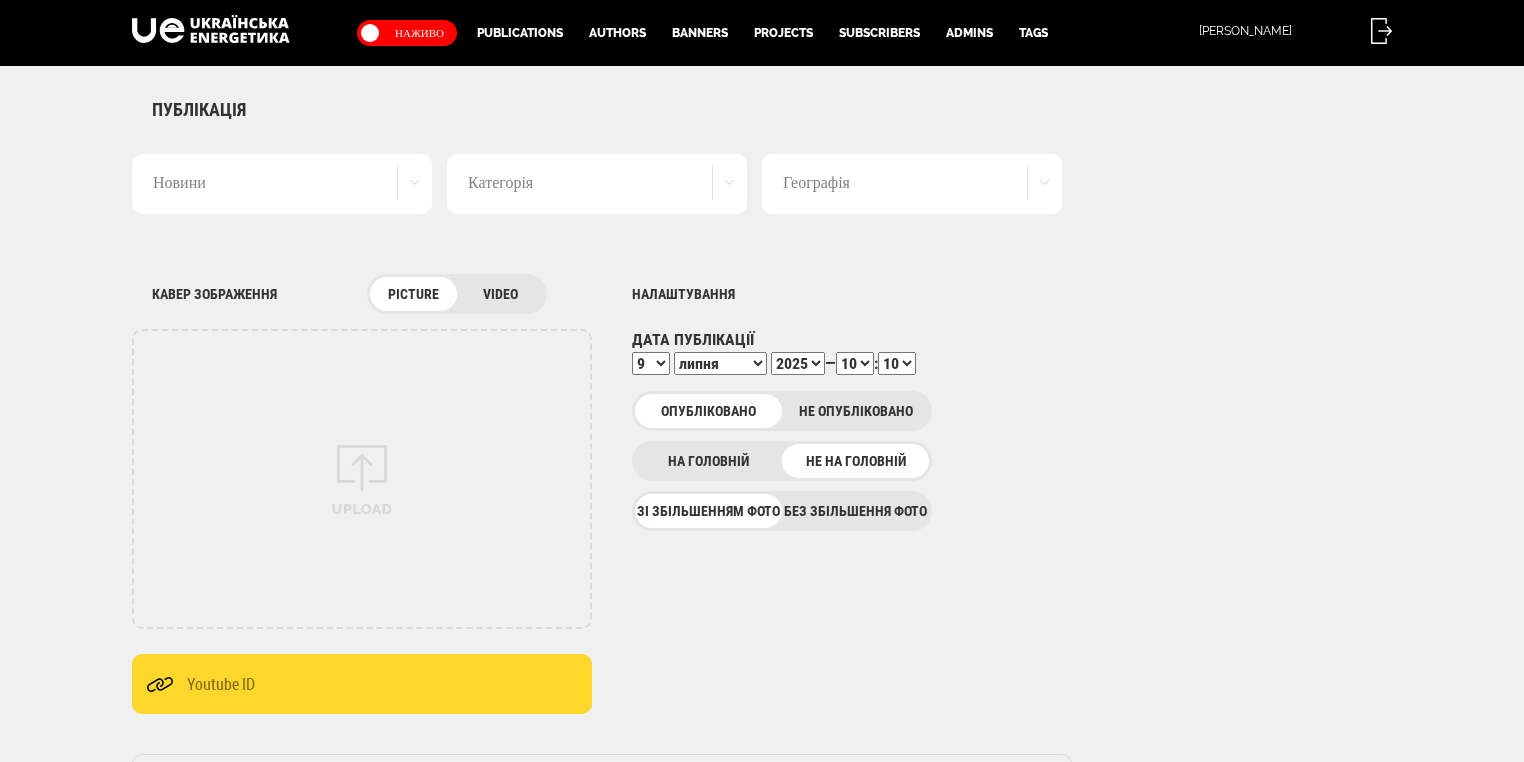 click on "Географія" at bounding box center (912, 184) 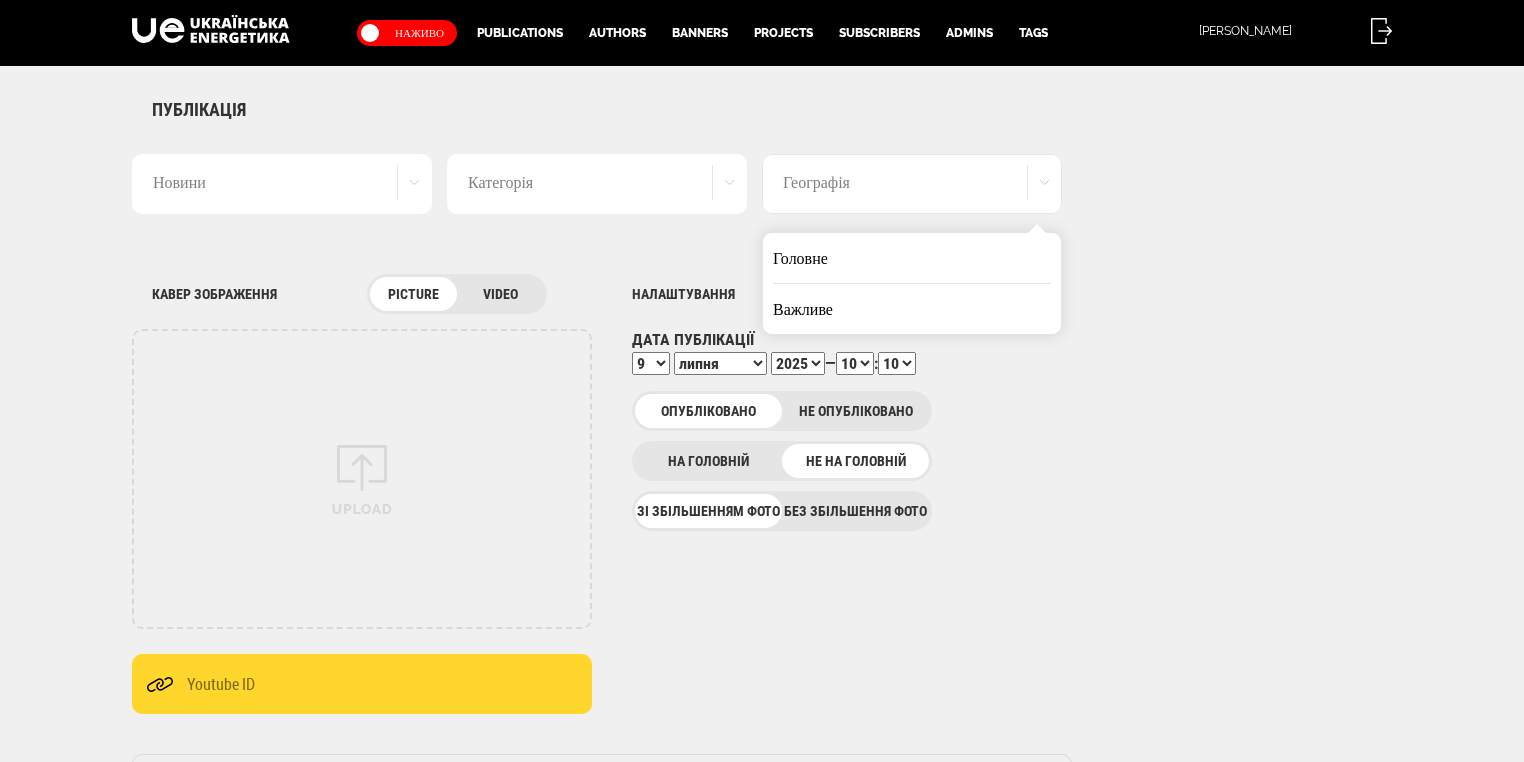 click on "Головне" at bounding box center [912, 258] 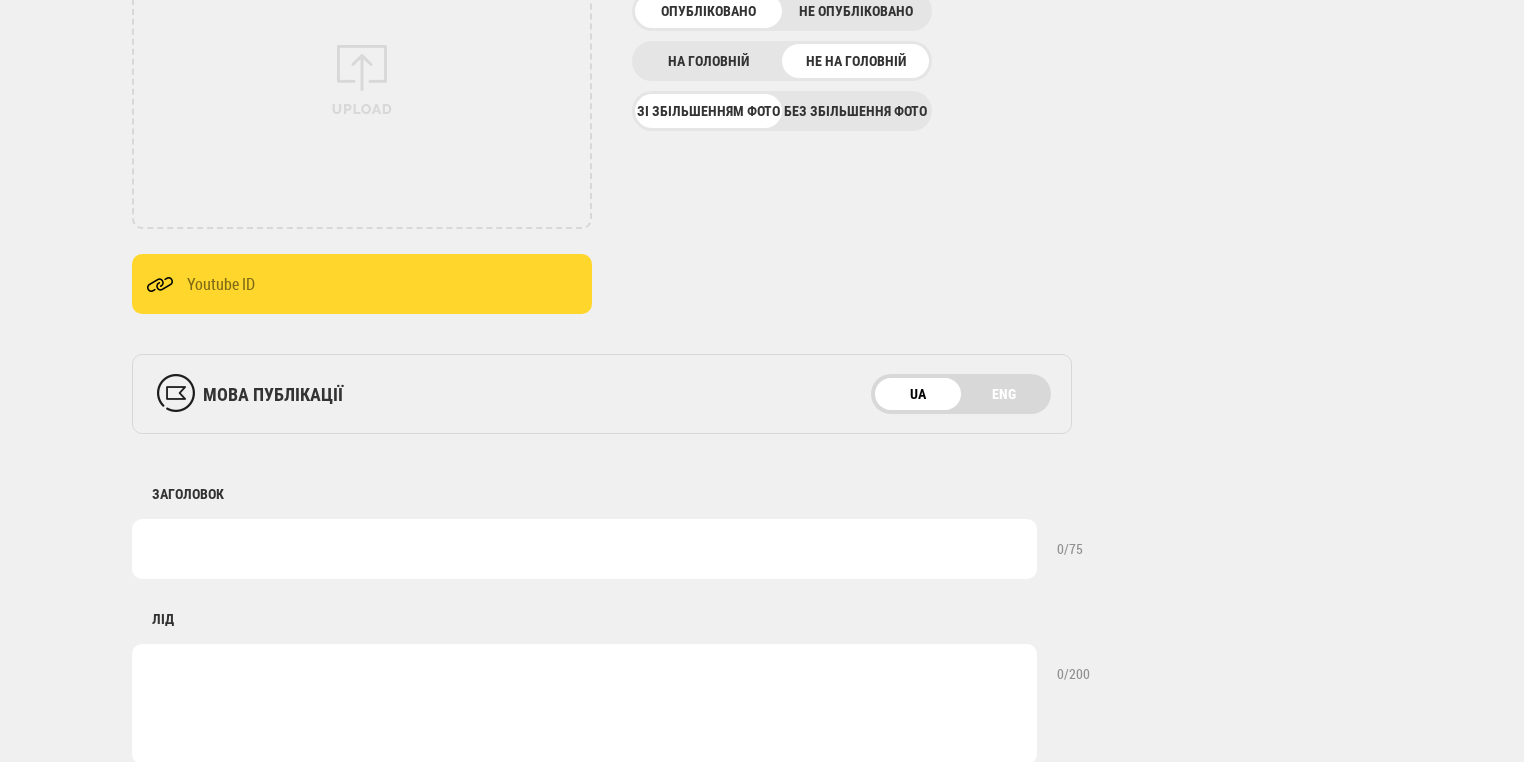 scroll, scrollTop: 720, scrollLeft: 0, axis: vertical 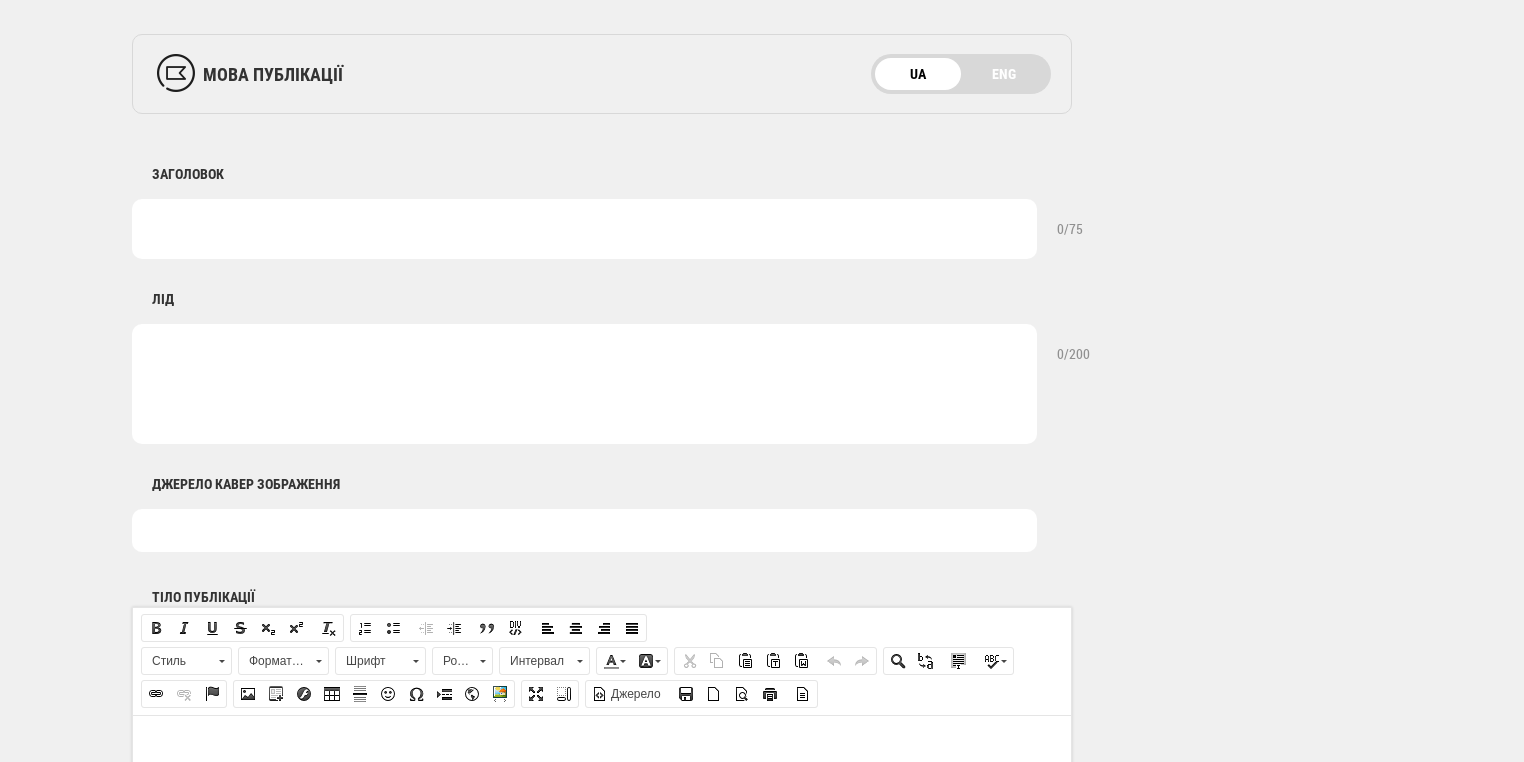 click at bounding box center [584, 229] 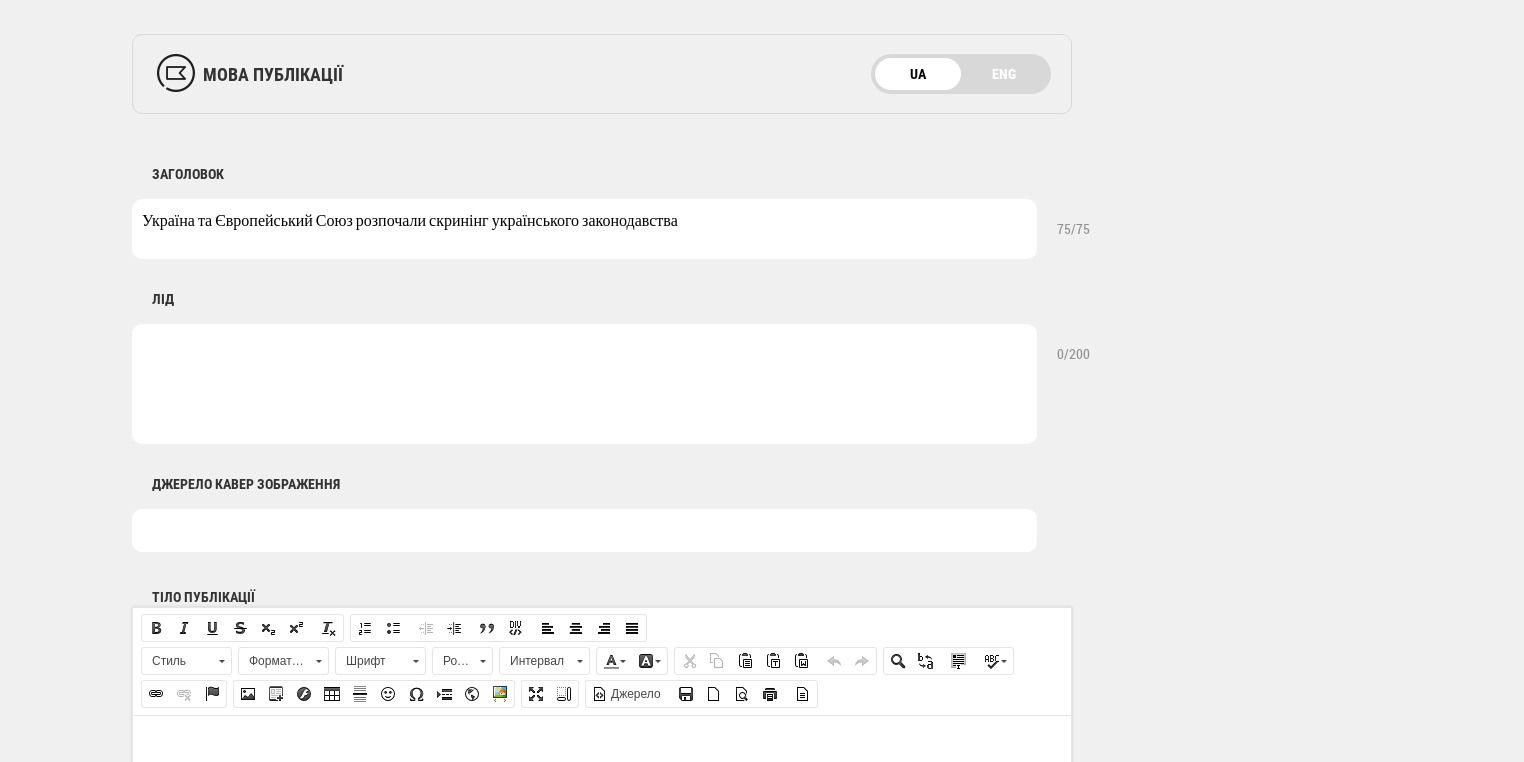 drag, startPoint x: 226, startPoint y: 214, endPoint x: 320, endPoint y: 216, distance: 94.02127 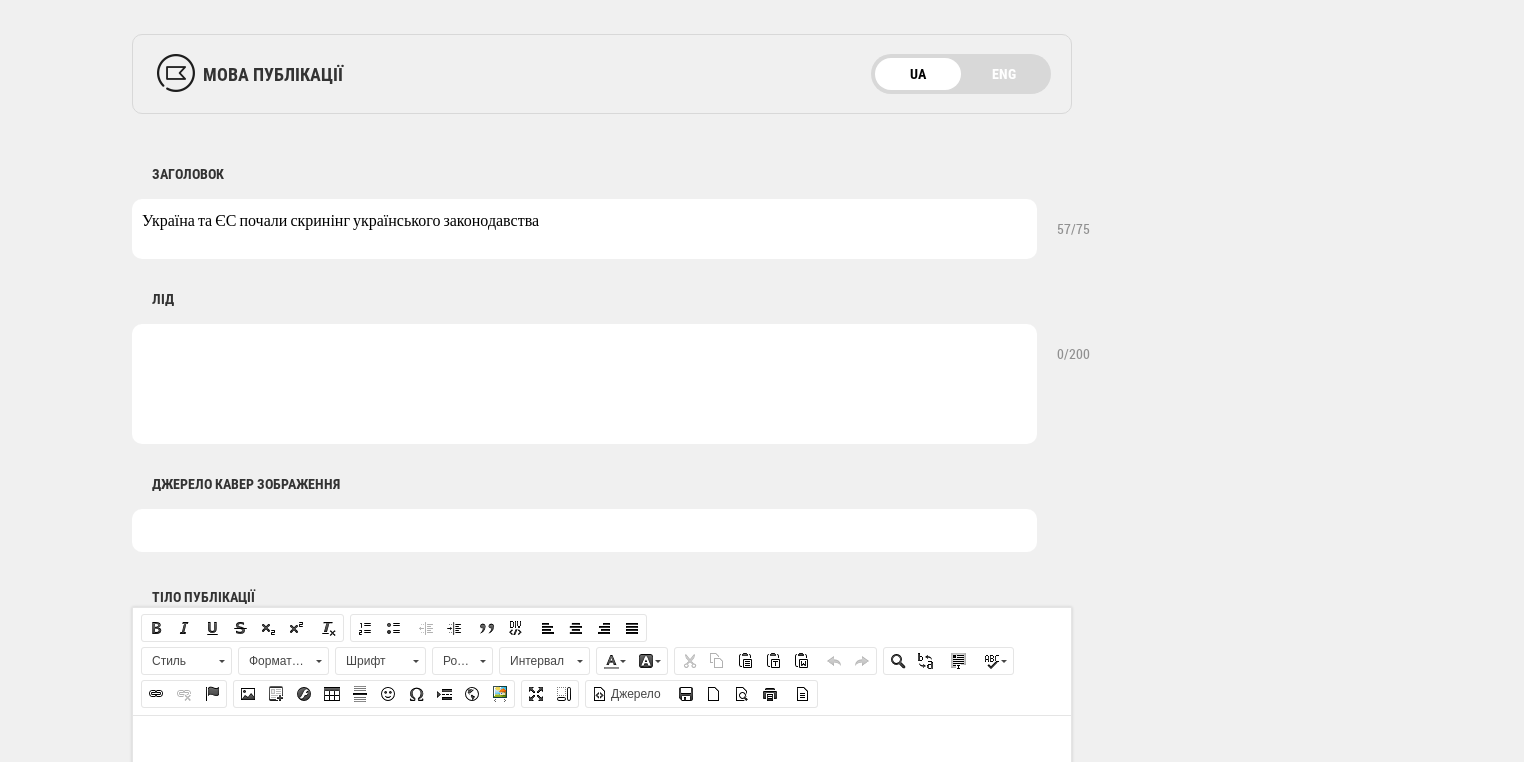 click on "Україна та ЄС почали скринінг українського законодавства" at bounding box center [584, 229] 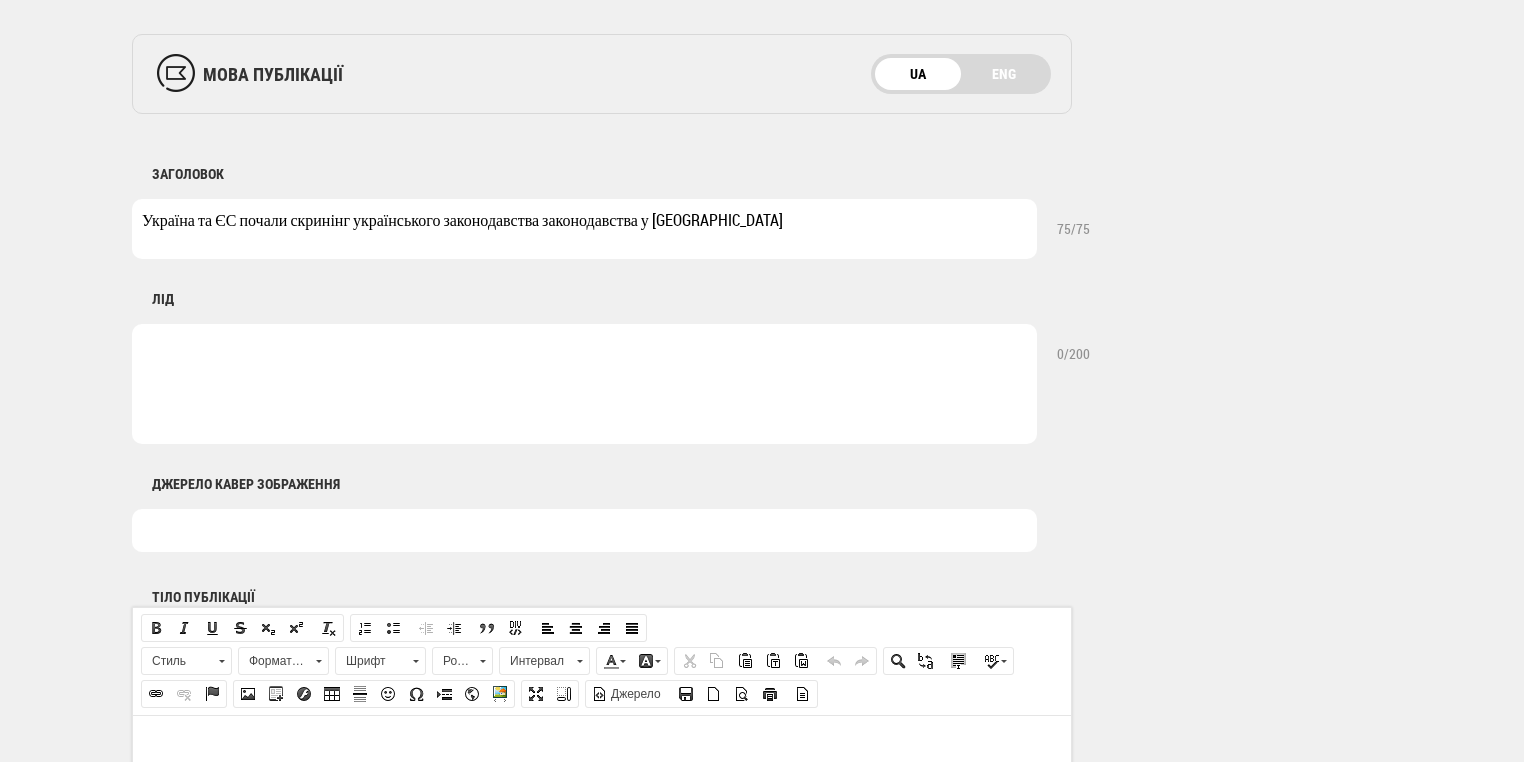 drag, startPoint x: 545, startPoint y: 221, endPoint x: 681, endPoint y: 220, distance: 136.00368 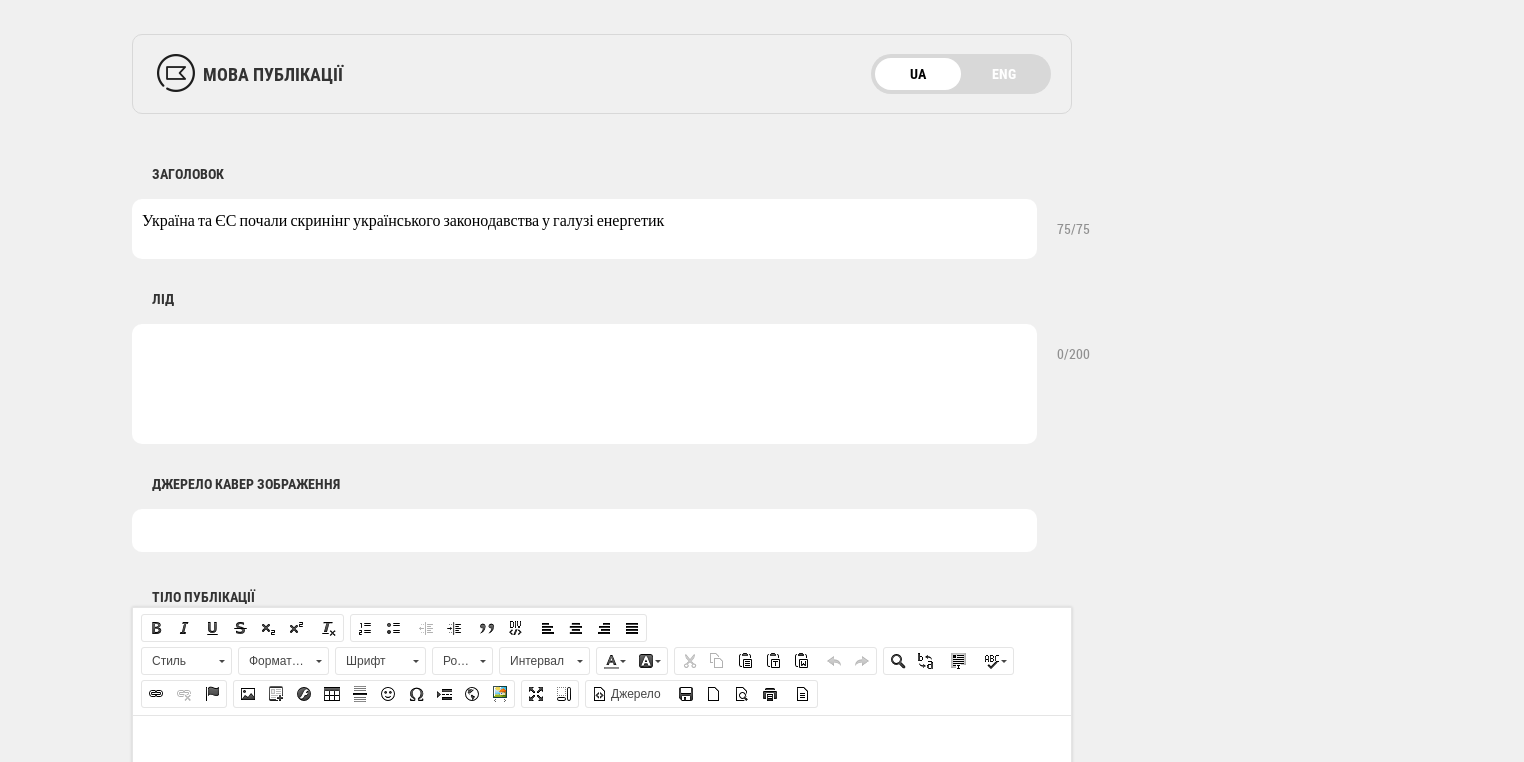 drag, startPoint x: 544, startPoint y: 217, endPoint x: 599, endPoint y: 220, distance: 55.081757 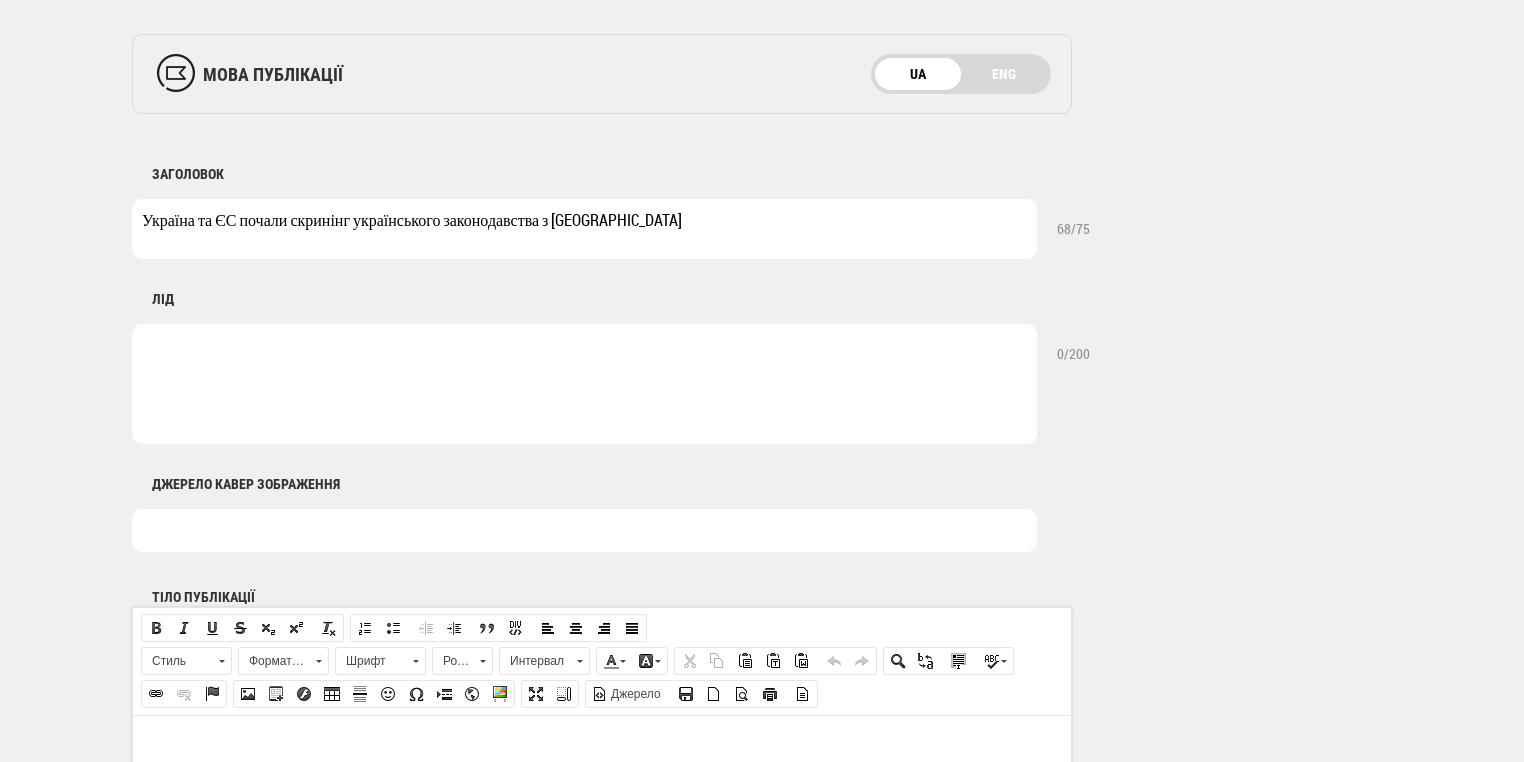 click on "Україна та ЄС почали скринінг українського законодавства з енергетик" at bounding box center (584, 229) 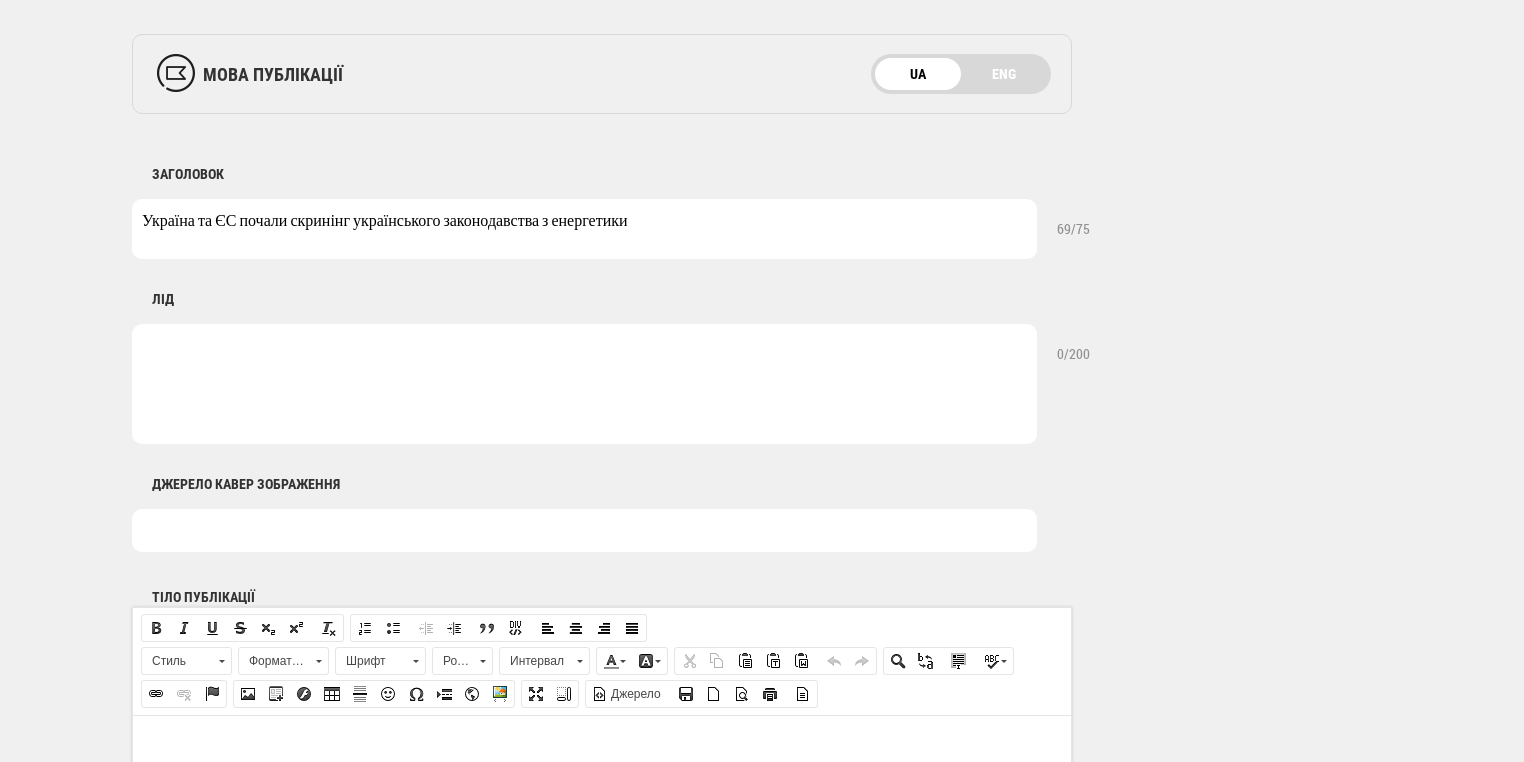 type on "Україна та ЄС почали скринінг українського законодавства з енергетики" 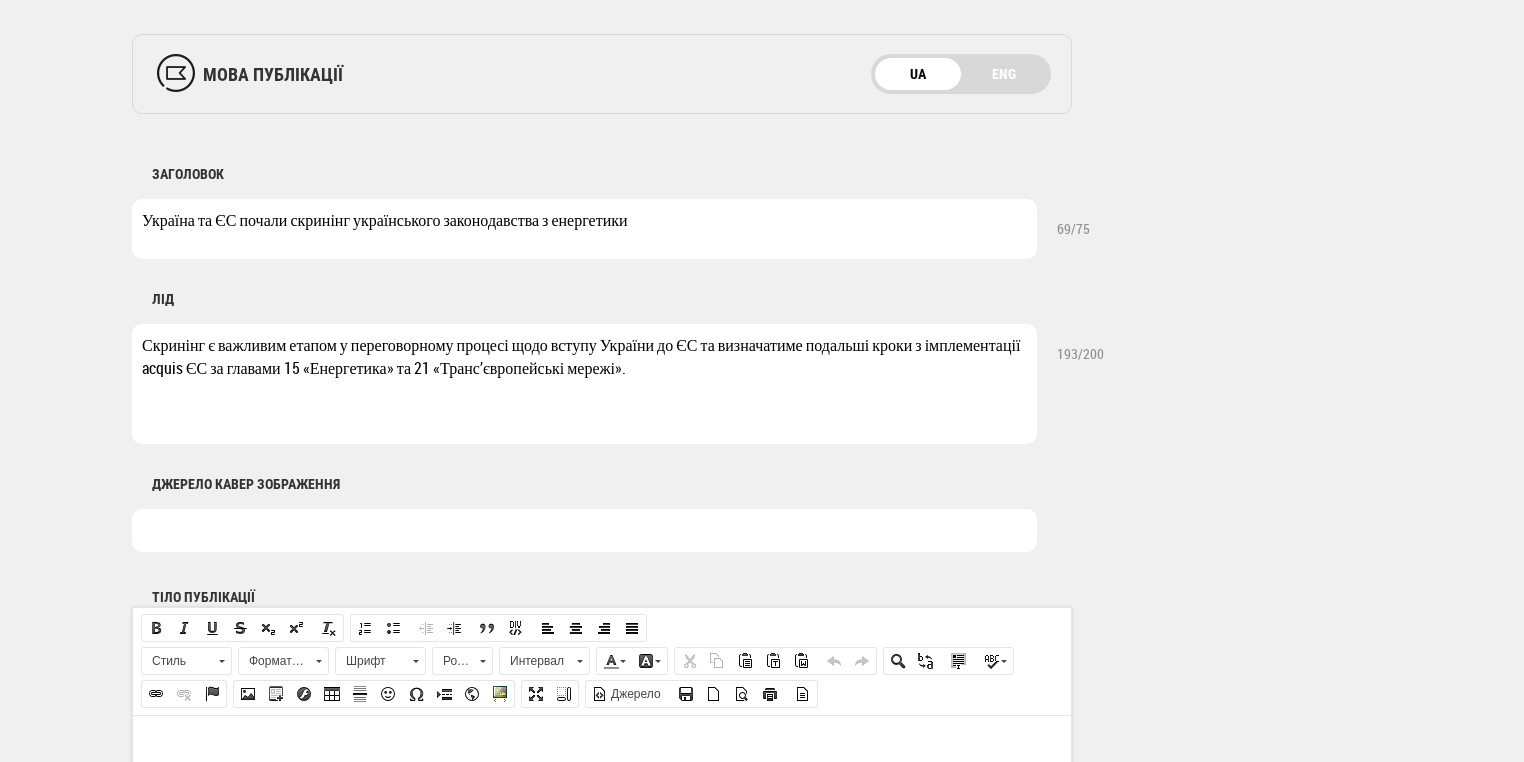 drag, startPoint x: 240, startPoint y: 367, endPoint x: 279, endPoint y: 371, distance: 39.20459 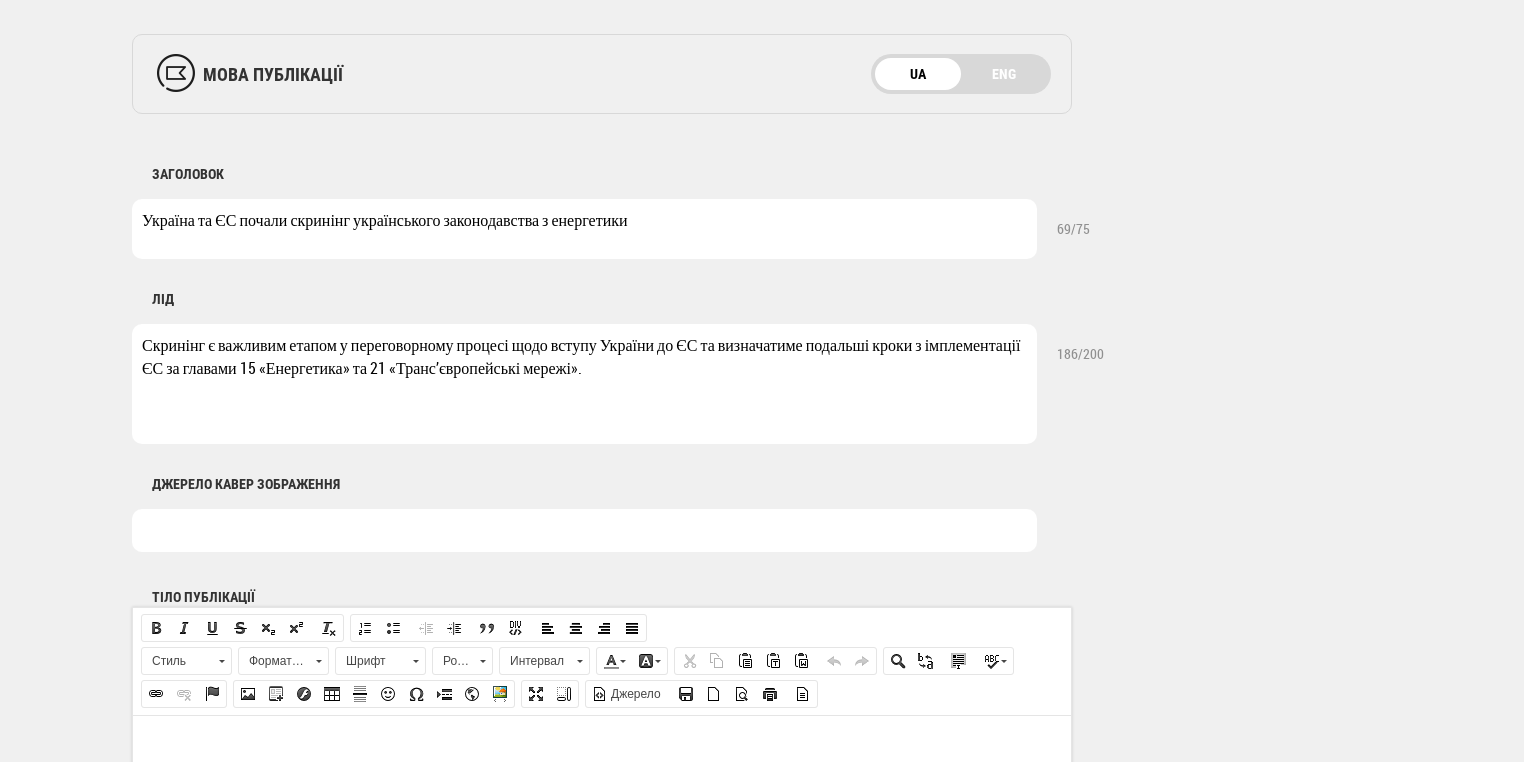 click on "Скринінг є важливим етапом у переговорному процесі щодо вступу України до ЄС та визначатиме подальші кроки з імплементації ЄС за главами 15 «Енергетика» та 21 «Транс’європейські мережі»." at bounding box center [584, 384] 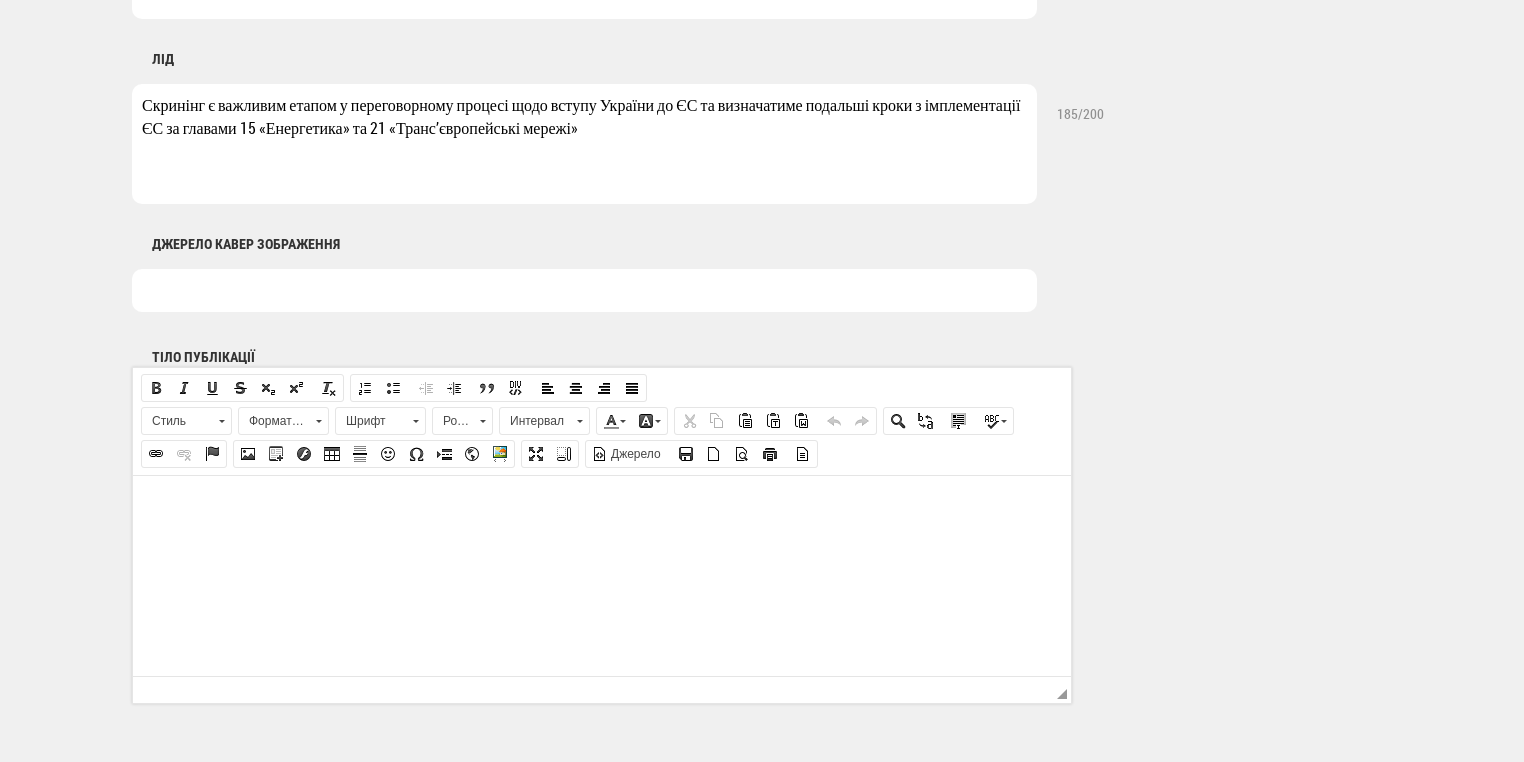 scroll, scrollTop: 1040, scrollLeft: 0, axis: vertical 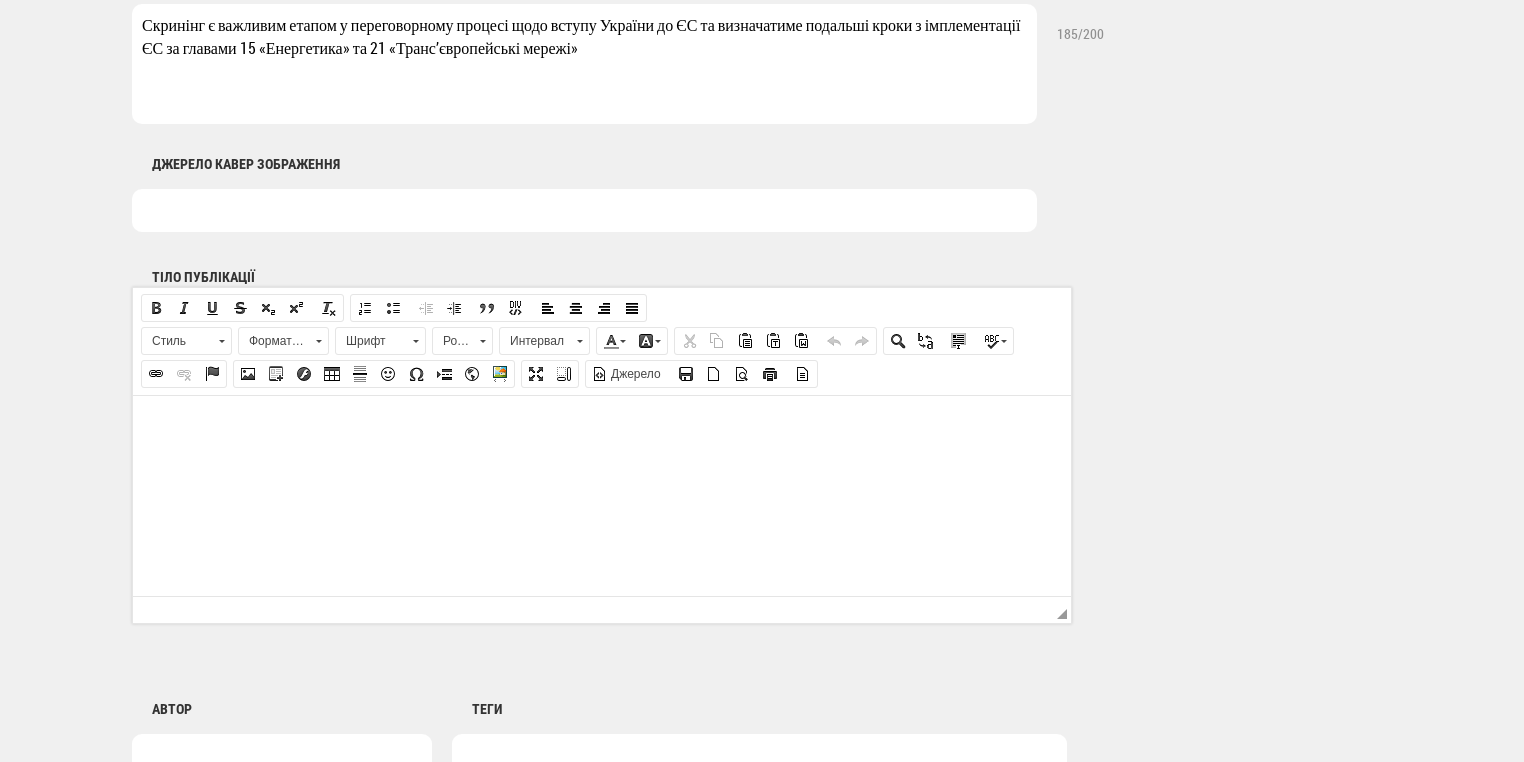type on "Скринінг є важливим етапом у переговорному процесі щодо вступу України до ЄС та визначатиме подальші кроки з імплементації ЄС за главами 15 «Енергетика» та 21 «Транс’європейські мережі»" 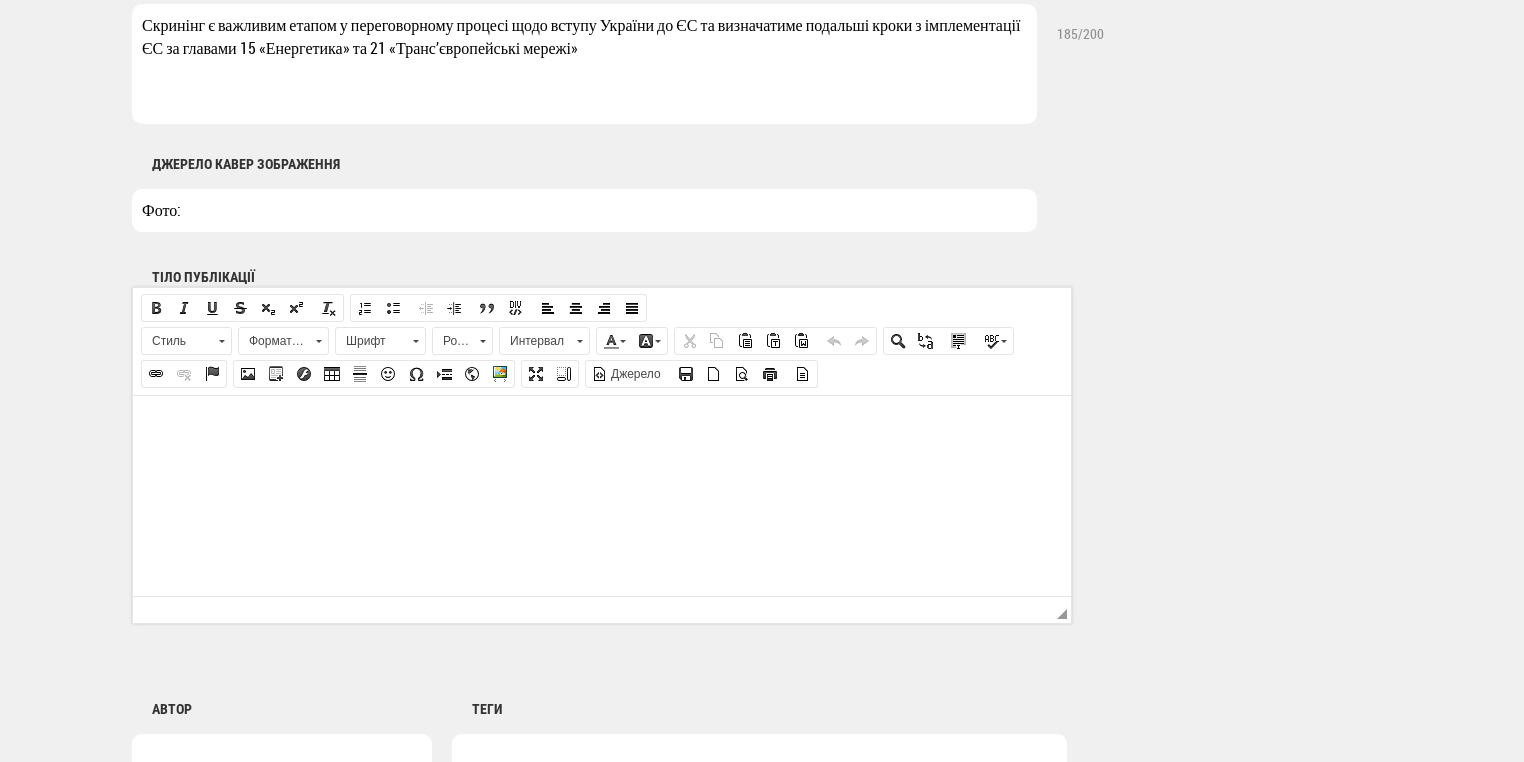 click on "Фото:" at bounding box center (584, 210) 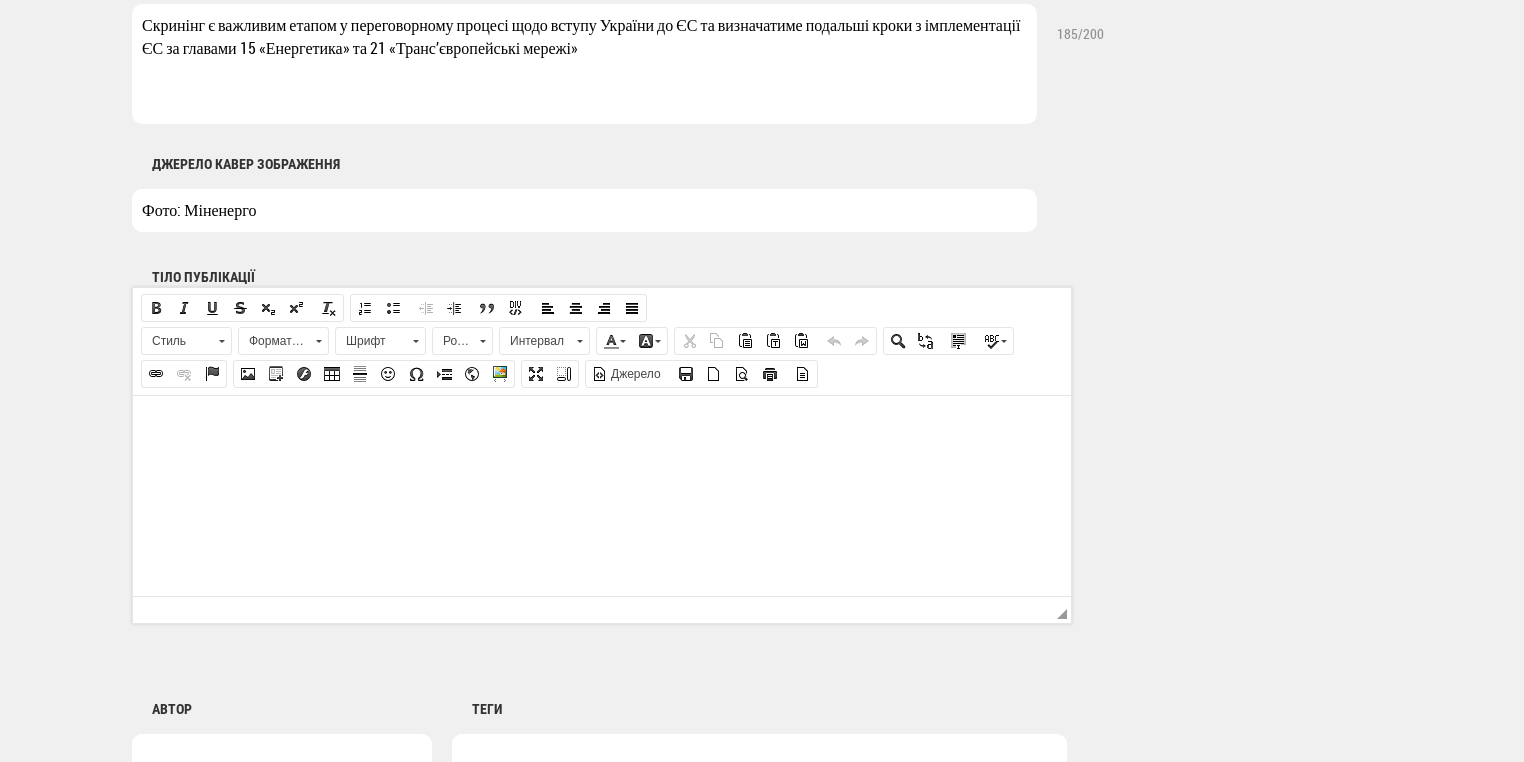 type on "Фото: Міненерго" 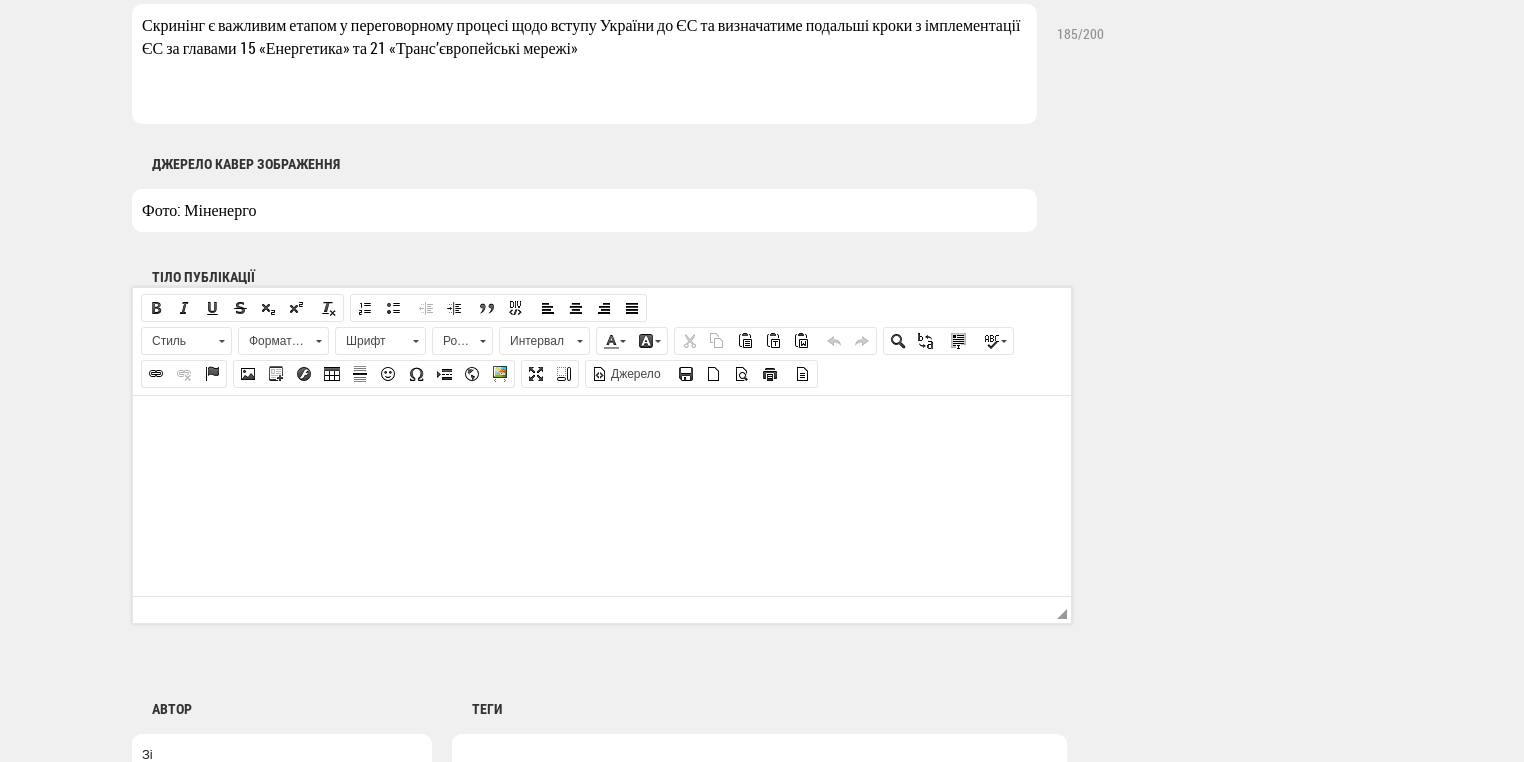scroll, scrollTop: 1200, scrollLeft: 0, axis: vertical 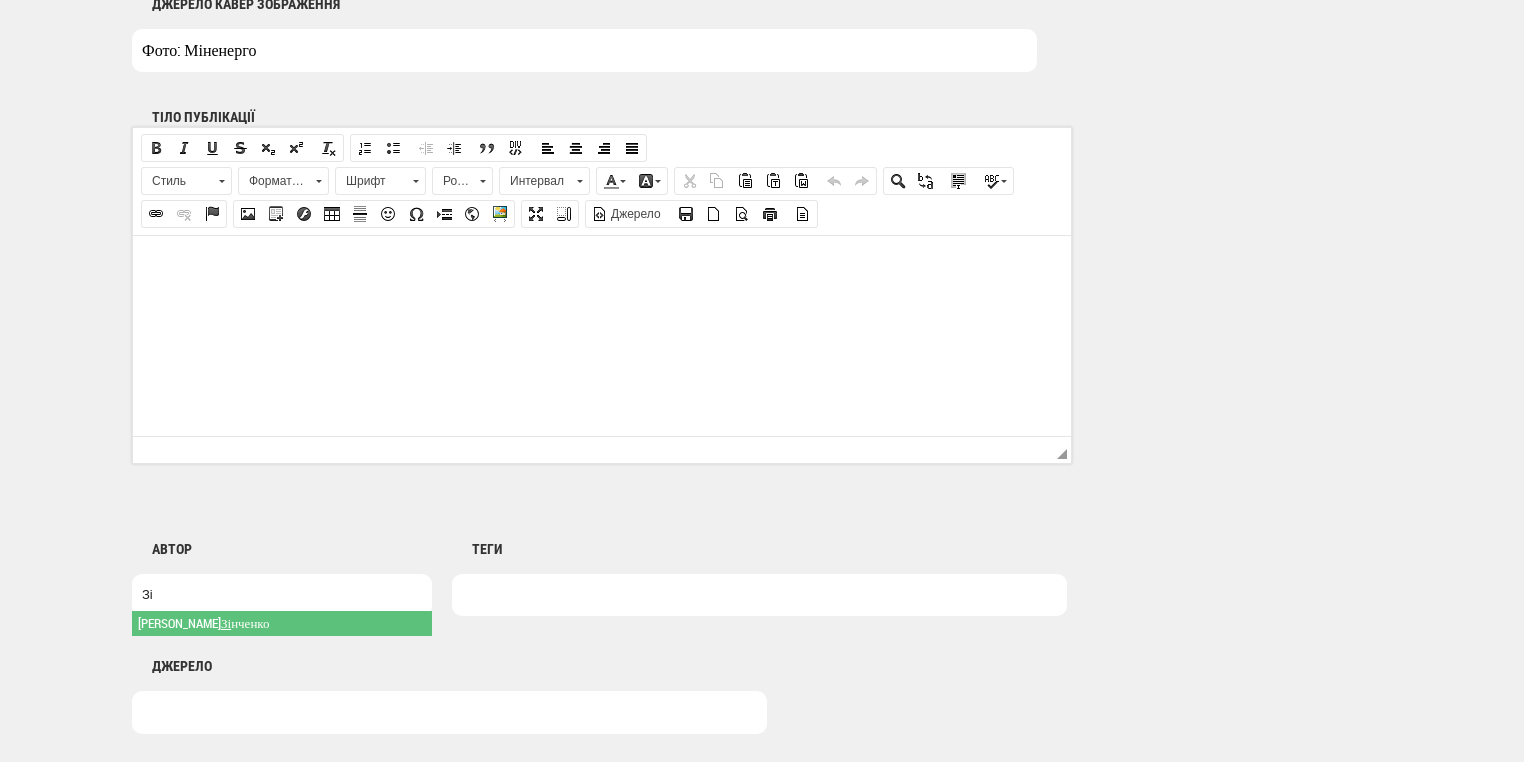 type on "Зі" 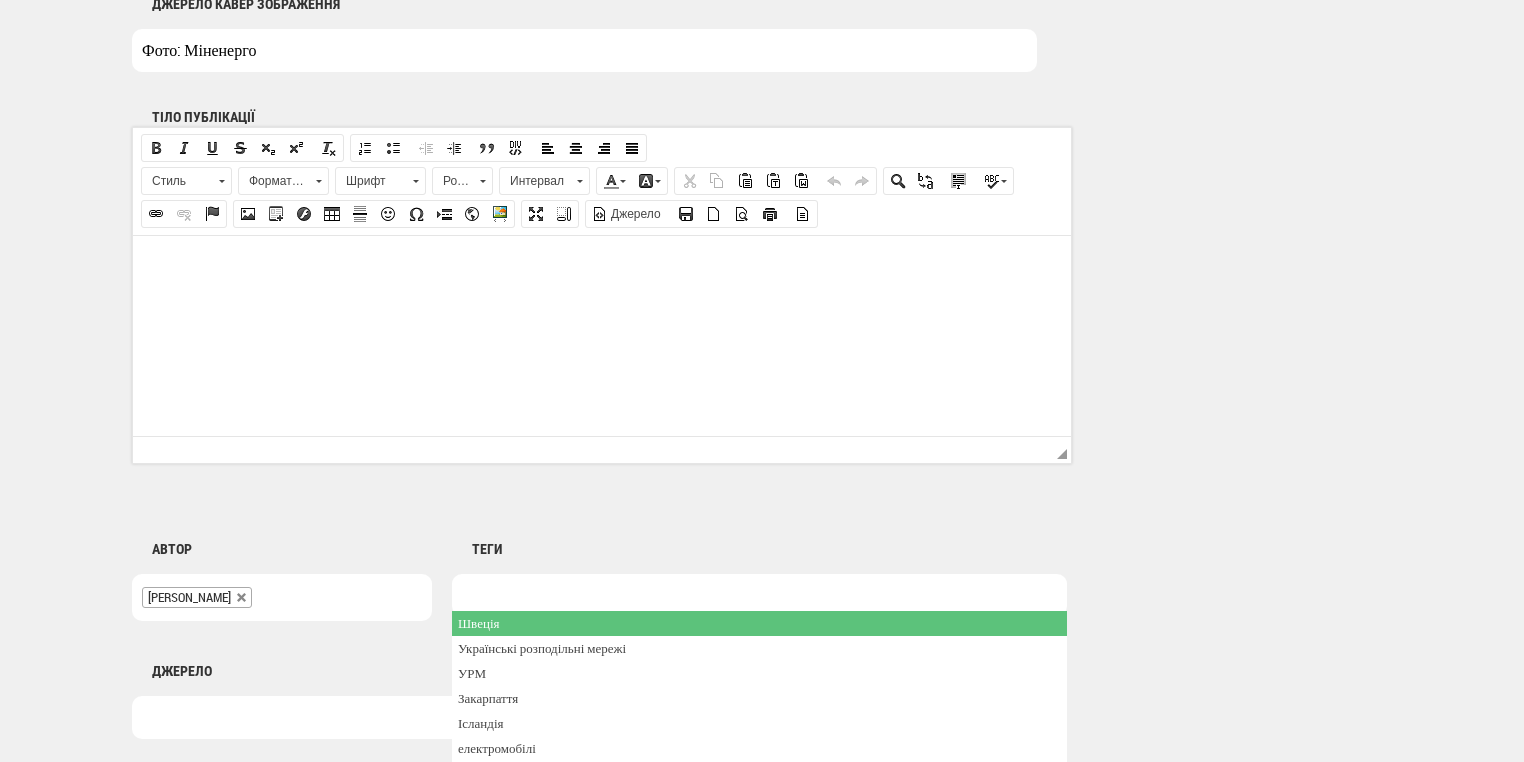 click at bounding box center [474, 595] 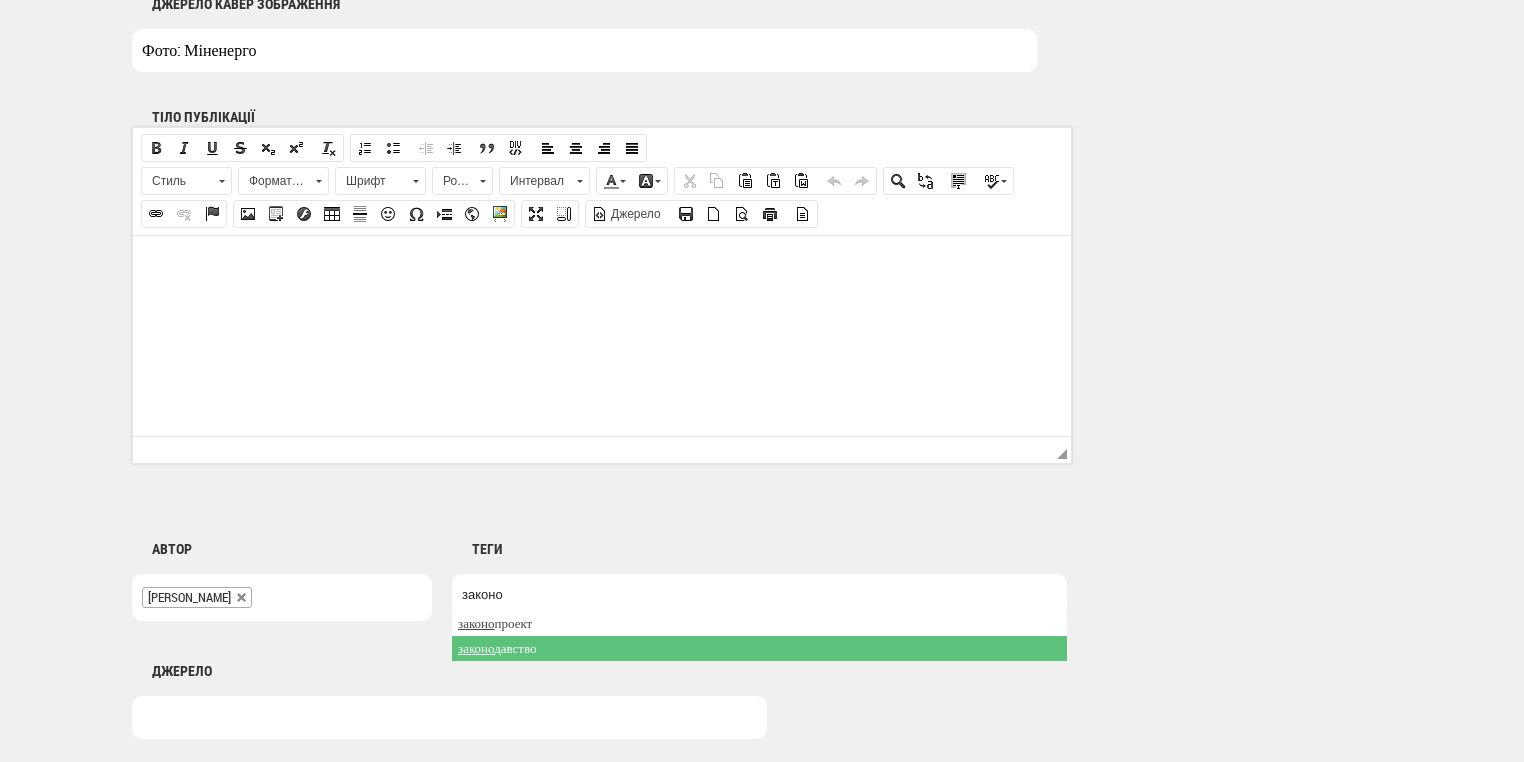 type on "законо" 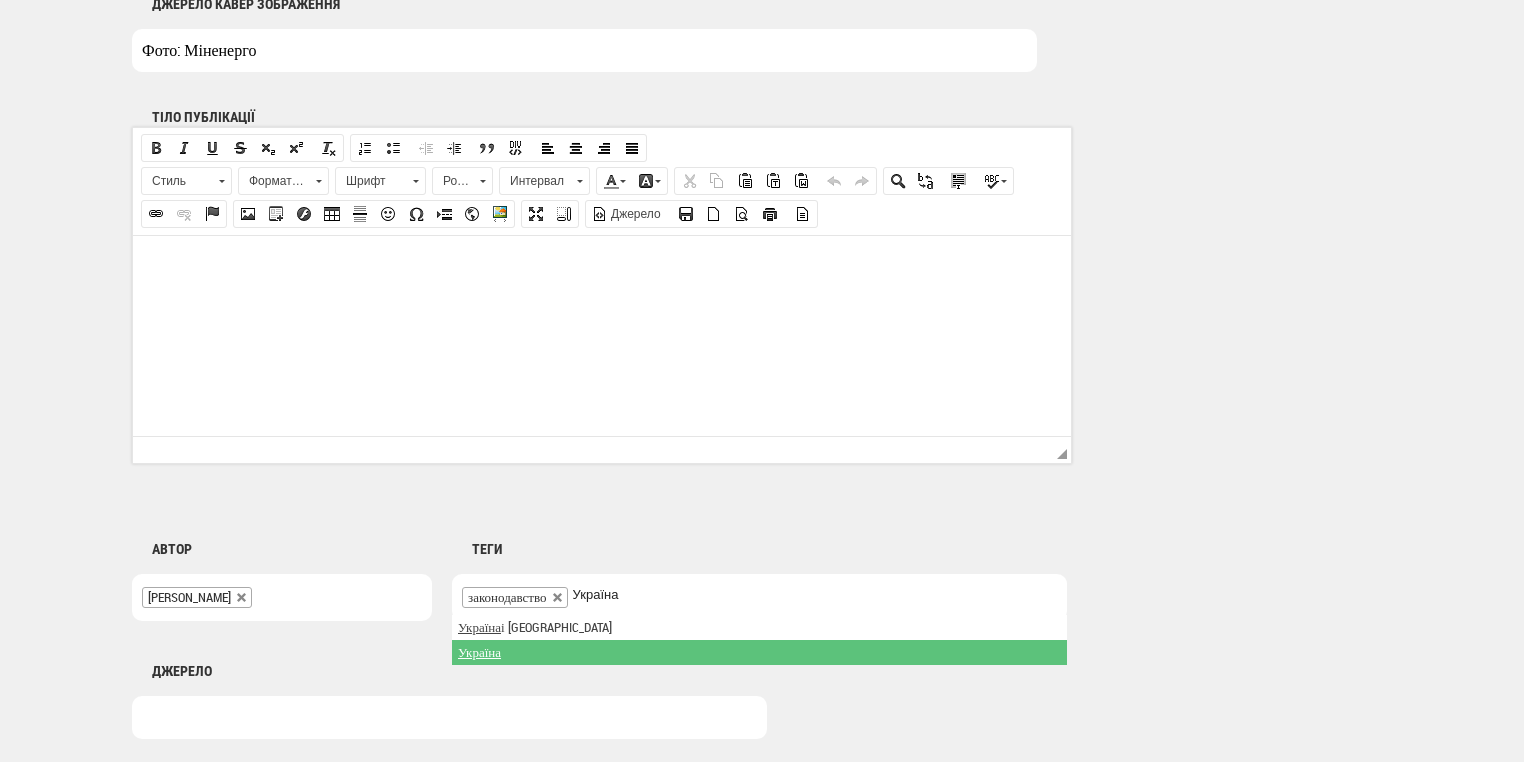 type on "Україна" 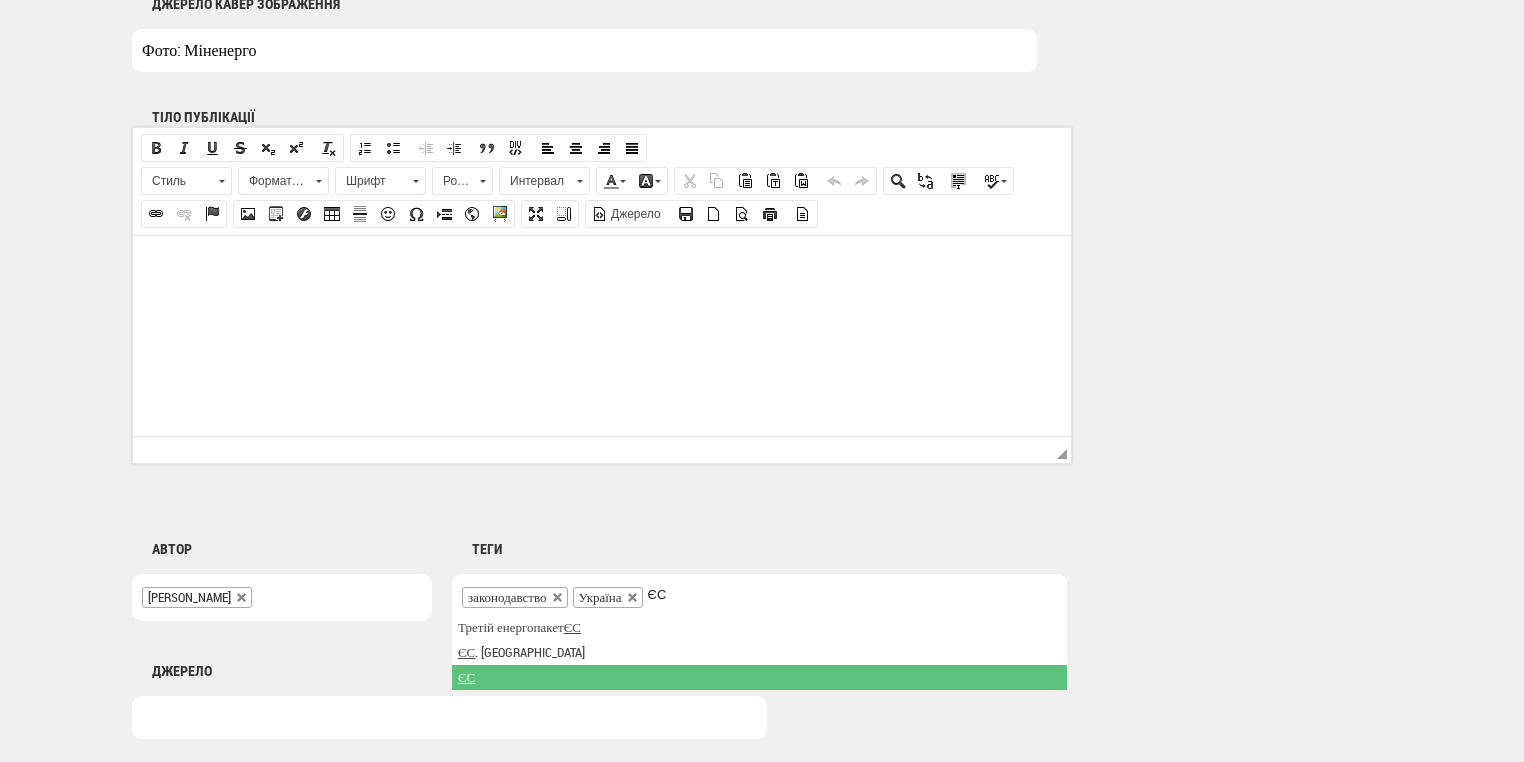 type on "ЄС" 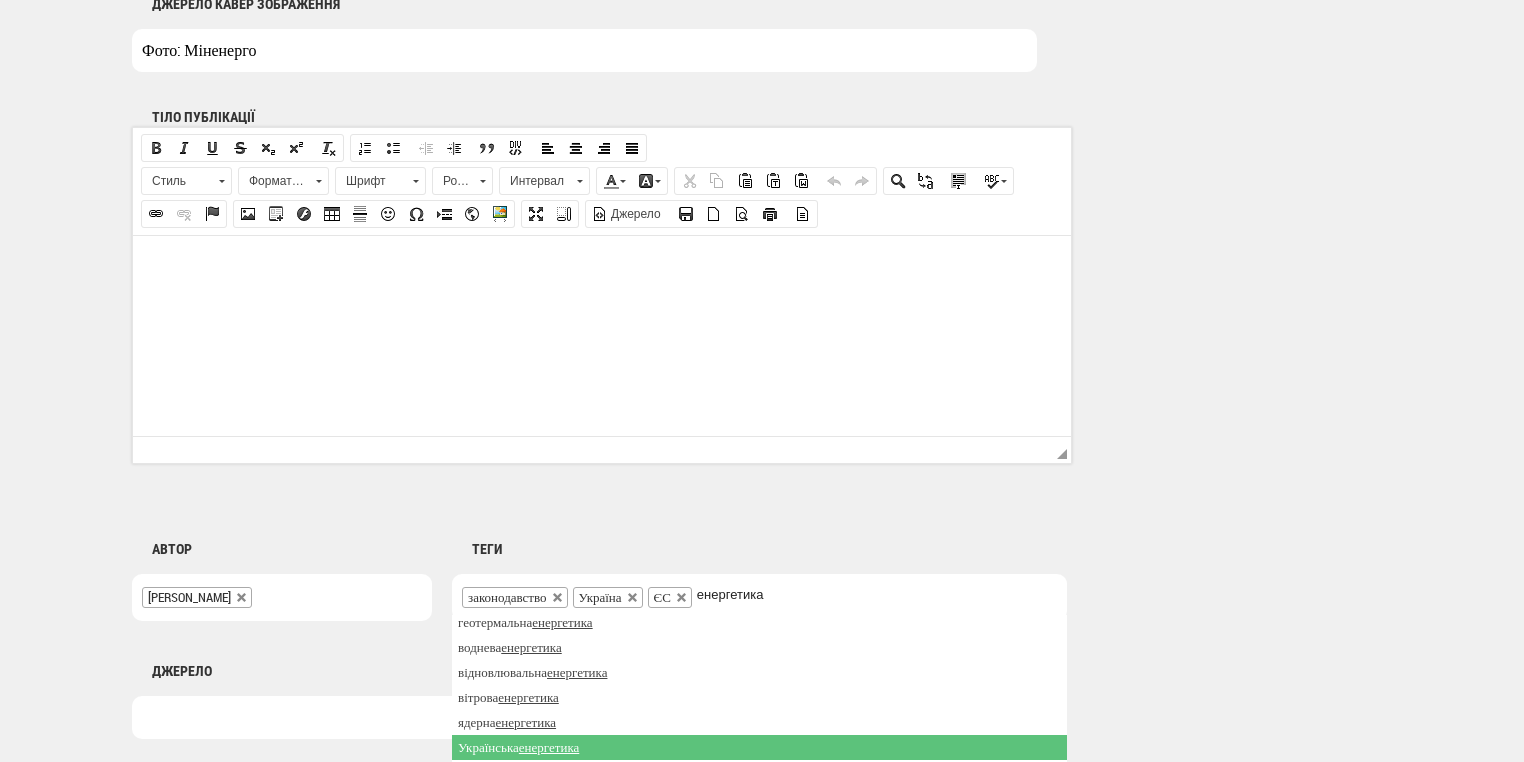 scroll, scrollTop: 135, scrollLeft: 0, axis: vertical 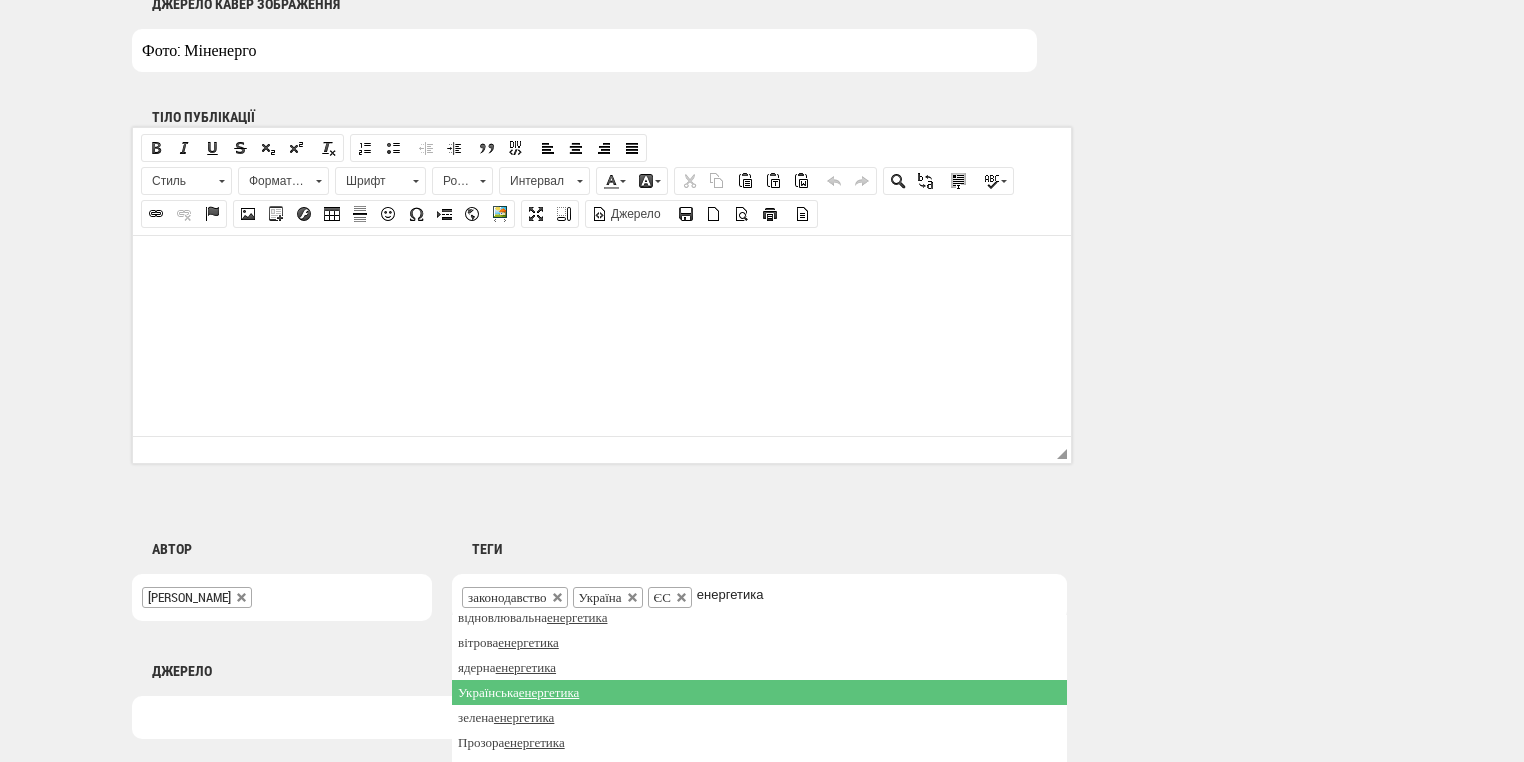 type on "енергетика" 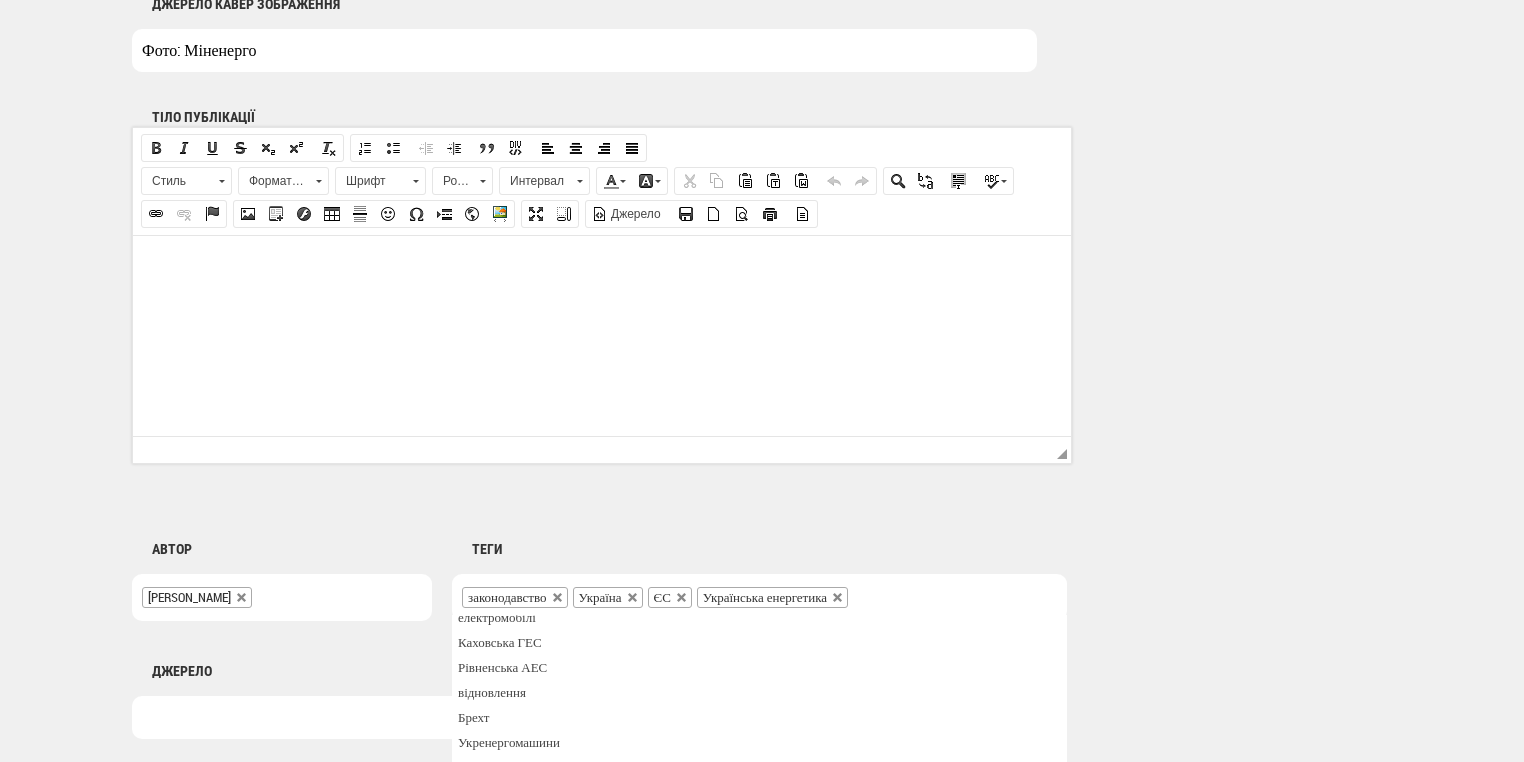 scroll, scrollTop: 0, scrollLeft: 0, axis: both 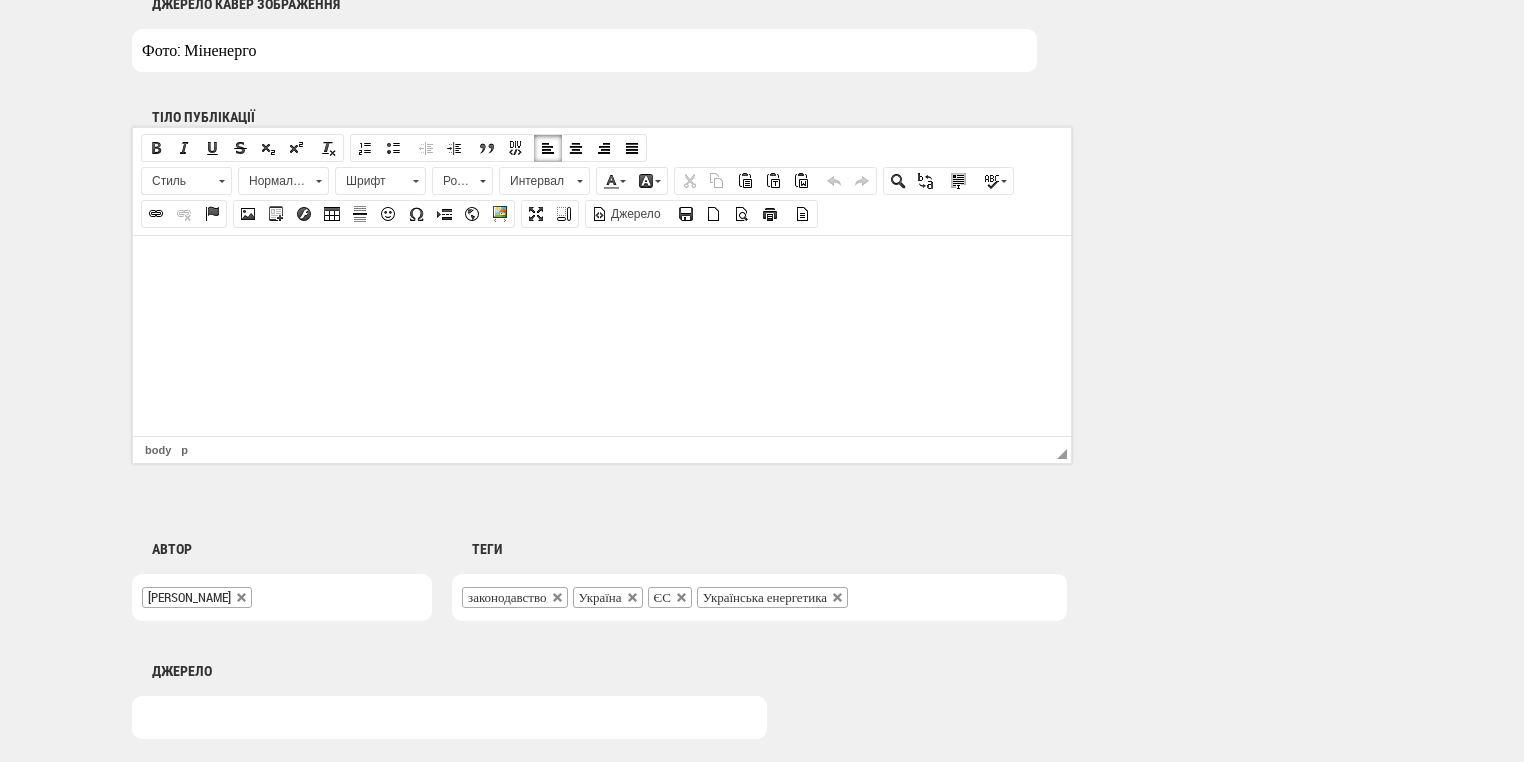 click at bounding box center (602, 265) 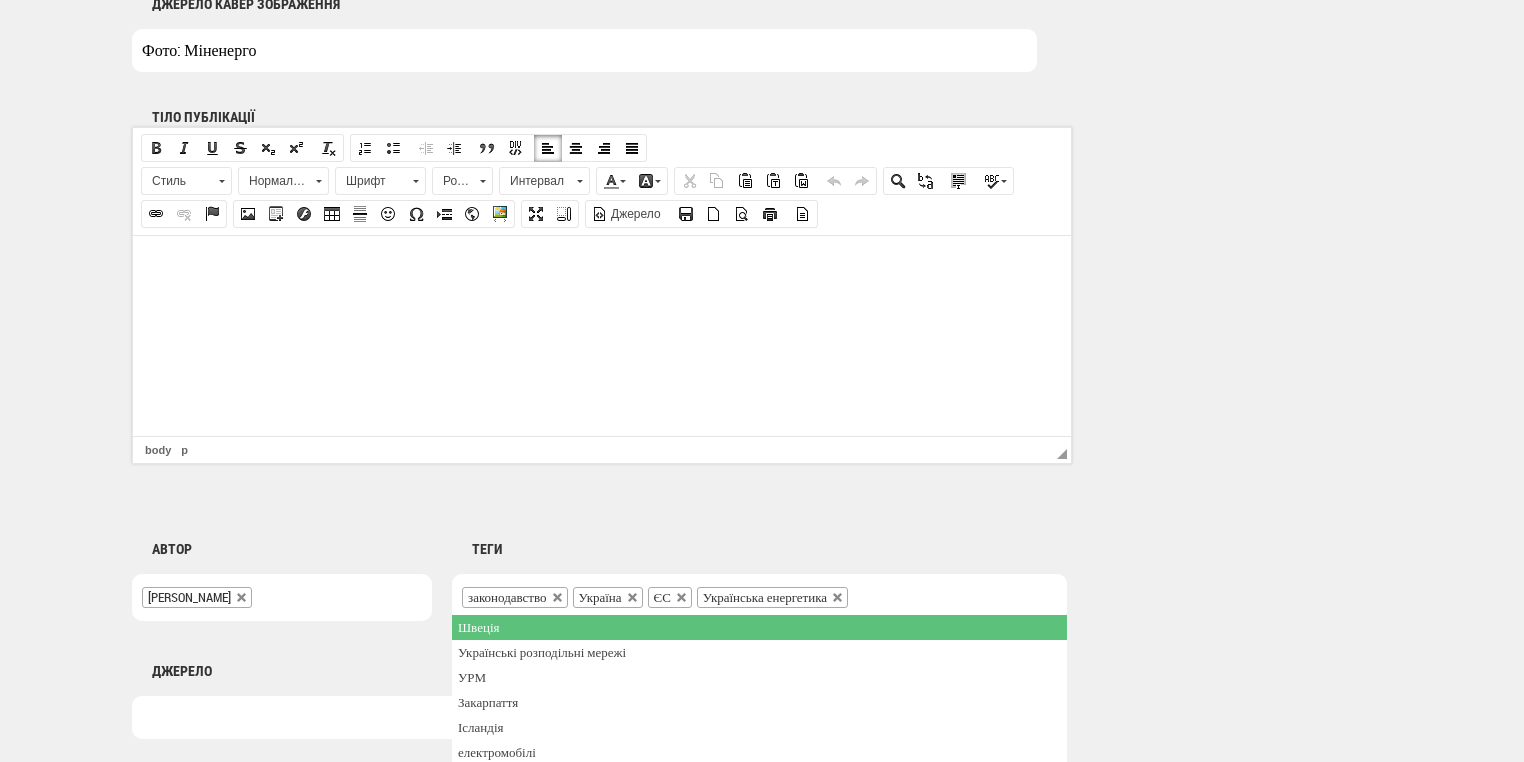 click on "законодавство Україна ЄС Українська енергетика" at bounding box center [759, 597] 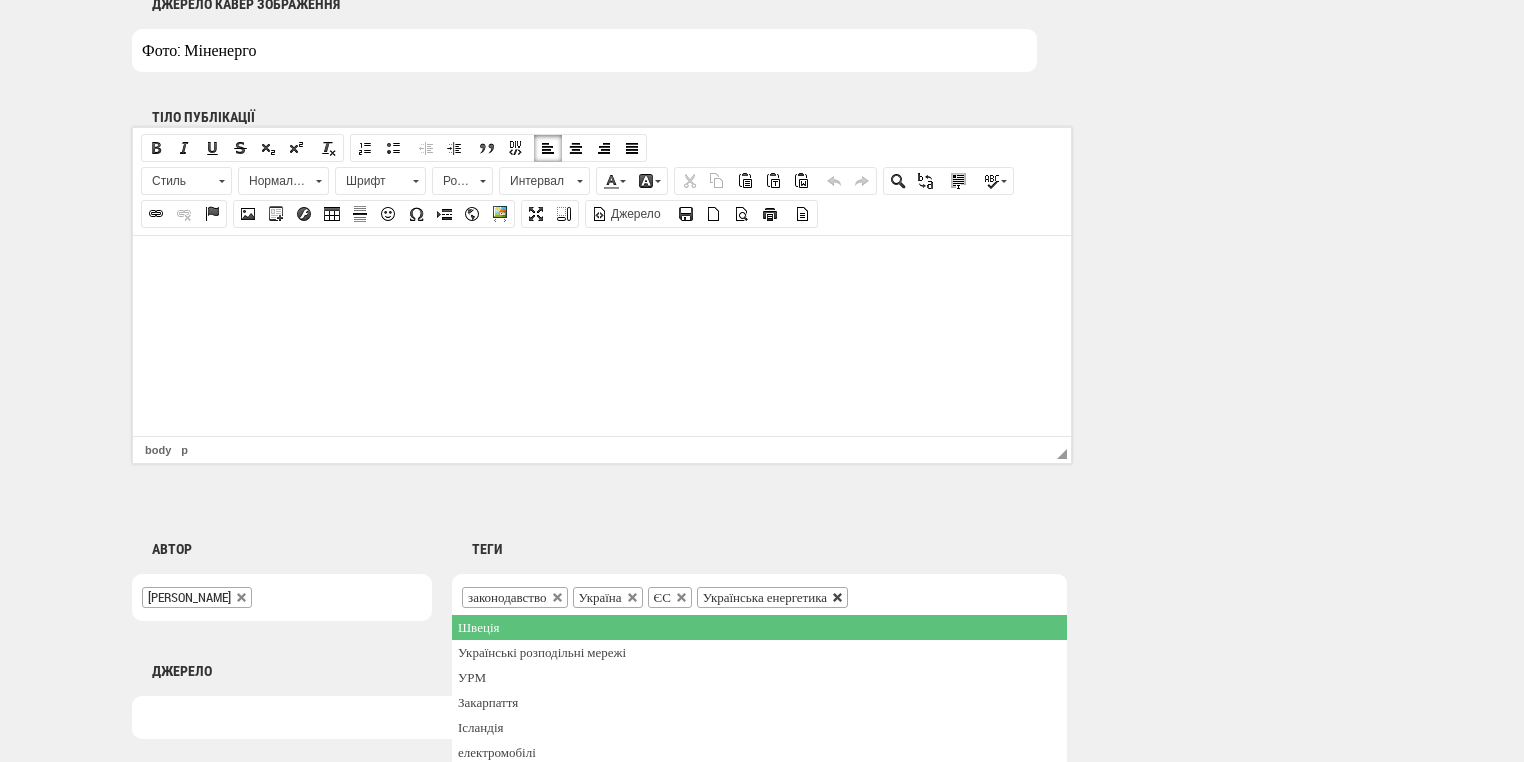 click at bounding box center (838, 598) 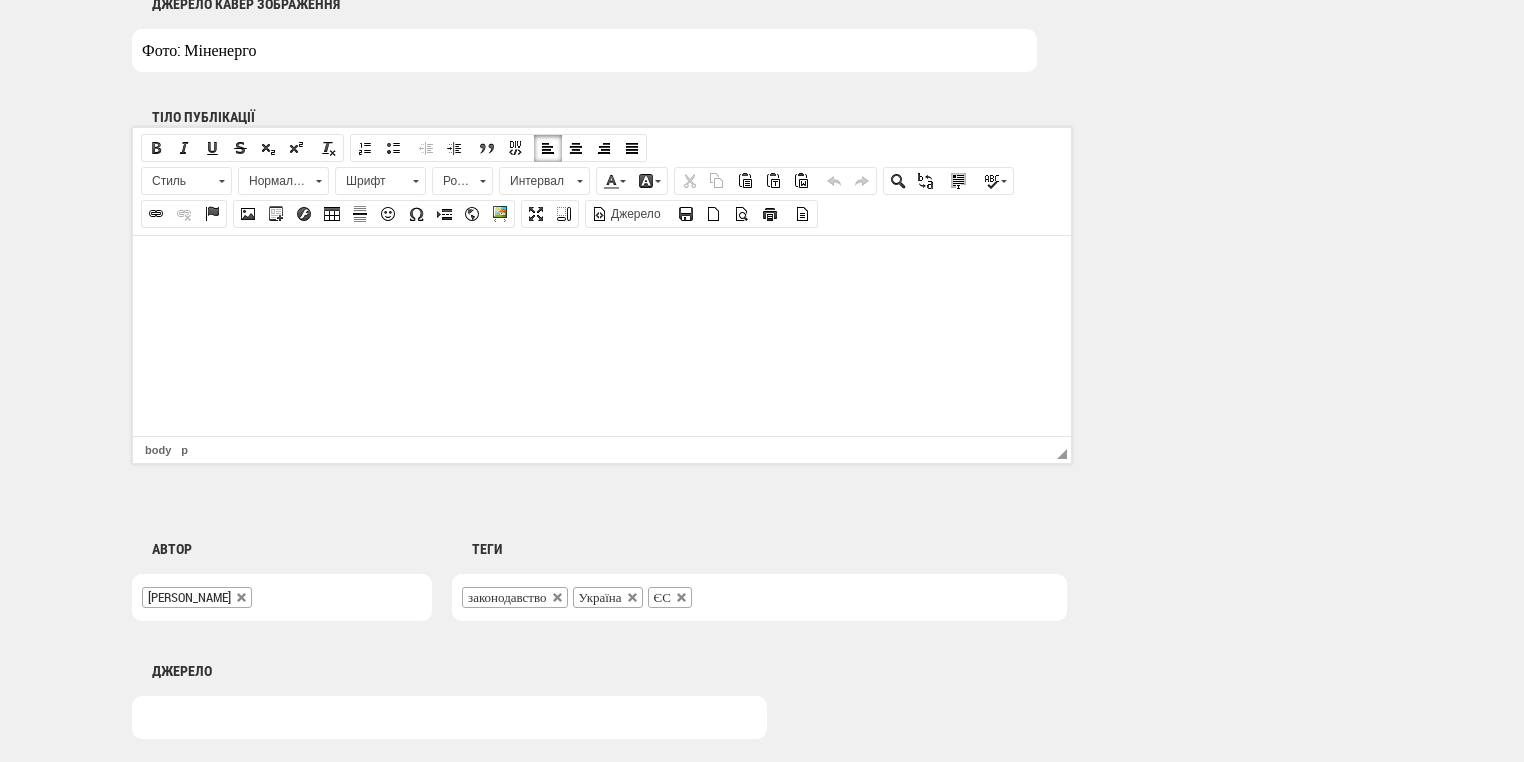 click on "законодавство Україна ЄС" at bounding box center [759, 597] 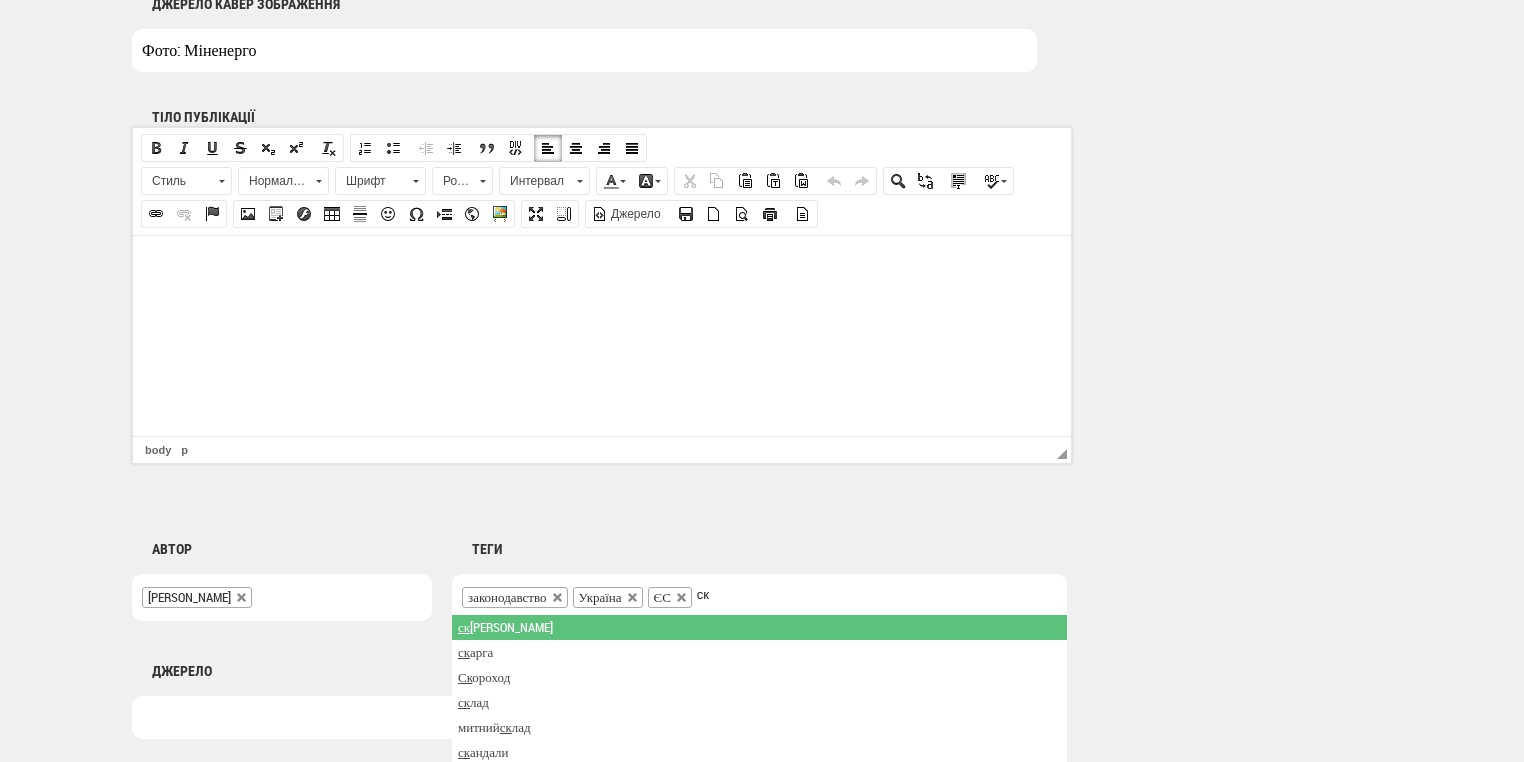 type on "с" 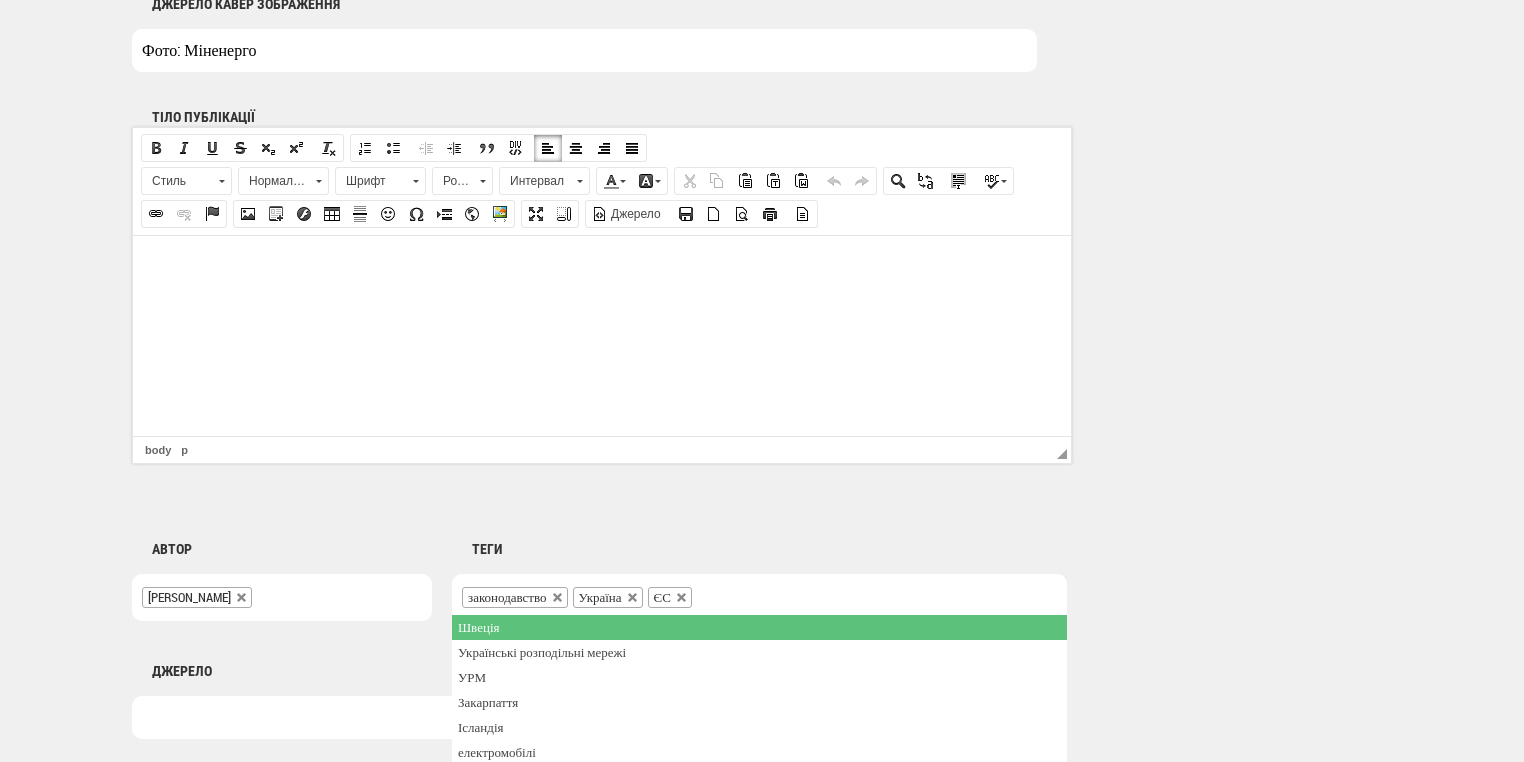 click on "законодавство Україна ЄС" at bounding box center [759, 597] 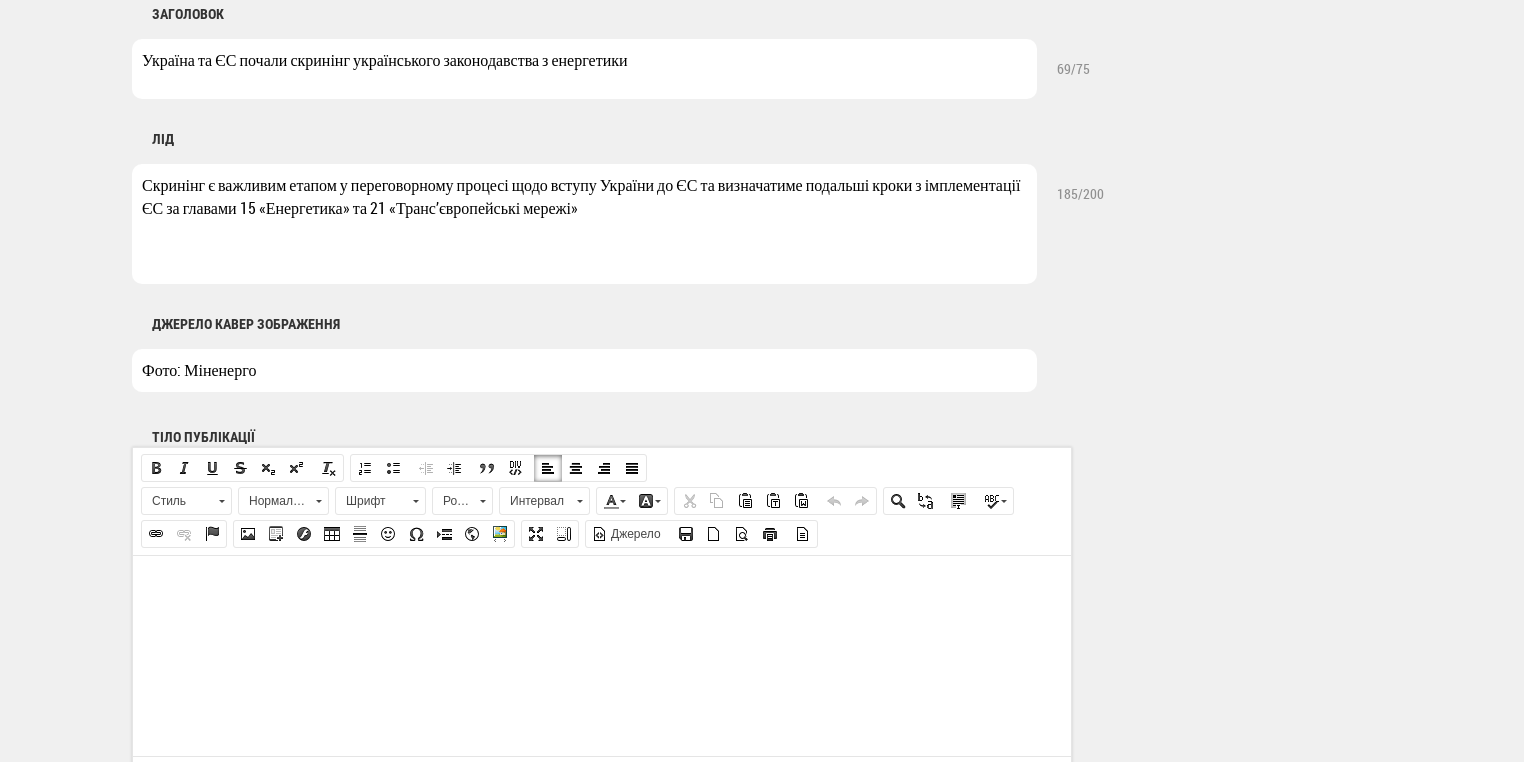 scroll, scrollTop: 1280, scrollLeft: 0, axis: vertical 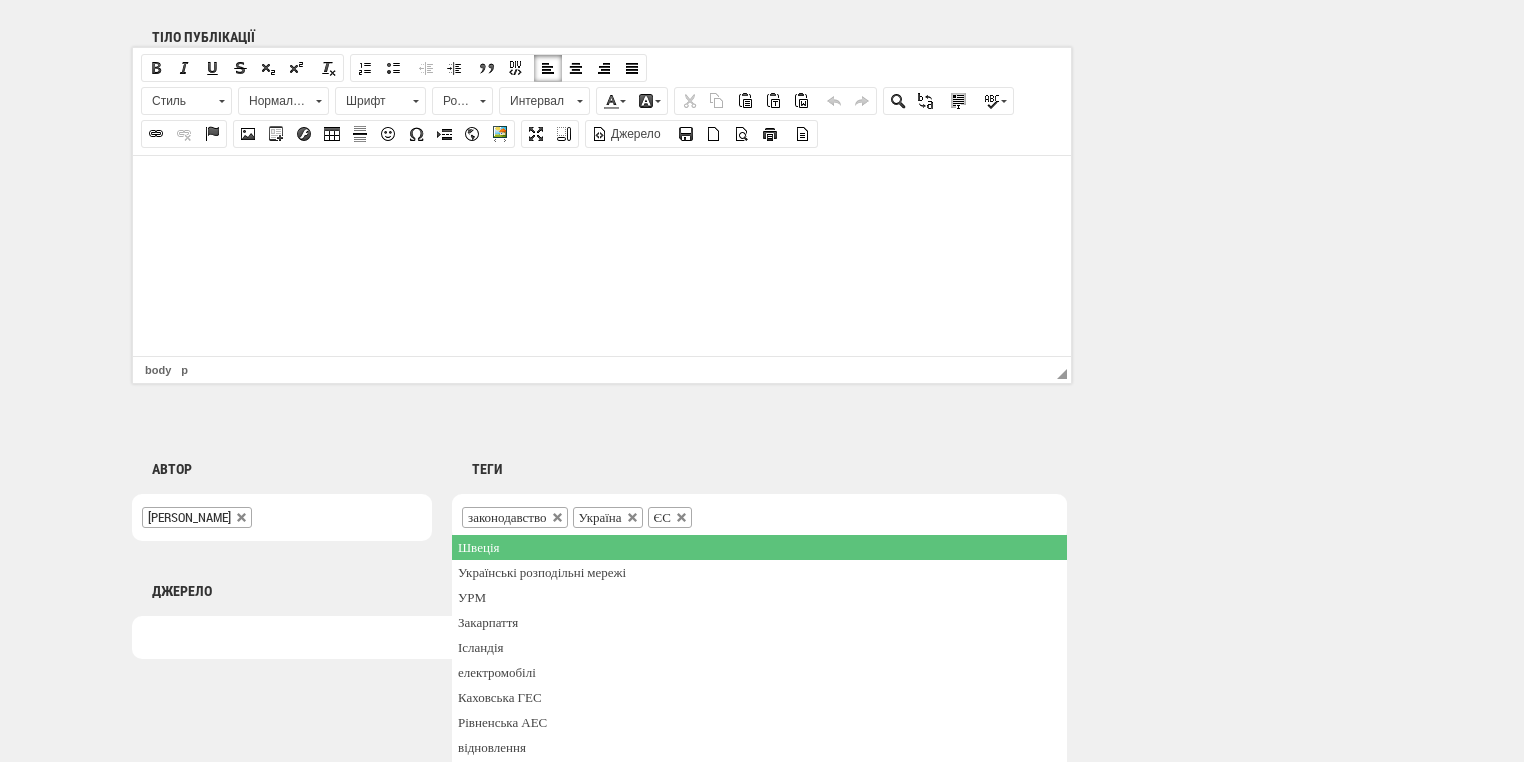 click on "законодавство Україна ЄС" at bounding box center [759, 517] 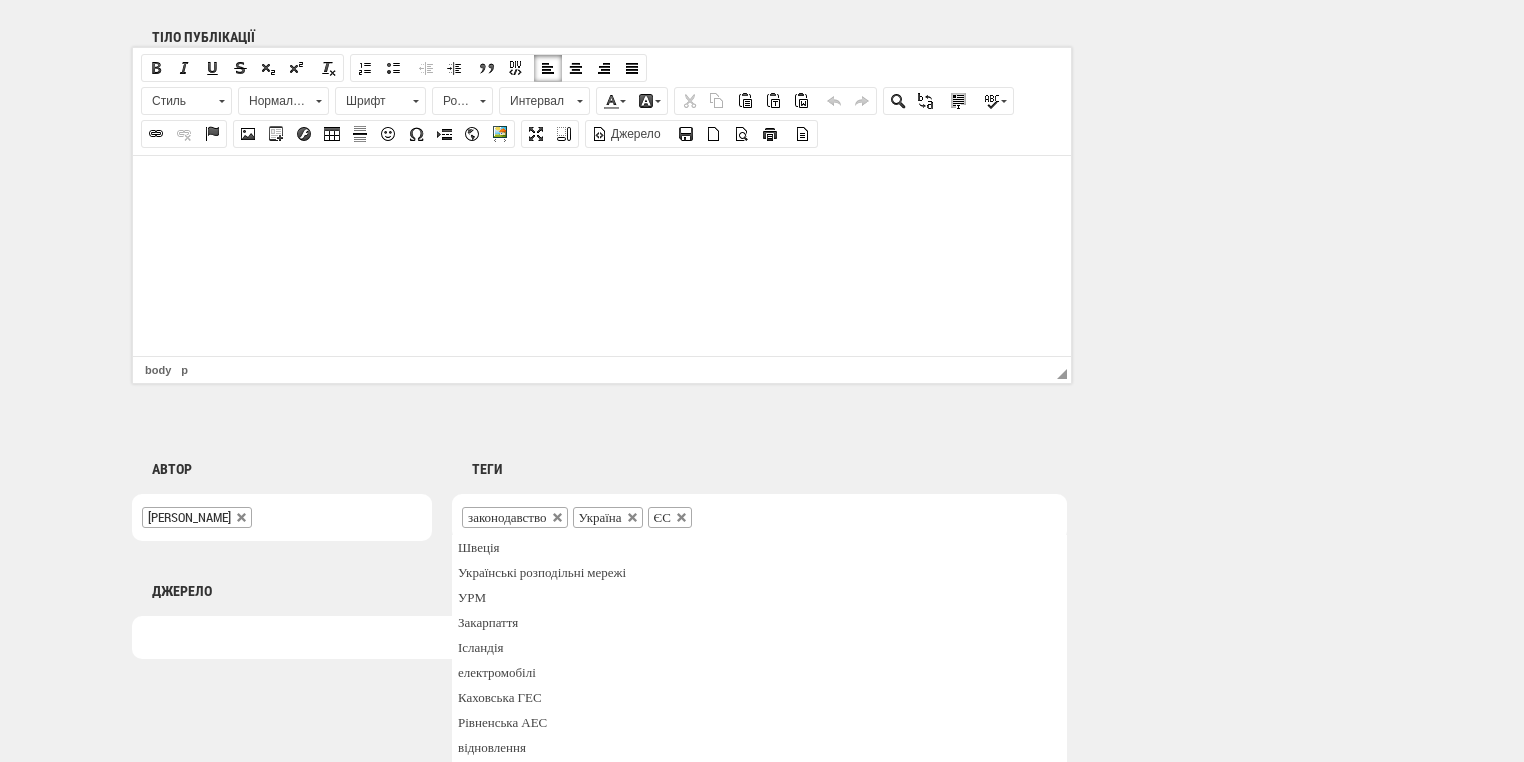 click at bounding box center [709, 515] 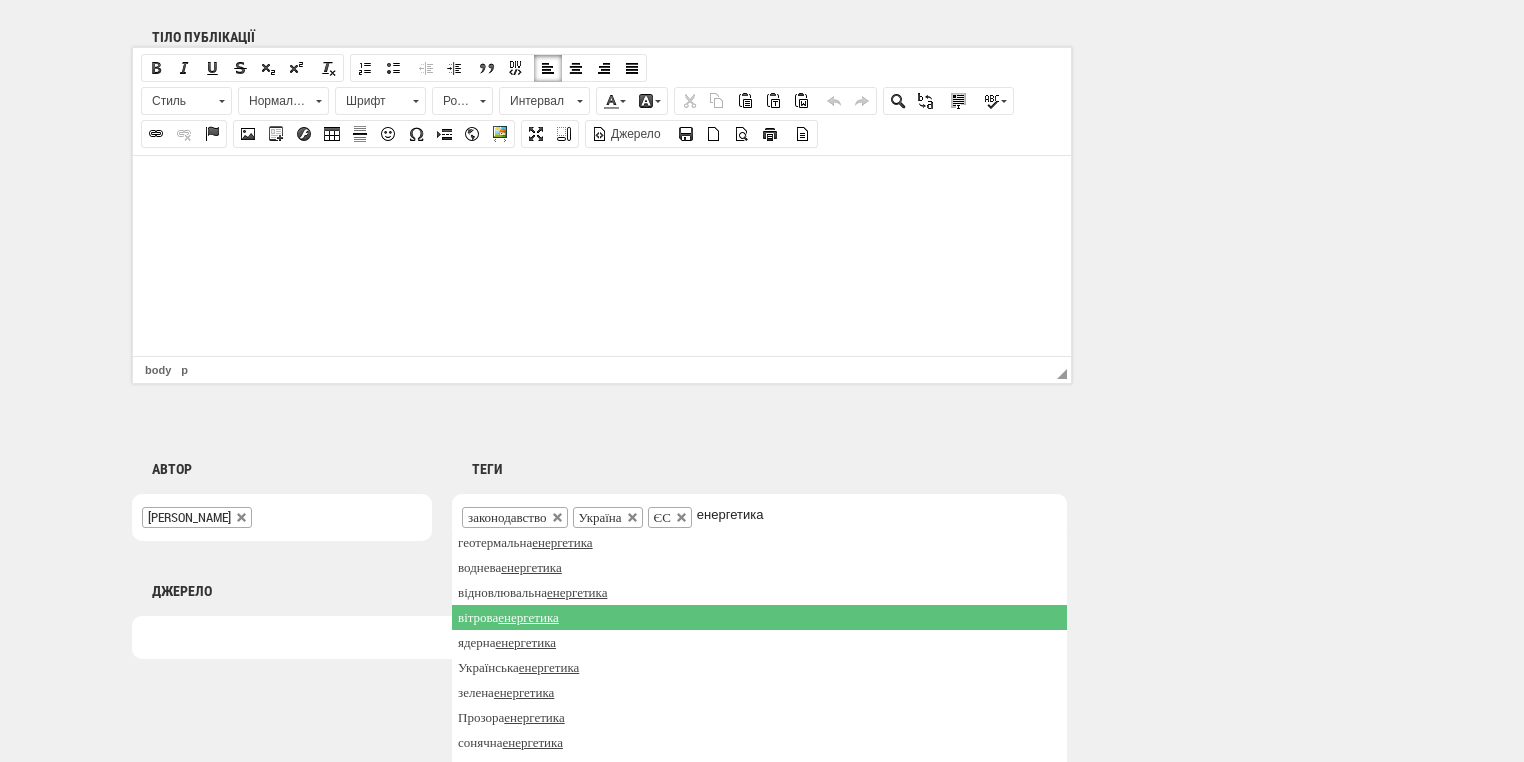 scroll, scrollTop: 135, scrollLeft: 0, axis: vertical 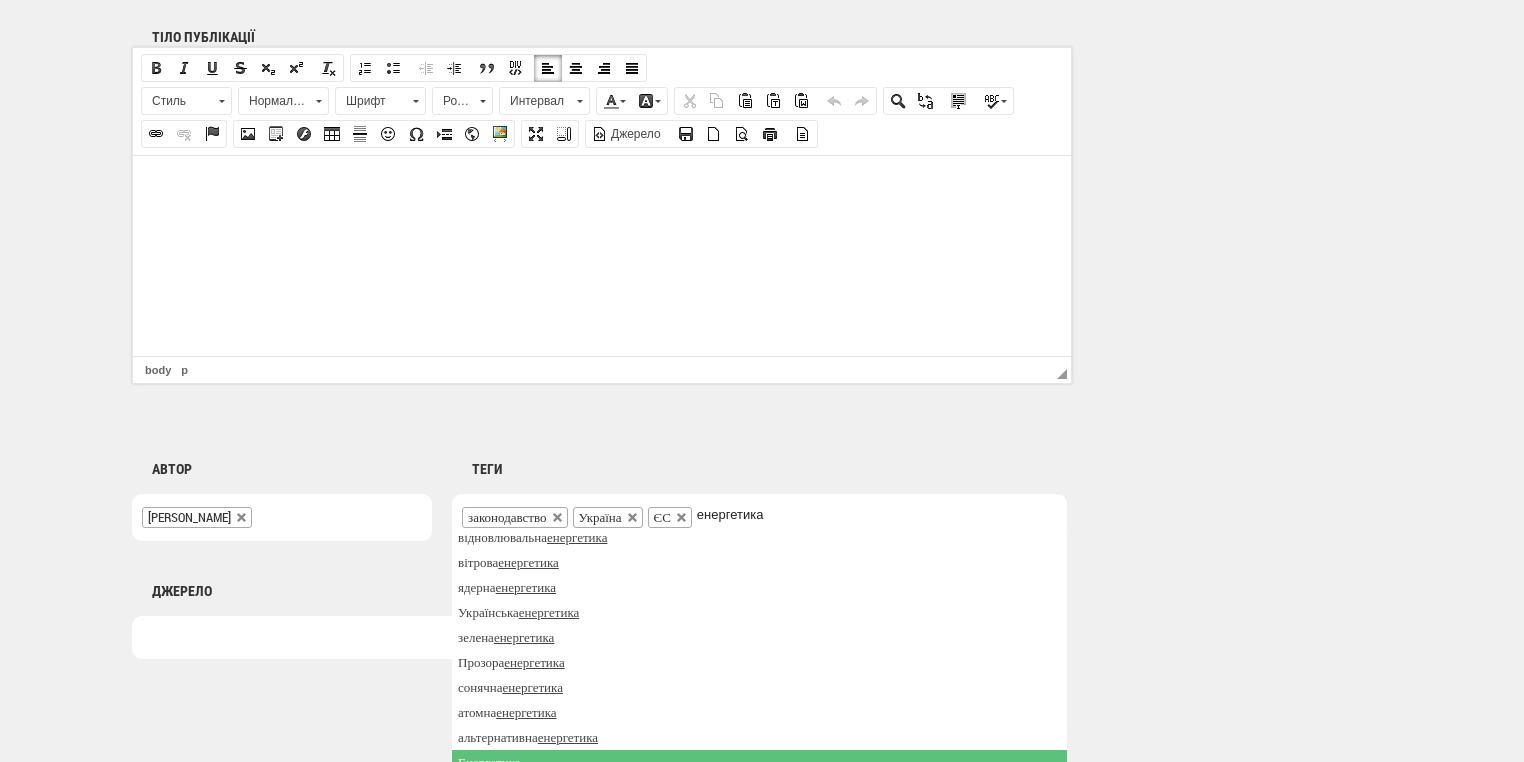 type on "енергетика" 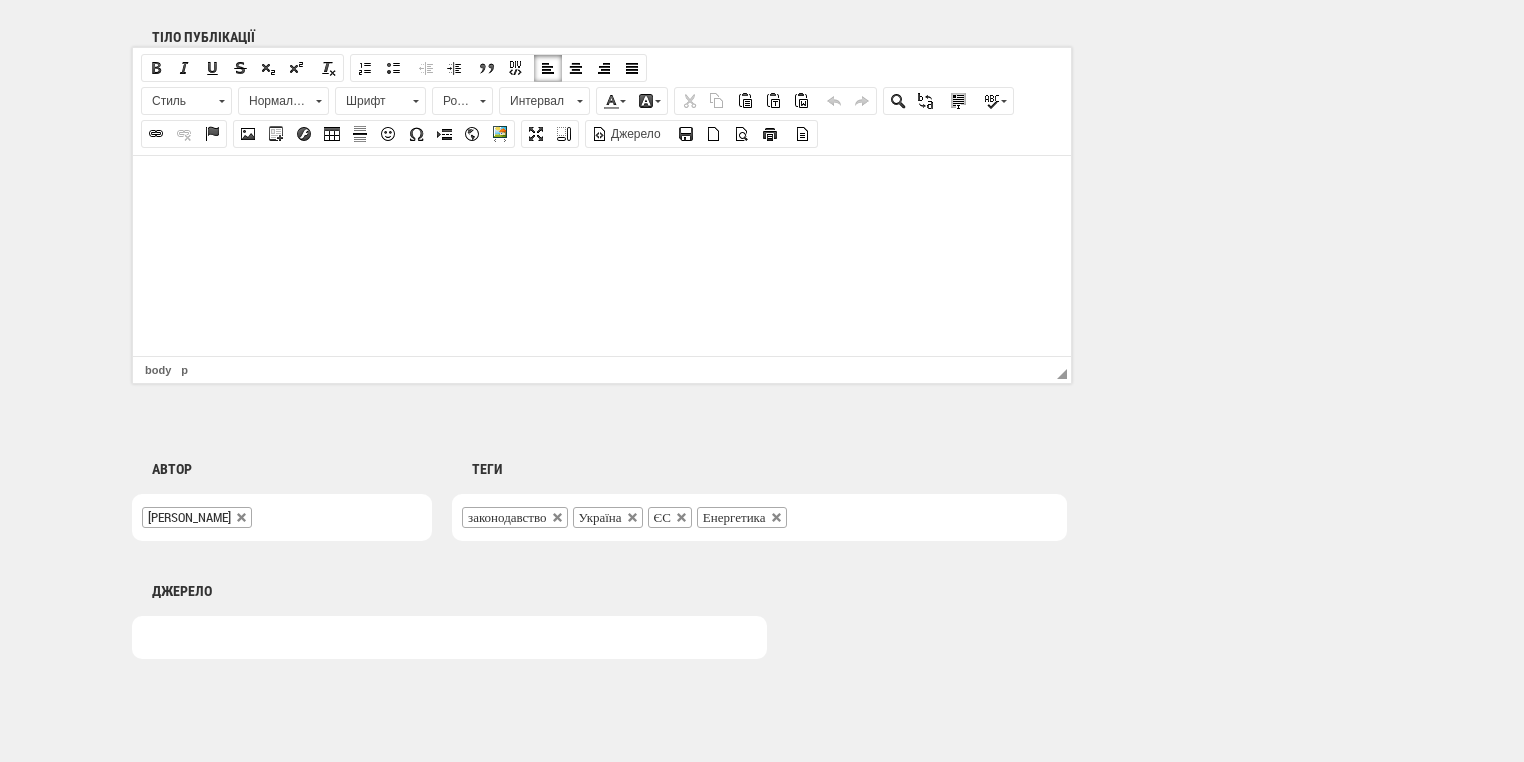 click on "законодавство Україна ЄС Енергетика" at bounding box center [759, 517] 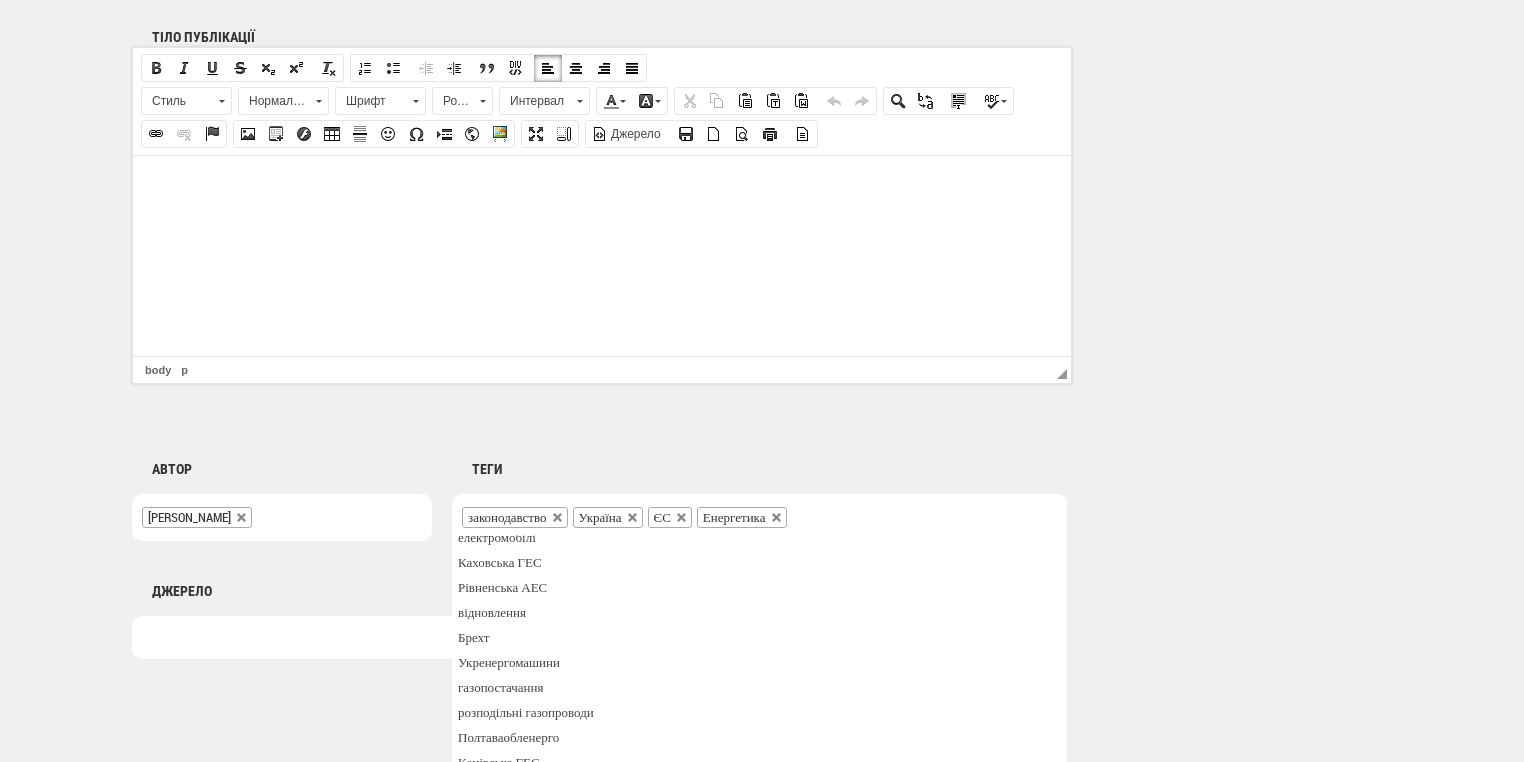 scroll, scrollTop: 0, scrollLeft: 0, axis: both 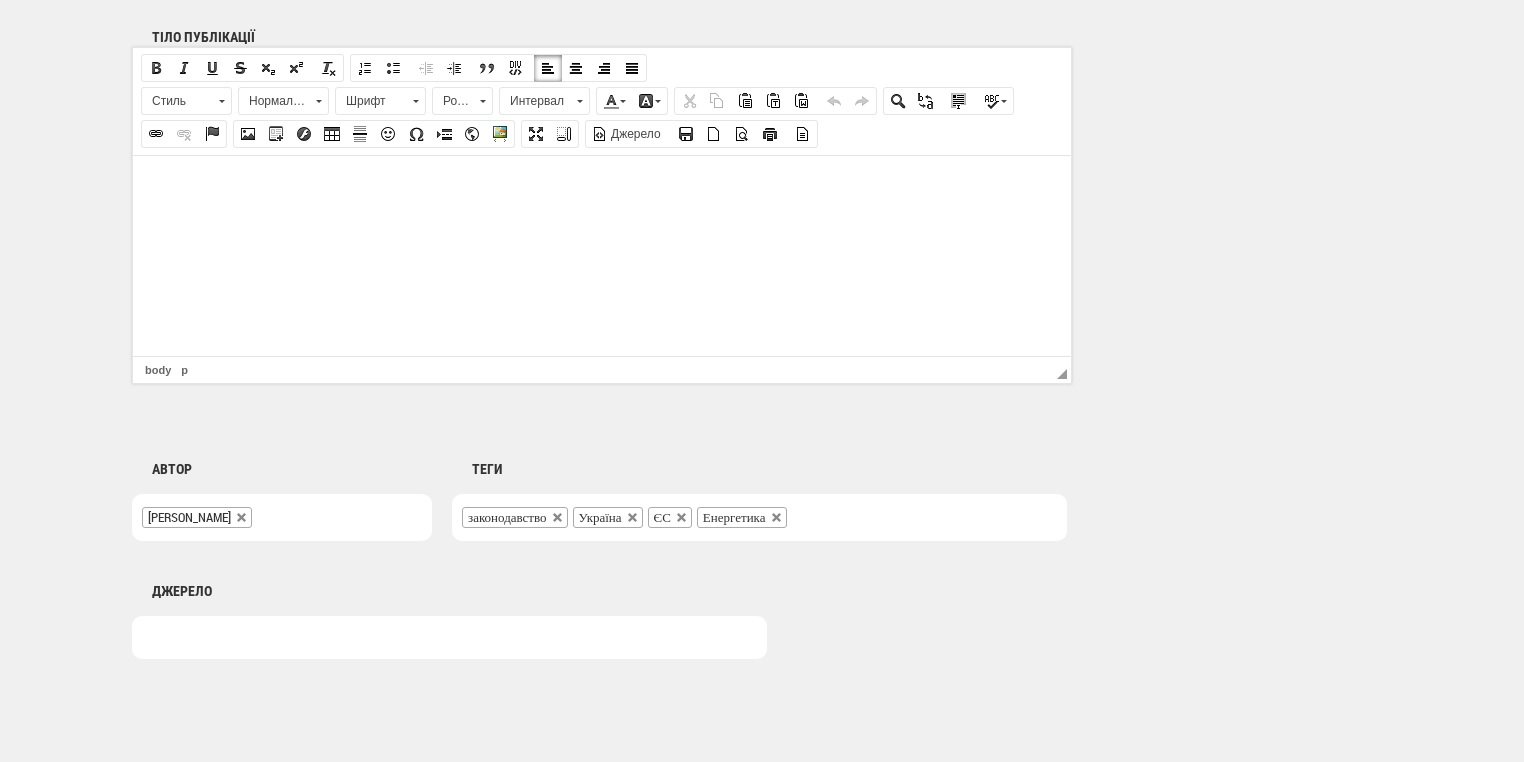 click at bounding box center (602, 185) 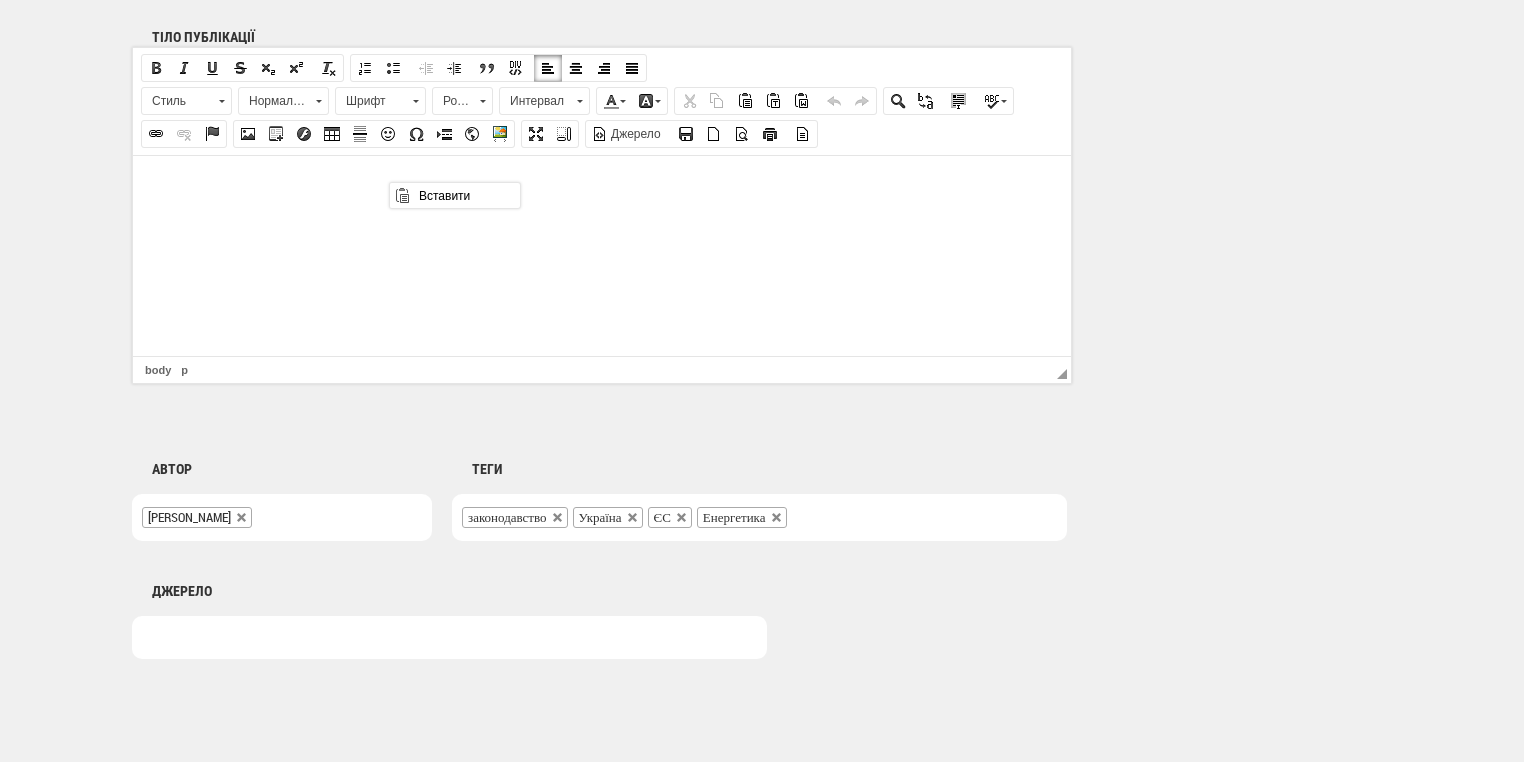 scroll, scrollTop: 0, scrollLeft: 0, axis: both 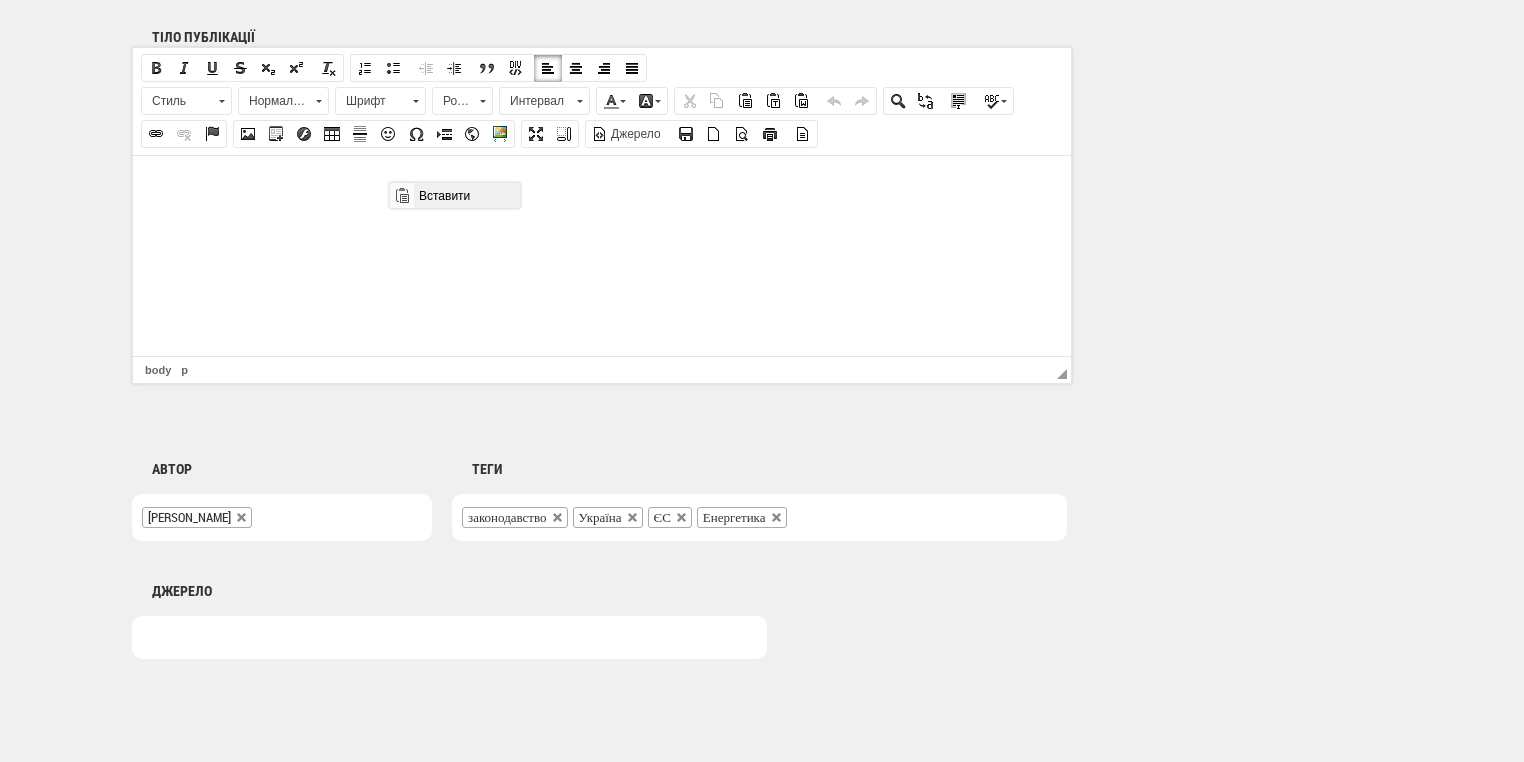 click on "Вставити" at bounding box center [466, 195] 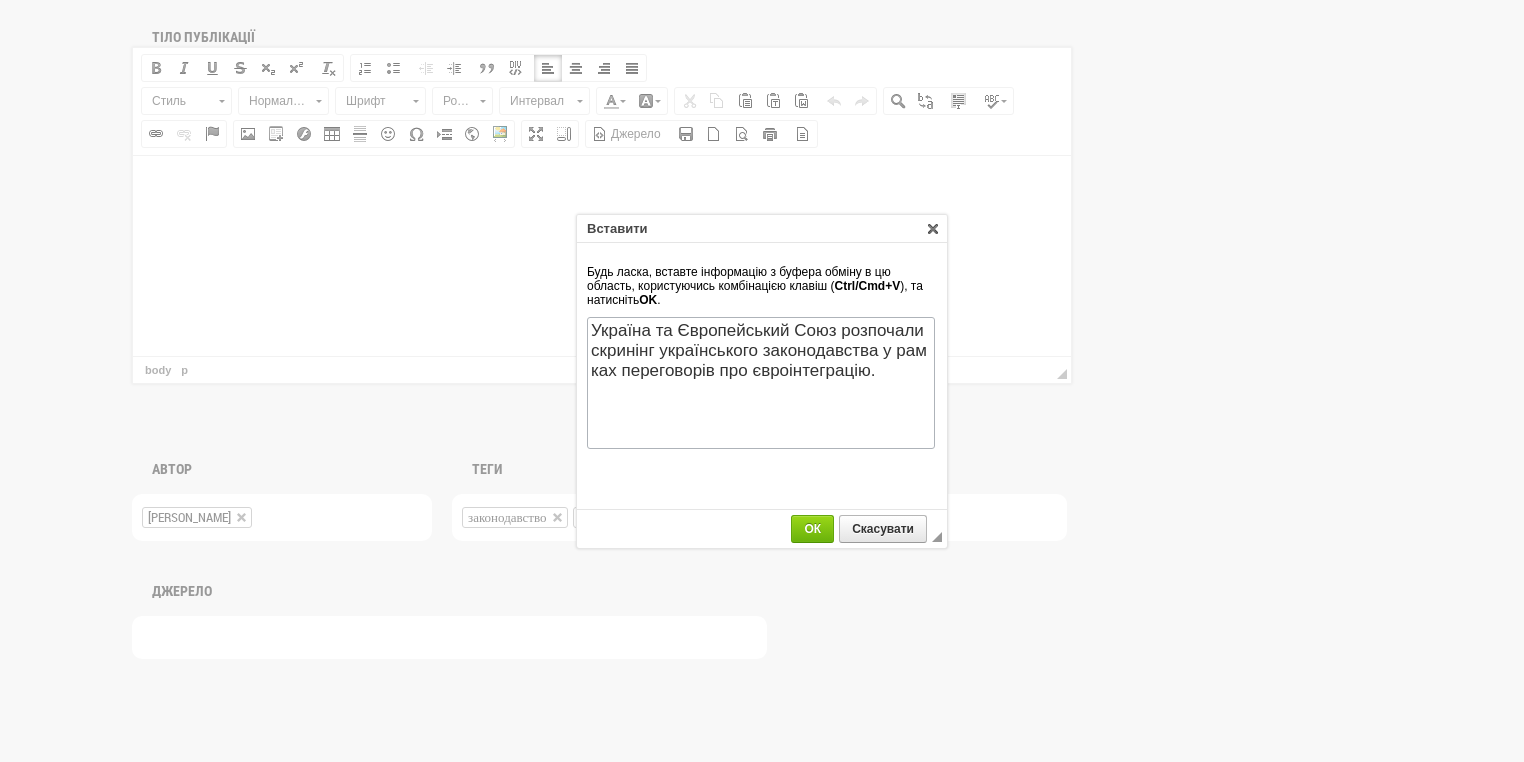 scroll, scrollTop: 0, scrollLeft: 0, axis: both 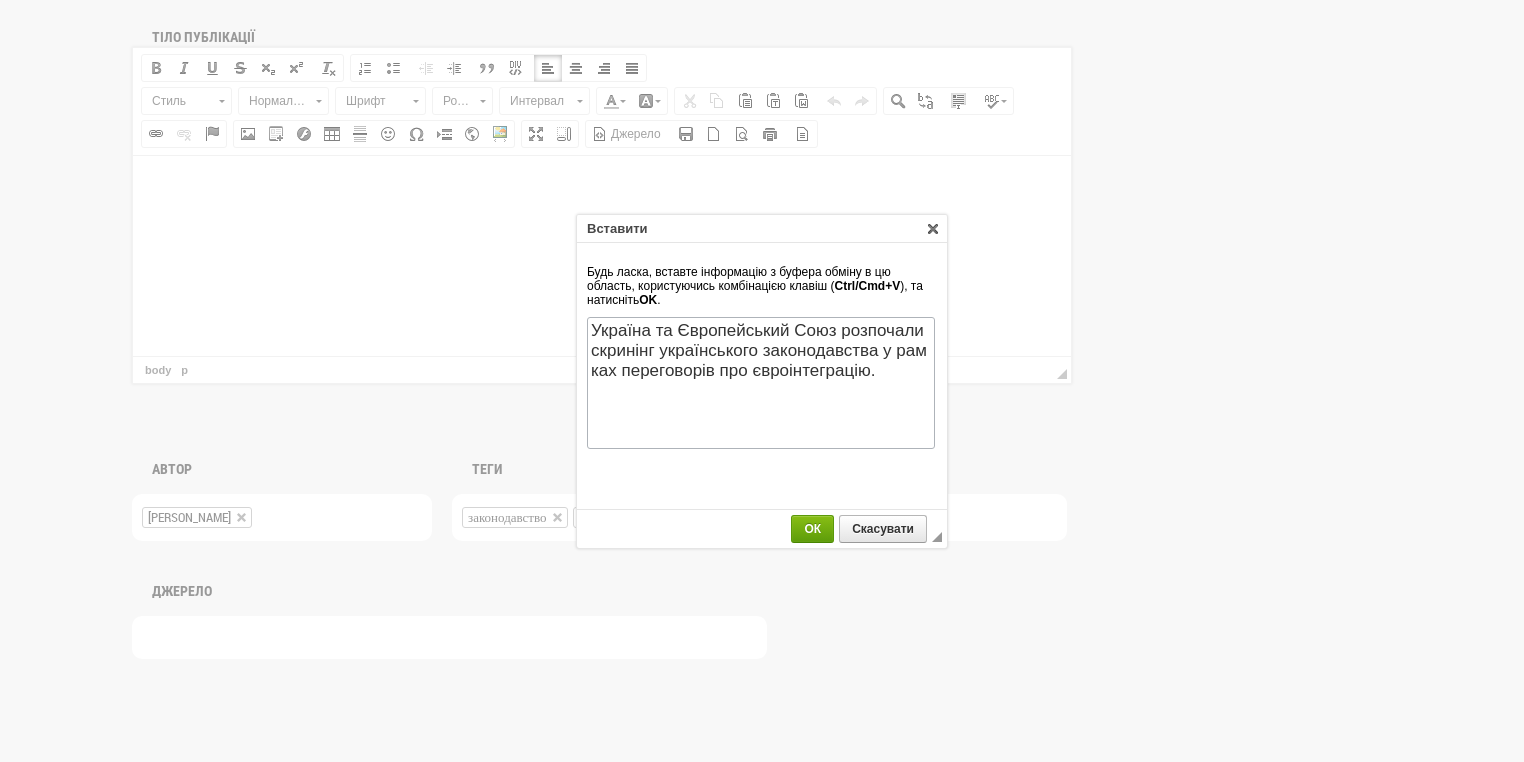 click on "ОК" at bounding box center (812, 529) 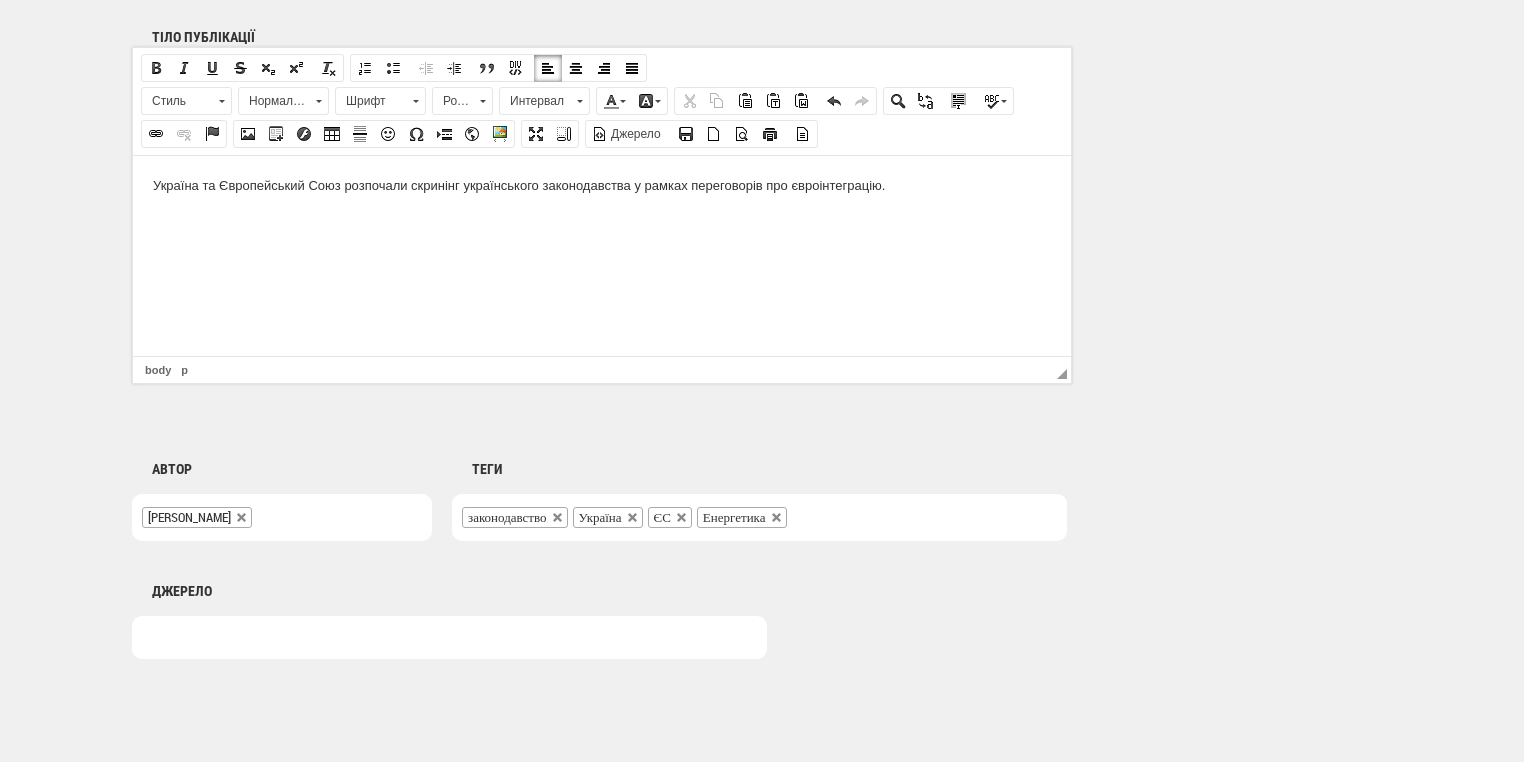 click on "Україна та Європейський Союз розпочали скринінг українського законодавства у рамках переговорів про євроінтеграцію." at bounding box center [602, 185] 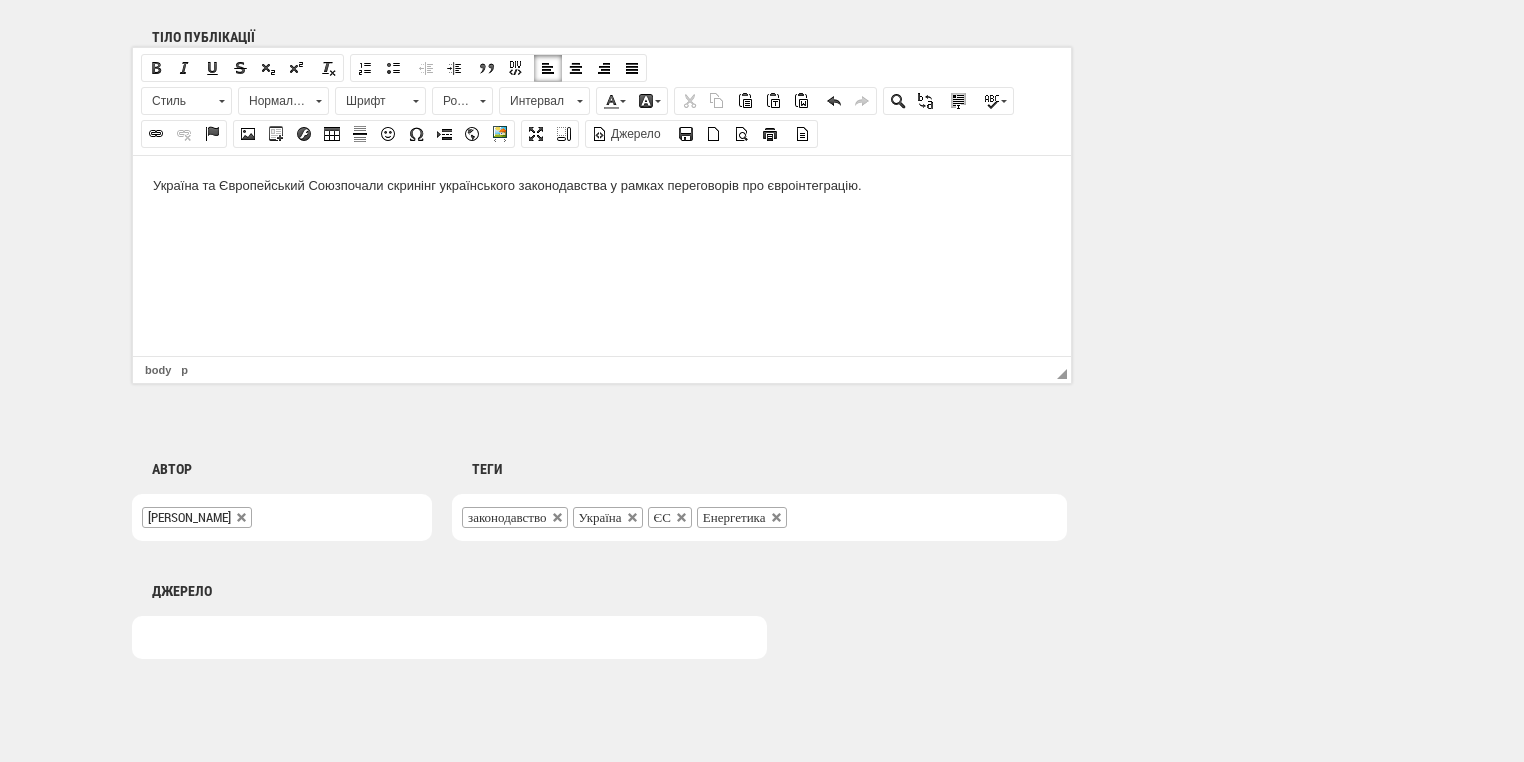 click on "Україна та Європейський Союз  почали скринінг українського законодавства у рамках переговорів про євроінтеграцію." at bounding box center (602, 185) 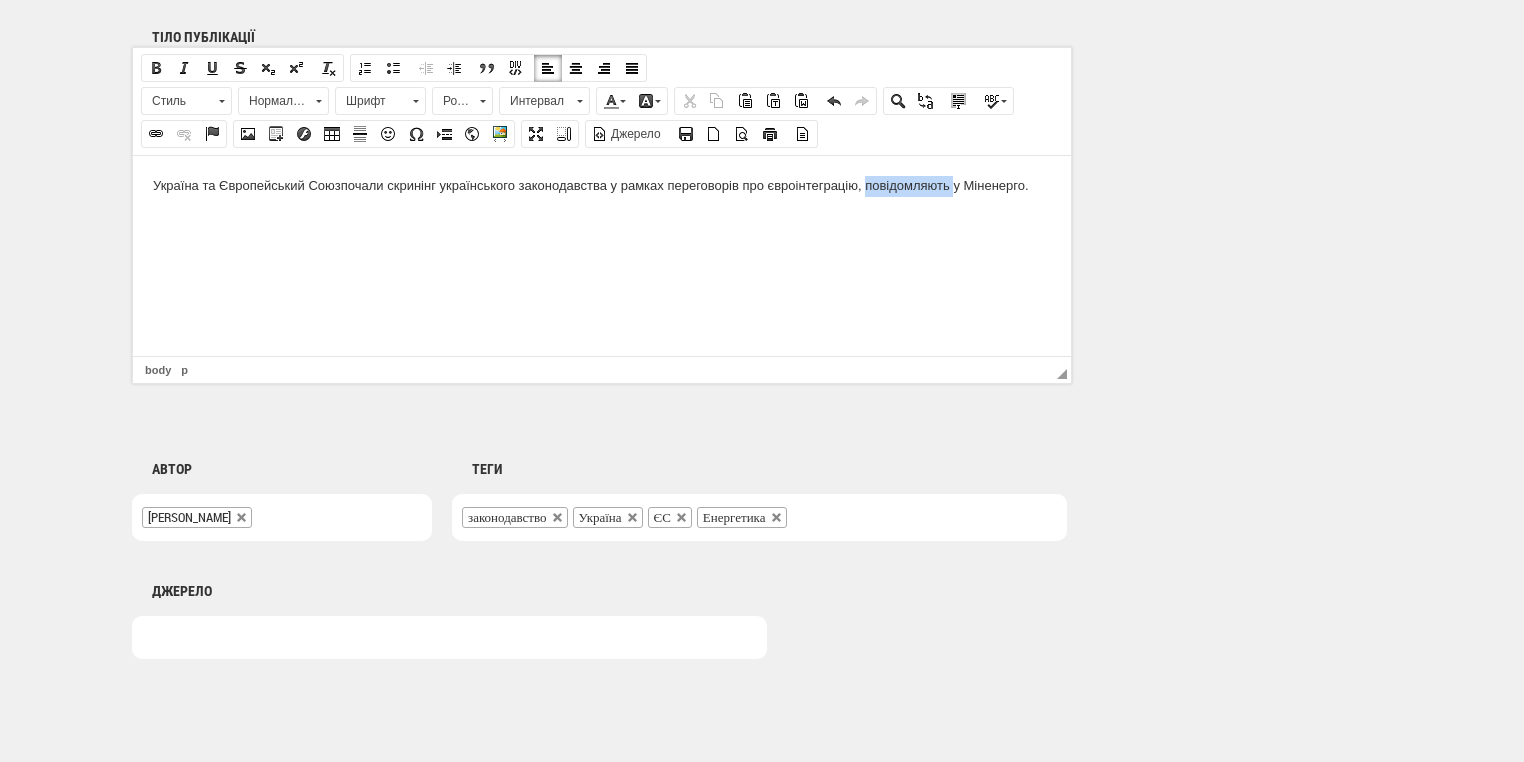 drag, startPoint x: 869, startPoint y: 182, endPoint x: 957, endPoint y: 182, distance: 88 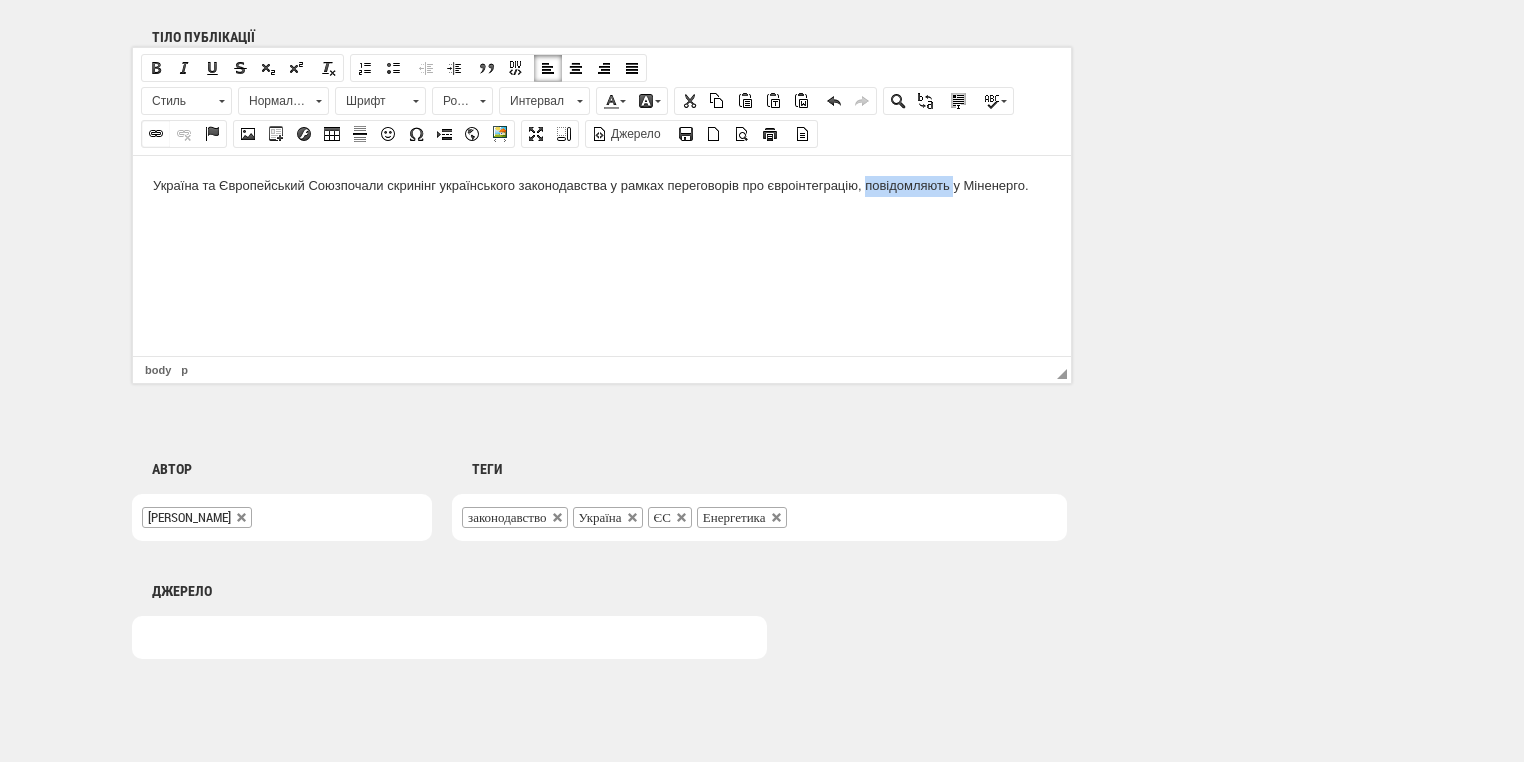 click at bounding box center (156, 134) 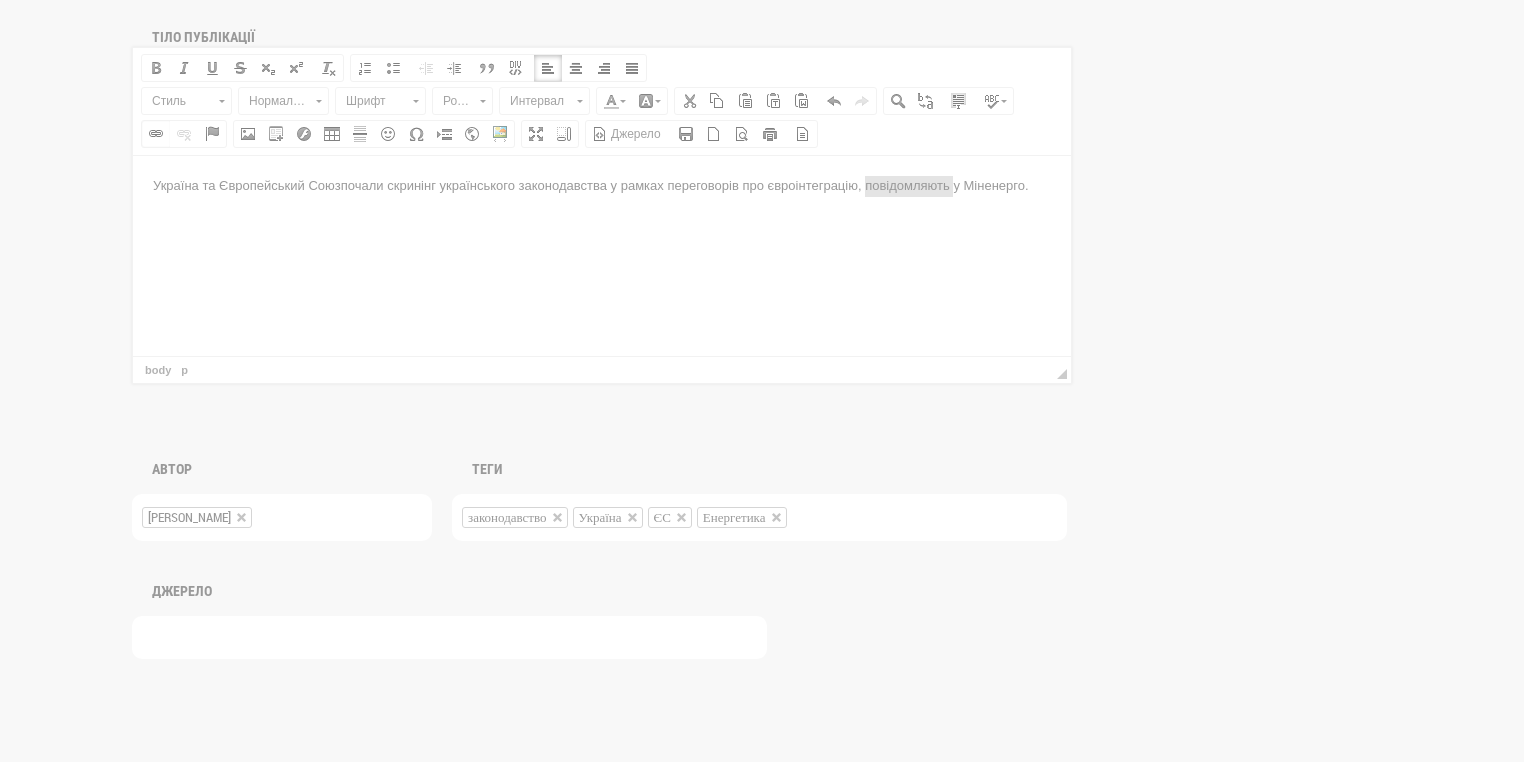 click at bounding box center (762, 381) 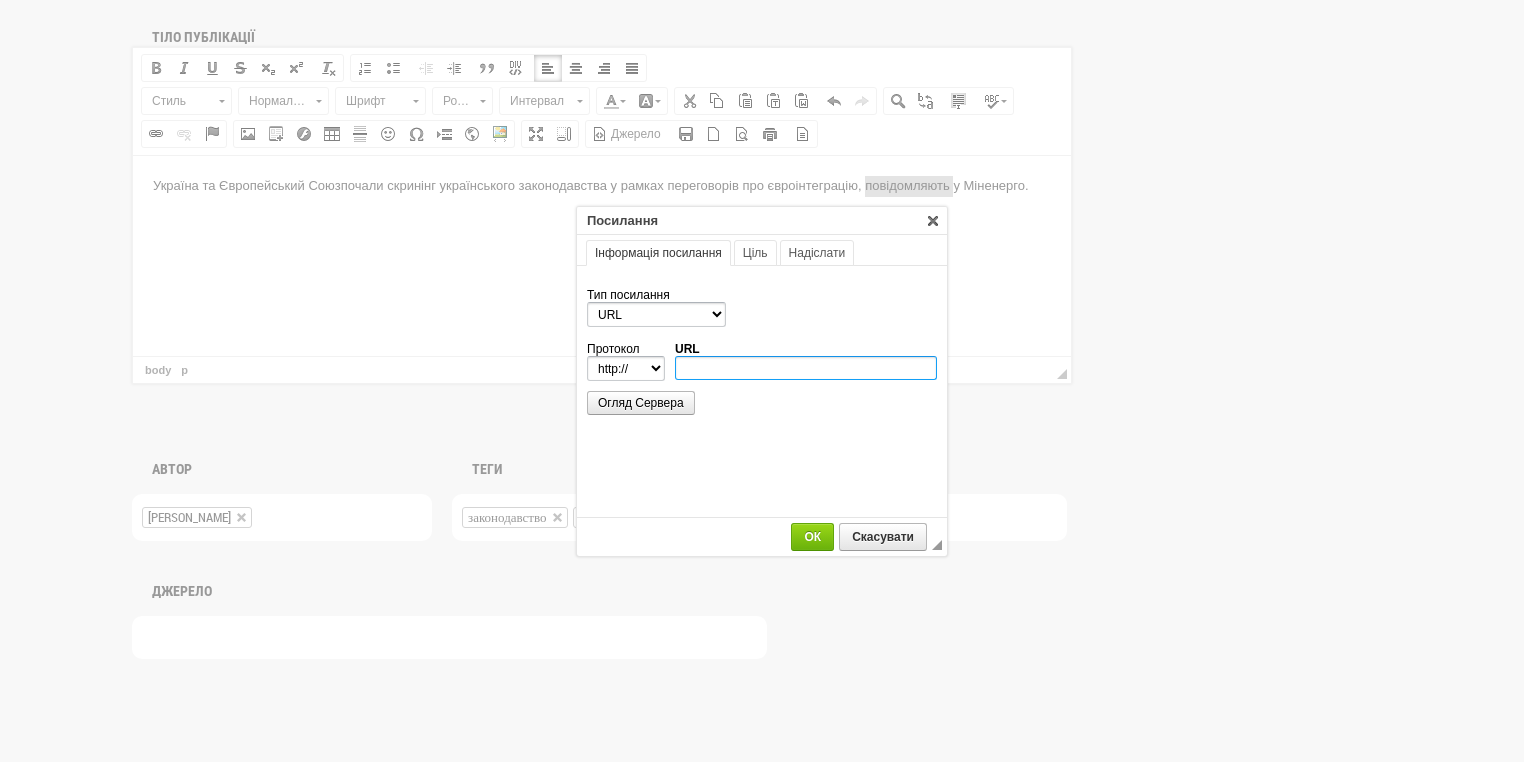 click on "URL" at bounding box center (806, 368) 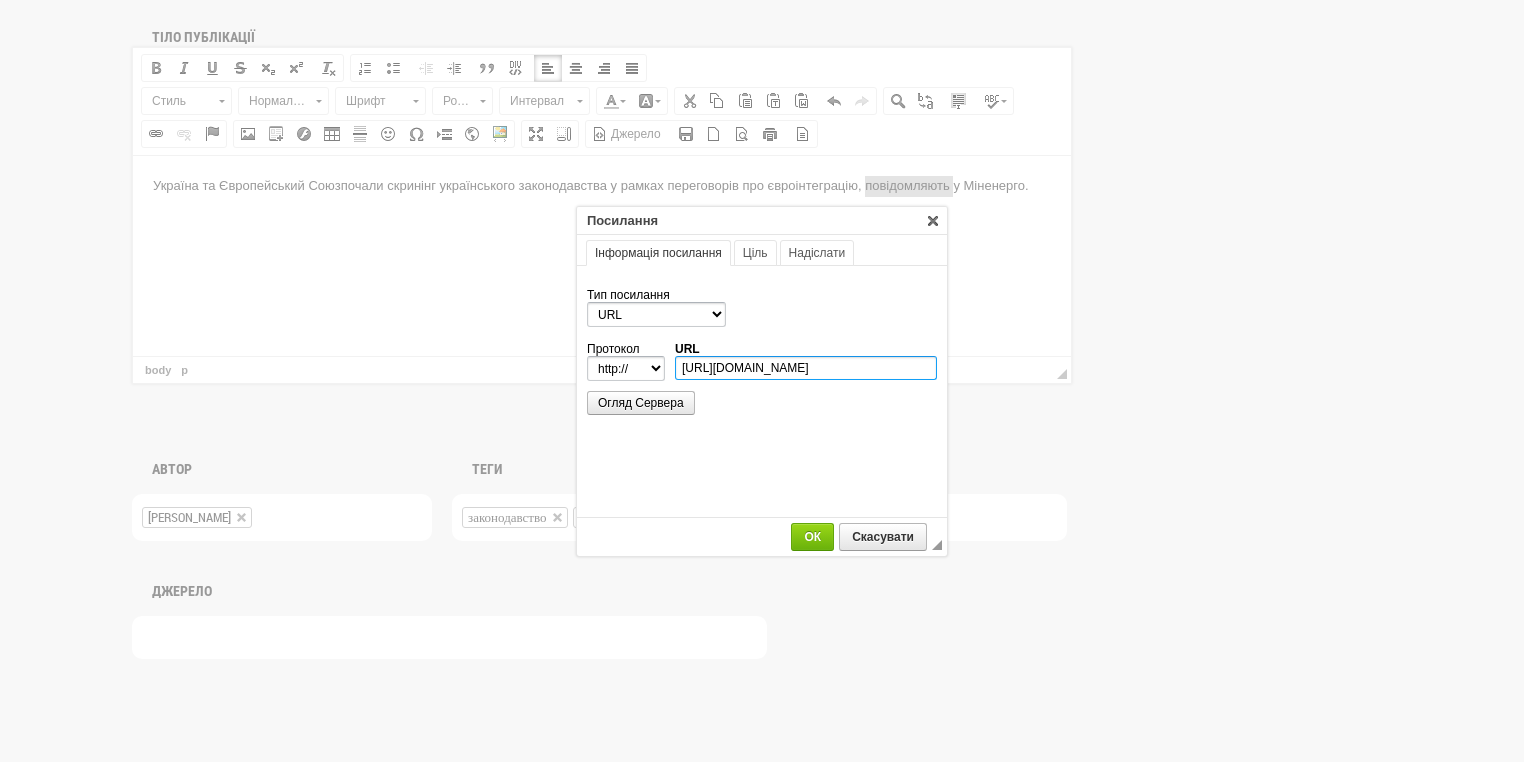 scroll, scrollTop: 0, scrollLeft: 387, axis: horizontal 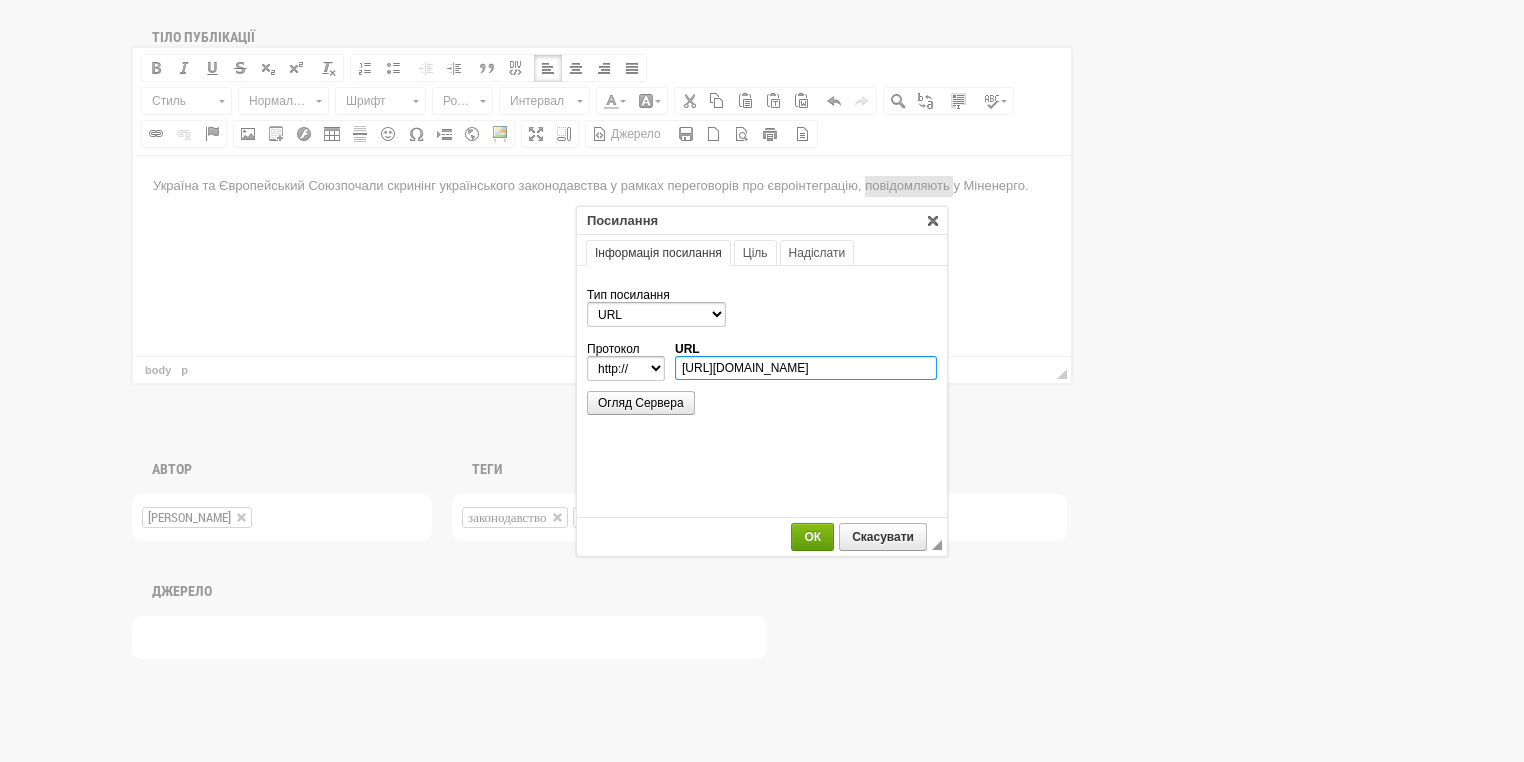 type on "https://www.mev.gov.ua/novyna/perehovory-pro-chlenstvo-ukrayiny-v-yes-rozpochavsya-skryninh-zakonodavstva-u-sferi" 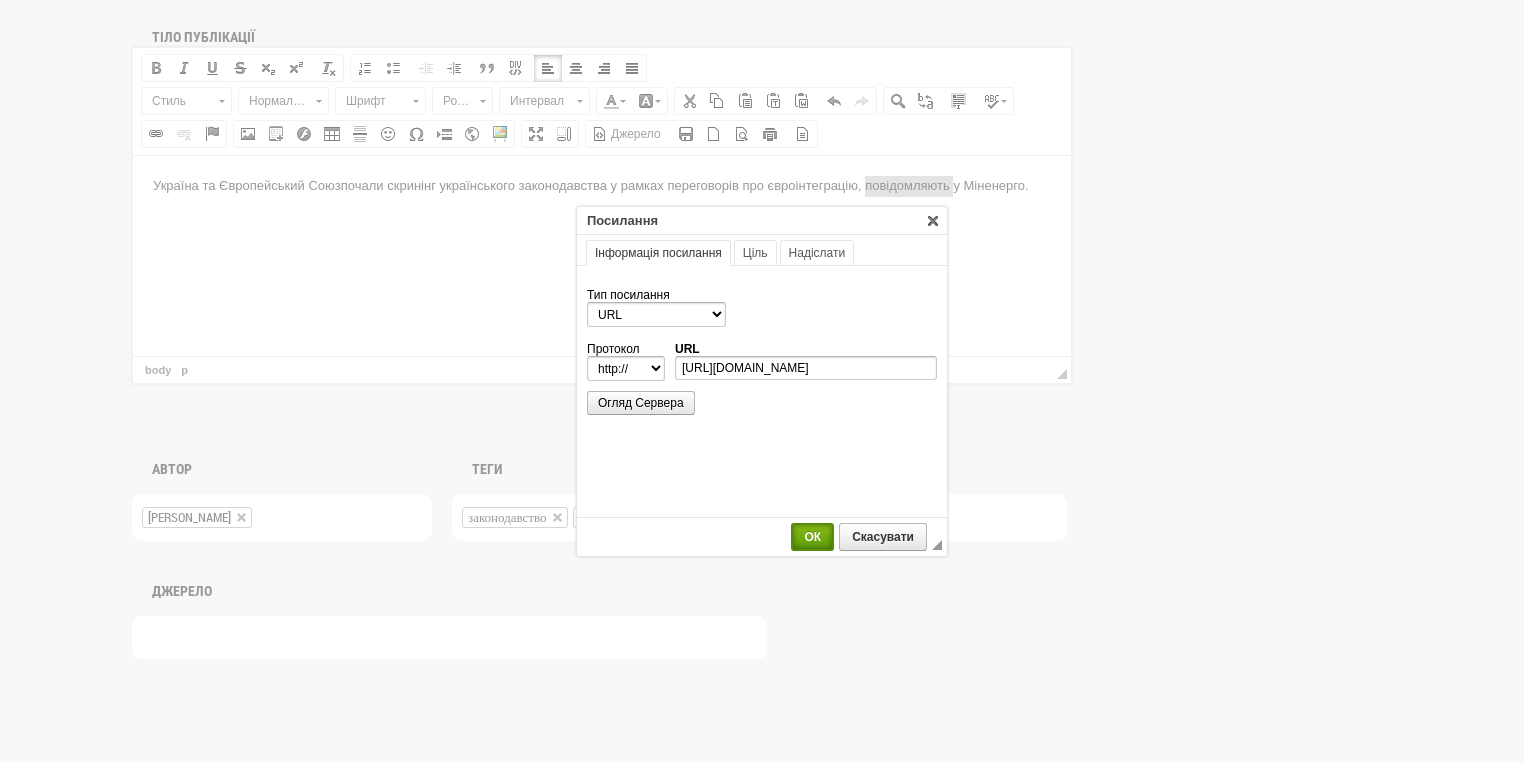 select on "https://" 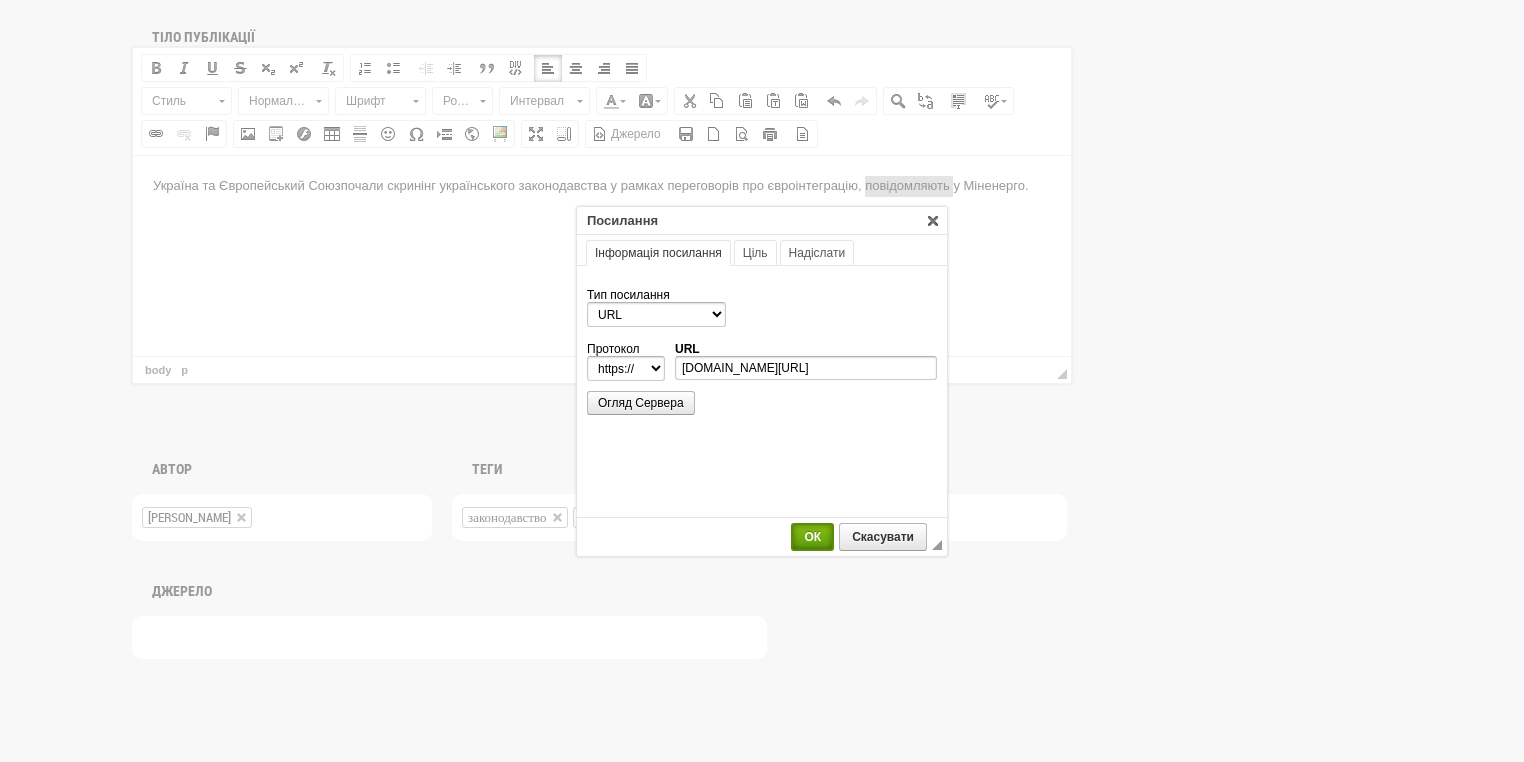scroll, scrollTop: 0, scrollLeft: 0, axis: both 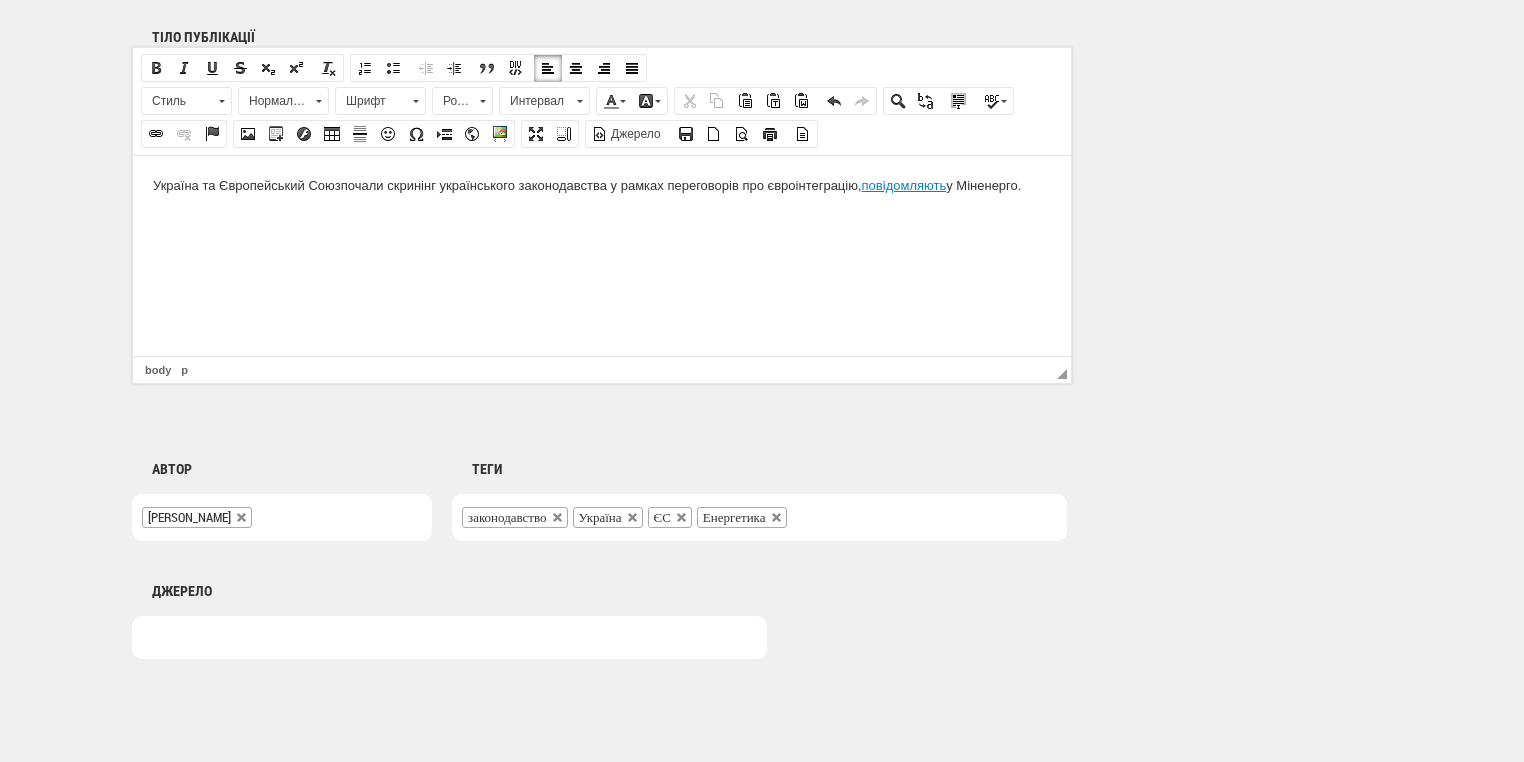 click on "Україна та Європейський Союз  почали скринінг українського законодавства у рамках переговорів про євроінтеграцію,  повідомляють  у Міненерго." at bounding box center (602, 185) 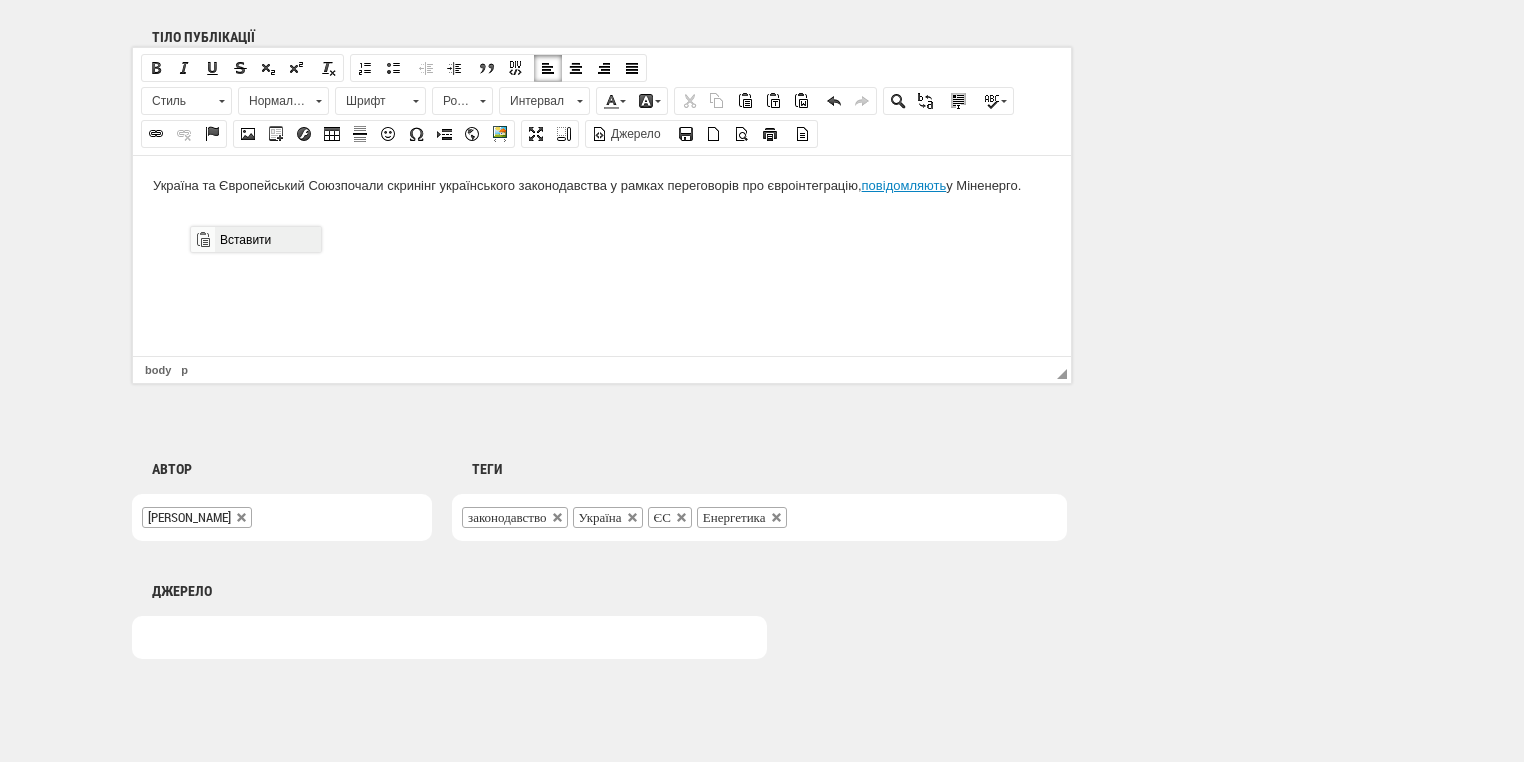 click on "Вставити" at bounding box center (267, 239) 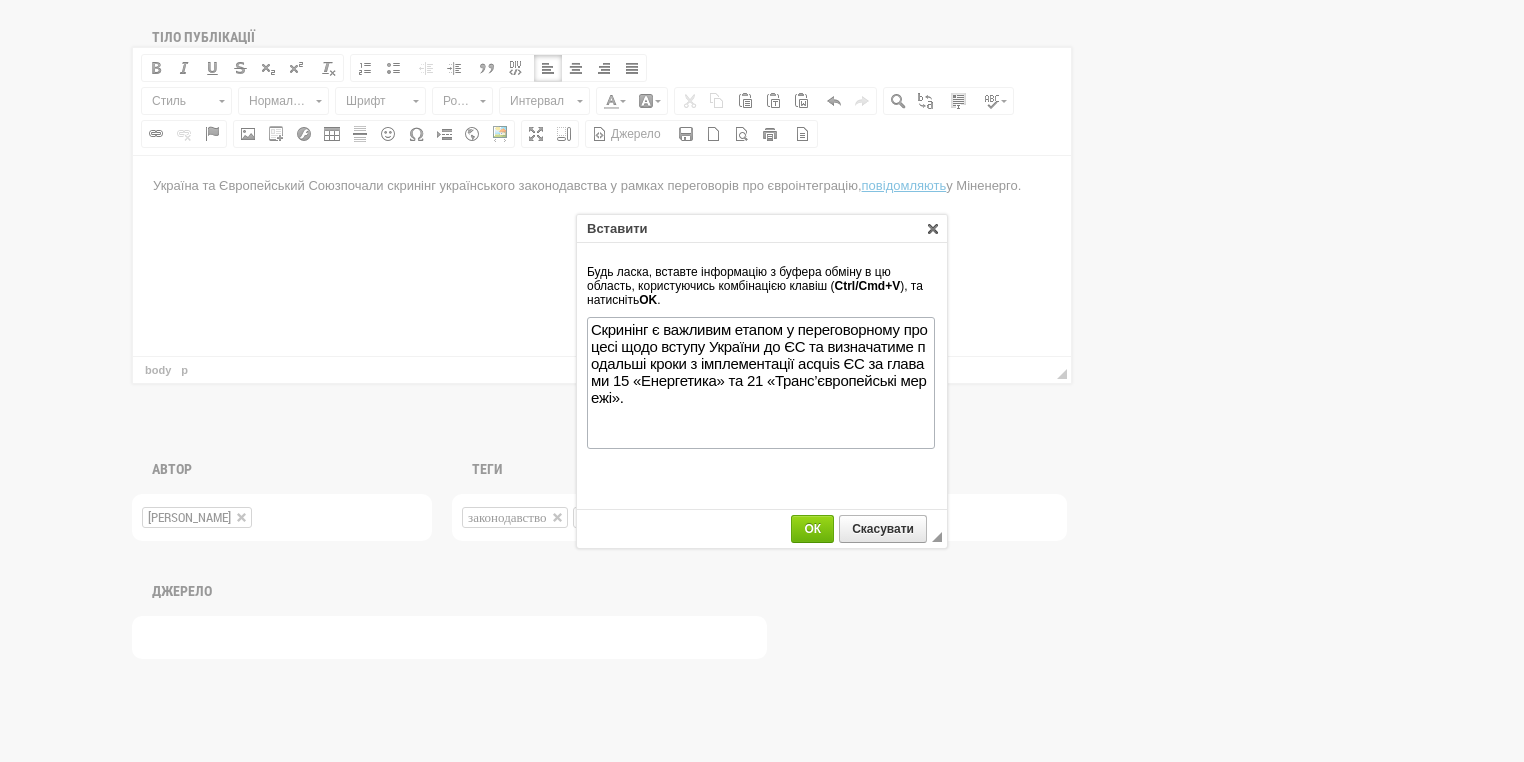 scroll, scrollTop: 0, scrollLeft: 0, axis: both 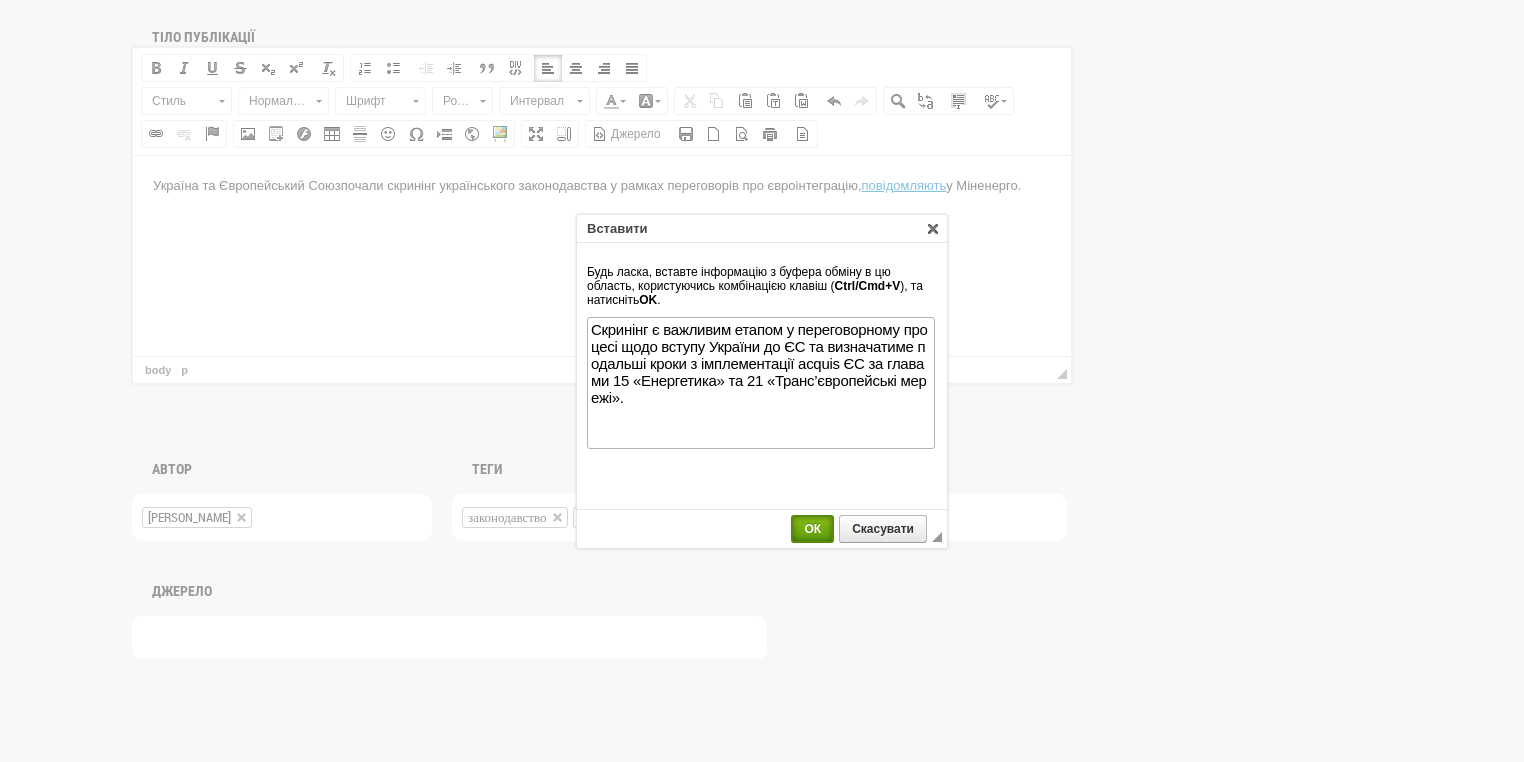 click on "ОК" at bounding box center (812, 529) 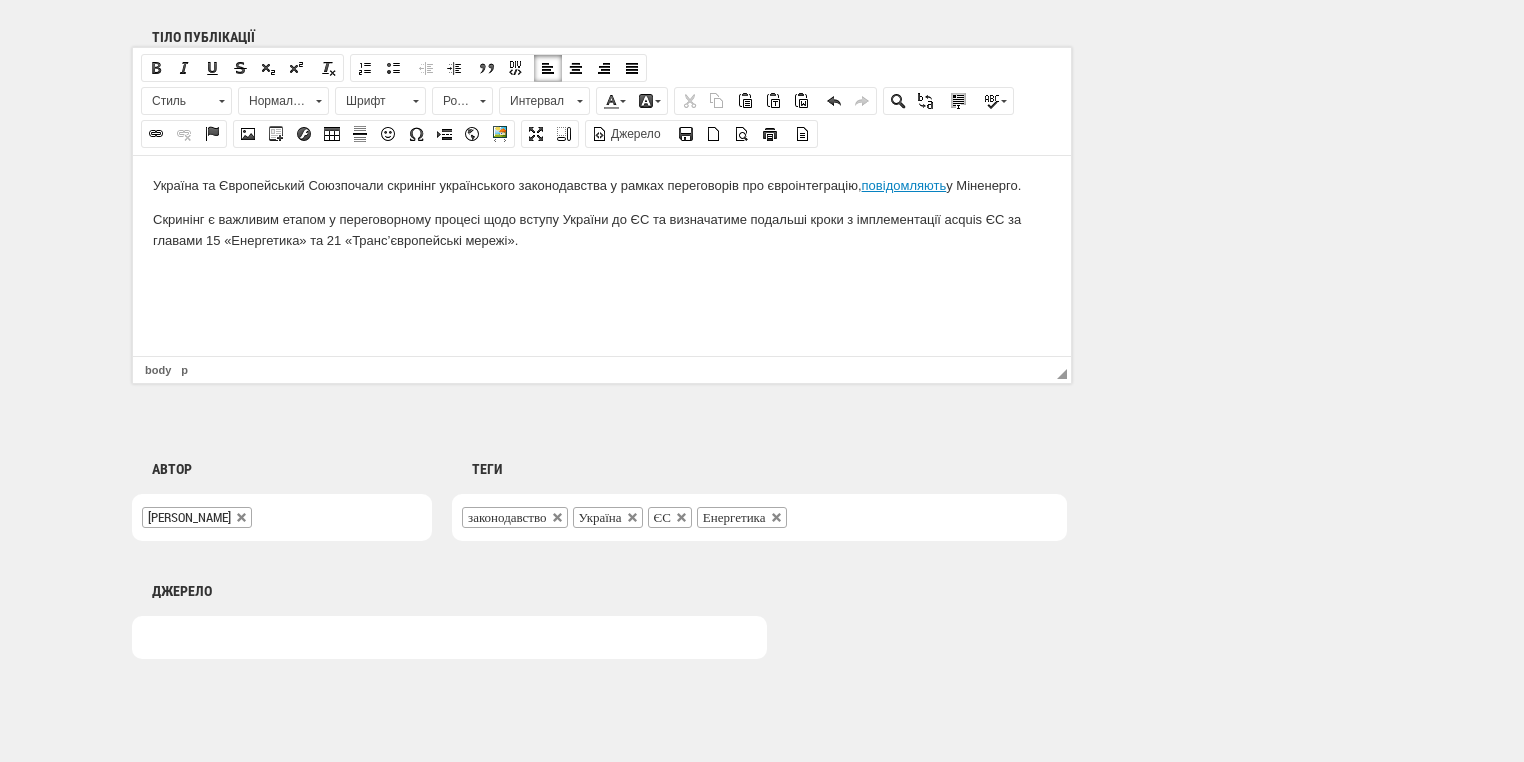 click on "Скринінг є важливим етапом у переговорному процесі щодо вступу України до ЄС та визначатиме подальші кроки з імплементації acquis ЄС за главами 15 «Енергетика» та 21 «Транс’європейські мережі»." at bounding box center (602, 230) 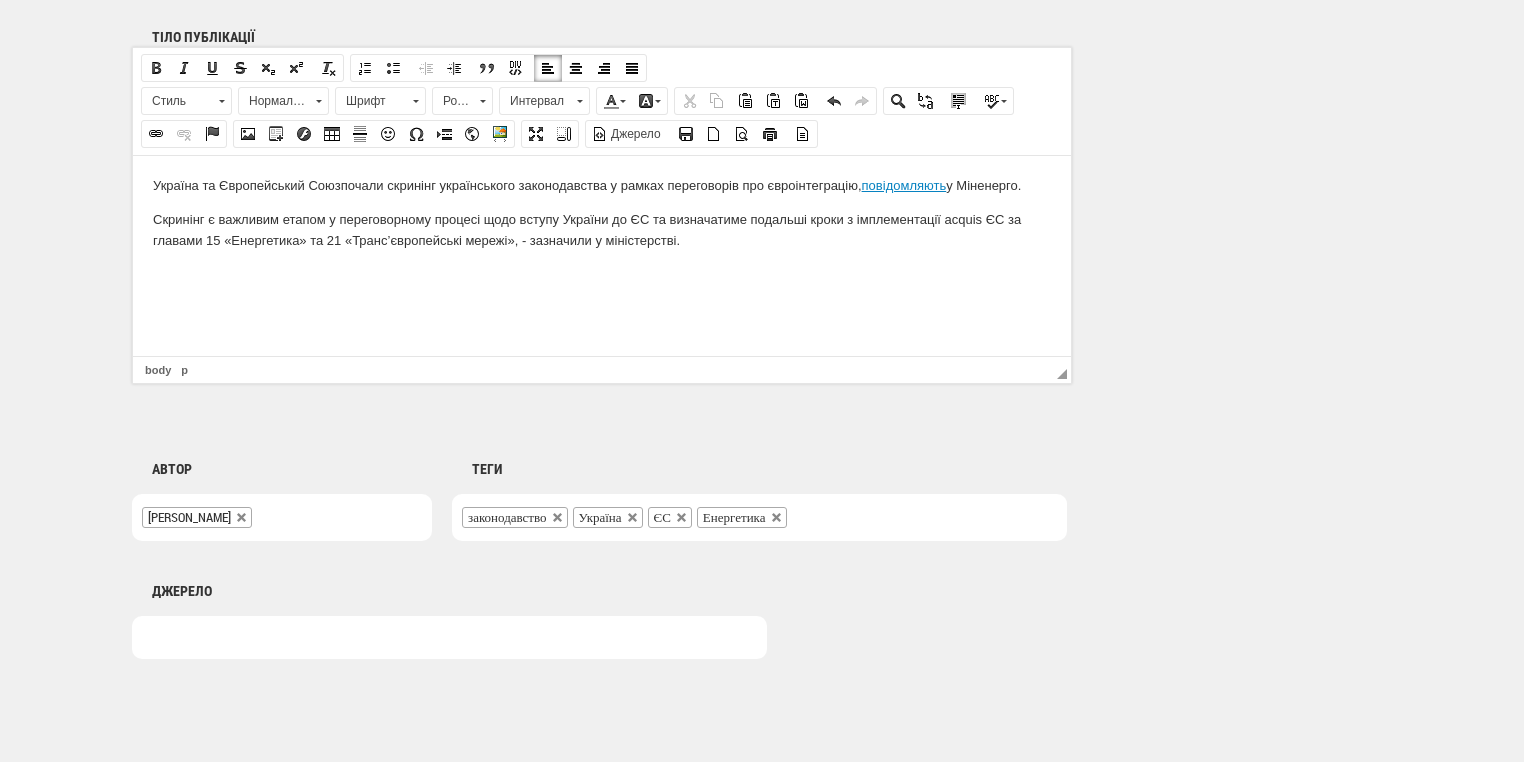 click at bounding box center [602, 273] 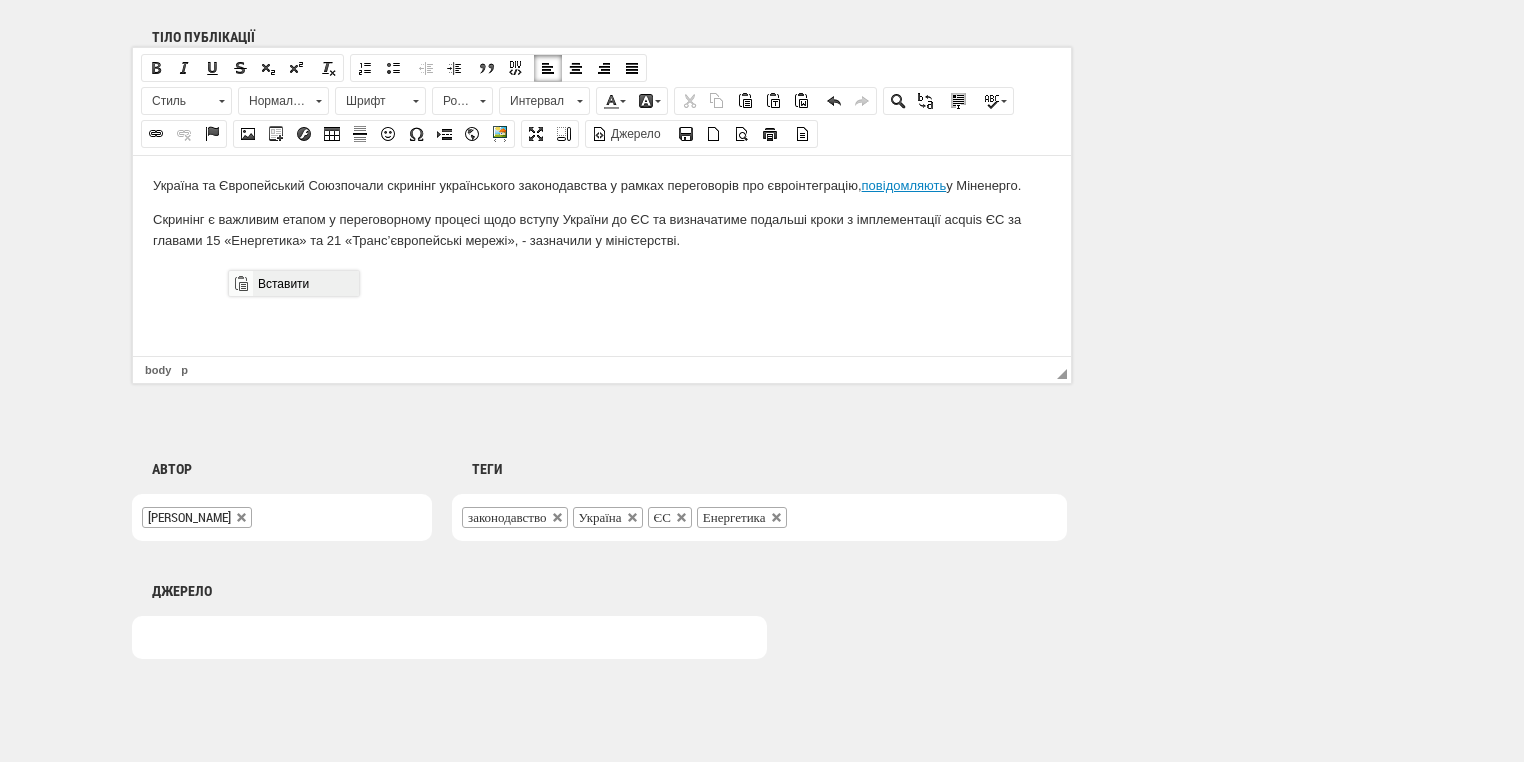 click on "Вставити" at bounding box center [305, 283] 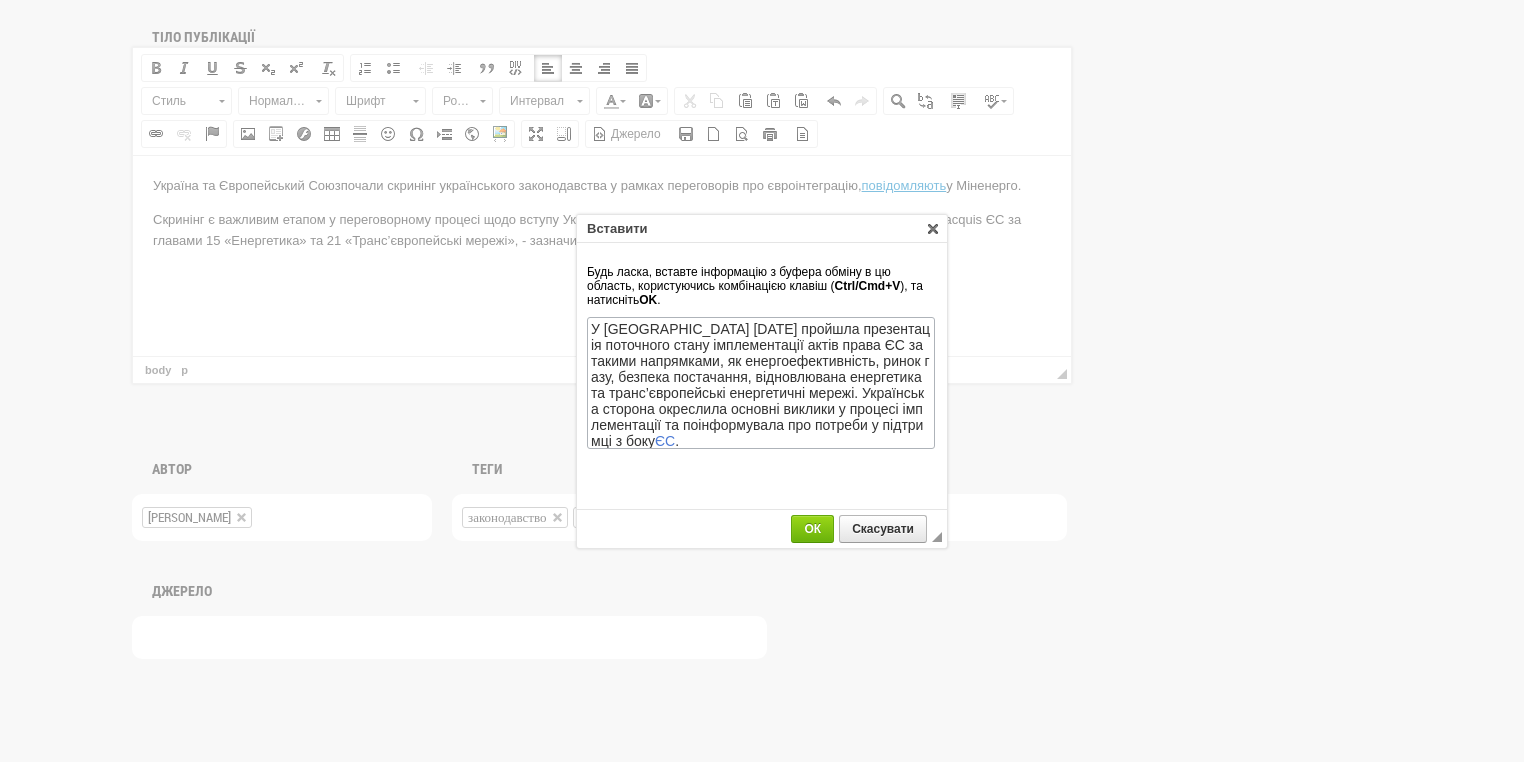 scroll, scrollTop: 93, scrollLeft: 0, axis: vertical 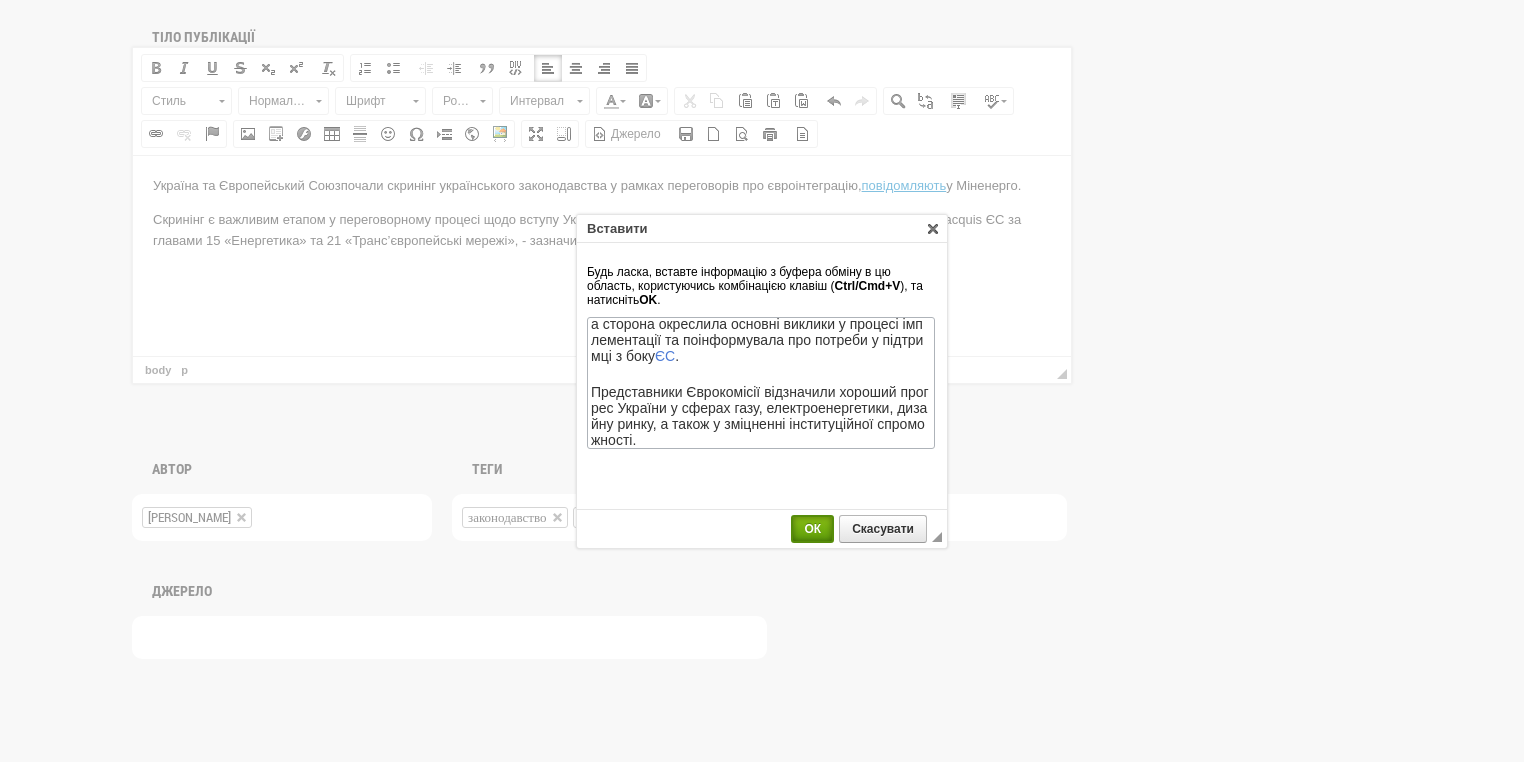 click on "ОК" at bounding box center [812, 529] 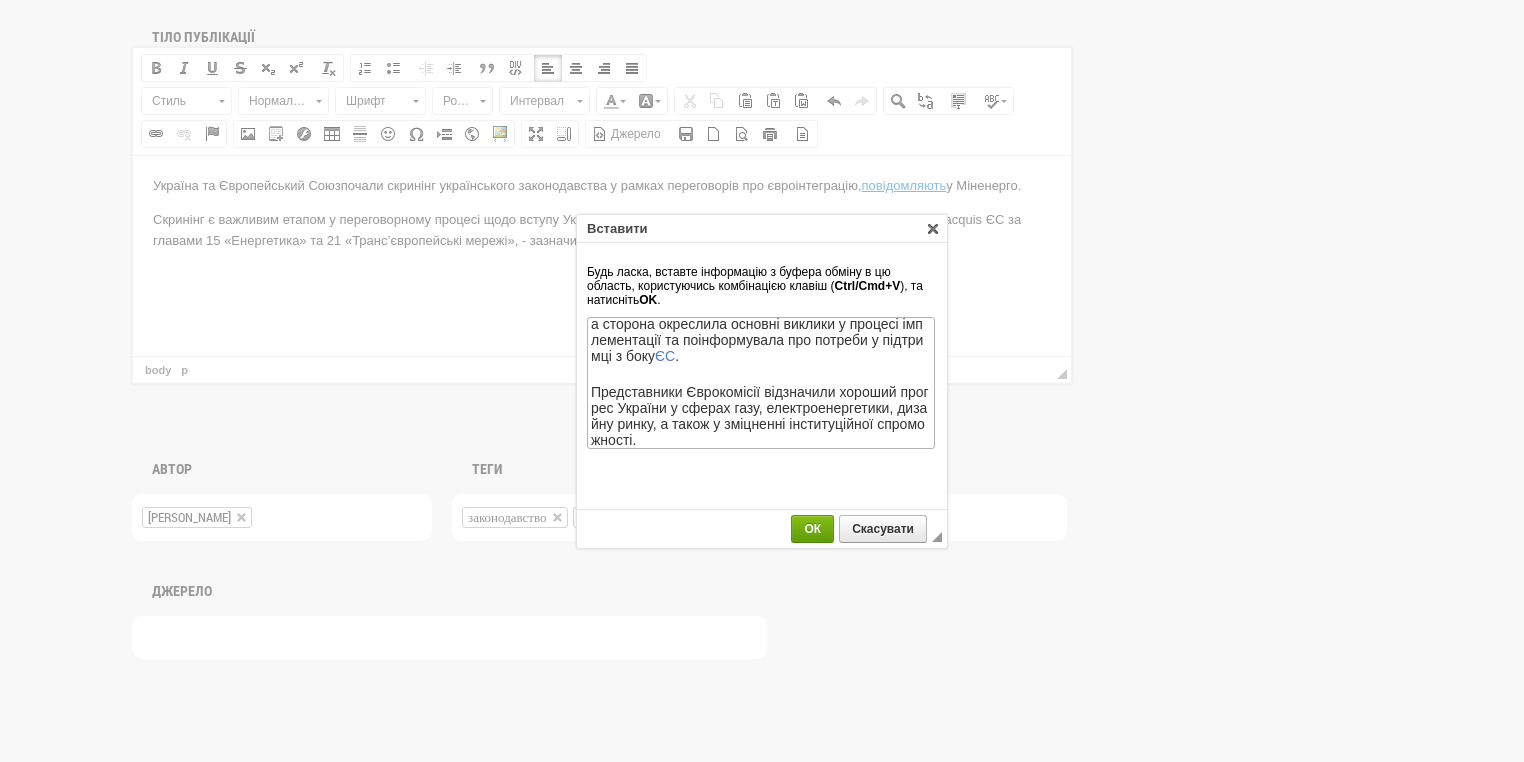 scroll, scrollTop: 21, scrollLeft: 0, axis: vertical 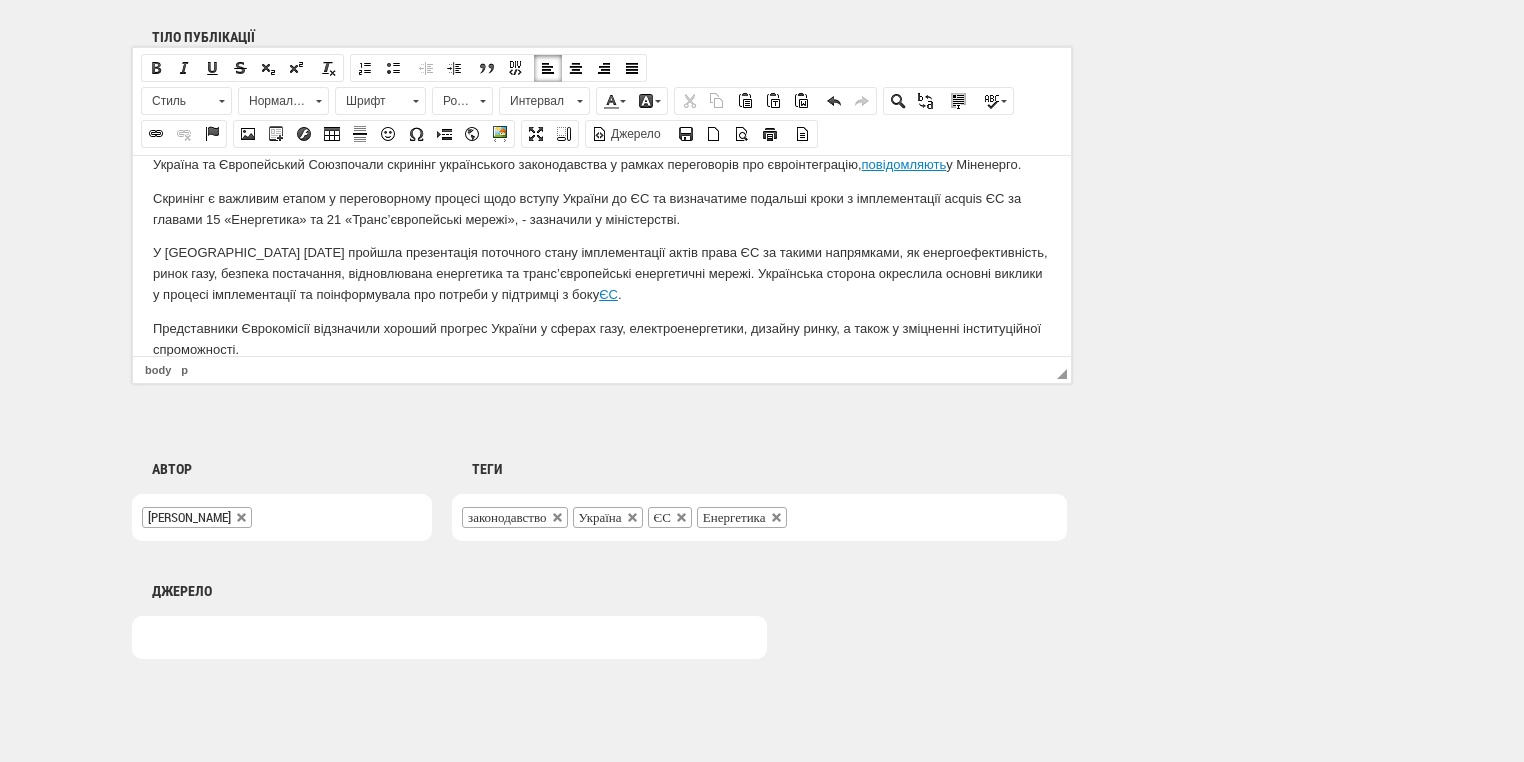 click on "У Брюсселі 8 липня пройшла презентація поточного стану імплементації актів права ЄС за такими напрямками, як енергоефективність, ринок газу, безпека постачання, відновлювана енергетика та транс’європейські енергетичні мережі. Українська сторона окреслила основні виклики у процесі імплементації та поінформувала про потреби у підтримці з боку  ЄС ." at bounding box center (602, 273) 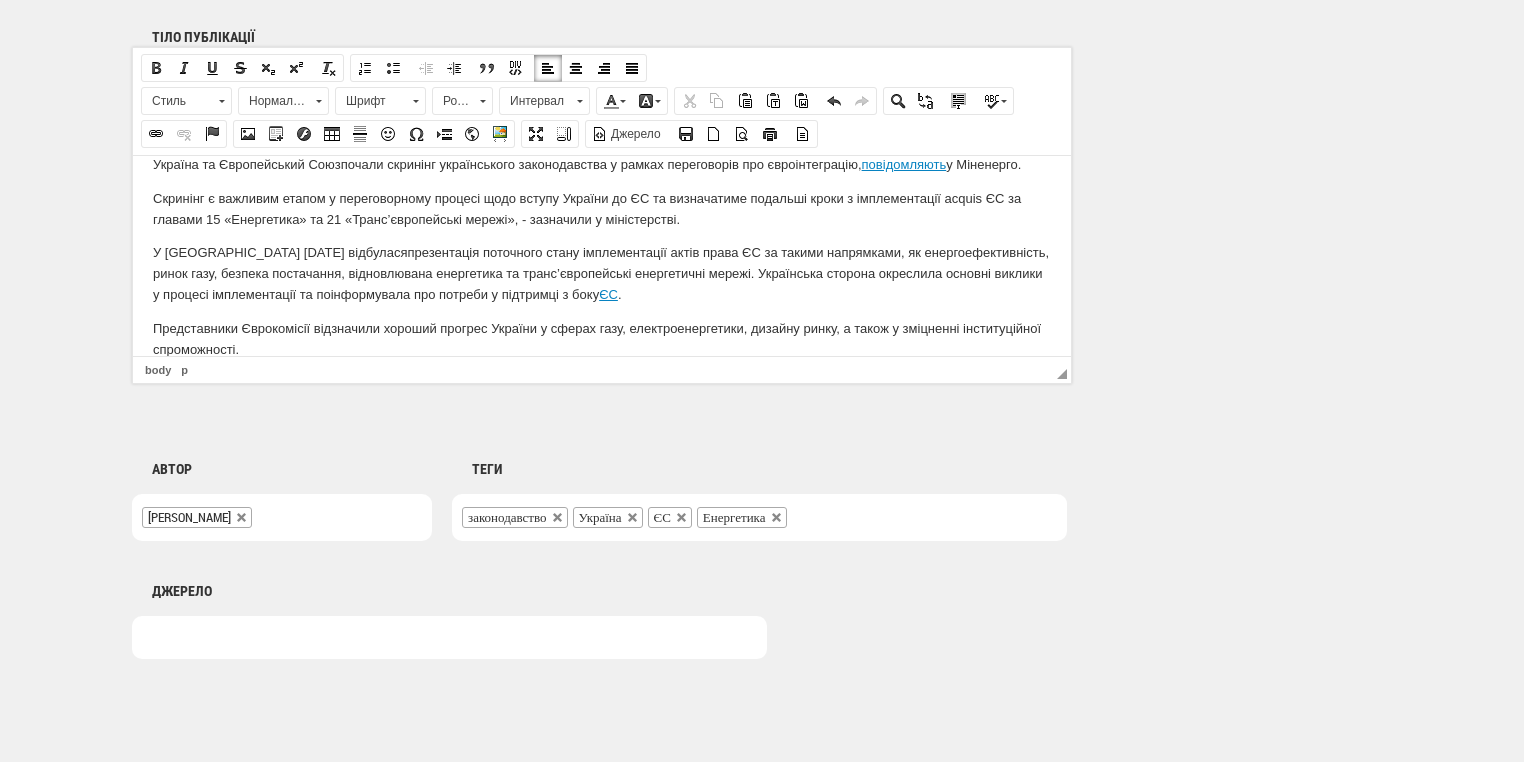 click on "У Брюсселі 8 липня відбулася  презентація поточного стану імплементації актів права ЄС за такими напрямками, як енергоефективність, ринок газу, безпека постачання, відновлювана енергетика та транс’європейські енергетичні мережі. Українська сторона окреслила основні виклики у процесі імплементації та поінформувала про потреби у підтримці з боку  ЄС ." at bounding box center [602, 273] 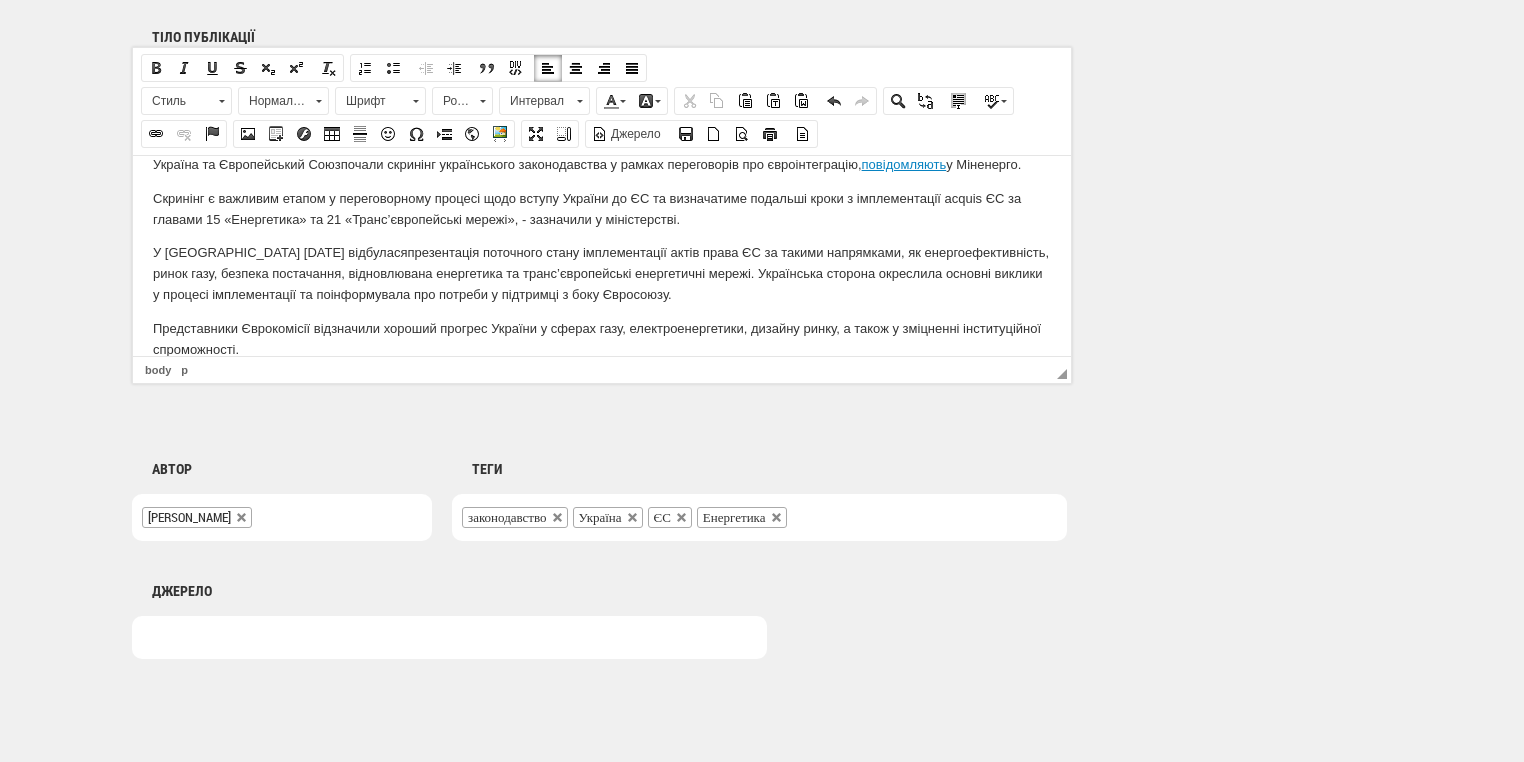scroll, scrollTop: 45, scrollLeft: 0, axis: vertical 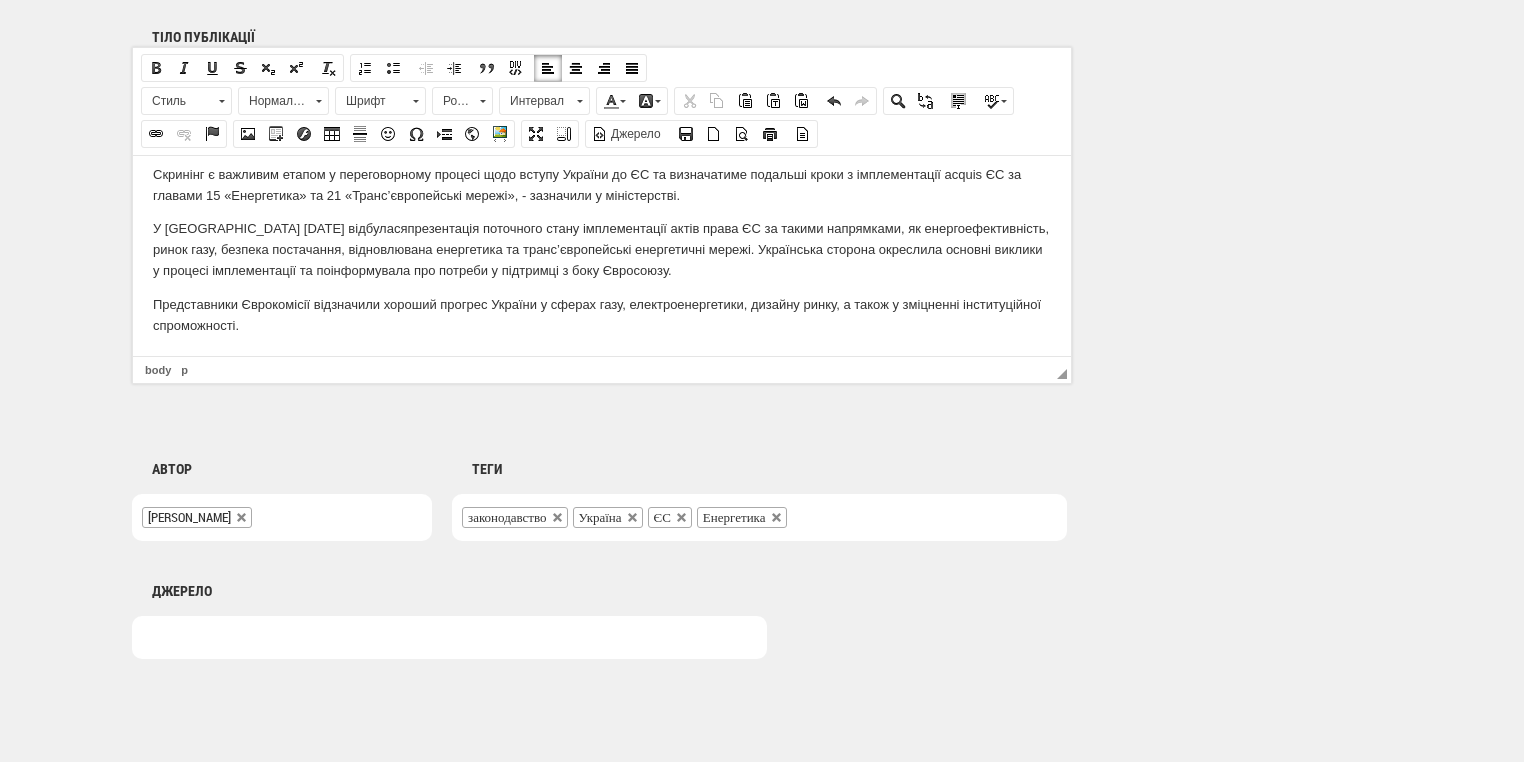 click on "Представники Єврокомісії відзначили хороший прогрес України у сферах газу, електроенергетики, дизайну ринку, а також у зміцненні інституційної спроможності." at bounding box center [602, 315] 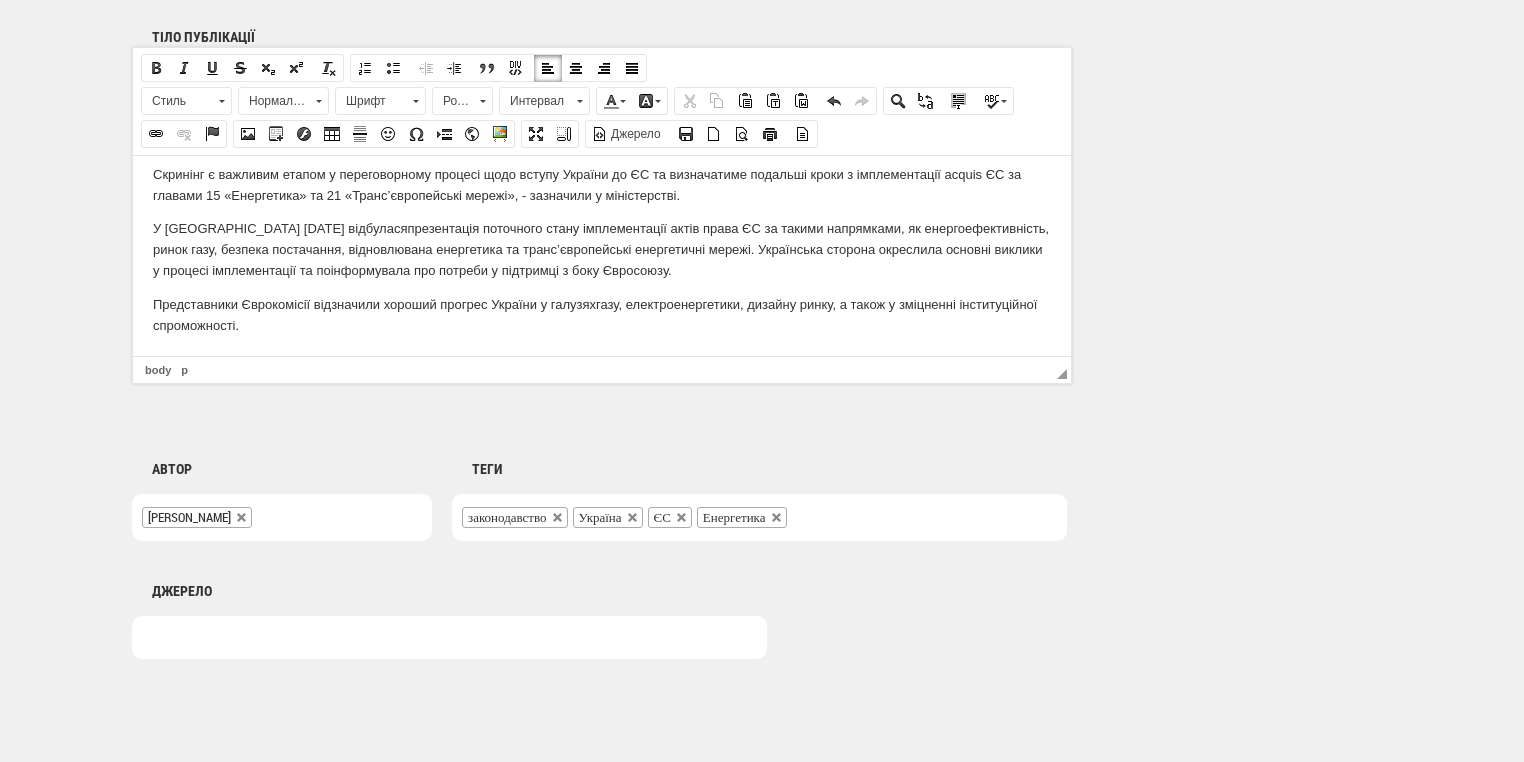 click on "Представники Єврокомісії відзначили хороший прогрес України у галузях  газу, електроенергетики, дизайну ринку, а також у зміцненні інституційної спроможності." at bounding box center [602, 315] 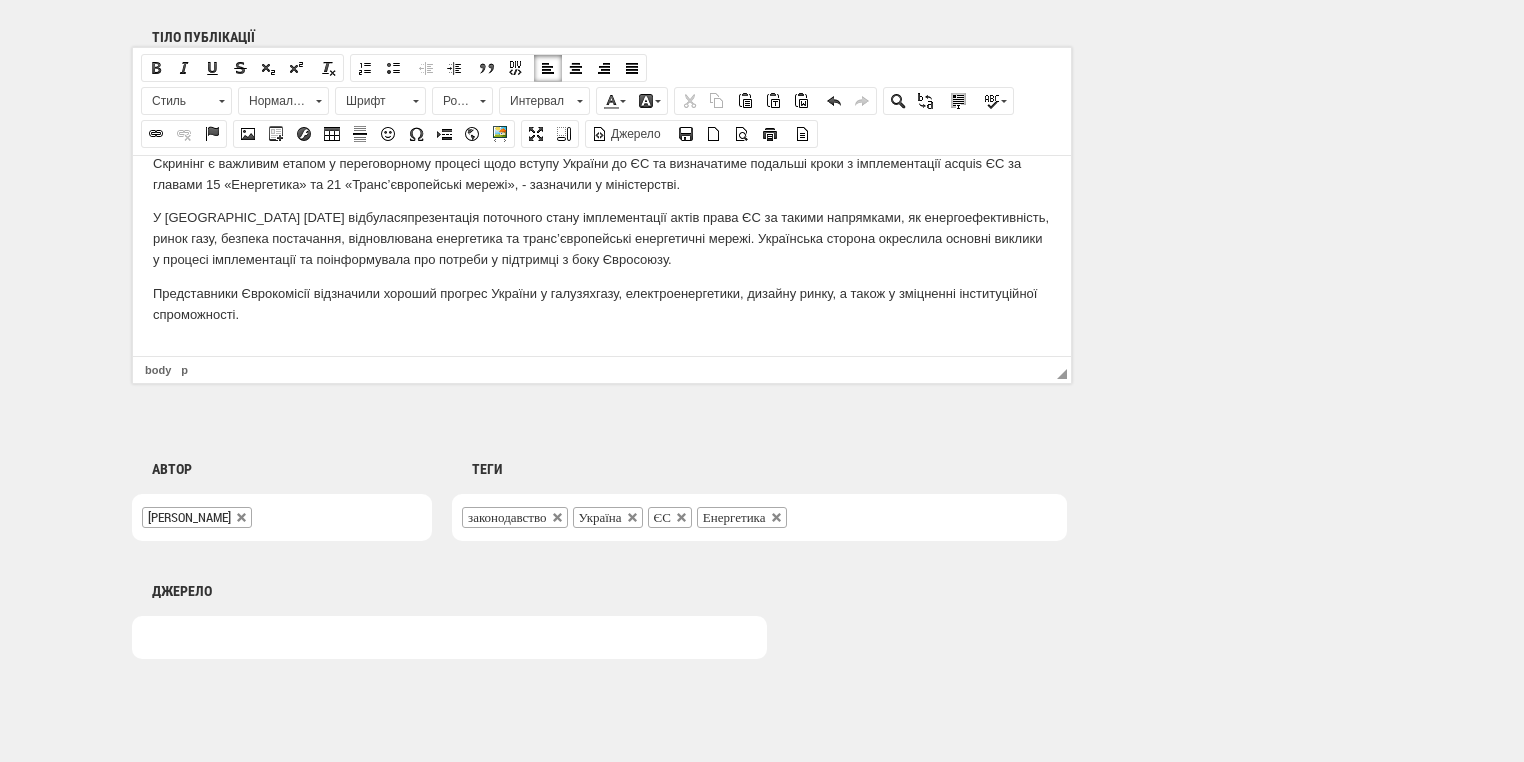 click at bounding box center (602, 347) 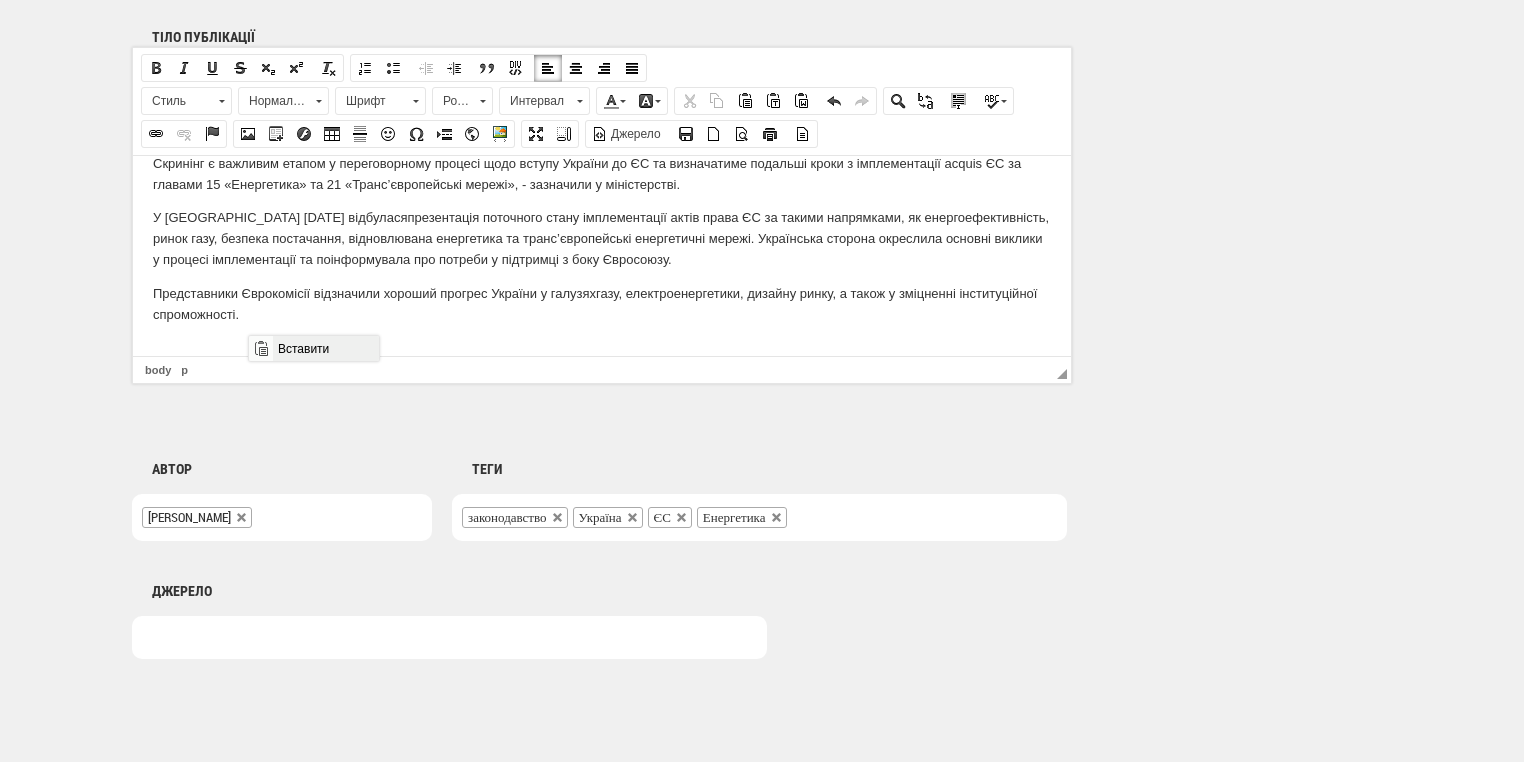 drag, startPoint x: 282, startPoint y: 346, endPoint x: 532, endPoint y: 680, distance: 417.2002 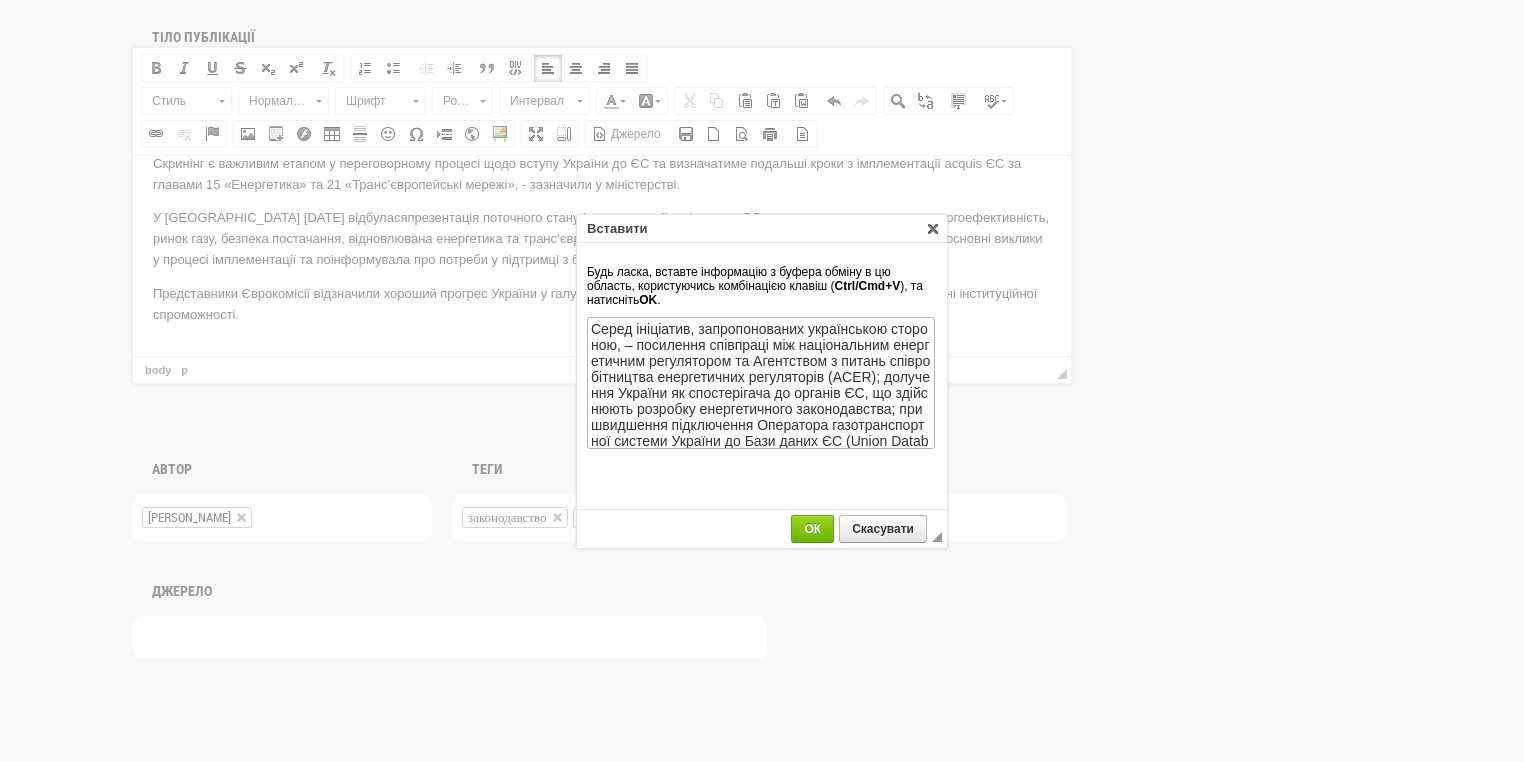 scroll, scrollTop: 40, scrollLeft: 0, axis: vertical 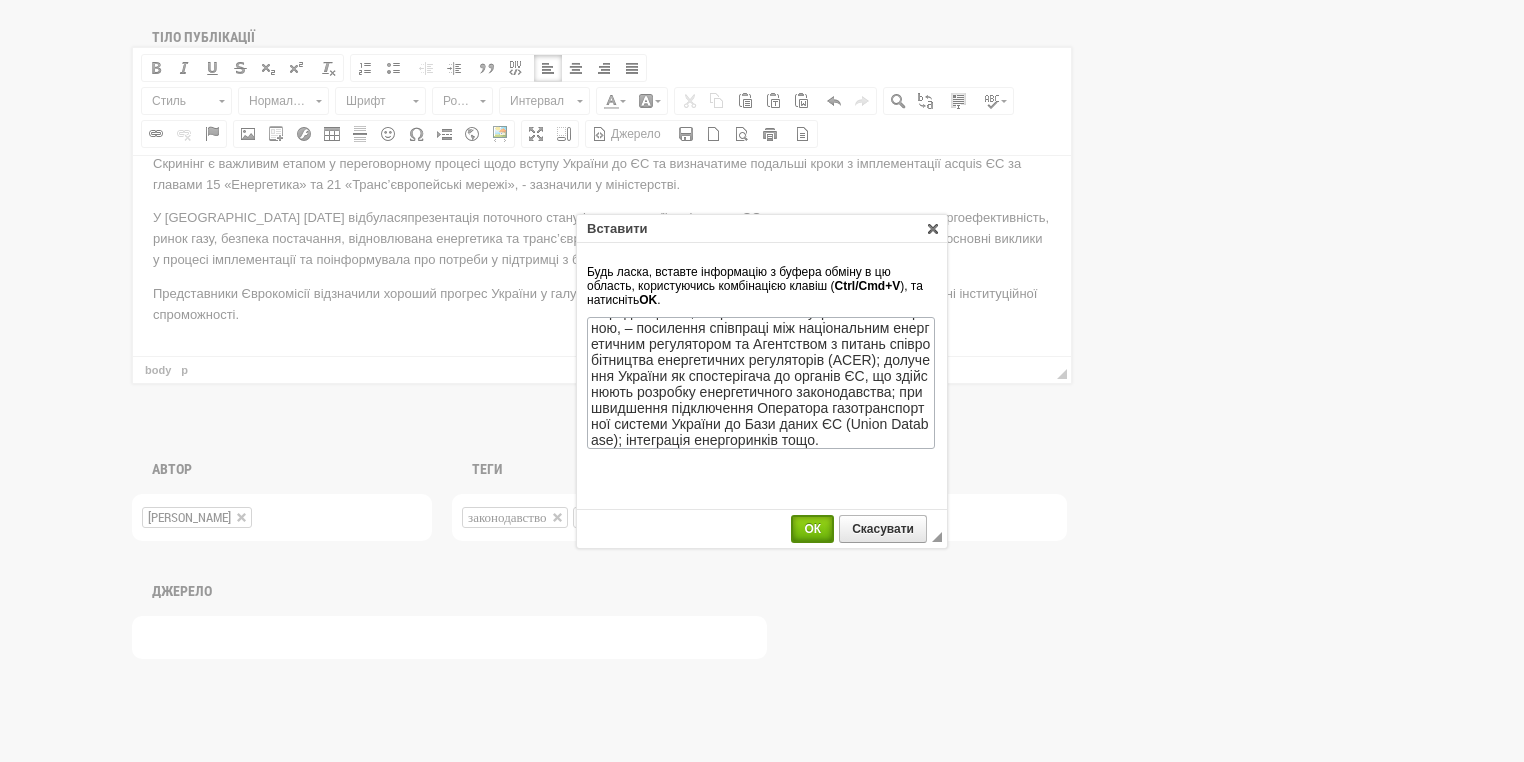 click on "ОК" at bounding box center (812, 529) 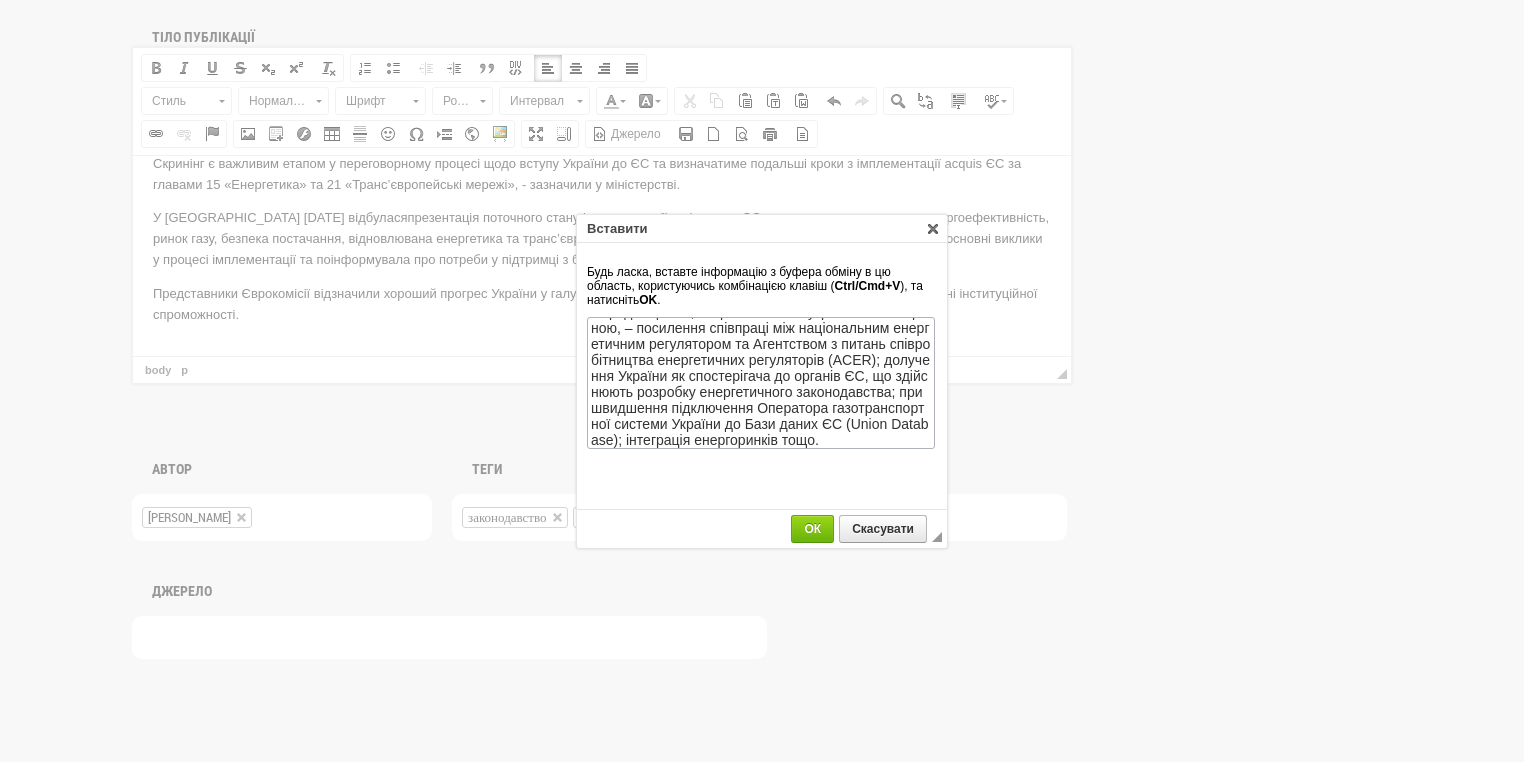 scroll, scrollTop: 0, scrollLeft: 0, axis: both 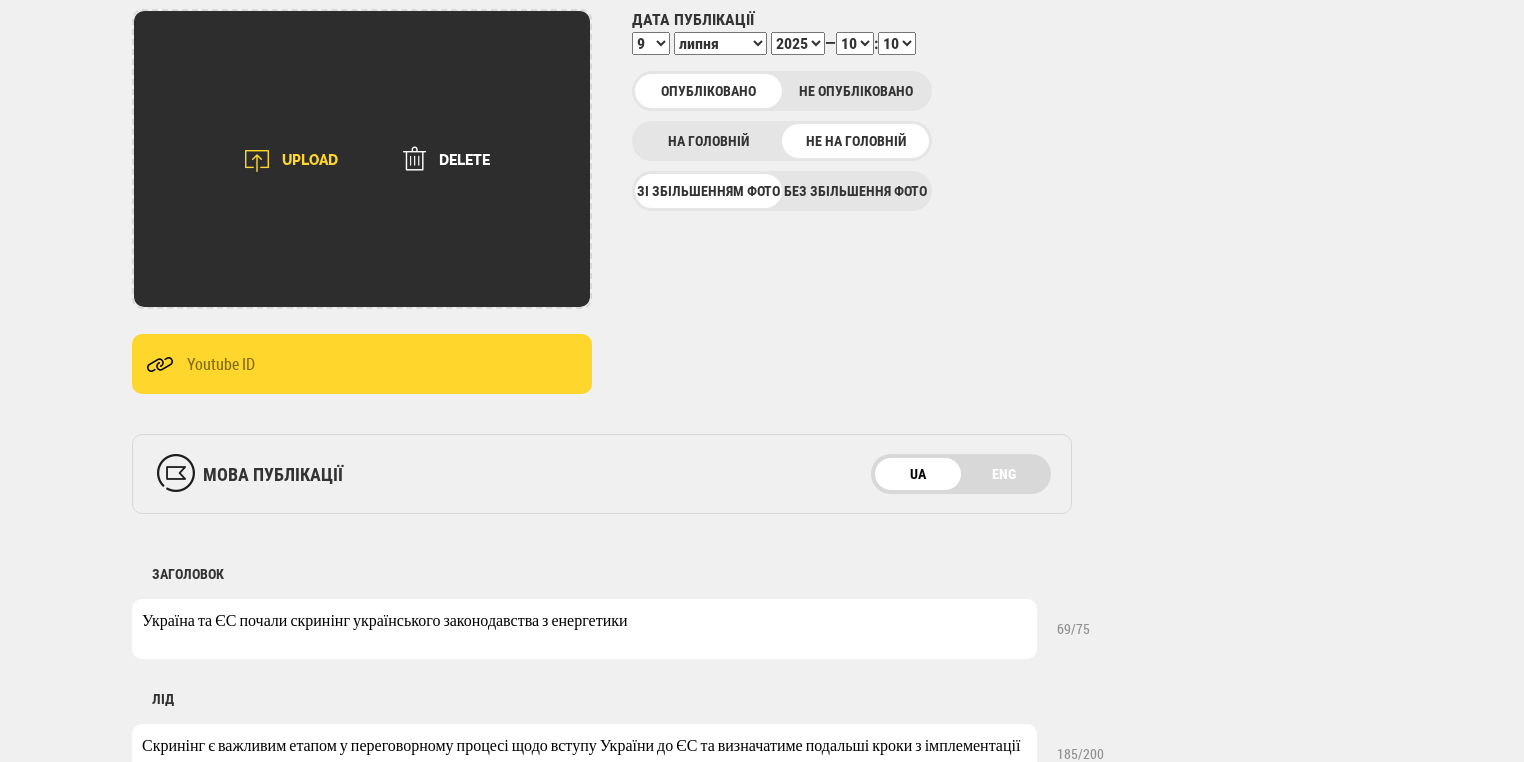 click on "UPLOAD" at bounding box center (284, 161) 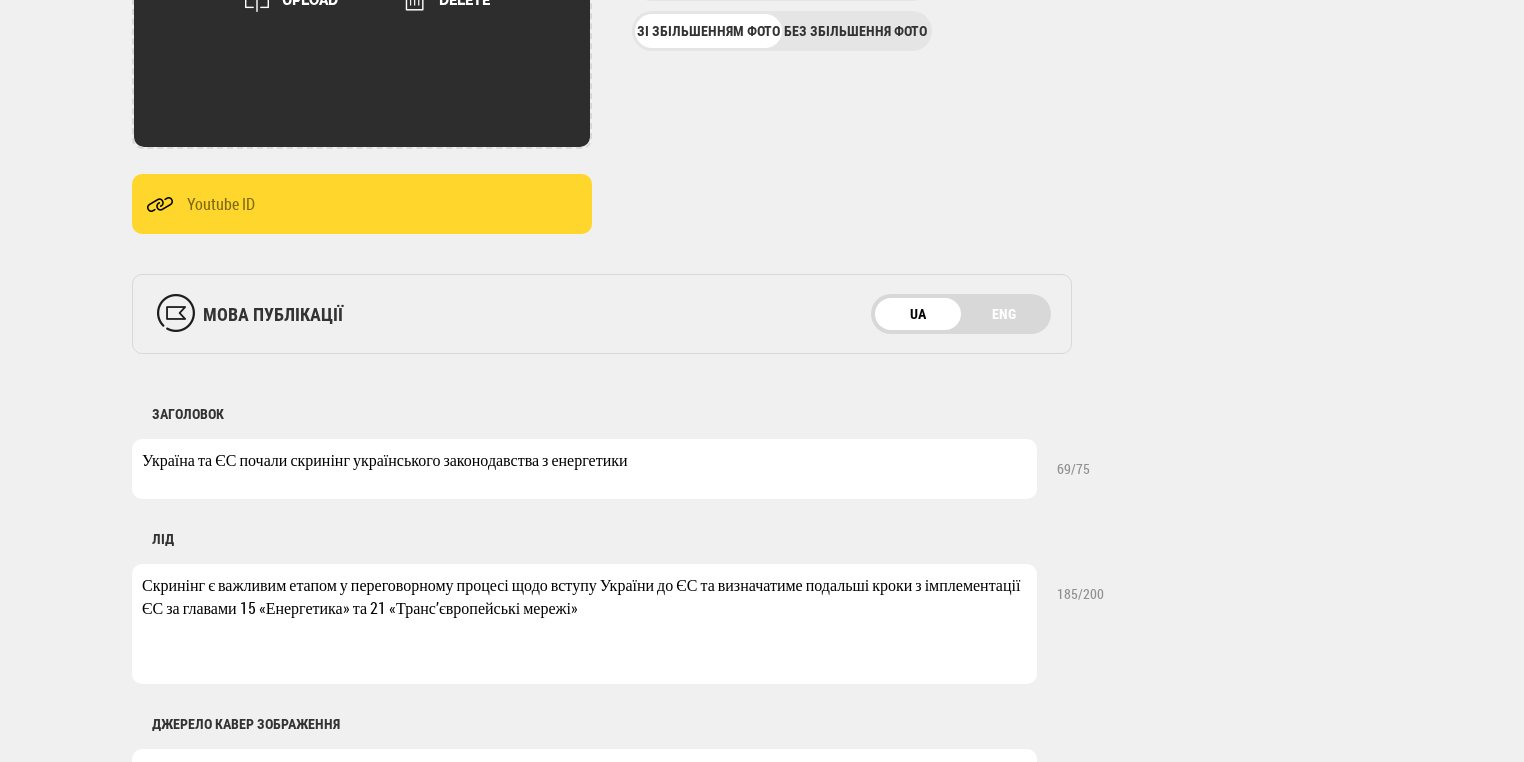 scroll, scrollTop: 240, scrollLeft: 0, axis: vertical 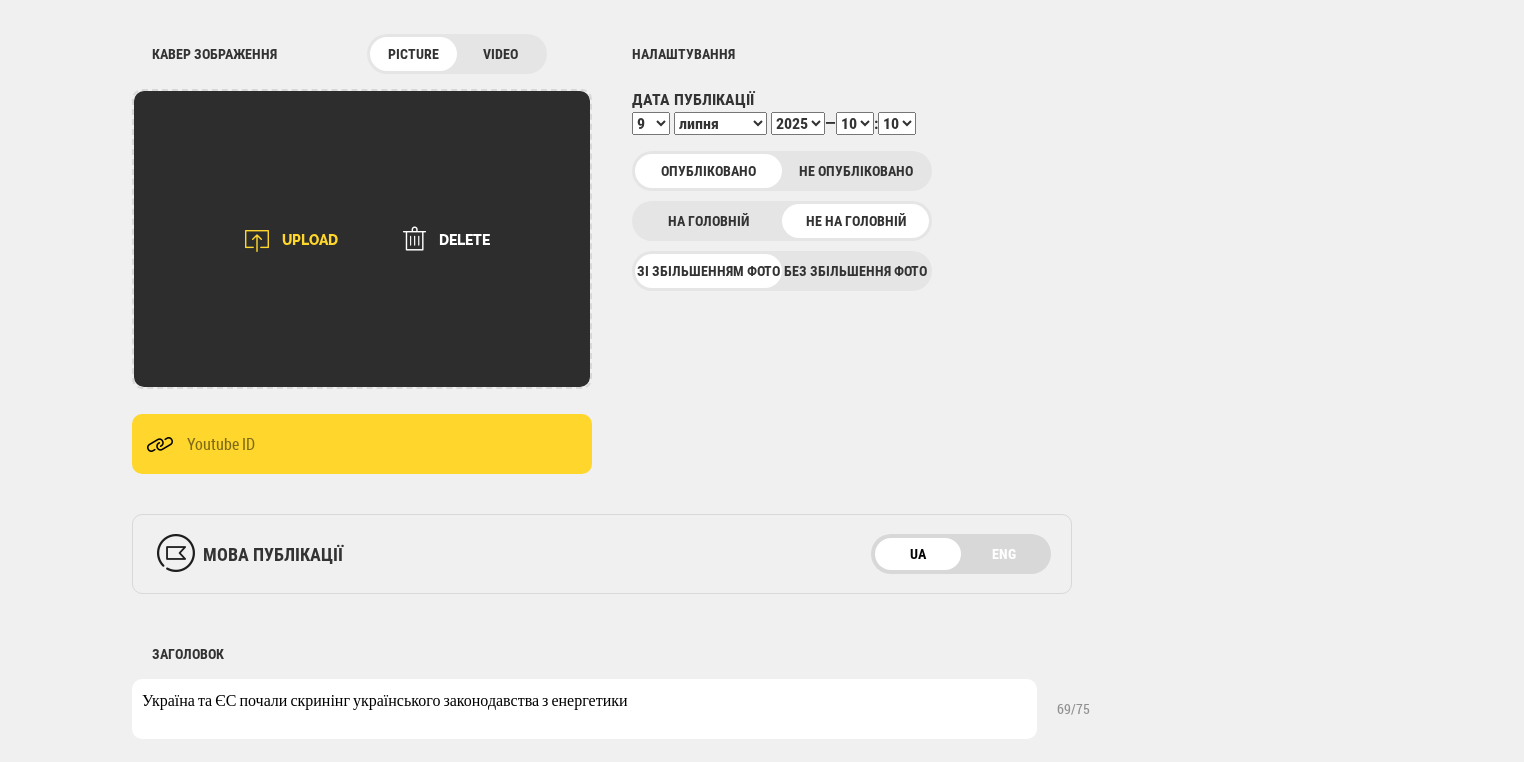 click on "UPLOAD" at bounding box center [284, 241] 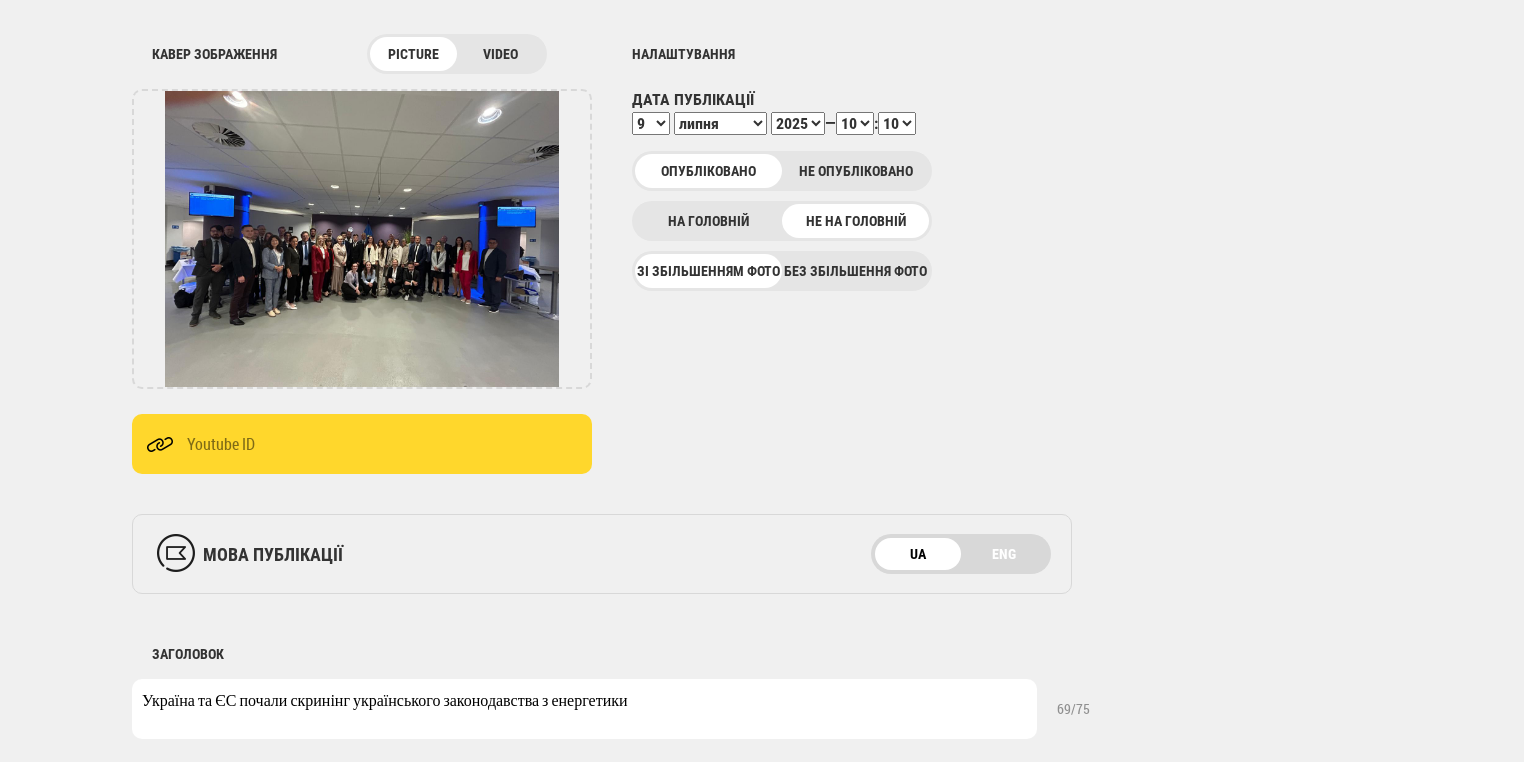 click on "Дата публікації
1
2
3
4
5
6
7
8
9
10
11
12
13
14
15
16
17
18
19
20
21
22
23
24
25
26
27
28
29
30
31
січня
лютого
березня
квітня
травня
червня
липня
серпня
вересня
жовтня
листопада
грудня
2020
2021
2022
2023
2024
2025
2026
2027
2028
2029
2030
—
00
01
02
03
04
05
06
07
08
09
10
11
12
13
14
15
16
17
18
19
20
21
22
23
:
00
01
02
03
04
05
06
07
08
09
10
11
12
13
14
15
16
17
18
19
20
21
22
23
24
25
26
27
28
29
30
31
32
33
34
35
36
37
38
39
40
41
42
43
44
45
46
47
48
49
50
51
52
53
54
55
56
57
58
59" at bounding box center (862, 120) 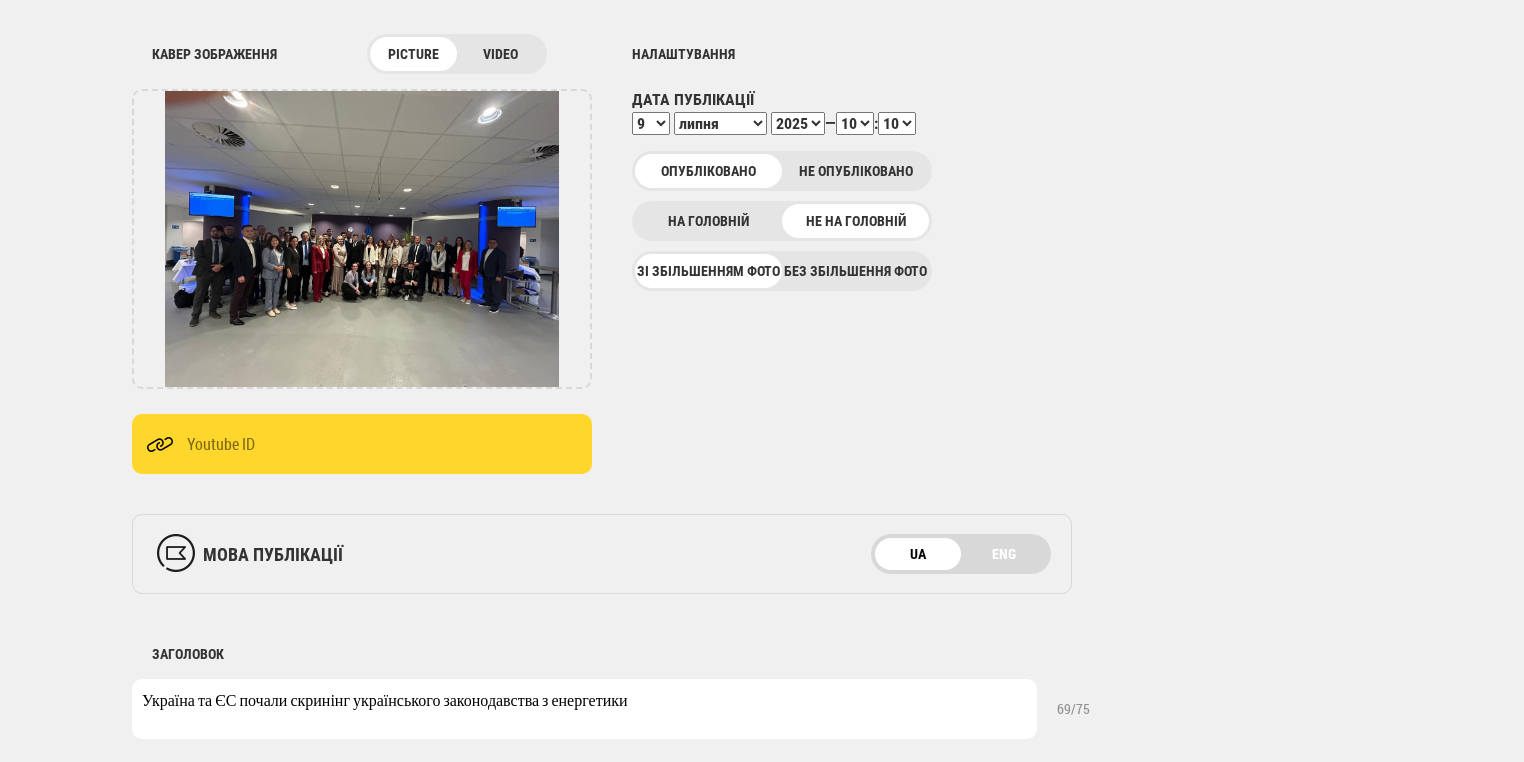 select on "19" 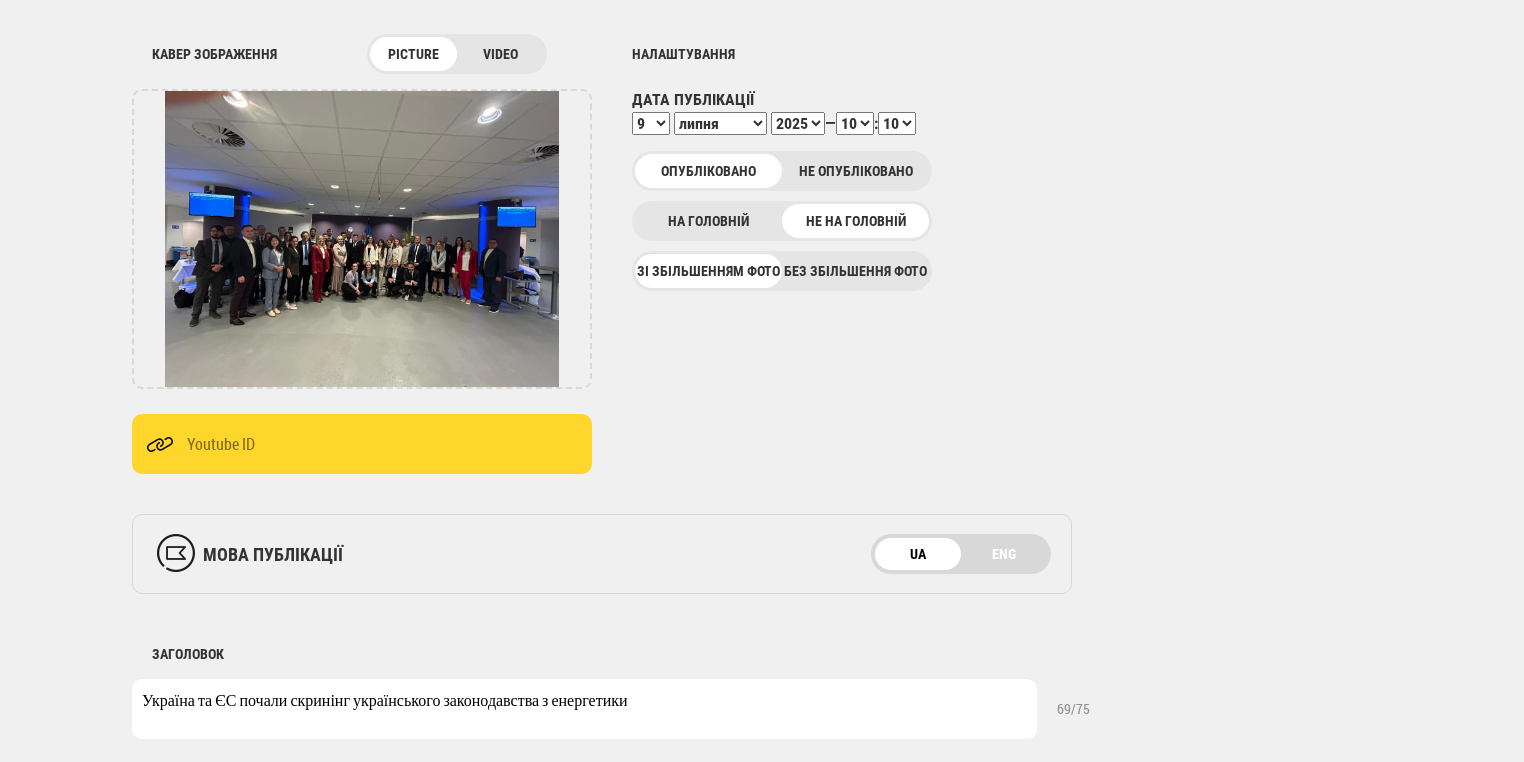 click on "00
01
02
03
04
05
06
07
08
09
10
11
12
13
14
15
16
17
18
19
20
21
22
23
24
25
26
27
28
29
30
31
32
33
34
35
36
37
38
39
40
41
42
43
44
45
46
47
48
49
50
51
52
53
54
55
56
57
58
59" at bounding box center [897, 123] 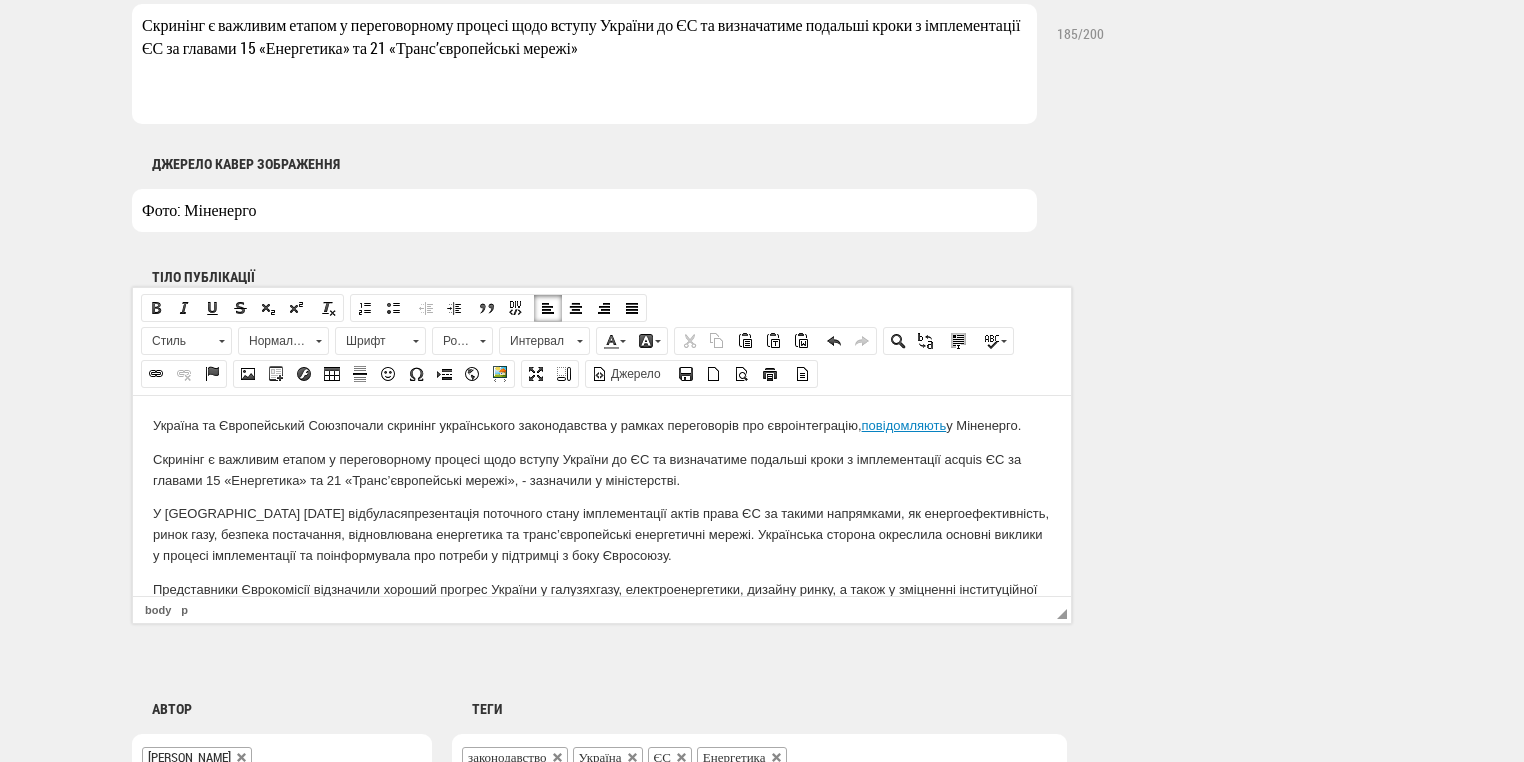 scroll, scrollTop: 175, scrollLeft: 0, axis: vertical 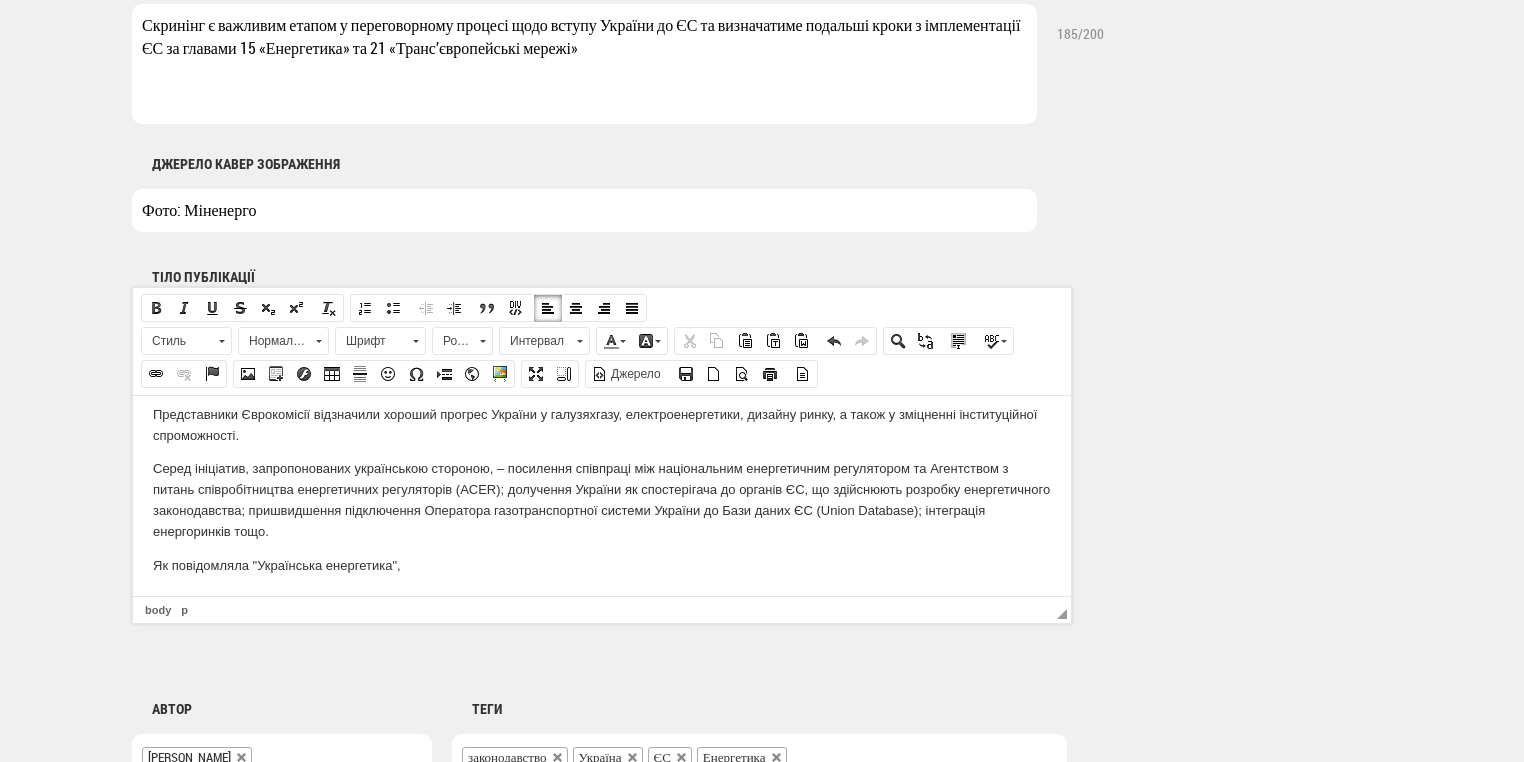 click on "Як повідомляла "Українська енергетика"," at bounding box center (602, 565) 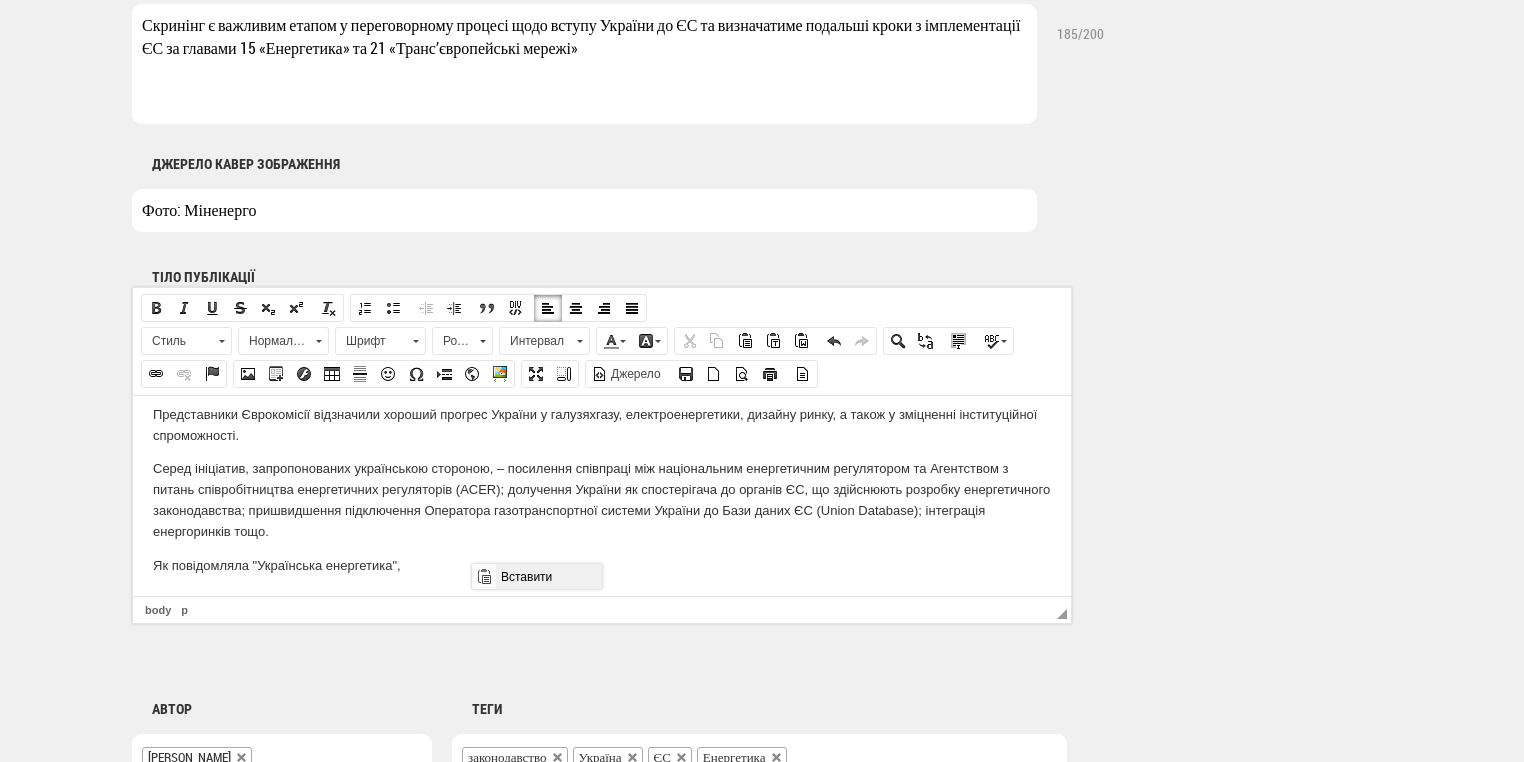 click on "Вставити" at bounding box center (548, 576) 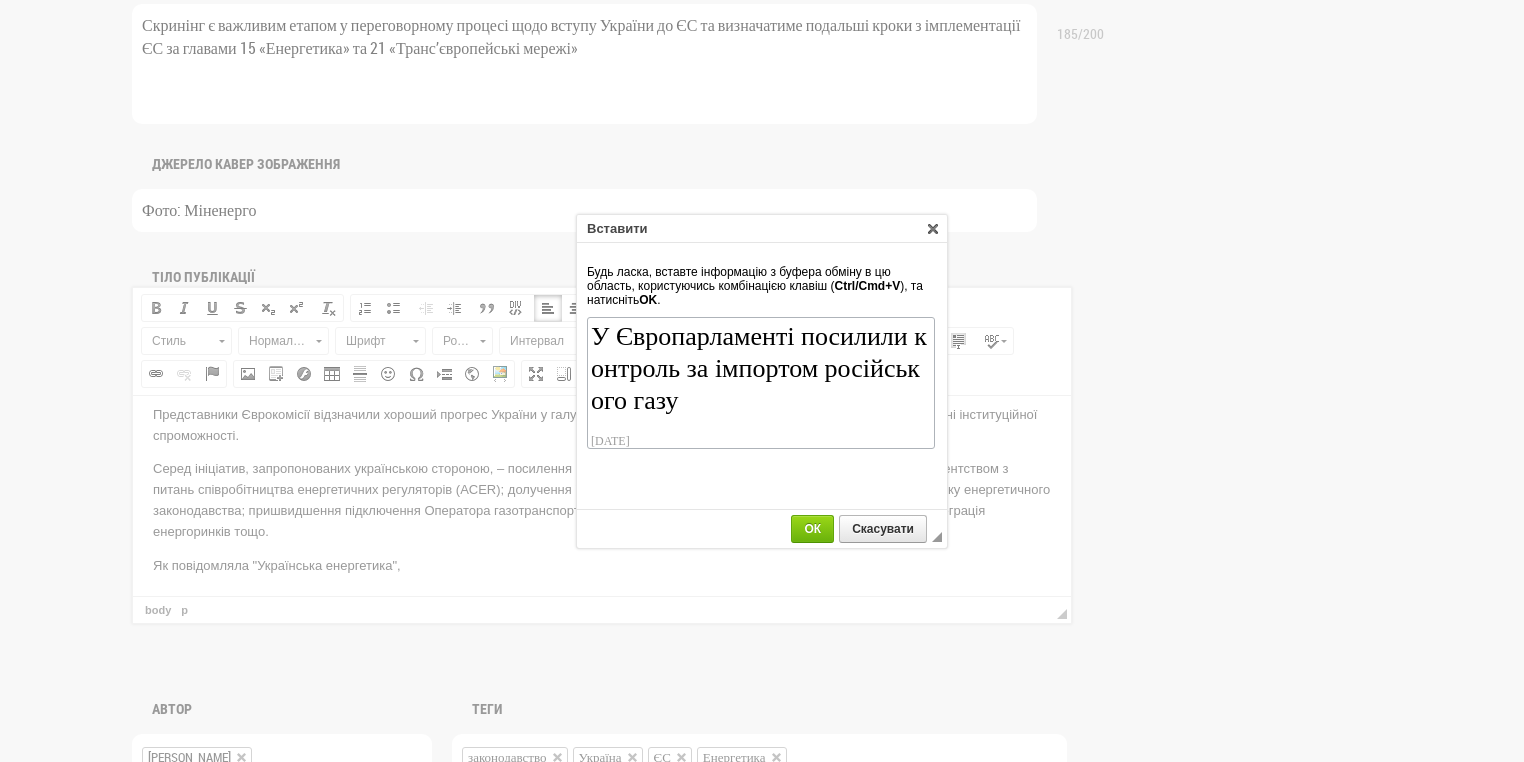 scroll, scrollTop: 134, scrollLeft: 0, axis: vertical 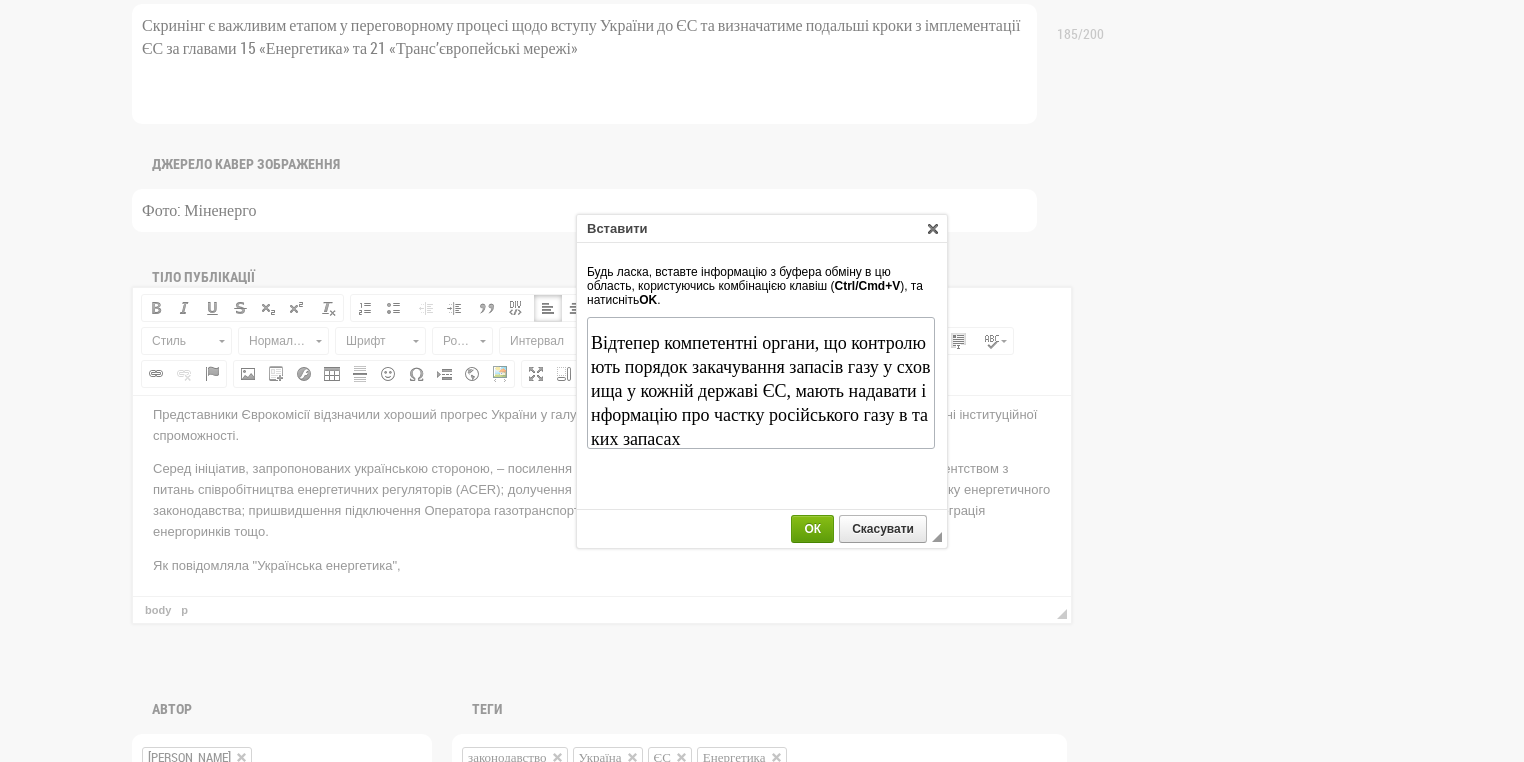 click on "ОК" at bounding box center [812, 529] 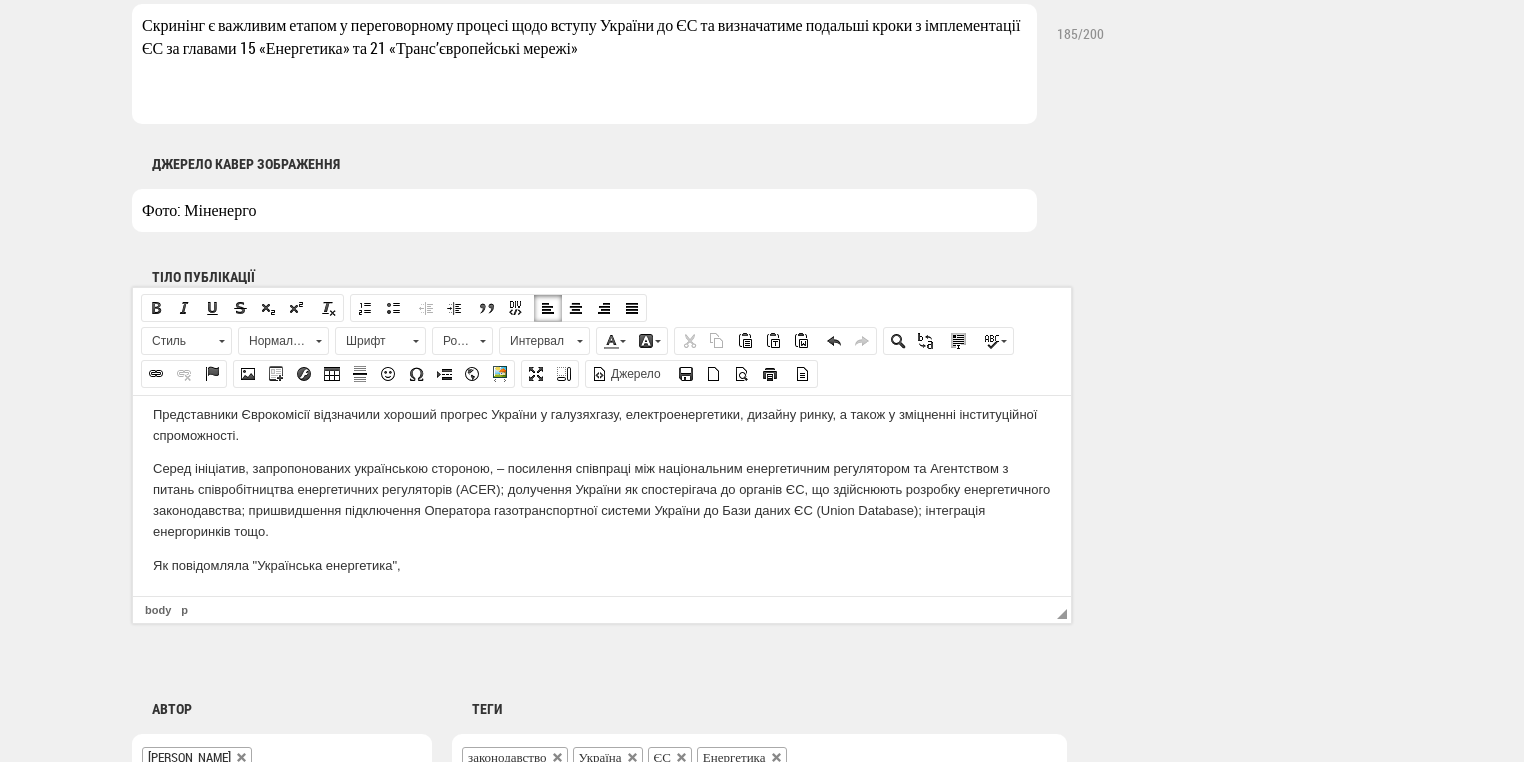scroll, scrollTop: 293, scrollLeft: 0, axis: vertical 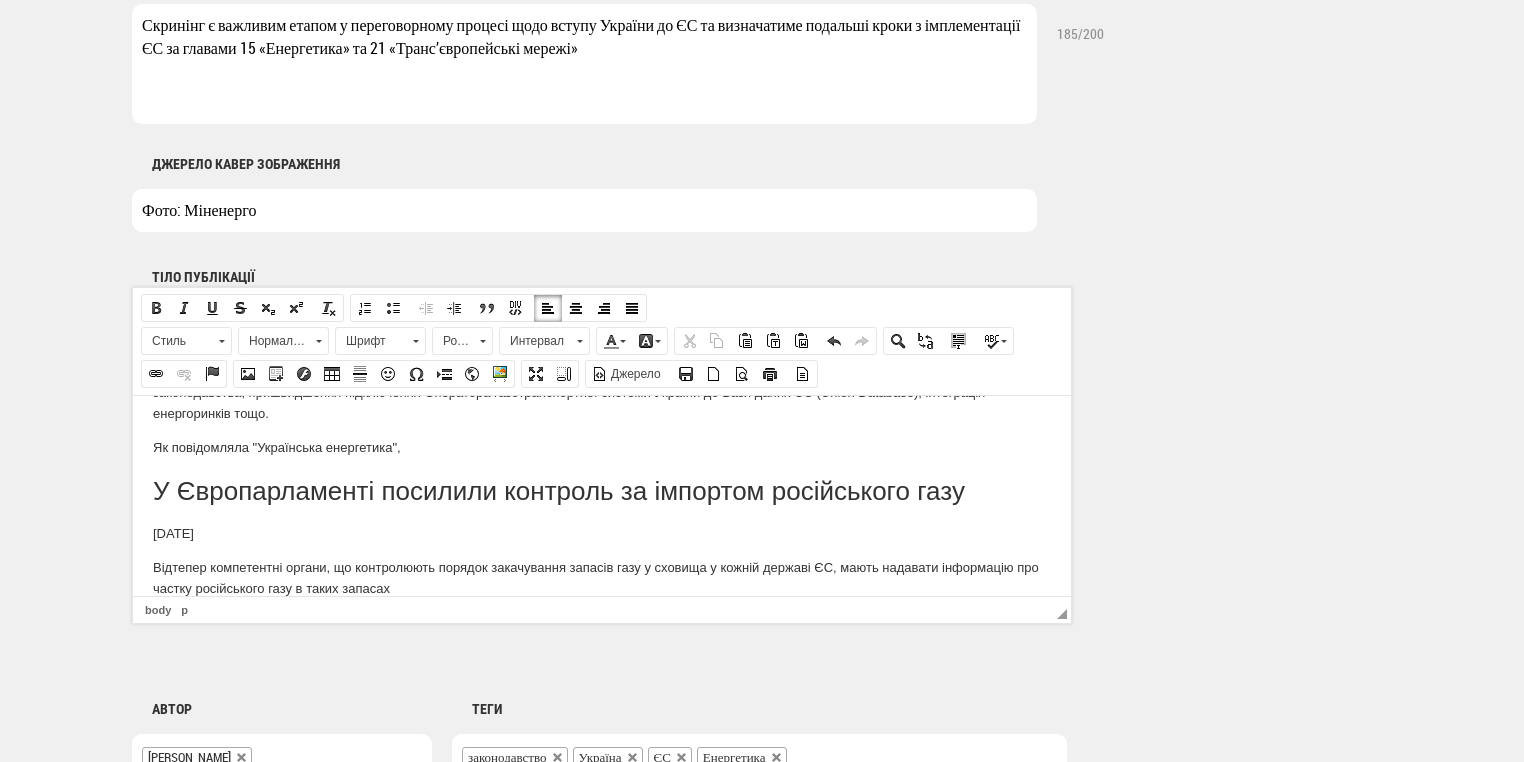 click on "Як повідомляла "Українська енергетика"," at bounding box center (602, 447) 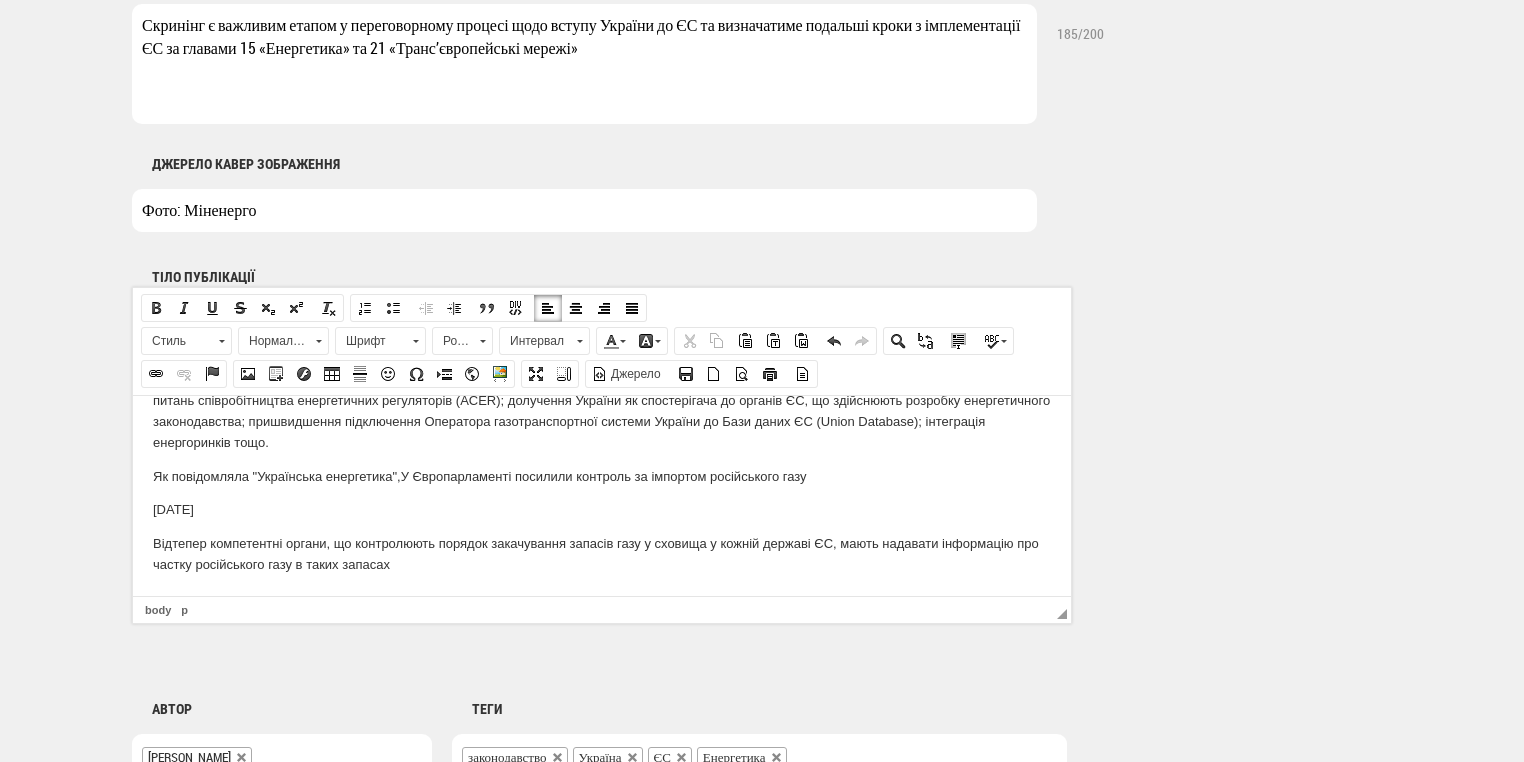 scroll, scrollTop: 264, scrollLeft: 0, axis: vertical 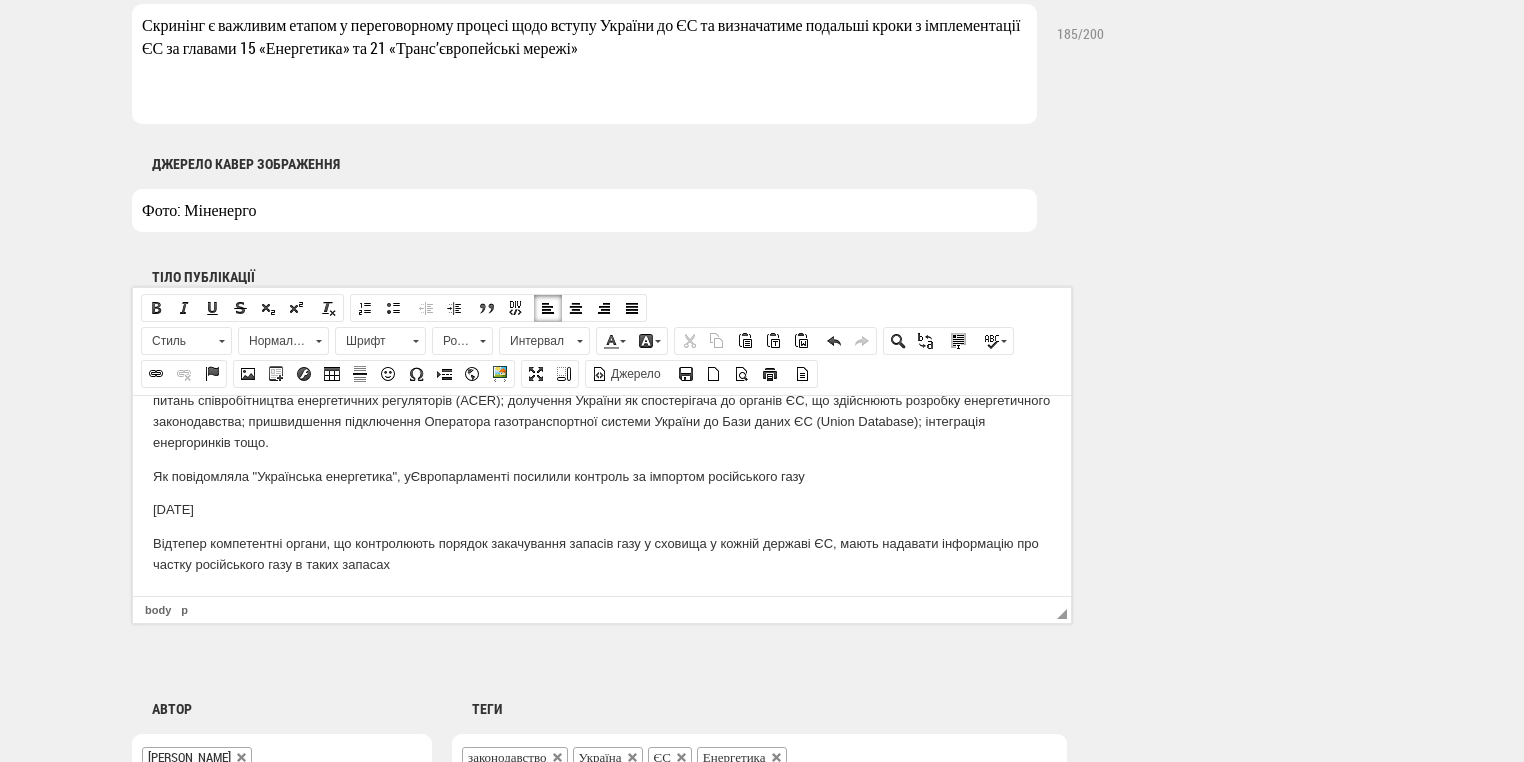 click on "Як повідомляла "Українська енергетика", у  Європарламенті посилили контроль за імпортом російського газу" at bounding box center [602, 476] 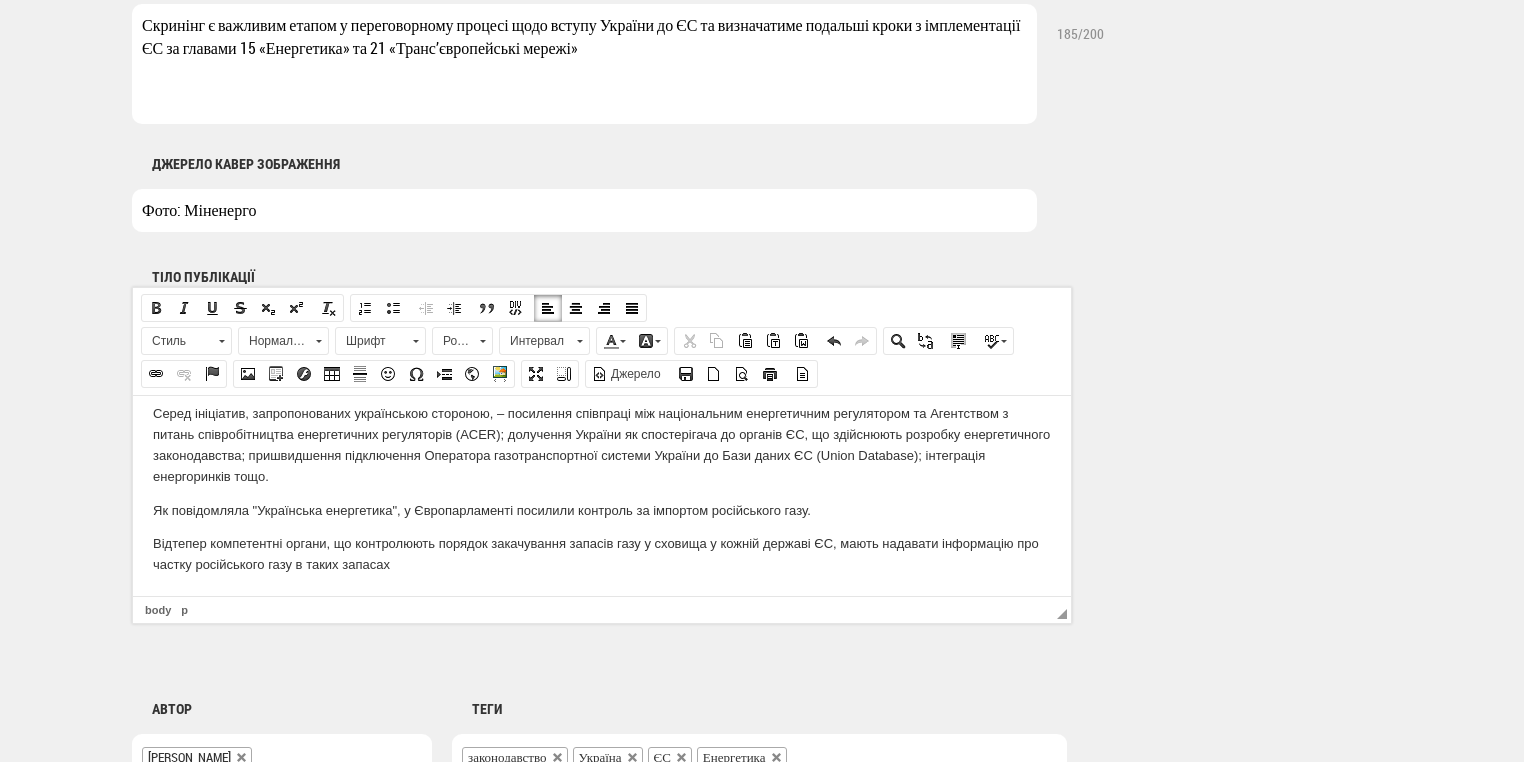 scroll, scrollTop: 216, scrollLeft: 0, axis: vertical 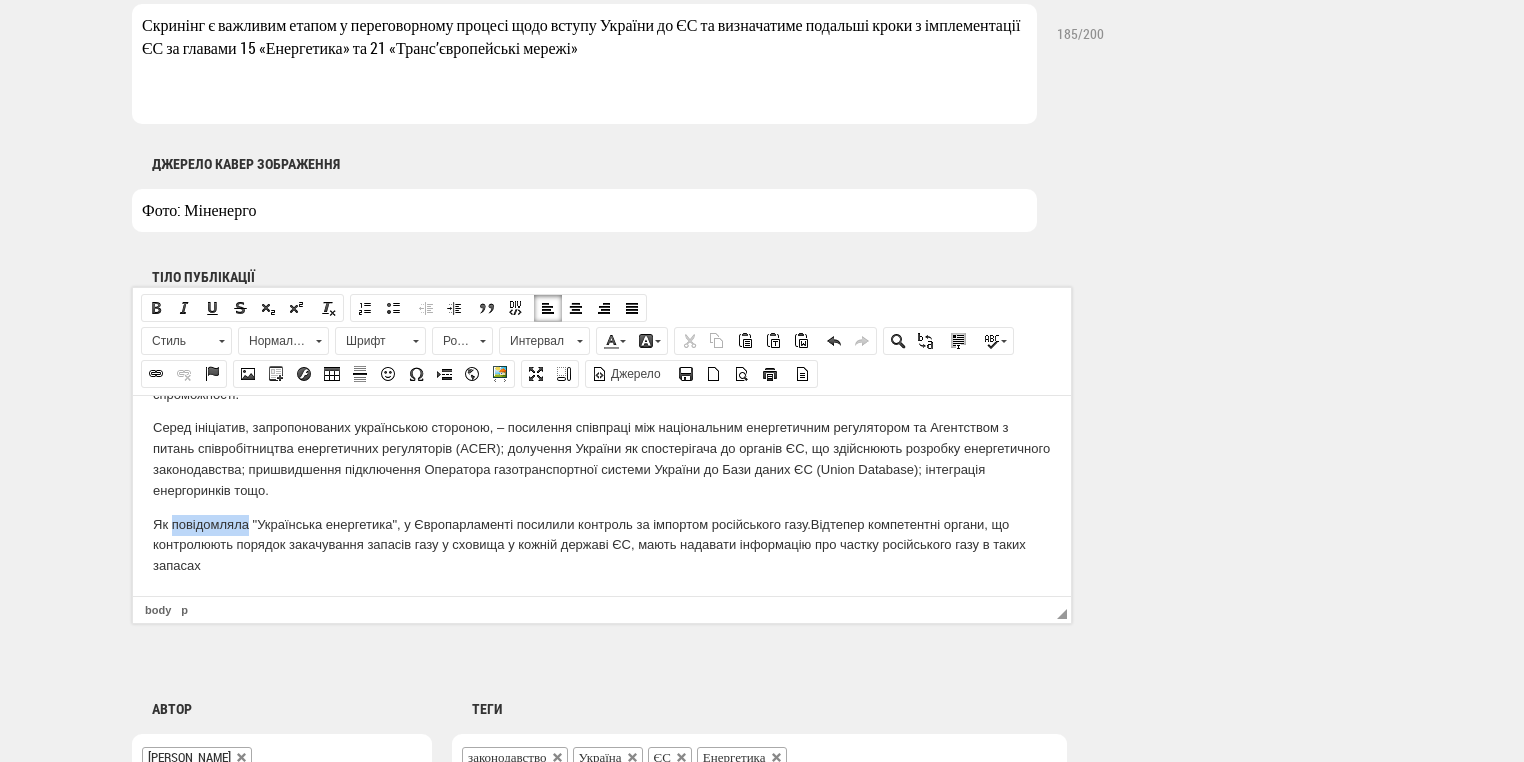 drag, startPoint x: 172, startPoint y: 520, endPoint x: 250, endPoint y: 520, distance: 78 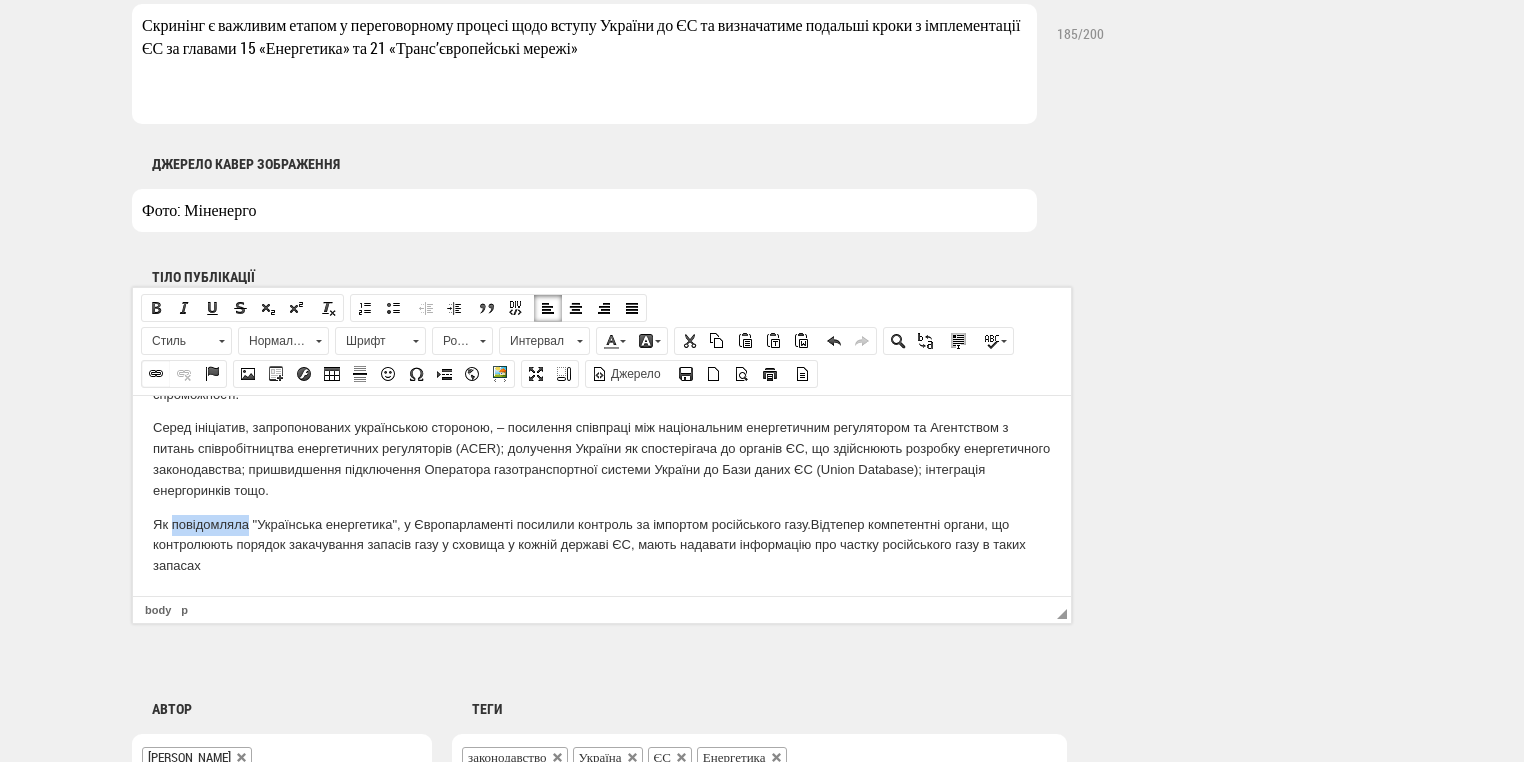 click at bounding box center (156, 374) 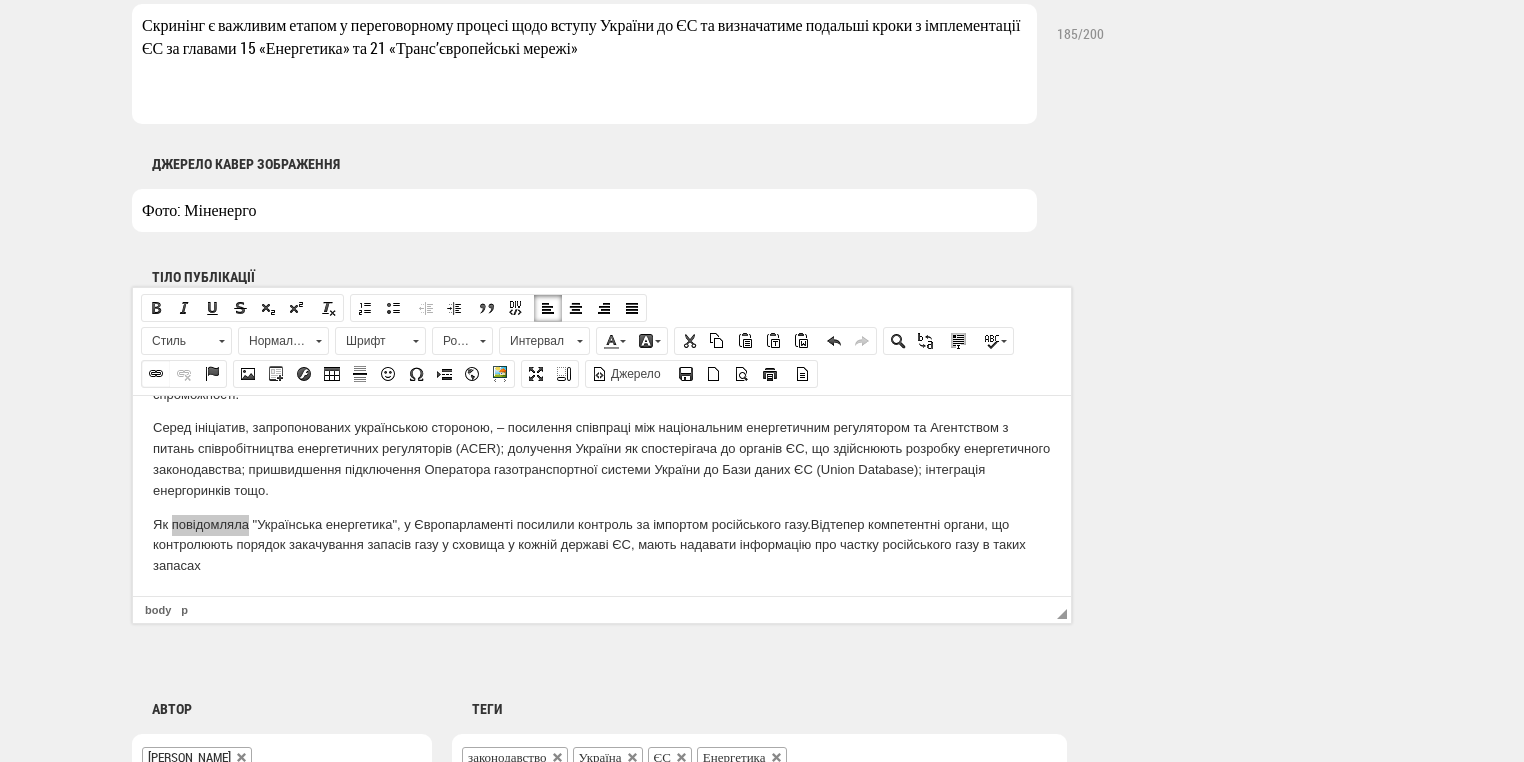 select on "http://" 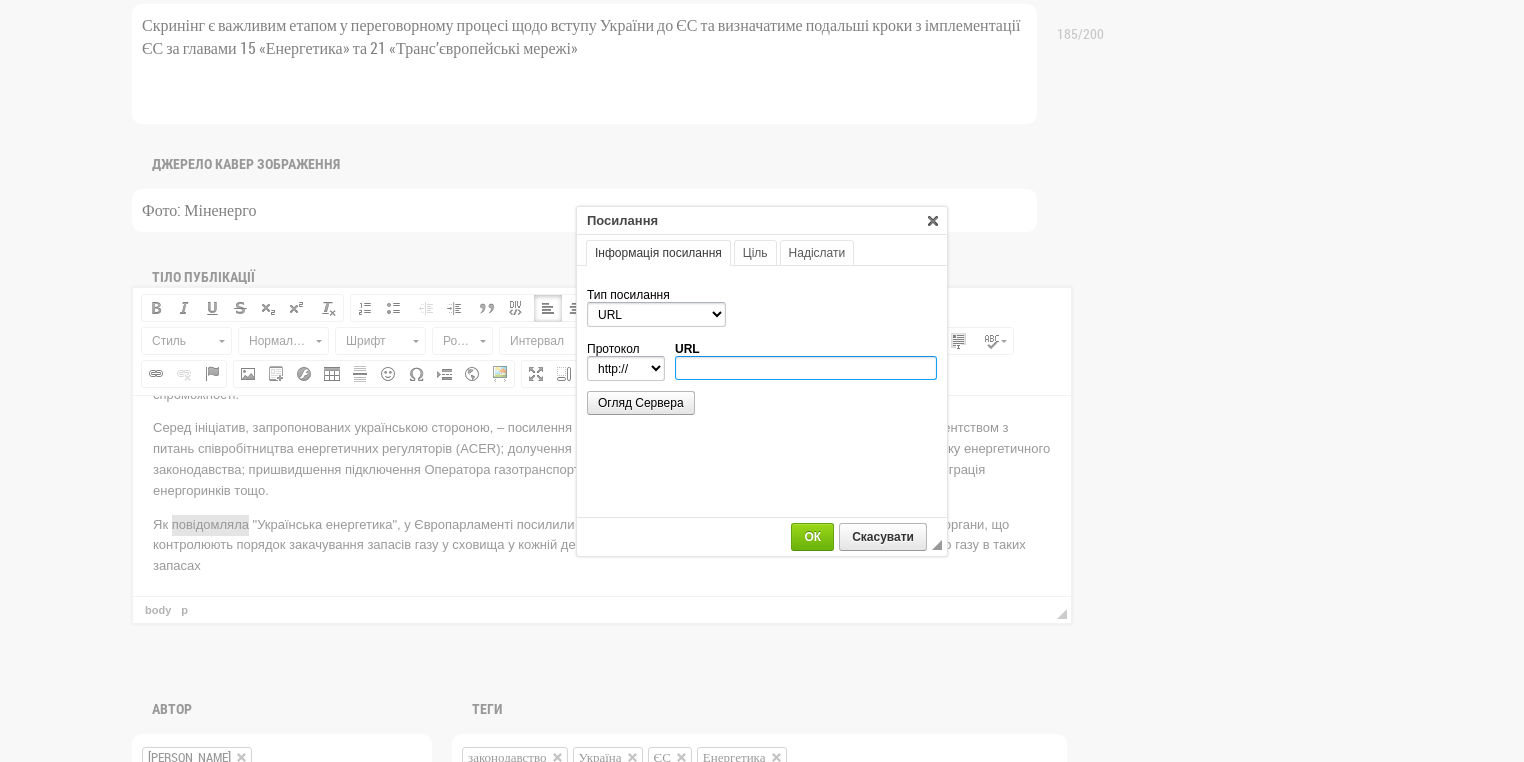 click on "URL" at bounding box center (806, 368) 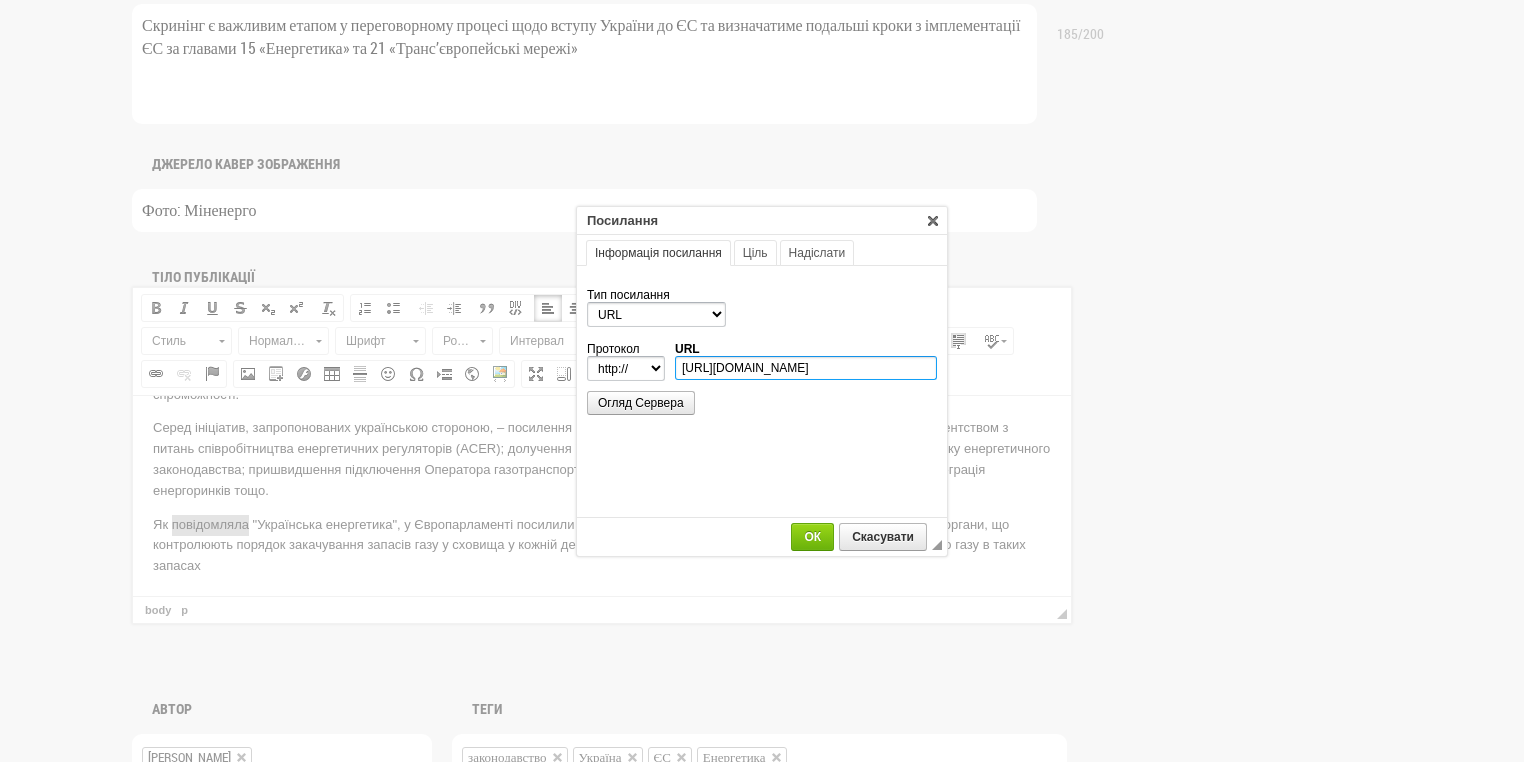 scroll, scrollTop: 0, scrollLeft: 253, axis: horizontal 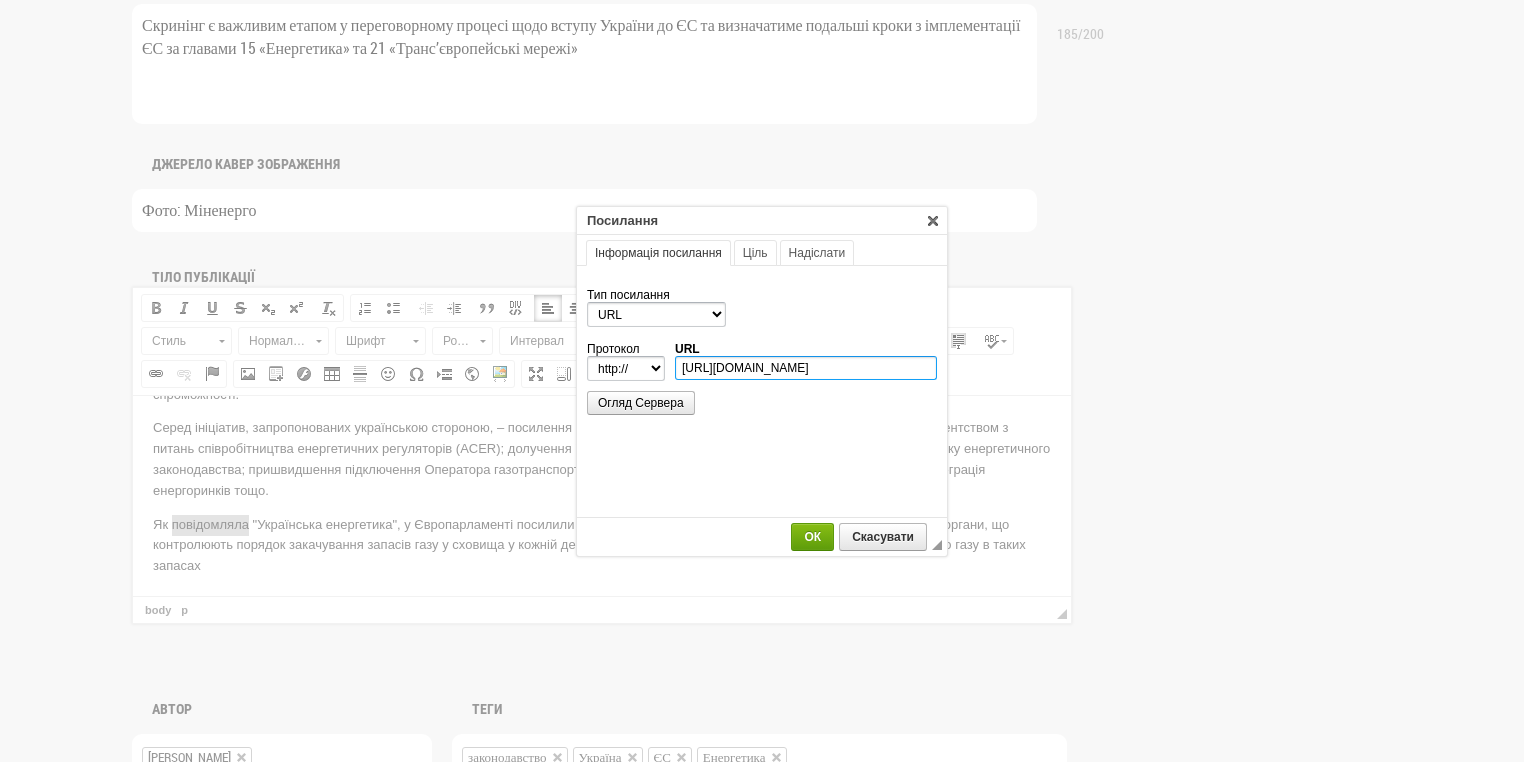 type on "https://ua-energy.org/uk/posts/u-yevroparlamenti-posylyly-kontrol-za-importom-rosiiskoho-hazu" 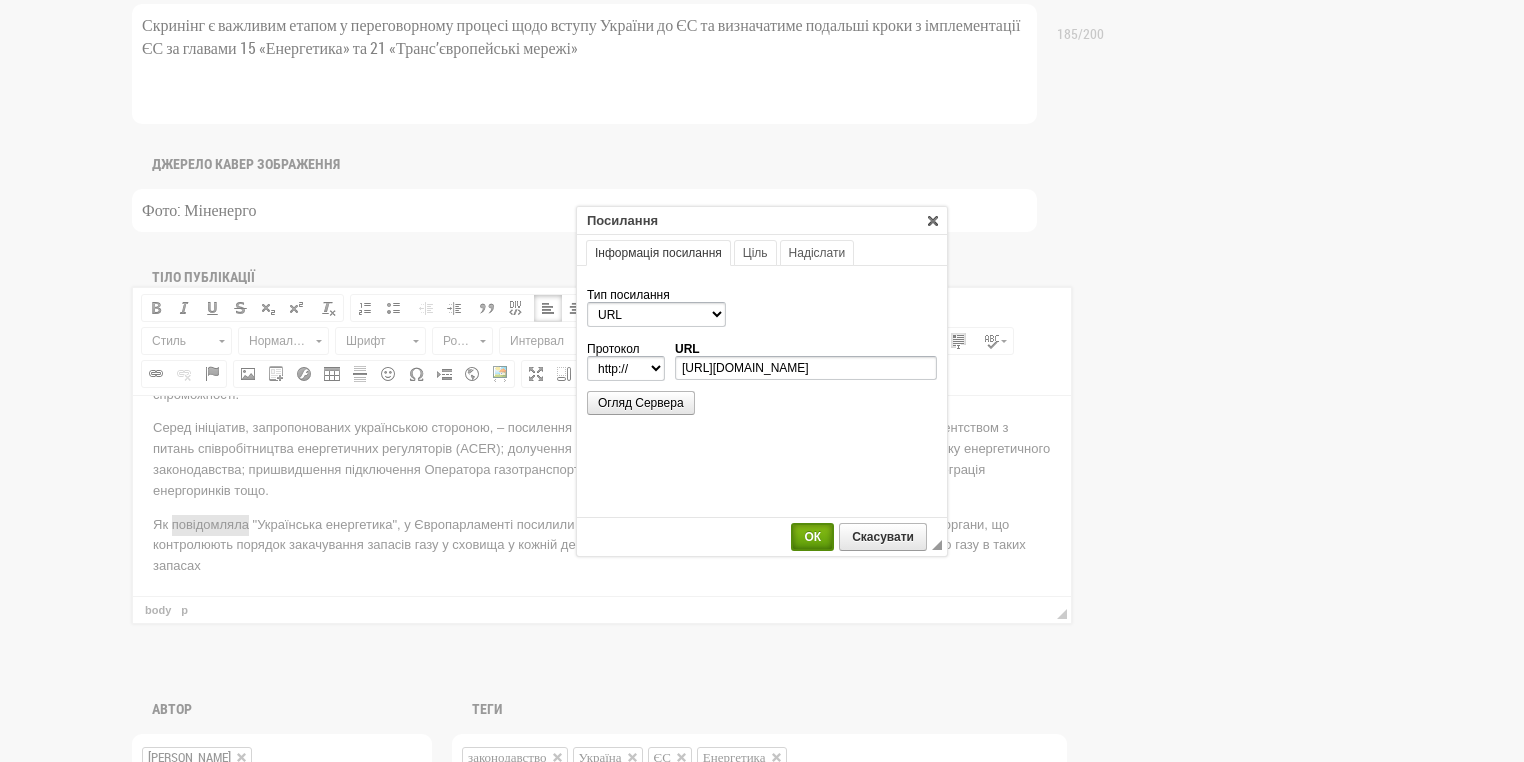 select on "https://" 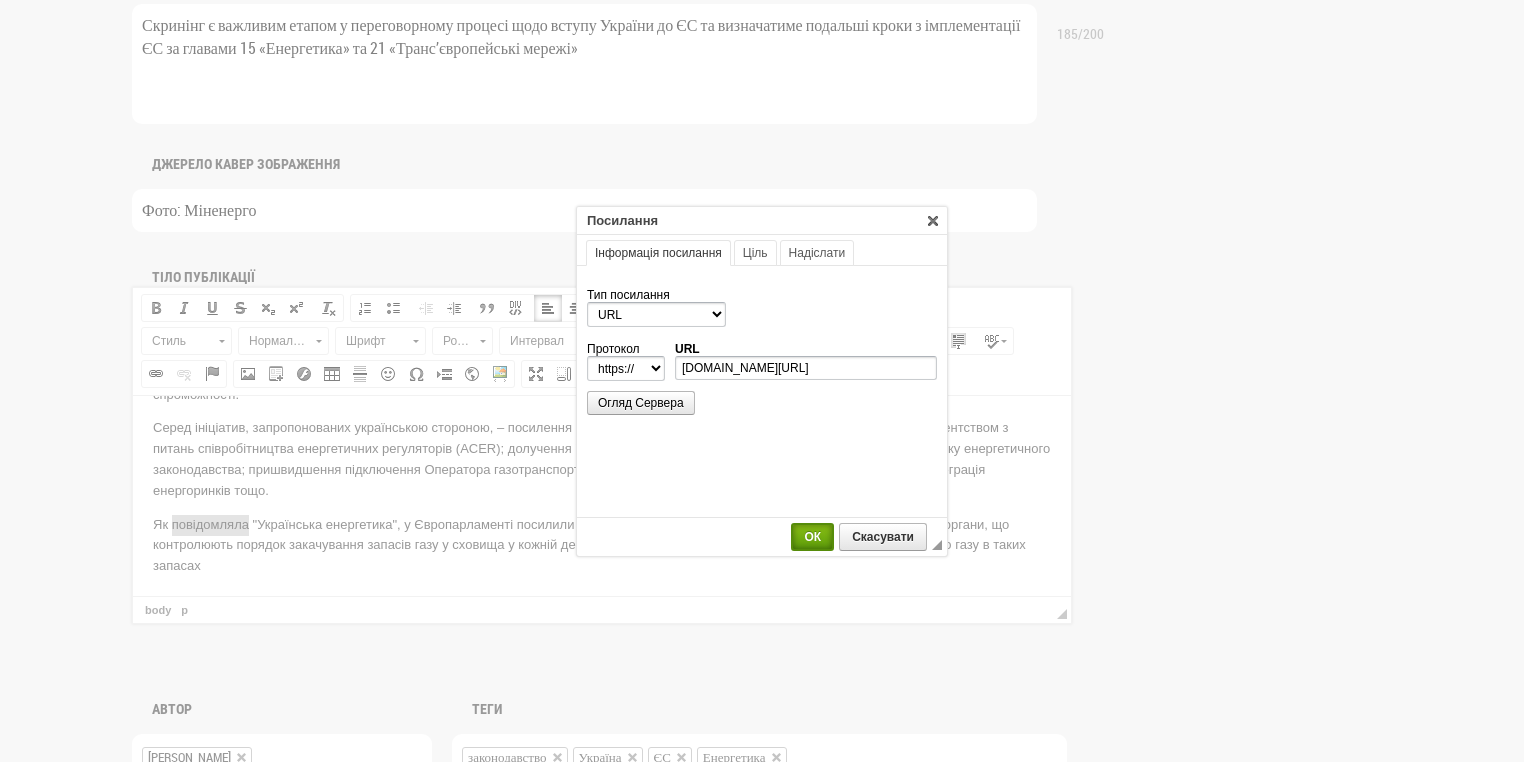 scroll, scrollTop: 0, scrollLeft: 0, axis: both 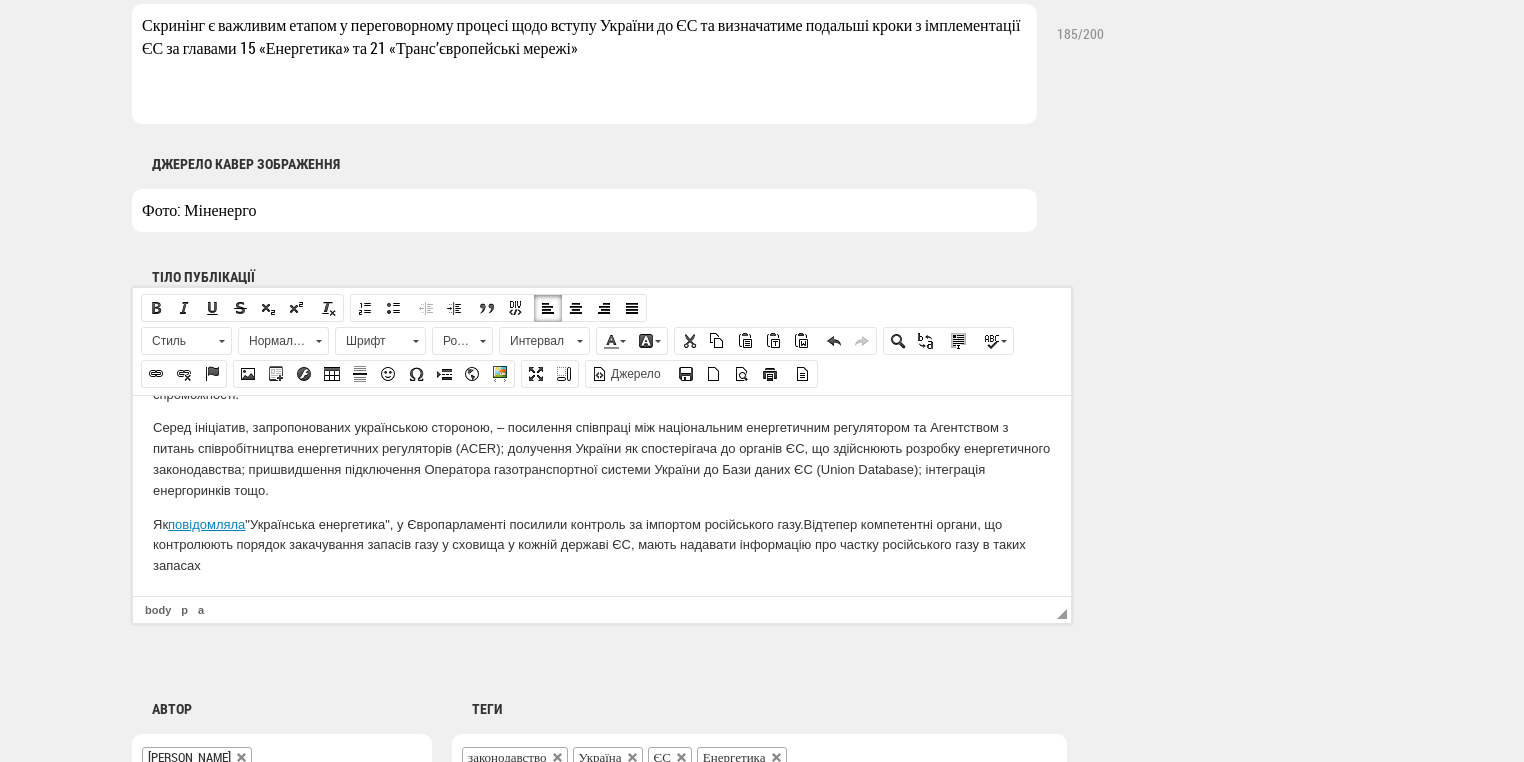 click on "Як  повідомляла  "Українська енергетика", у Європарламенті посилили контроль за імпортом російського газу.  Відтепер компетентні органи, що контролюють порядок закачування запасів газу у сховища у кожній державі ЄС, мають надавати інформацію про частку російського газу в таких запасах" at bounding box center [602, 545] 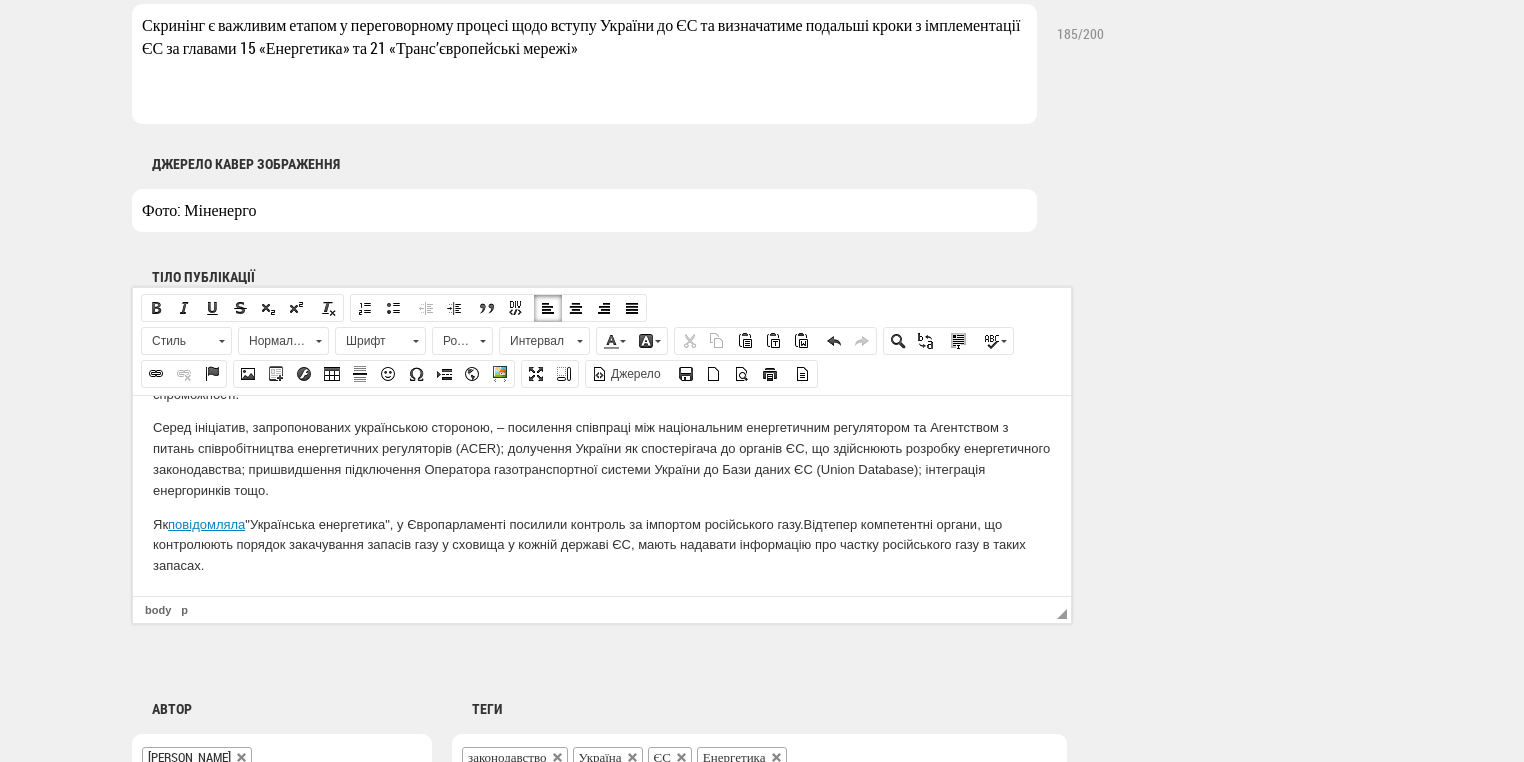scroll, scrollTop: 227, scrollLeft: 0, axis: vertical 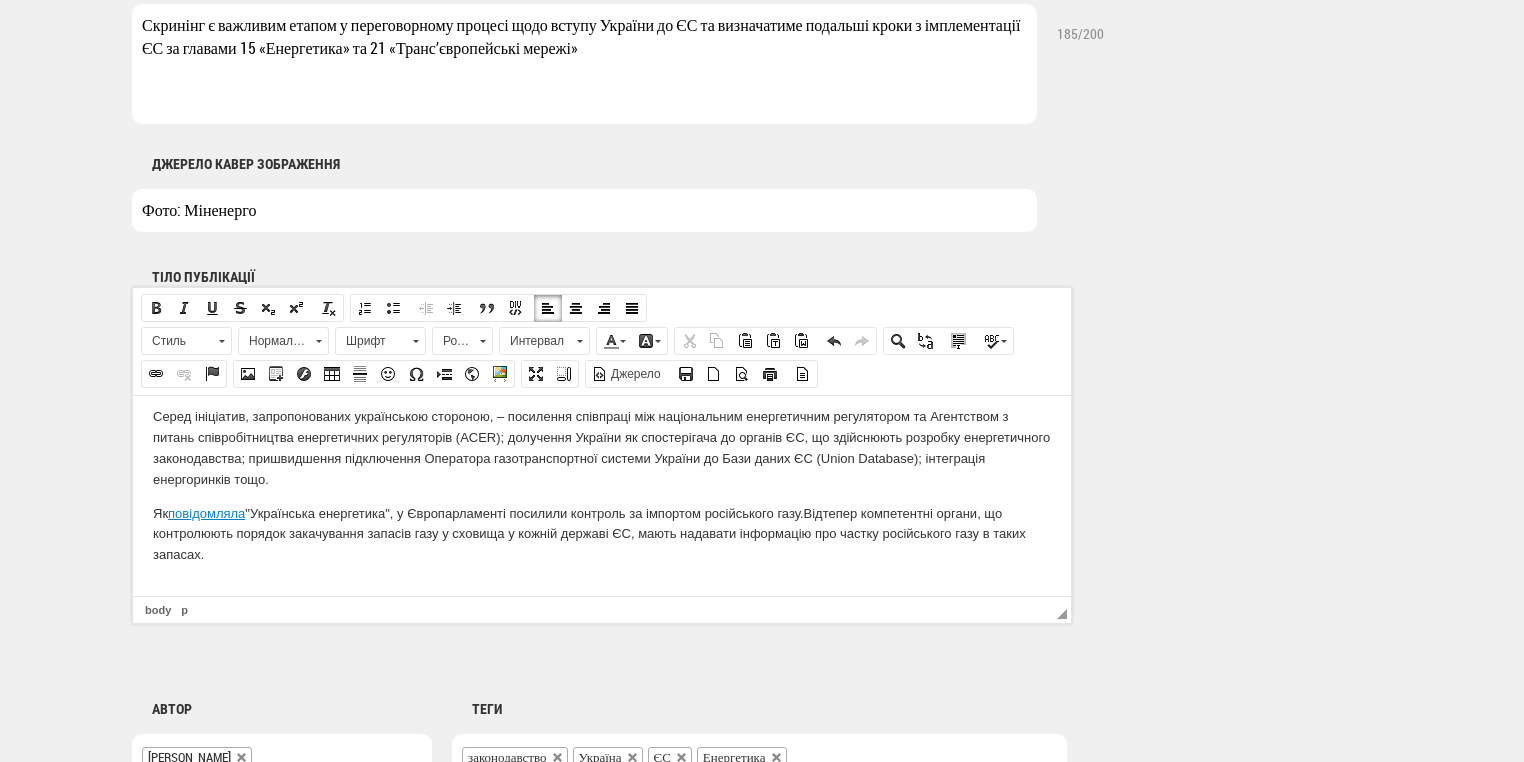 click at bounding box center (602, 588) 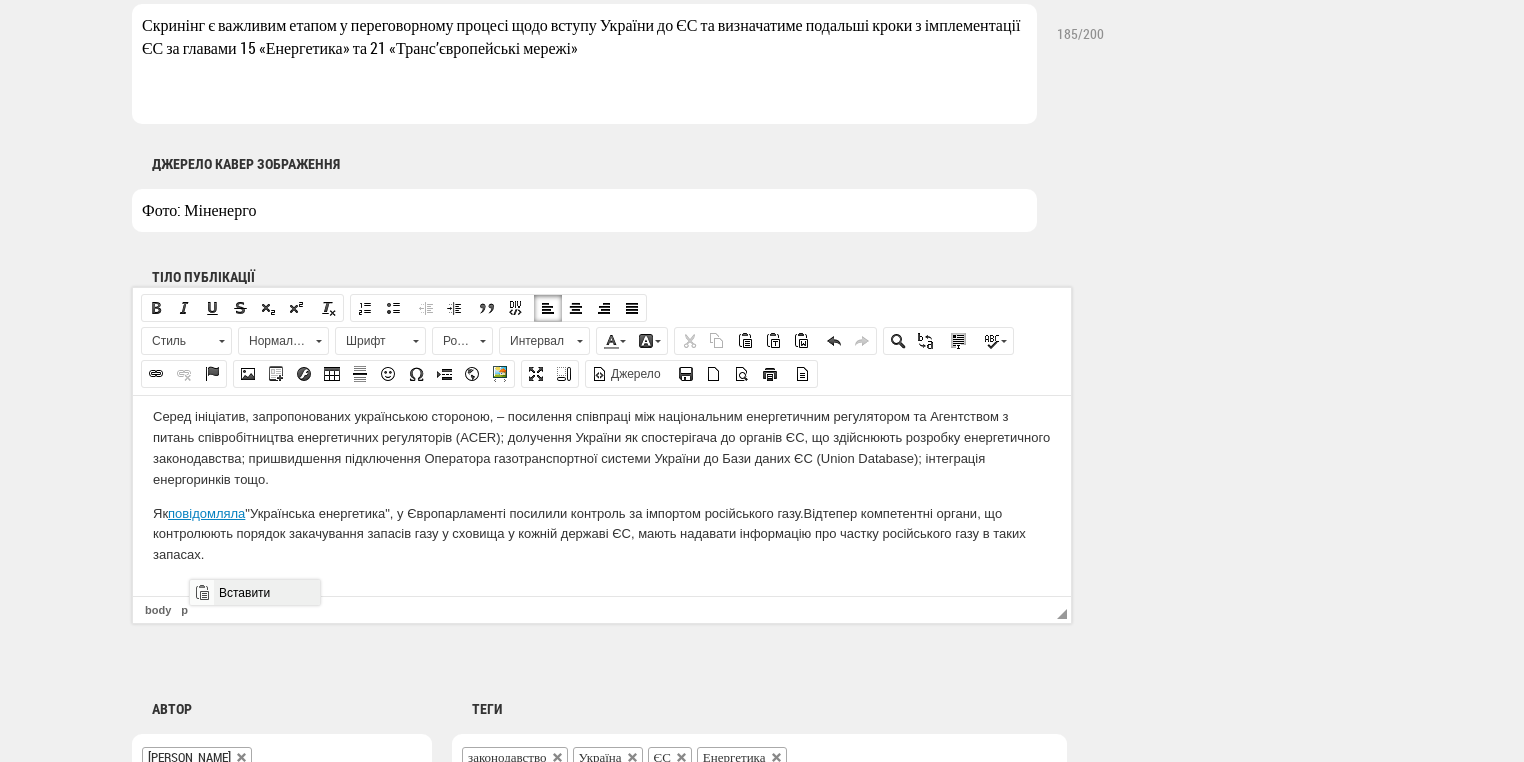 click on "Вставити" at bounding box center [266, 592] 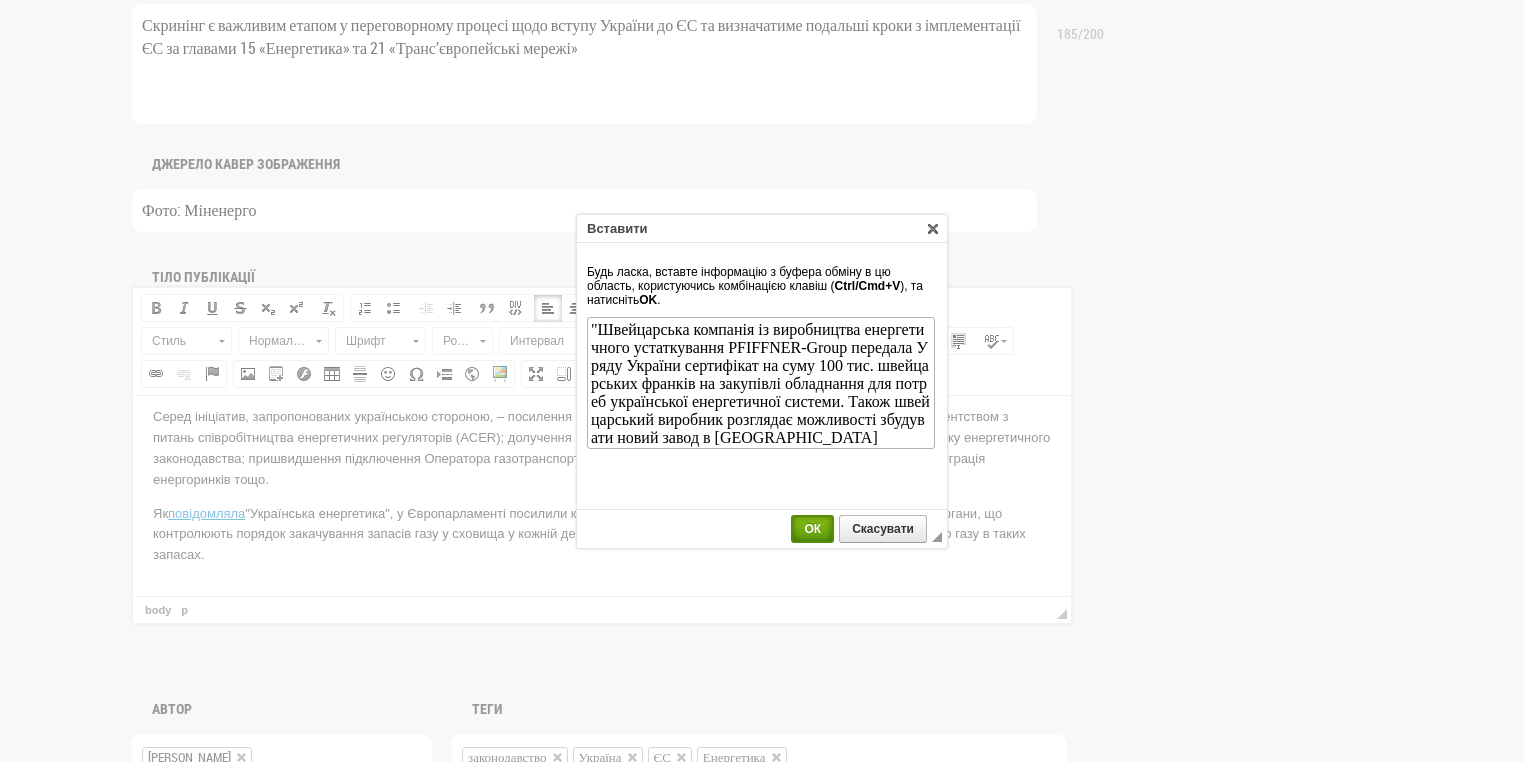 click on "ОК" at bounding box center (812, 529) 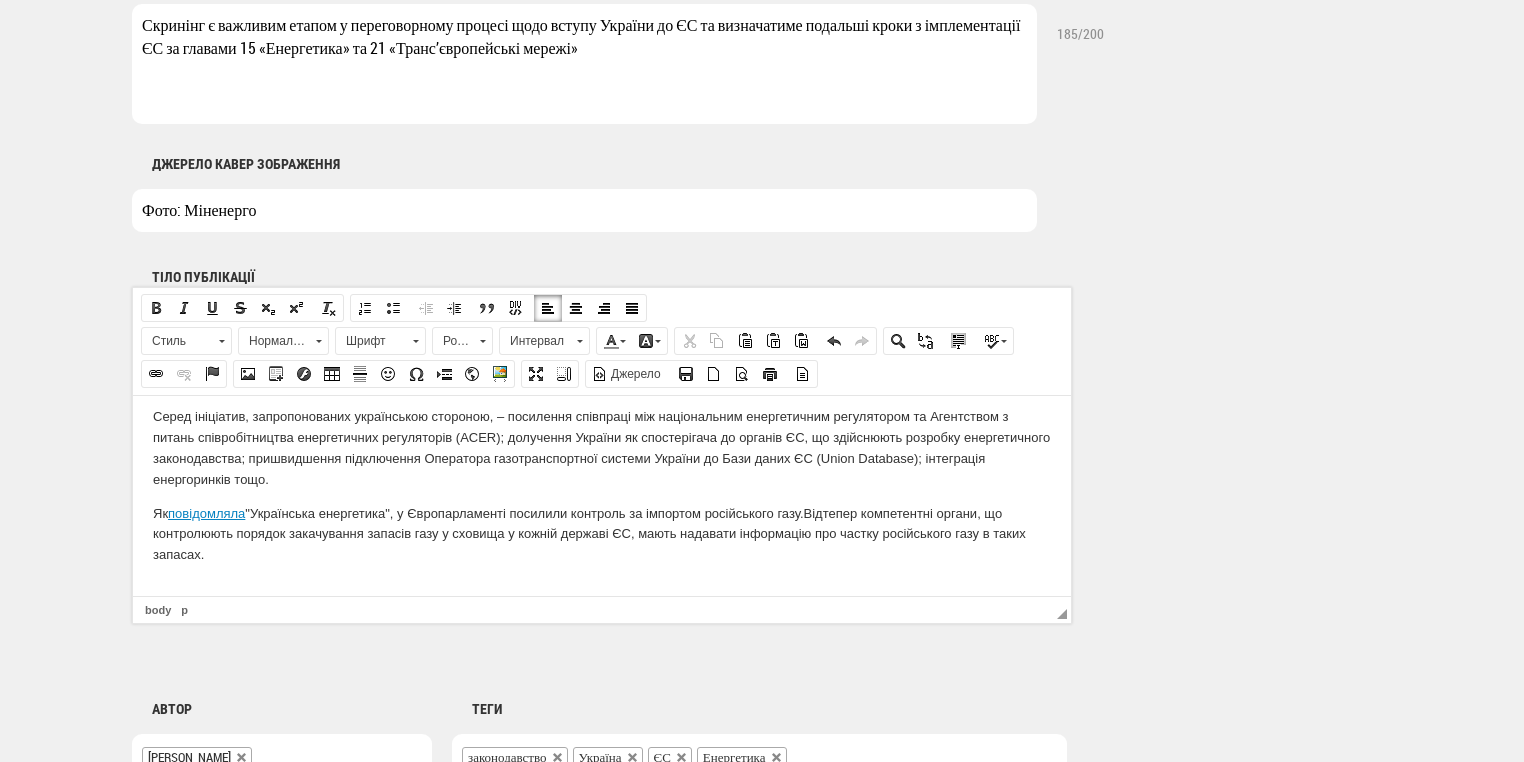 scroll, scrollTop: 0, scrollLeft: 0, axis: both 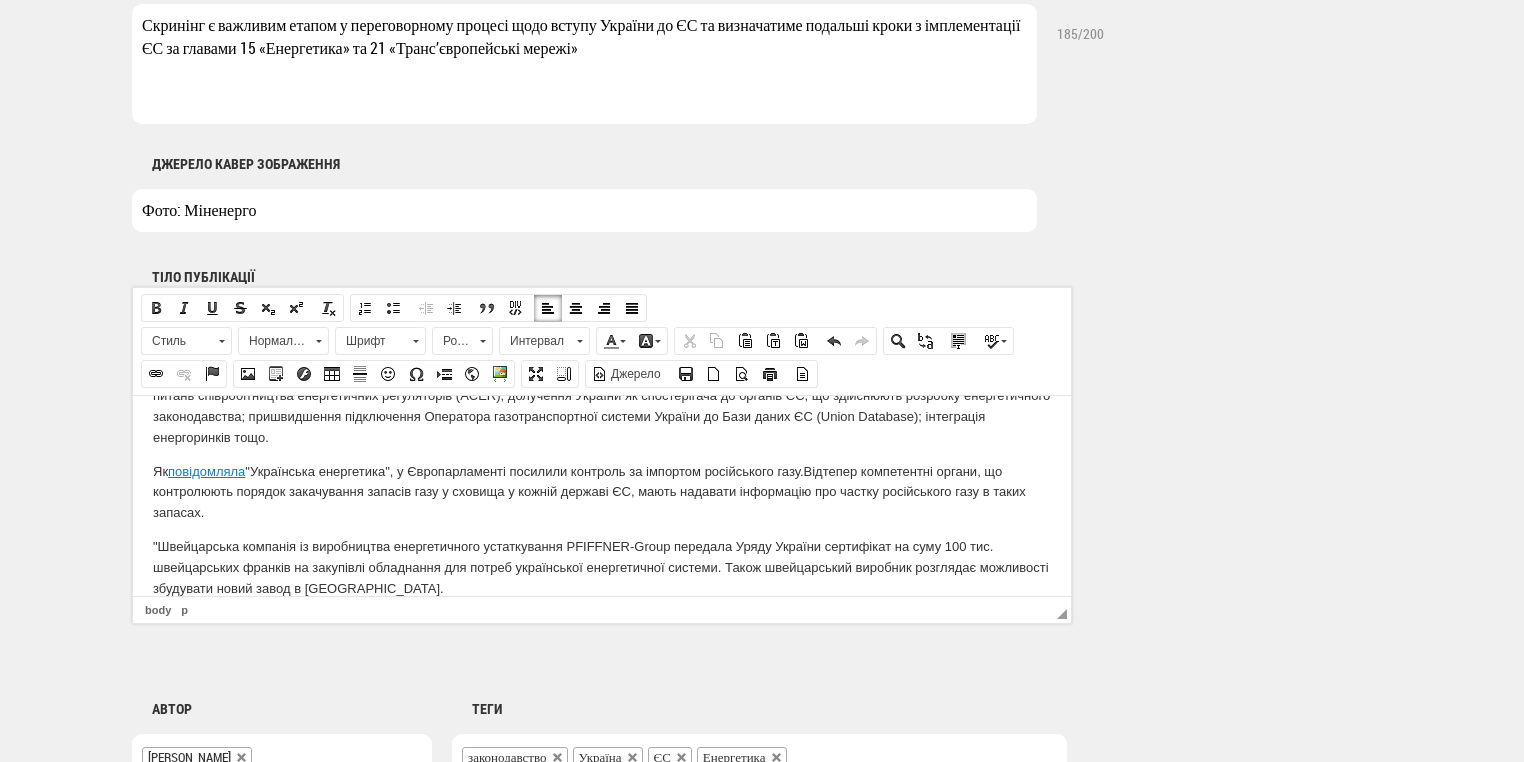 click on ""Швейцарська компанія із виробництва енергетичного устаткування PFIFFNER-Group передала Уряду України сертифікат на суму 100 тис. швейцарських франків на закупівлі обладнання для потреб української енергетичної системи. Також швейцарський виробник розглядає можливості збудувати новий завод в Україні." at bounding box center (602, 567) 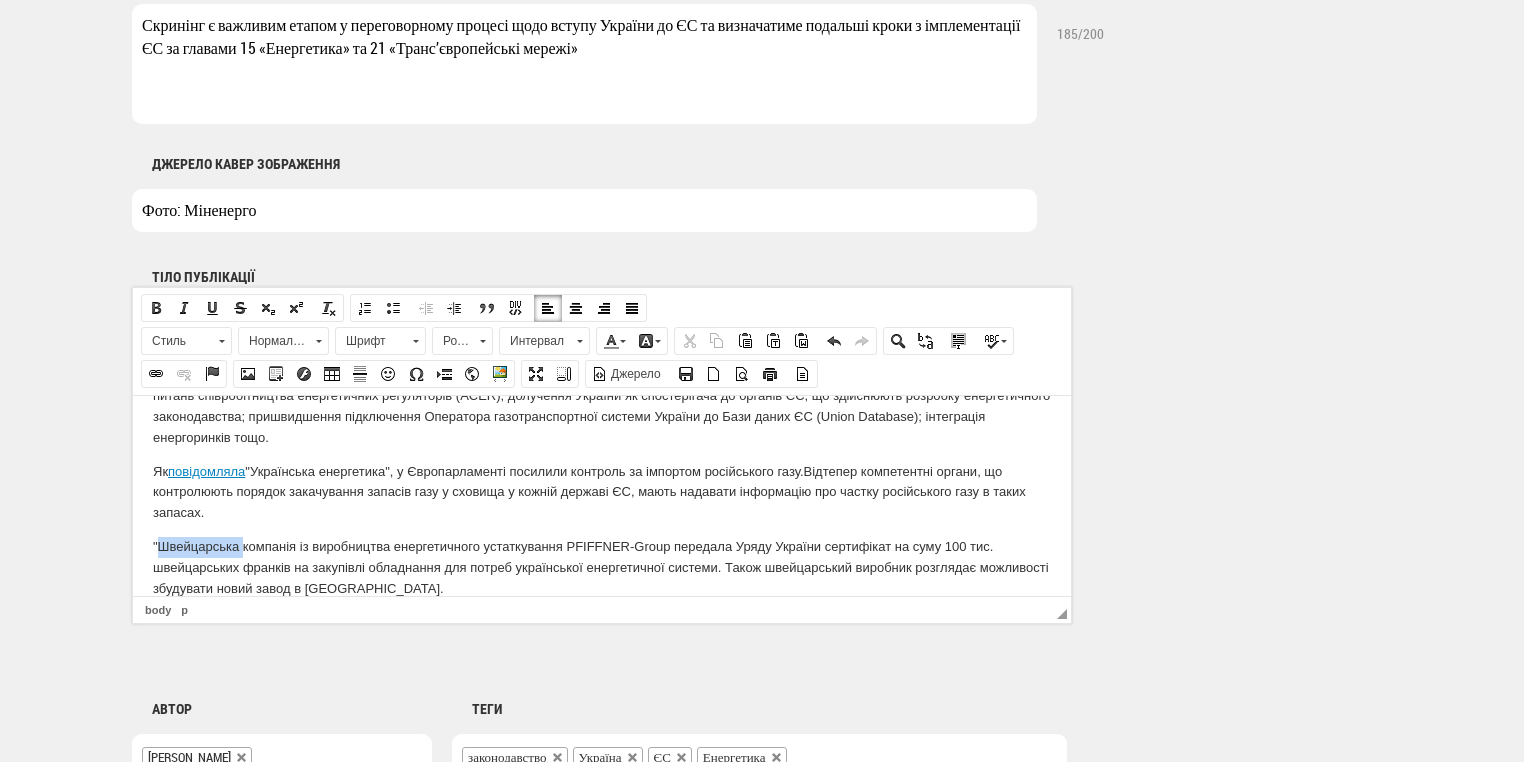 click on ""Швейцарська компанія із виробництва енергетичного устаткування PFIFFNER-Group передала Уряду України сертифікат на суму 100 тис. швейцарських франків на закупівлі обладнання для потреб української енергетичної системи. Також швейцарський виробник розглядає можливості збудувати новий завод в Україні." at bounding box center [602, 567] 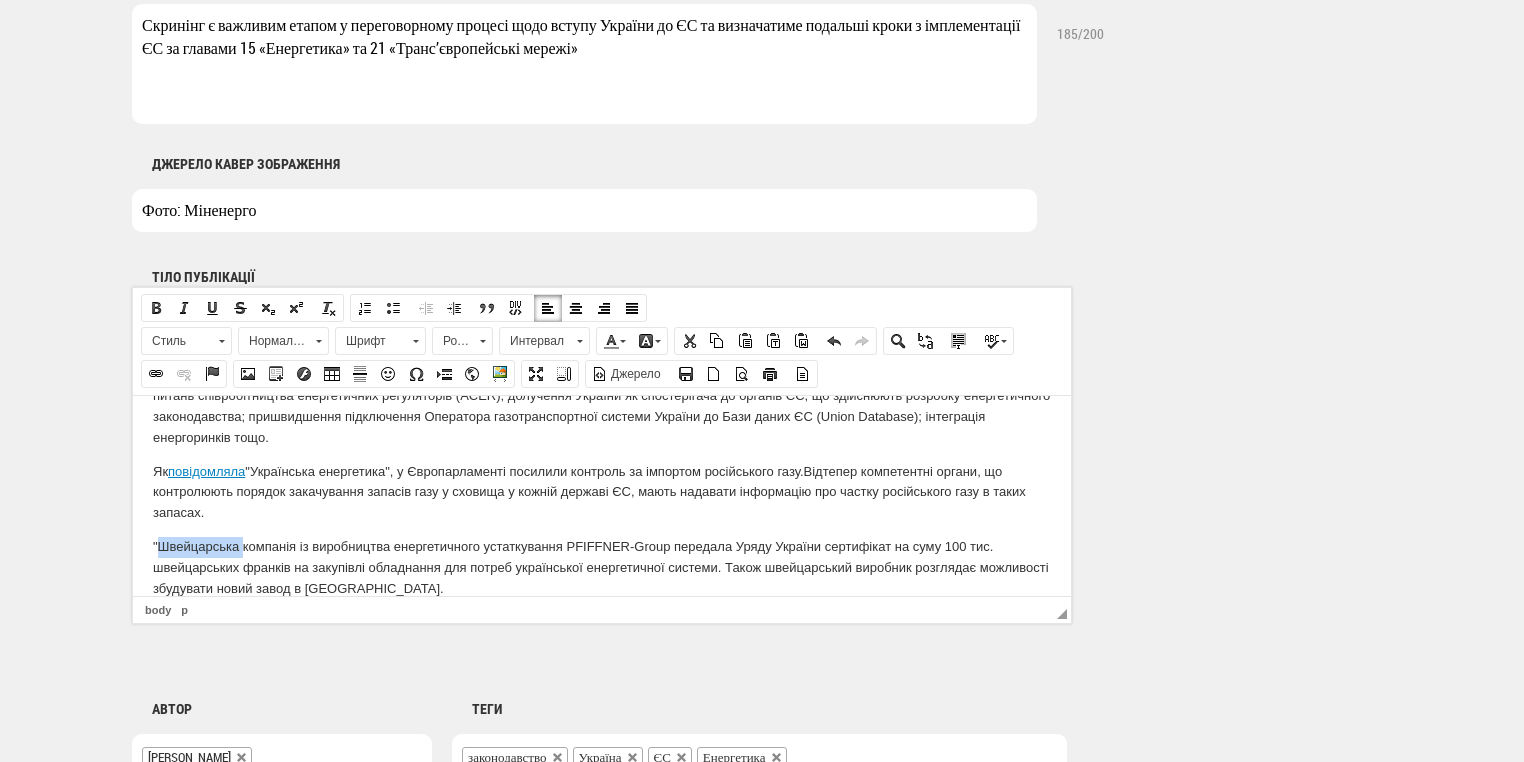 click on ""Швейцарська компанія із виробництва енергетичного устаткування PFIFFNER-Group передала Уряду України сертифікат на суму 100 тис. швейцарських франків на закупівлі обладнання для потреб української енергетичної системи. Також швейцарський виробник розглядає можливості збудувати новий завод в Україні." at bounding box center [602, 567] 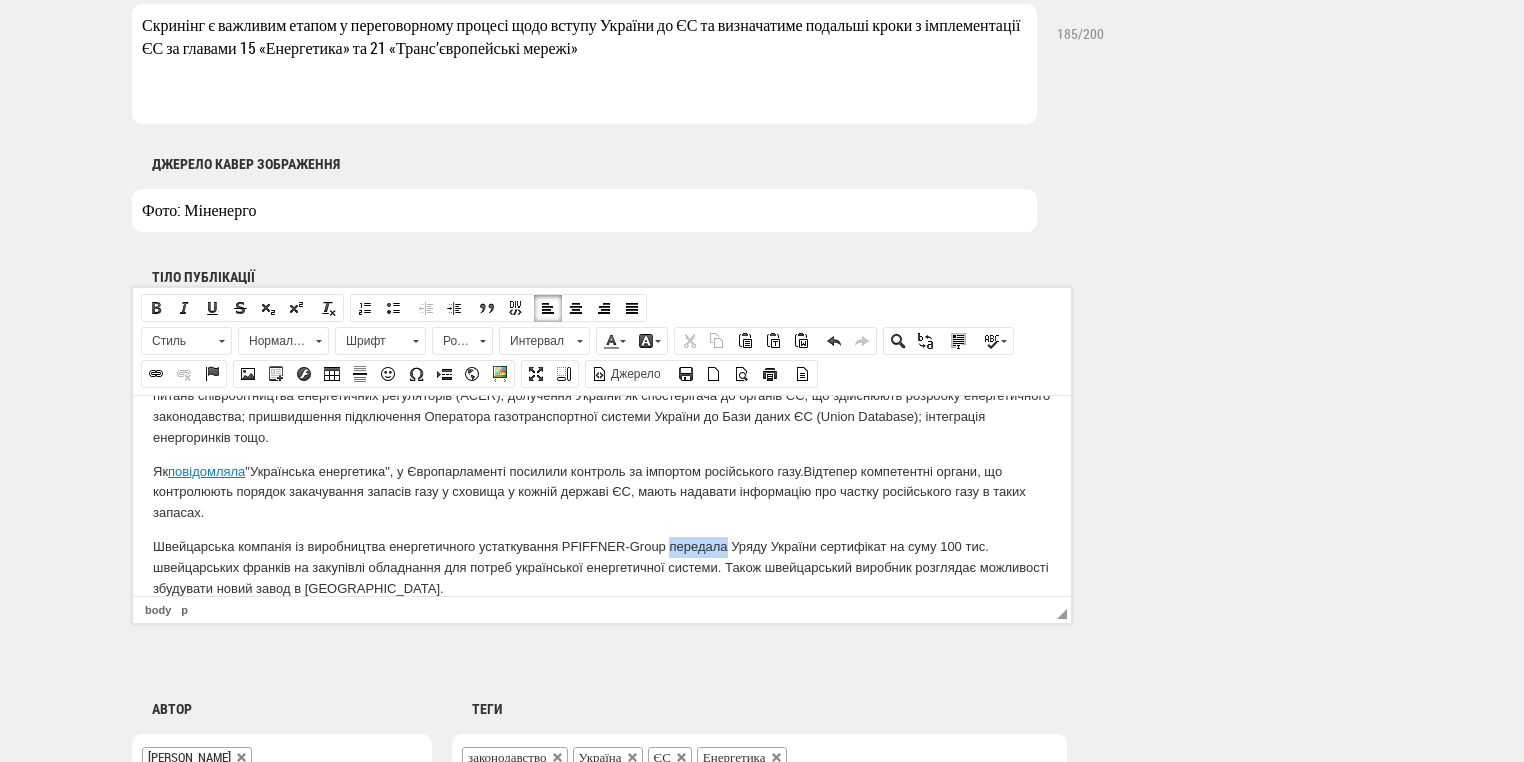 drag, startPoint x: 668, startPoint y: 540, endPoint x: 727, endPoint y: 540, distance: 59 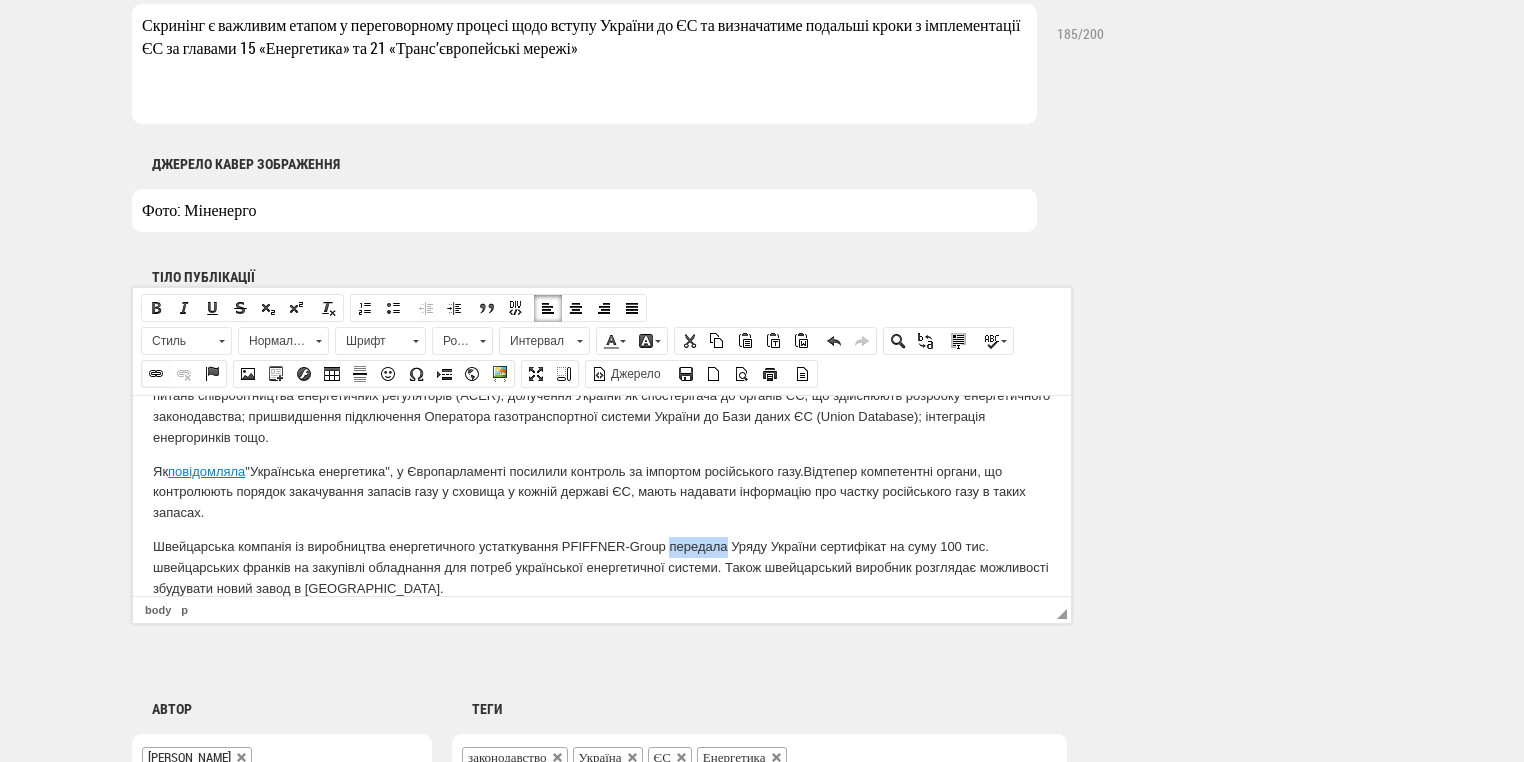 click at bounding box center (156, 374) 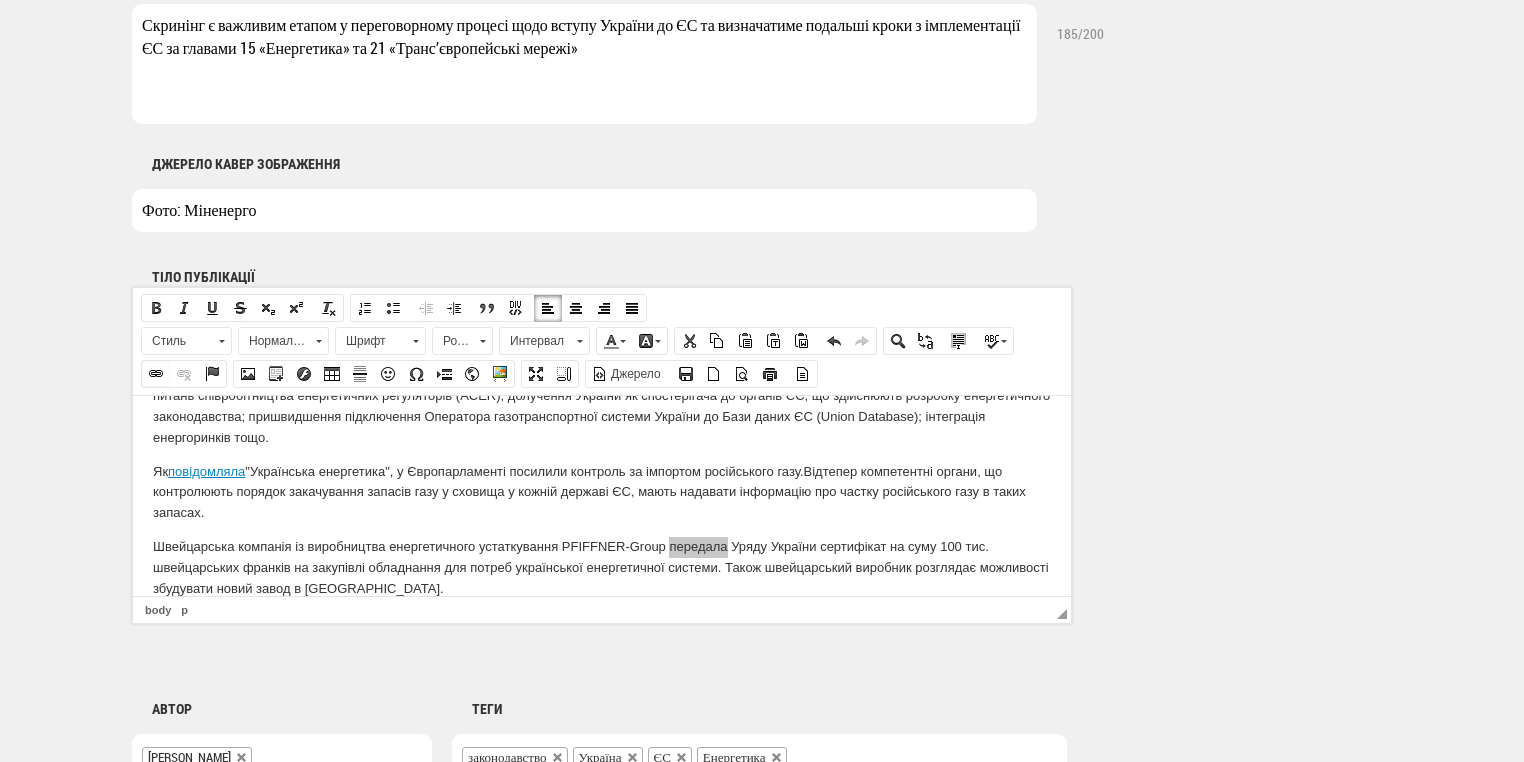 select on "http://" 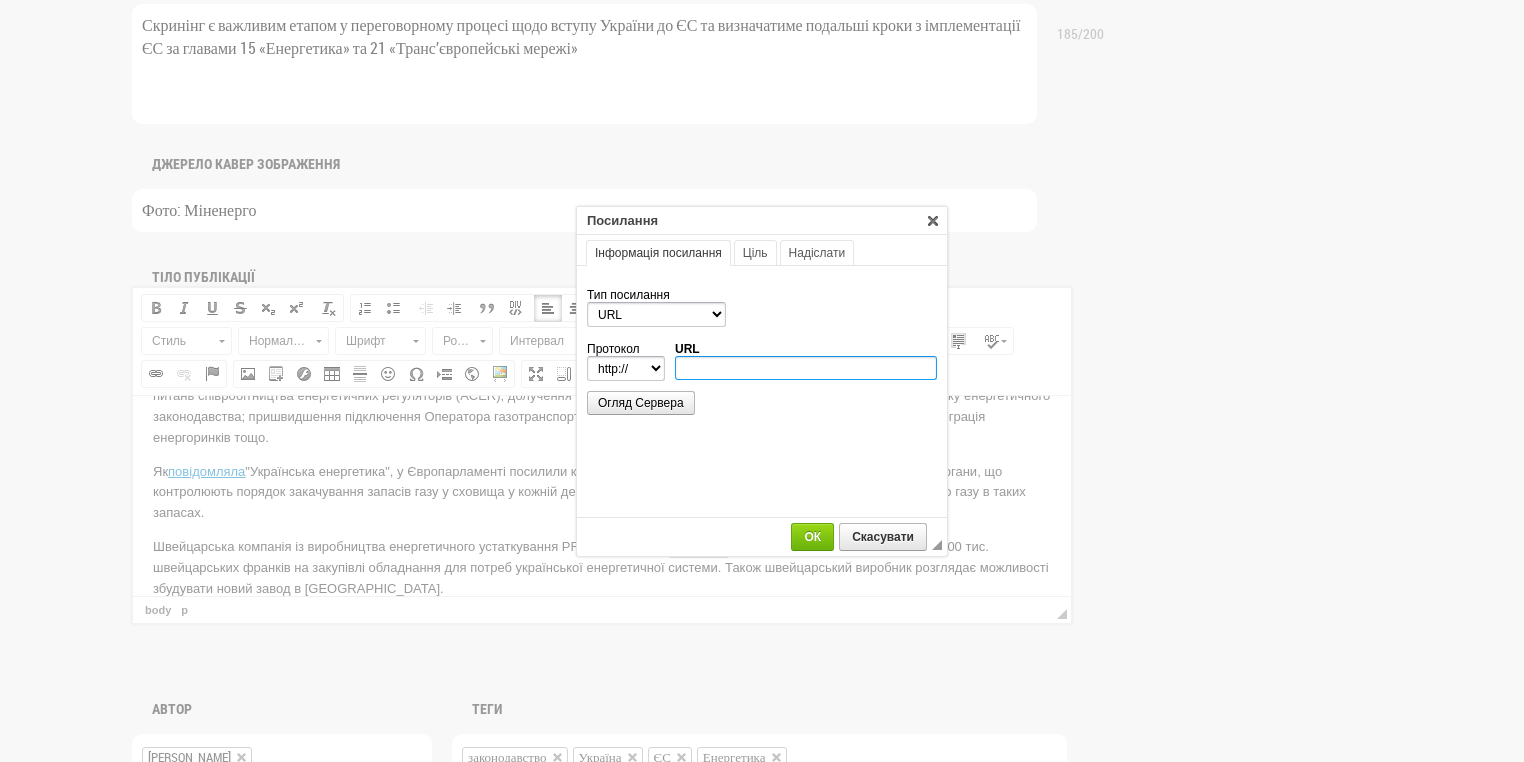 click on "URL" at bounding box center [806, 368] 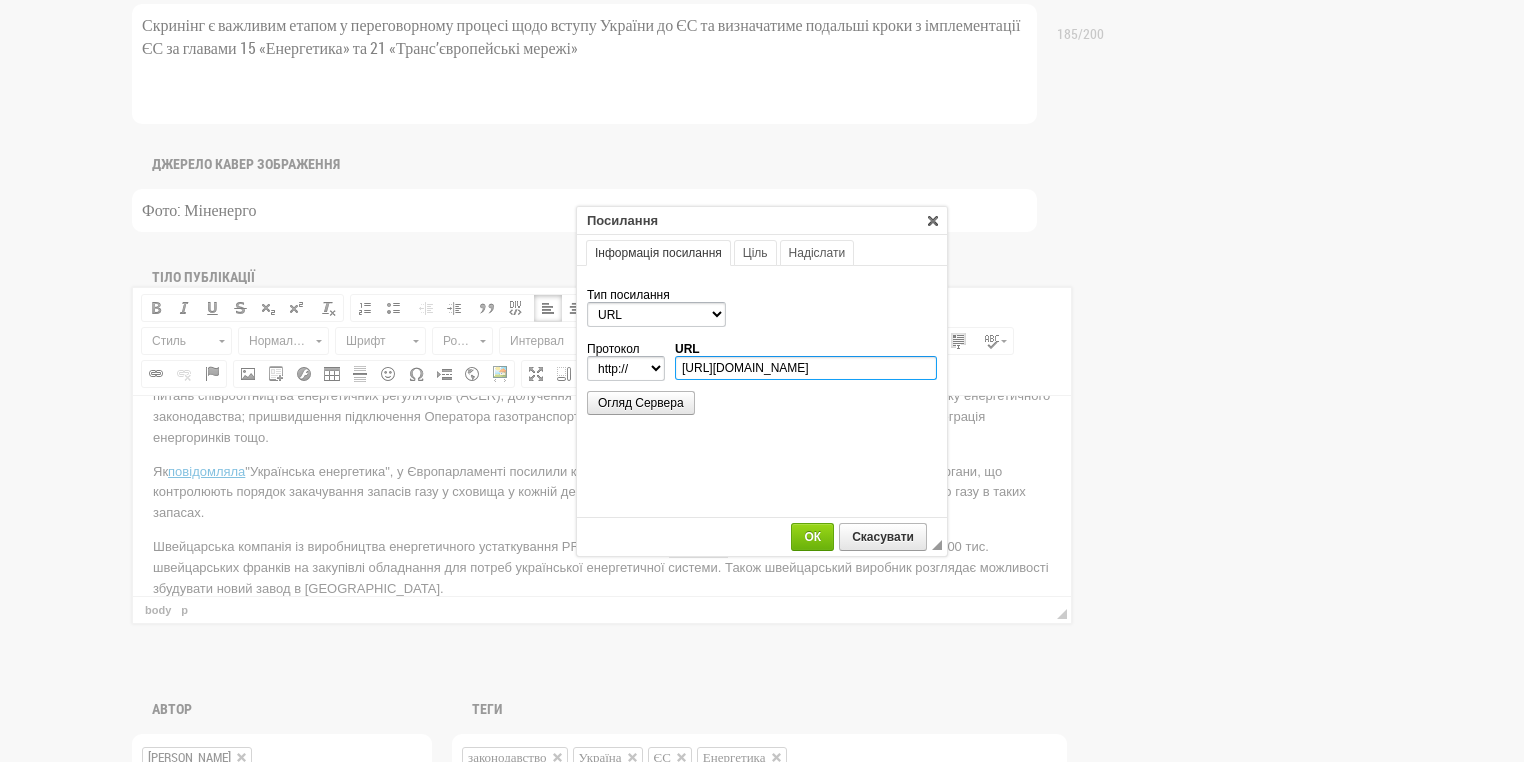 scroll, scrollTop: 0, scrollLeft: 316, axis: horizontal 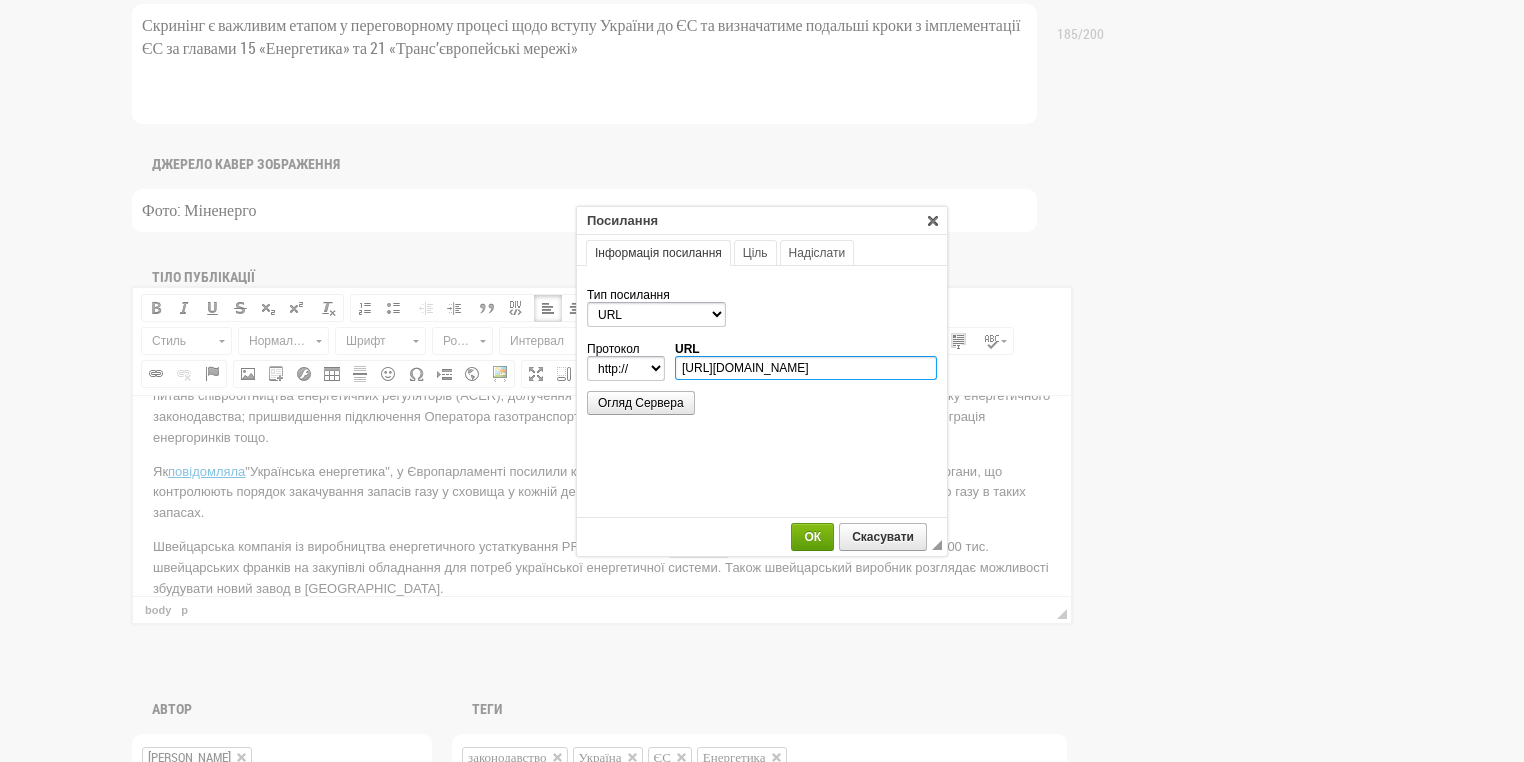 type on "https://ua-energy.org/uk/posts/ukraina-otrymaie-enerhetychne-obladnannia-vid-shveitsarskoi-pfiffner-group" 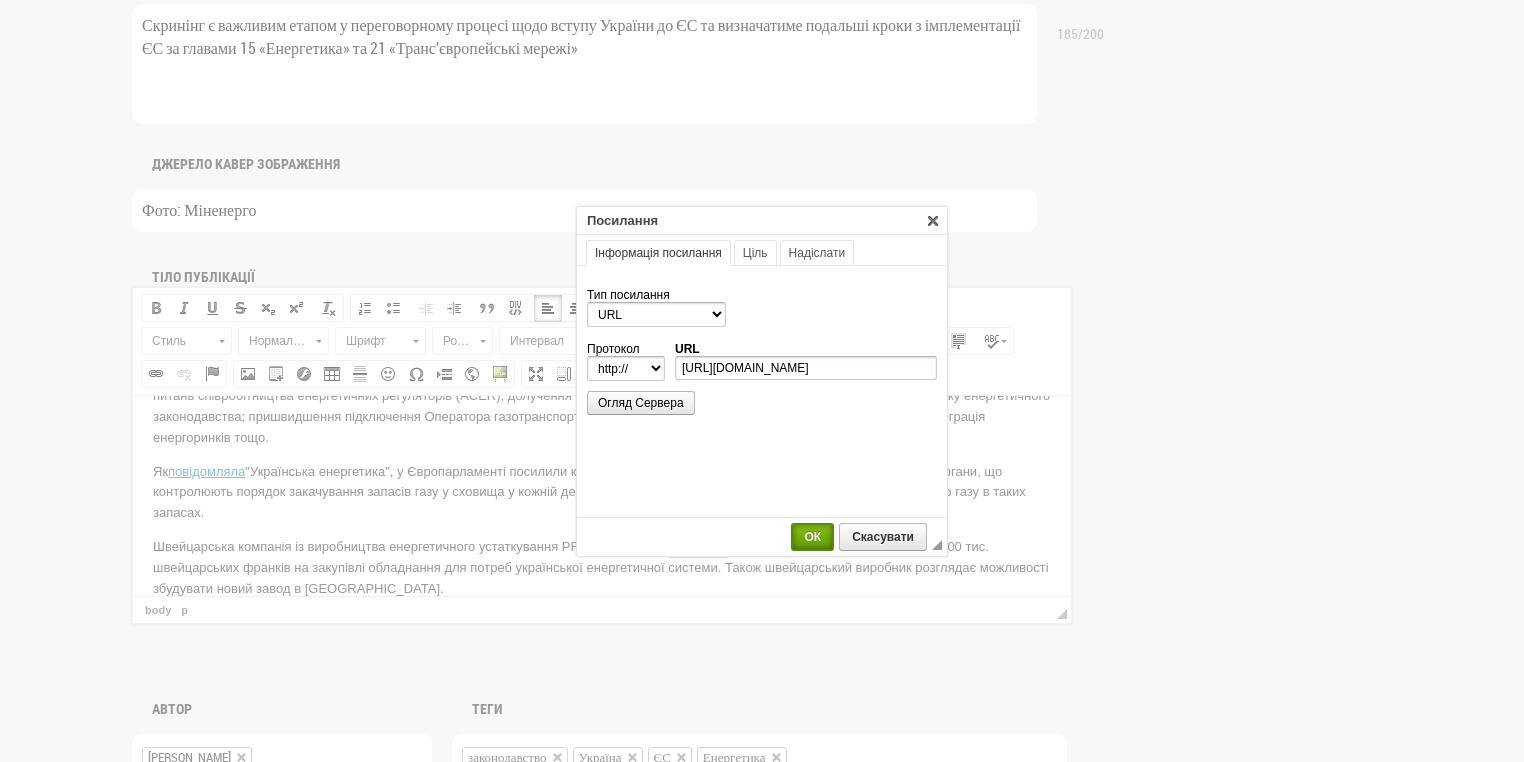 select on "https://" 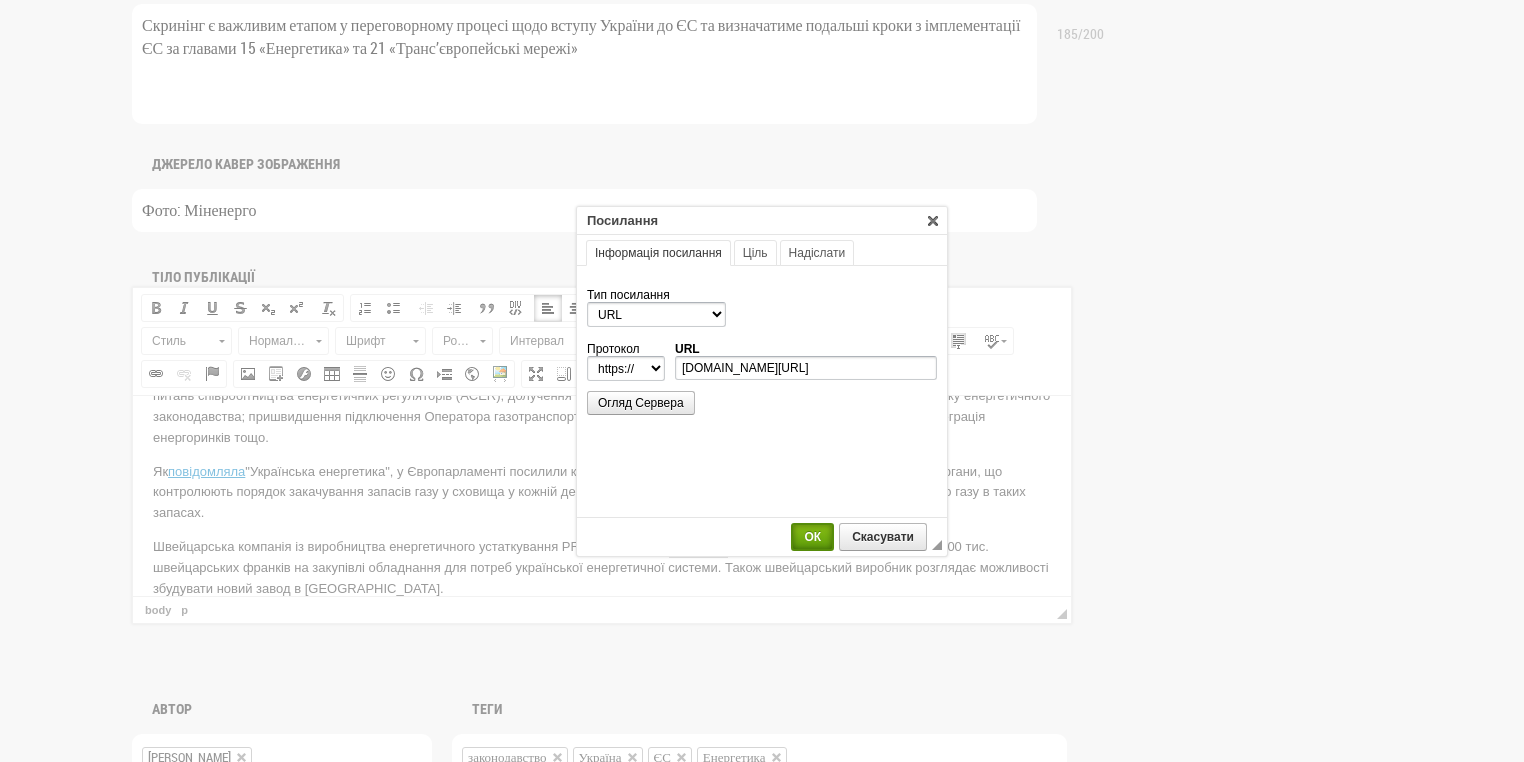 scroll, scrollTop: 0, scrollLeft: 0, axis: both 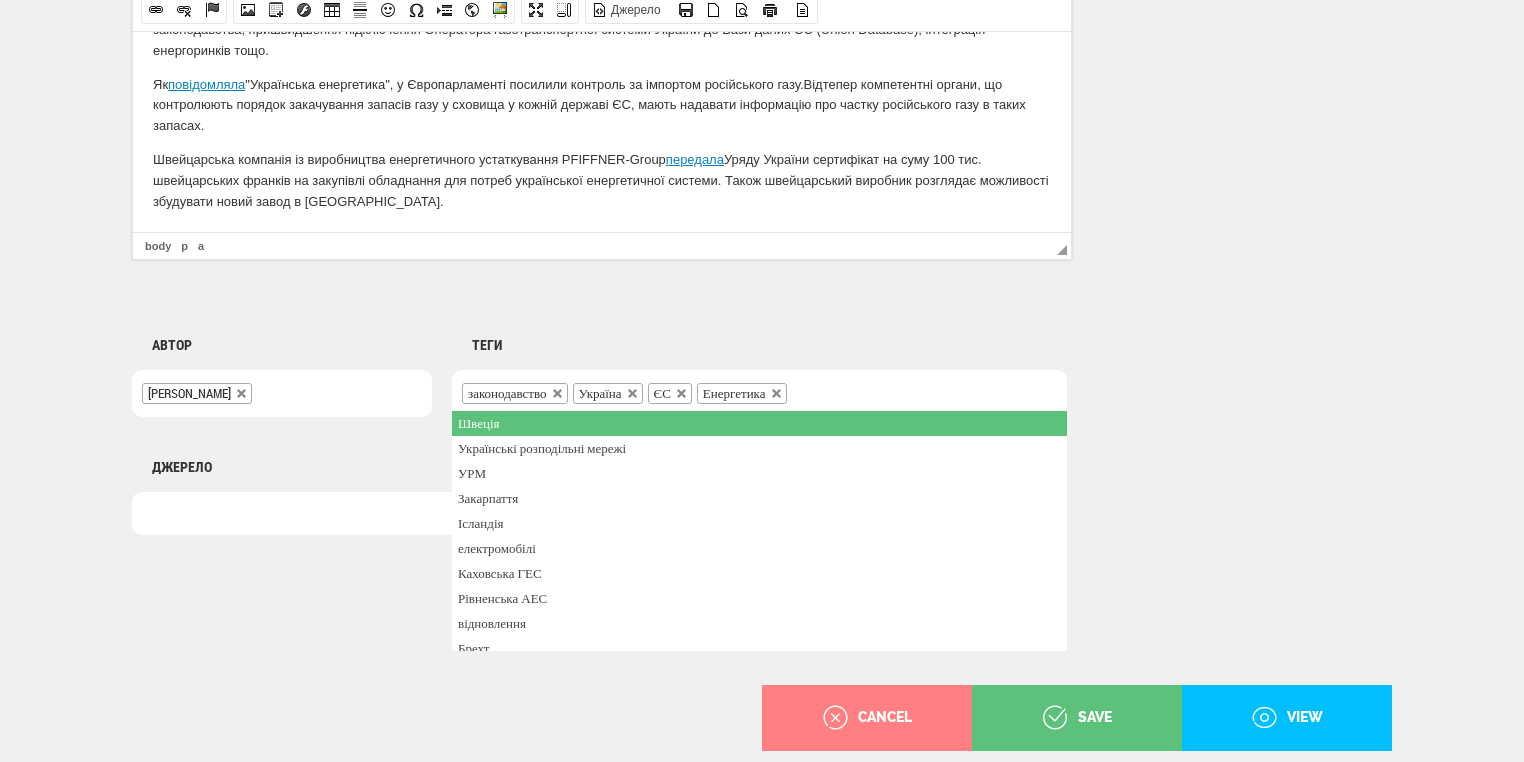 click on "законодавство Україна ЄС Енергетика" at bounding box center [759, 393] 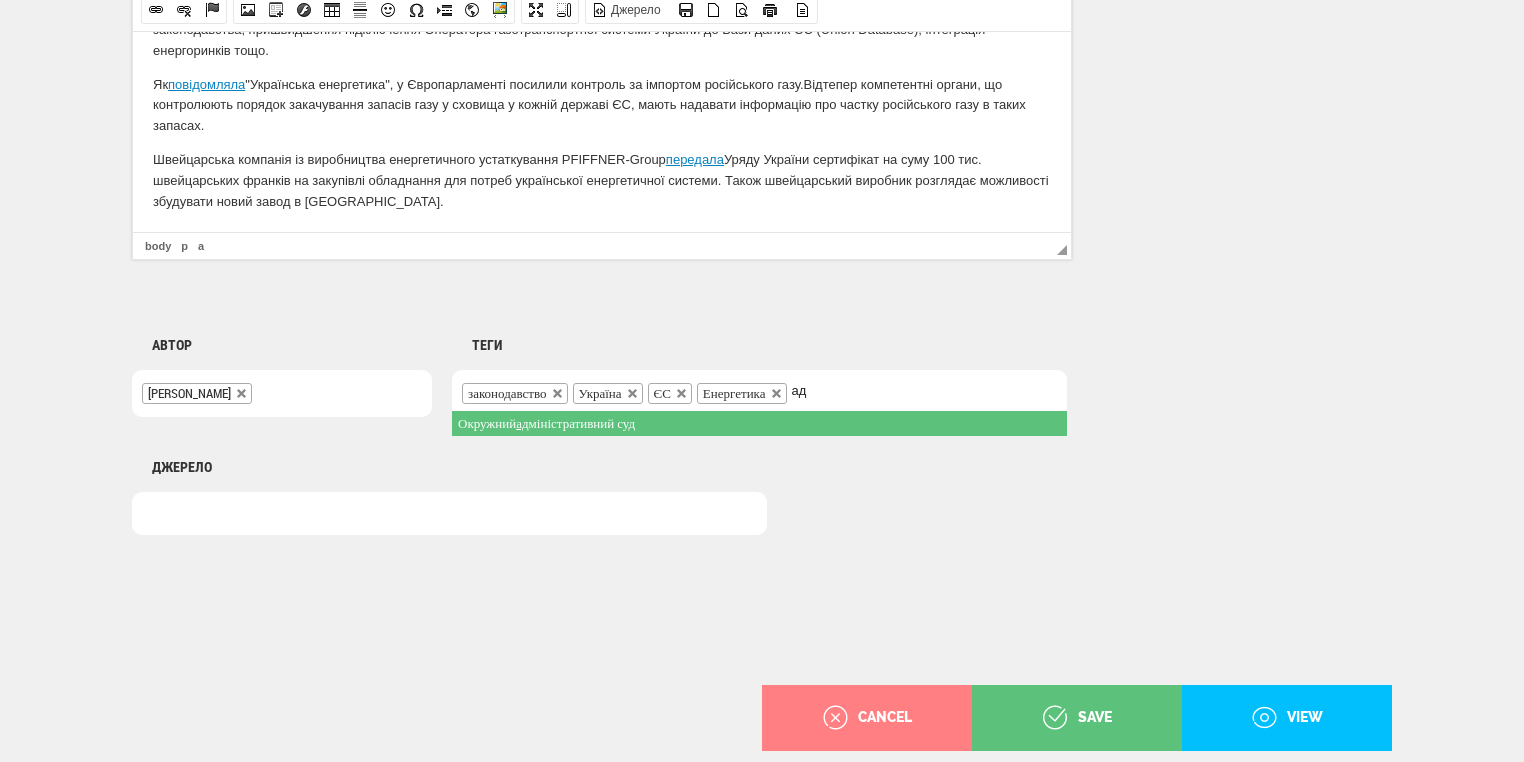 type on "а" 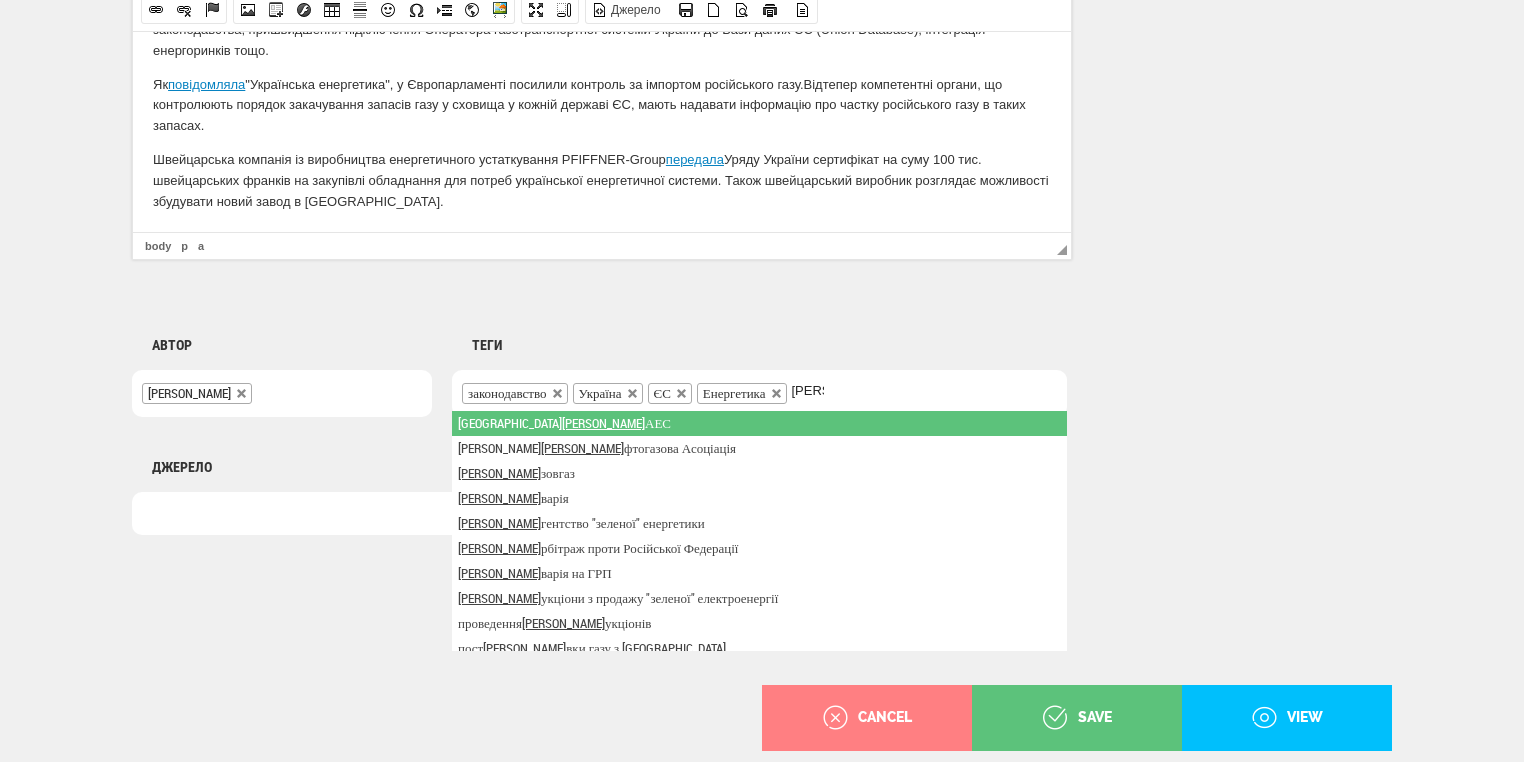 type 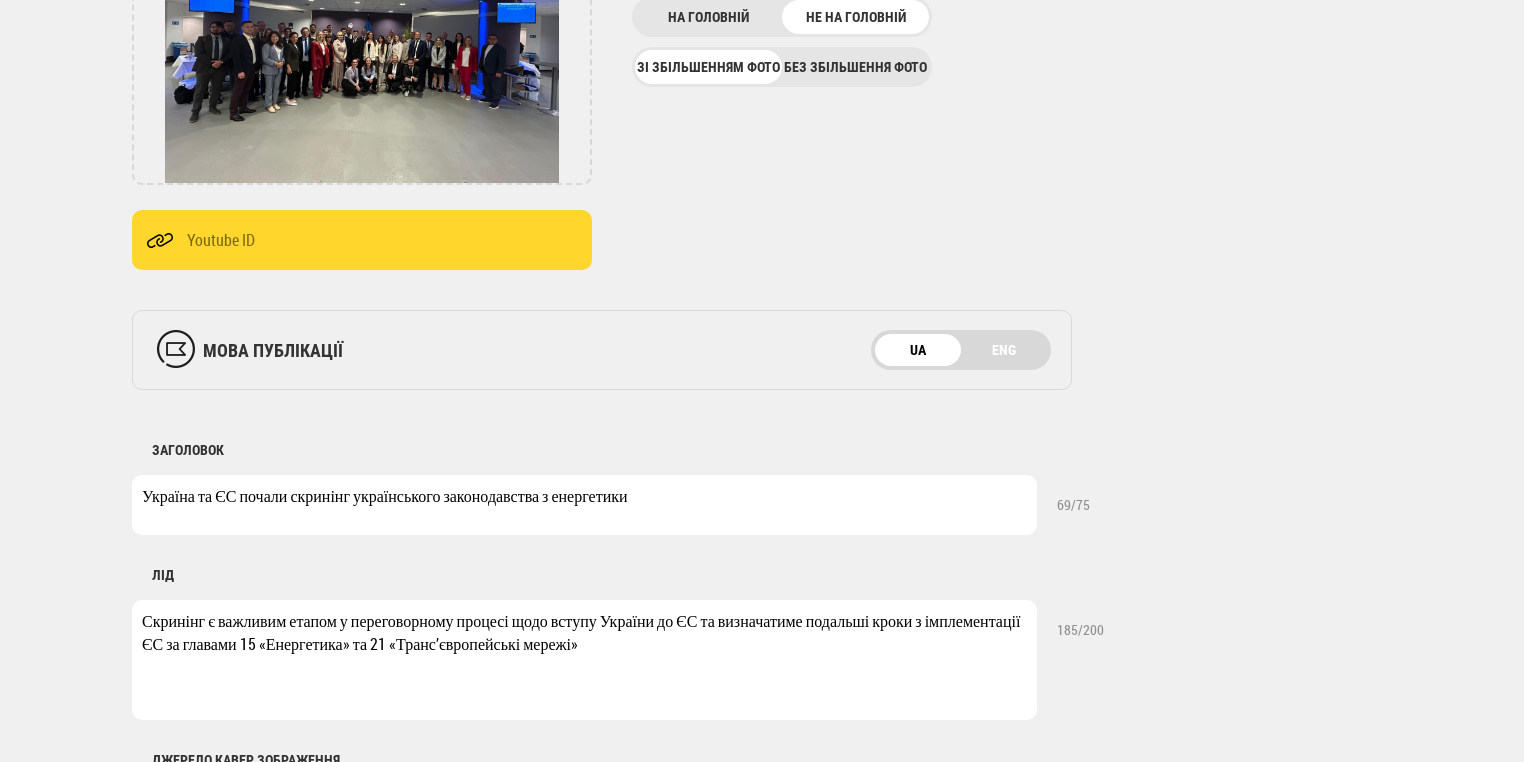 scroll, scrollTop: 204, scrollLeft: 0, axis: vertical 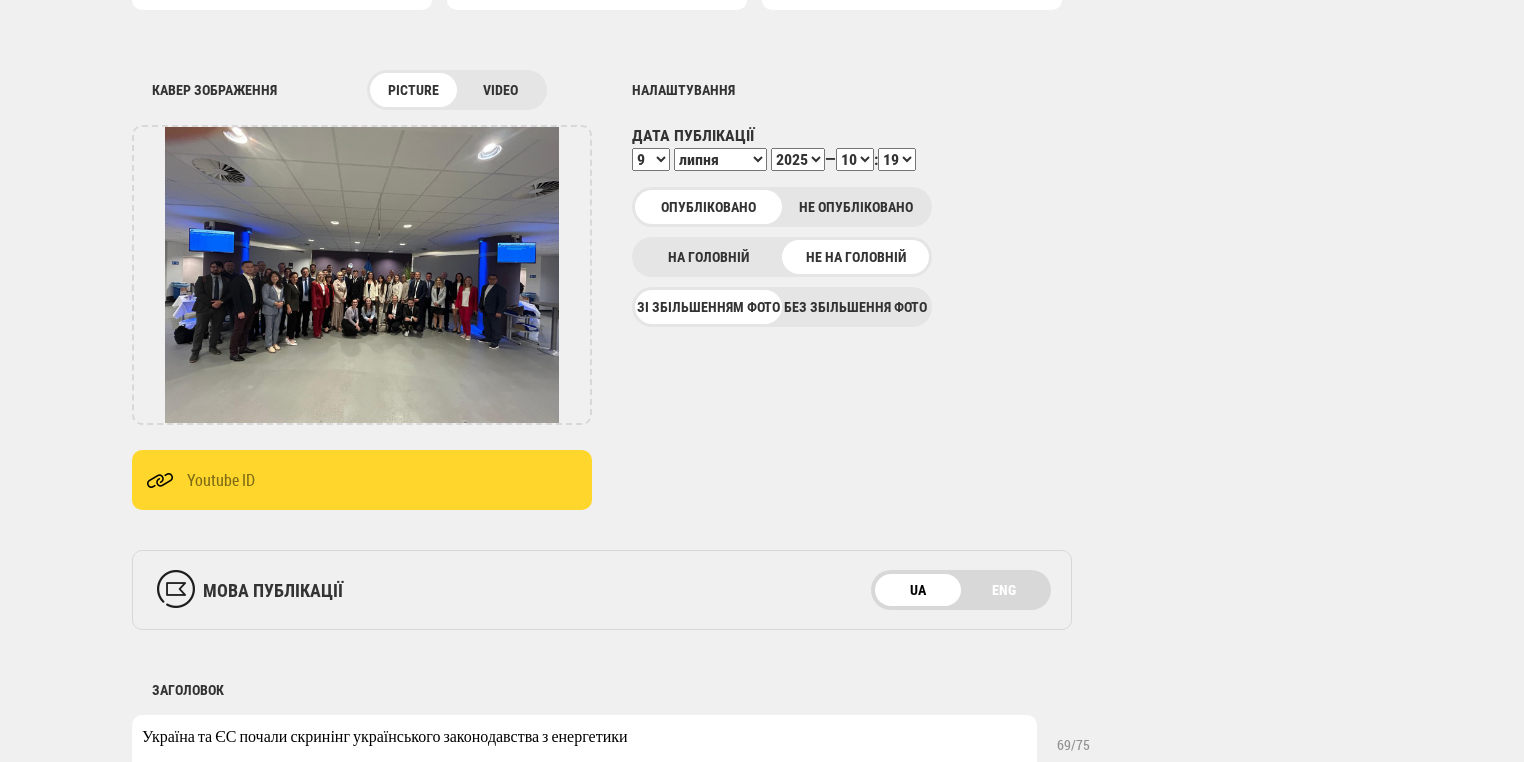 click on "00
01
02
03
04
05
06
07
08
09
10
11
12
13
14
15
16
17
18
19
20
21
22
23
24
25
26
27
28
29
30
31
32
33
34
35
36
37
38
39
40
41
42
43
44
45
46
47
48
49
50
51
52
53
54
55
56
57
58
59" at bounding box center [897, 159] 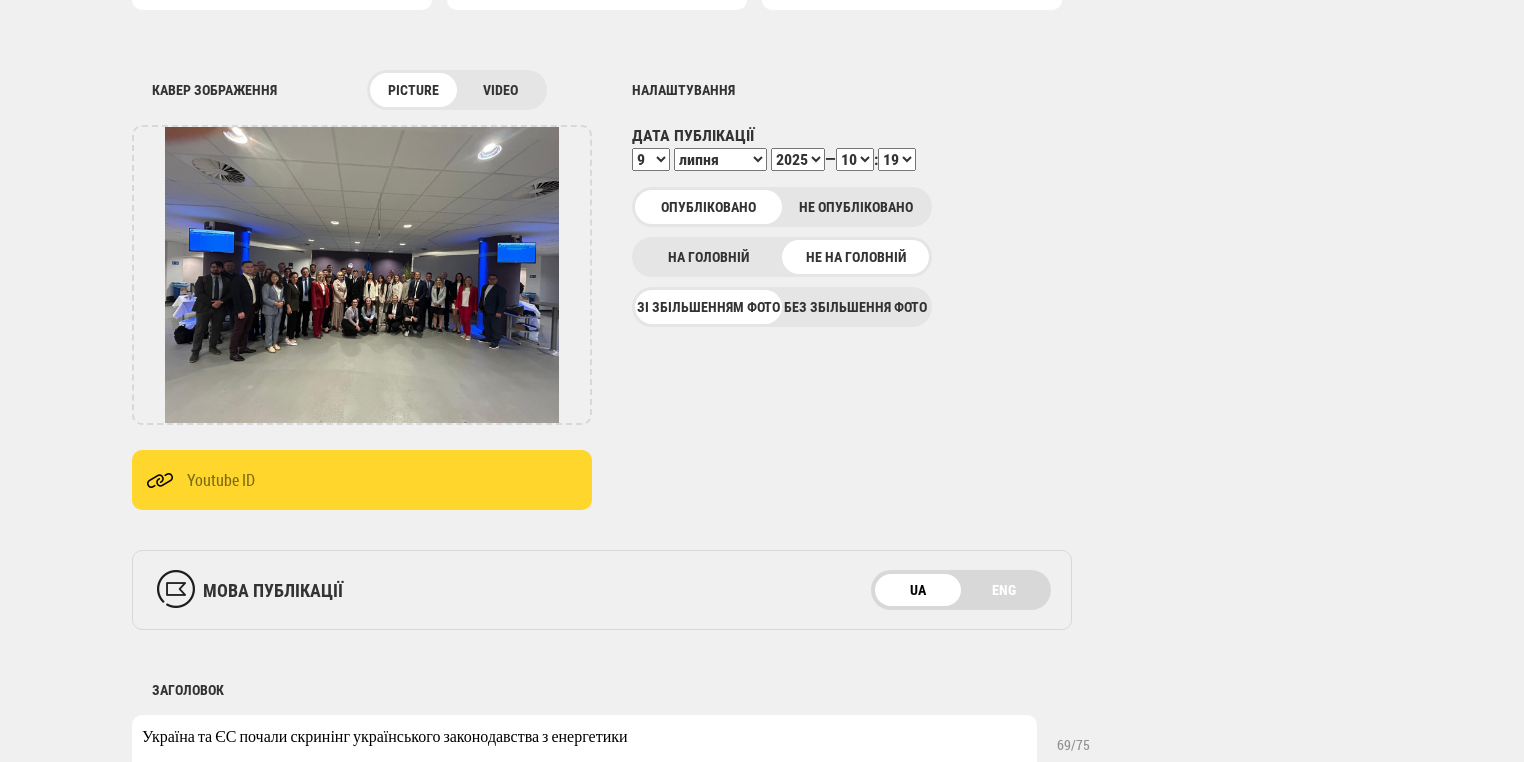 select on "22" 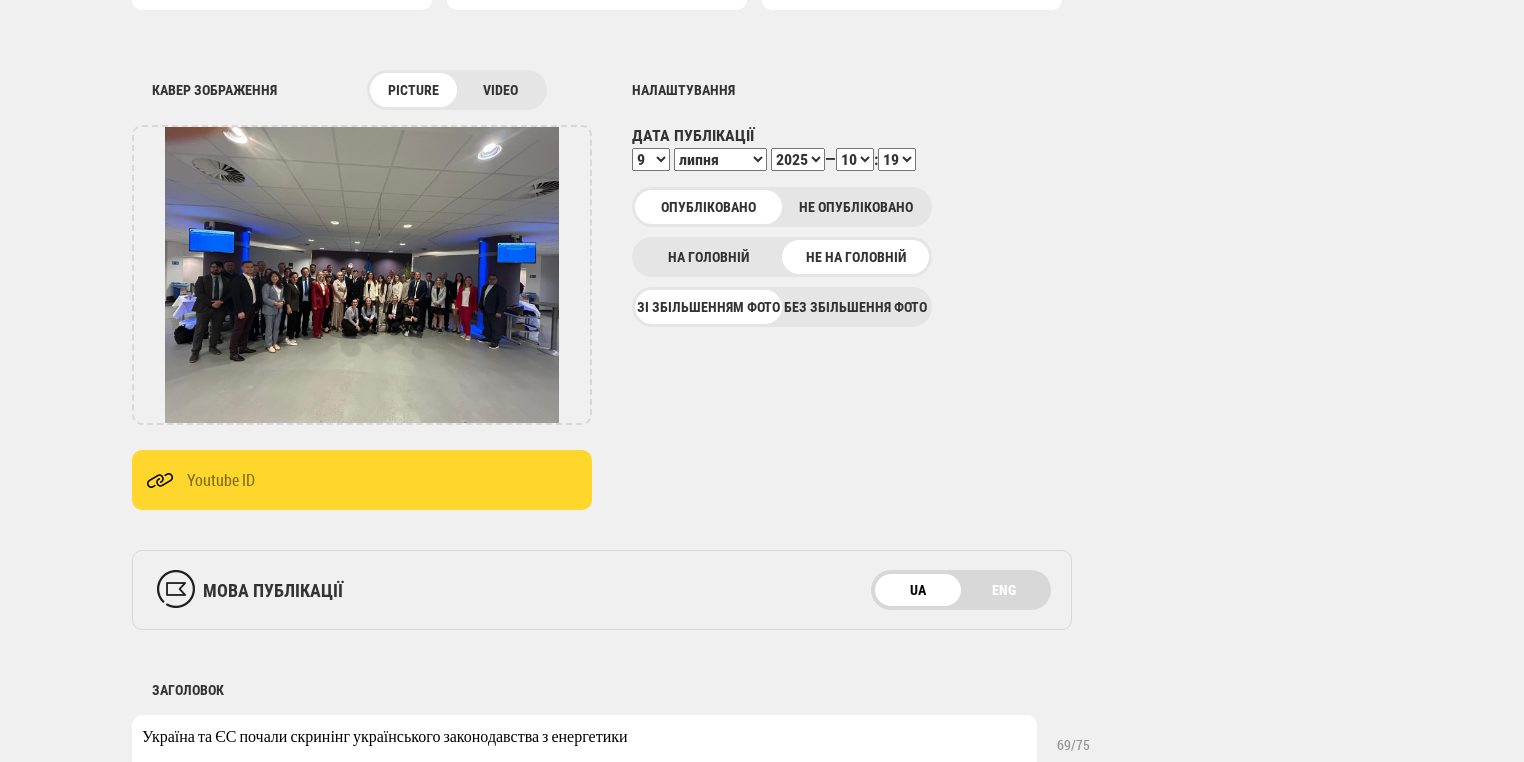 click on "00
01
02
03
04
05
06
07
08
09
10
11
12
13
14
15
16
17
18
19
20
21
22
23
24
25
26
27
28
29
30
31
32
33
34
35
36
37
38
39
40
41
42
43
44
45
46
47
48
49
50
51
52
53
54
55
56
57
58
59" at bounding box center (897, 159) 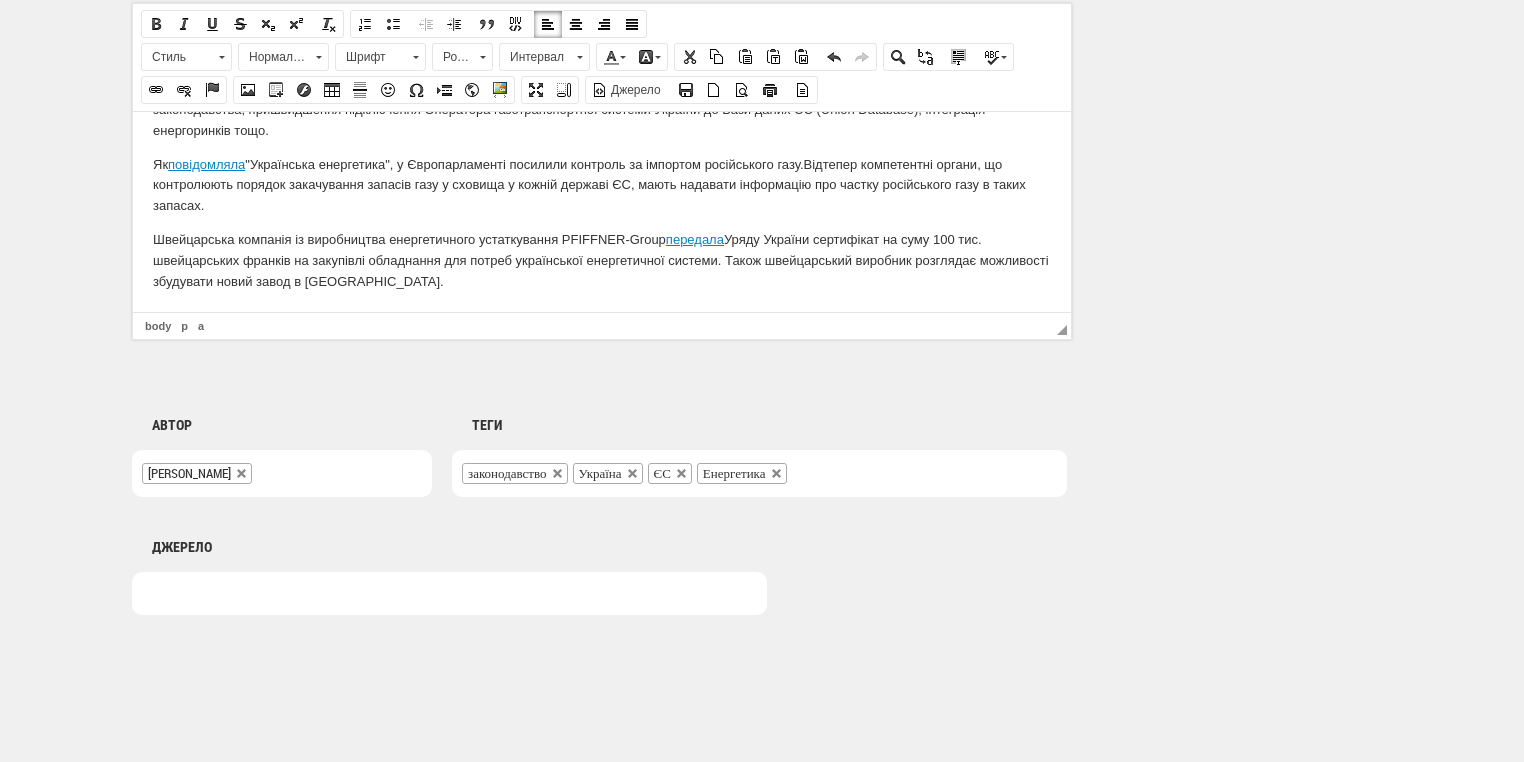 scroll, scrollTop: 1404, scrollLeft: 0, axis: vertical 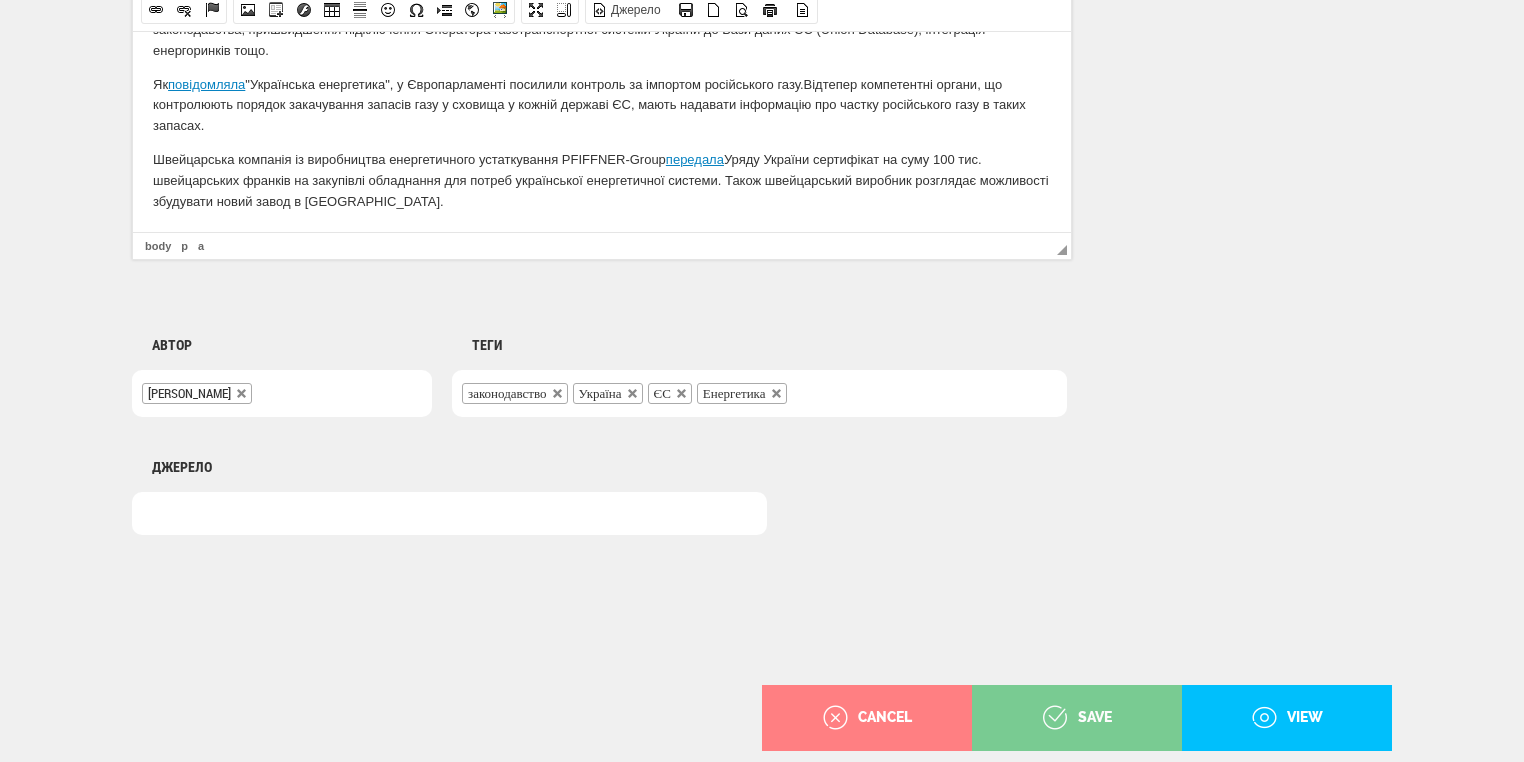 click on "save" at bounding box center (1077, 718) 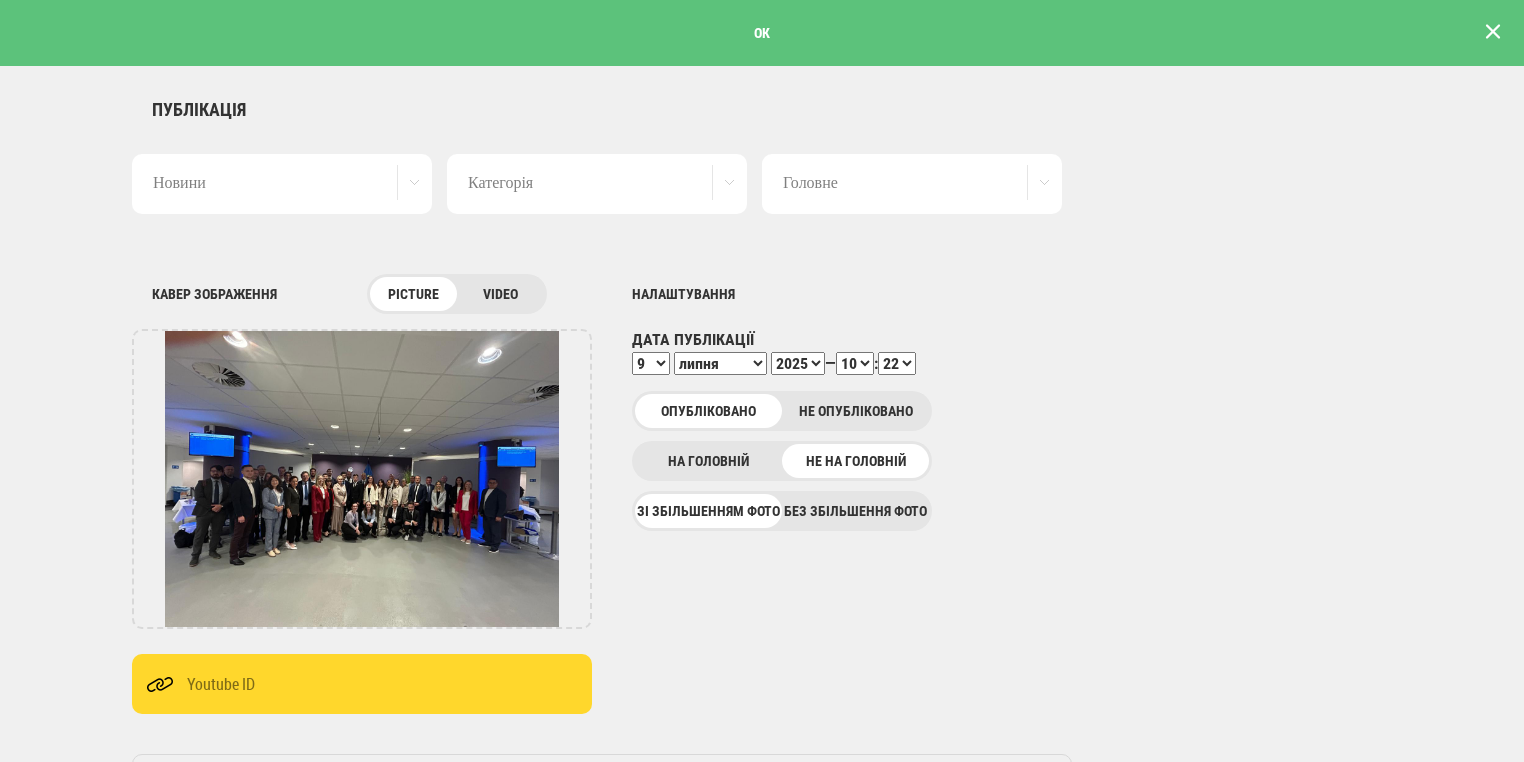 scroll, scrollTop: 0, scrollLeft: 0, axis: both 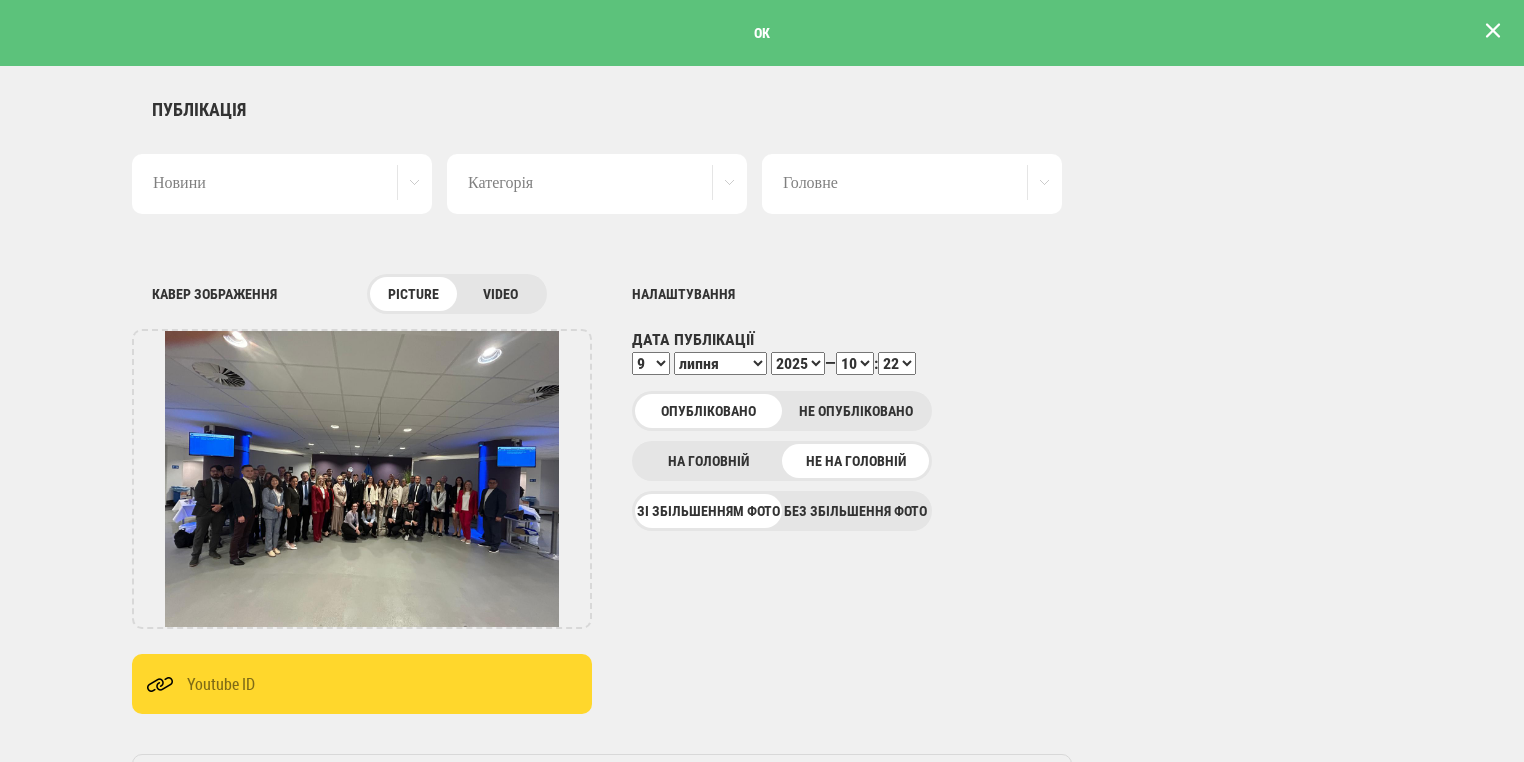 click at bounding box center (1493, 31) 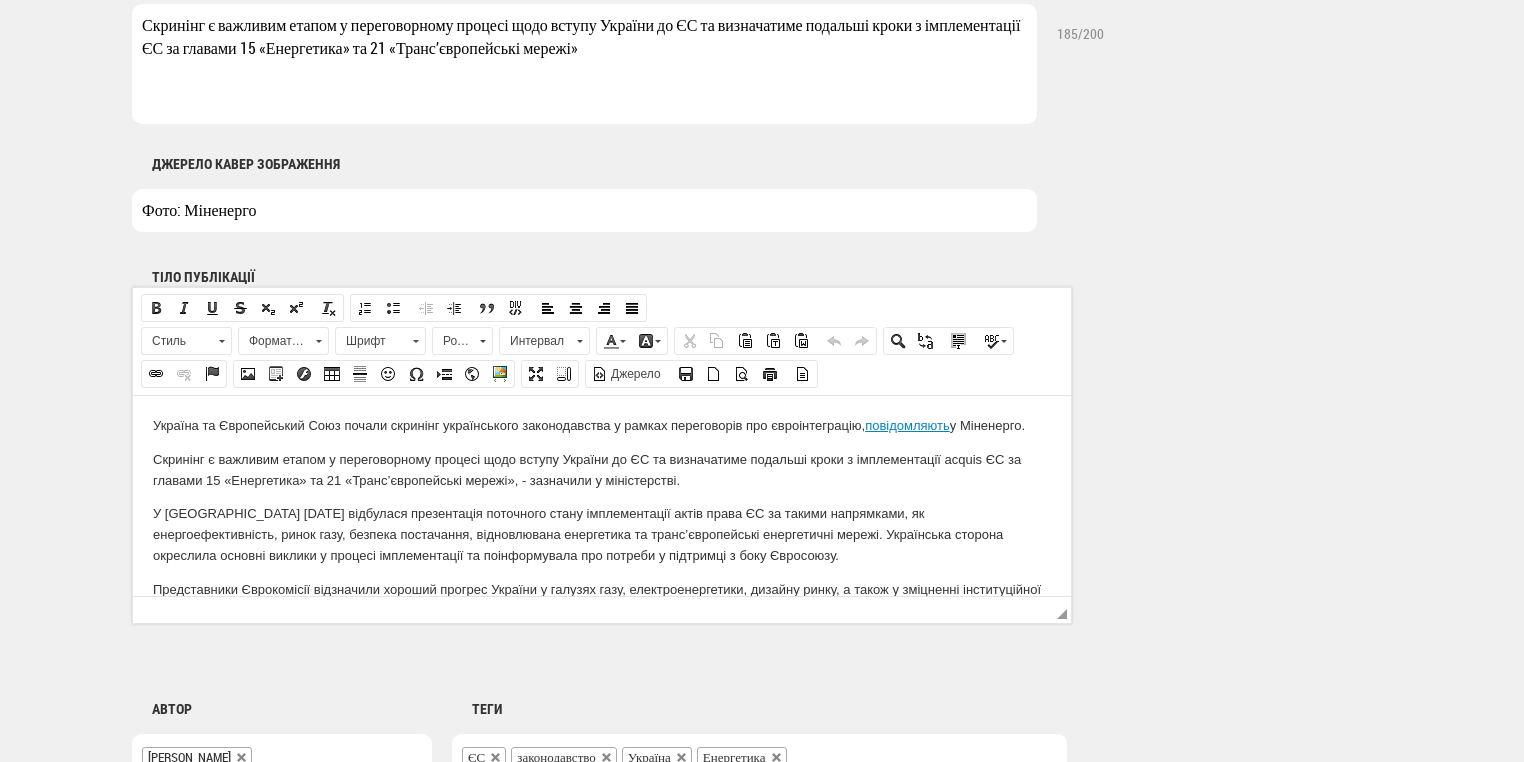 scroll, scrollTop: 1469, scrollLeft: 0, axis: vertical 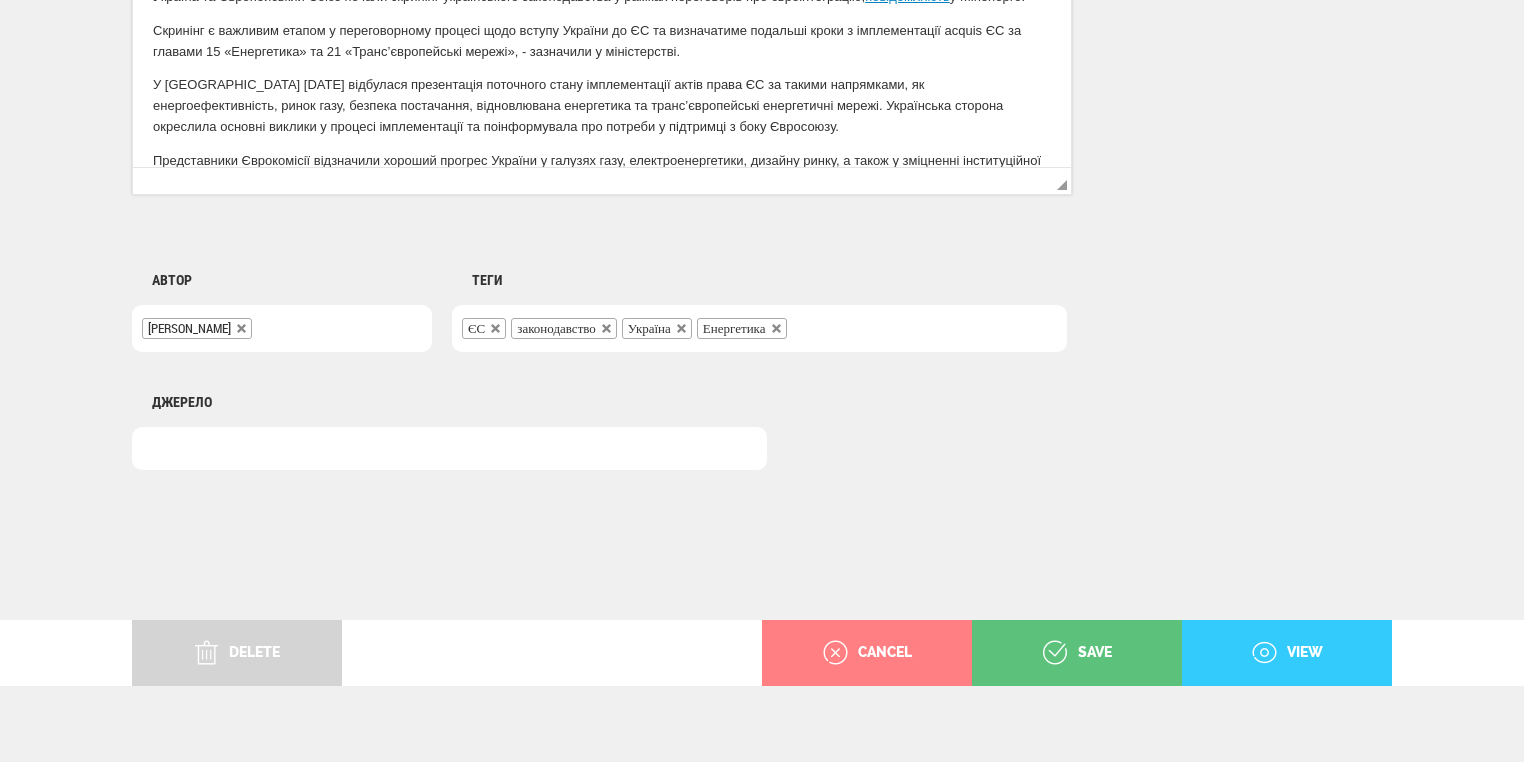 click on "view" at bounding box center [1287, 653] 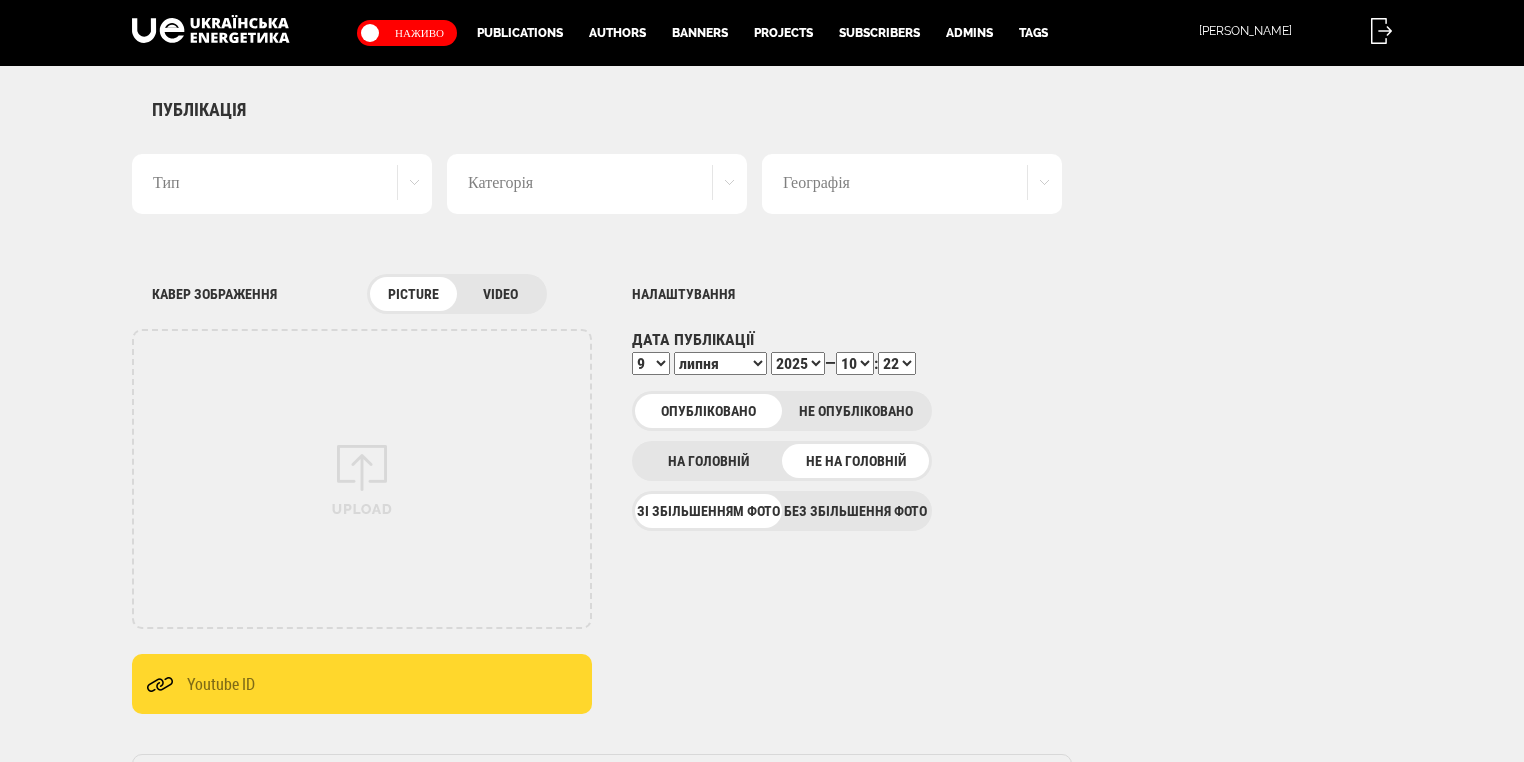 select on "22" 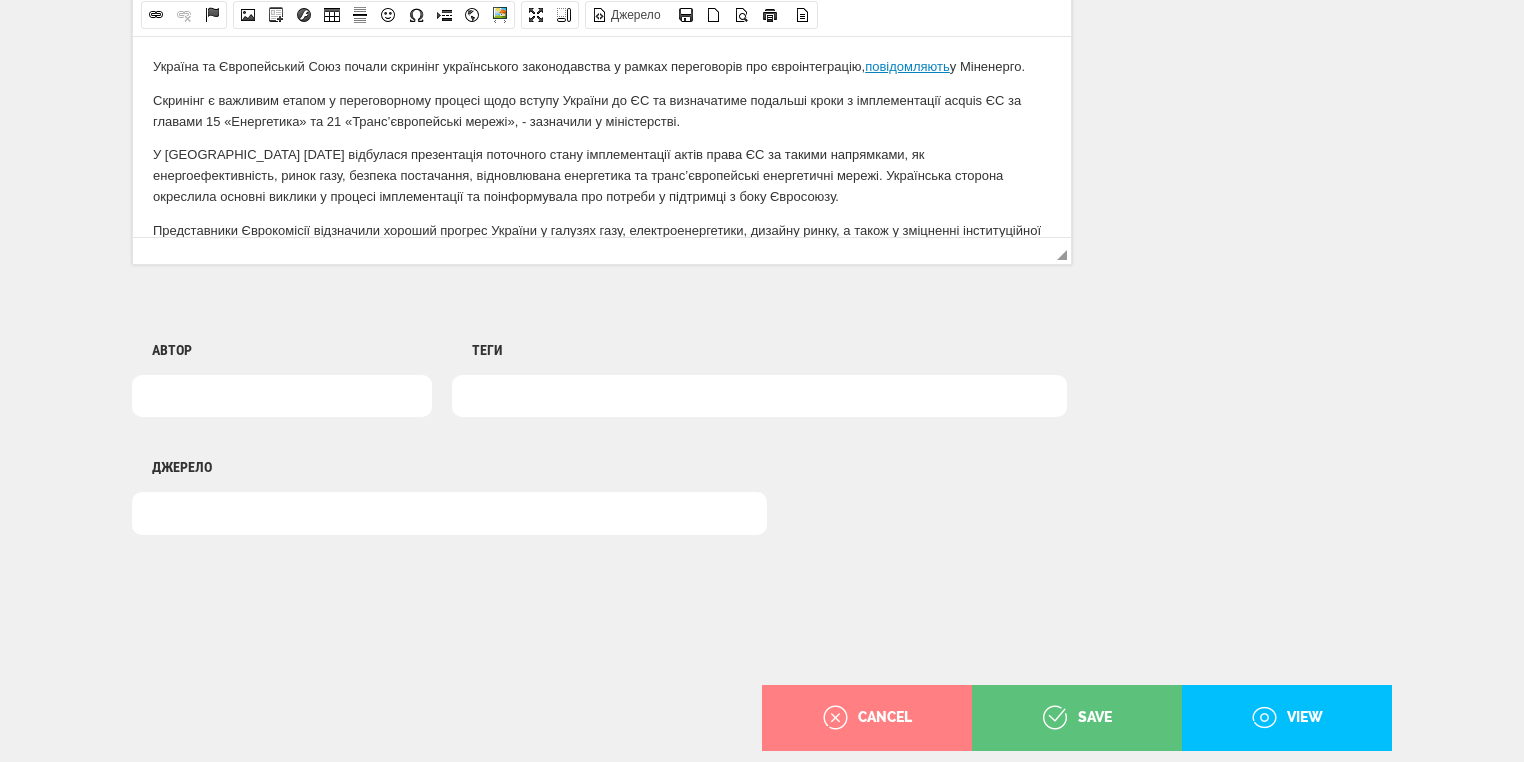 scroll, scrollTop: 0, scrollLeft: 0, axis: both 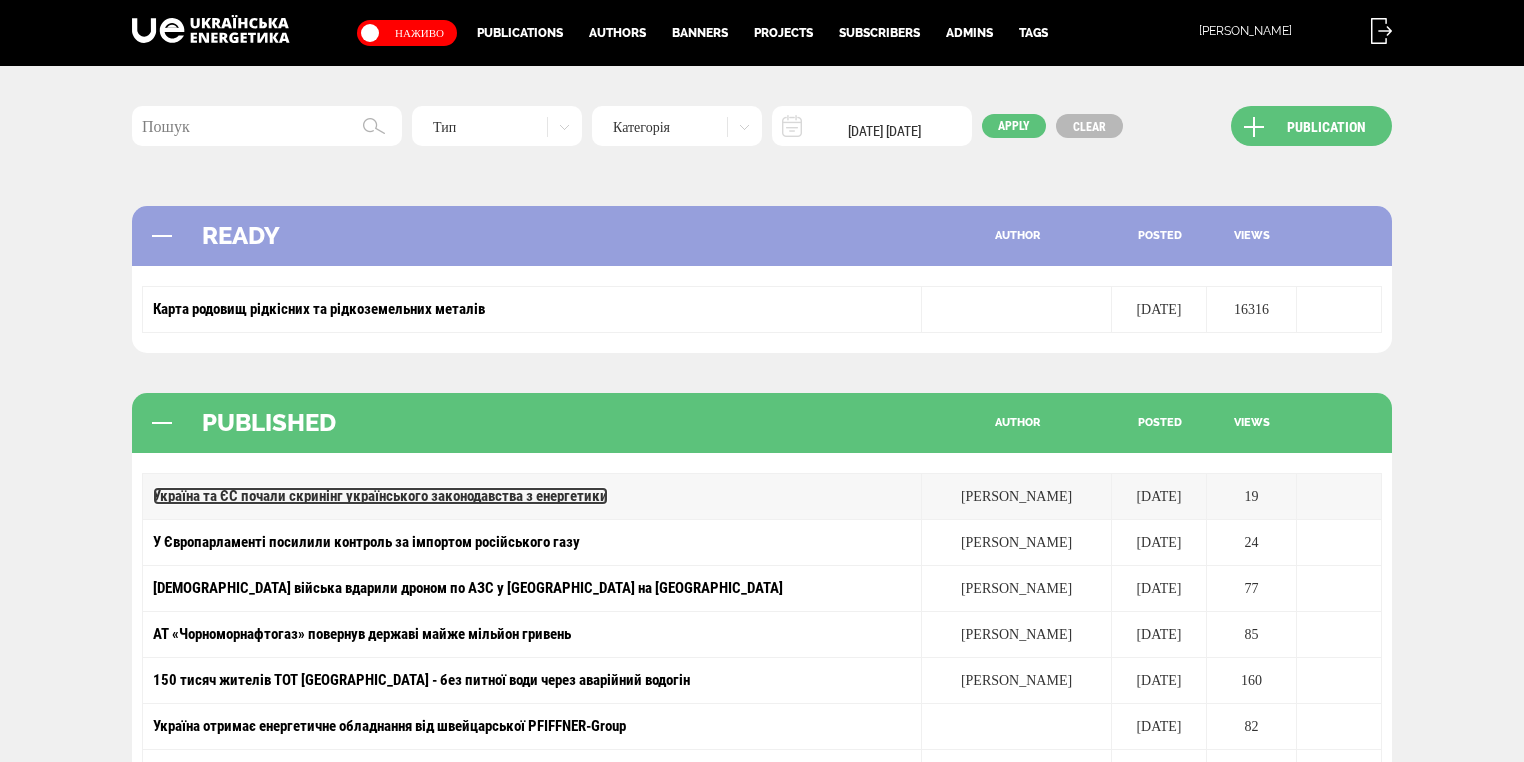 click on "Україна та ЄС почали скринінг українського законодавства з енергетики" at bounding box center (380, 496) 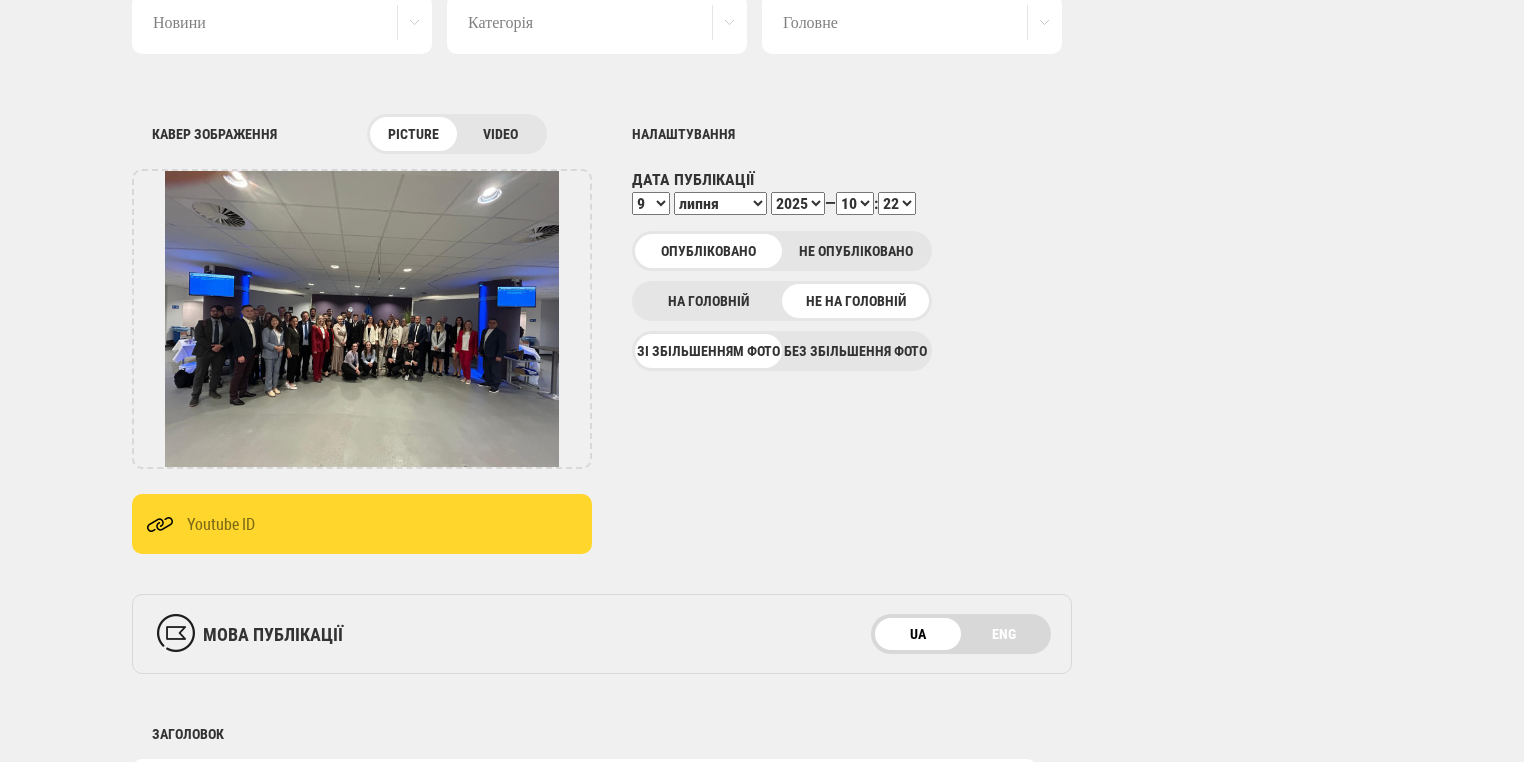 scroll, scrollTop: 240, scrollLeft: 0, axis: vertical 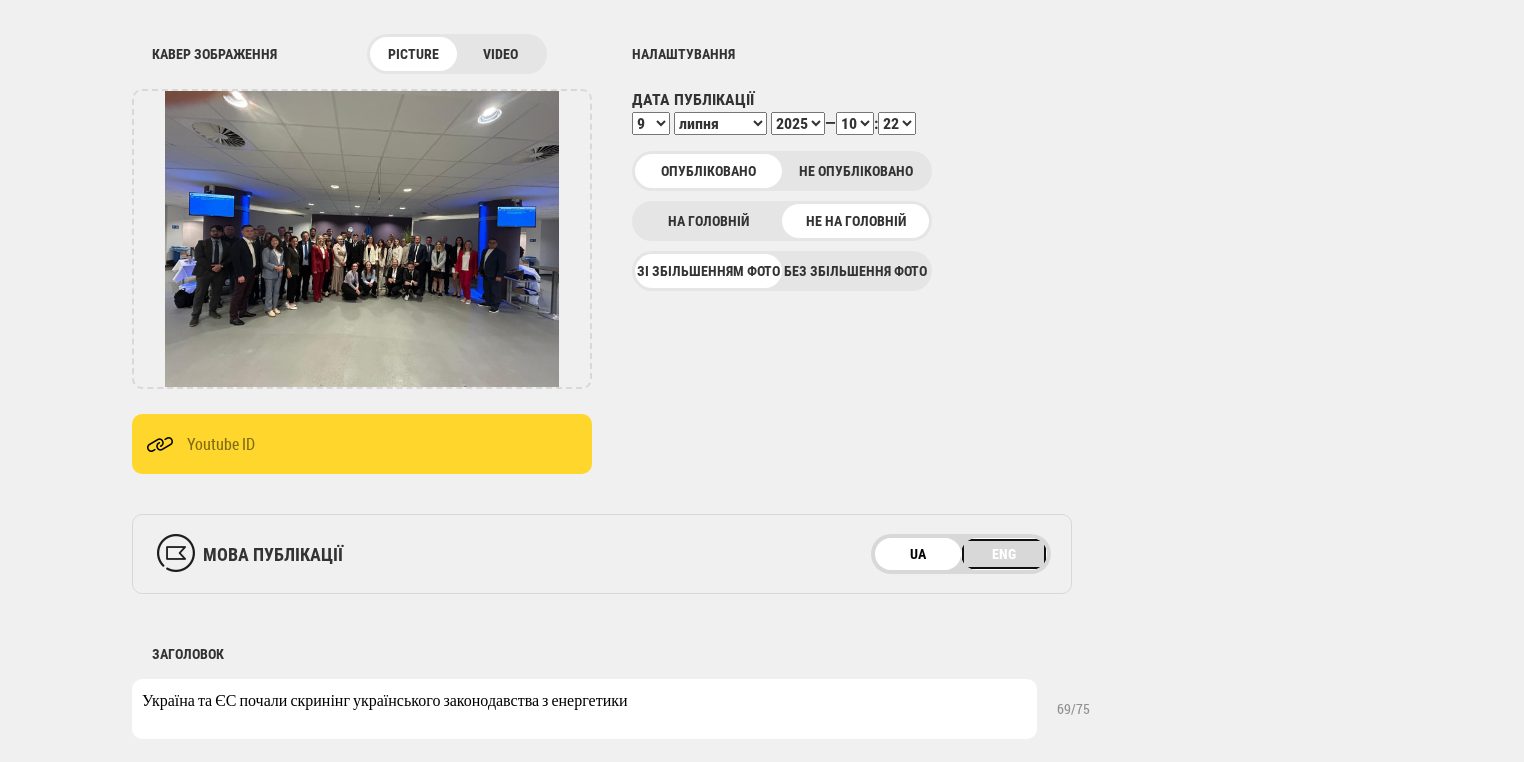 click on "ENG" at bounding box center (1004, 554) 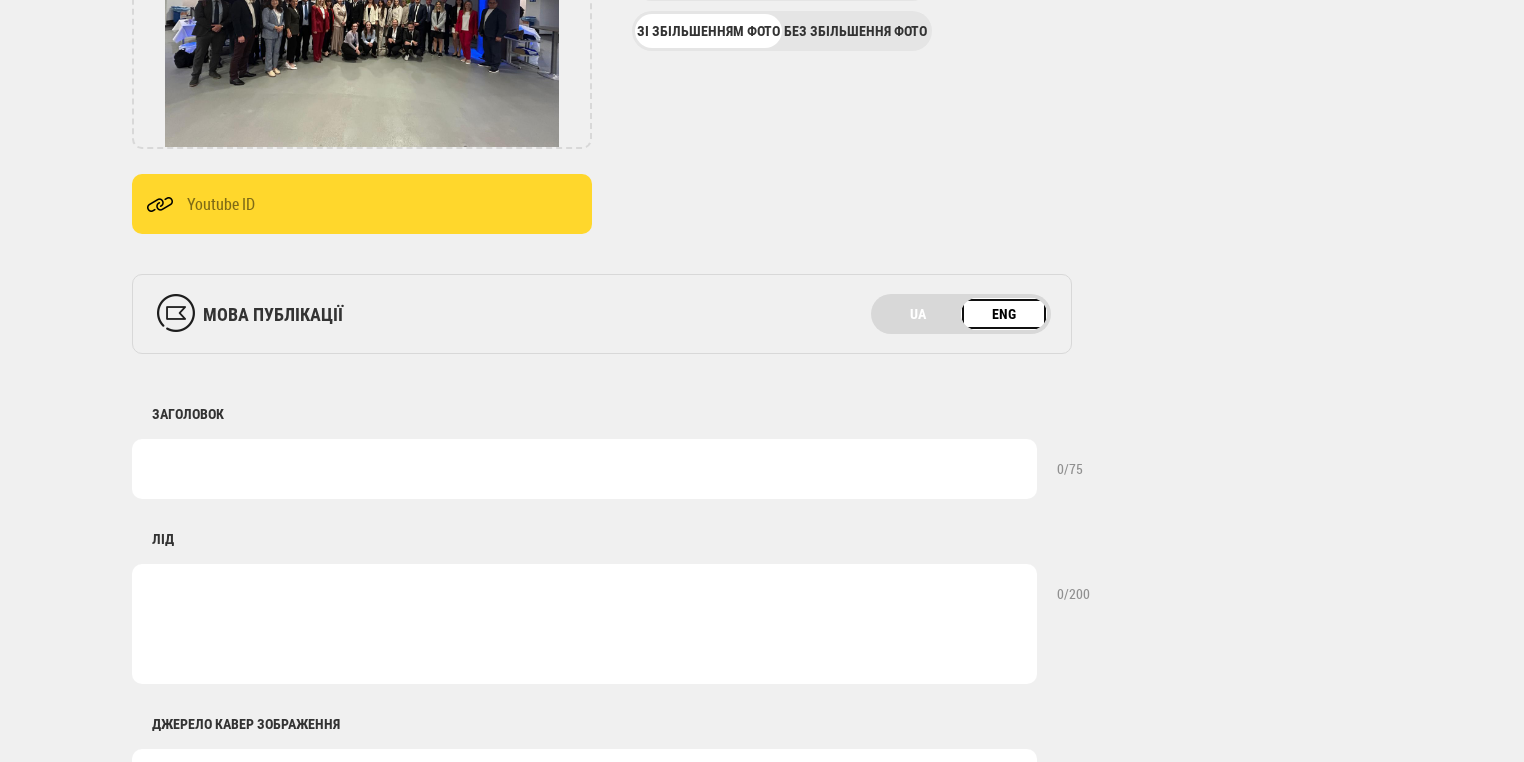 scroll, scrollTop: 560, scrollLeft: 0, axis: vertical 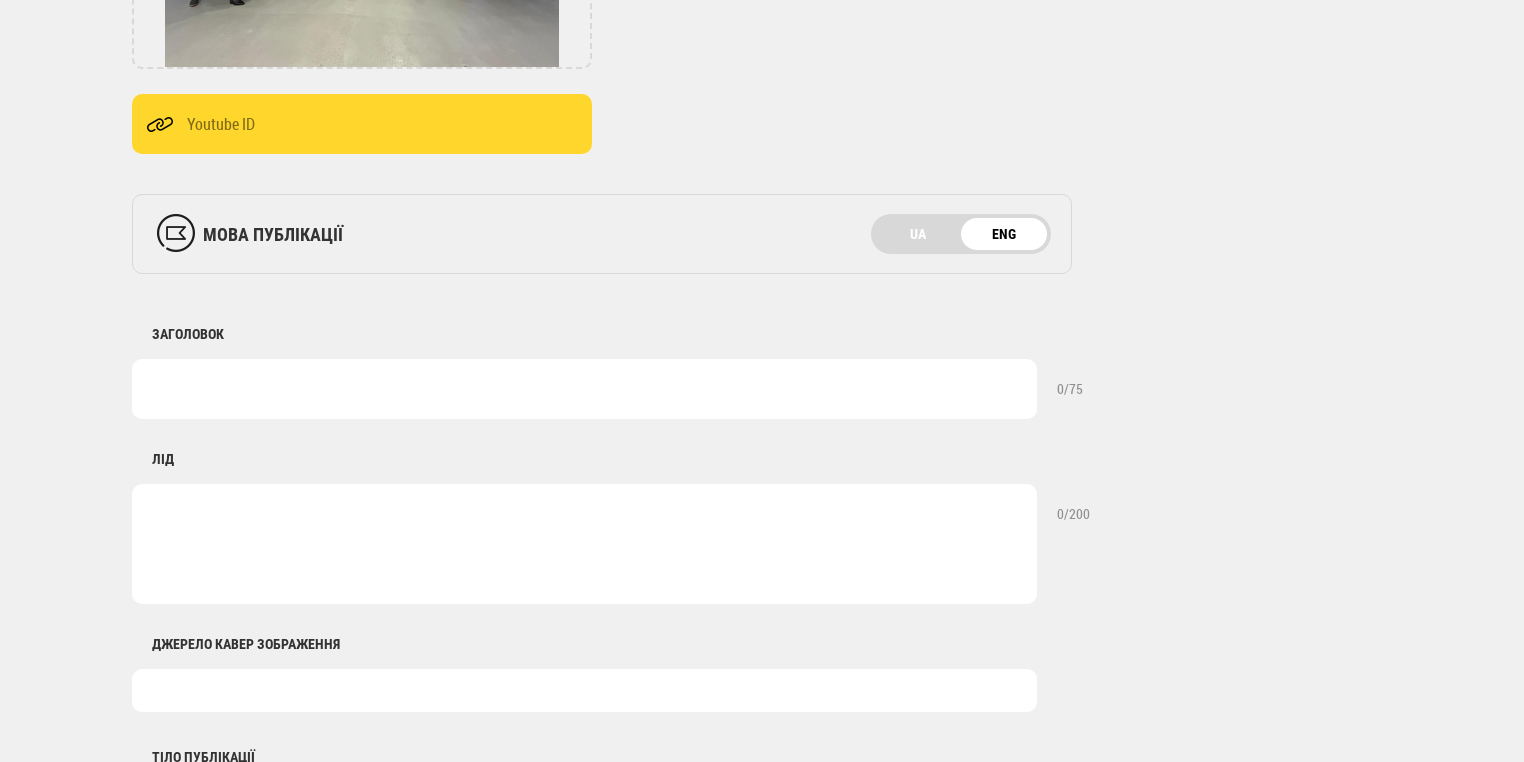 click at bounding box center (584, 389) 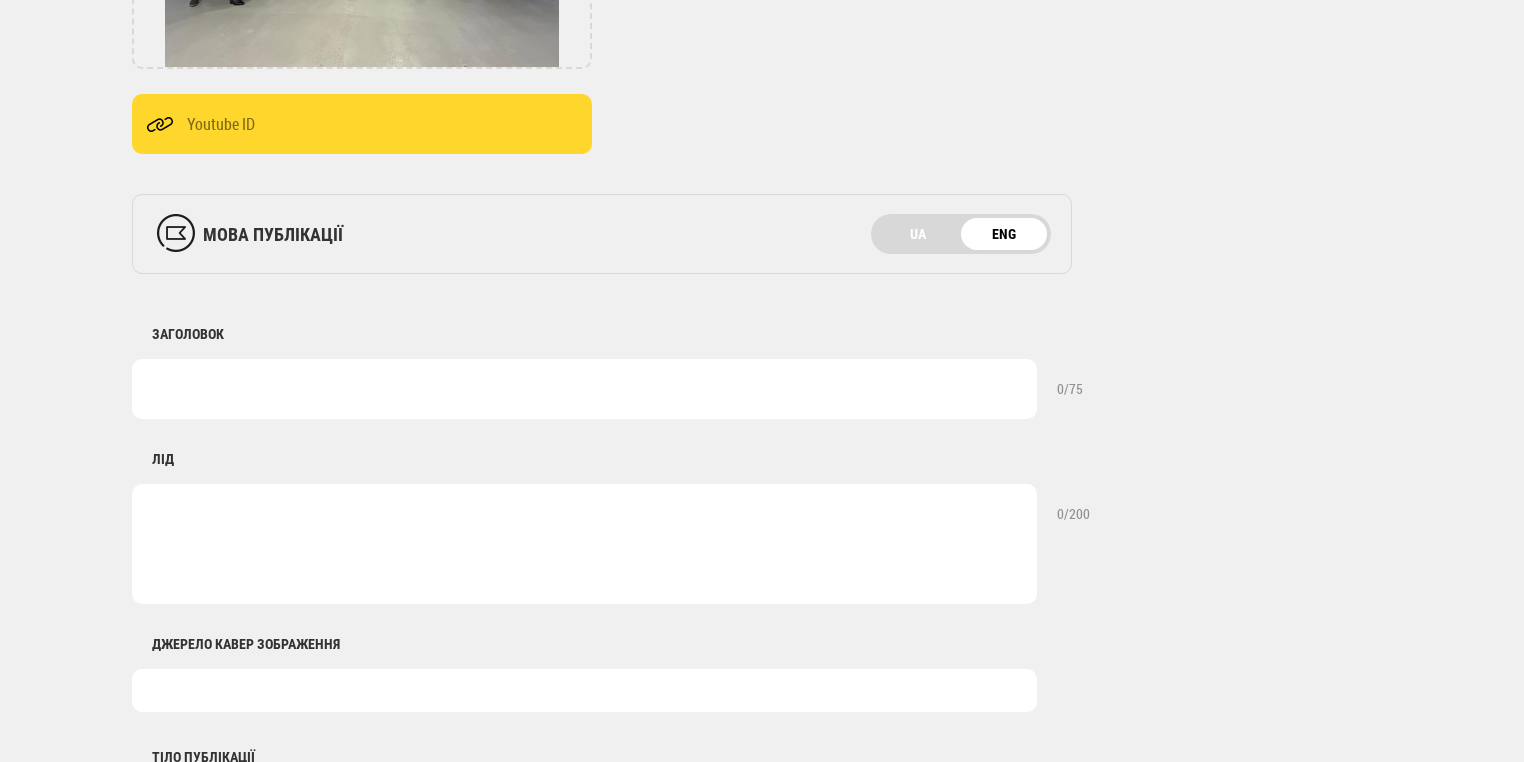 paste on "Ukraine and the EU have begun screening Ukrainian energy legislation" 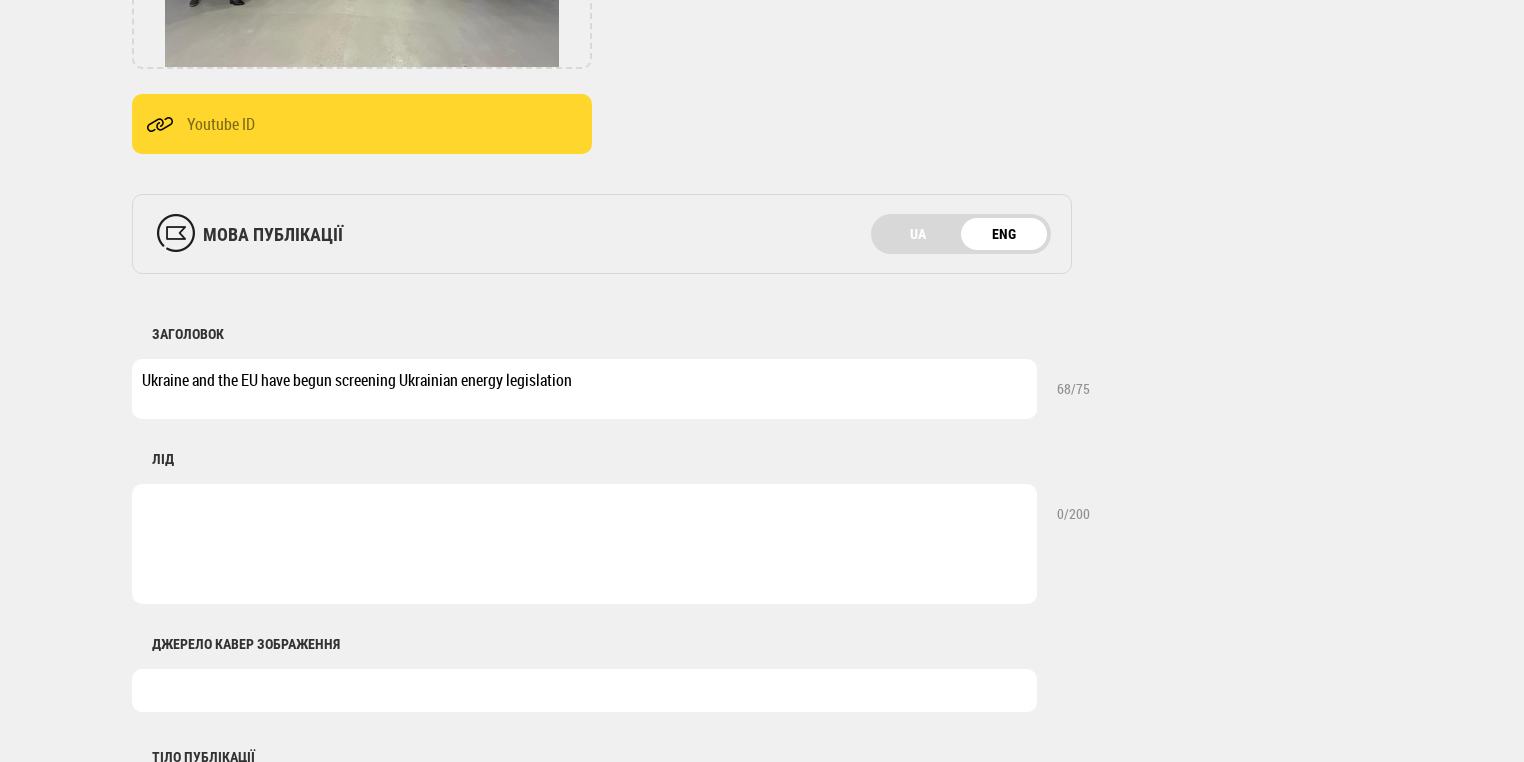 type on "Ukraine and the EU have begun screening Ukrainian energy legislation" 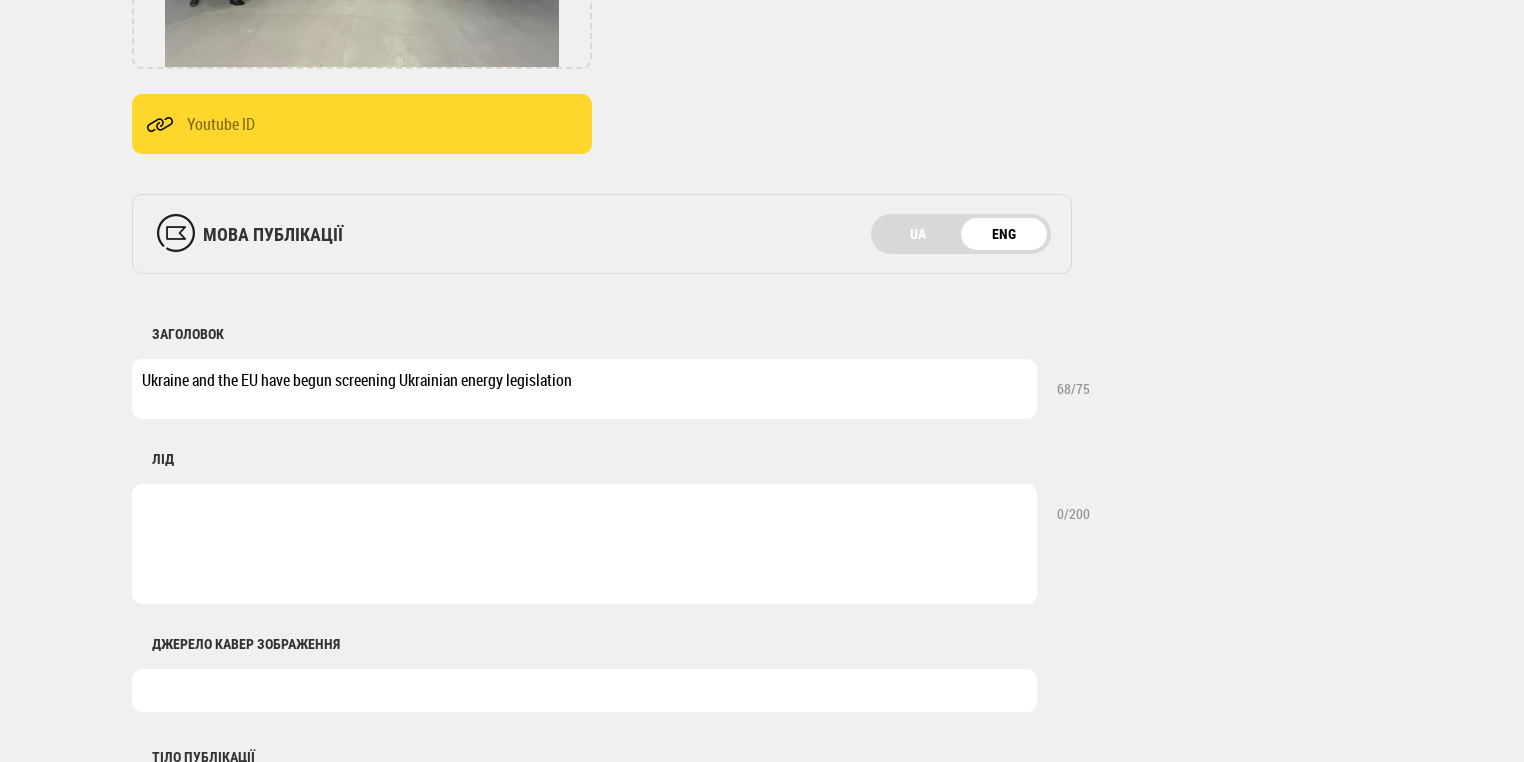 paste on "The screening is an important stage in the negotiation process for Ukraine's accession to the EU and will determine further steps in the implementation of the EU under Chapters 15 "Energy" and 21 "Tra" 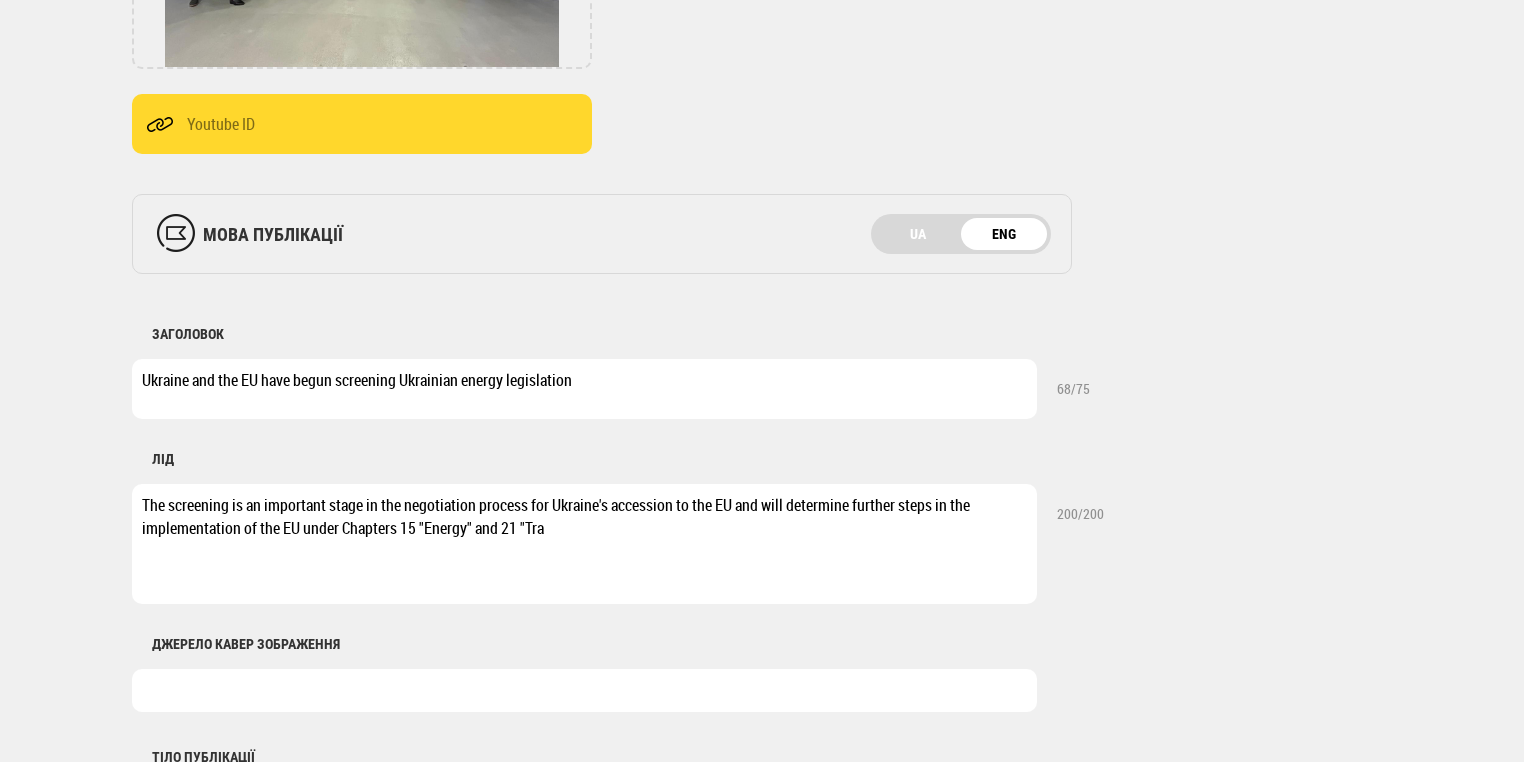 scroll, scrollTop: 720, scrollLeft: 0, axis: vertical 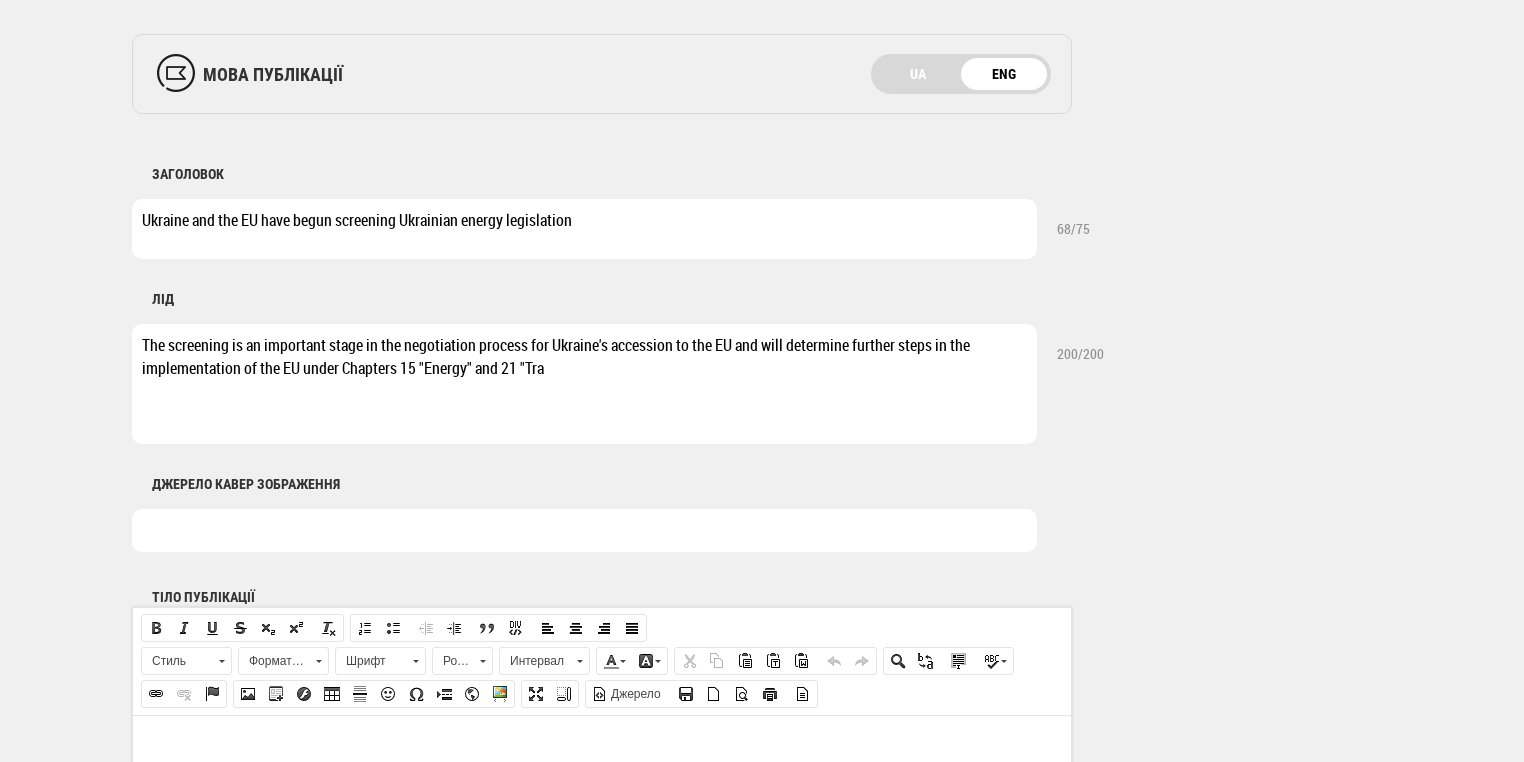 drag, startPoint x: 478, startPoint y: 368, endPoint x: 547, endPoint y: 365, distance: 69.065186 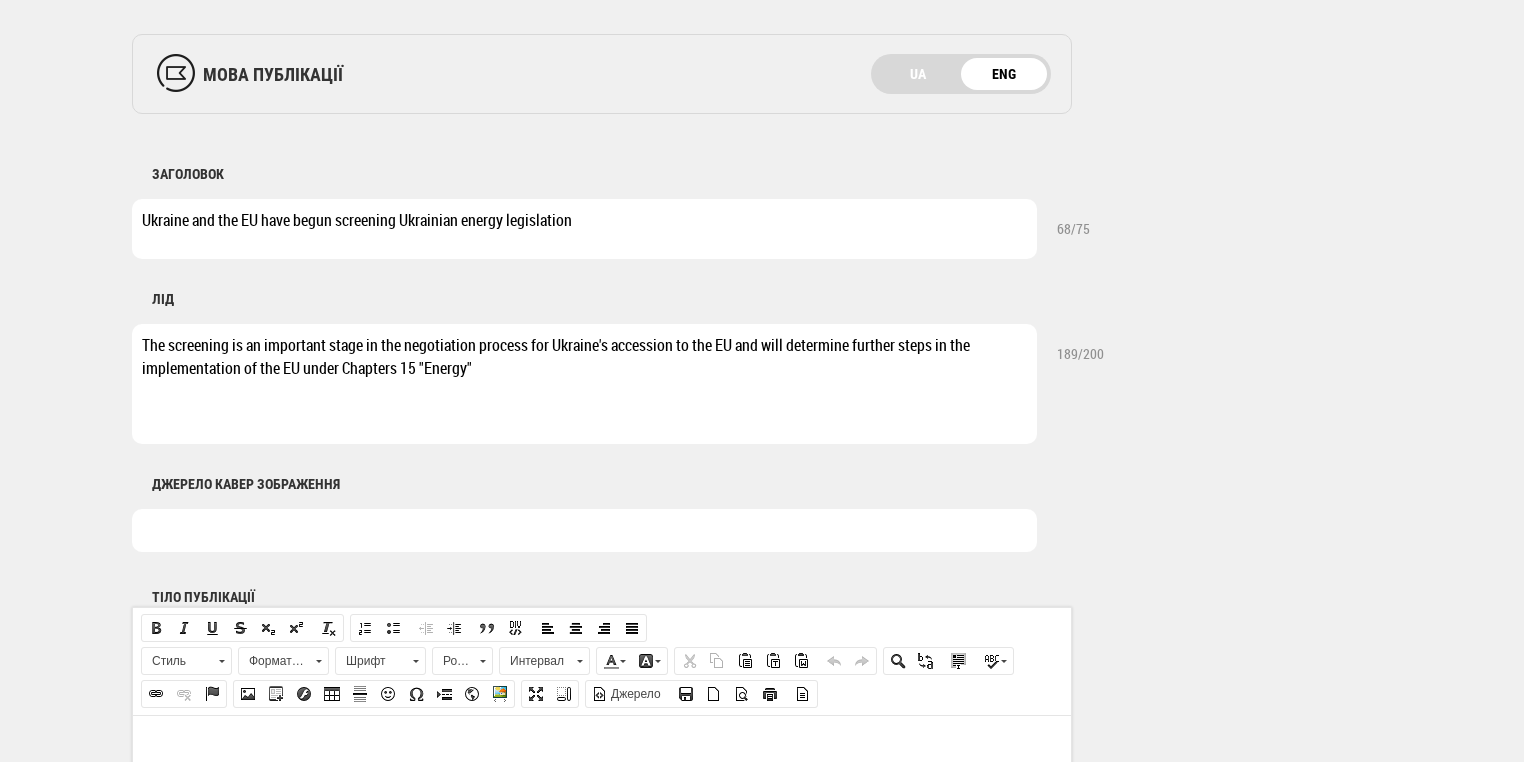 type on "The screening is an important stage in the negotiation process for Ukraine's accession to the EU and will determine further steps in the implementation of the EU under Chapters 15 "Energy"" 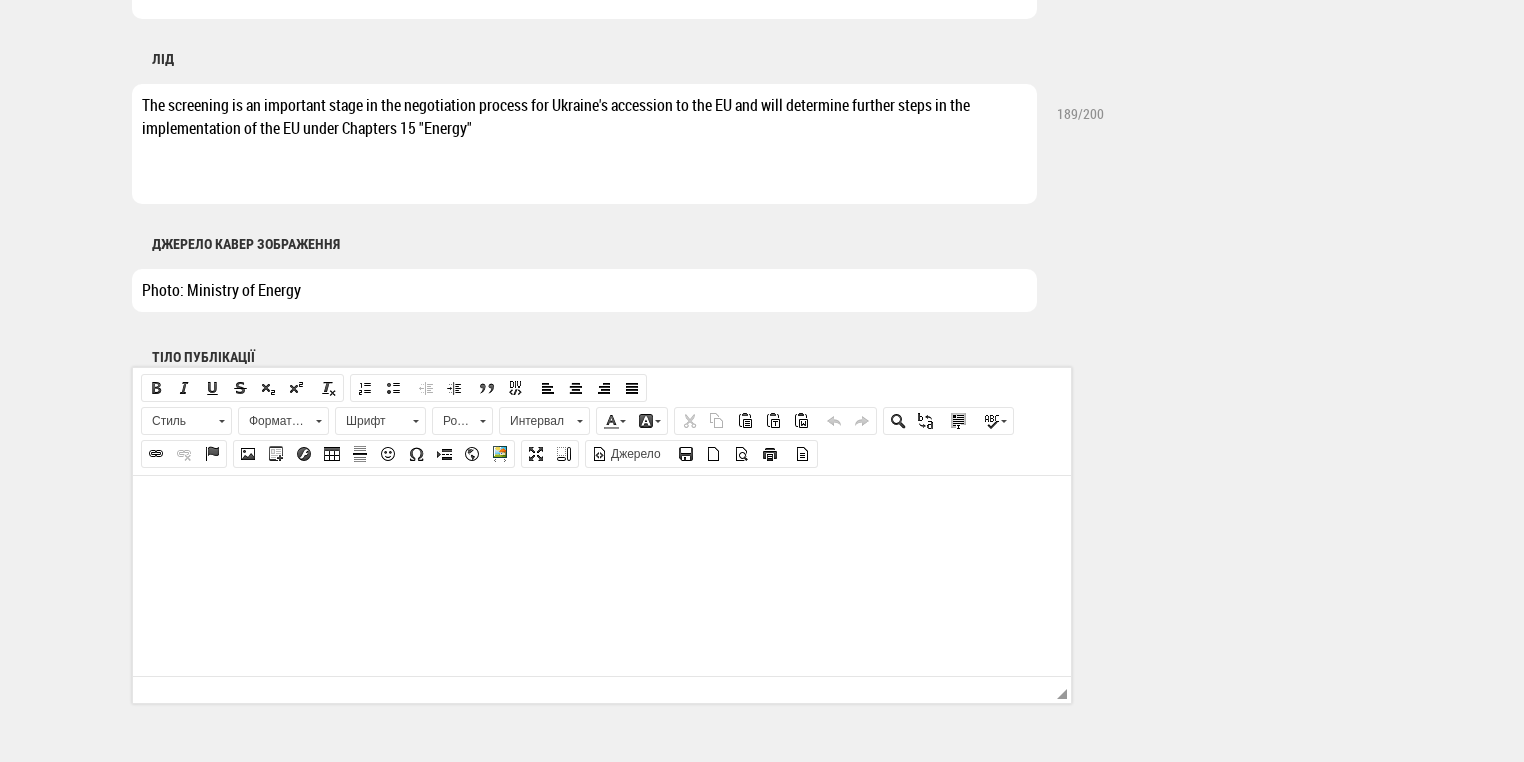 scroll, scrollTop: 1040, scrollLeft: 0, axis: vertical 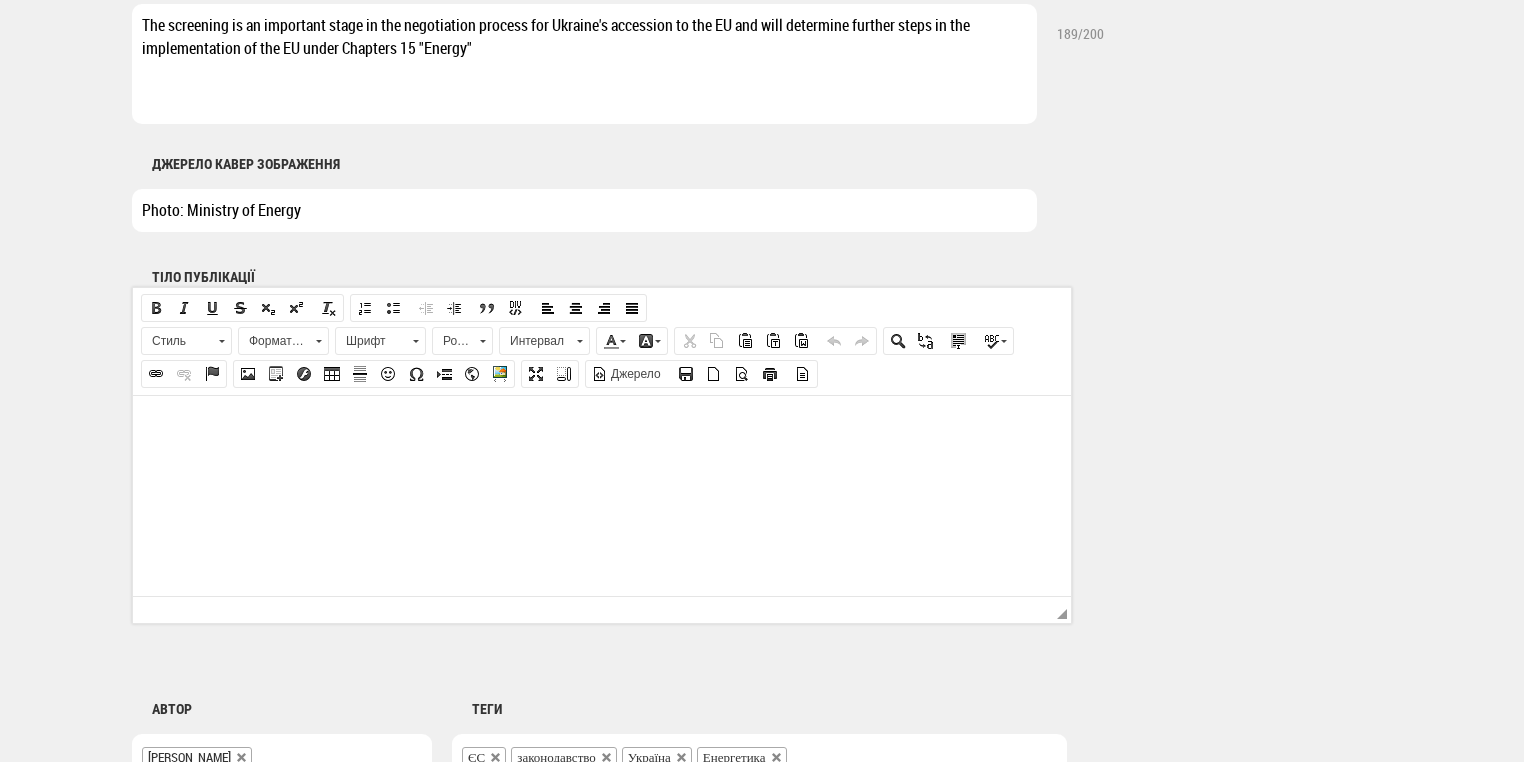 type on "Photo: Ministry of Energy" 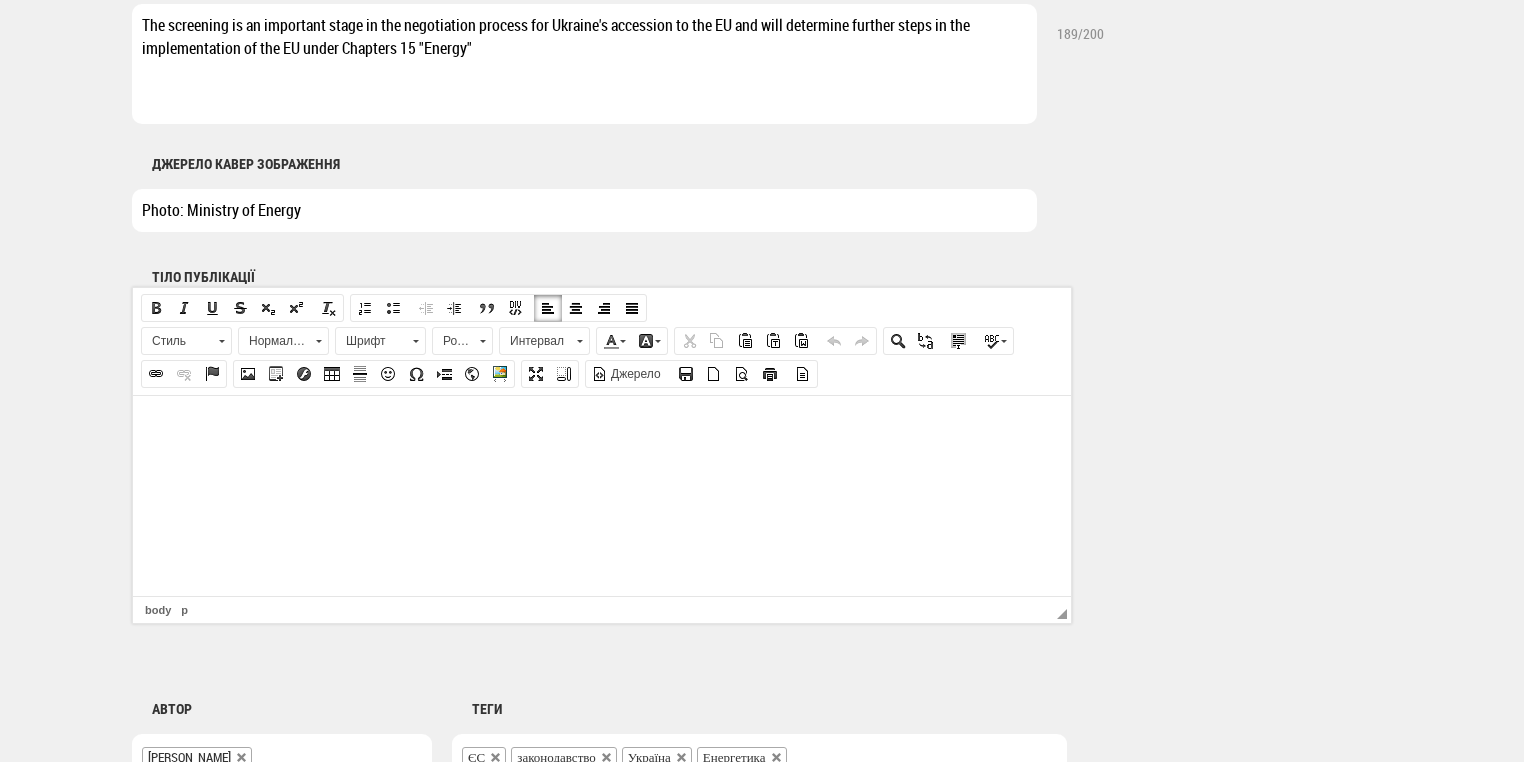 drag, startPoint x: 465, startPoint y: 412, endPoint x: 420, endPoint y: 439, distance: 52.478565 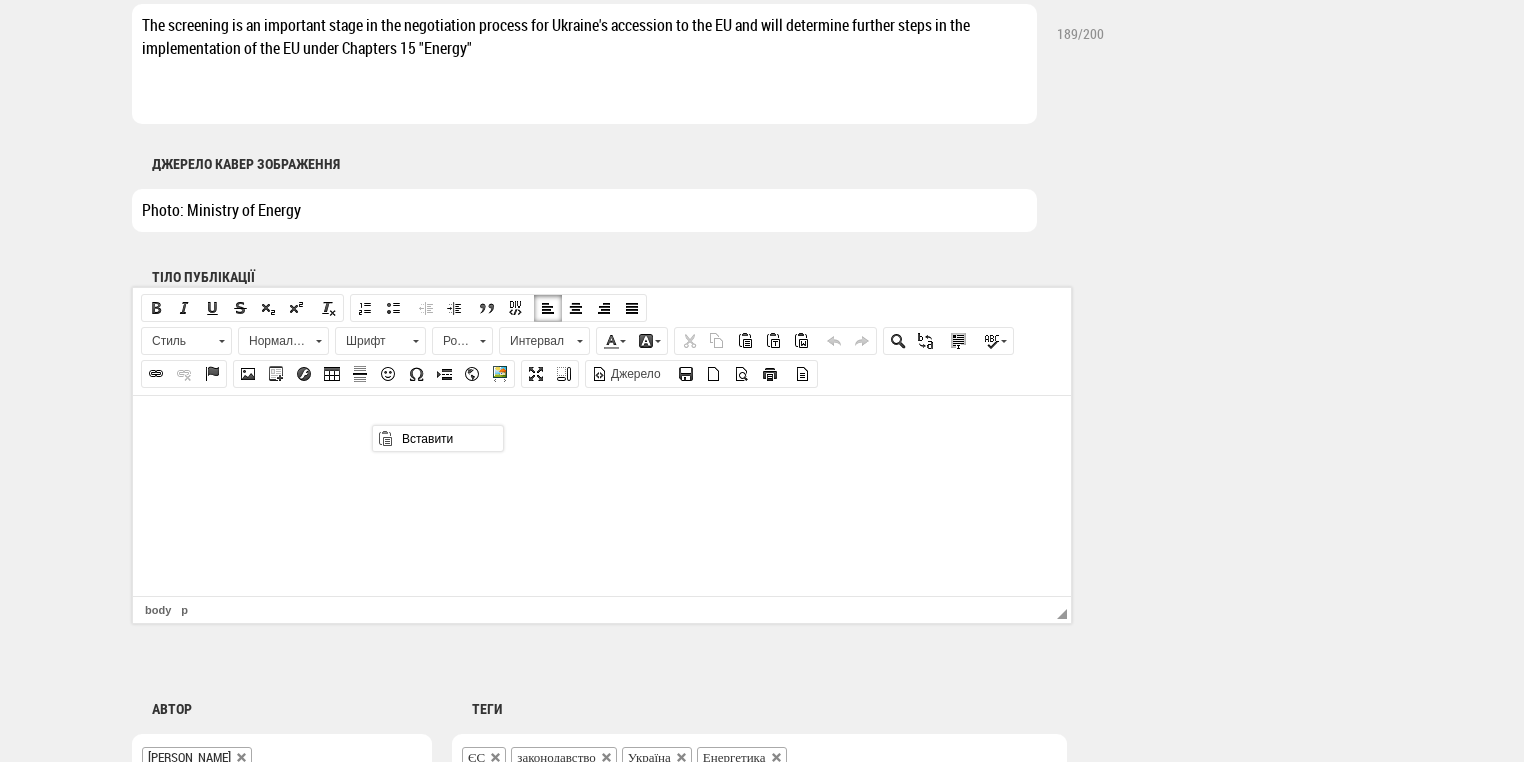 scroll, scrollTop: 0, scrollLeft: 0, axis: both 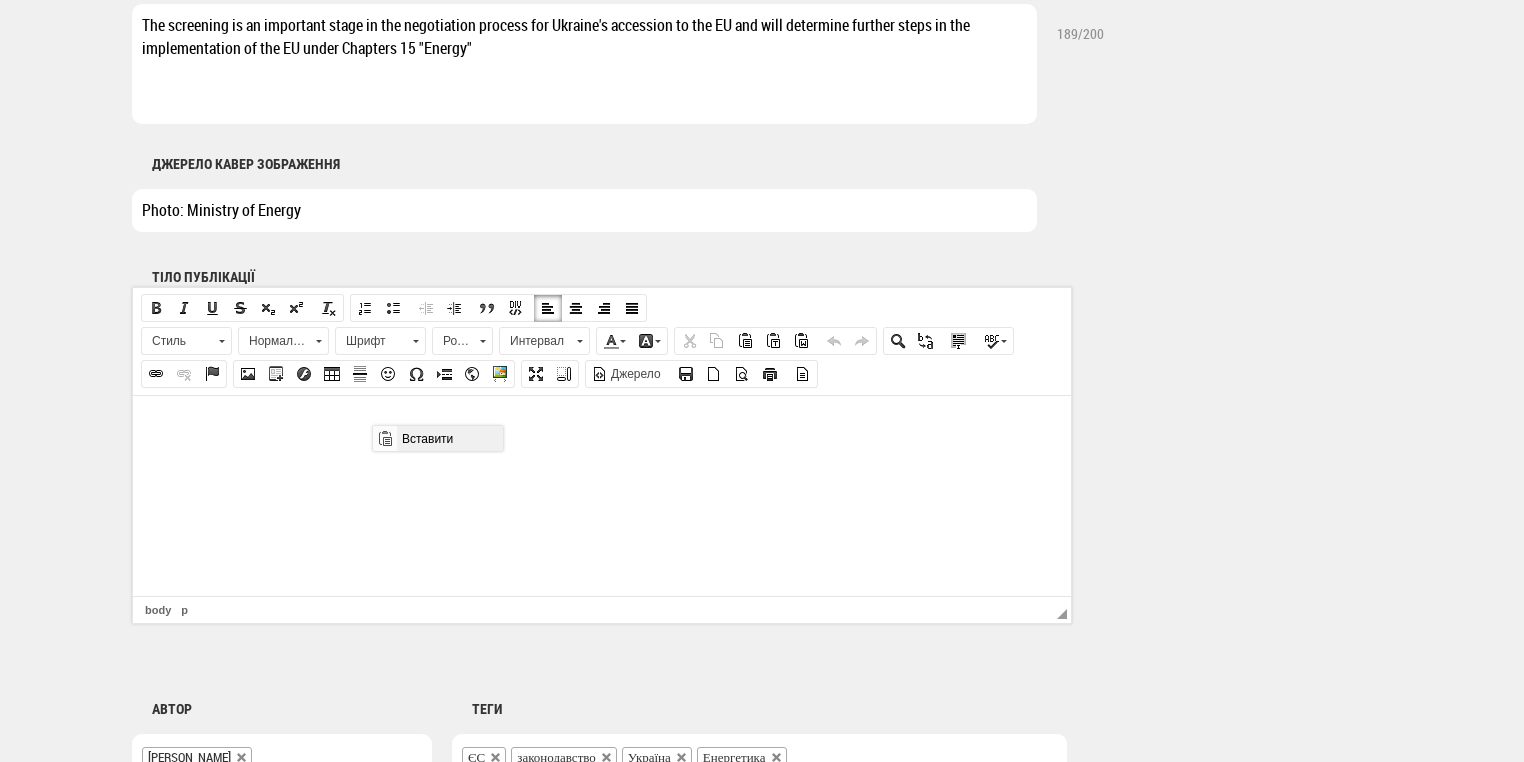 click on "Вставити" at bounding box center (449, 438) 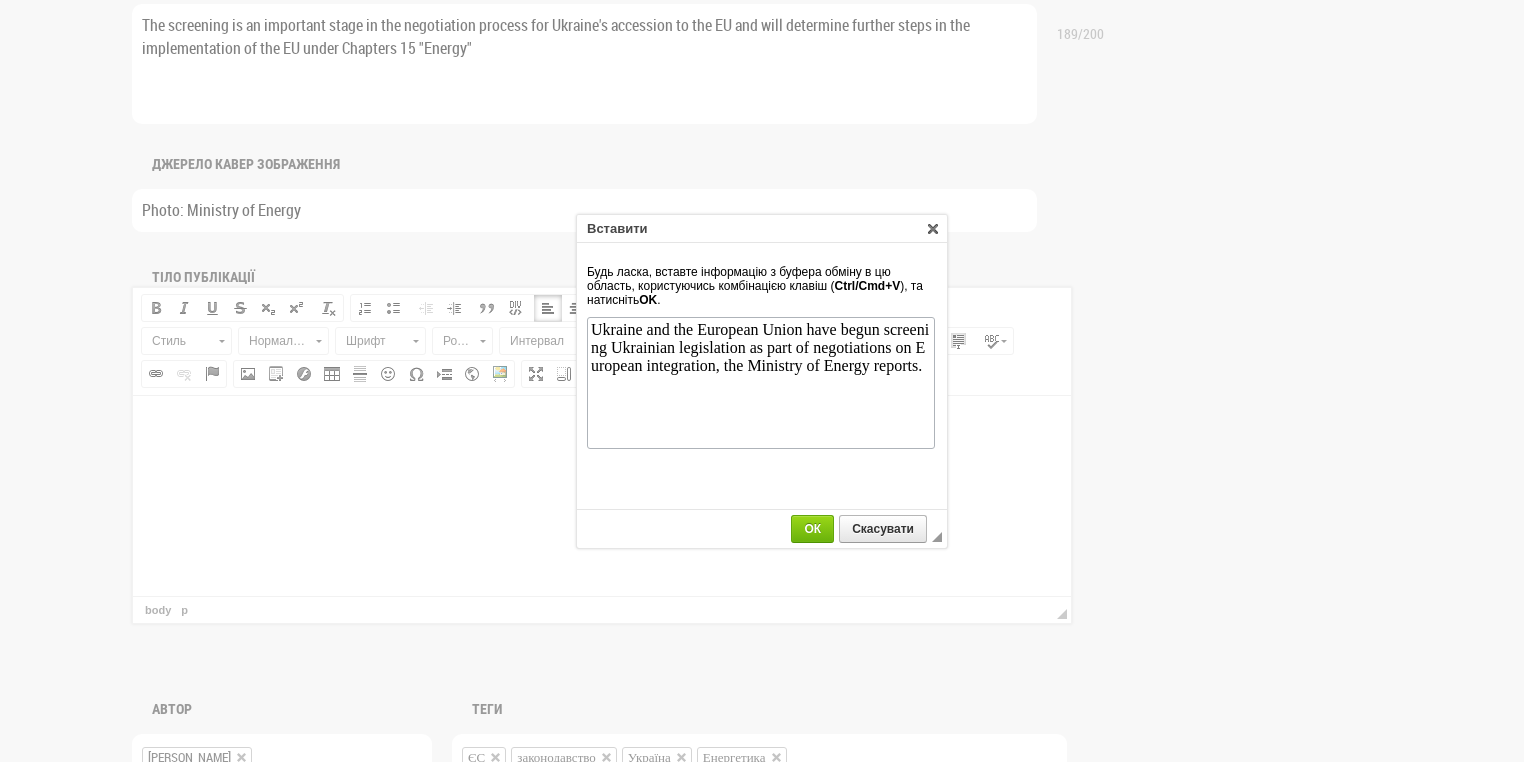 scroll, scrollTop: 0, scrollLeft: 0, axis: both 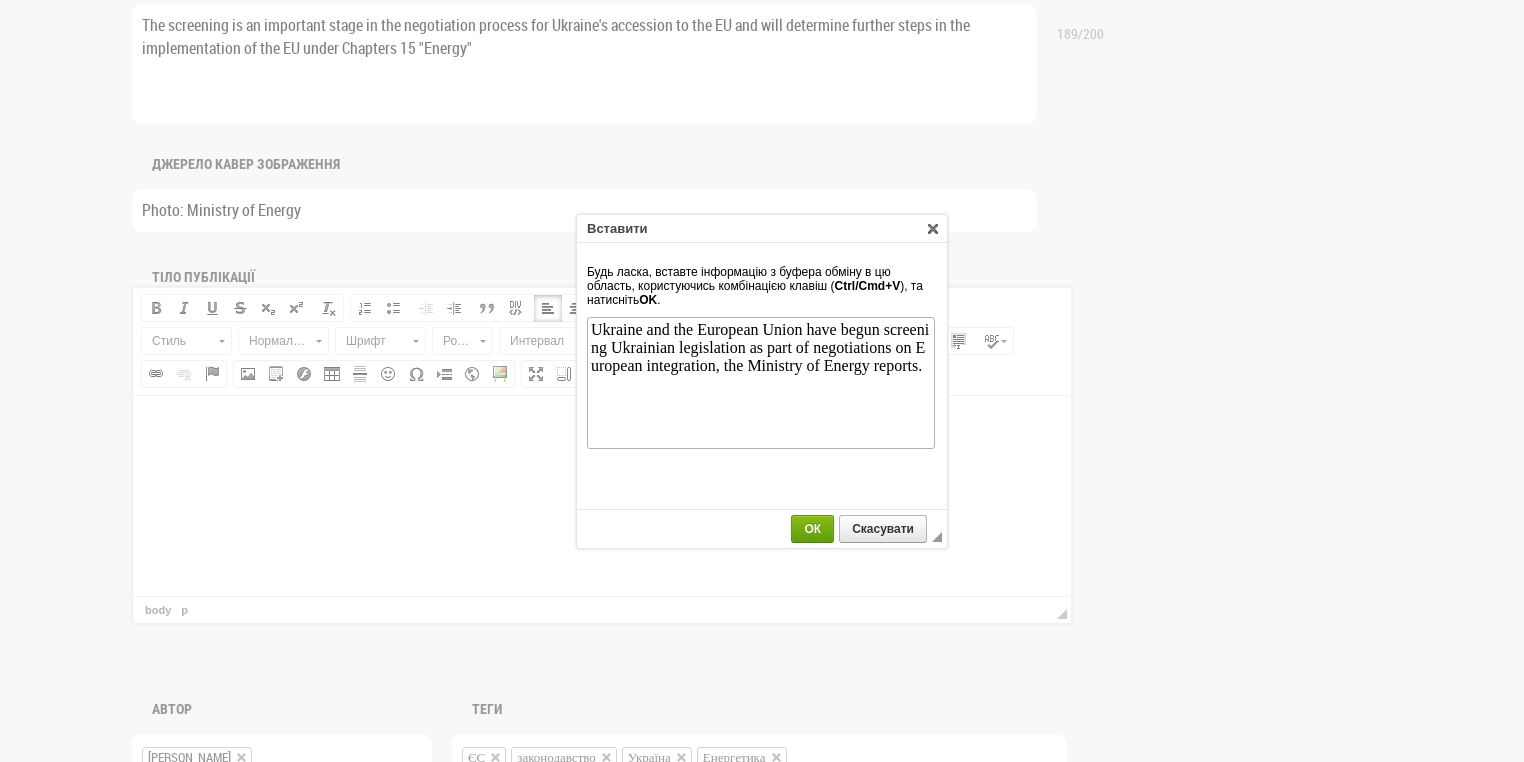 click on "ОК" at bounding box center [812, 529] 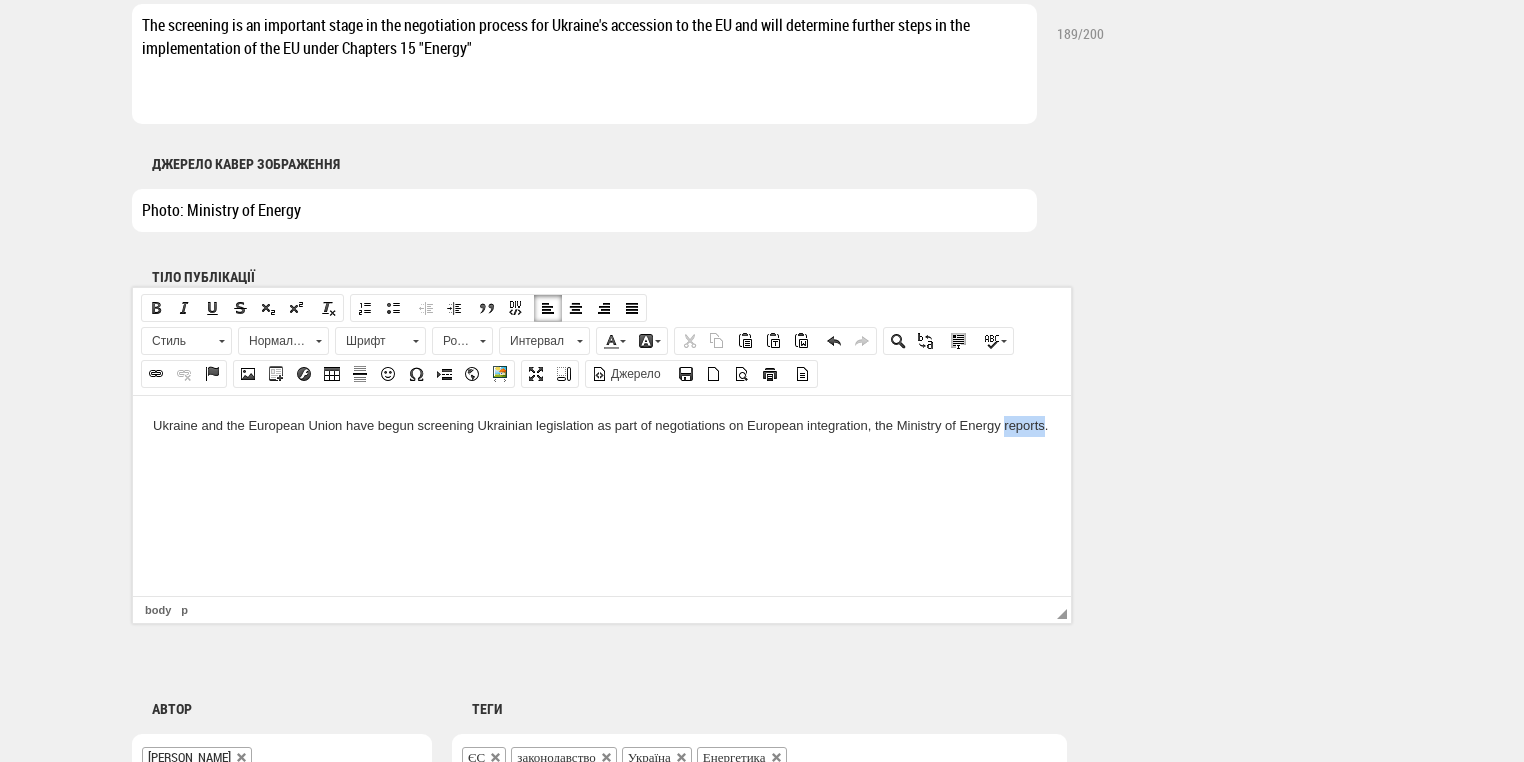 drag, startPoint x: 1043, startPoint y: 423, endPoint x: 1003, endPoint y: 424, distance: 40.012497 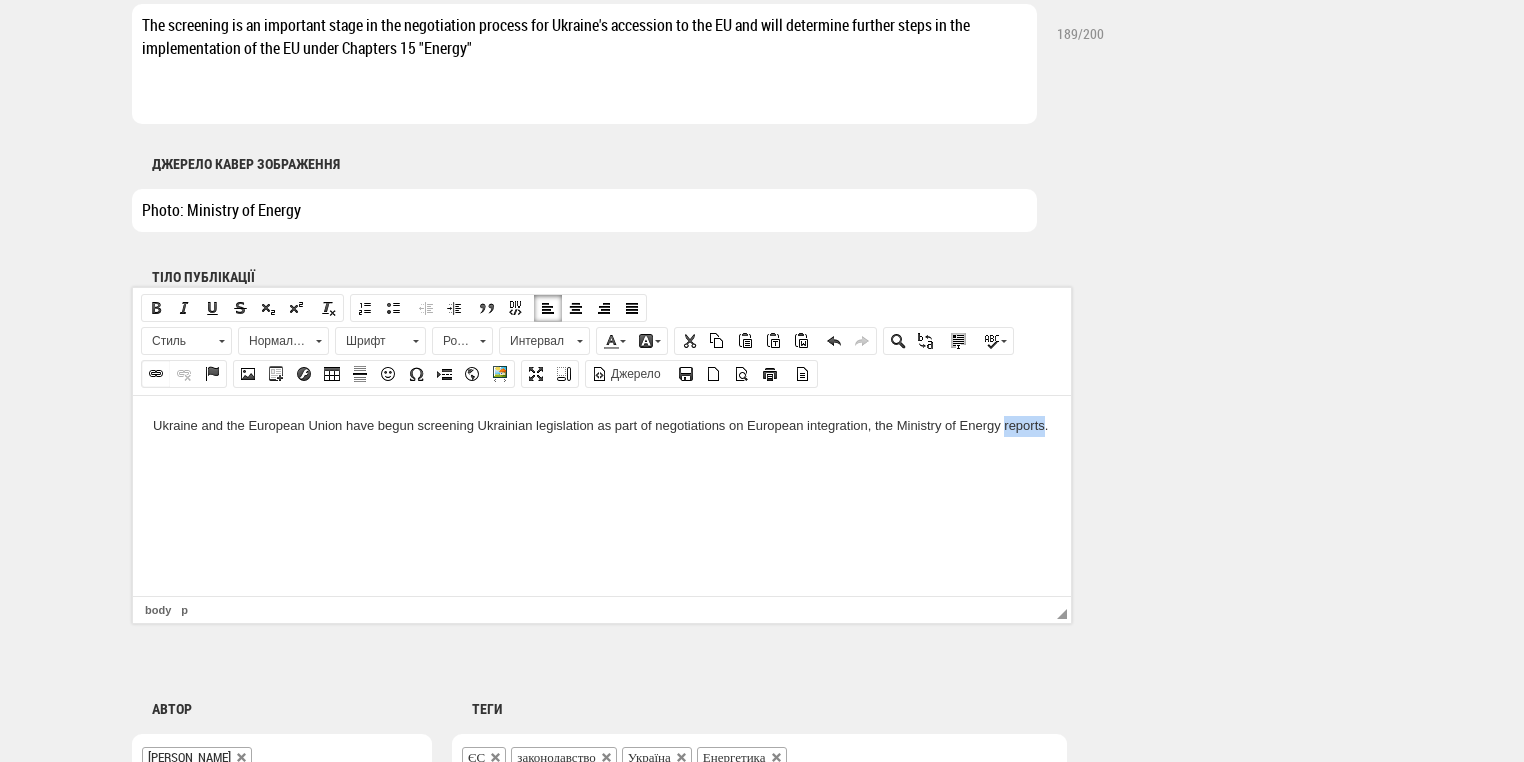 click at bounding box center [156, 374] 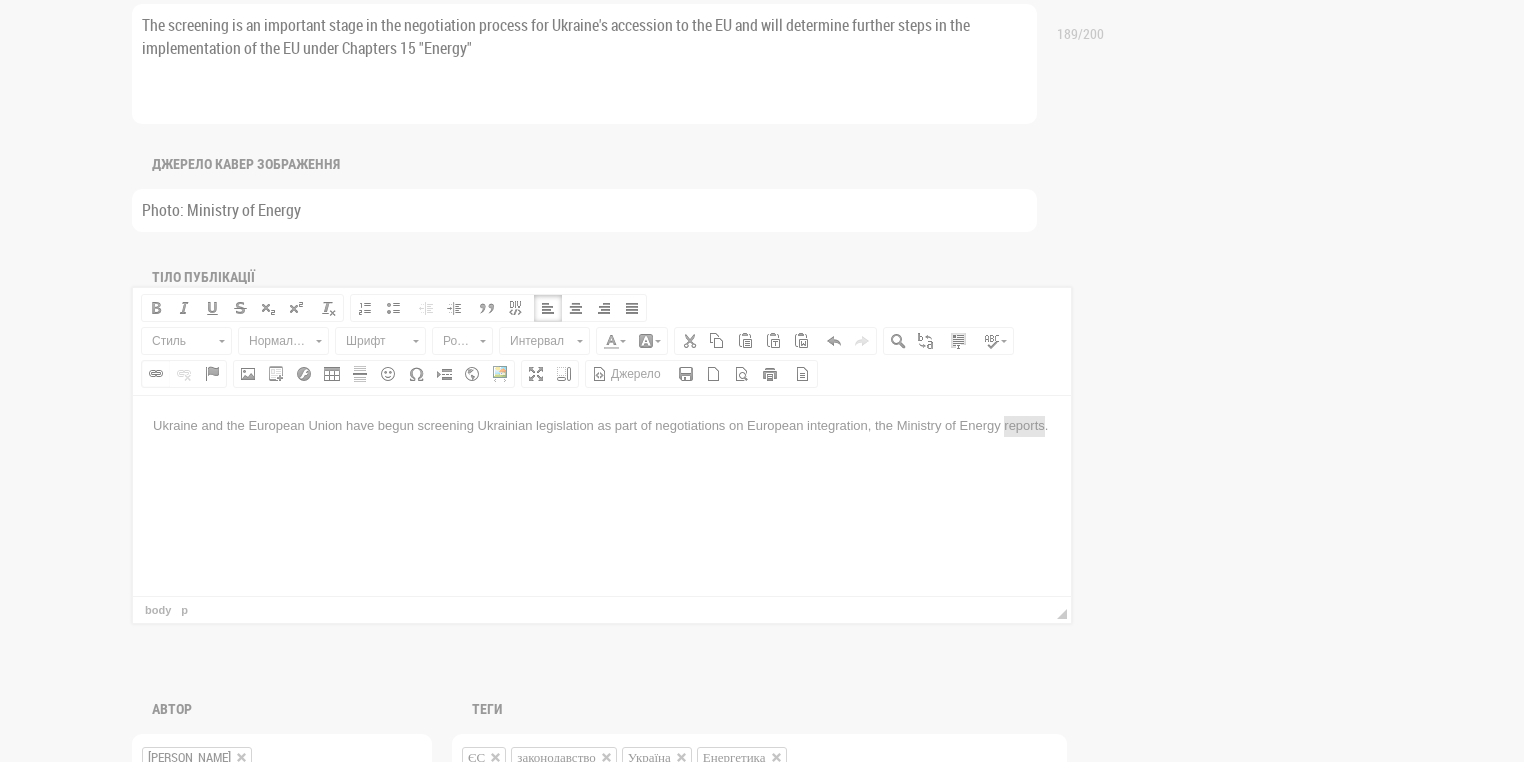 scroll, scrollTop: 0, scrollLeft: 0, axis: both 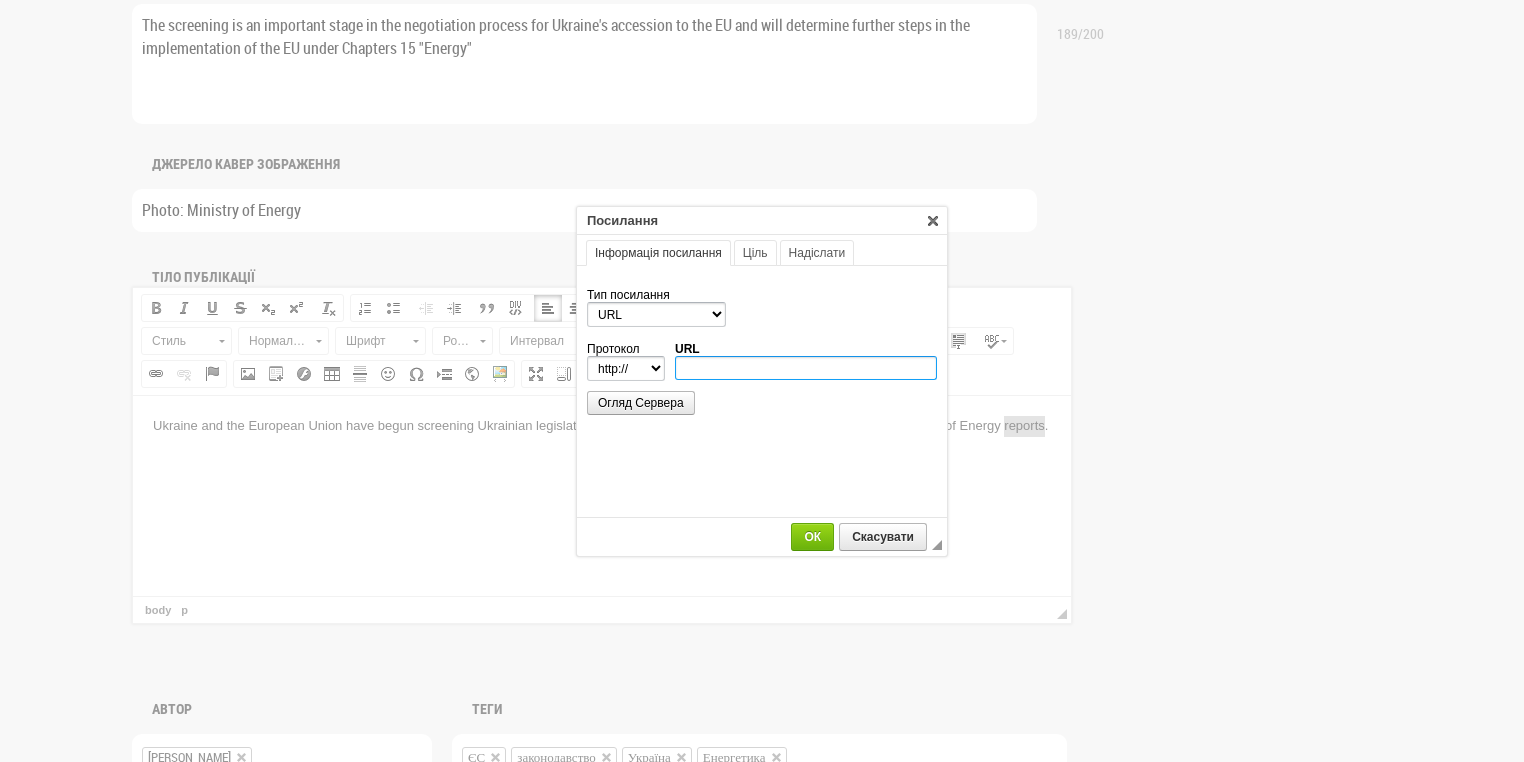 click on "URL" at bounding box center [806, 368] 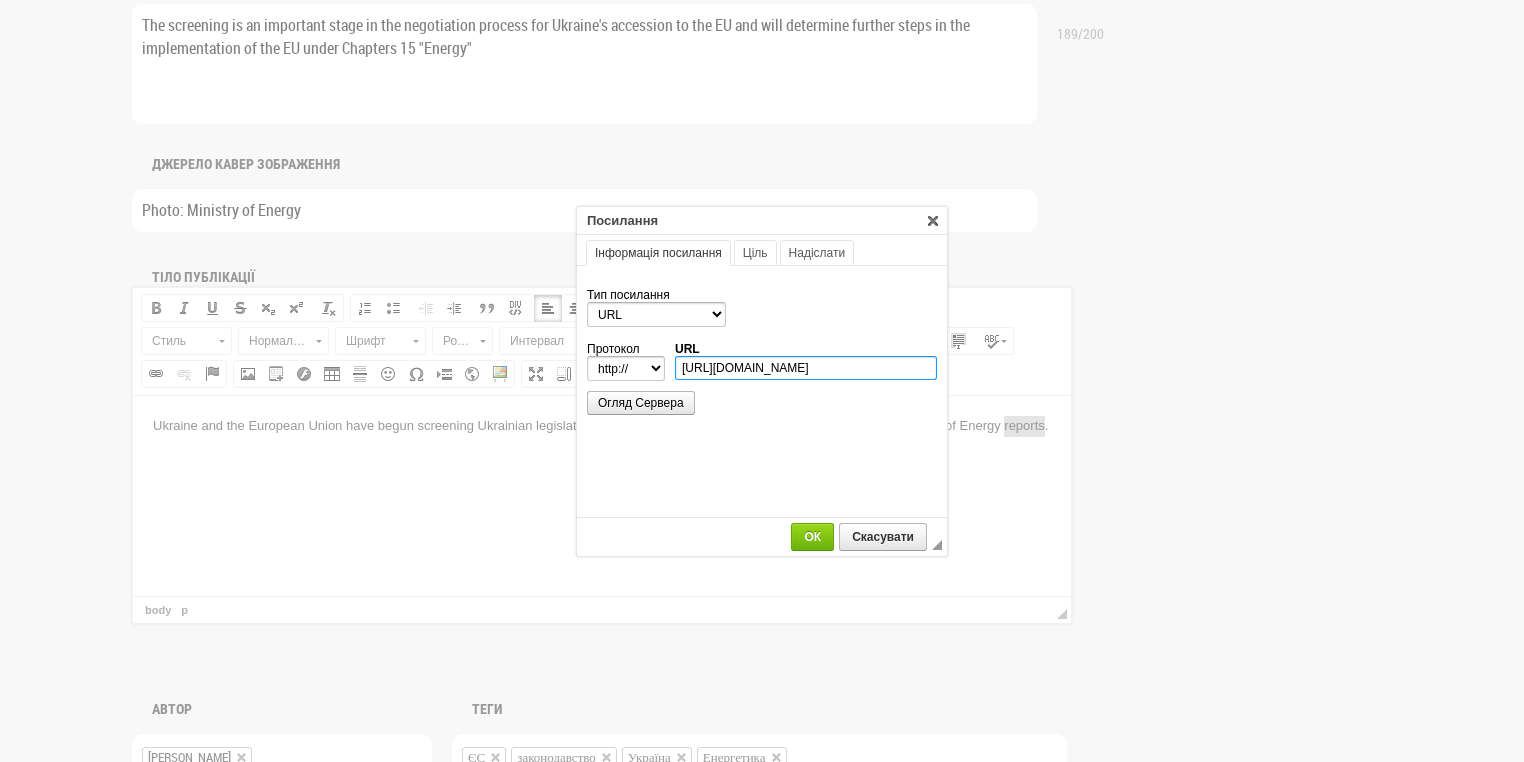 scroll, scrollTop: 0, scrollLeft: 387, axis: horizontal 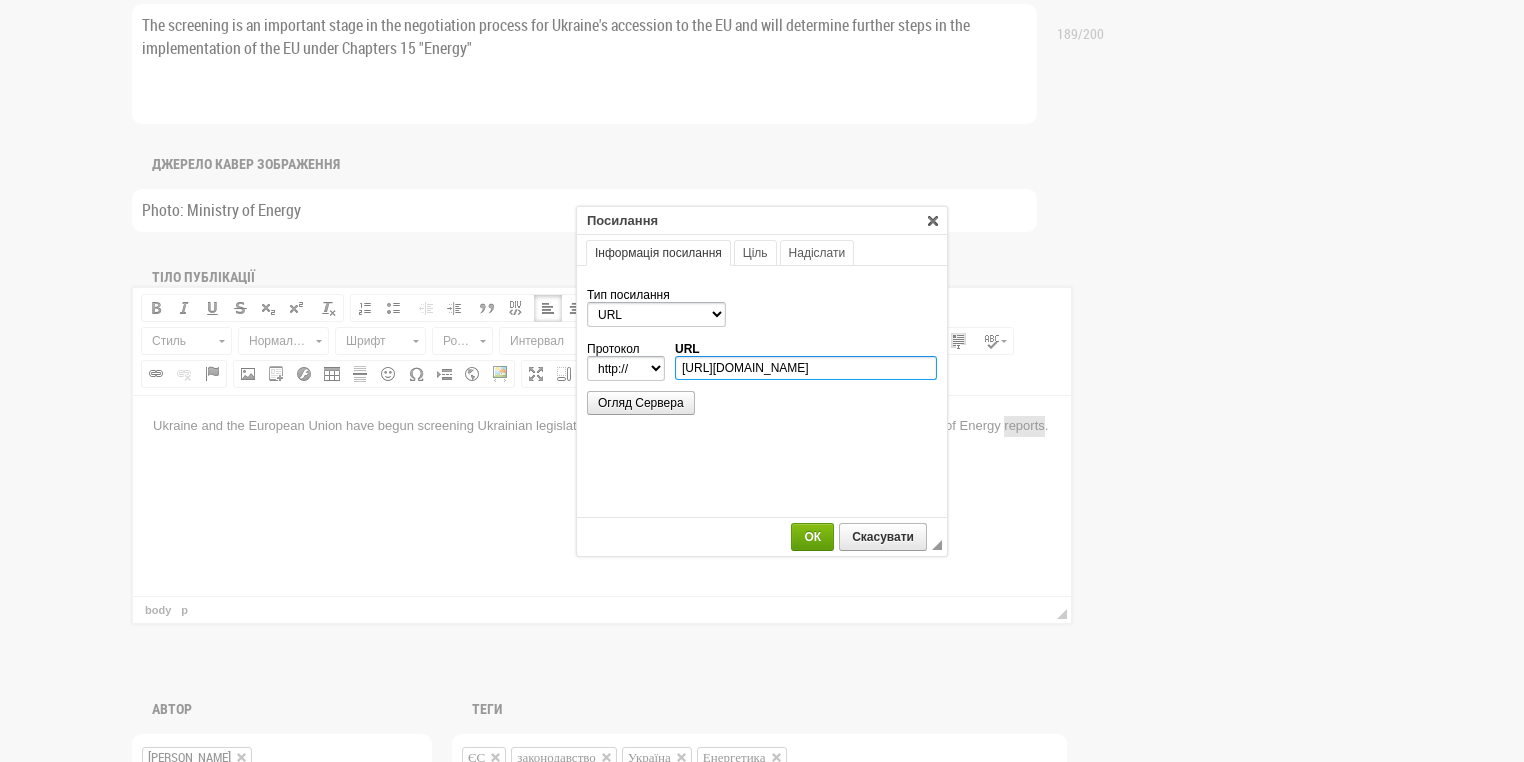 type on "https://www.mev.gov.ua/novyna/perehovory-pro-chlenstvo-ukrayiny-v-yes-rozpochavsya-skryninh-zakonodavstva-u-sferi" 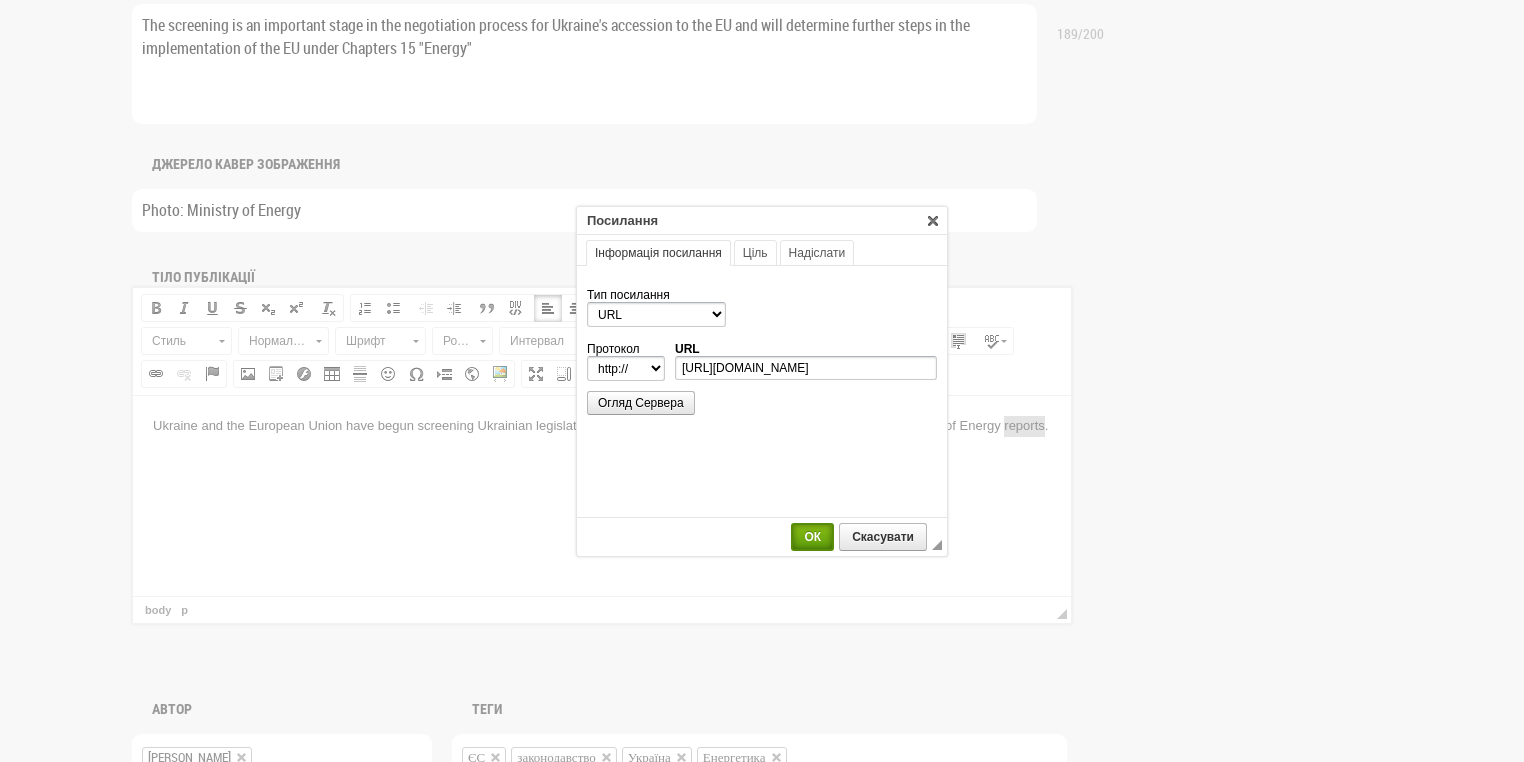 select on "https://" 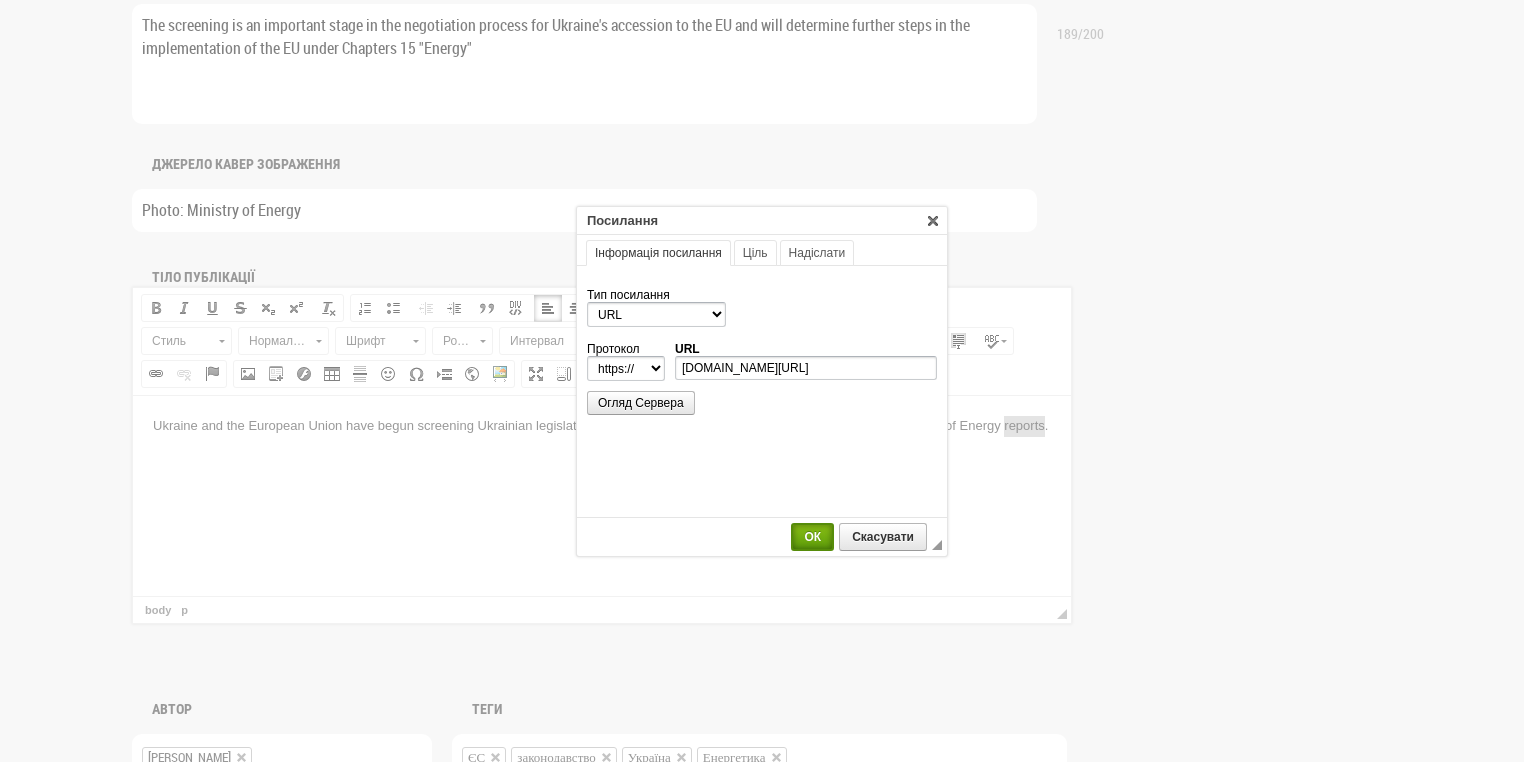 scroll, scrollTop: 0, scrollLeft: 0, axis: both 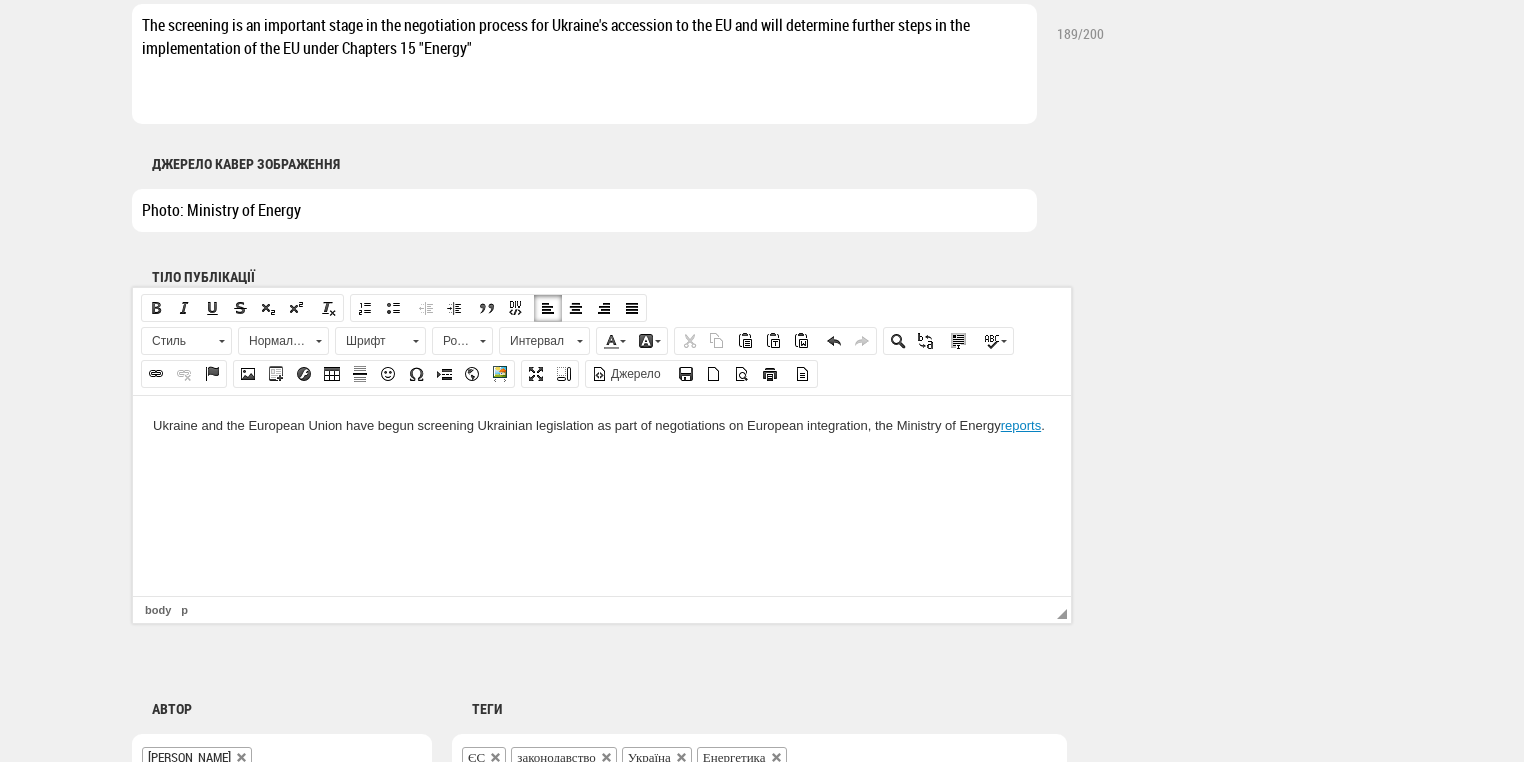 click on "Ukraine and the European Union have begun screening Ukrainian legislation as part of negotiations on European integration, the Ministry of Energy  reports ." at bounding box center (602, 425) 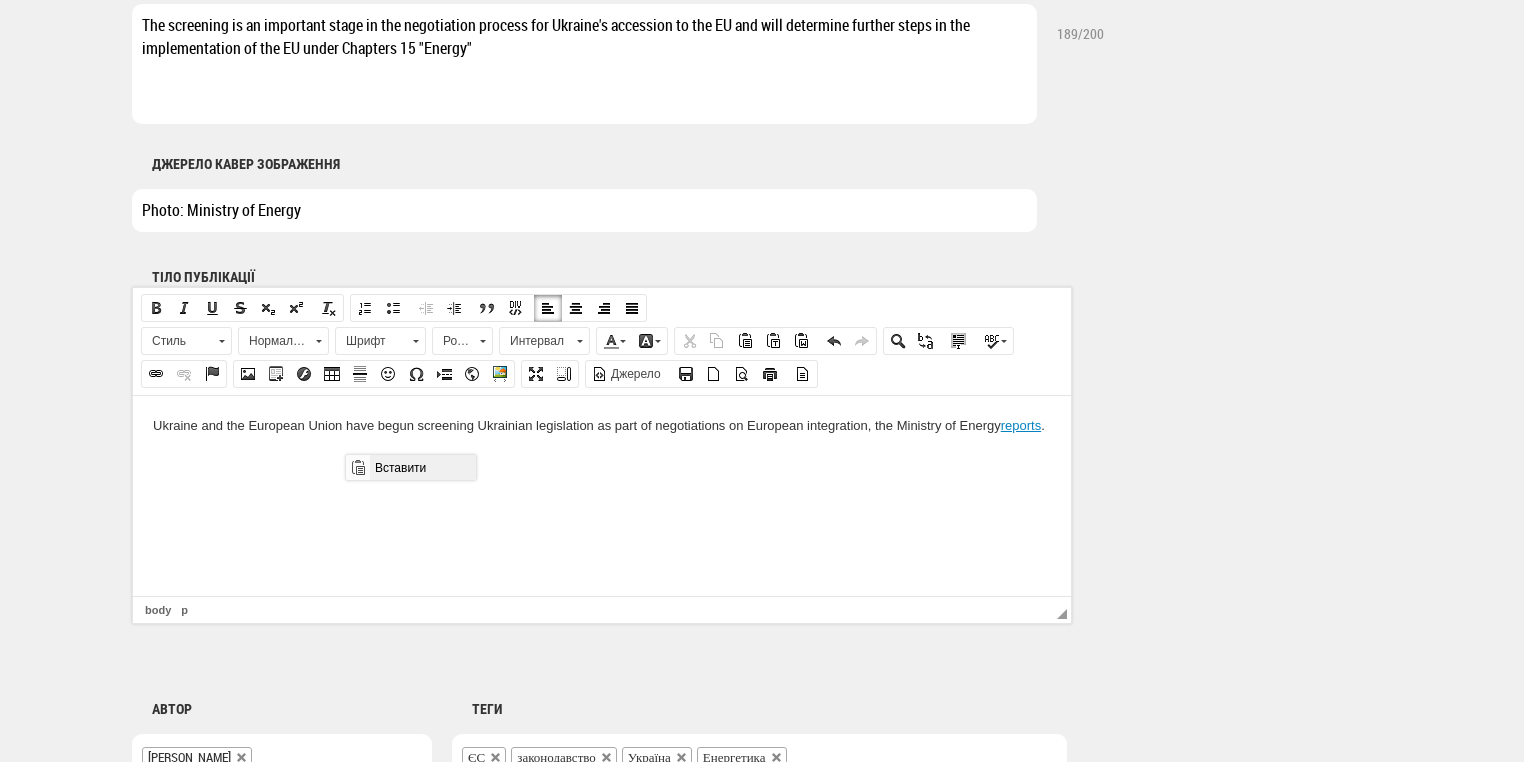 click on "Вставити" at bounding box center (422, 467) 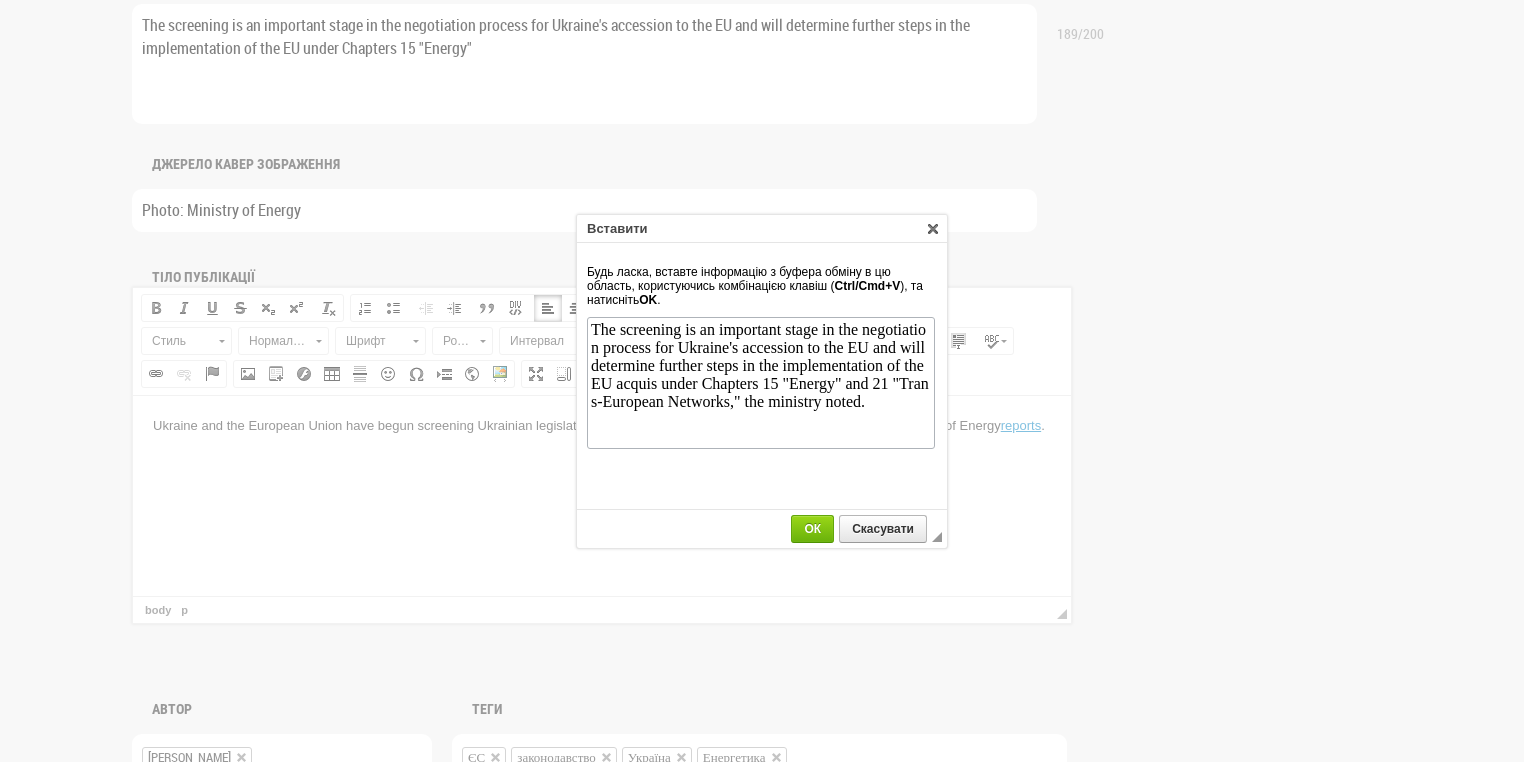 scroll, scrollTop: 0, scrollLeft: 0, axis: both 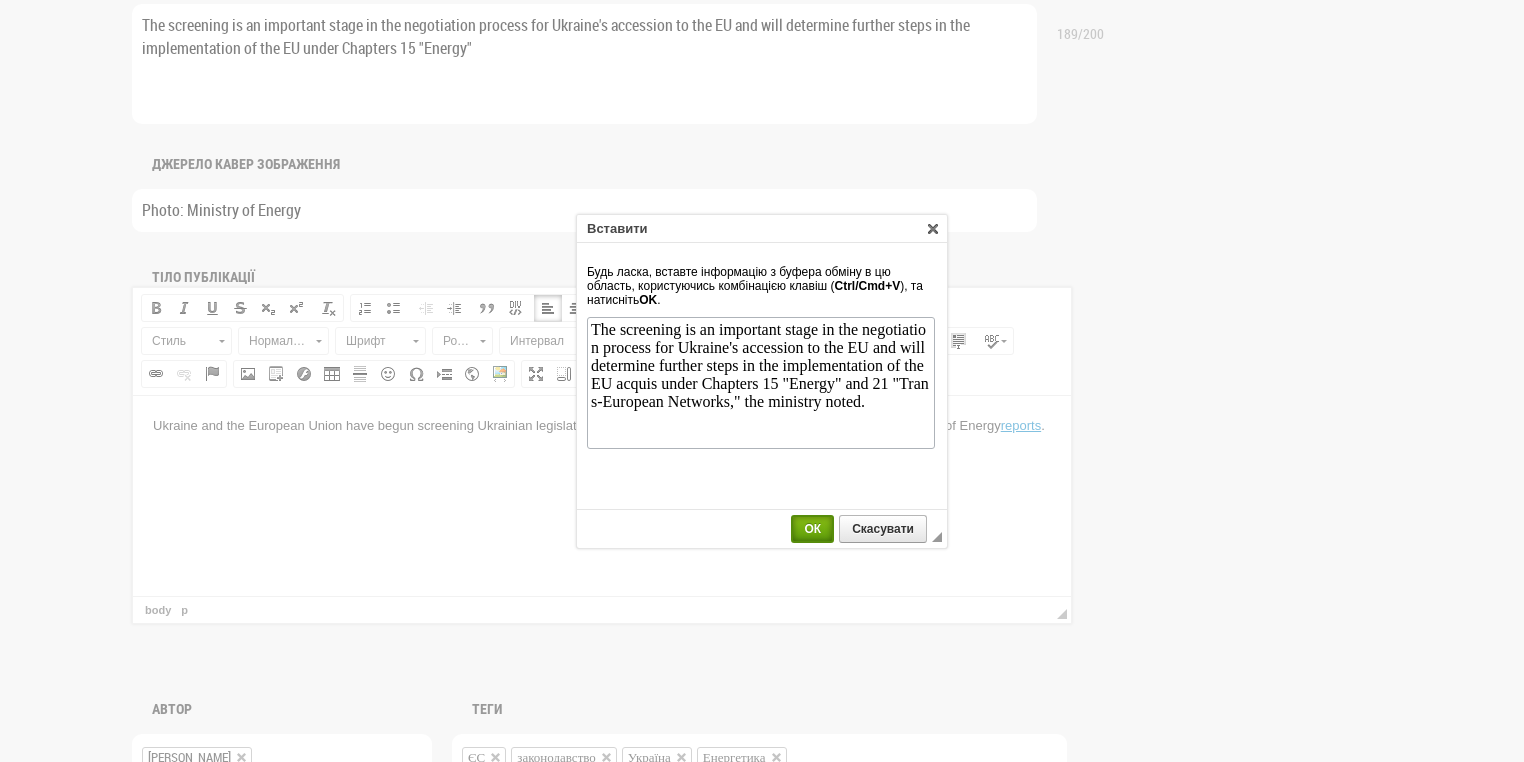 click on "ОК" at bounding box center [812, 529] 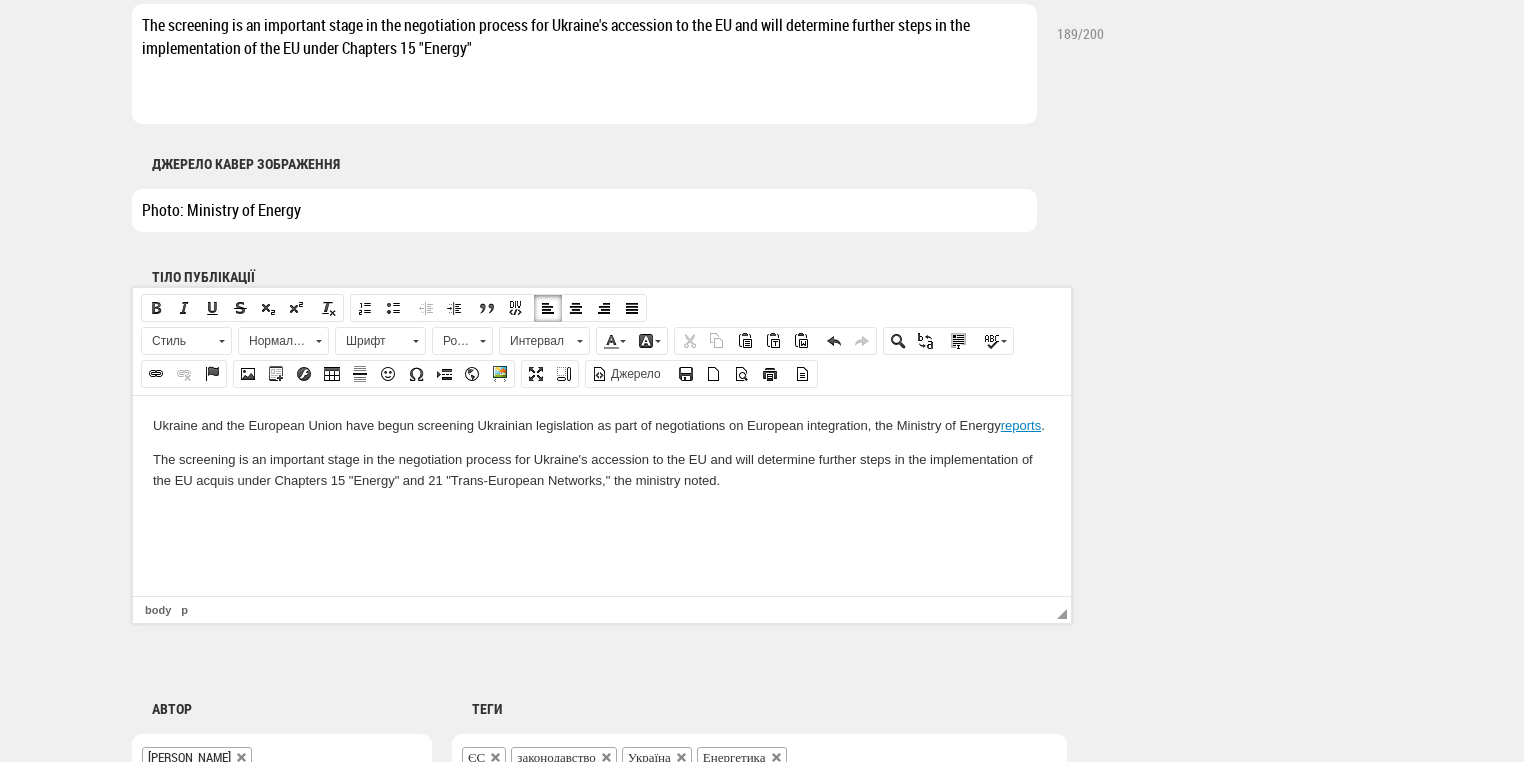 click at bounding box center [602, 513] 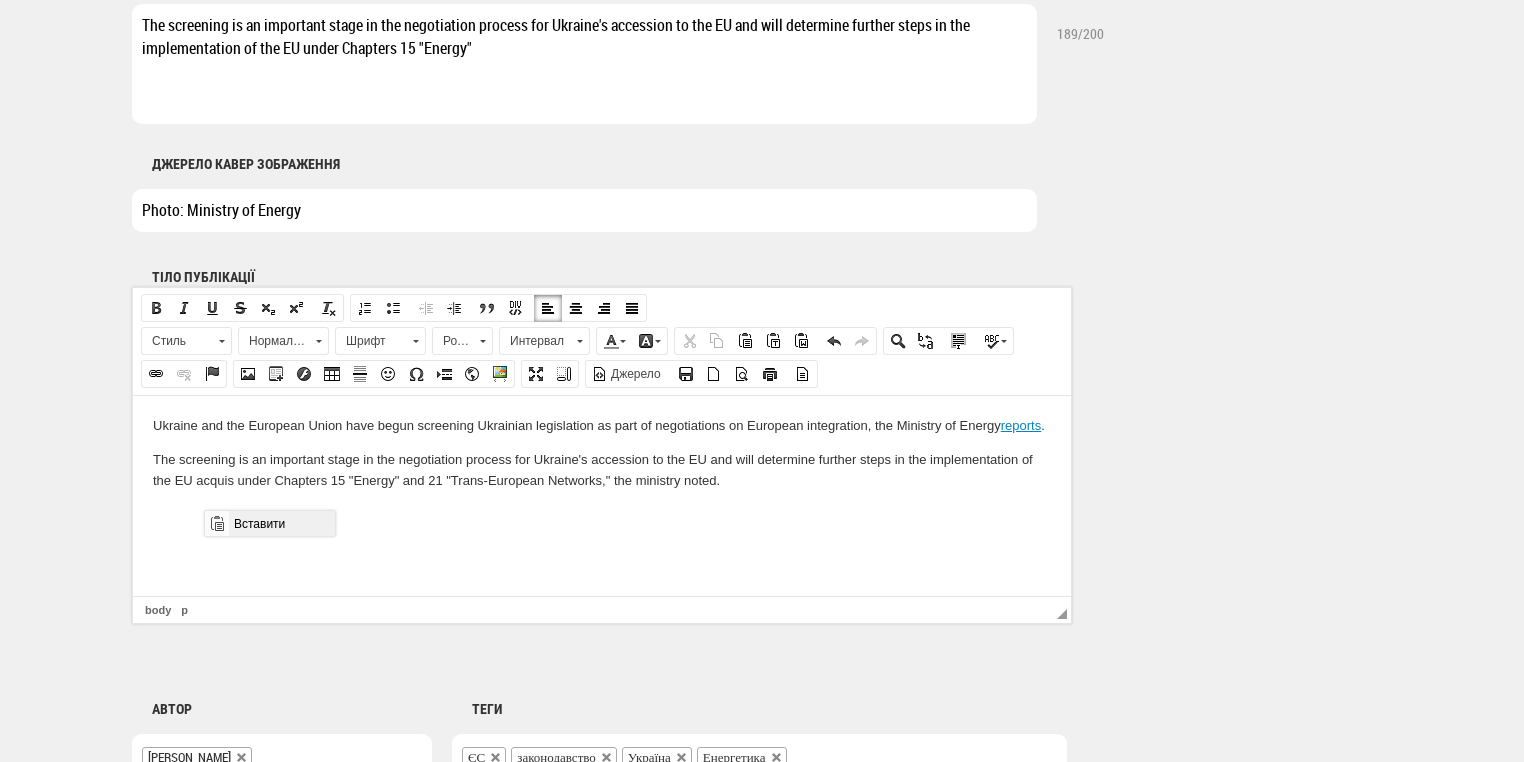 click on "Вставити" at bounding box center (281, 523) 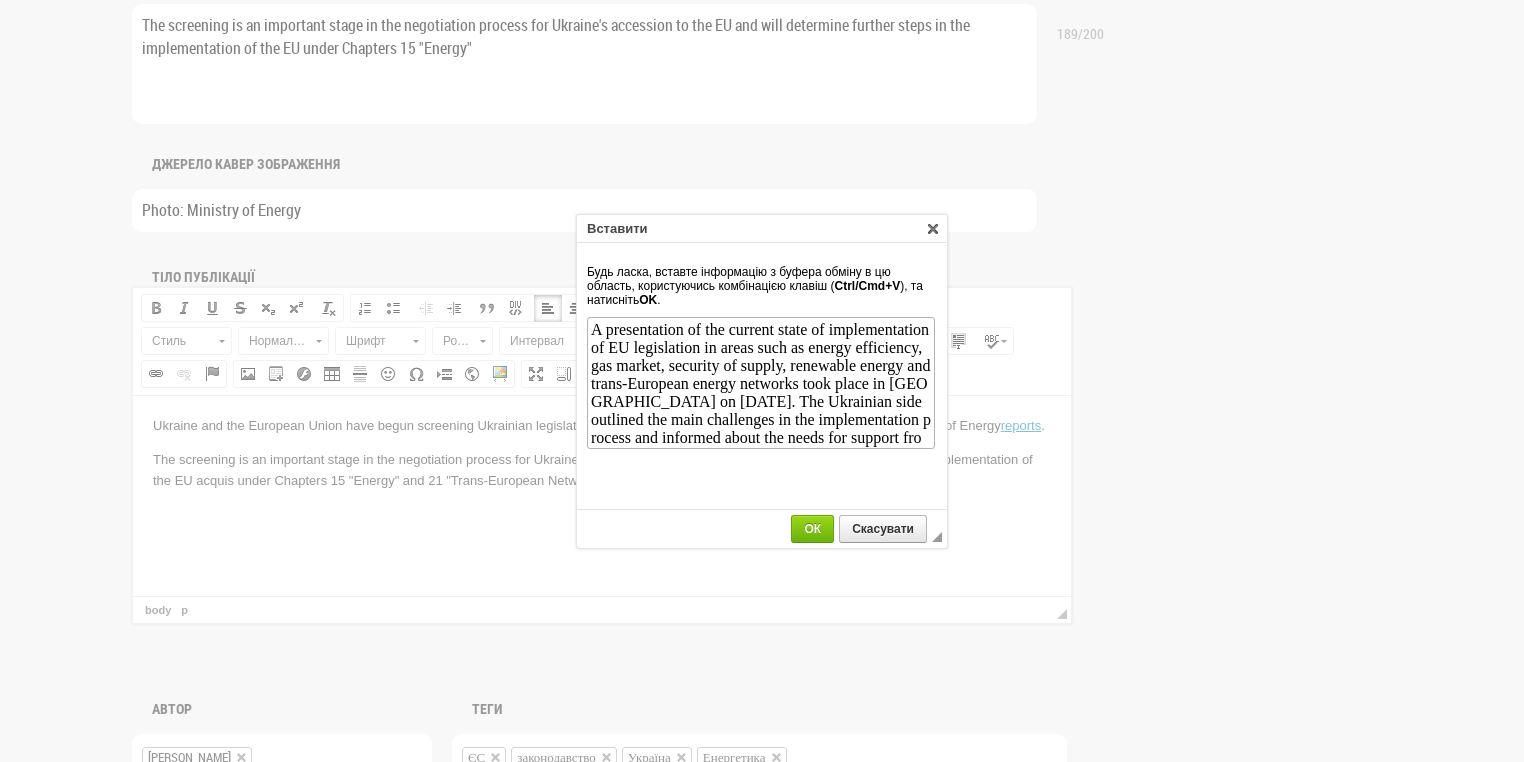 scroll, scrollTop: 19, scrollLeft: 0, axis: vertical 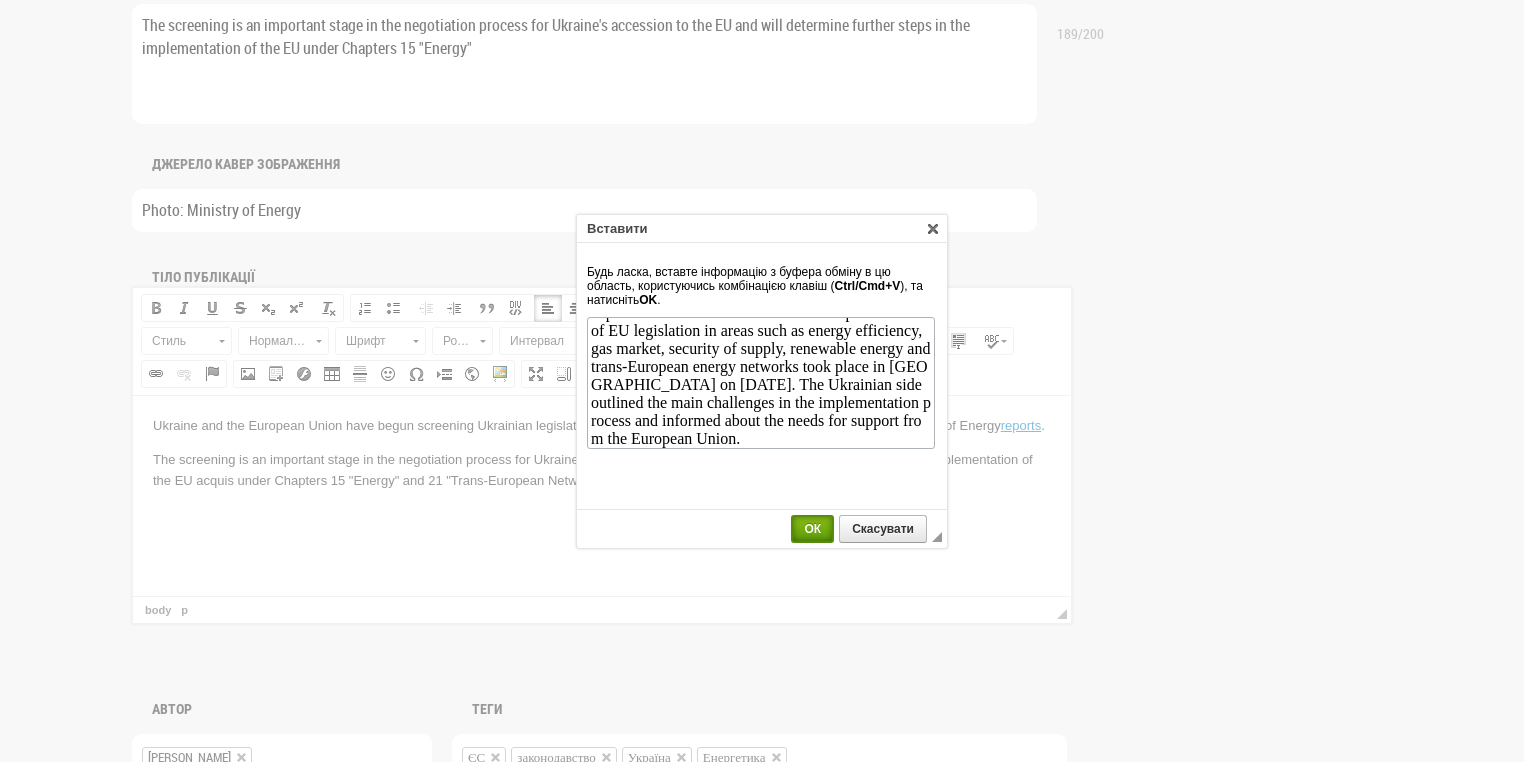 click on "ОК" at bounding box center [812, 529] 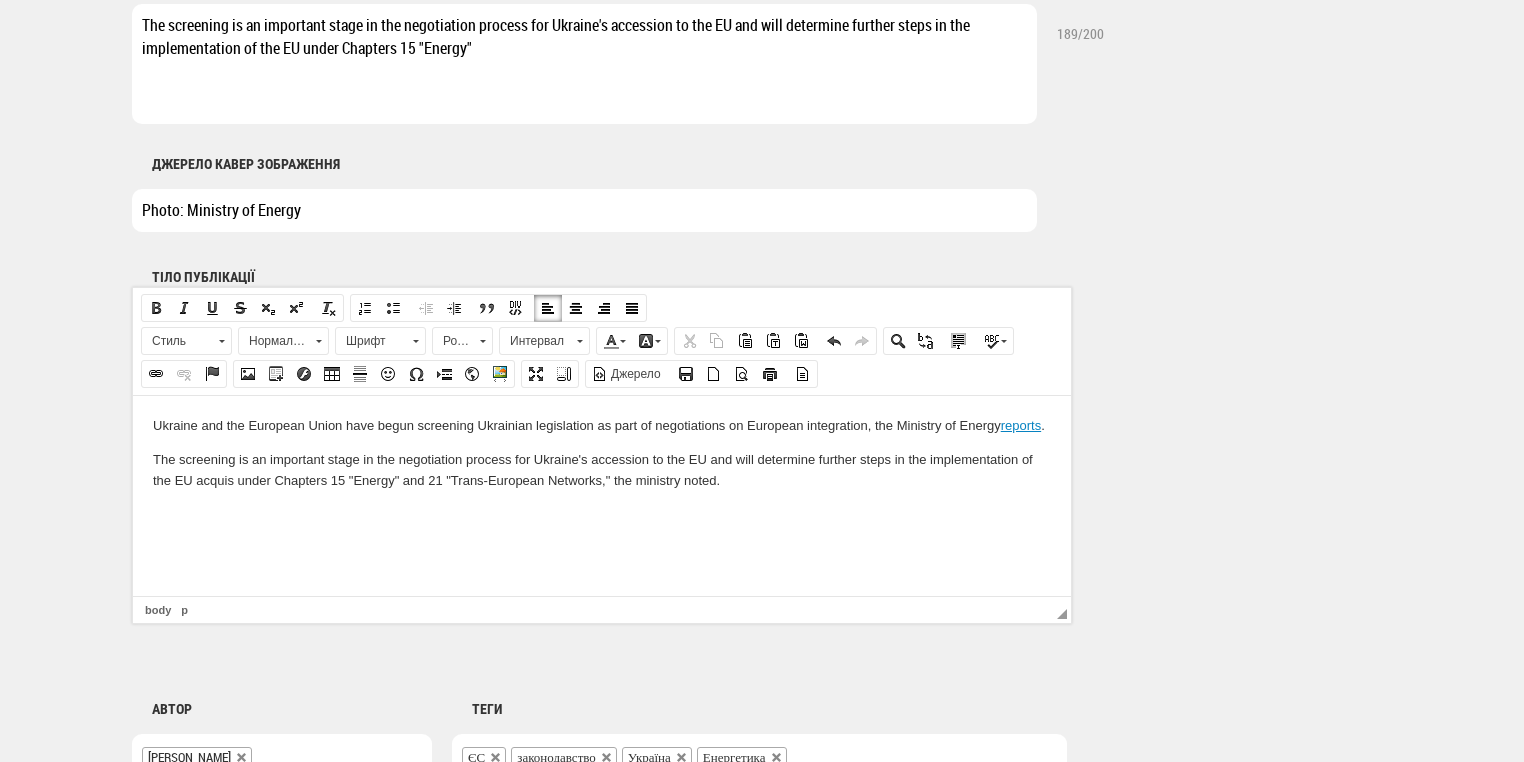click at bounding box center (602, 513) 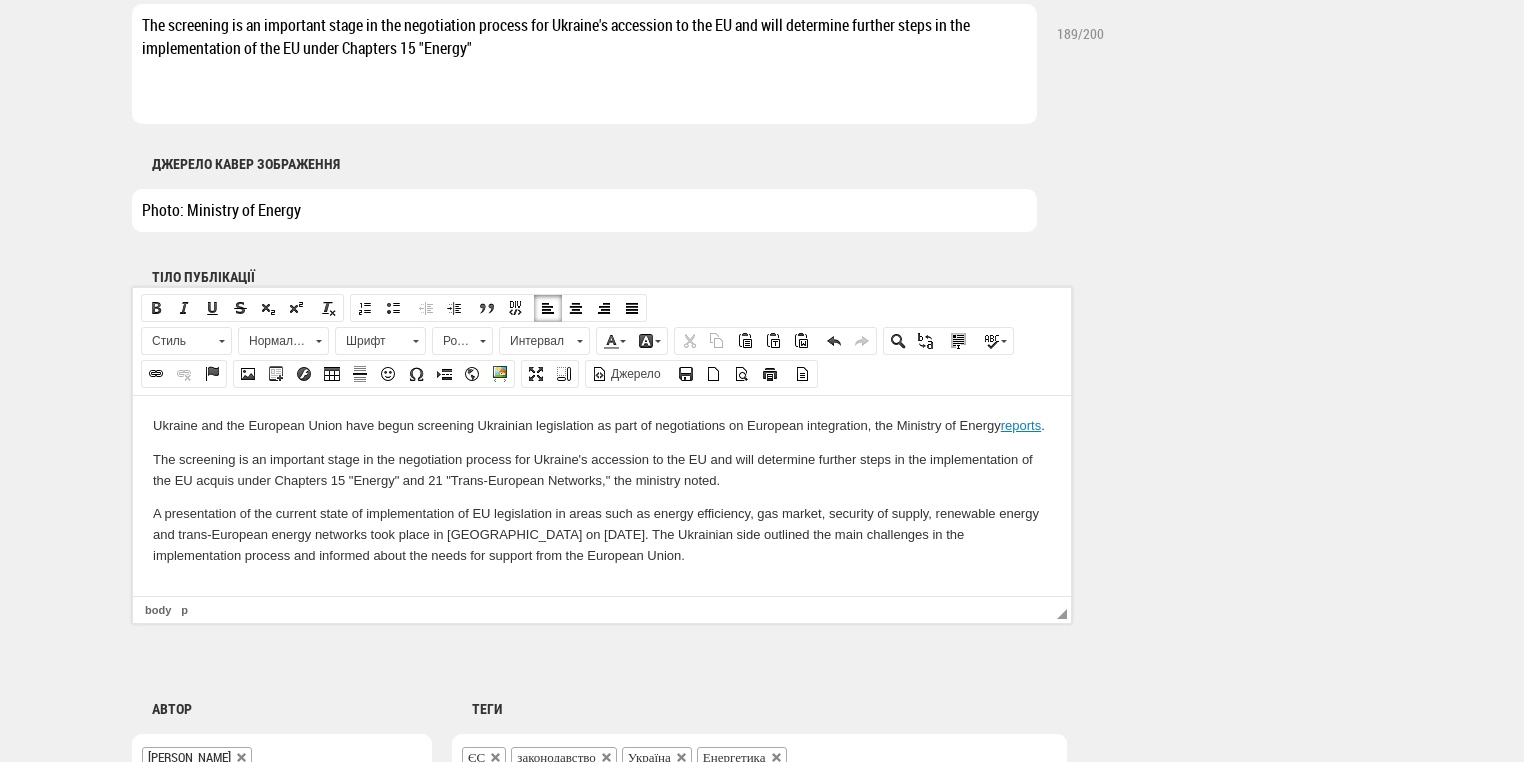 scroll, scrollTop: 0, scrollLeft: 0, axis: both 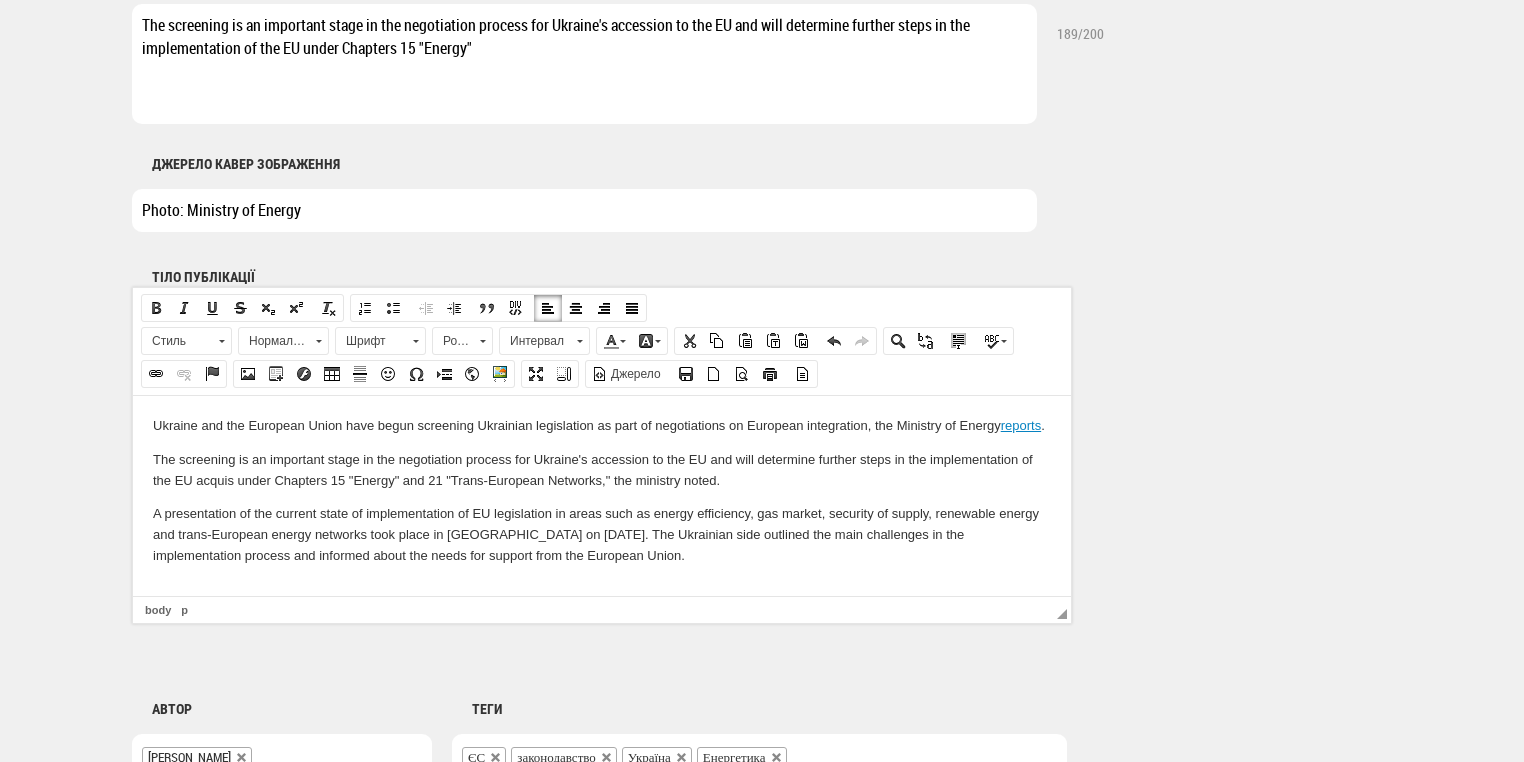 click on "A presentation of the current state of implementation of EU legislation in areas such as energy efficiency, gas market, security of supply, renewable energy and trans-European energy networks took place in Brussels on July 8. The Ukrainian side outlined the main challenges in the implementation process and informed about the needs for support from the European Union." at bounding box center (602, 534) 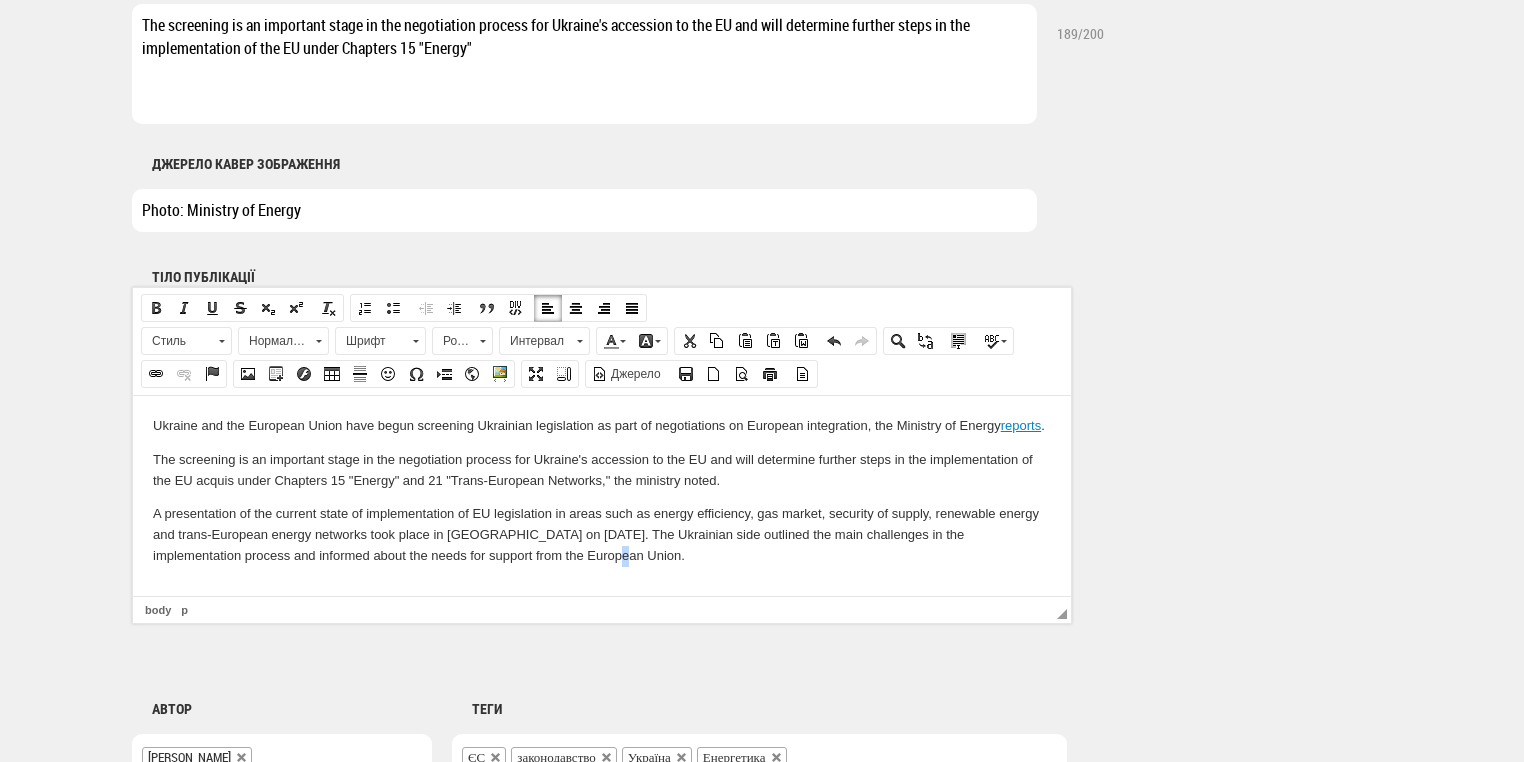 click on "A presentation of the current state of implementation of EU legislation in areas such as energy efficiency, gas market, security of supply, renewable energy and trans-European energy networks took place in Brussels on July 8. The Ukrainian side outlined the main challenges in the implementation process and informed about the needs for support from the European Union." at bounding box center [602, 534] 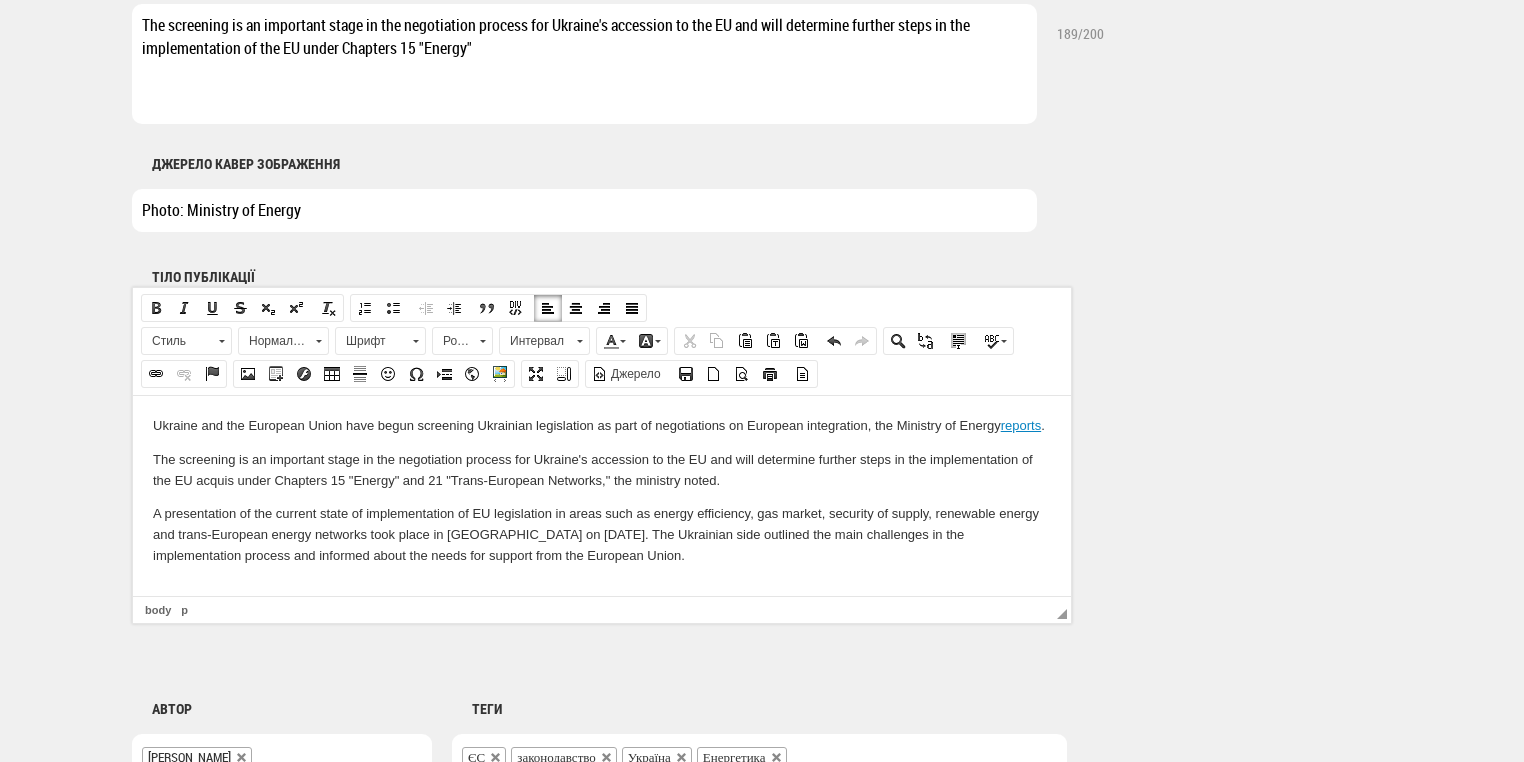 scroll, scrollTop: 21, scrollLeft: 0, axis: vertical 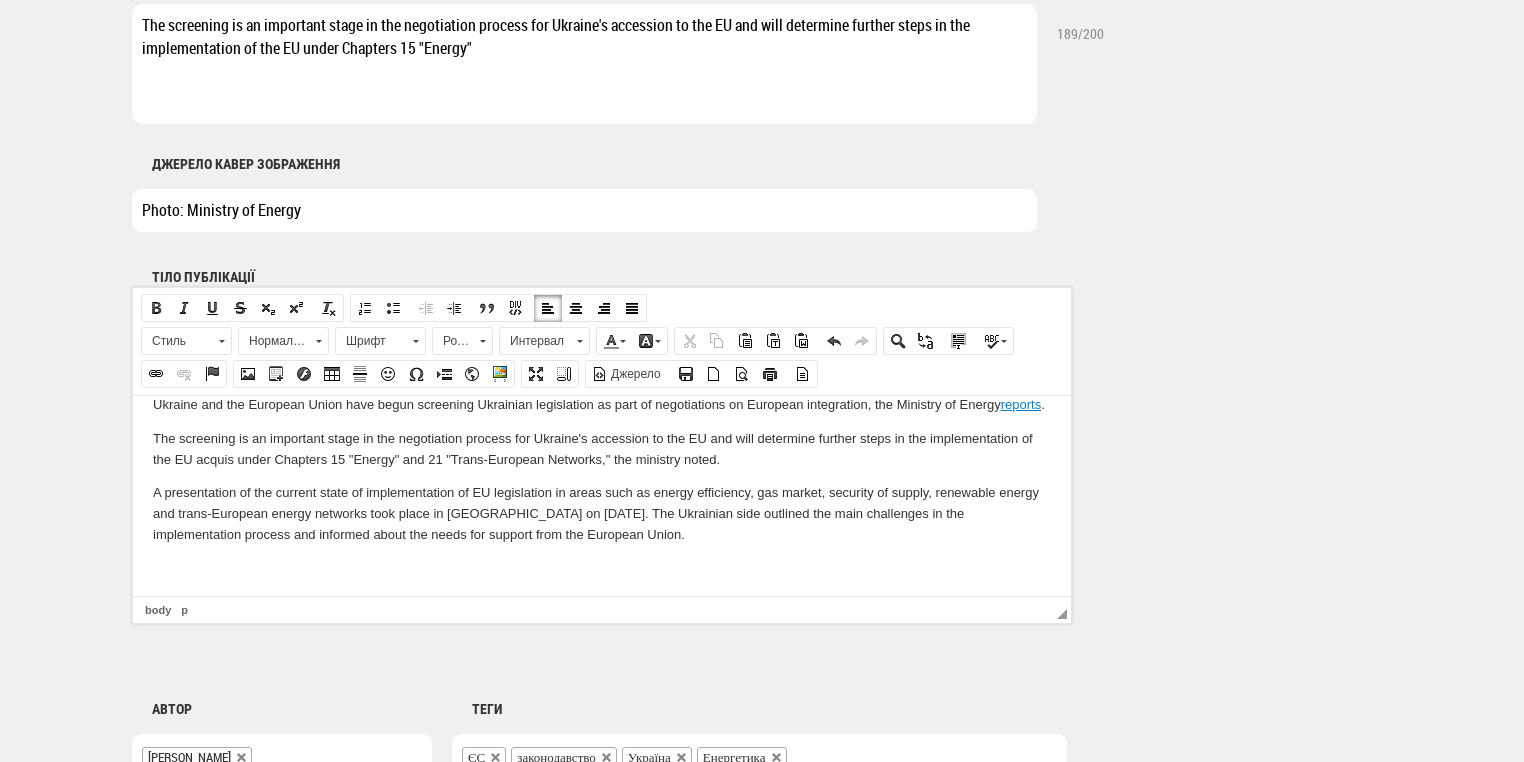click at bounding box center (602, 568) 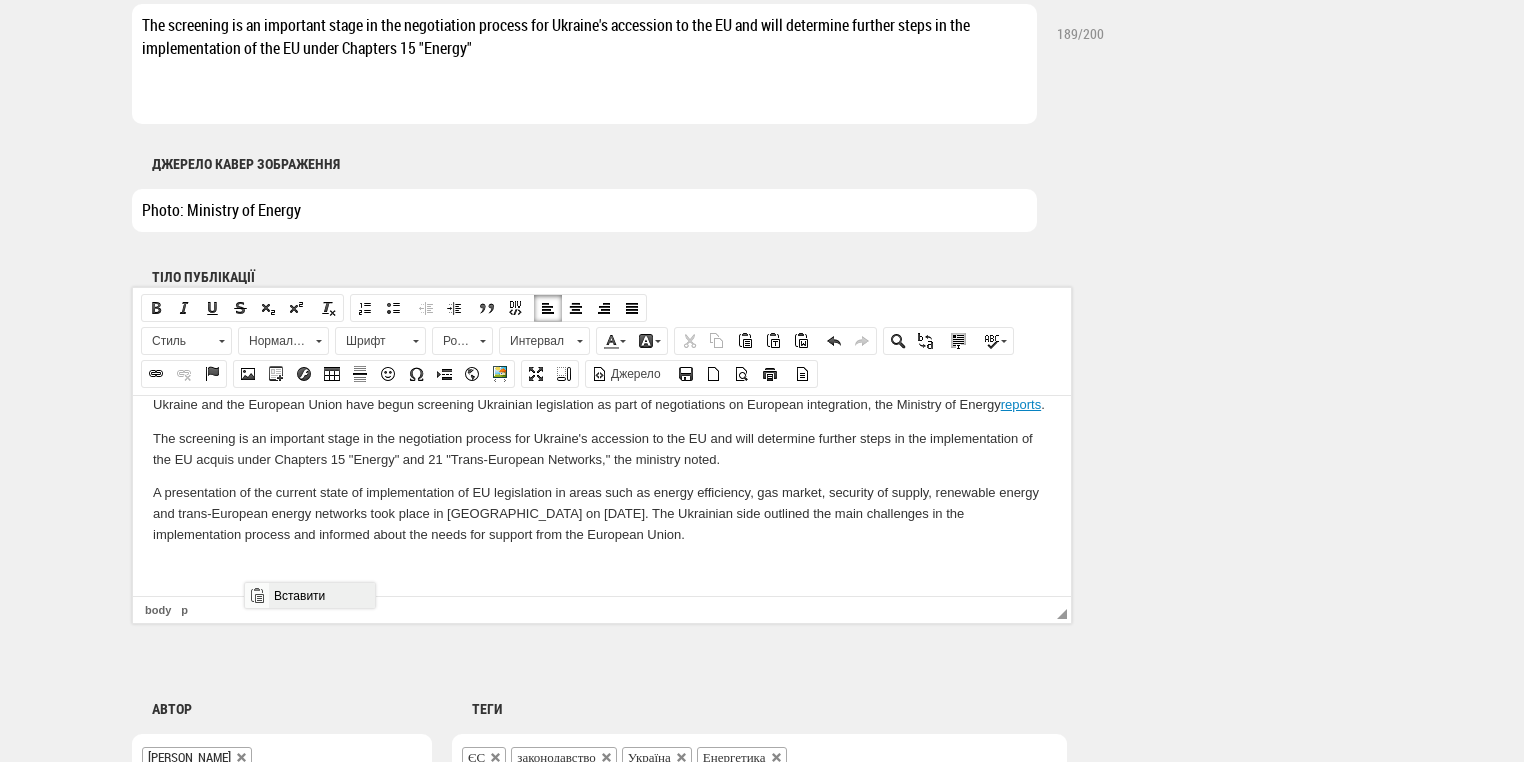 drag, startPoint x: 308, startPoint y: 594, endPoint x: 558, endPoint y: 1171, distance: 628.8315 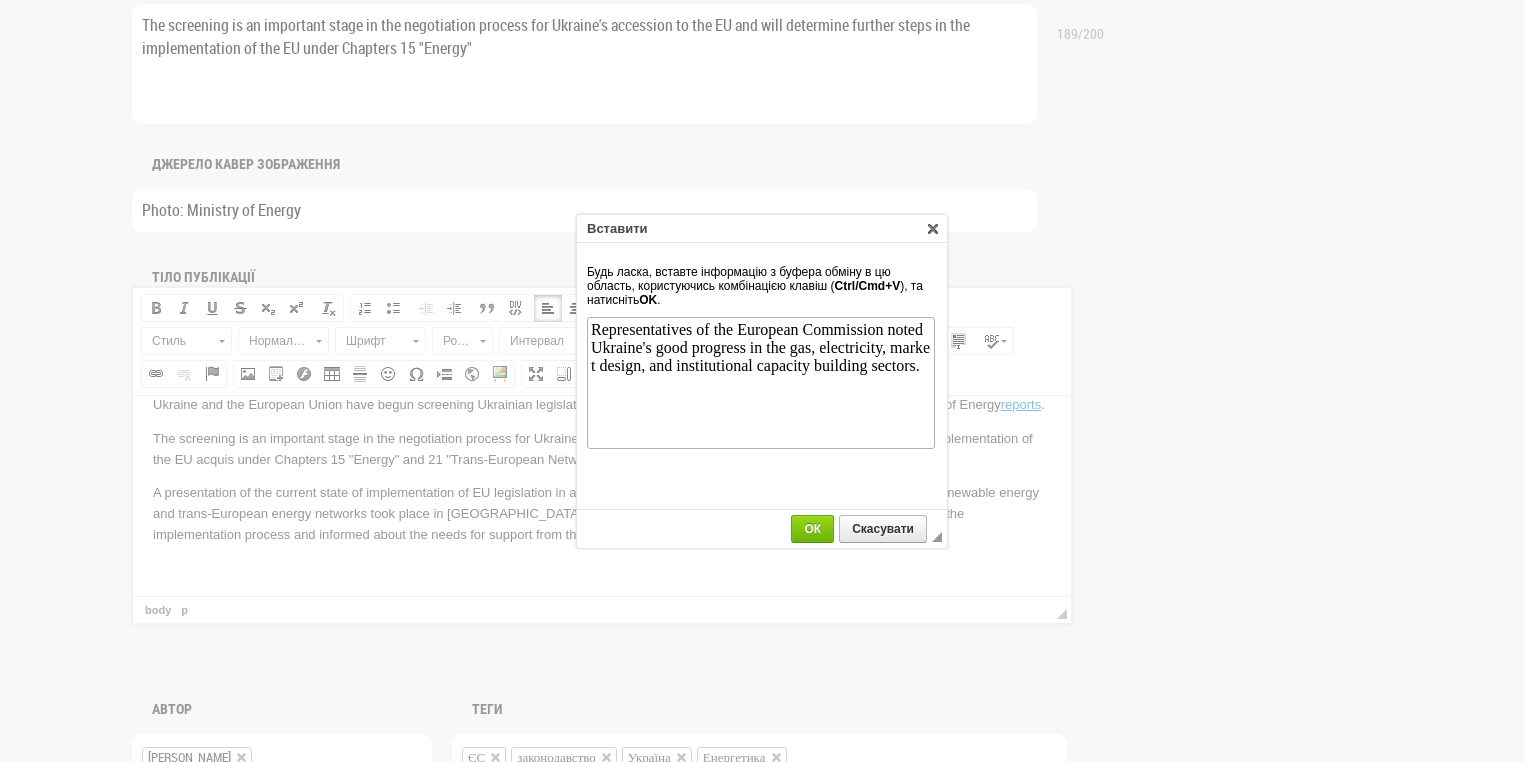 scroll, scrollTop: 0, scrollLeft: 0, axis: both 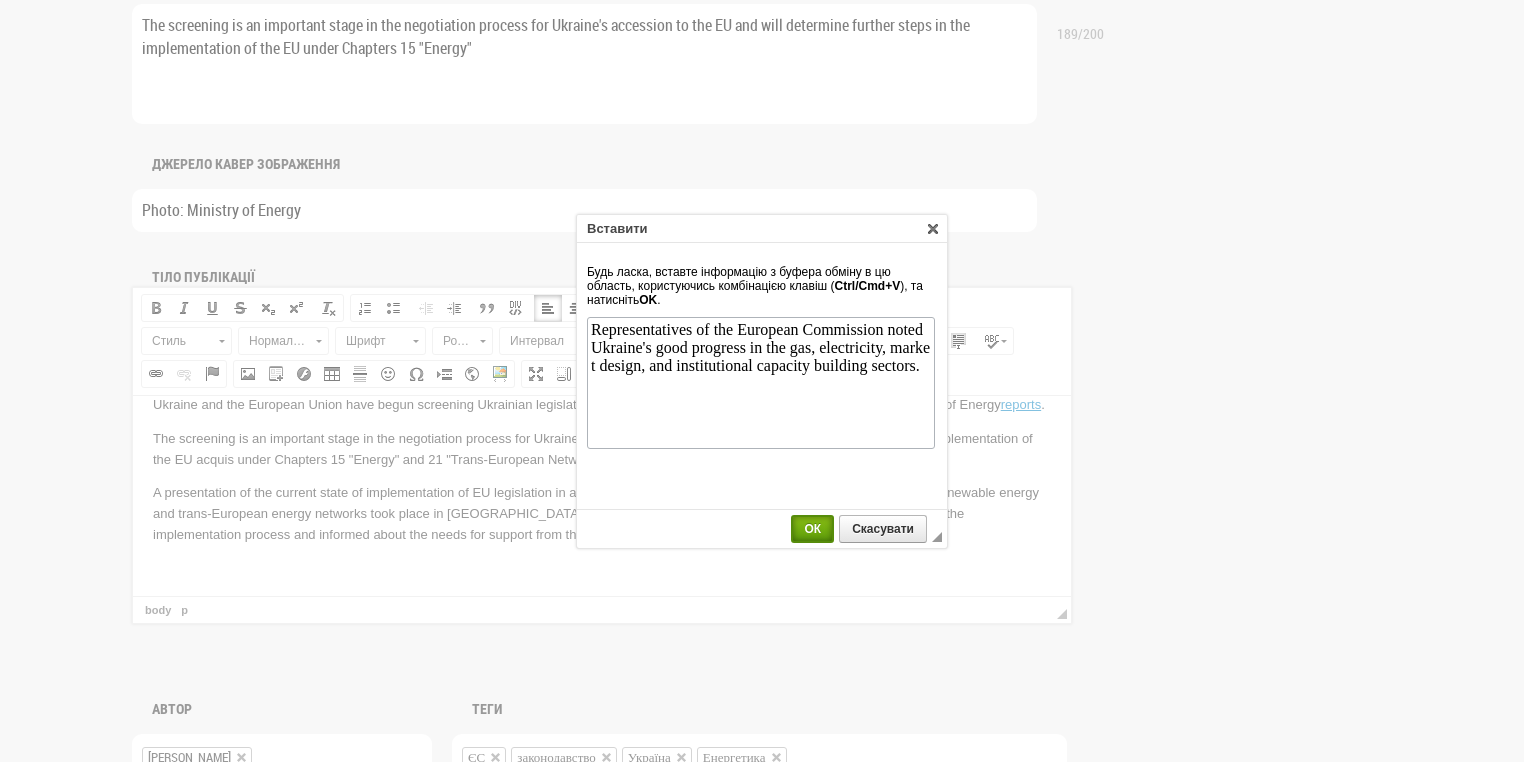 click on "ОК" at bounding box center [812, 529] 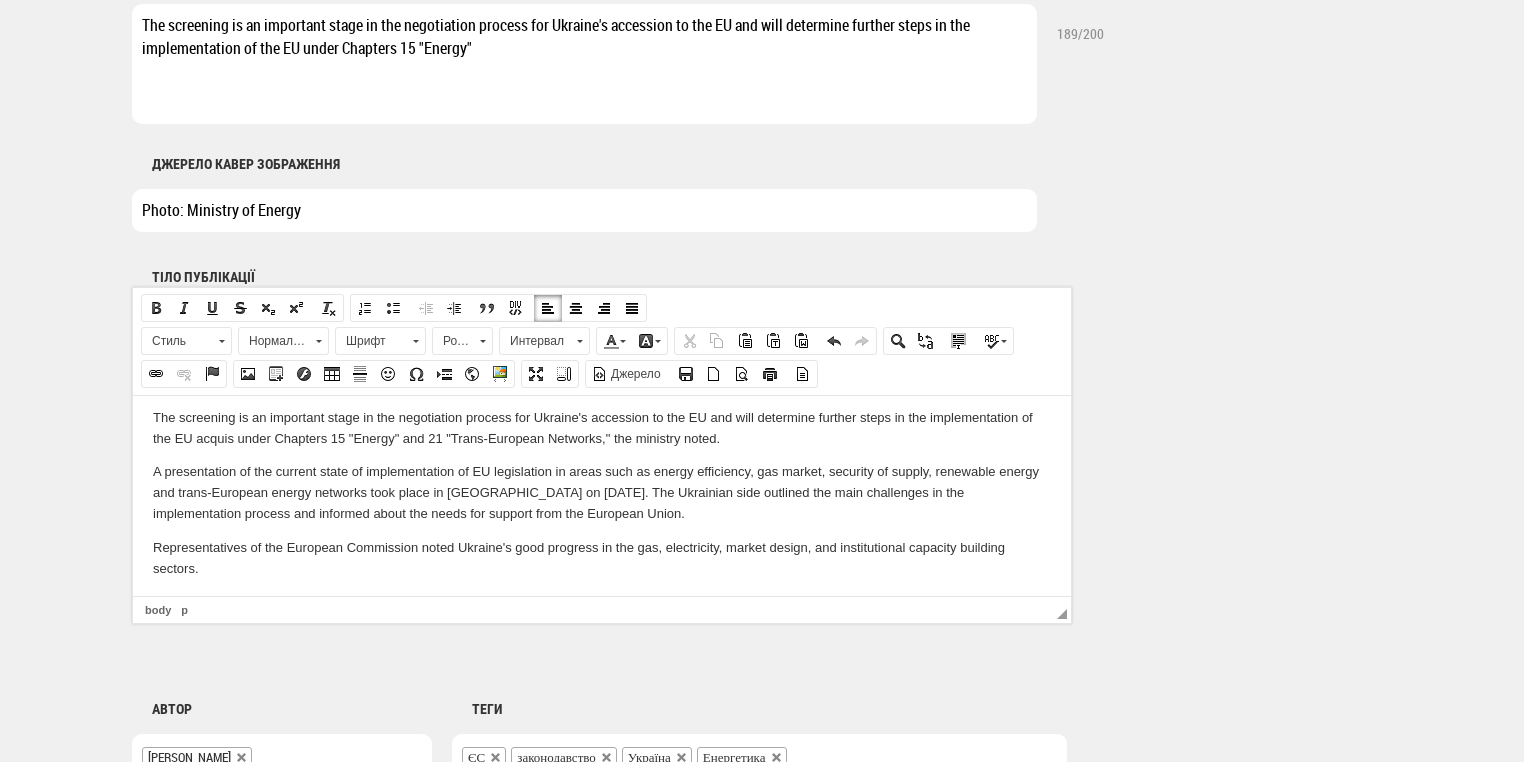 scroll, scrollTop: 76, scrollLeft: 0, axis: vertical 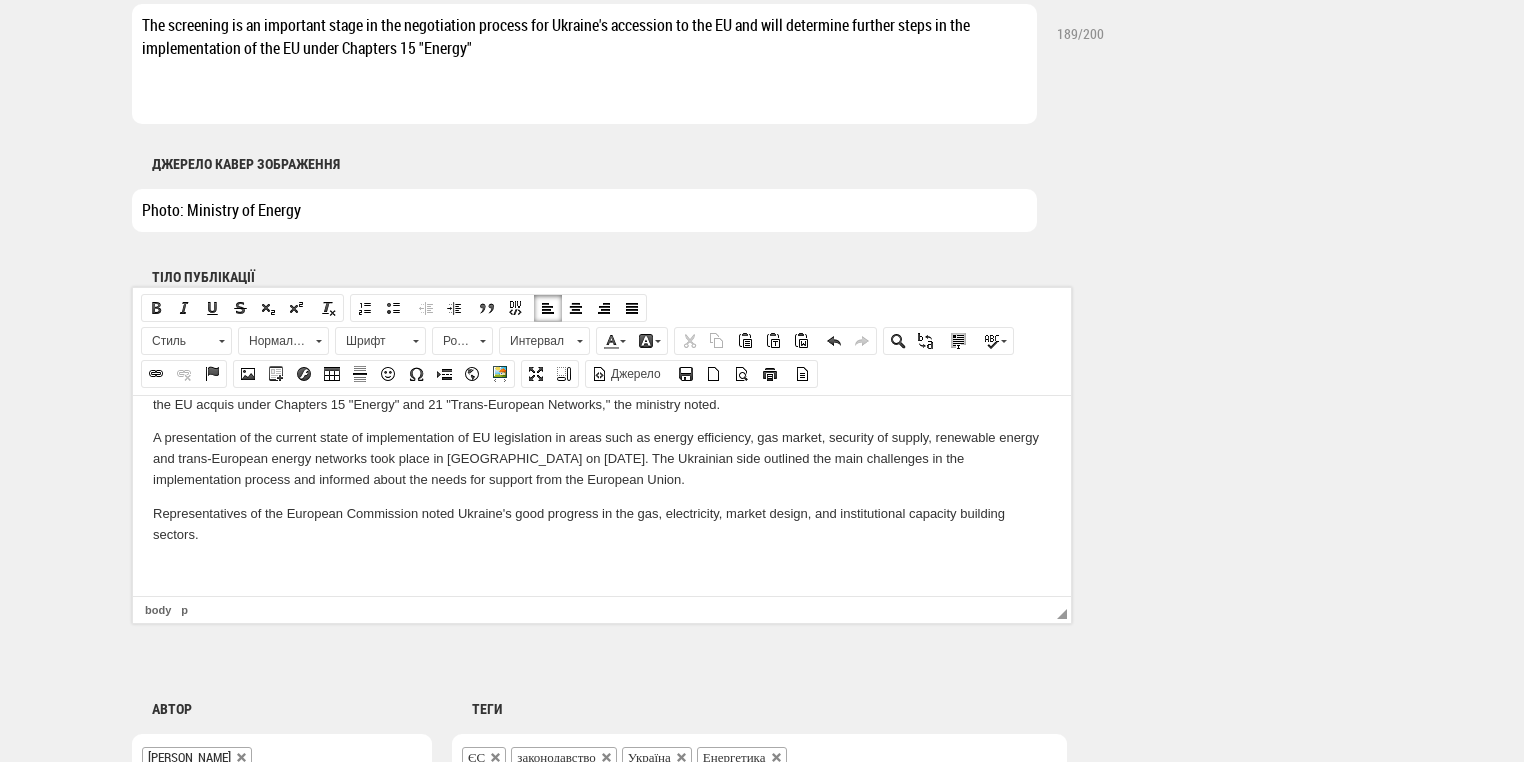 click at bounding box center (602, 567) 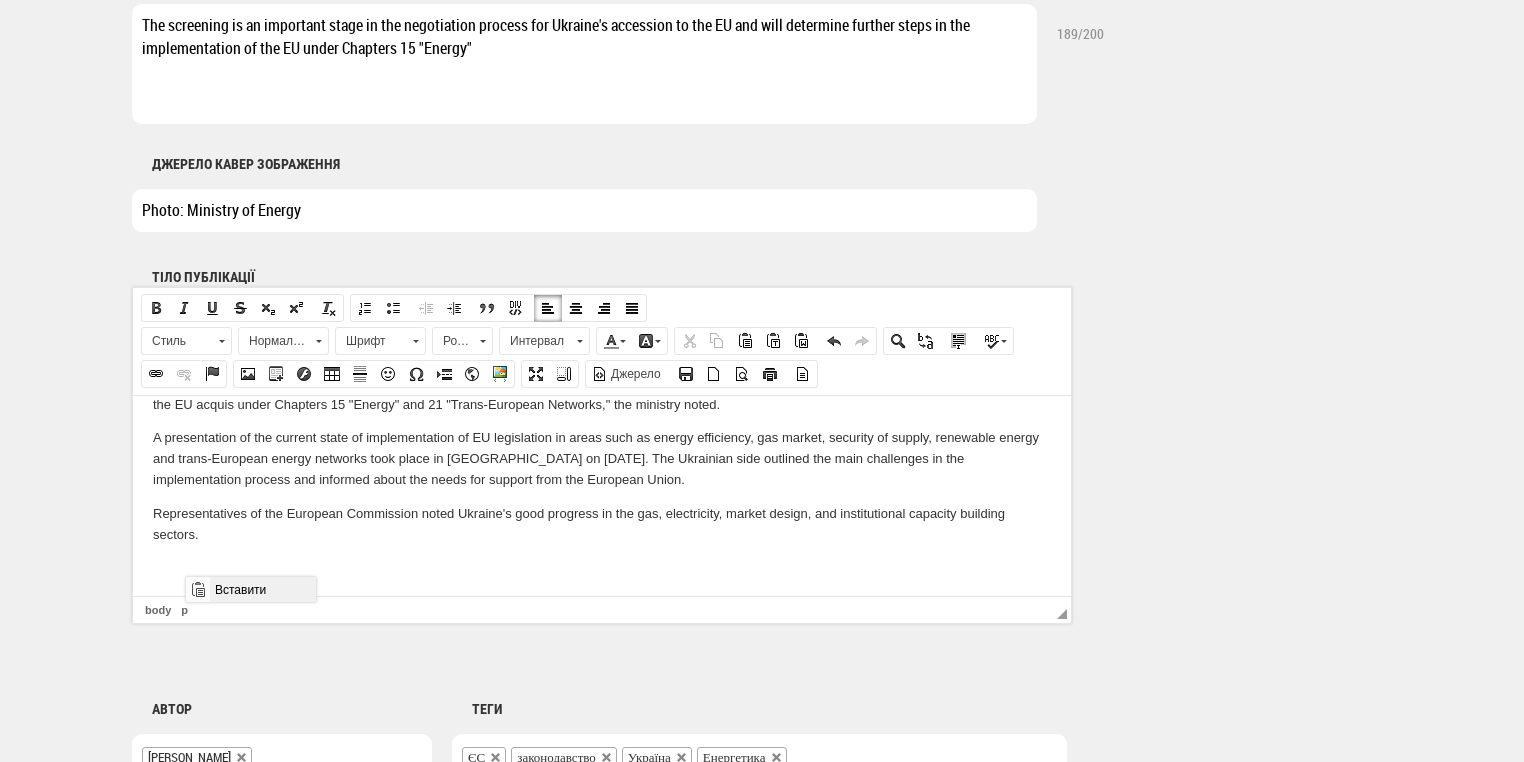 drag, startPoint x: 245, startPoint y: 591, endPoint x: 489, endPoint y: 1157, distance: 616.3538 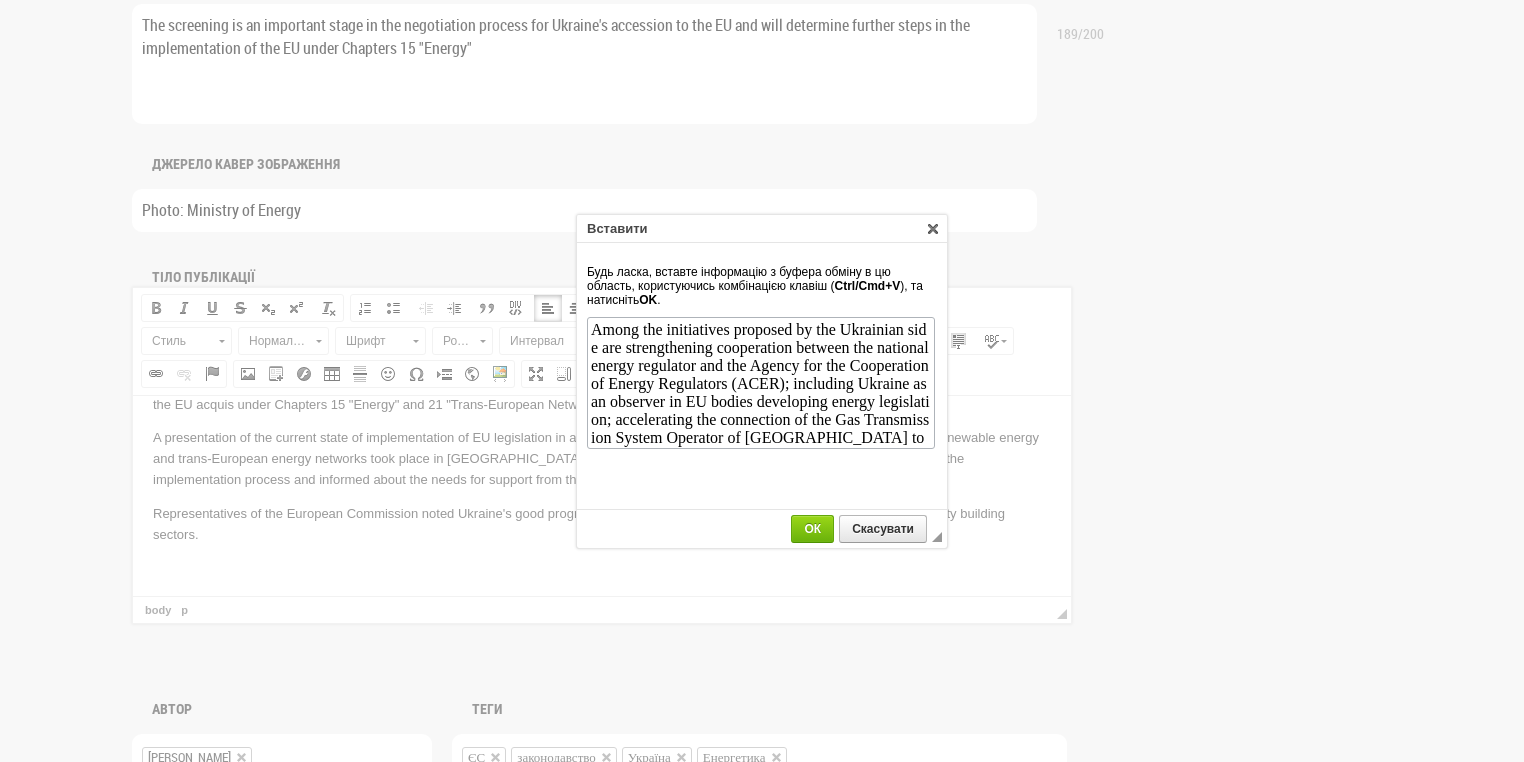 scroll, scrollTop: 37, scrollLeft: 0, axis: vertical 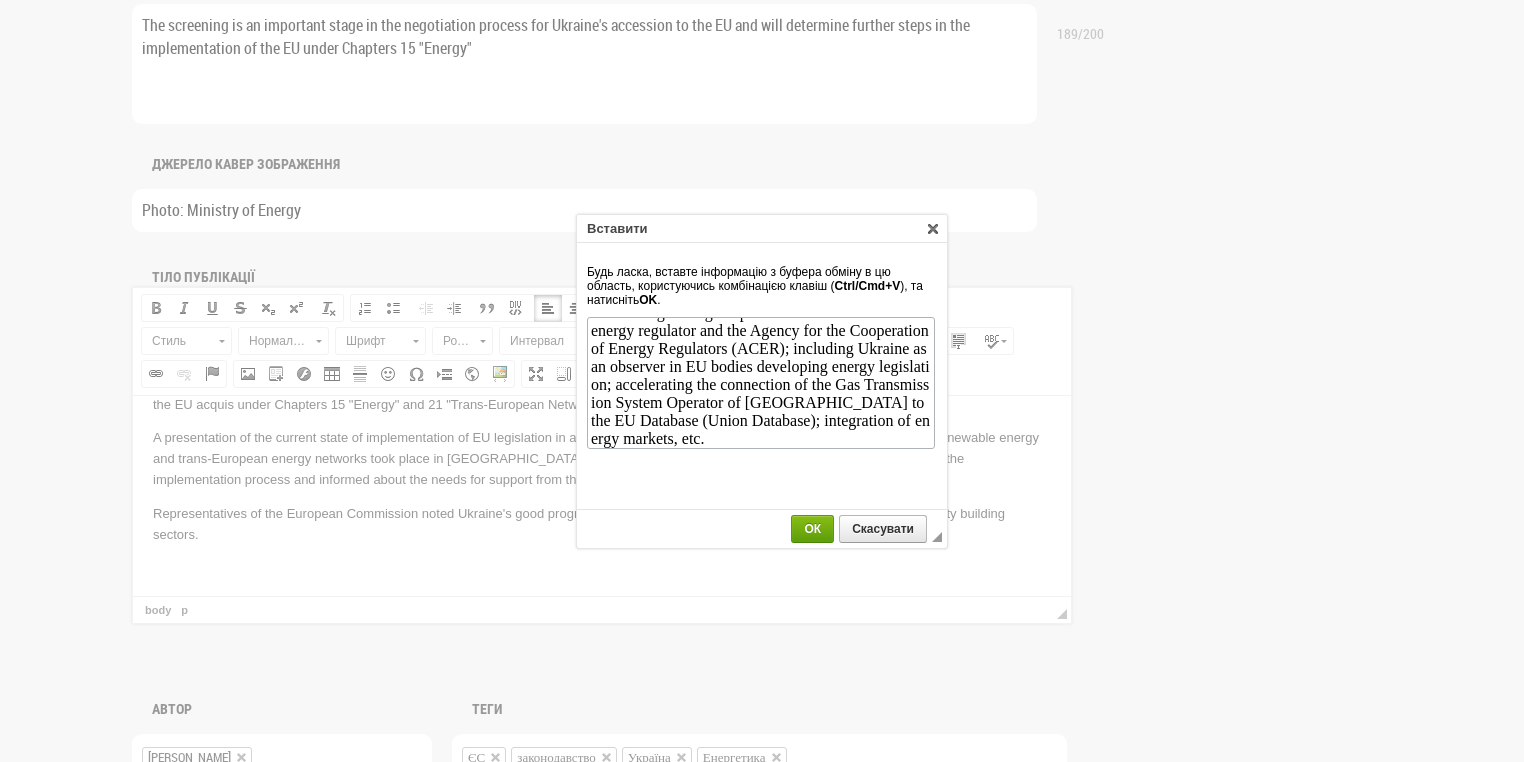 click on "ОК" at bounding box center (812, 529) 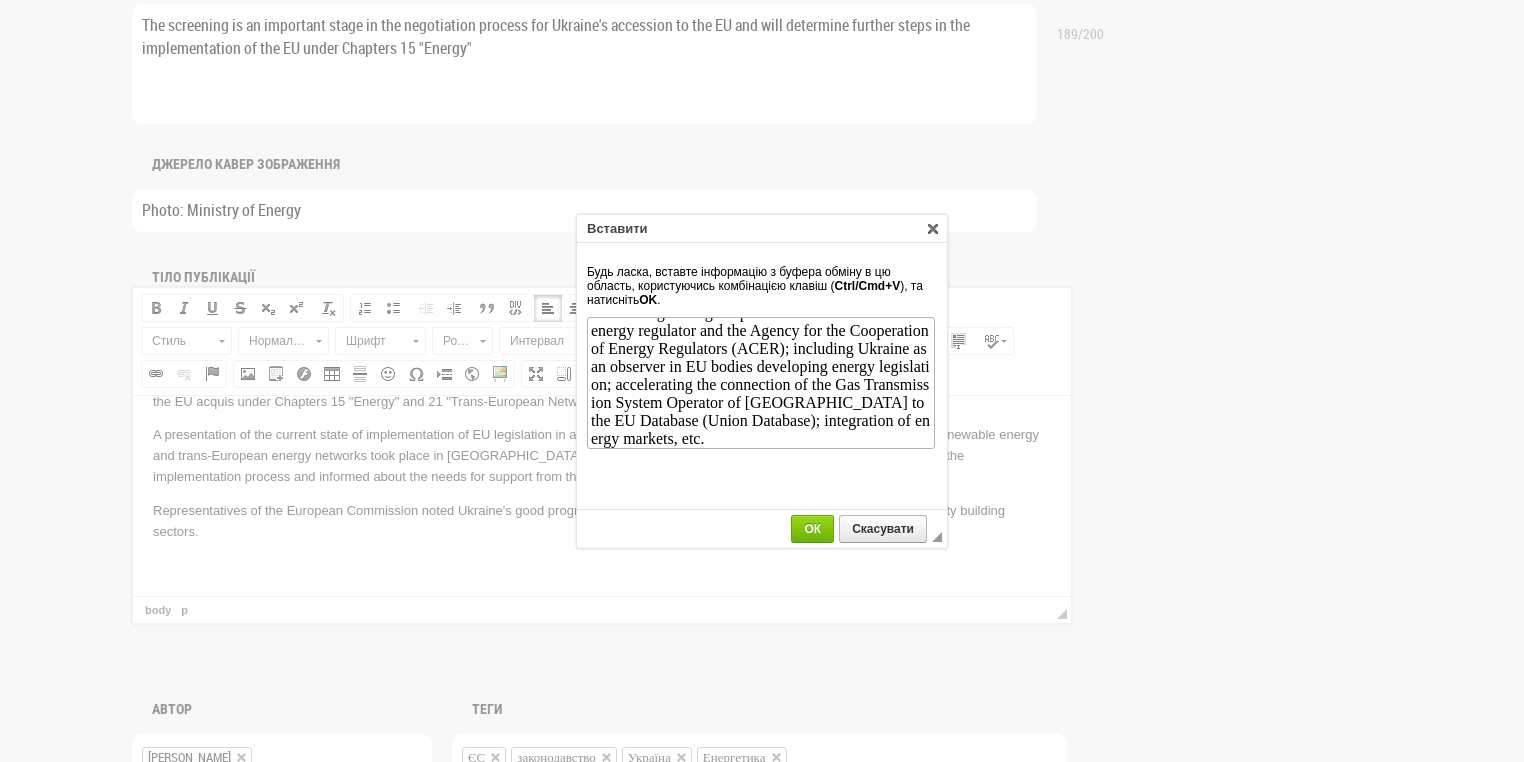 scroll, scrollTop: 0, scrollLeft: 0, axis: both 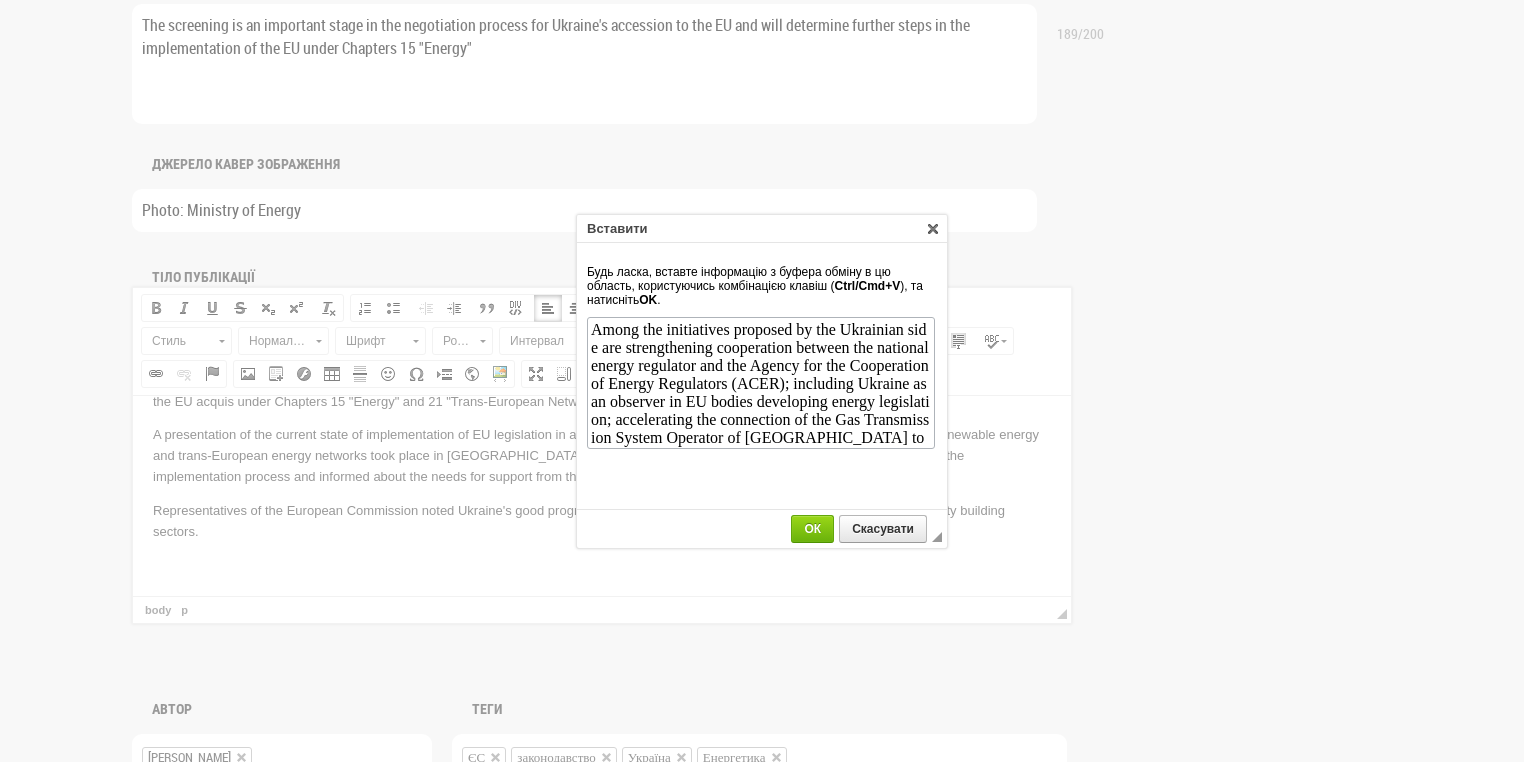 drag, startPoint x: 940, startPoint y: 926, endPoint x: 807, endPoint y: 531, distance: 416.7901 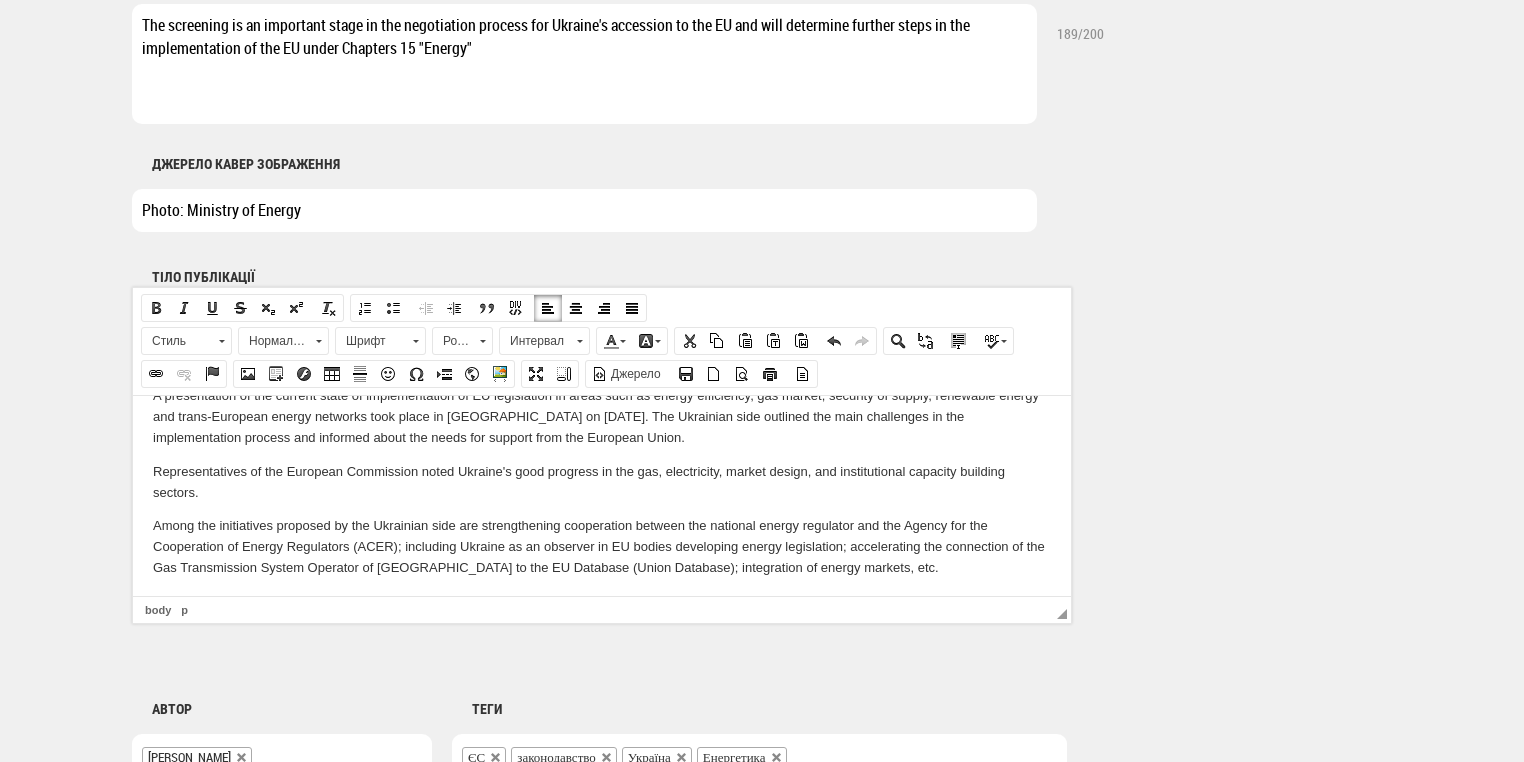 click on "Among the initiatives proposed by the Ukrainian side are strengthening cooperation between the national energy regulator and the Agency for the Cooperation of Energy Regulators (ACER); including Ukraine as an observer in EU bodies developing energy legislation; accelerating the connection of the Gas Transmission System Operator of Ukraine to the EU Database (Union Database); integration of energy markets, etc." at bounding box center (602, 546) 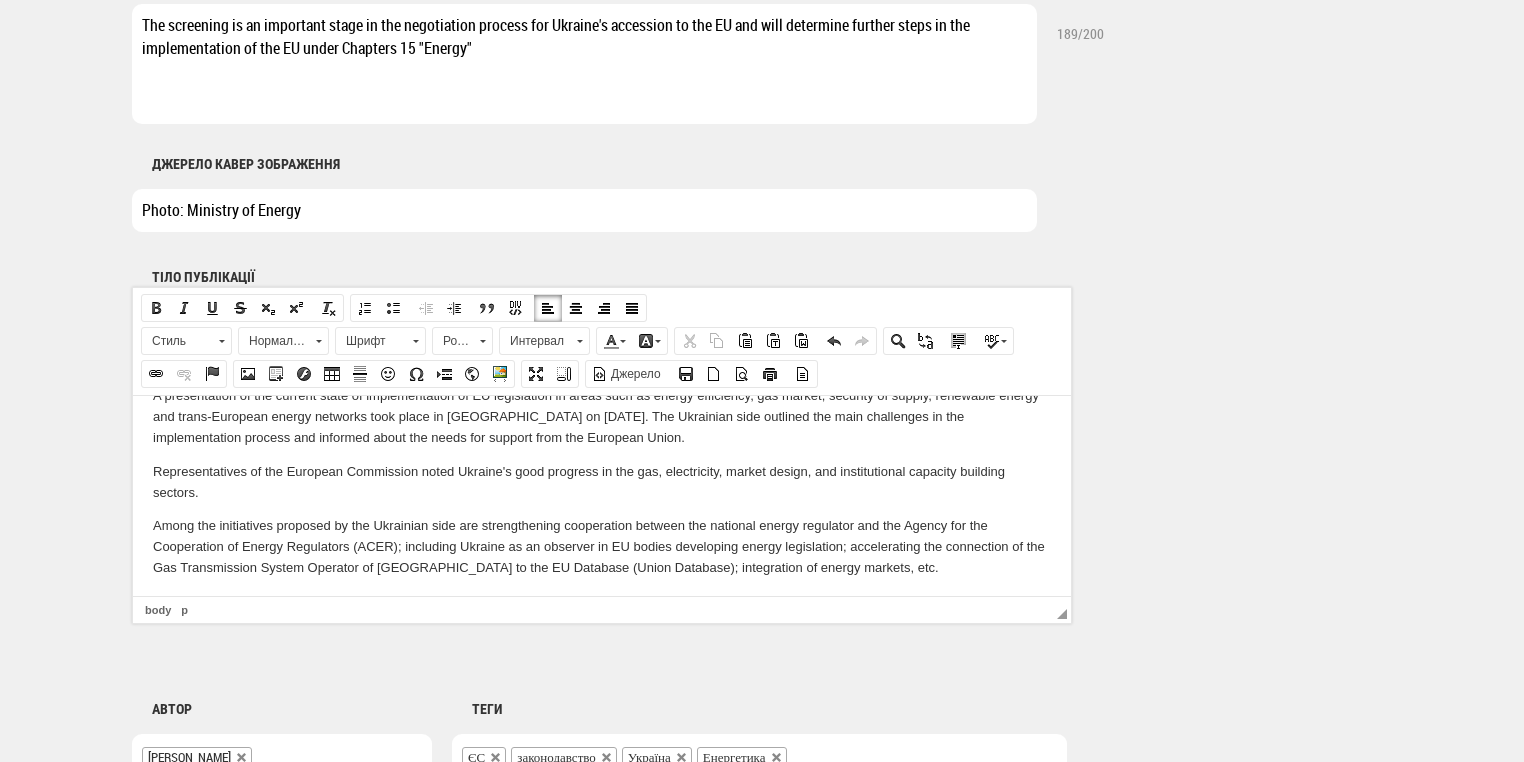 scroll, scrollTop: 152, scrollLeft: 0, axis: vertical 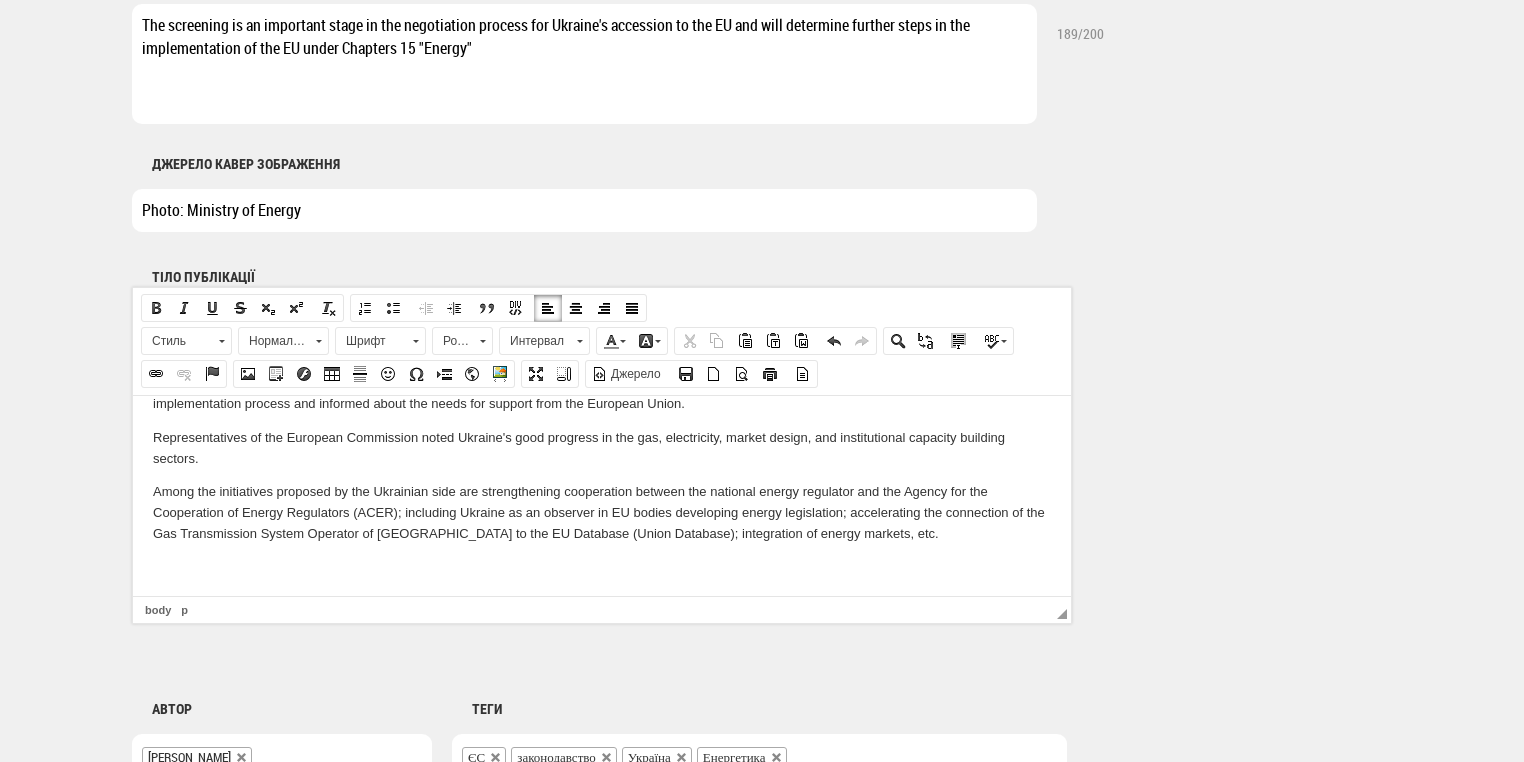 click at bounding box center (602, 567) 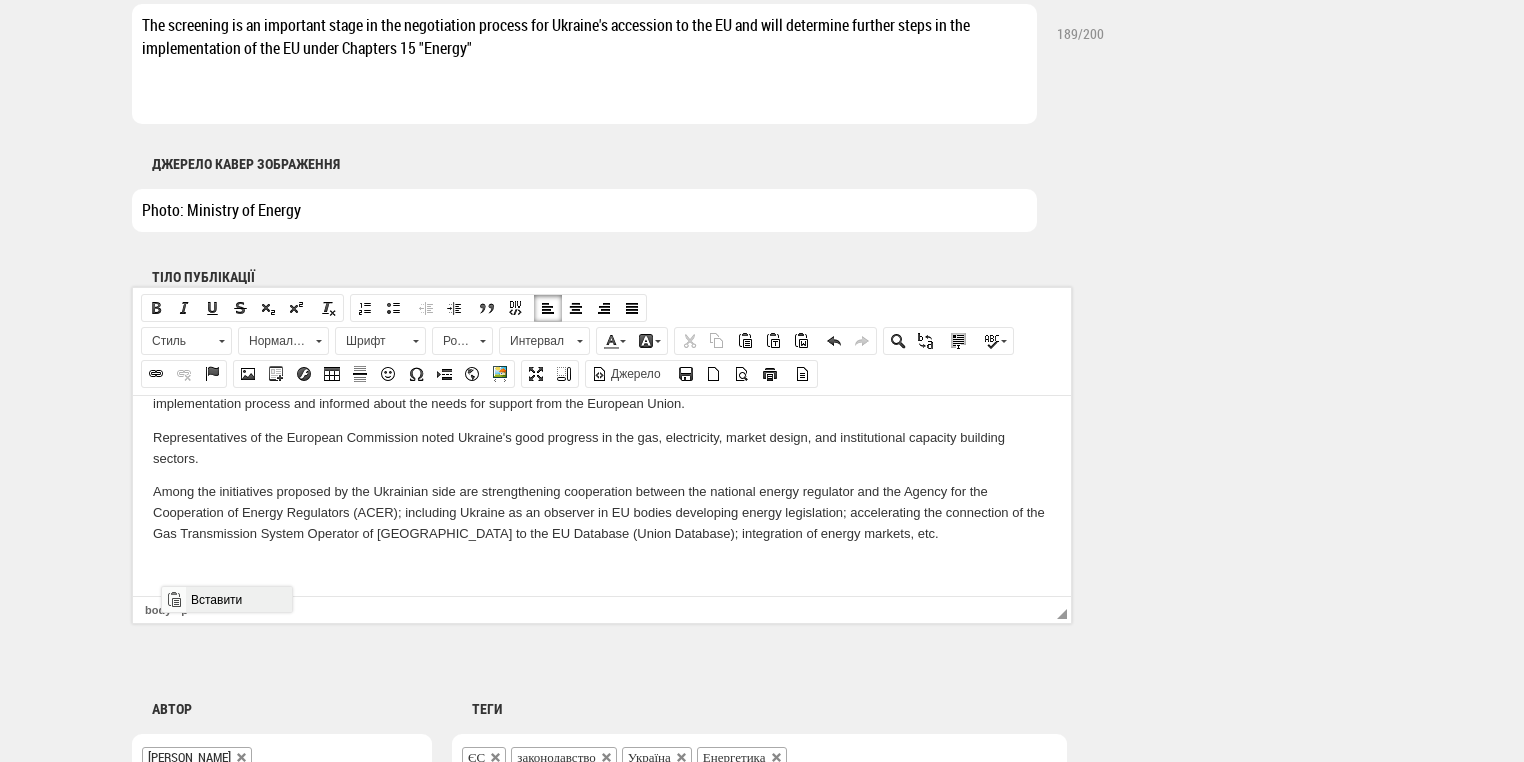click on "Вставити" at bounding box center [238, 599] 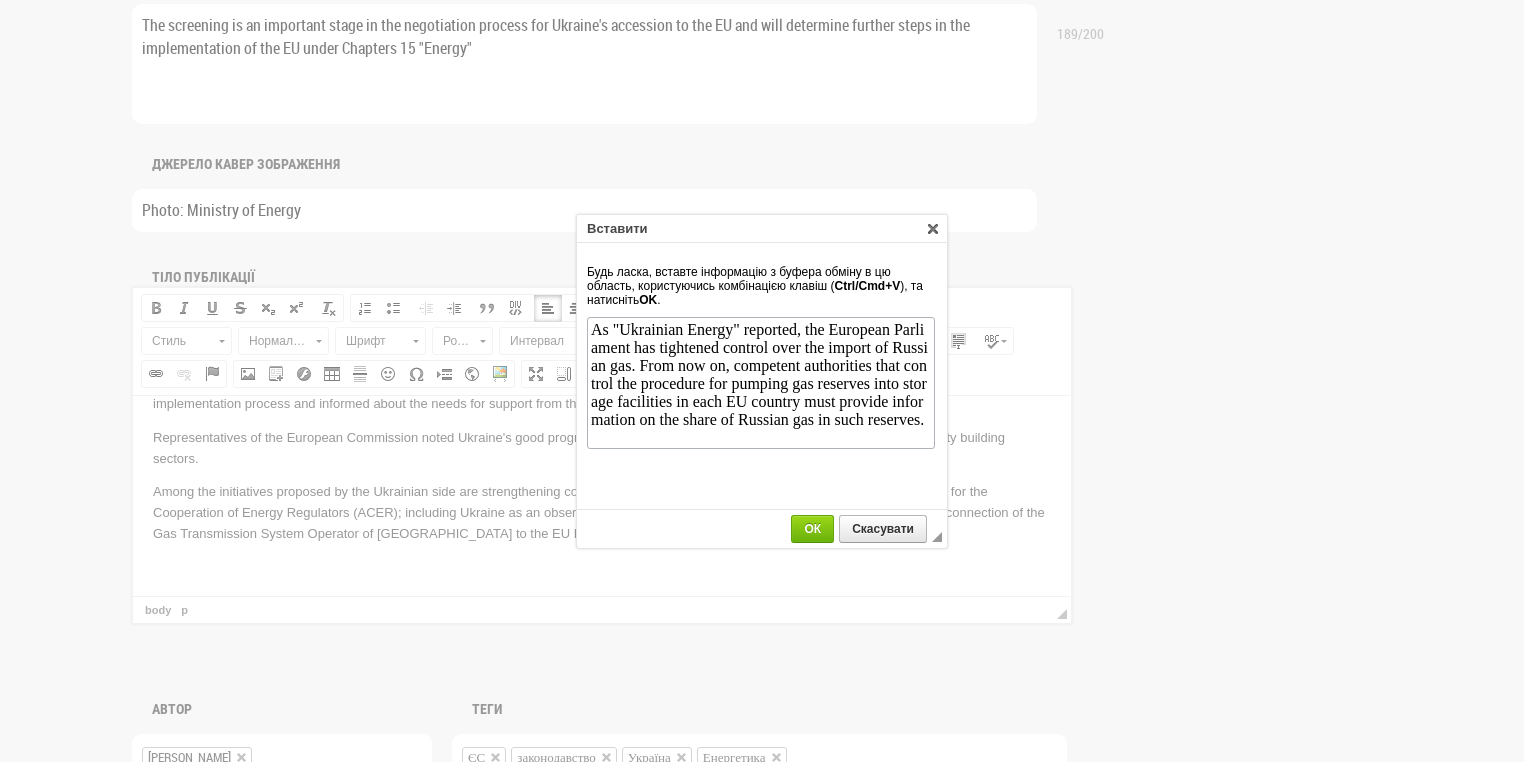 scroll, scrollTop: 0, scrollLeft: 0, axis: both 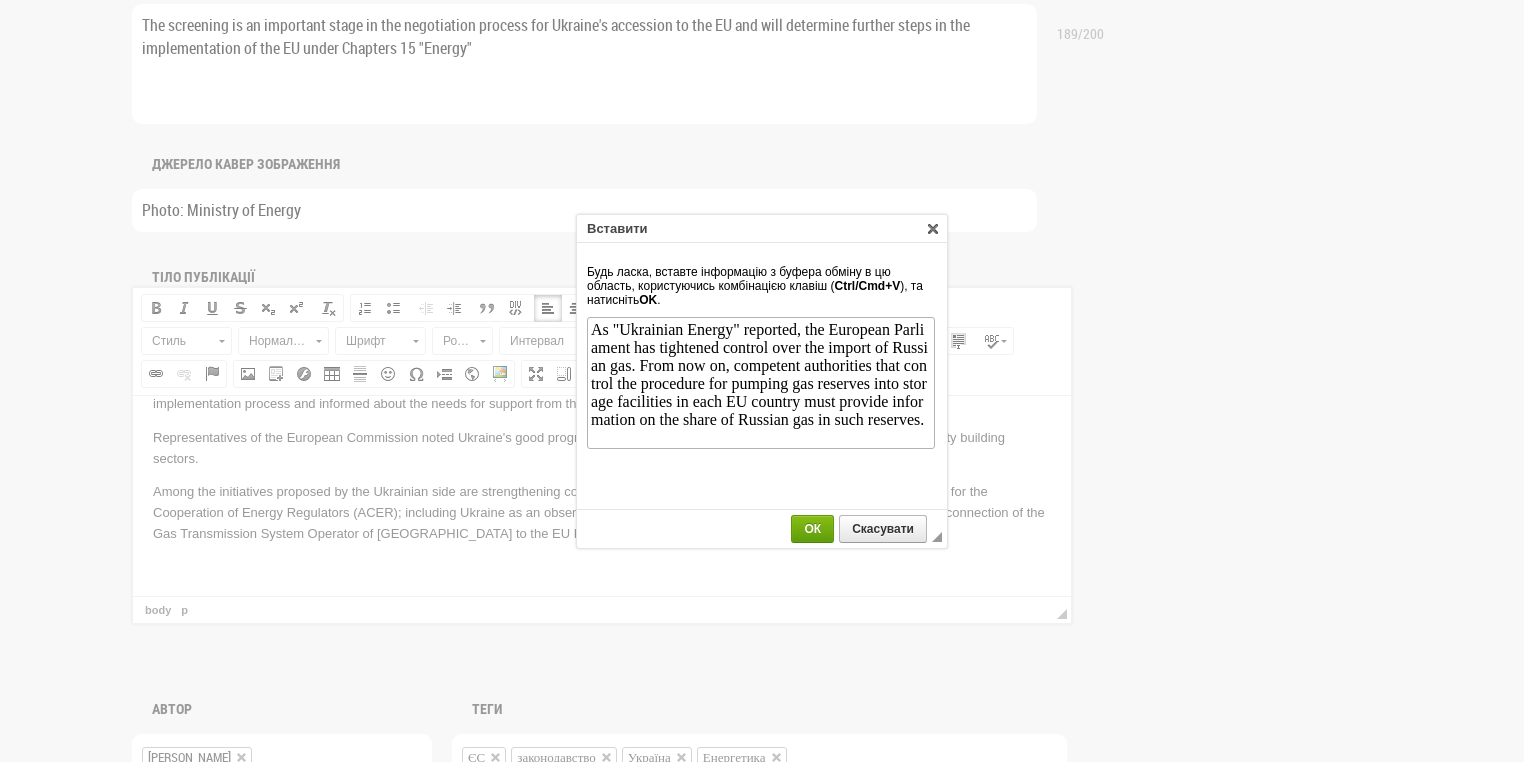 click on "ОК" at bounding box center (812, 529) 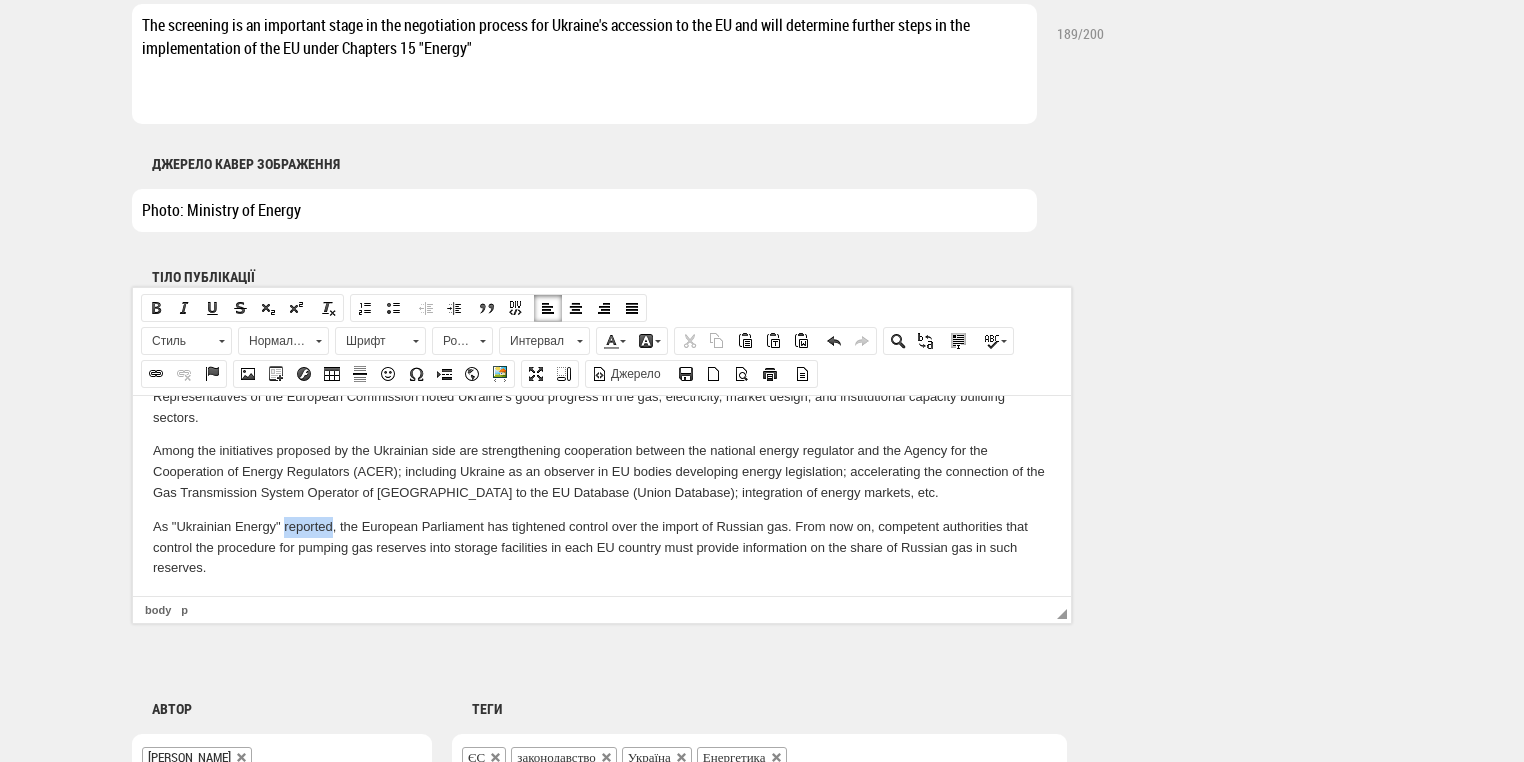 drag, startPoint x: 284, startPoint y: 546, endPoint x: 331, endPoint y: 544, distance: 47.042534 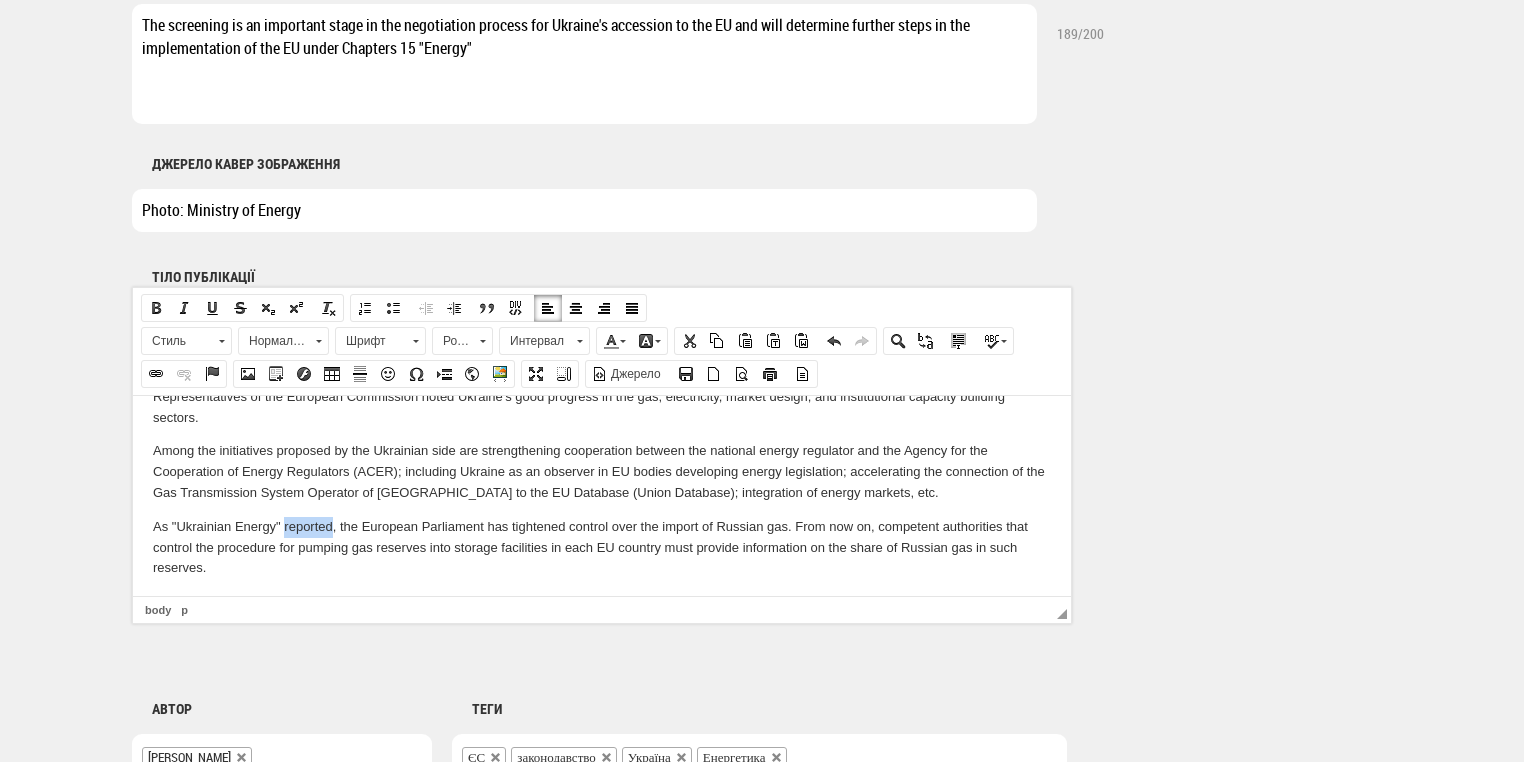 click at bounding box center [156, 374] 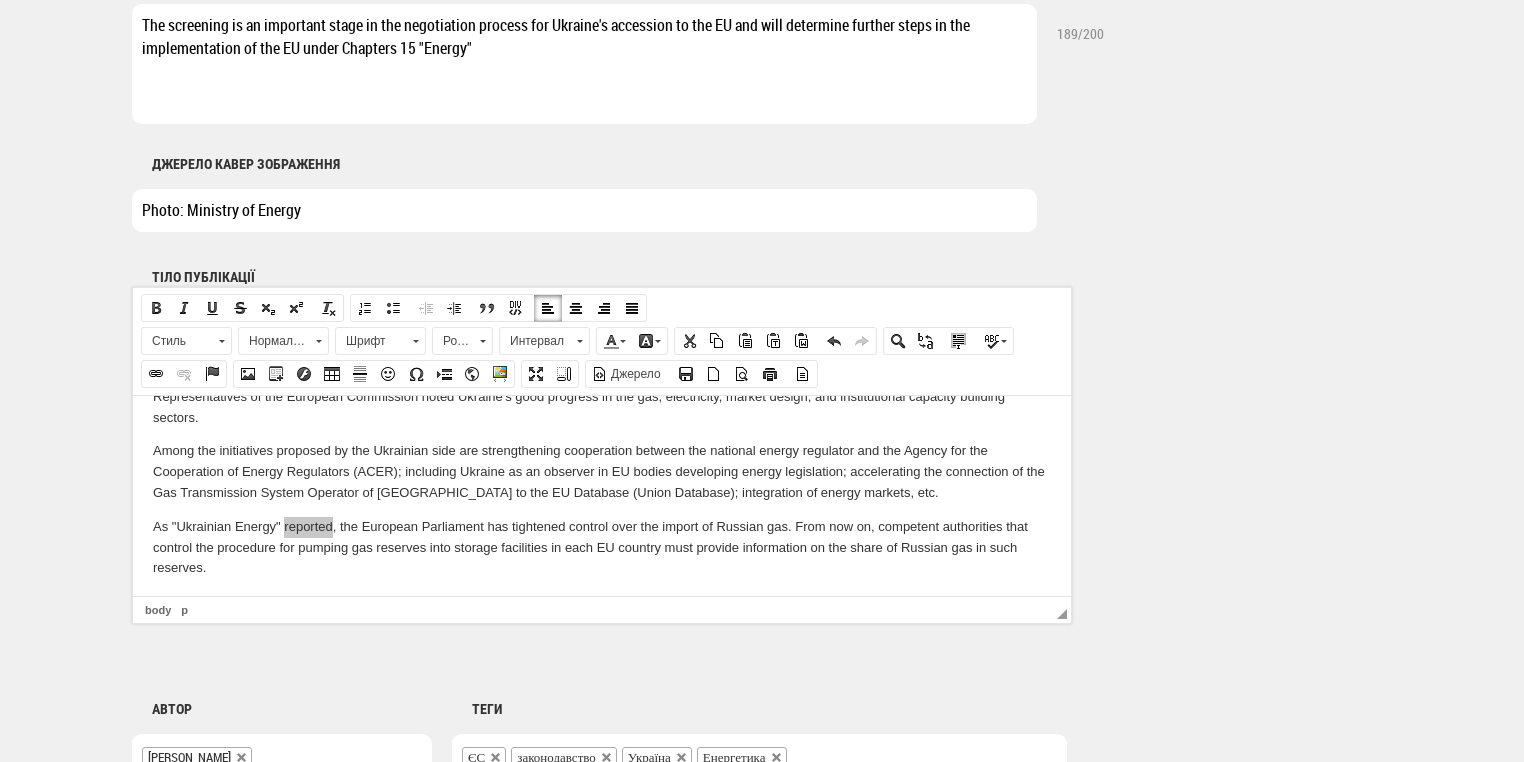 select on "http://" 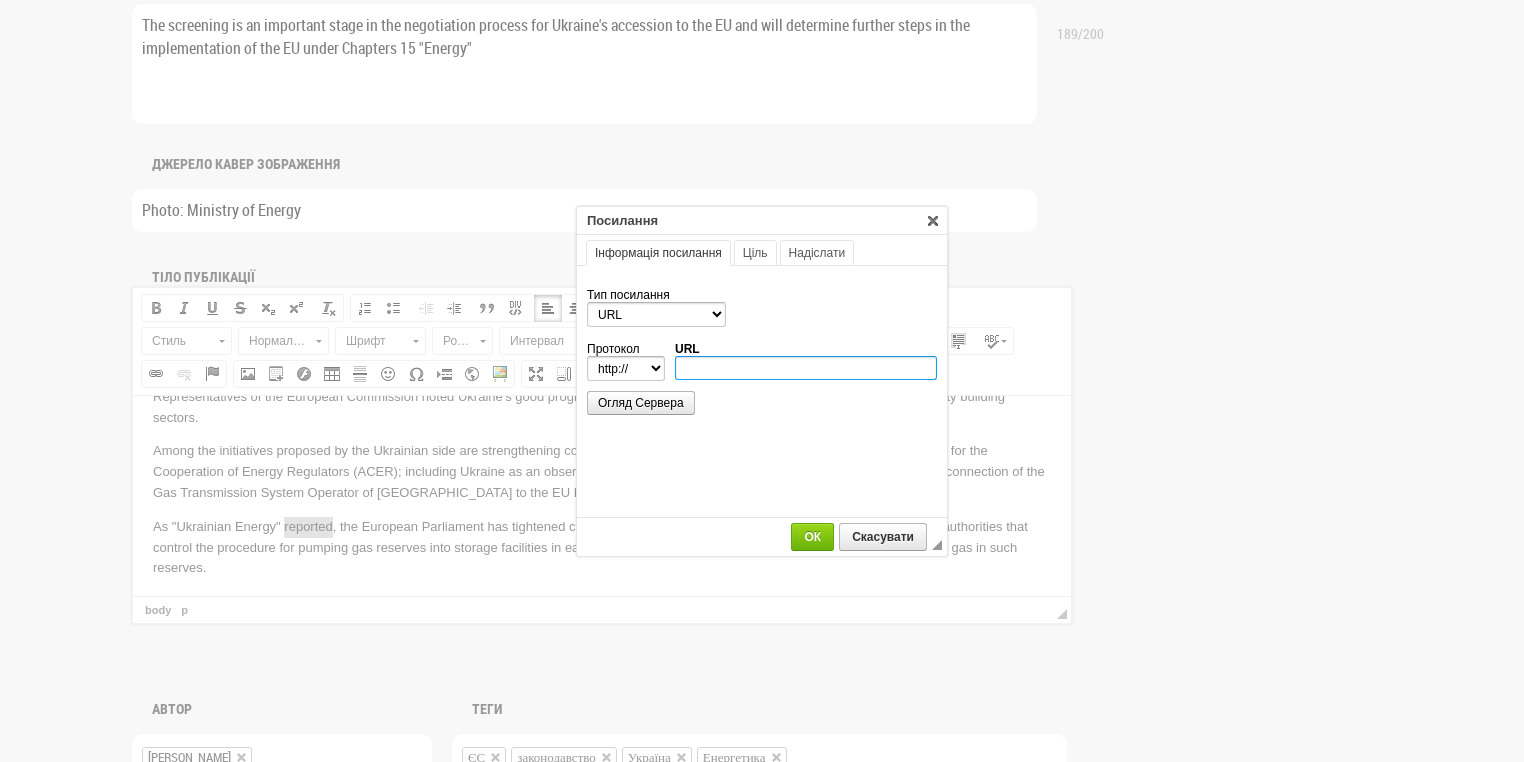 click on "URL" at bounding box center (806, 368) 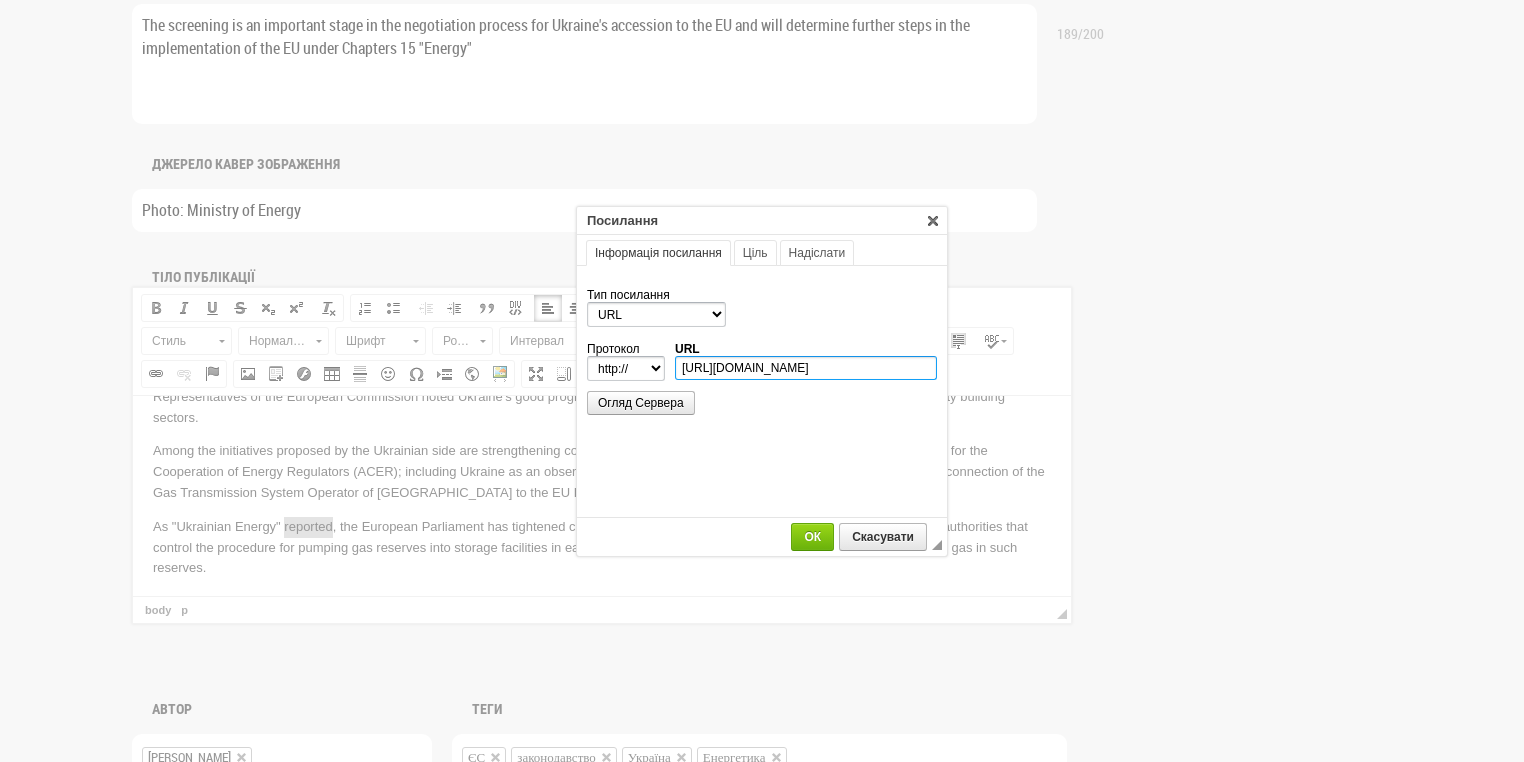 scroll, scrollTop: 0, scrollLeft: 253, axis: horizontal 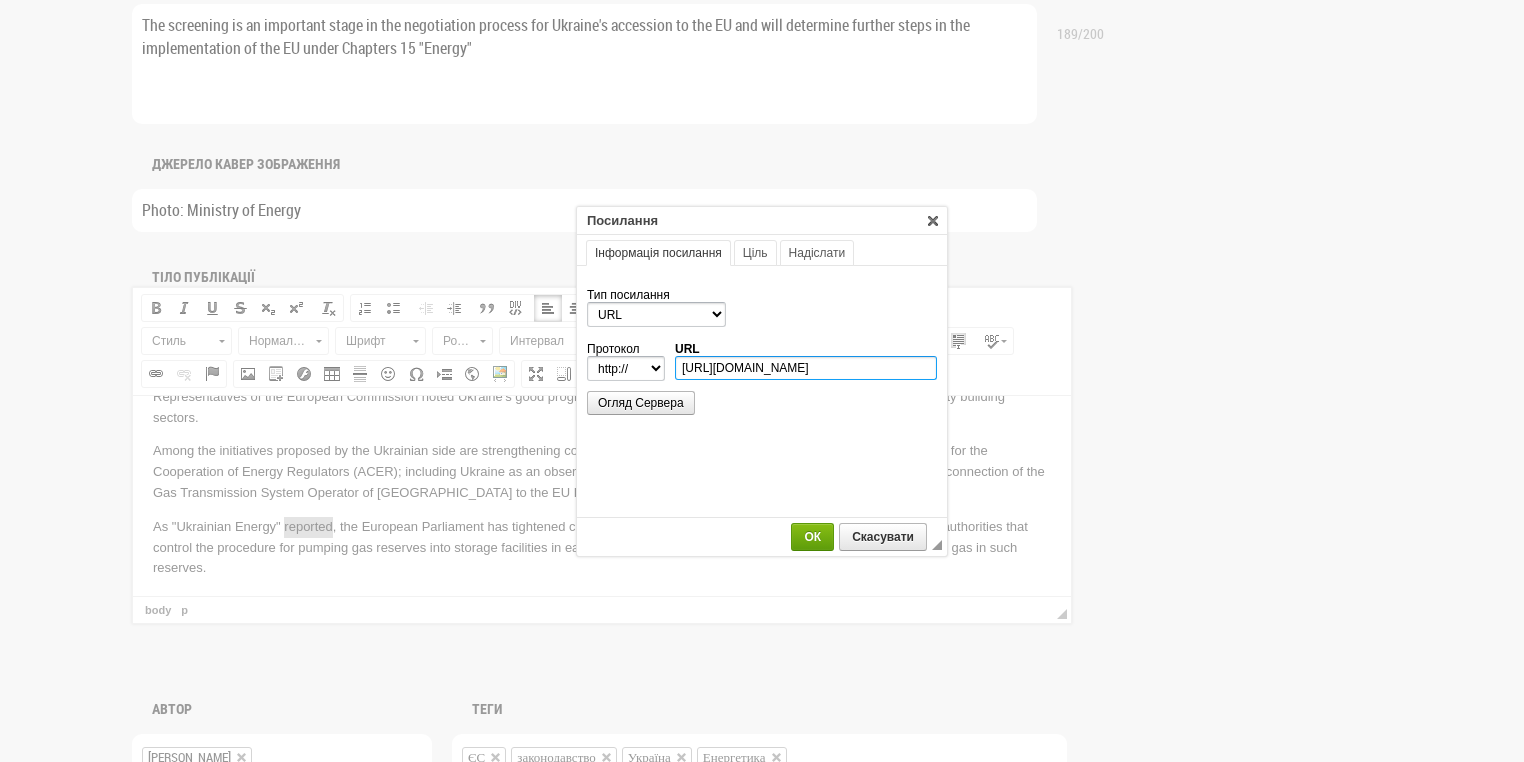 type on "https://ua-energy.org/uk/posts/u-yevroparlamenti-posylyly-kontrol-za-importom-rosiiskoho-hazu" 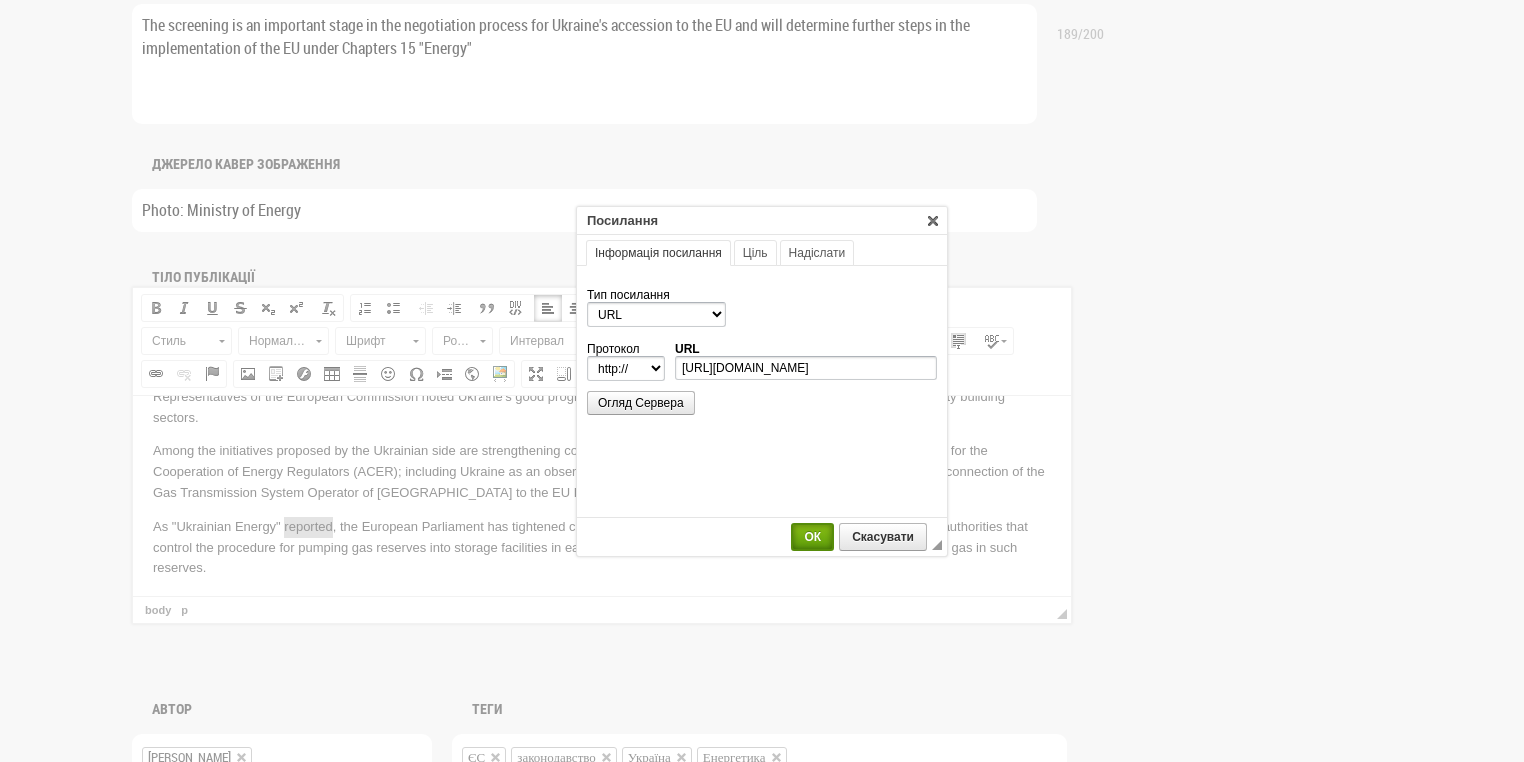 select on "https://" 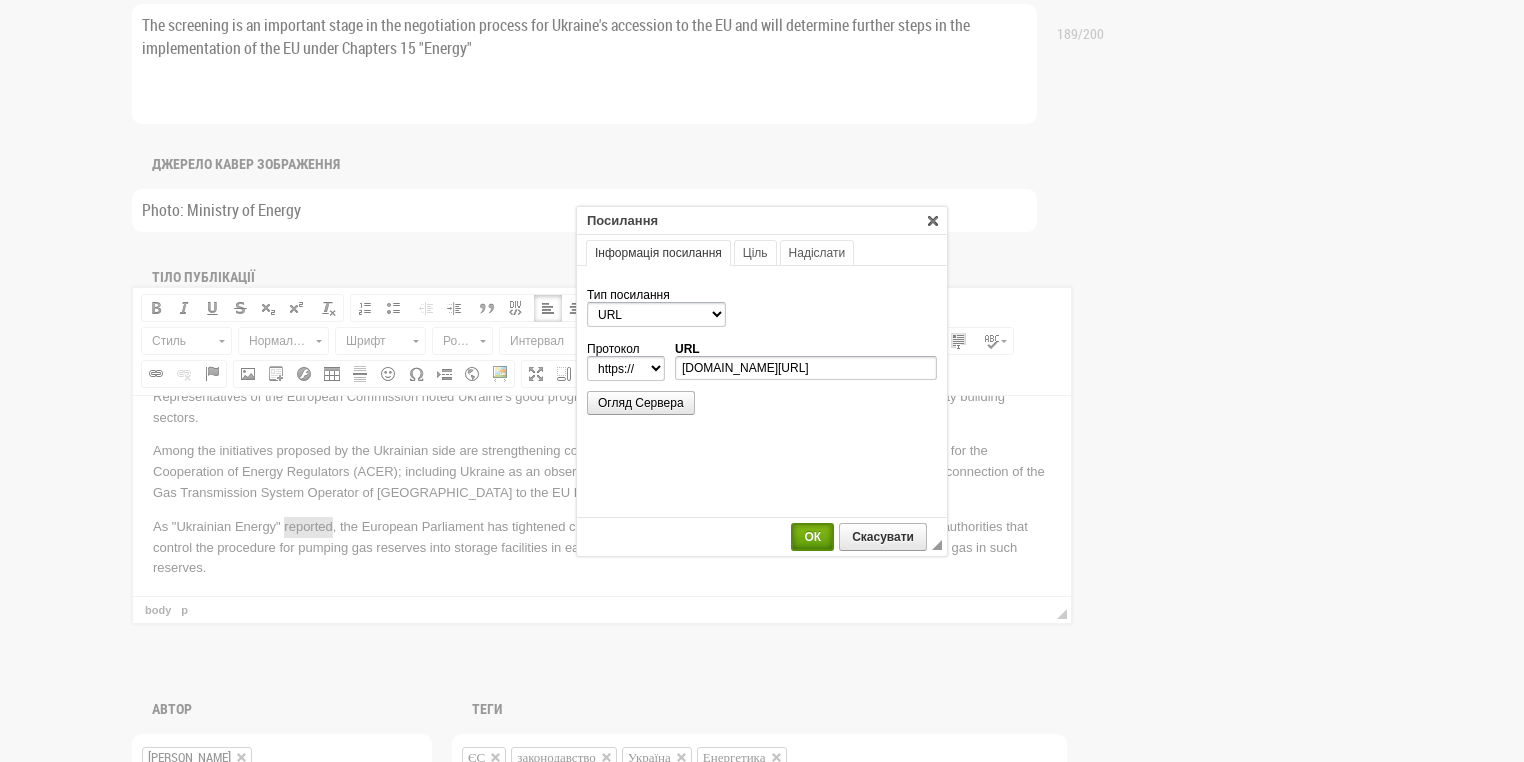 scroll, scrollTop: 0, scrollLeft: 0, axis: both 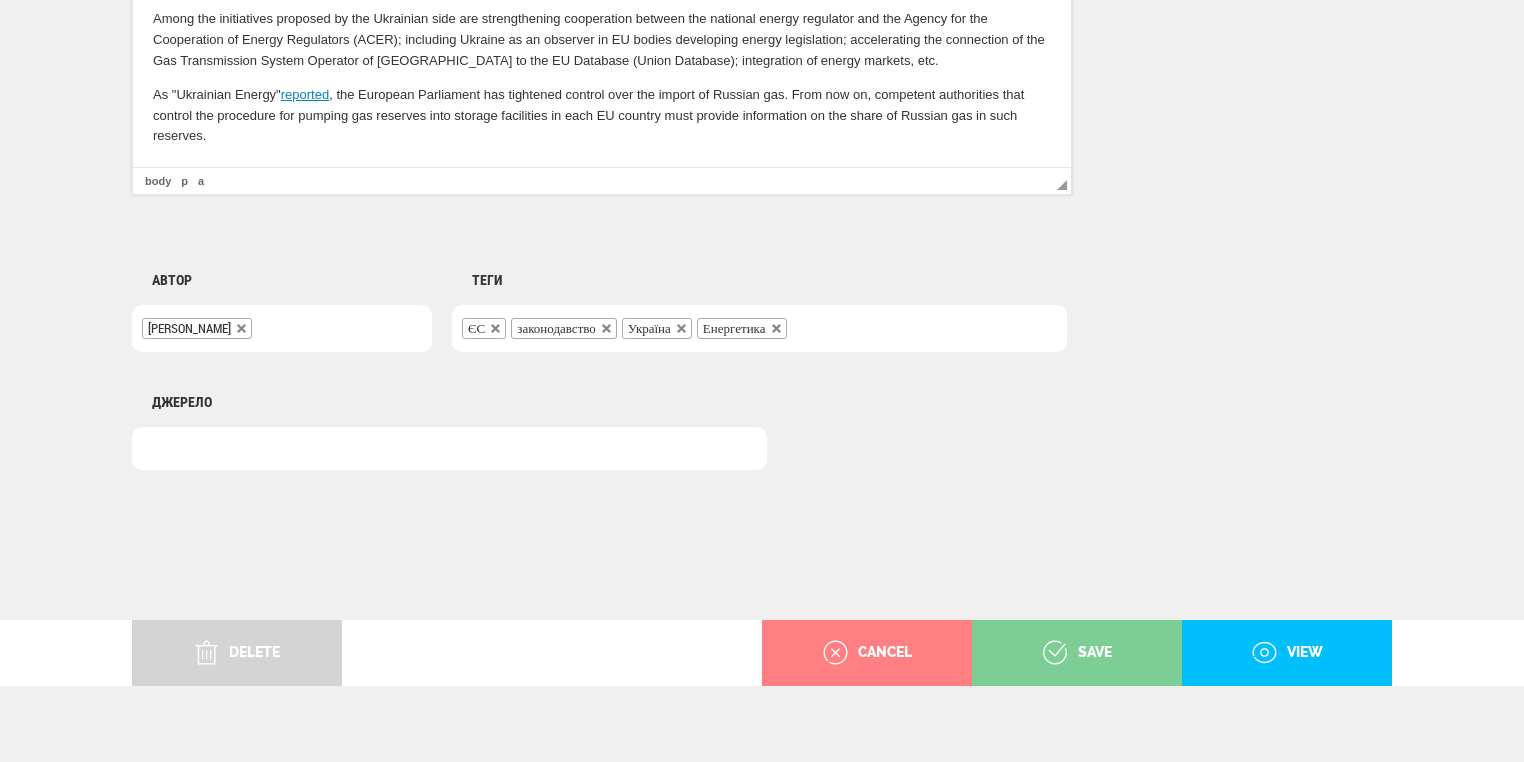 click on "save" at bounding box center (1077, 653) 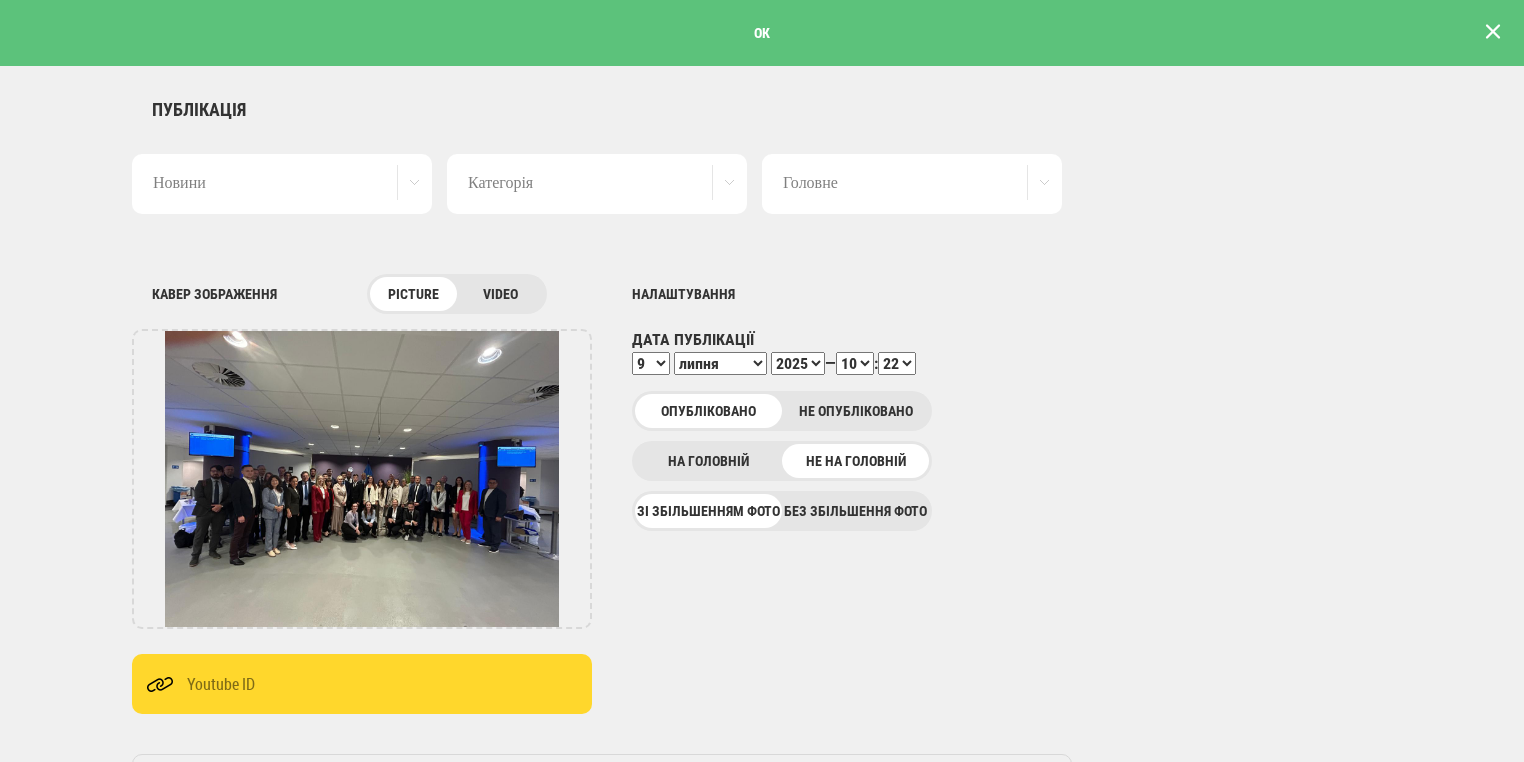 scroll, scrollTop: 0, scrollLeft: 0, axis: both 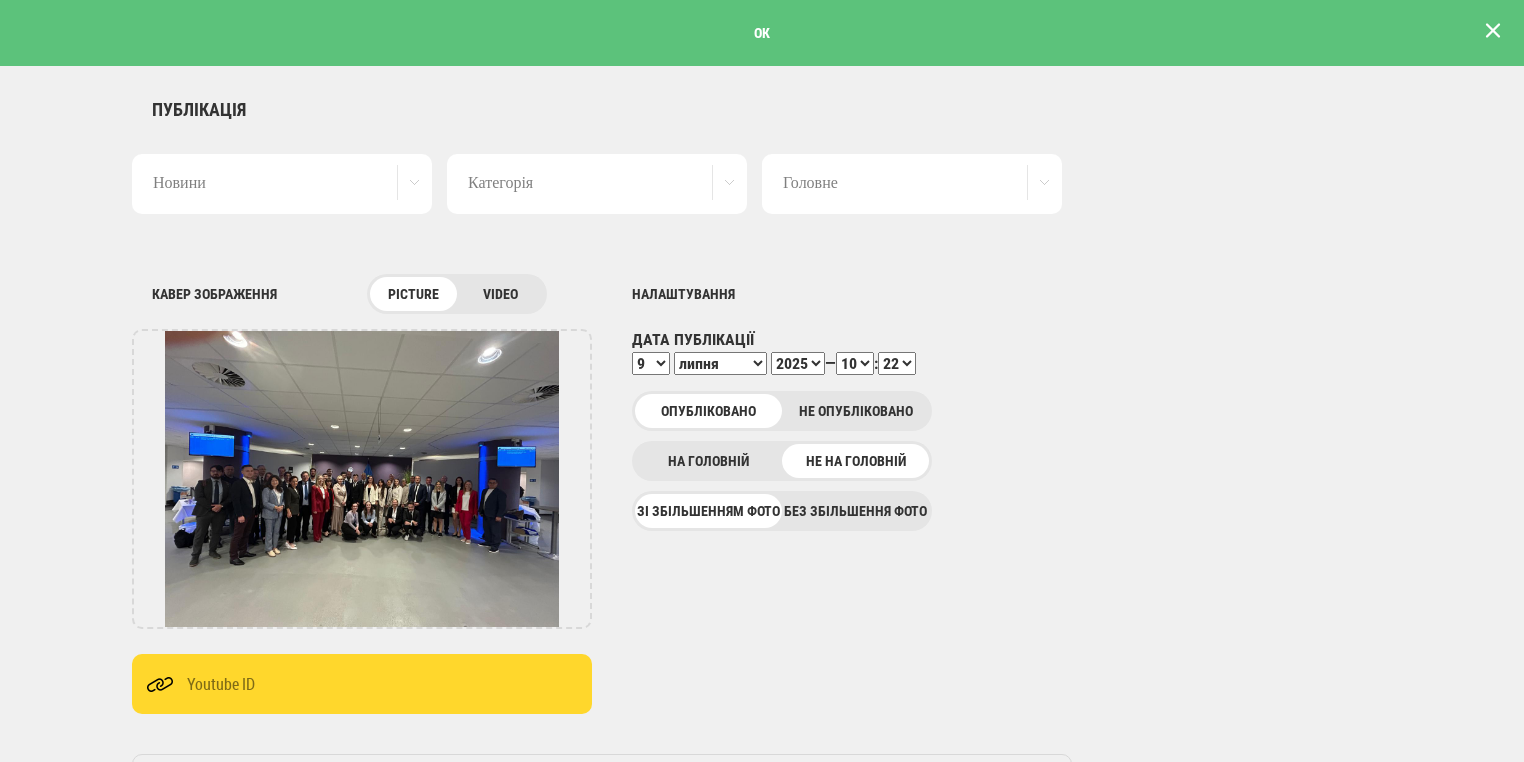 click at bounding box center [1493, 31] 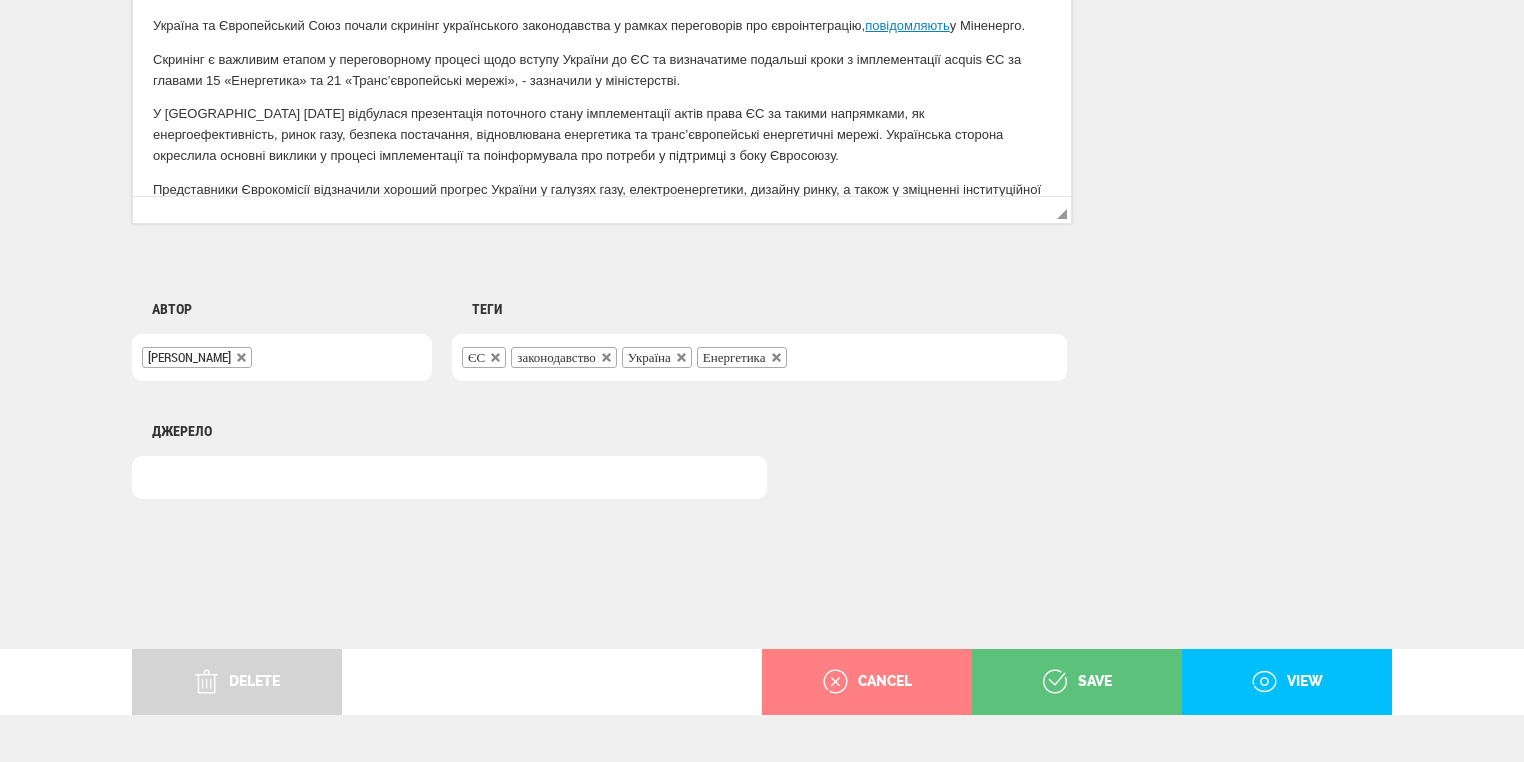 scroll, scrollTop: 1469, scrollLeft: 0, axis: vertical 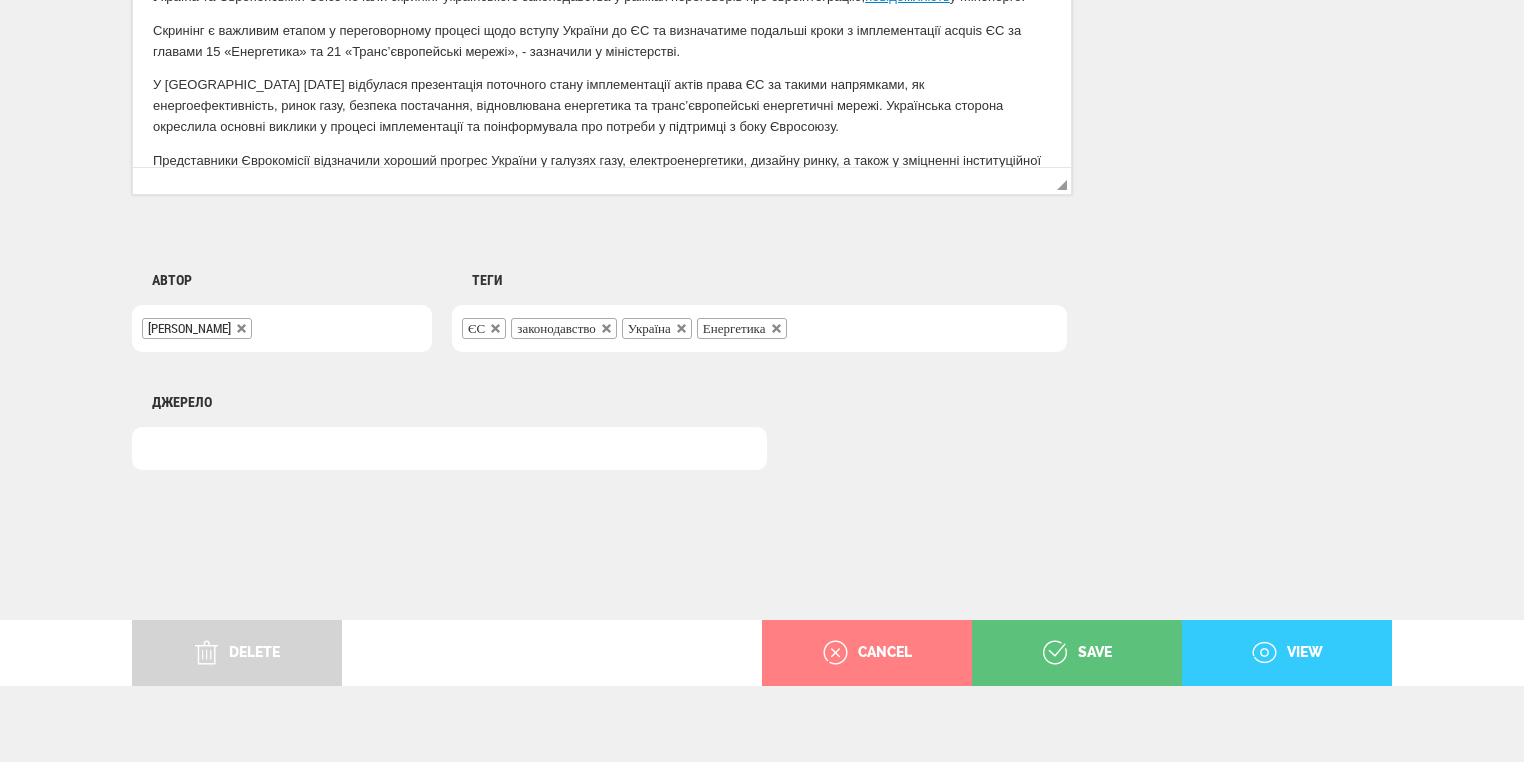 click on "view" at bounding box center [1287, 653] 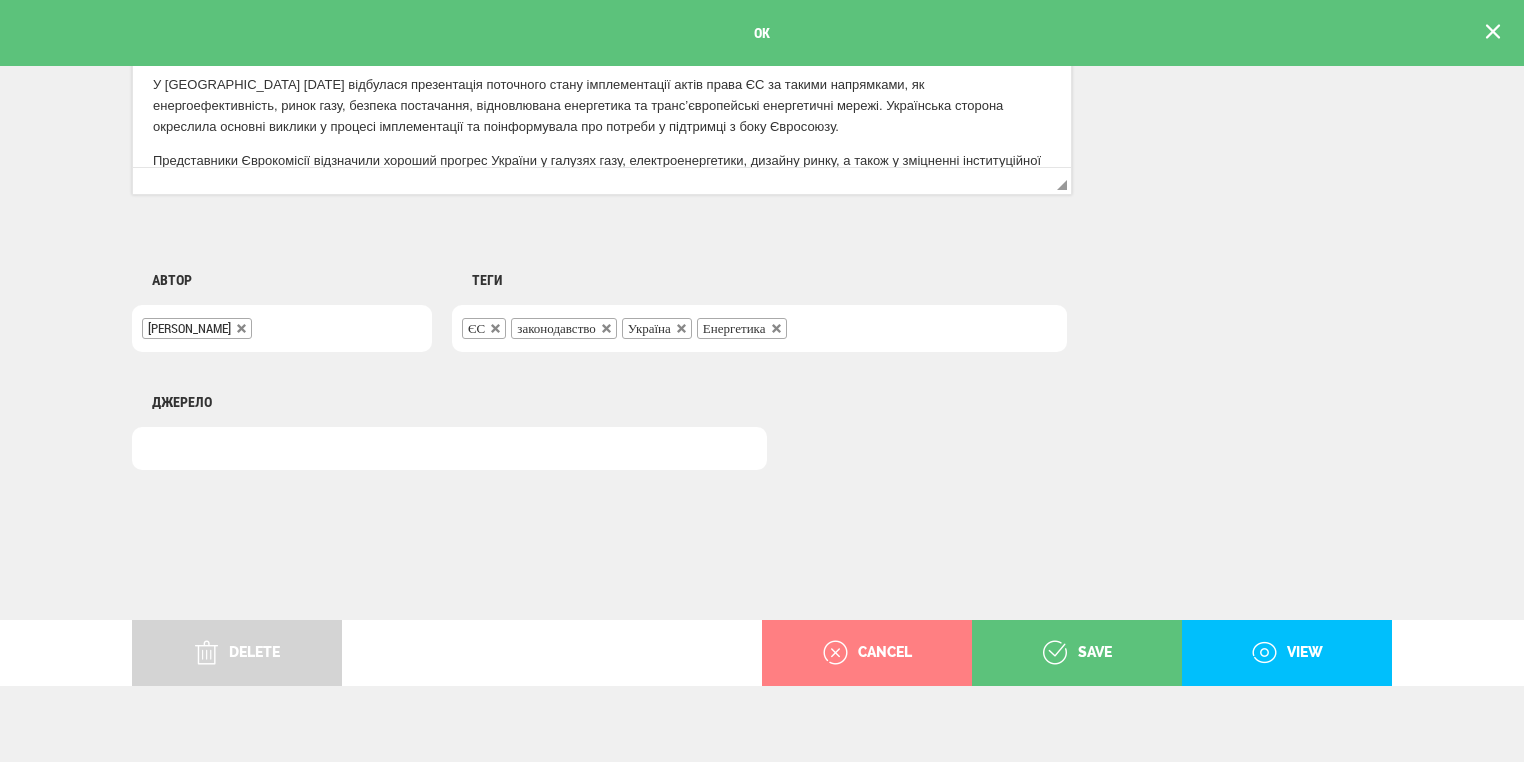scroll, scrollTop: 0, scrollLeft: 0, axis: both 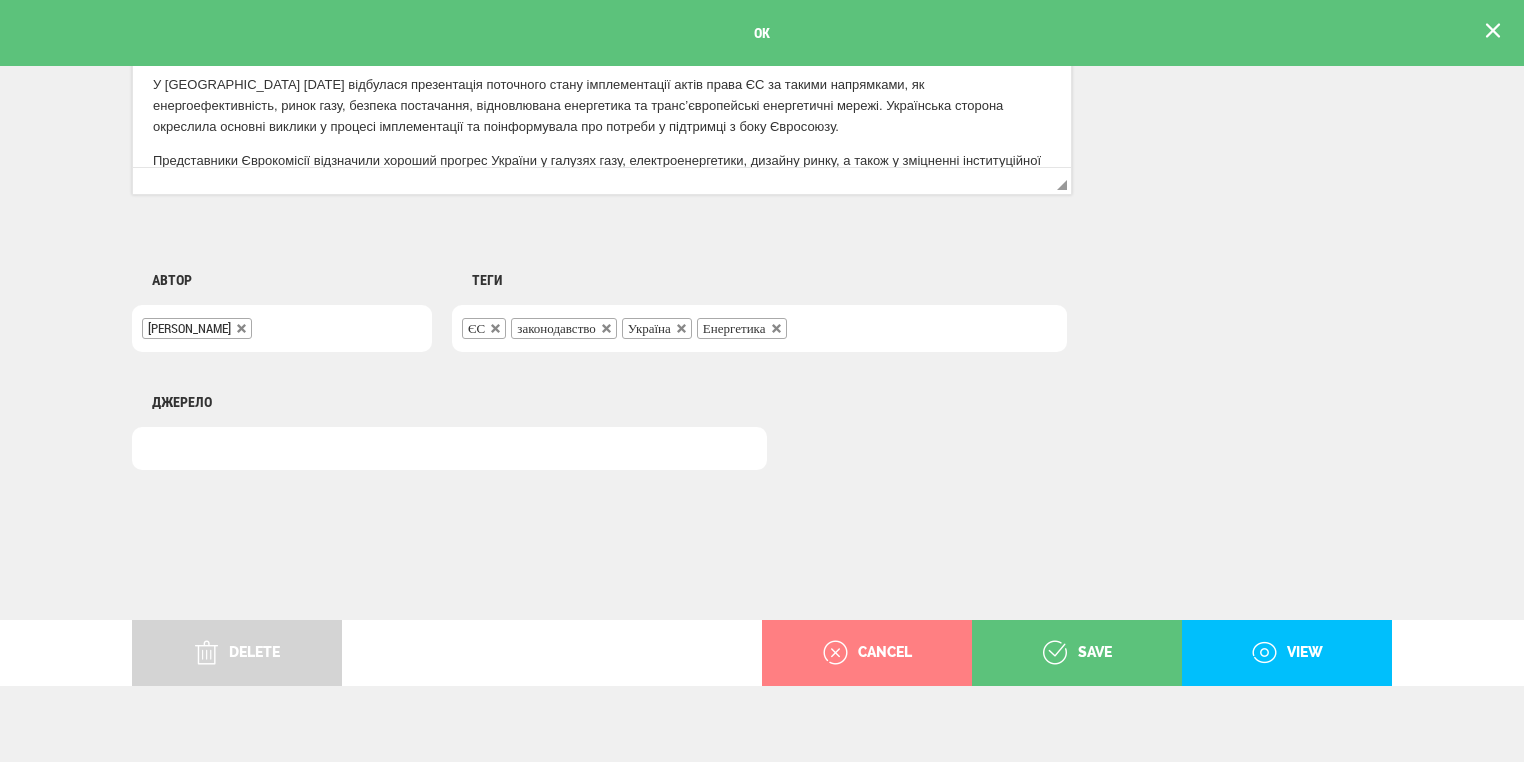 click at bounding box center (1493, 31) 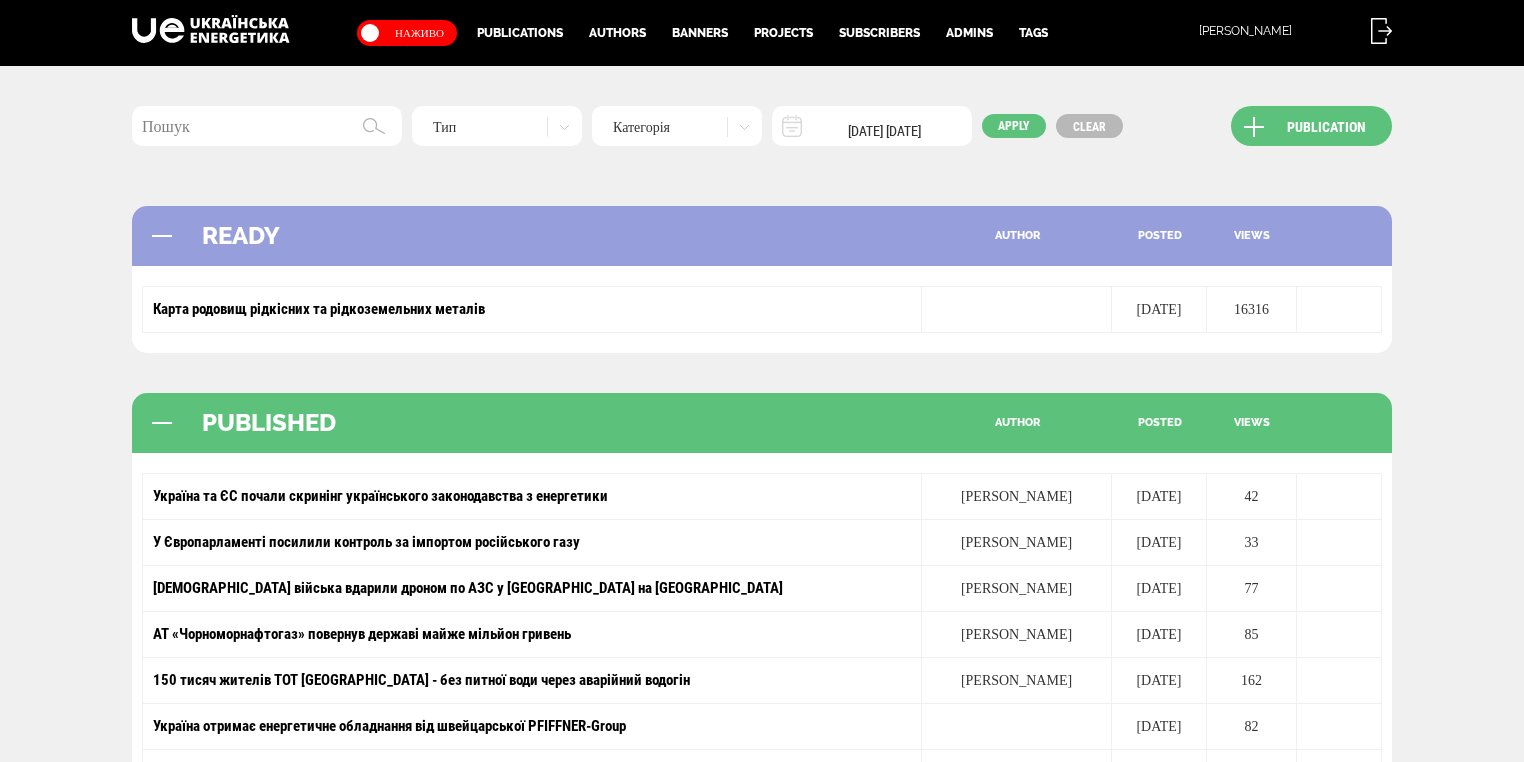 scroll, scrollTop: 0, scrollLeft: 0, axis: both 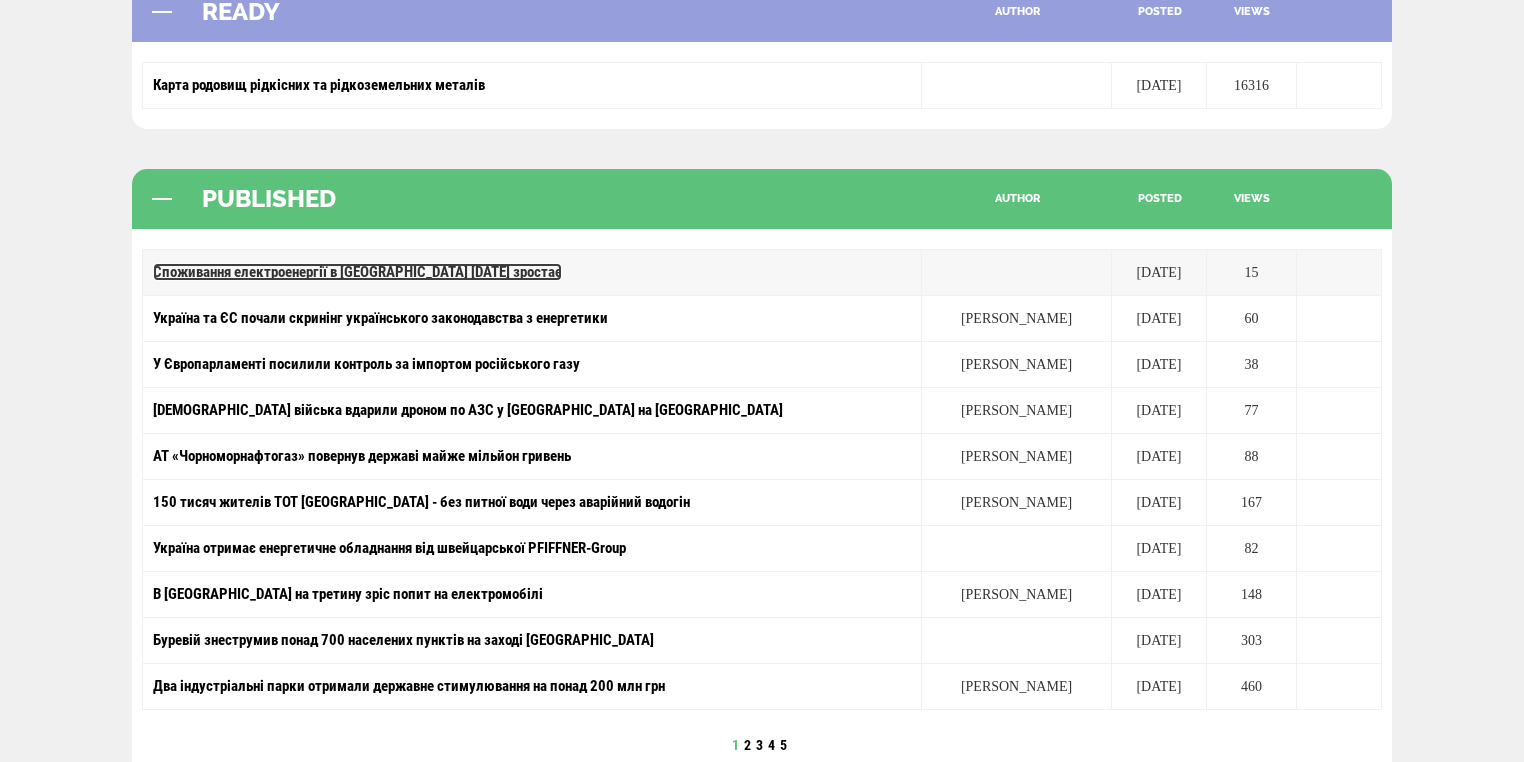 click on "Споживання електроенергії в [GEOGRAPHIC_DATA] [DATE] зростає" at bounding box center (357, 272) 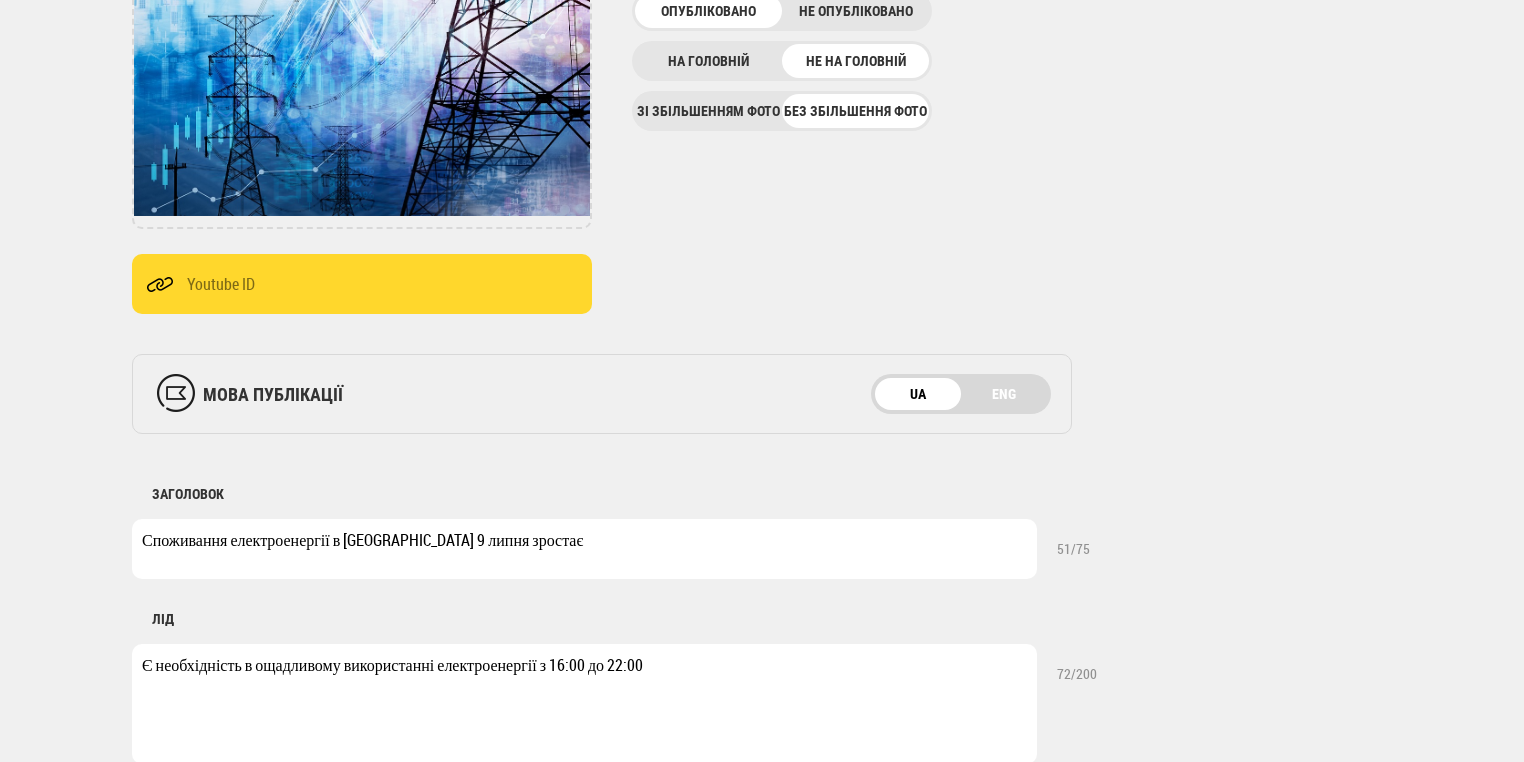 scroll, scrollTop: 480, scrollLeft: 0, axis: vertical 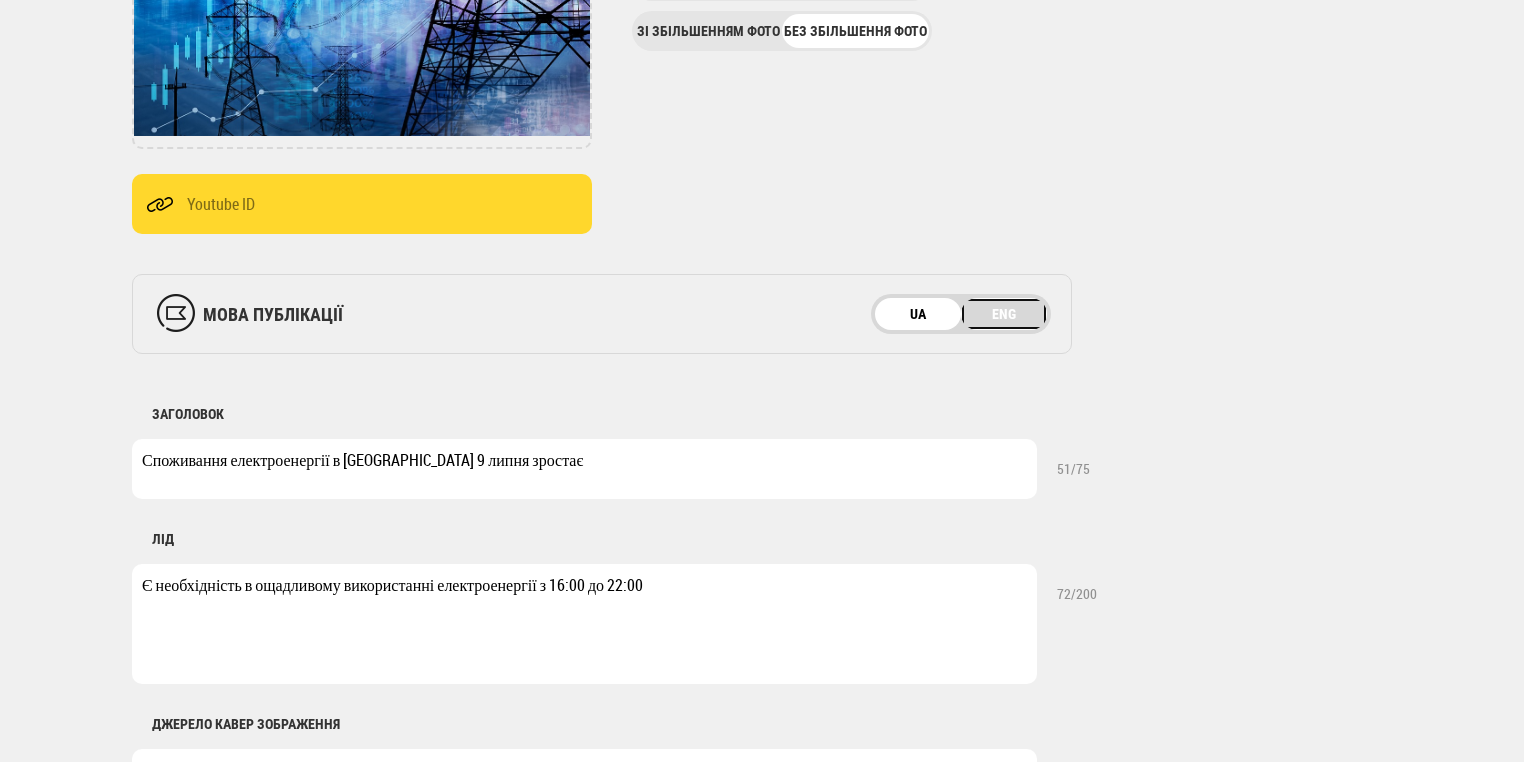 click on "ENG" at bounding box center [1004, 314] 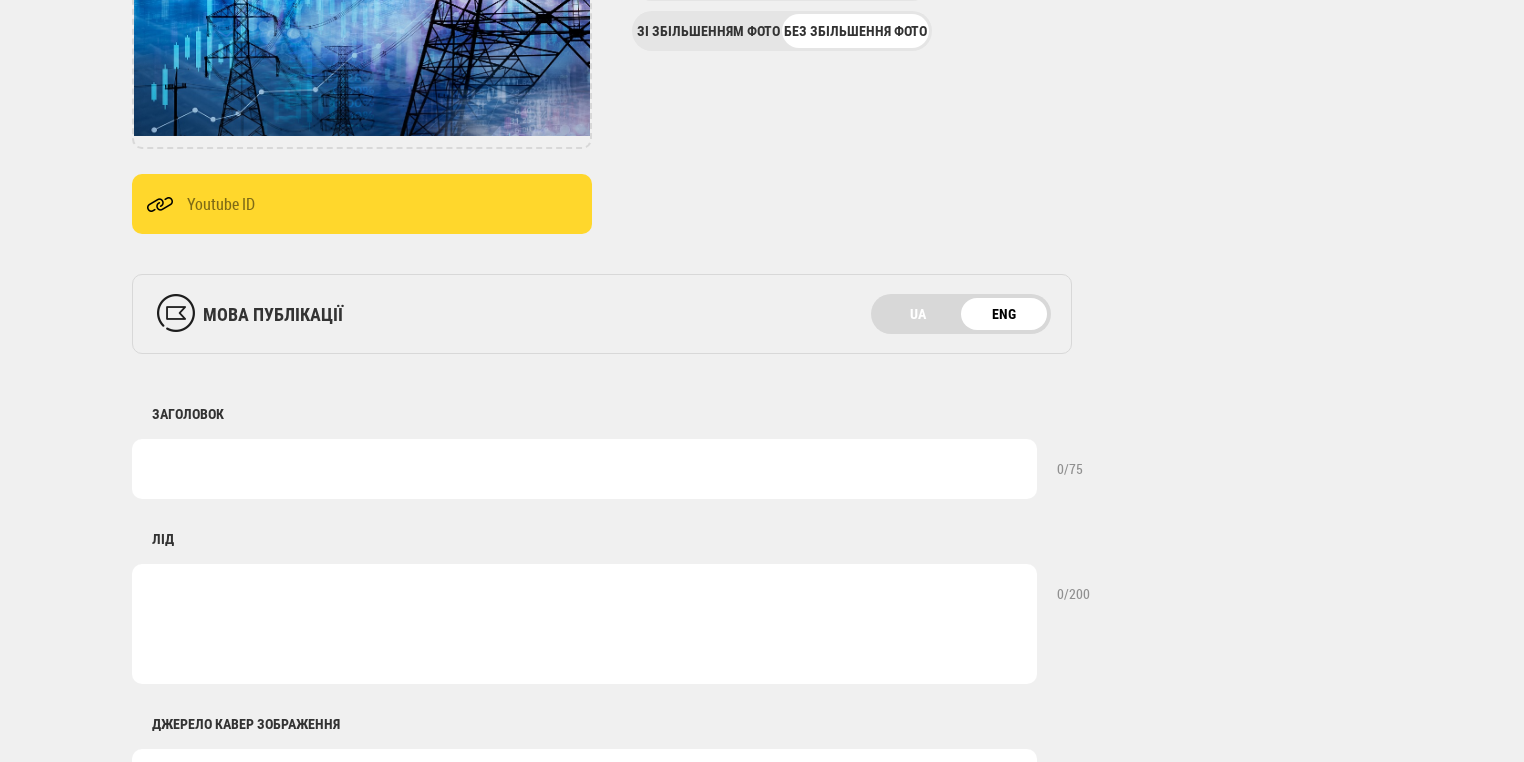 click at bounding box center [584, 469] 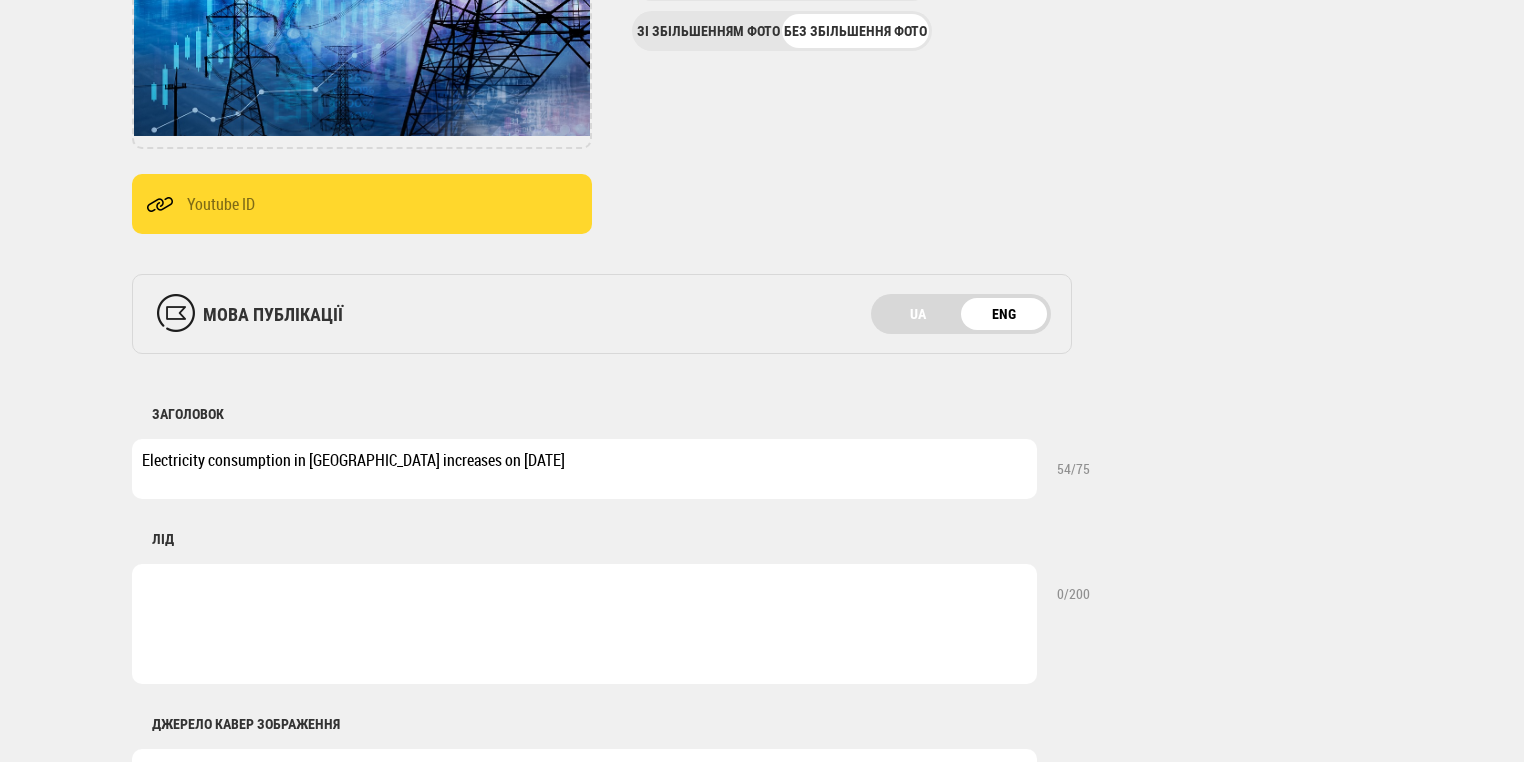 type on "Electricity consumption in [GEOGRAPHIC_DATA] increases on [DATE]" 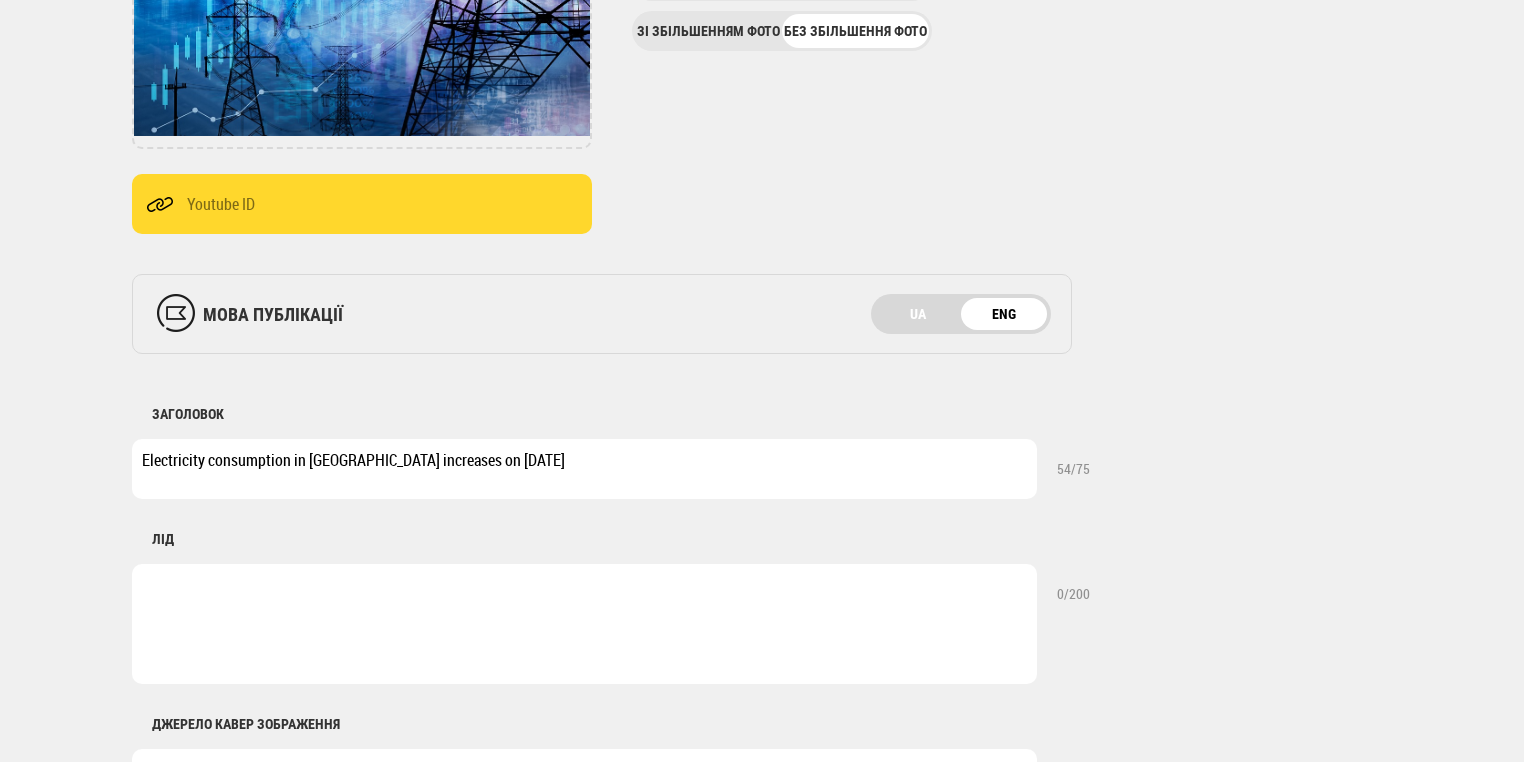 paste on "There is a need to use electricity economically from 4:00 PM to 10:00 PM" 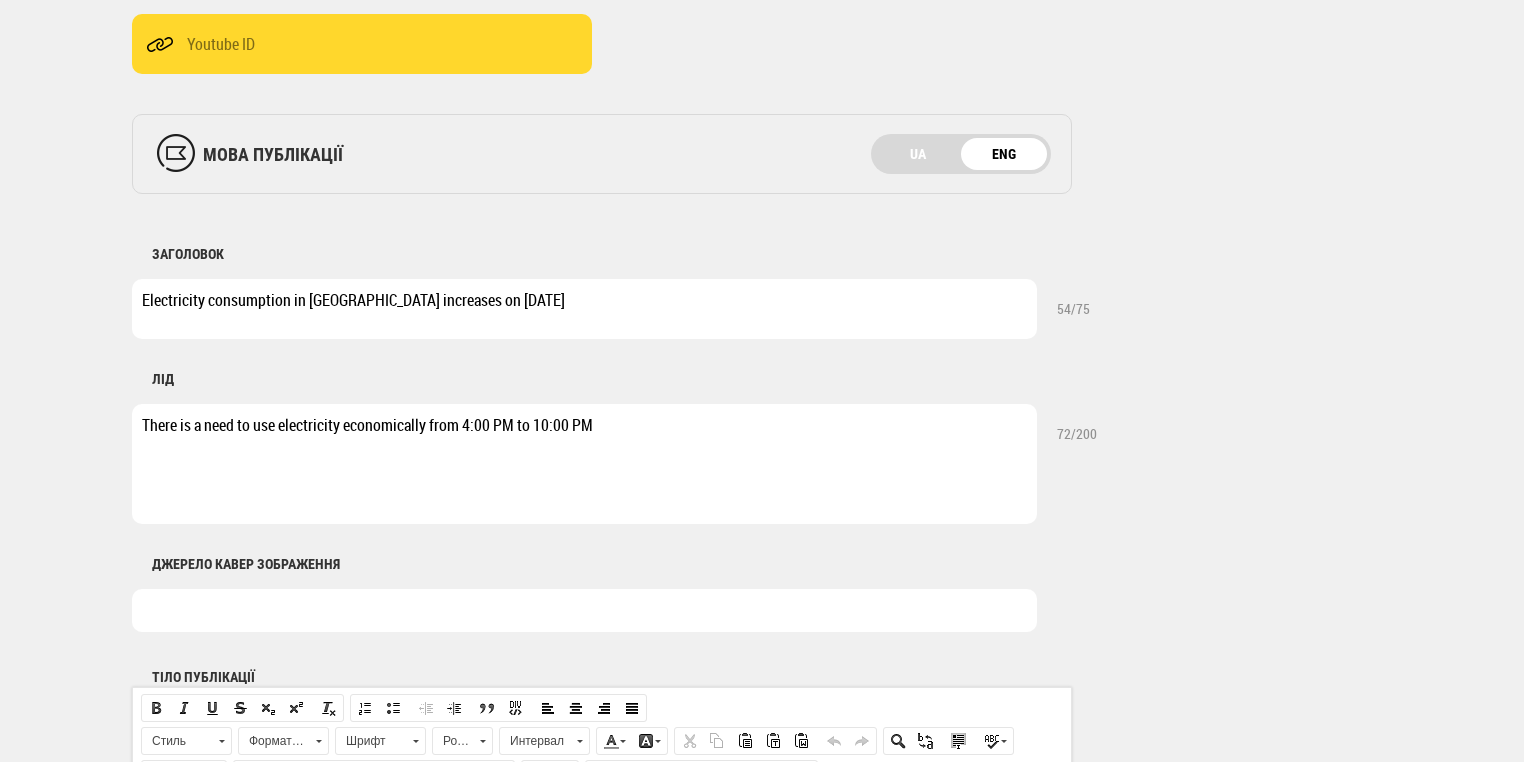 scroll, scrollTop: 800, scrollLeft: 0, axis: vertical 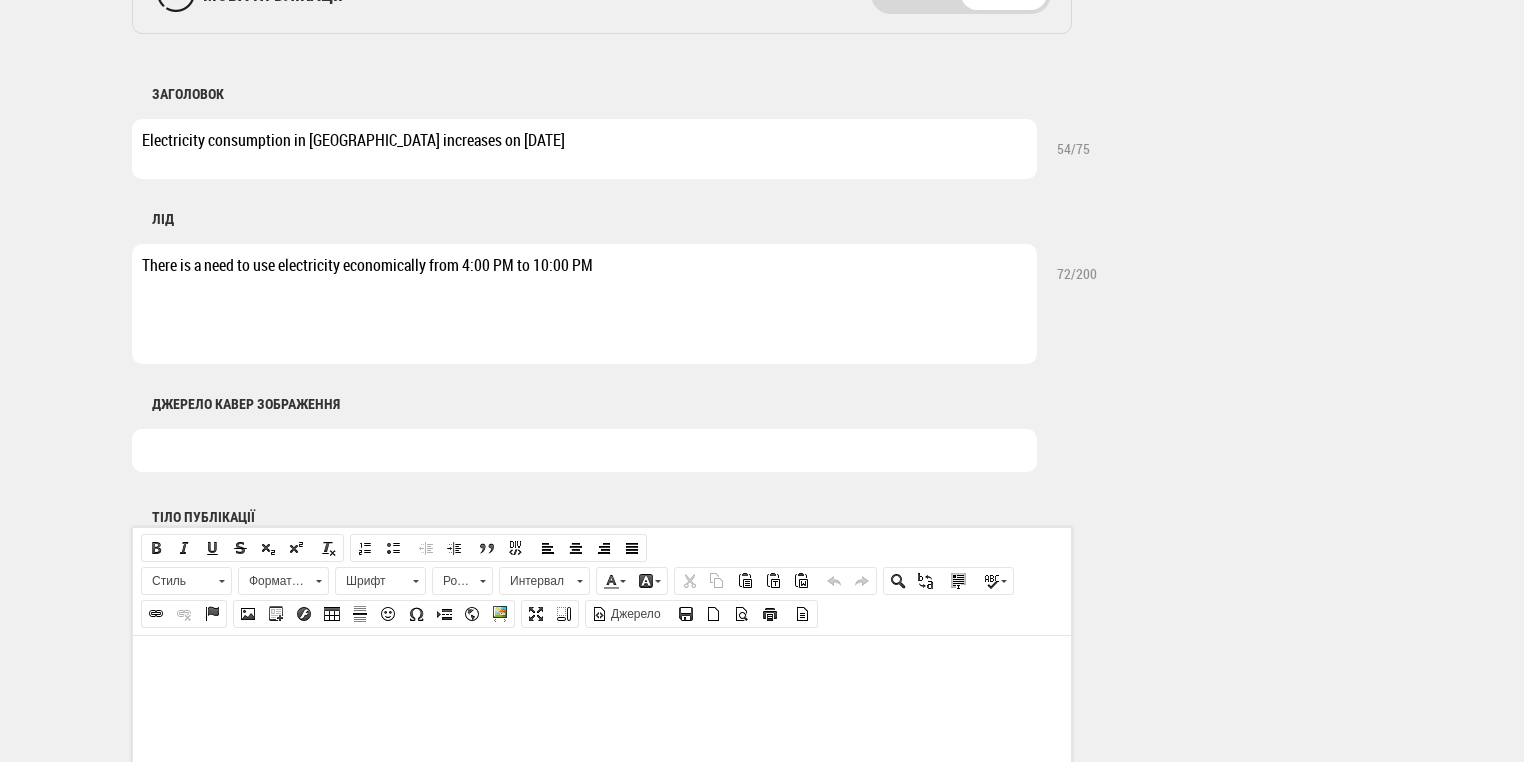 type on "There is a need to use electricity economically from 4:00 PM to 10:00 PM" 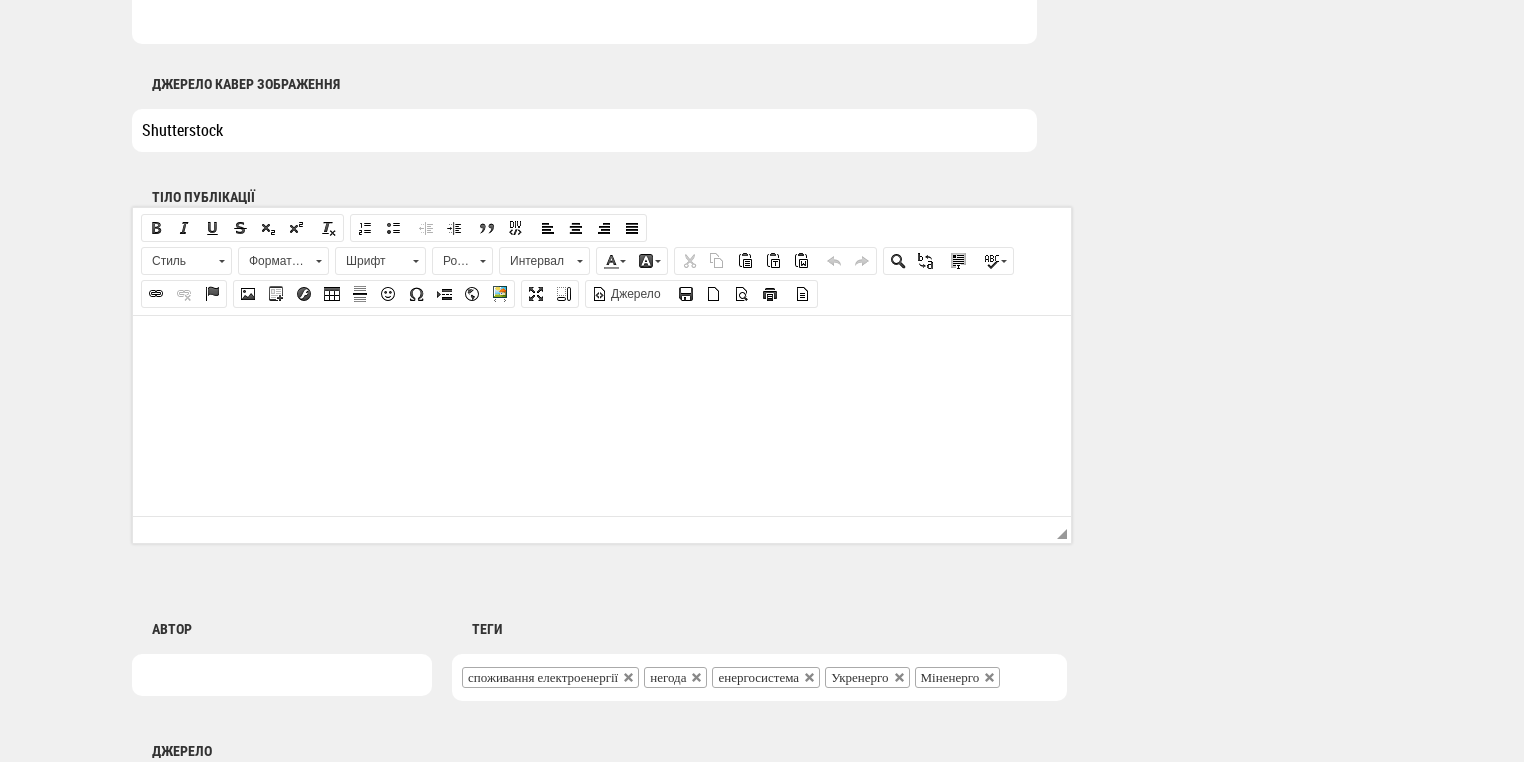 scroll, scrollTop: 1200, scrollLeft: 0, axis: vertical 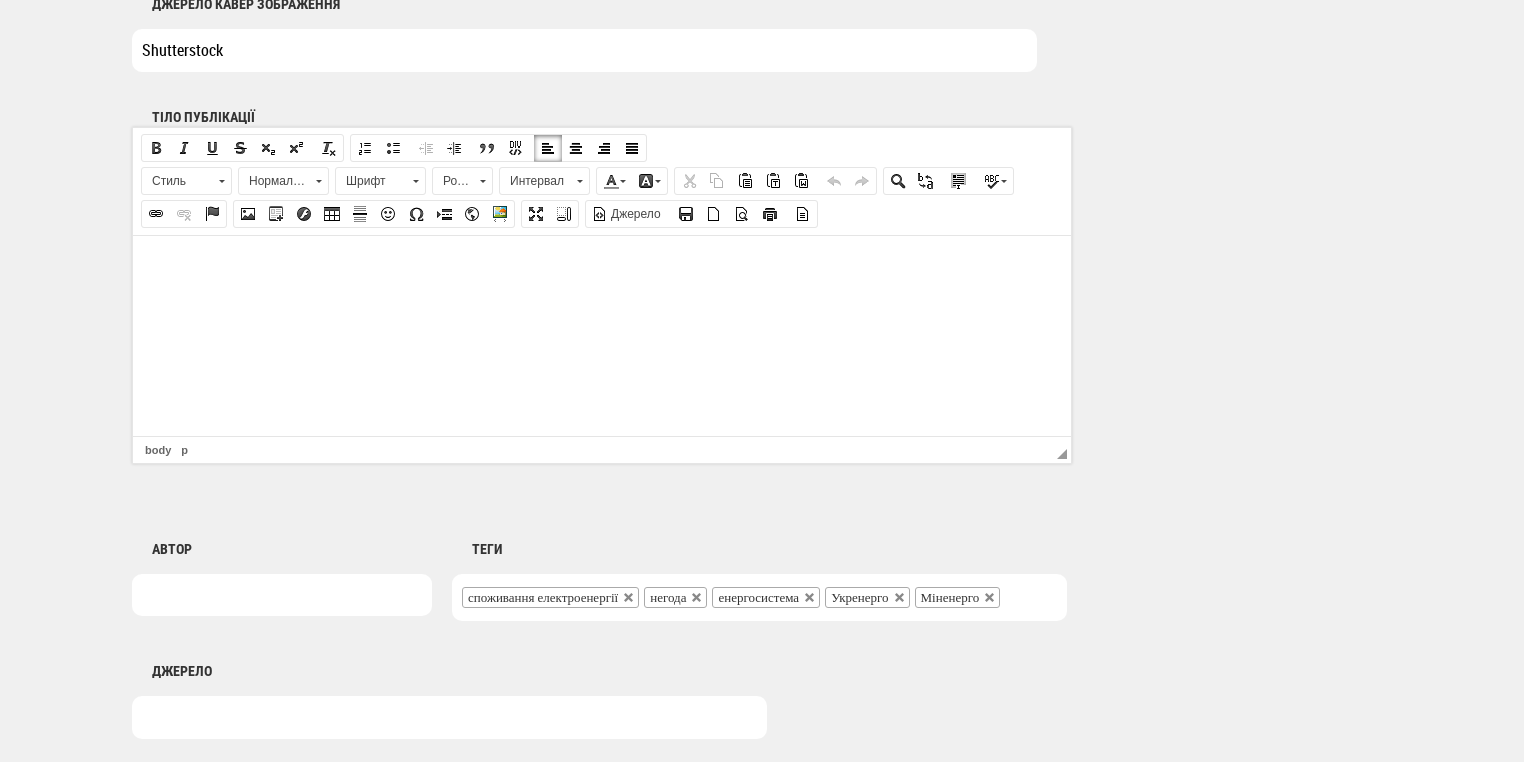 click at bounding box center [602, 265] 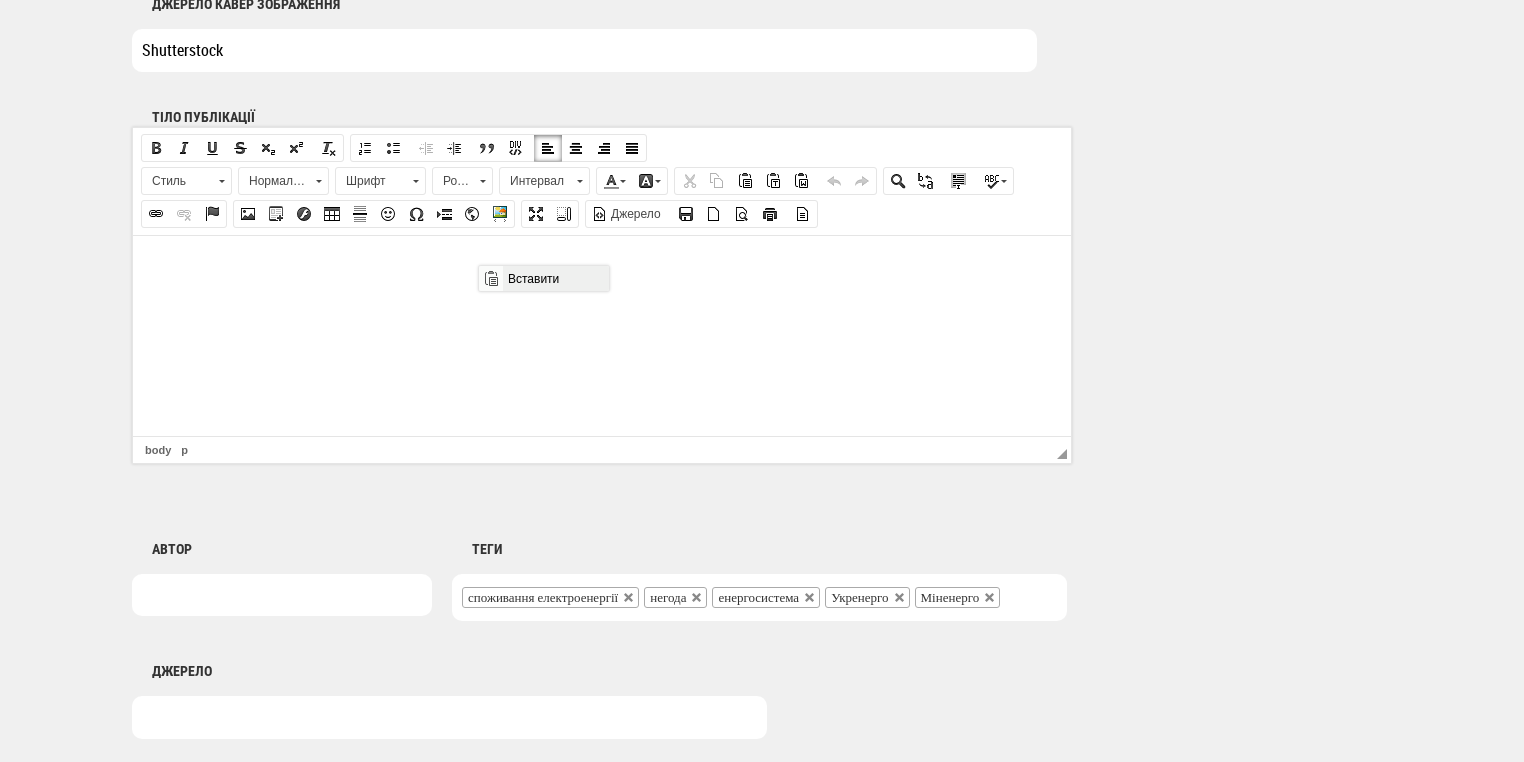 click on "Вставити" at bounding box center (555, 278) 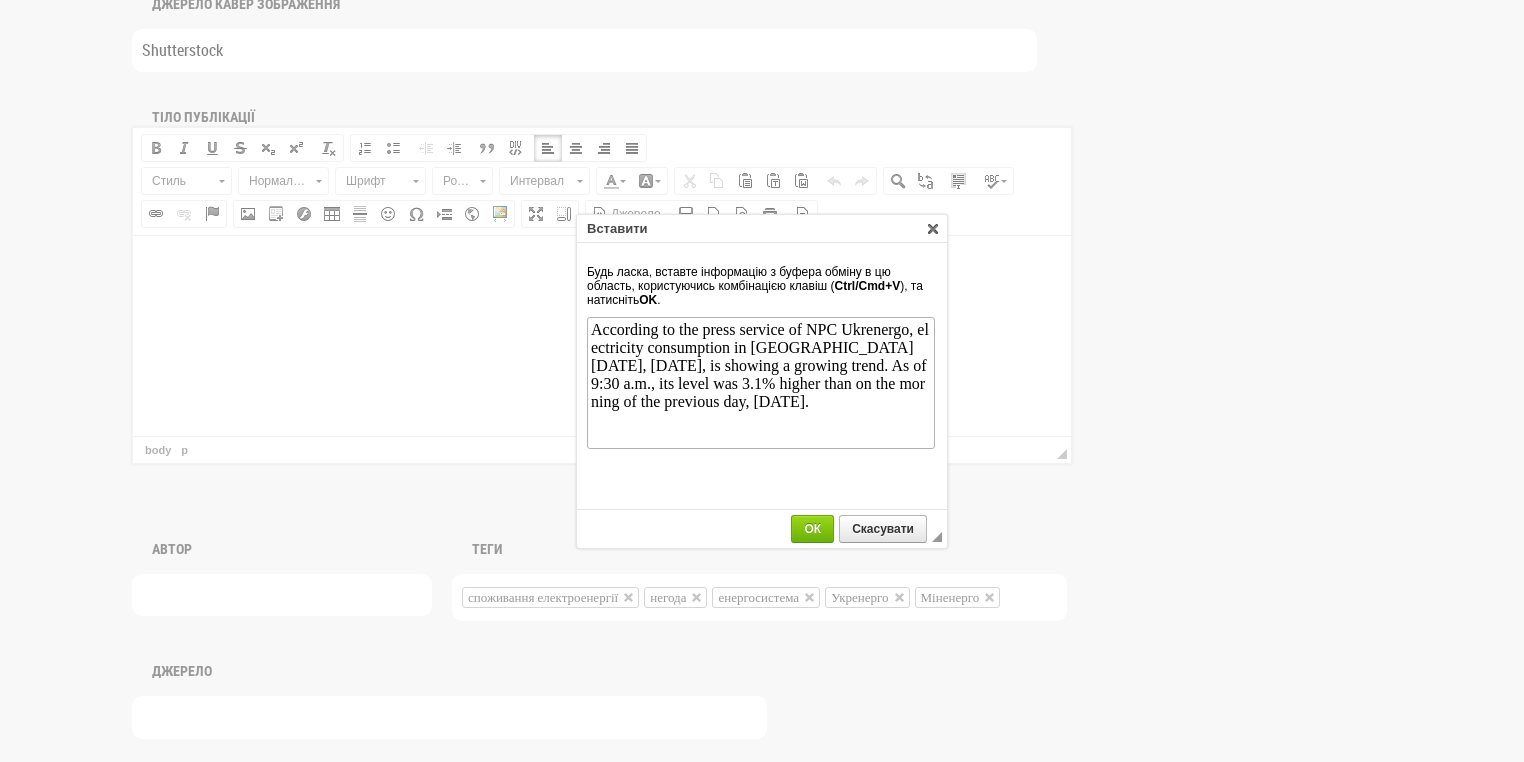 scroll, scrollTop: 0, scrollLeft: 0, axis: both 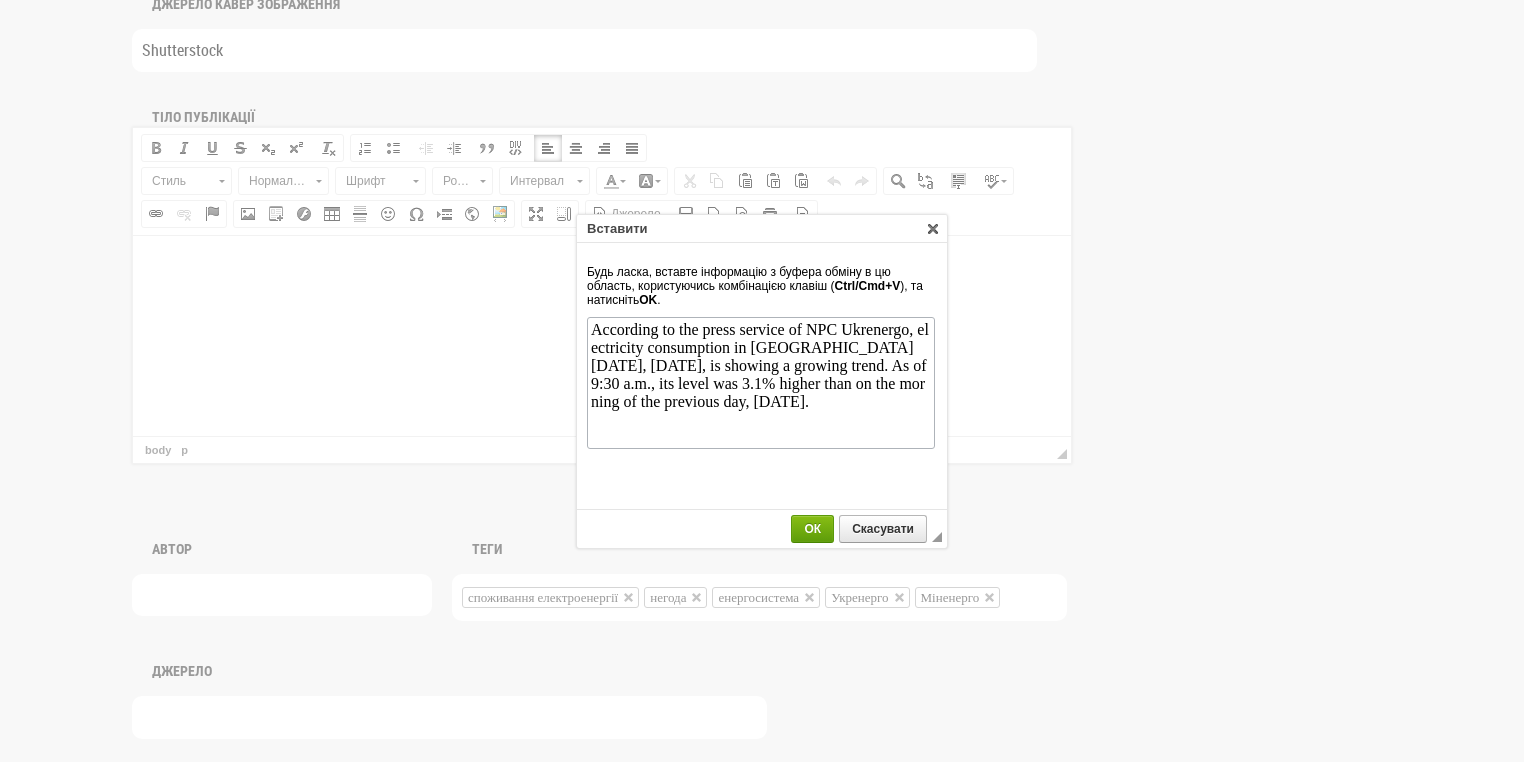 click on "ОК" at bounding box center [812, 529] 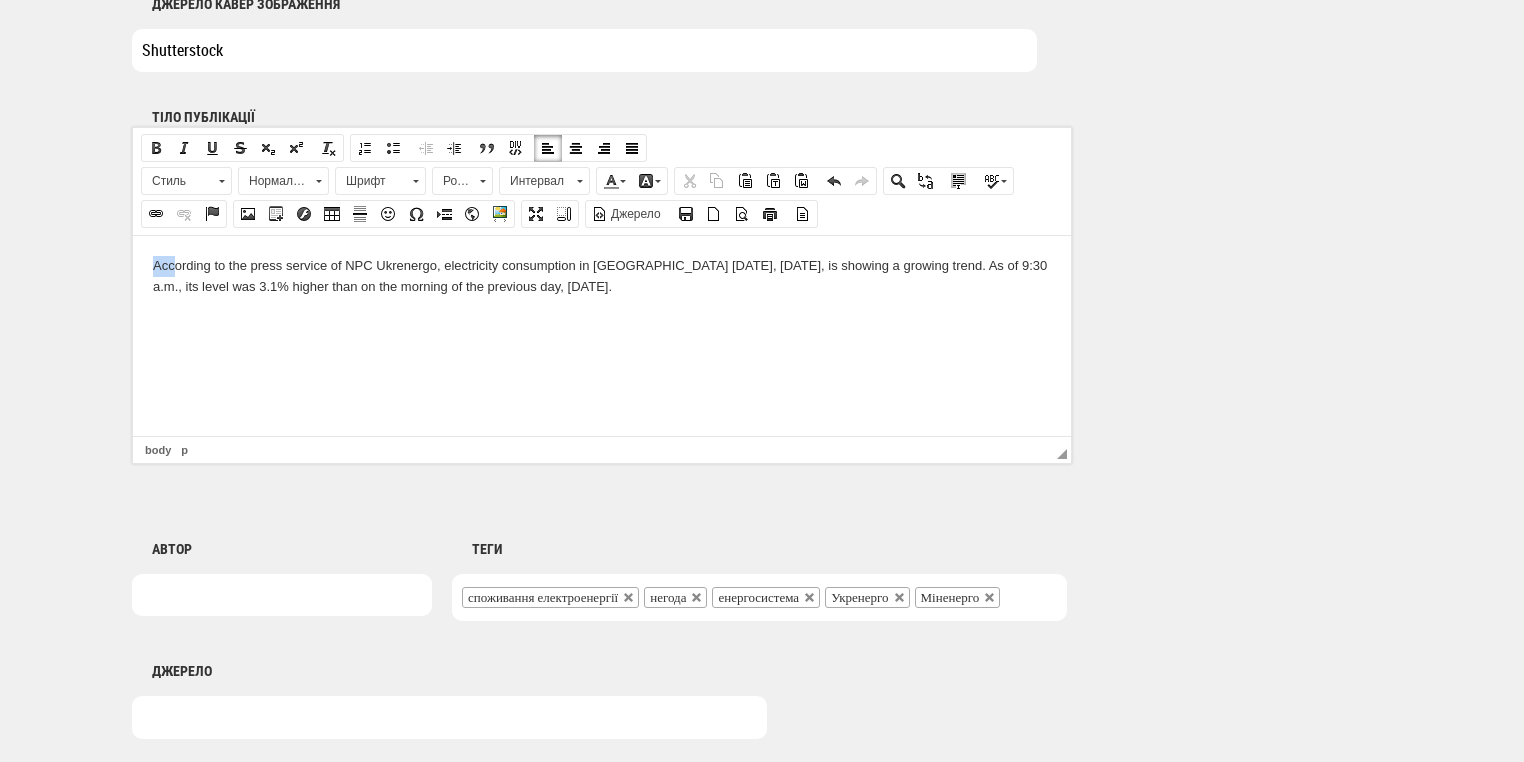drag, startPoint x: 149, startPoint y: 261, endPoint x: 178, endPoint y: 261, distance: 29 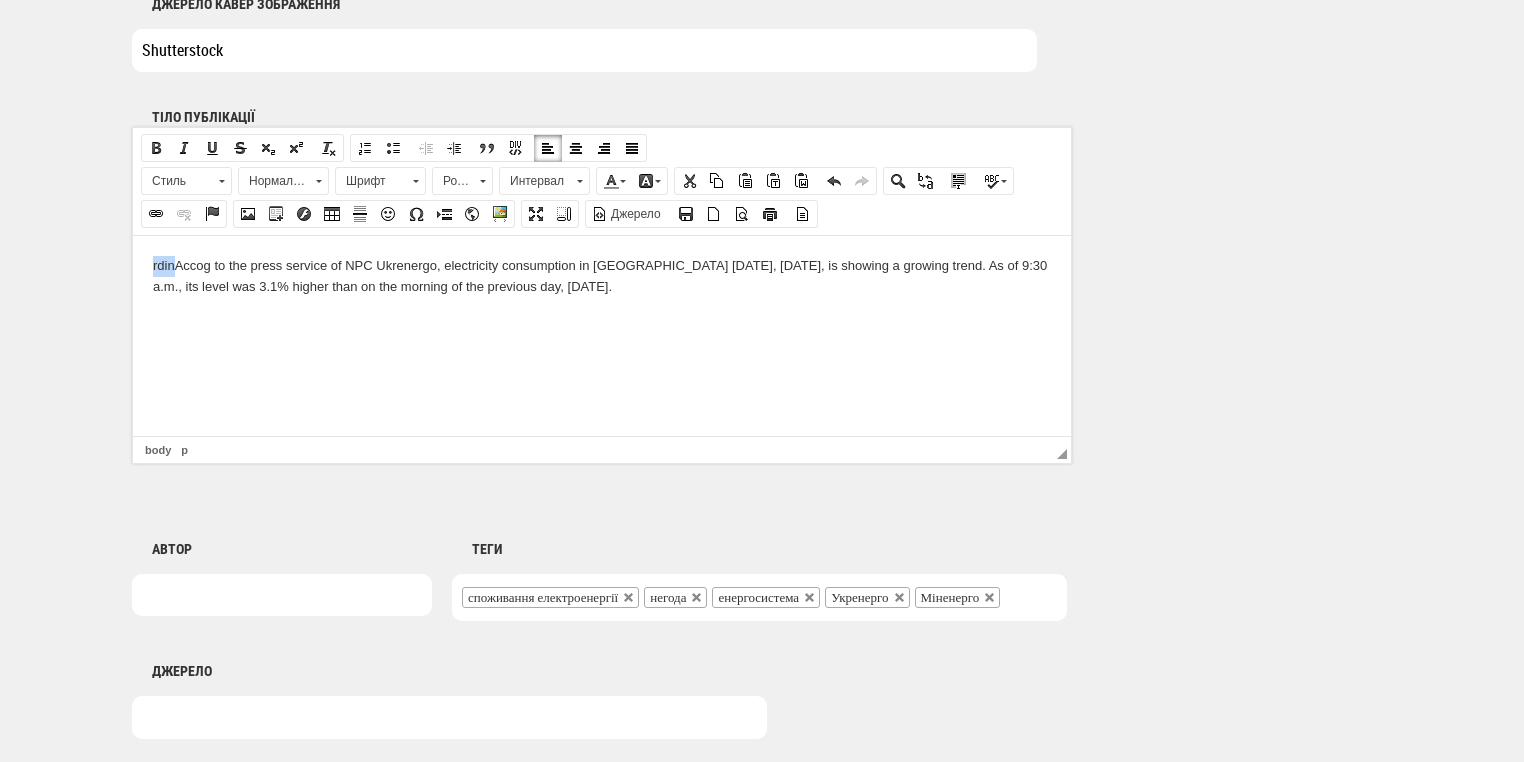 drag, startPoint x: 173, startPoint y: 265, endPoint x: 153, endPoint y: 264, distance: 20.024984 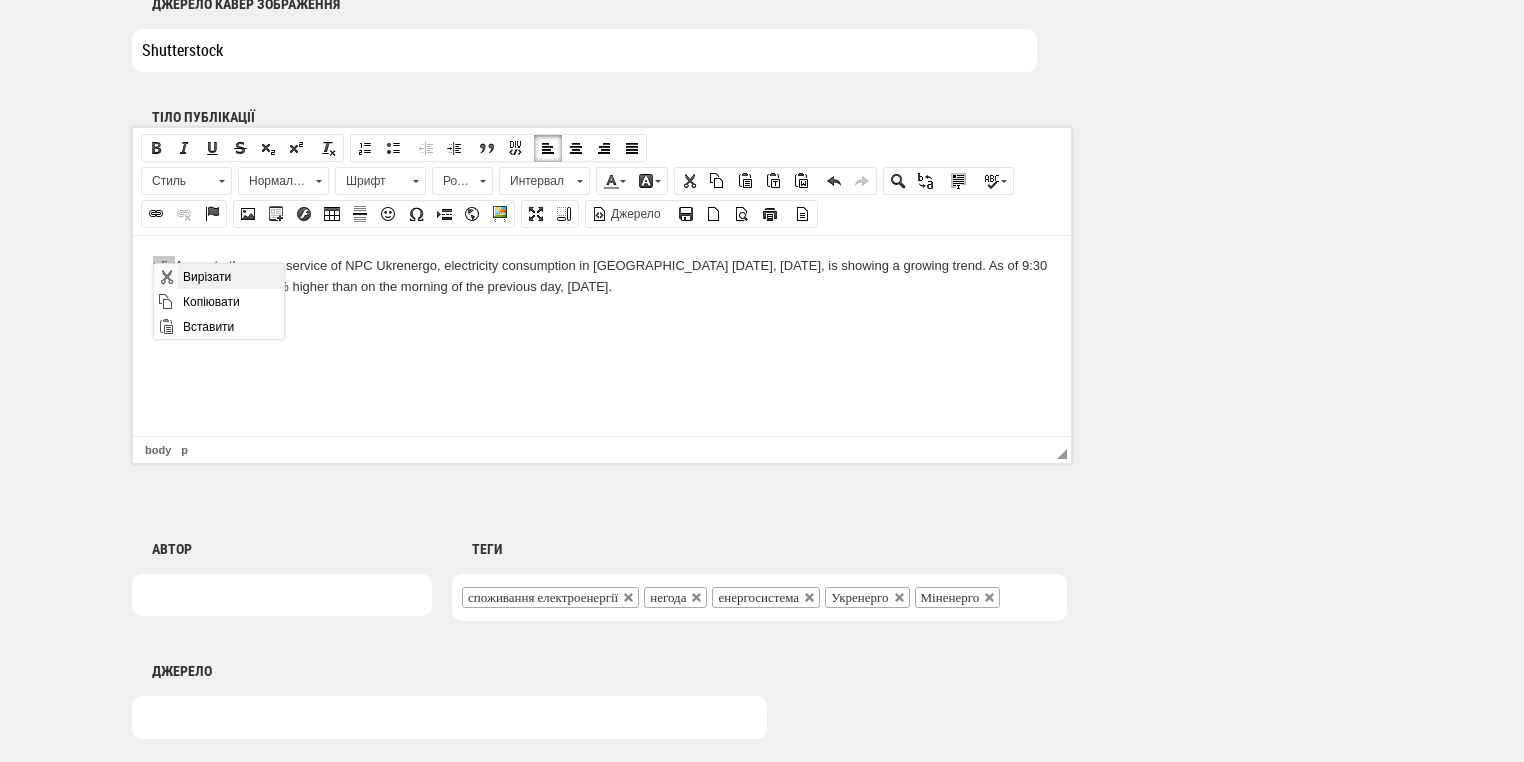click on "Вирізати" at bounding box center (230, 276) 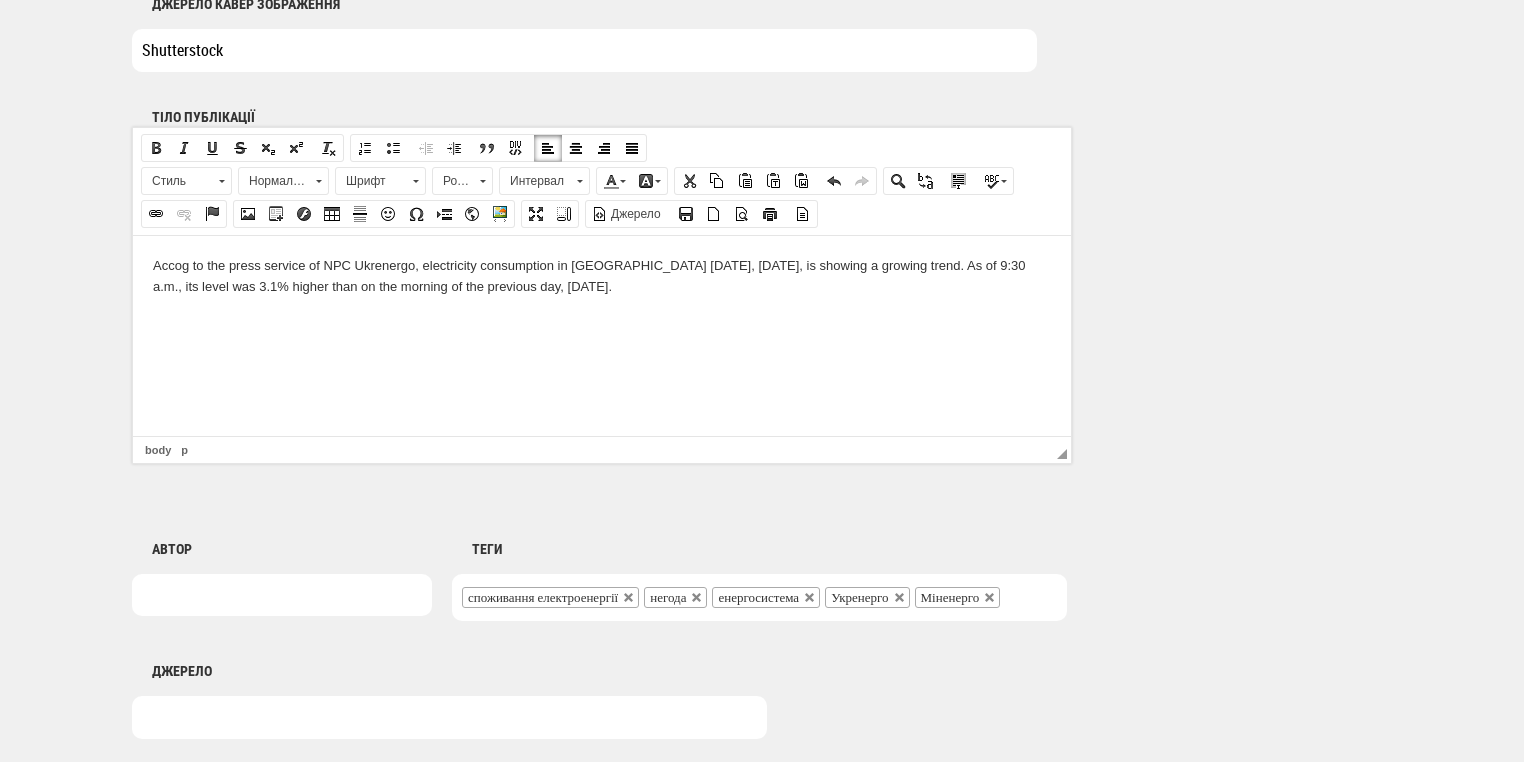 click on "Acco g to the press service of NPC Ukrenergo, electricity consumption in [GEOGRAPHIC_DATA] [DATE], [DATE], is showing a growing trend. As of 9:30 a.m., its level was 3.1% higher than on the morning of the previous day, [DATE]." at bounding box center (602, 276) 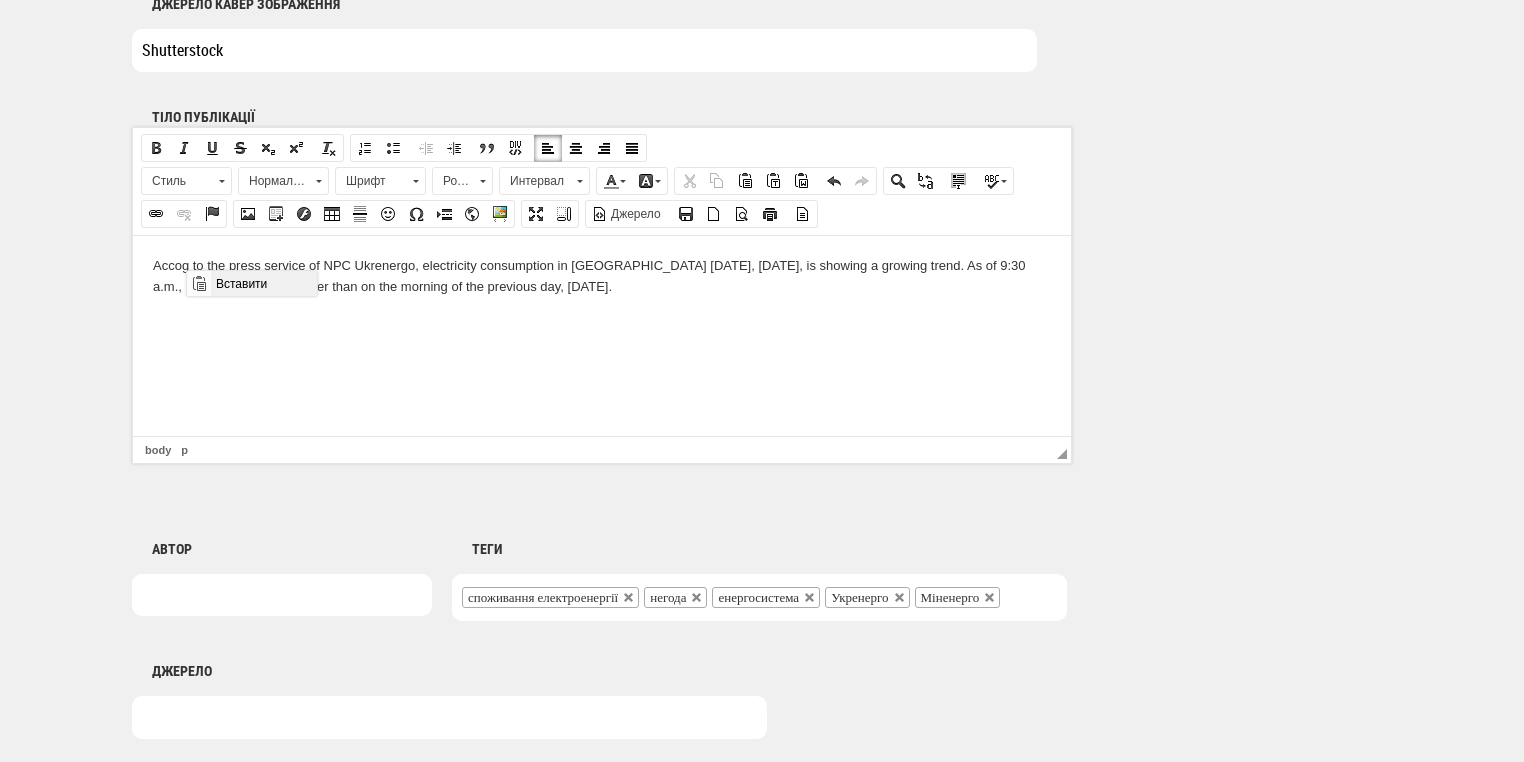 click on "Вставити" at bounding box center [263, 283] 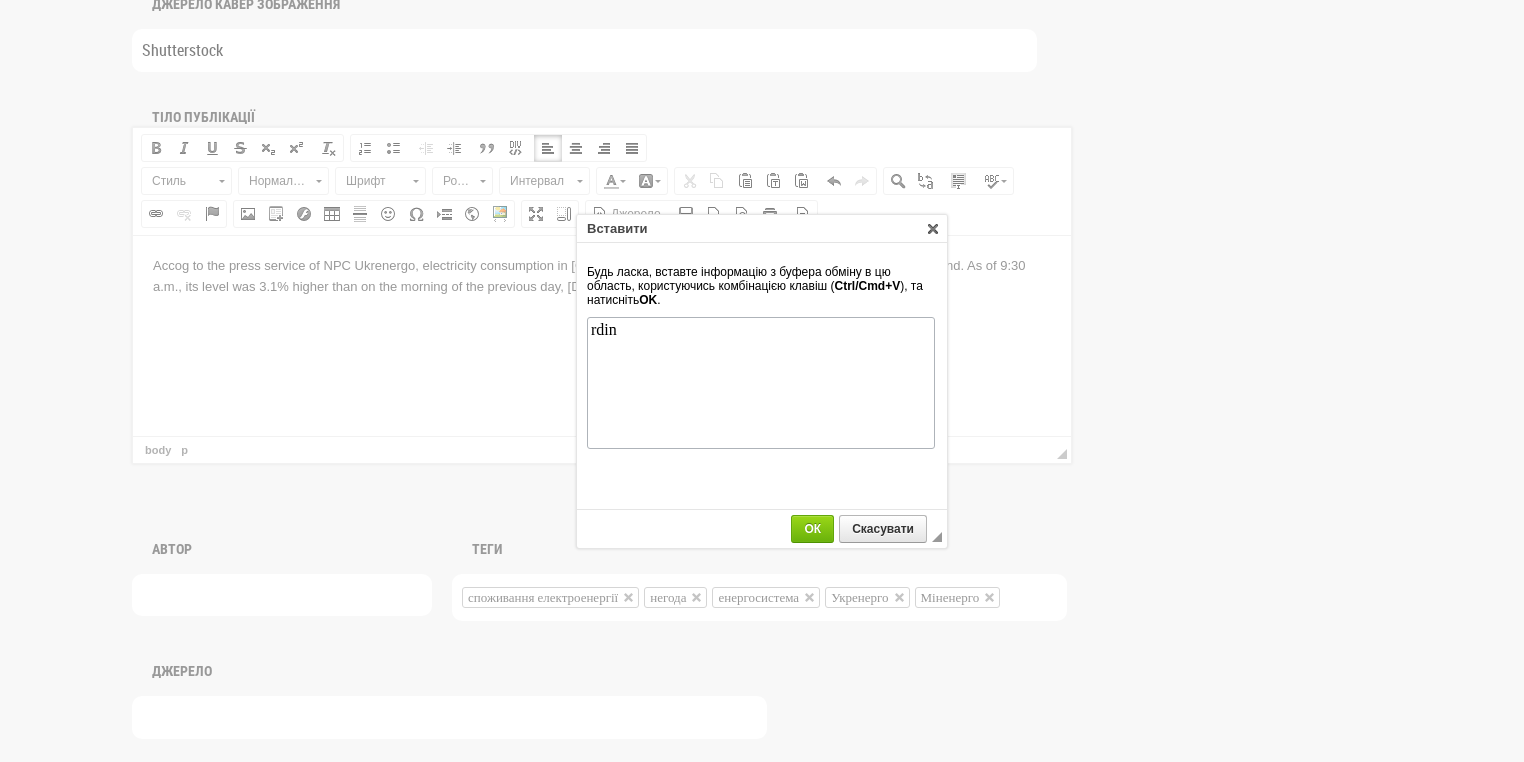scroll, scrollTop: 0, scrollLeft: 0, axis: both 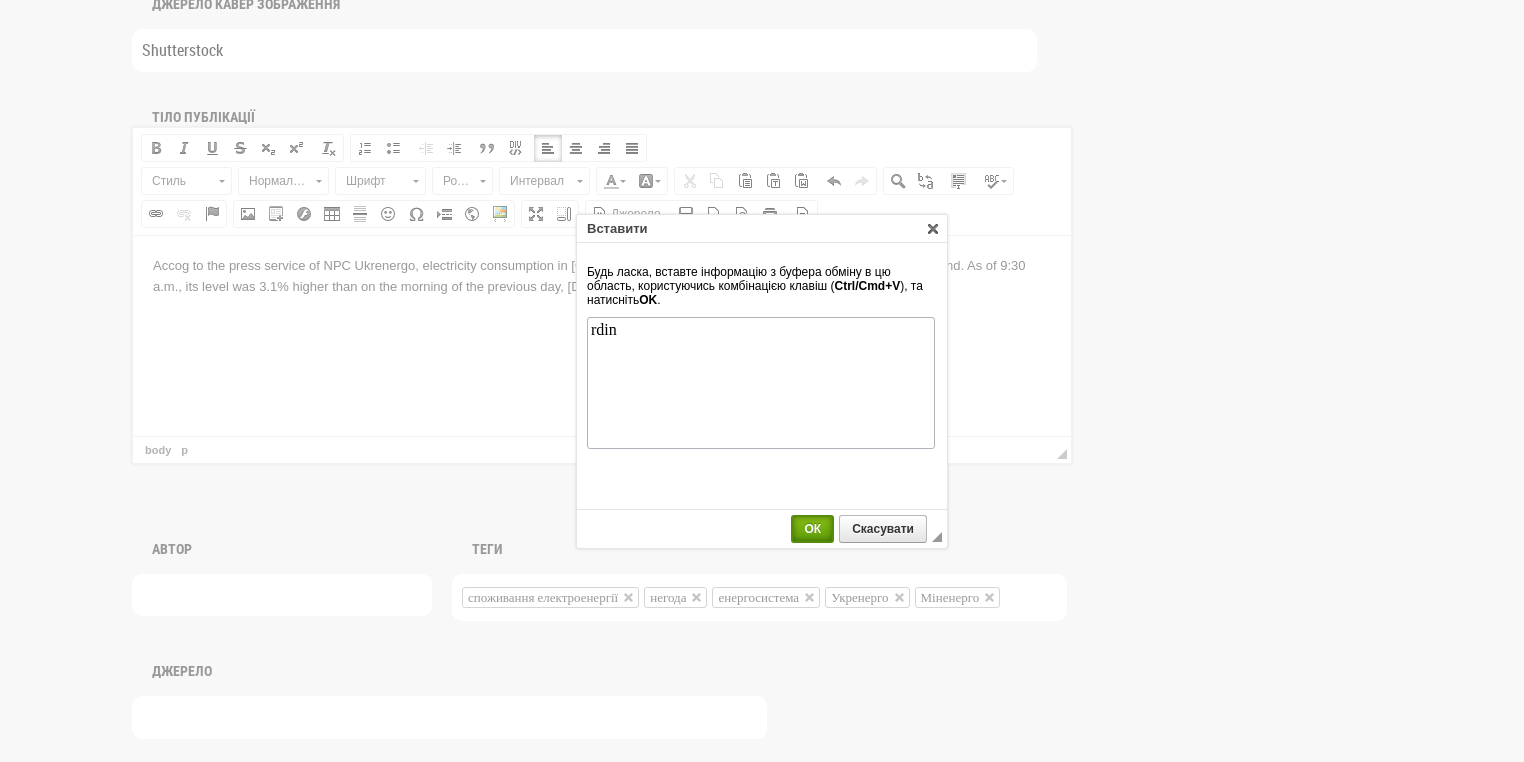 click on "ОК" at bounding box center [812, 529] 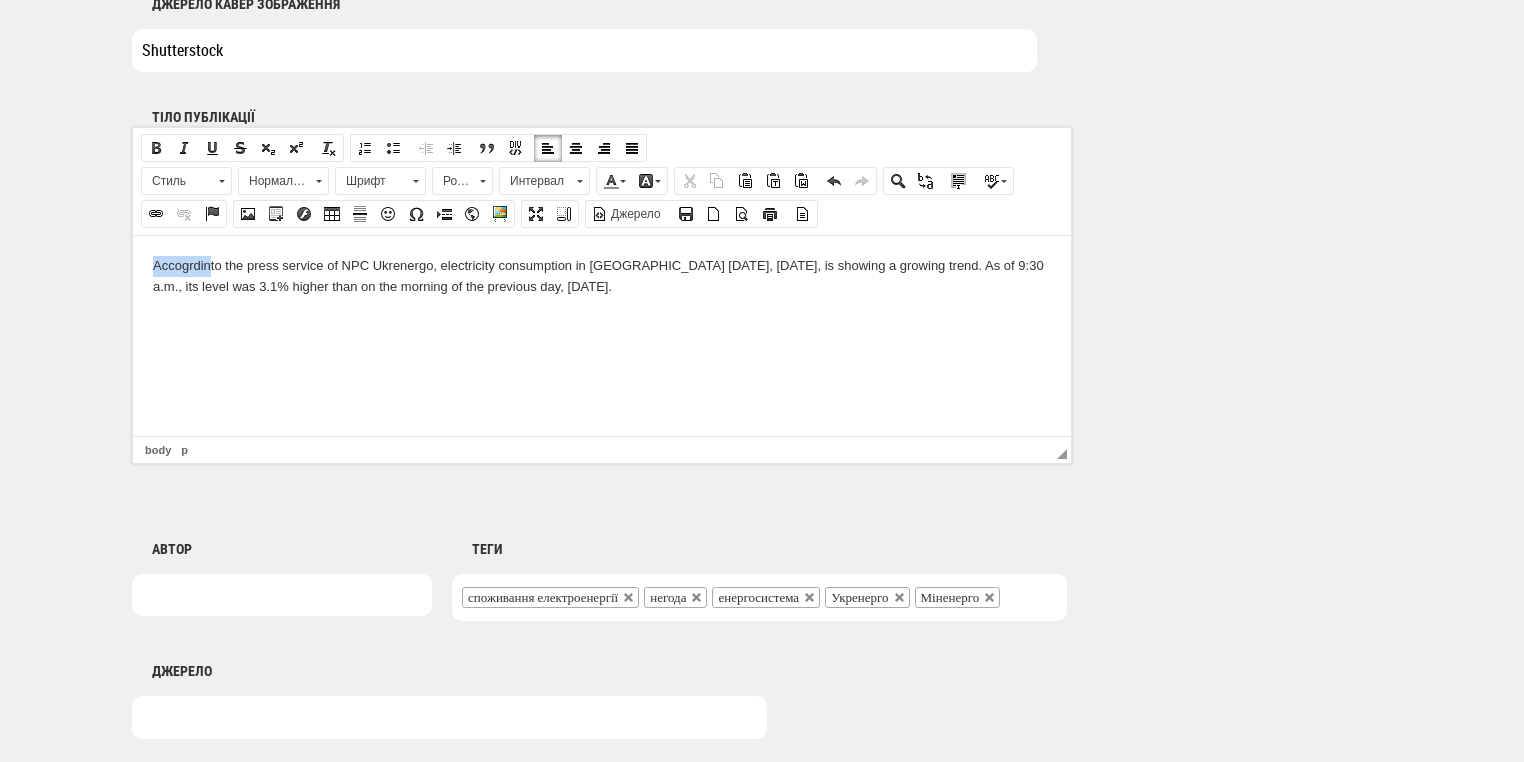 drag, startPoint x: 211, startPoint y: 269, endPoint x: 148, endPoint y: 262, distance: 63.387695 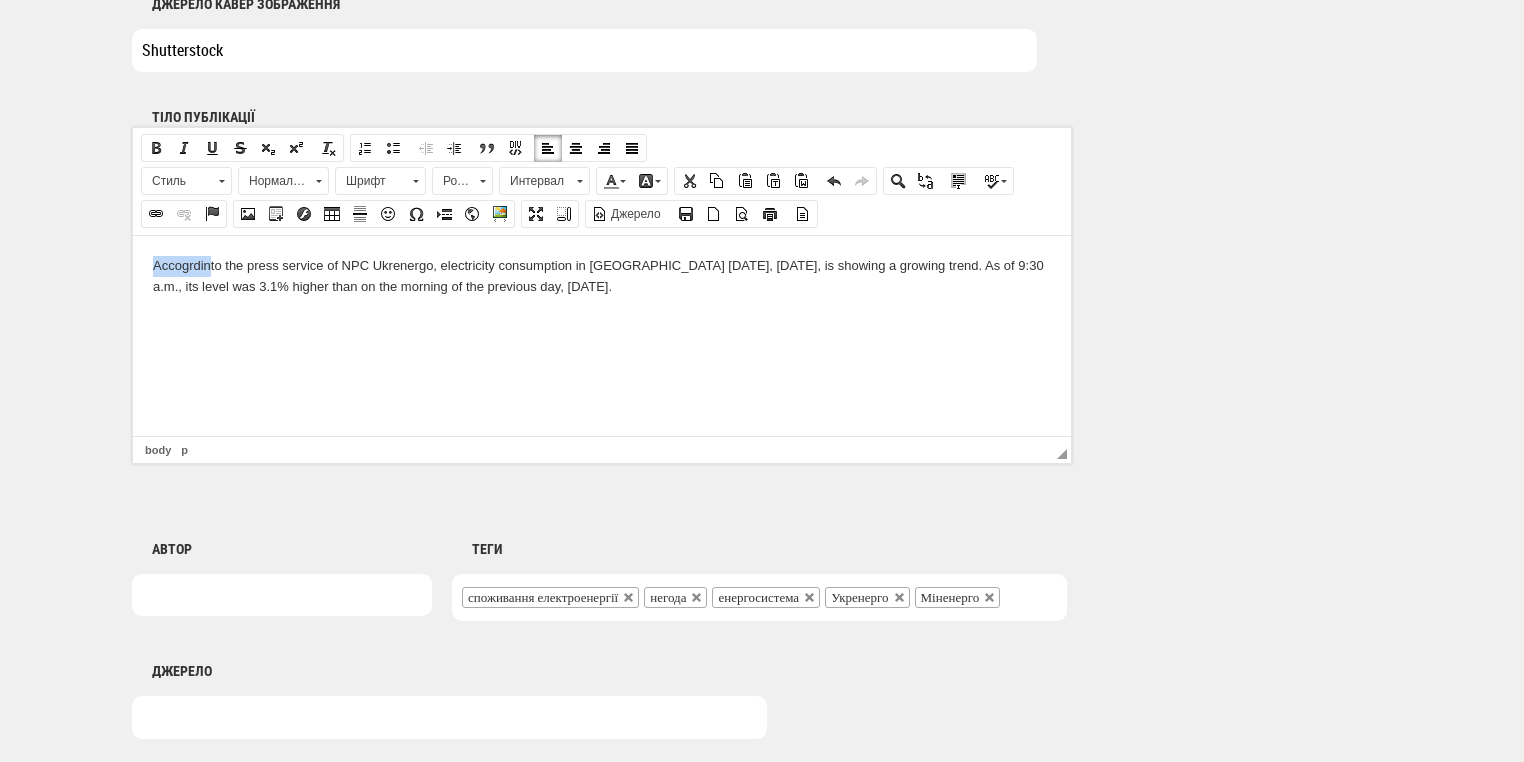 click on "Acco g rdin  to the press service of NPC Ukrenergo, electricity consumption in [GEOGRAPHIC_DATA] [DATE], [DATE], is showing a growing trend. As of 9:30 a.m., its level was 3.1% higher than on the morning of the previous day, [DATE]." at bounding box center (602, 276) 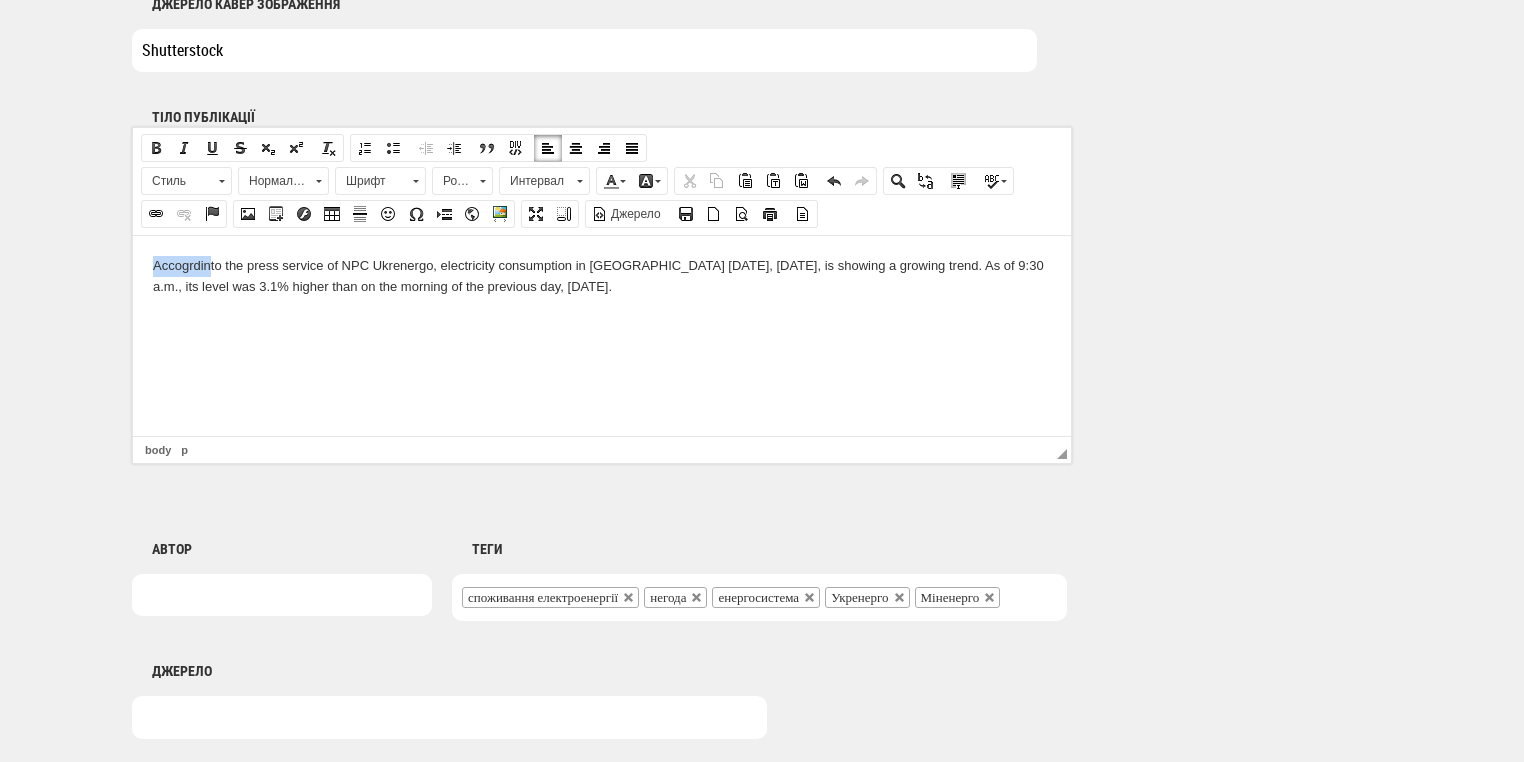 drag, startPoint x: 148, startPoint y: 262, endPoint x: 209, endPoint y: 263, distance: 61.008198 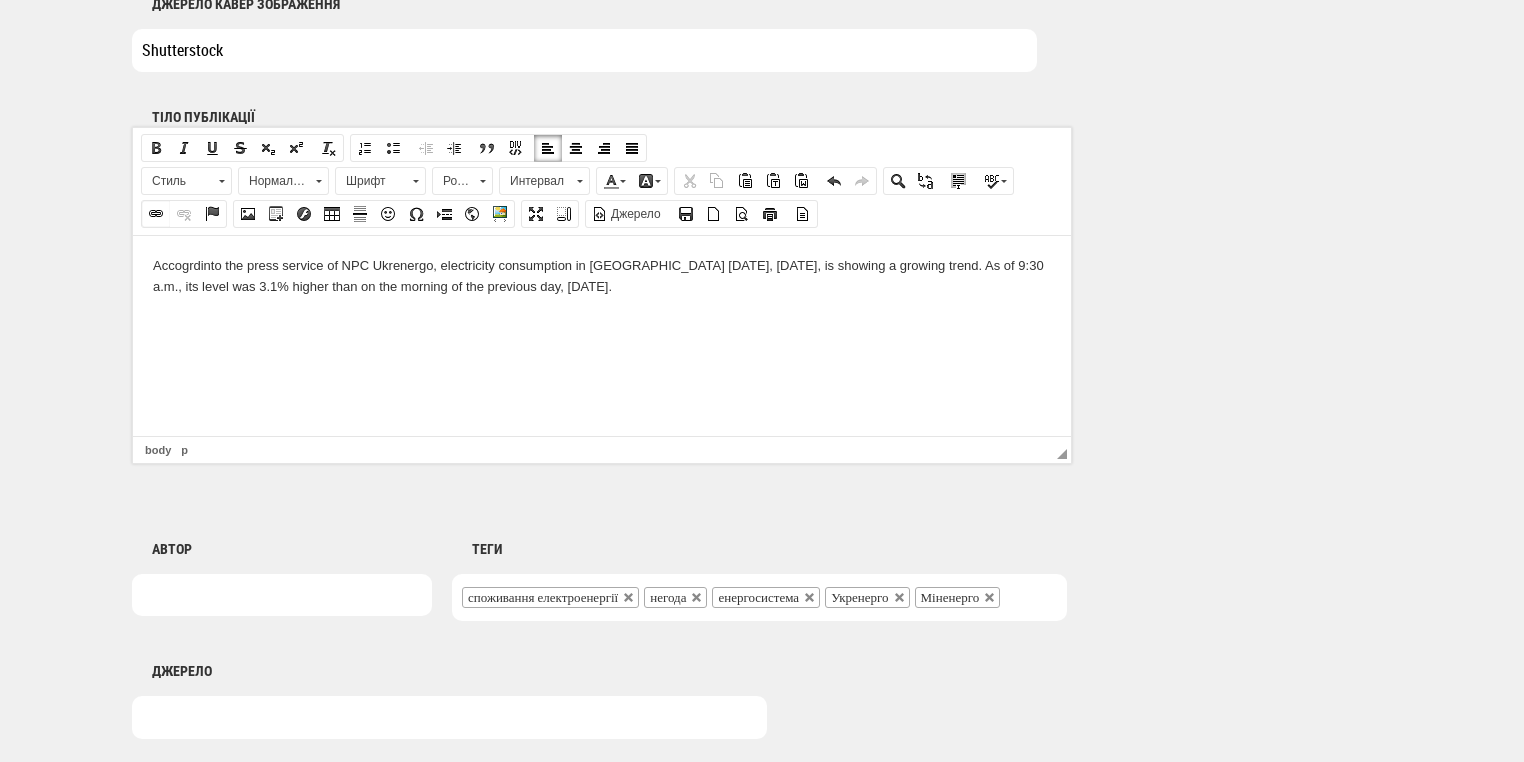 click at bounding box center [156, 214] 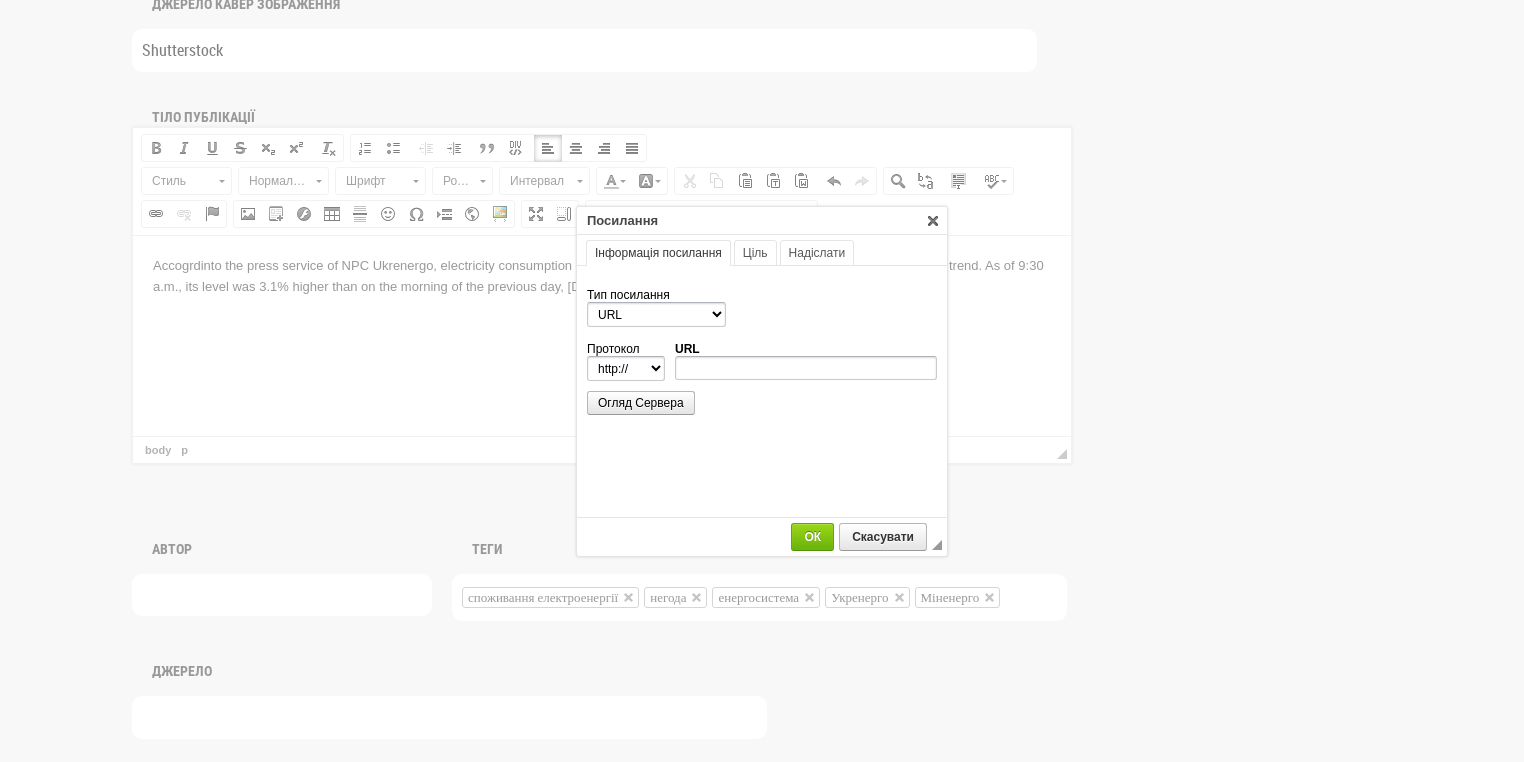 scroll, scrollTop: 0, scrollLeft: 0, axis: both 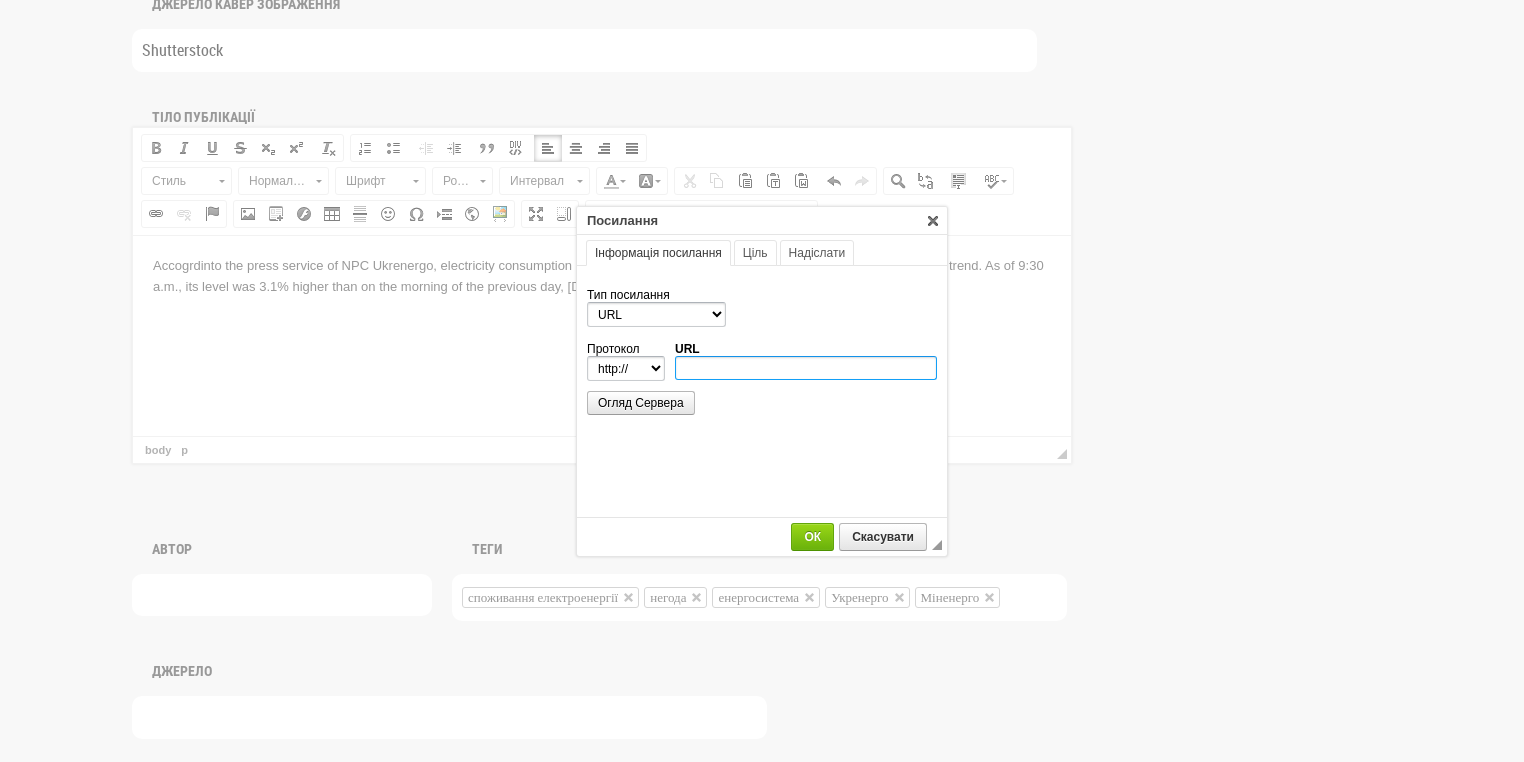click on "URL" at bounding box center [806, 368] 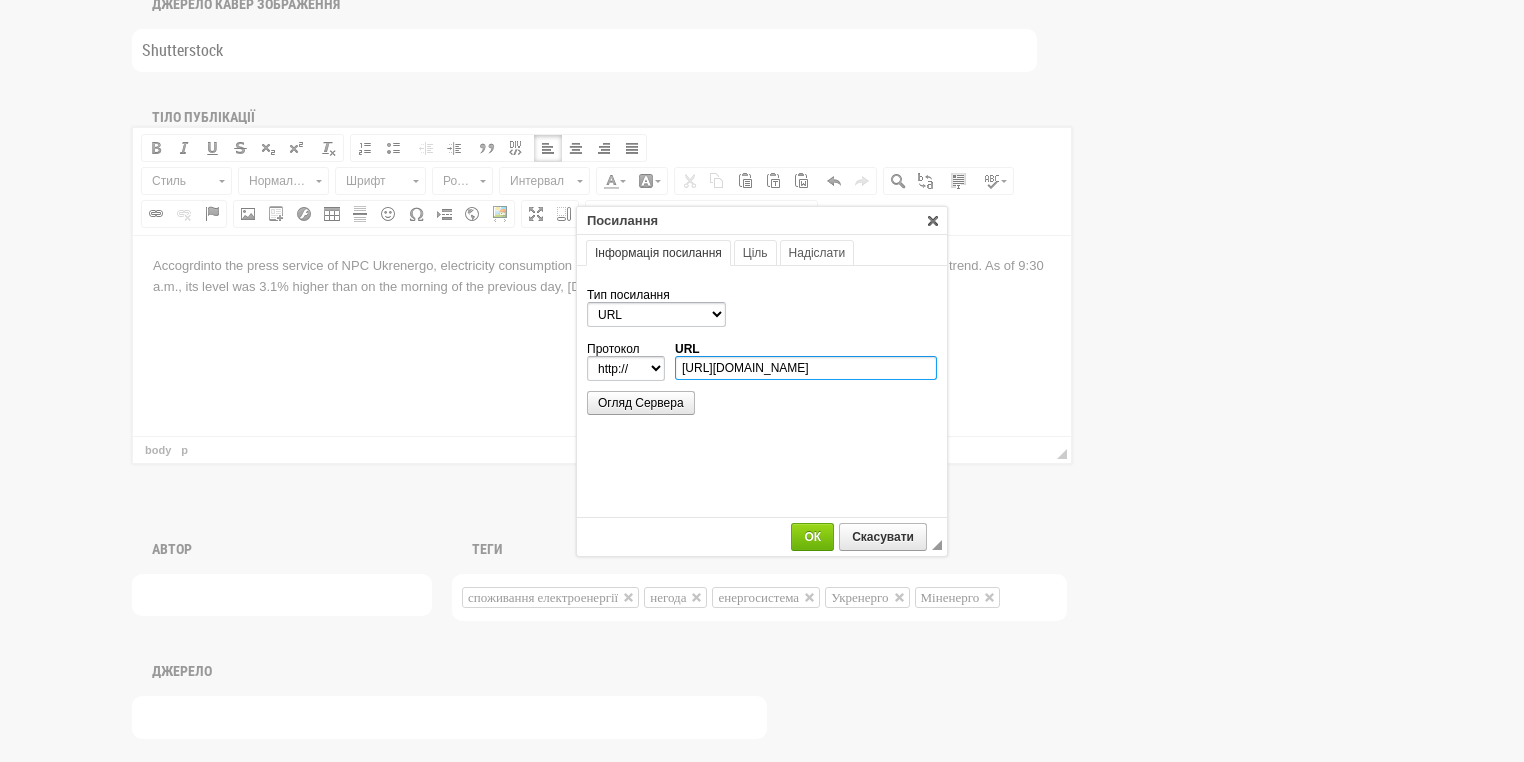scroll, scrollTop: 0, scrollLeft: 116, axis: horizontal 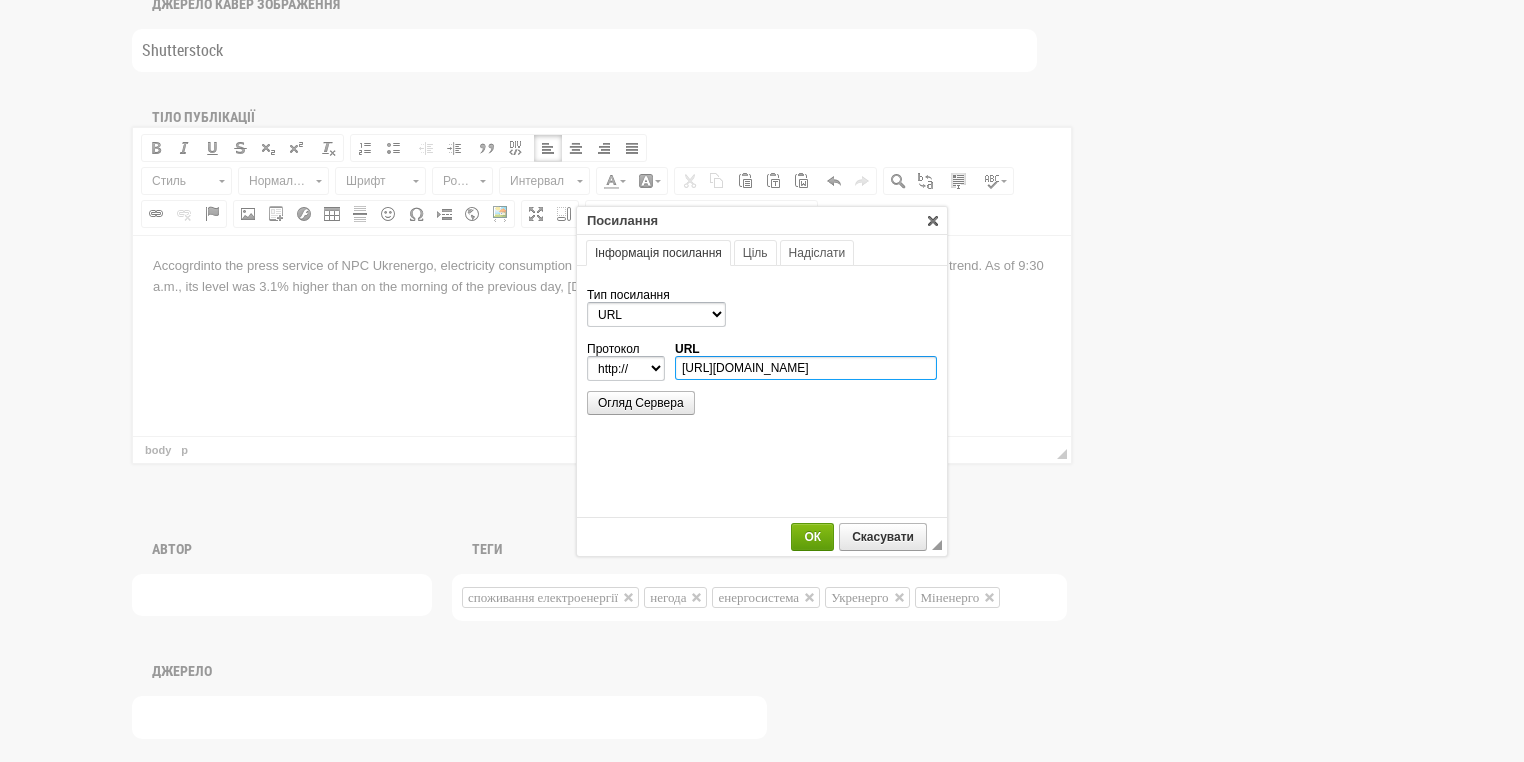 type on "[URL][DOMAIN_NAME]" 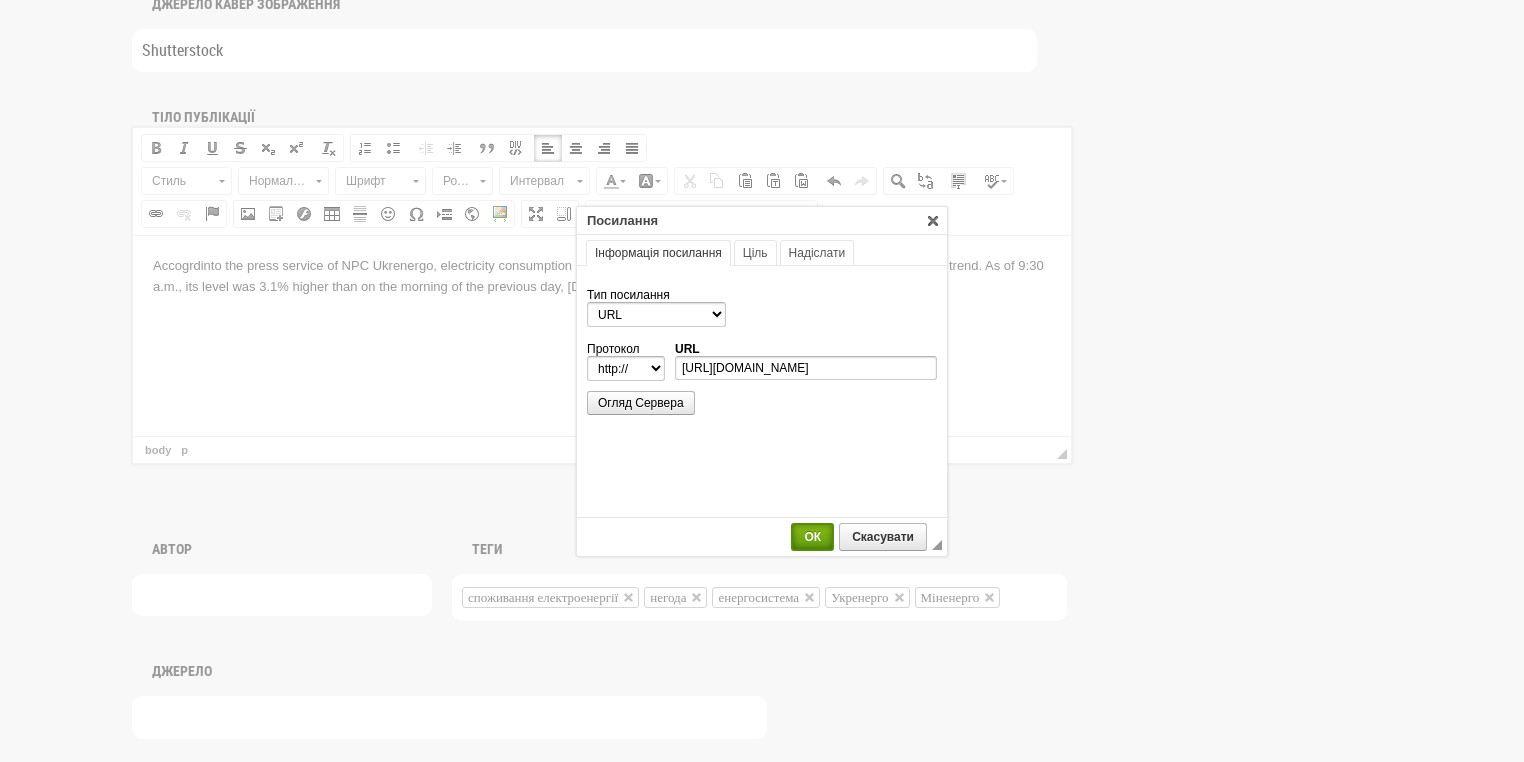select on "https://" 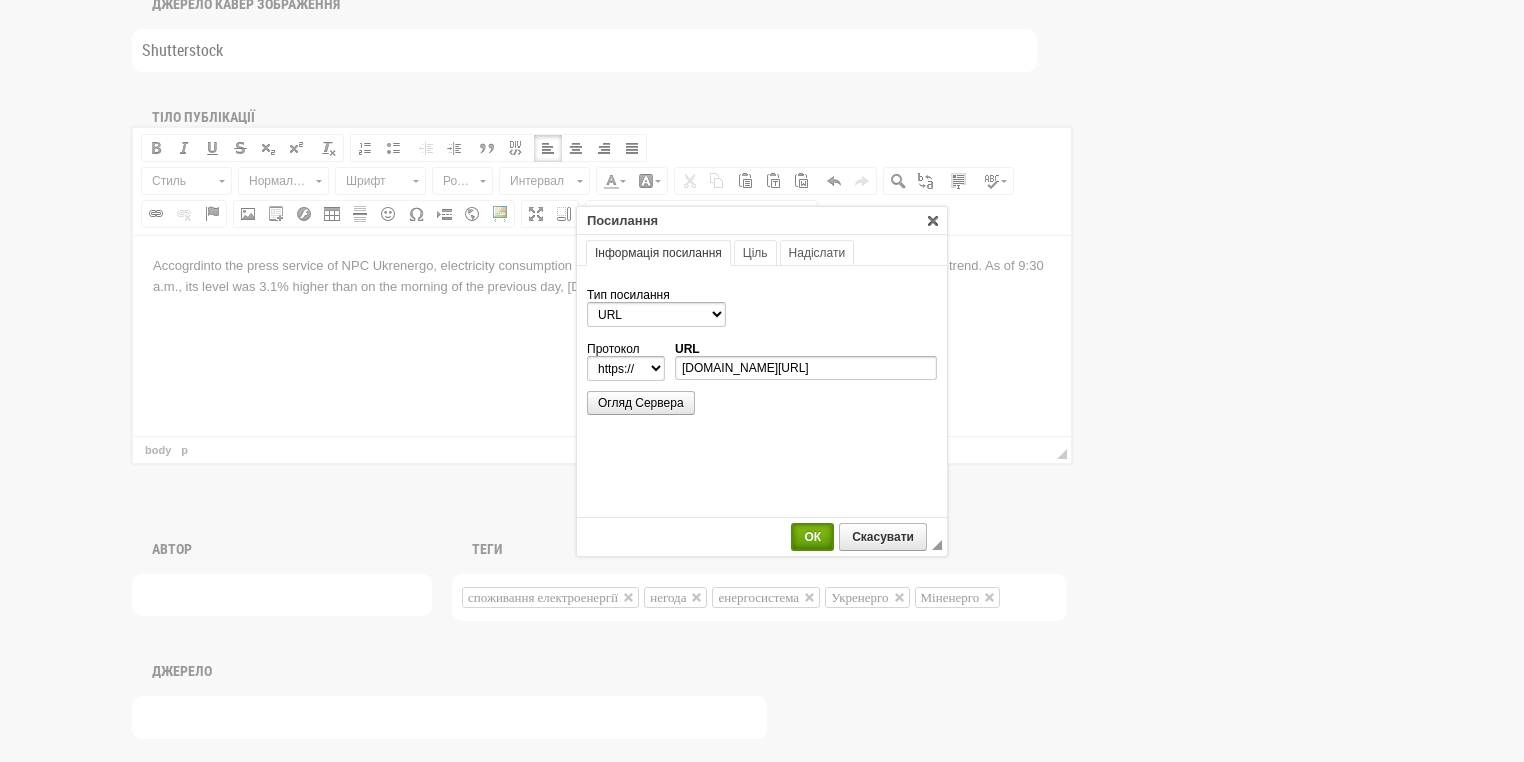 scroll, scrollTop: 0, scrollLeft: 0, axis: both 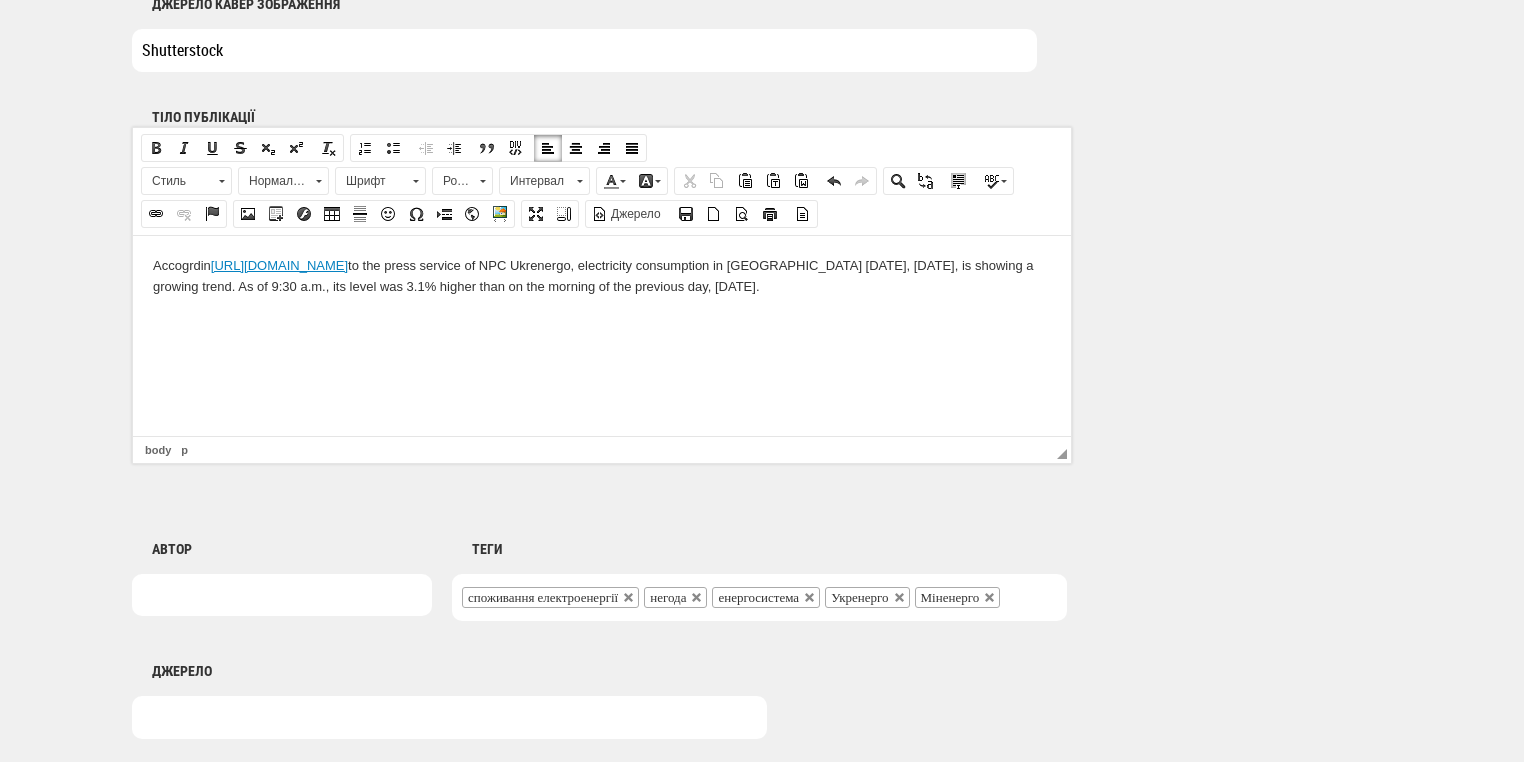 click on "Acco g rdin [URL][DOMAIN_NAME]  to the press service of NPC Ukrenergo, electricity consumption in [GEOGRAPHIC_DATA] [DATE], [DATE], is showing a growing trend. As of 9:30 a.m., its level was 3.1% higher than on the morning of the previous day, [DATE]." at bounding box center [602, 276] 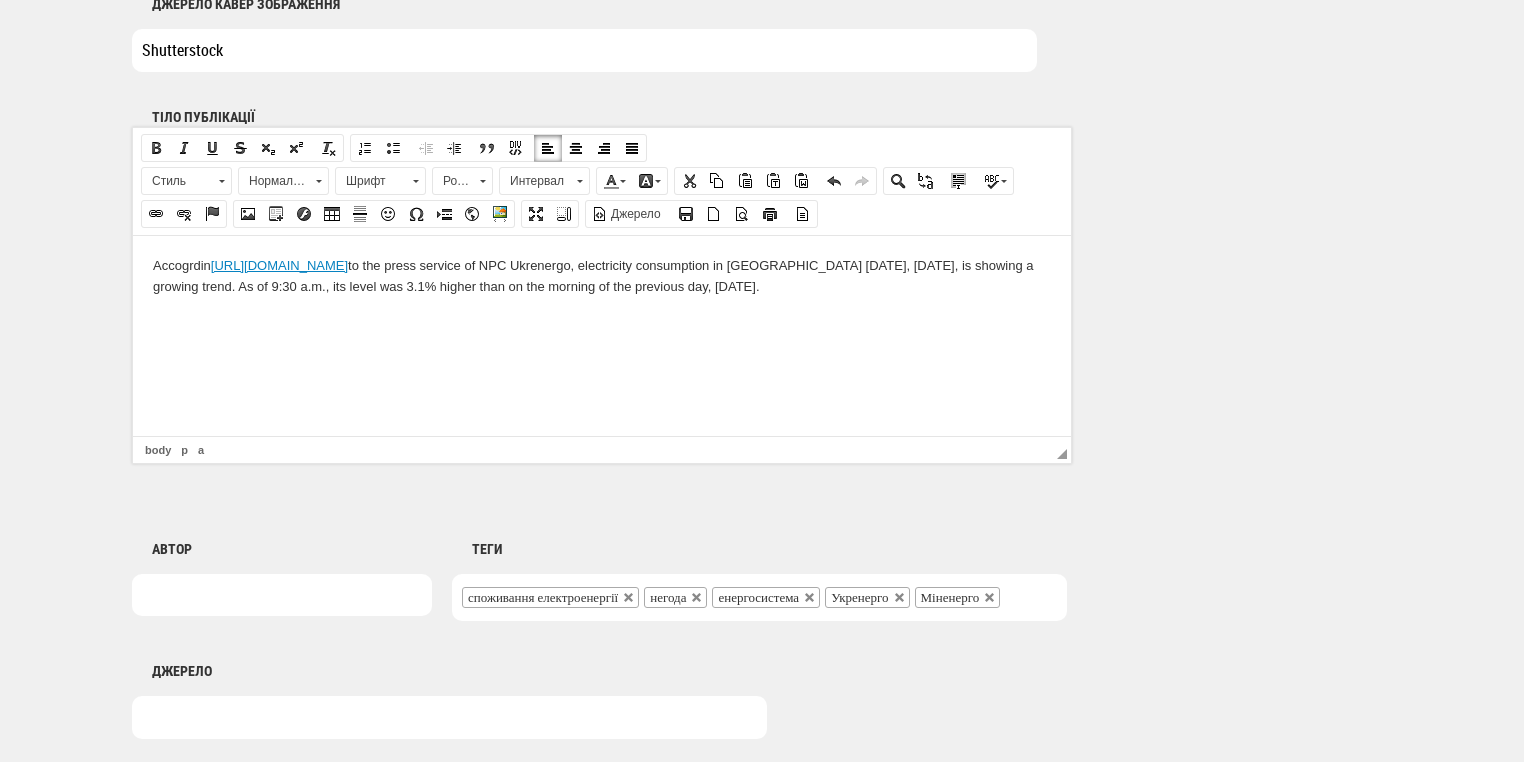 type 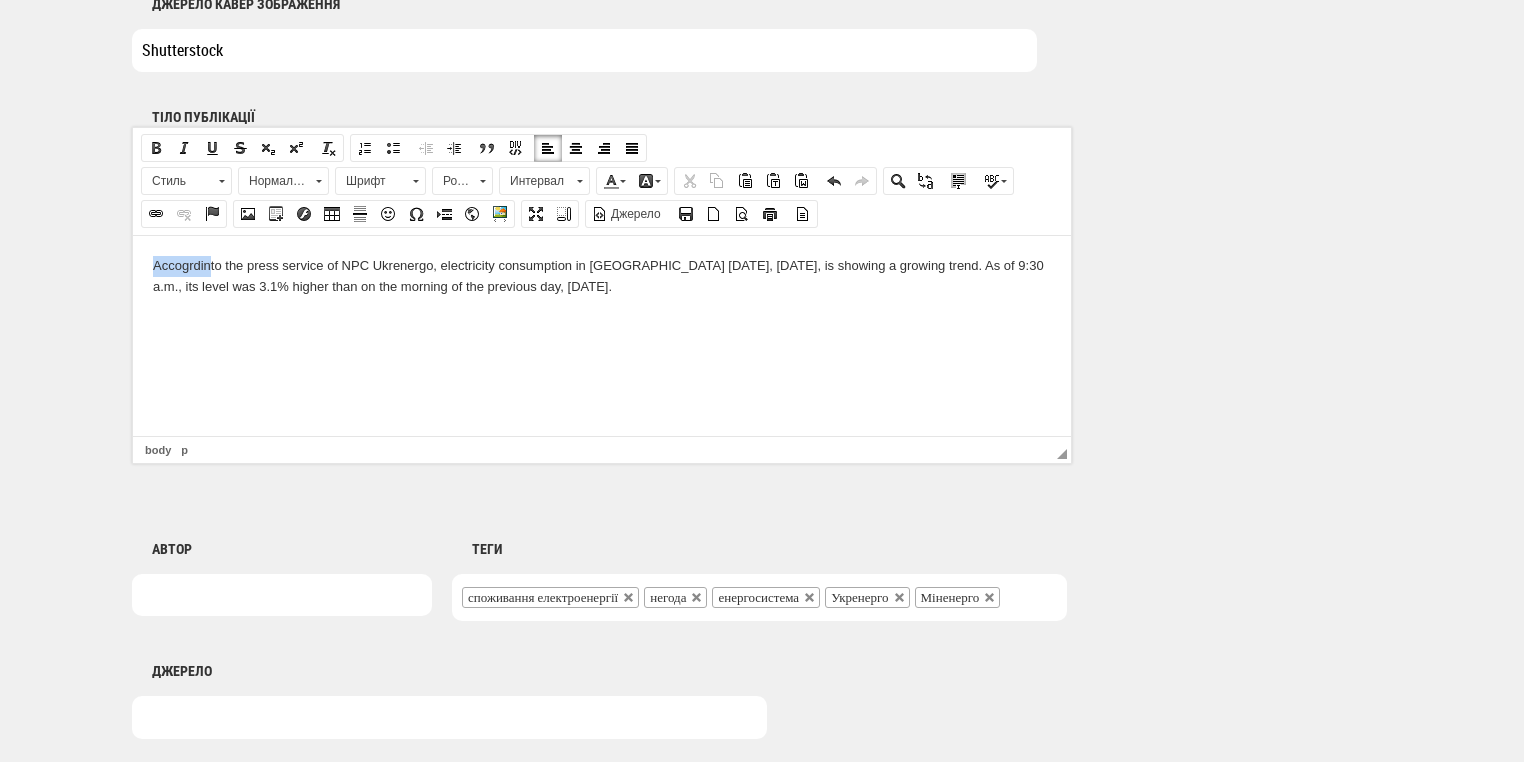 drag, startPoint x: 147, startPoint y: 265, endPoint x: 210, endPoint y: 265, distance: 63 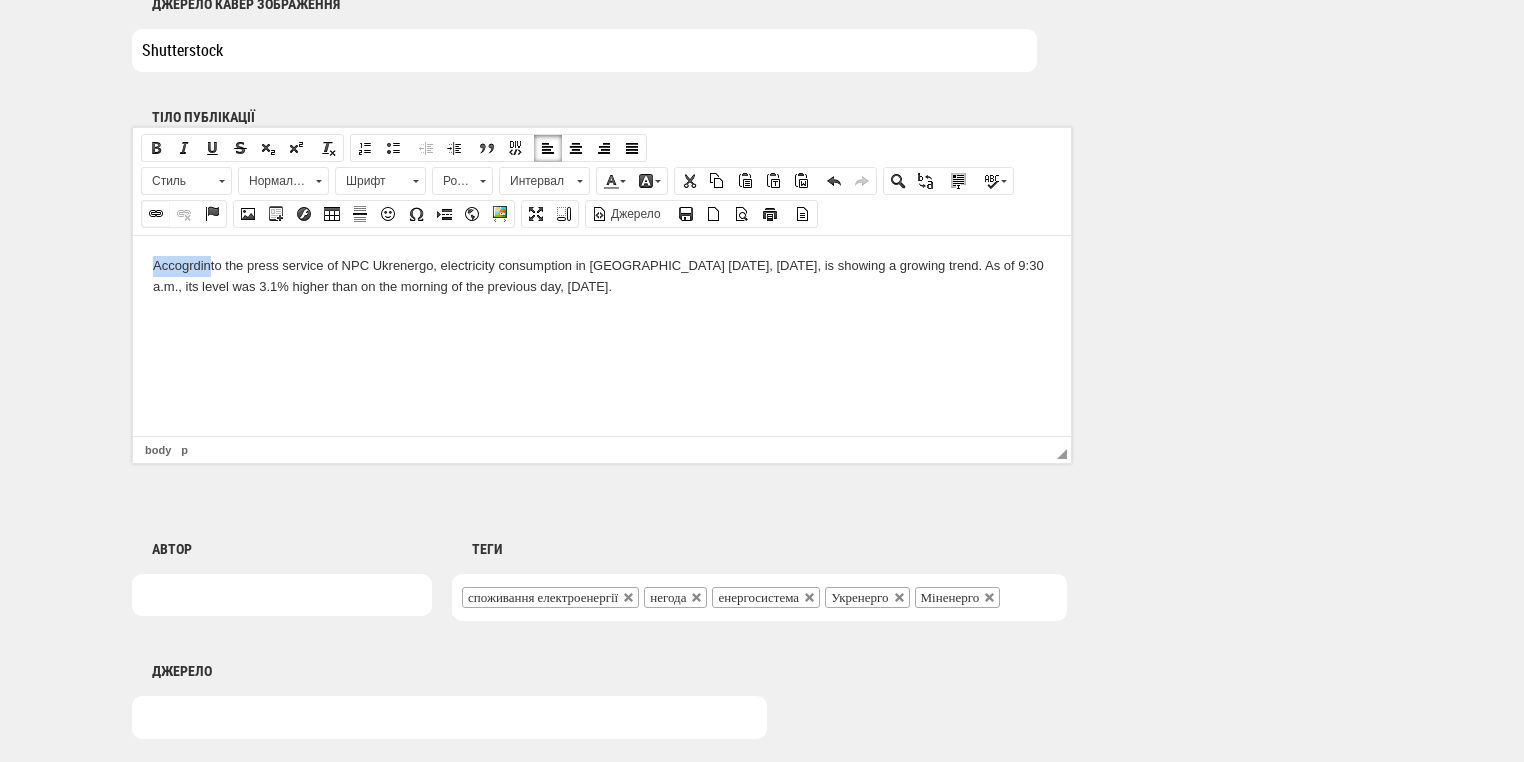 click at bounding box center [156, 214] 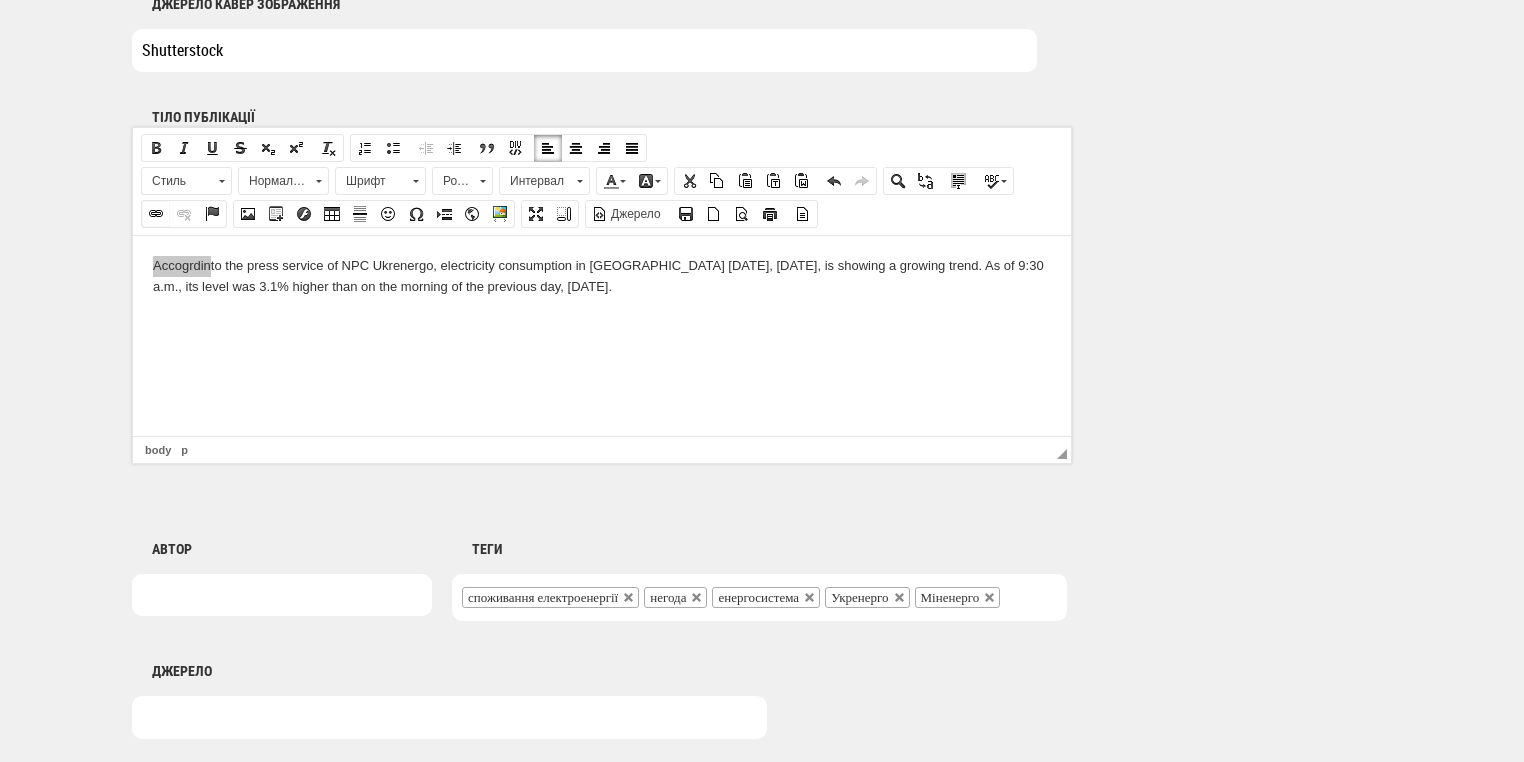 select on "http://" 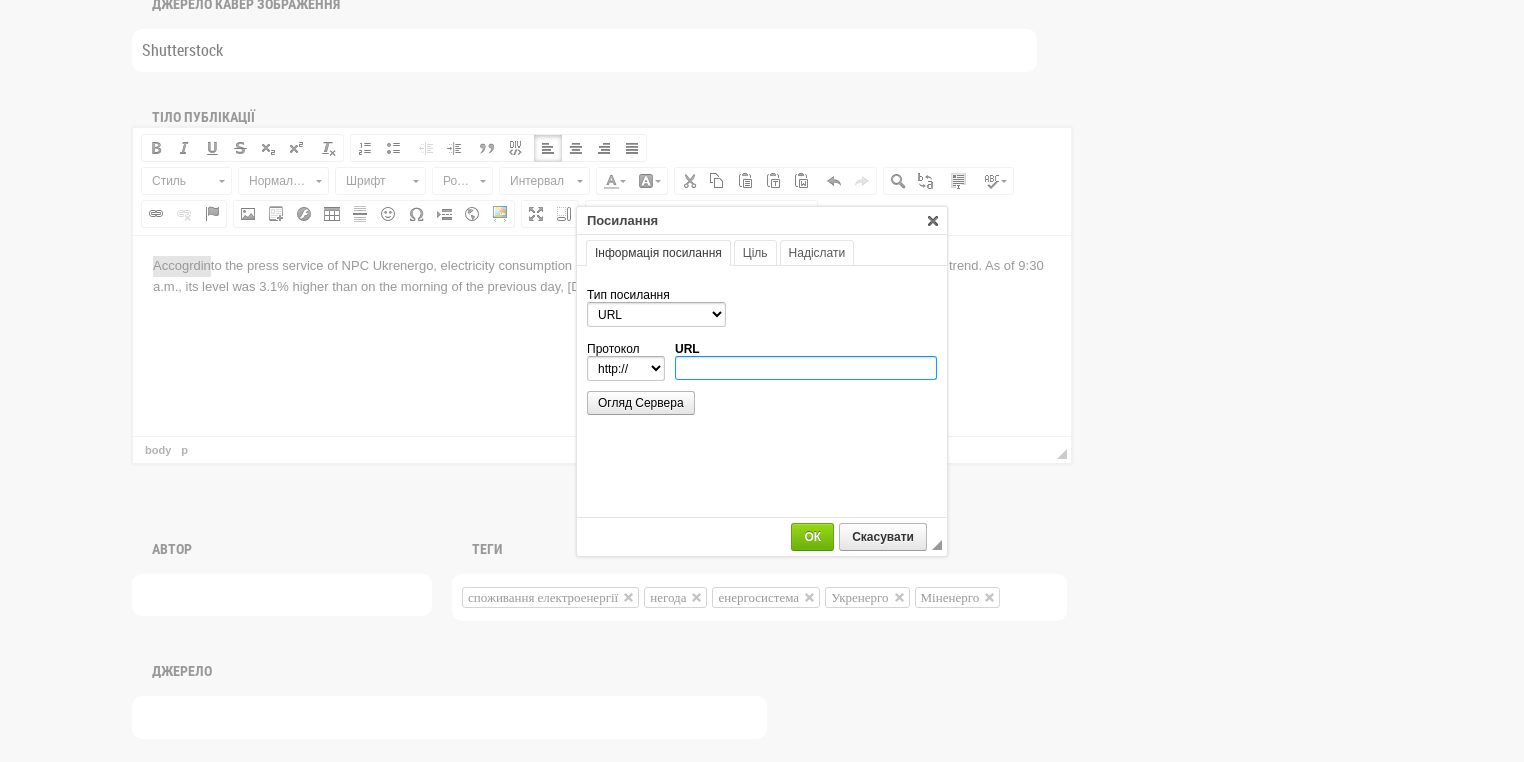 click on "URL" at bounding box center [806, 368] 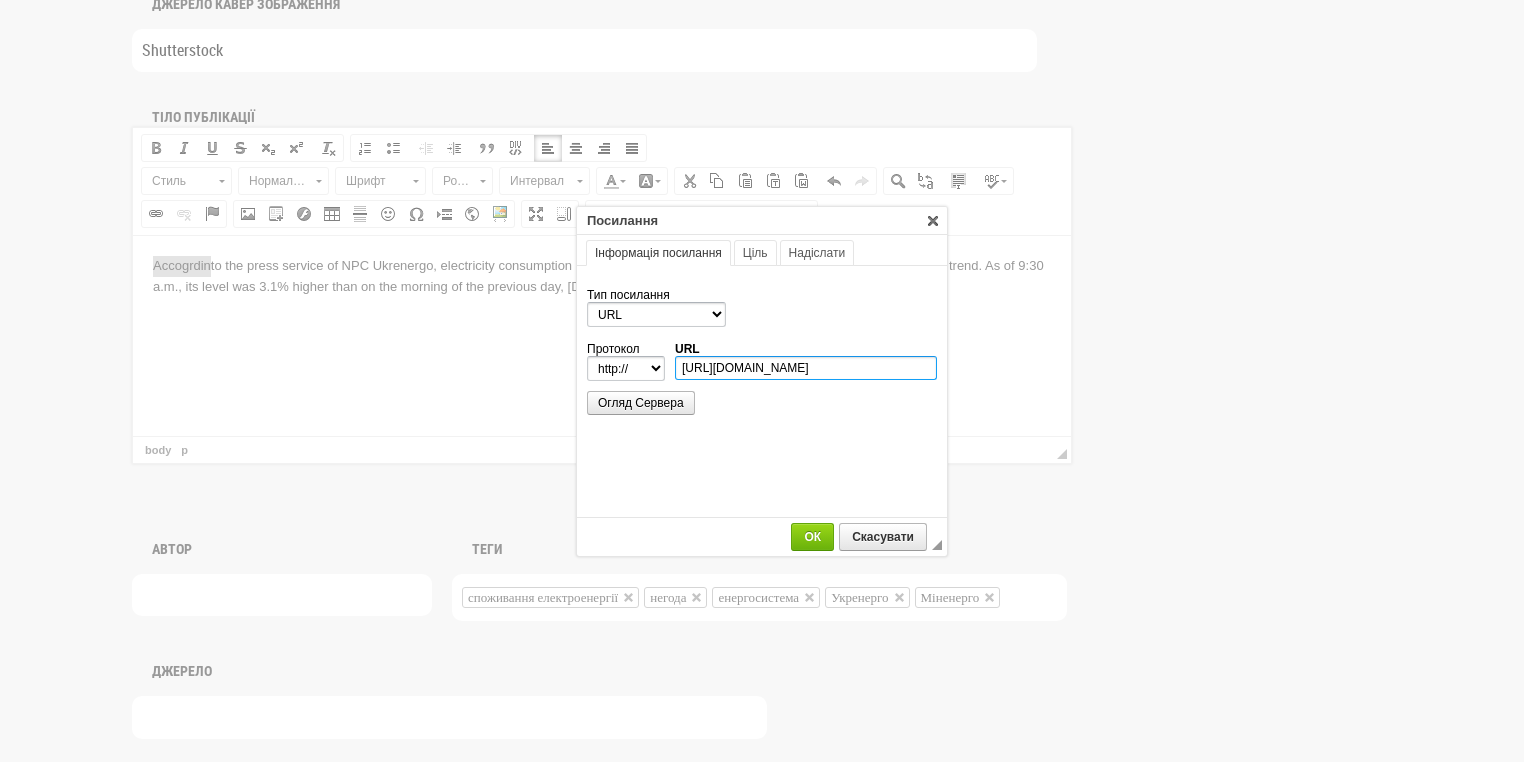 scroll, scrollTop: 0, scrollLeft: 116, axis: horizontal 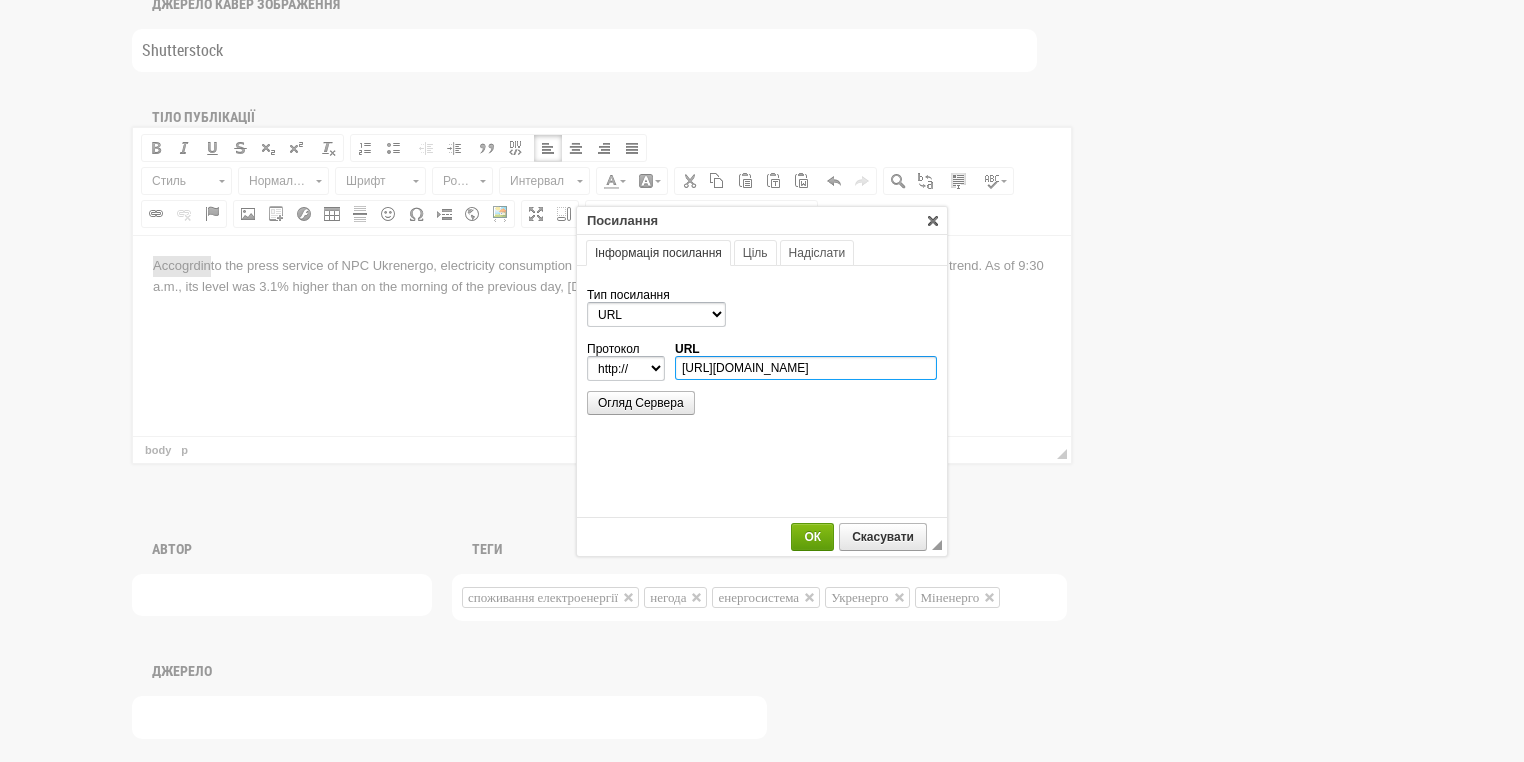 type on "[URL][DOMAIN_NAME]" 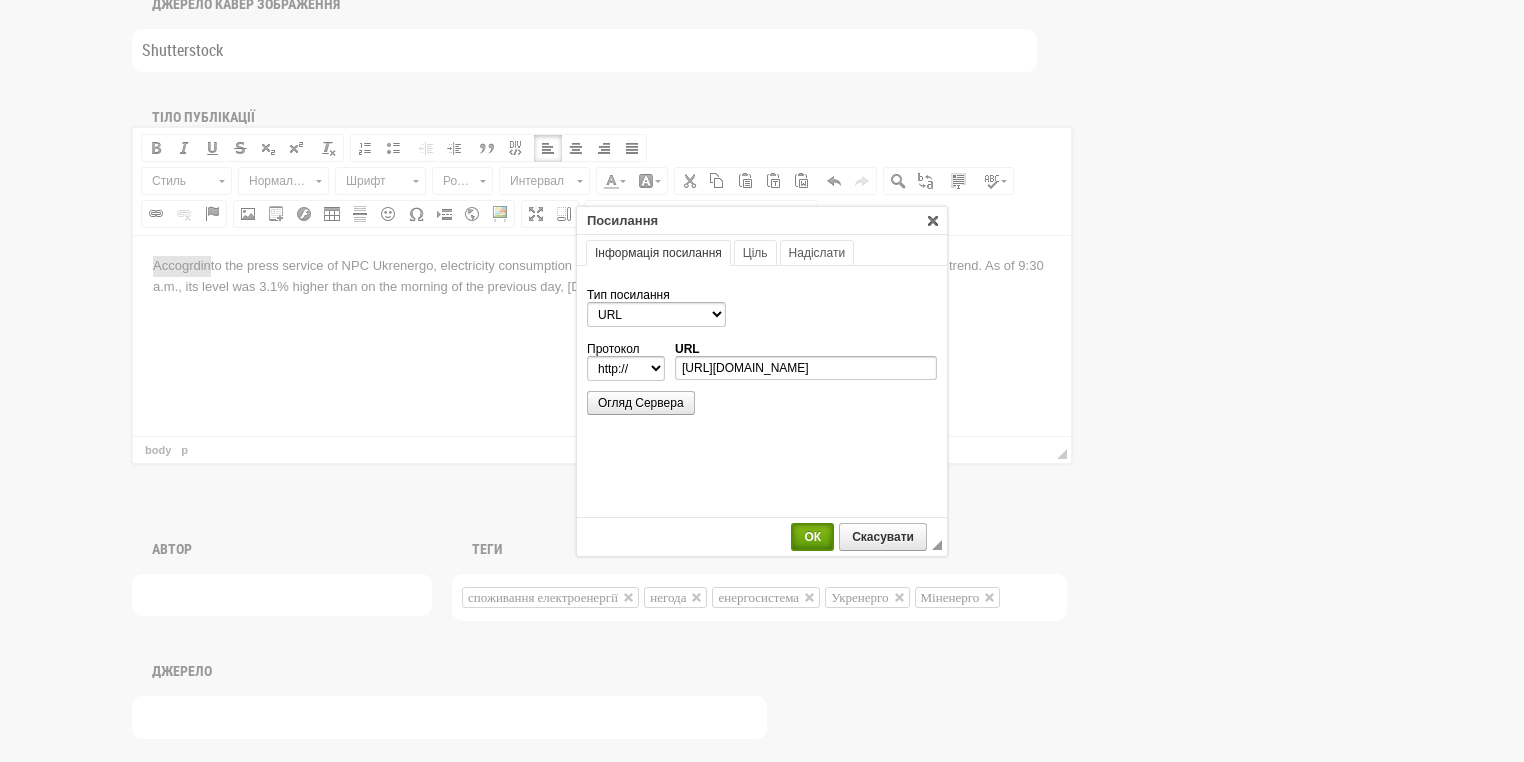 select on "https://" 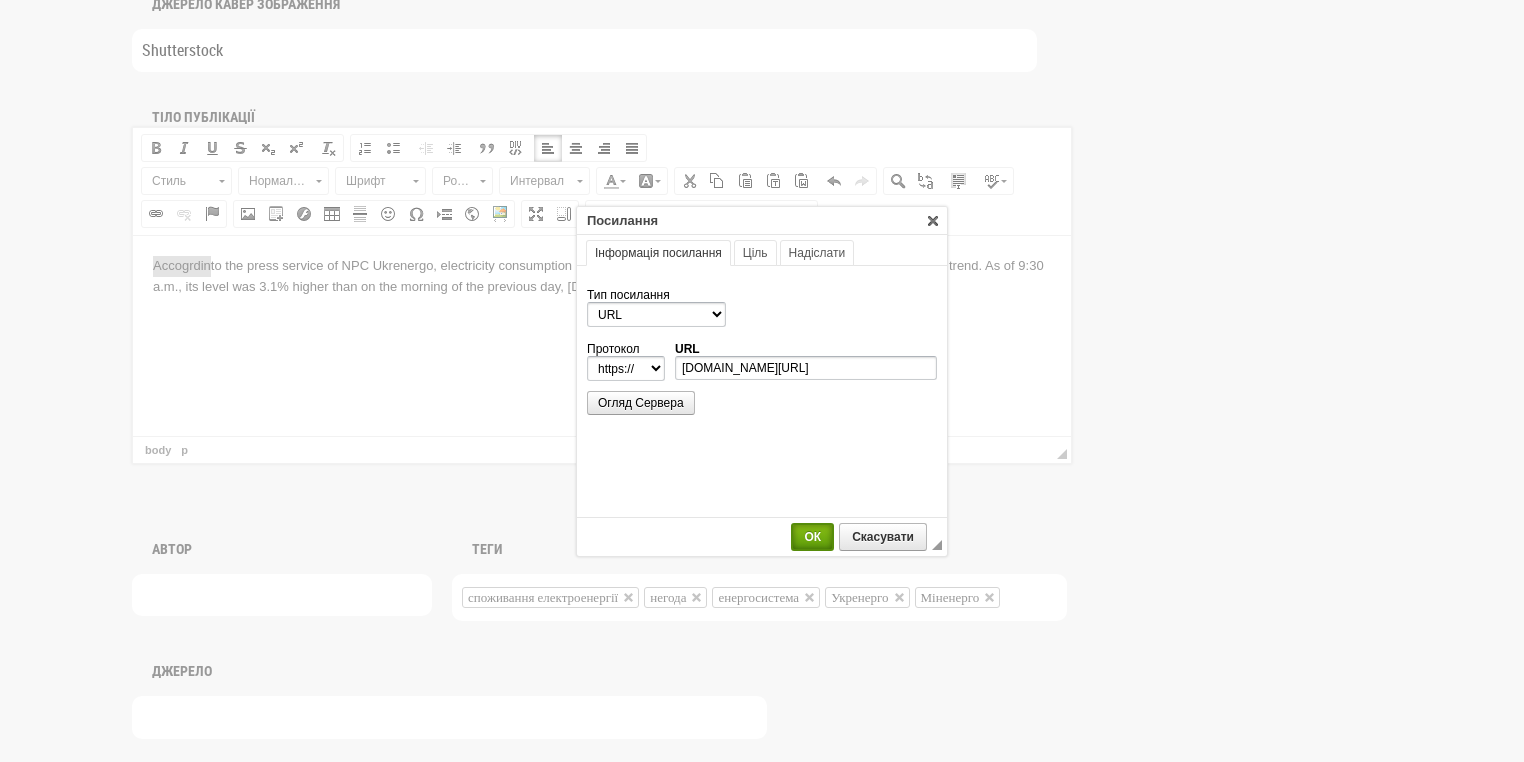 scroll, scrollTop: 0, scrollLeft: 0, axis: both 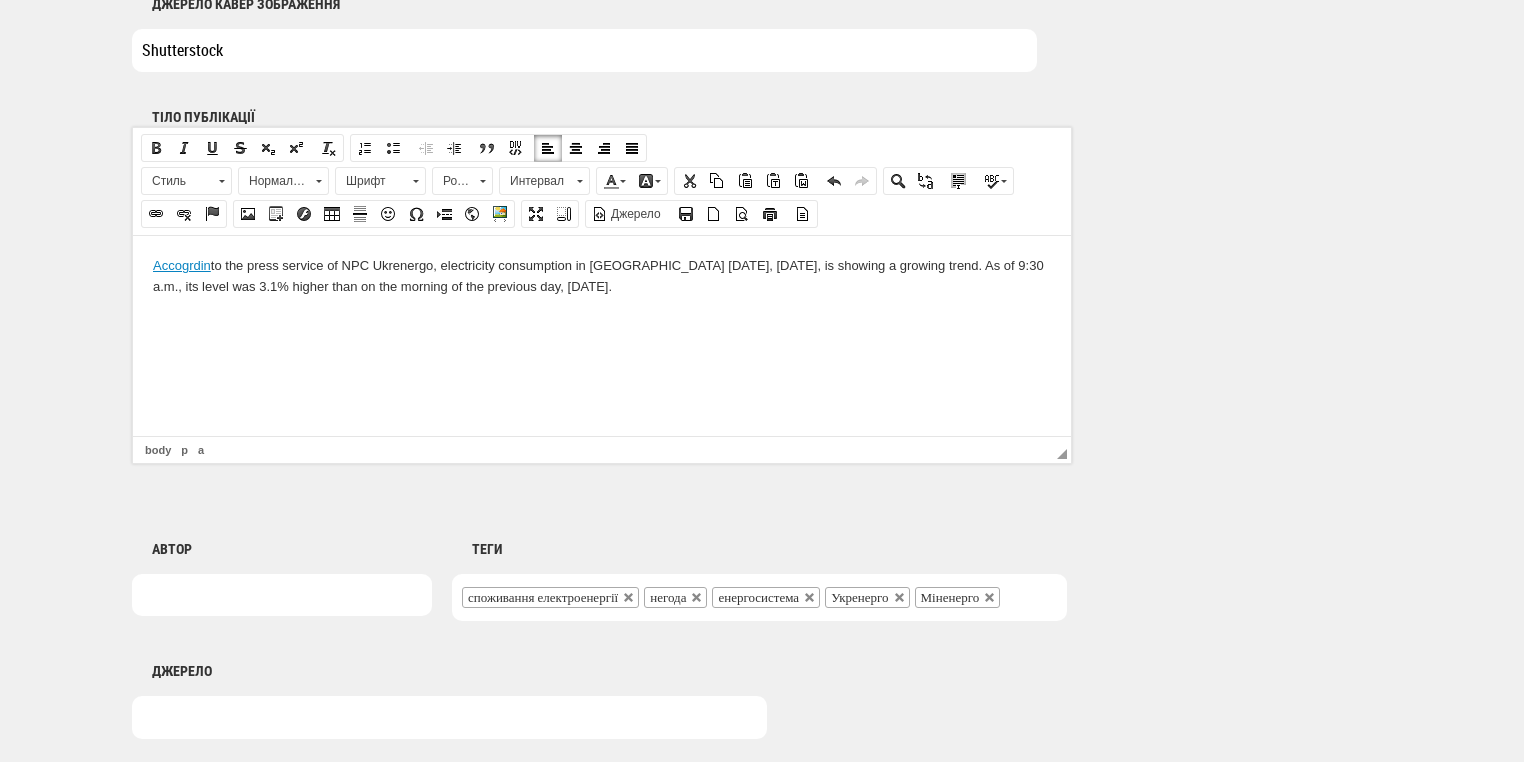 click on "◢ Шлях body p a" at bounding box center [602, 449] 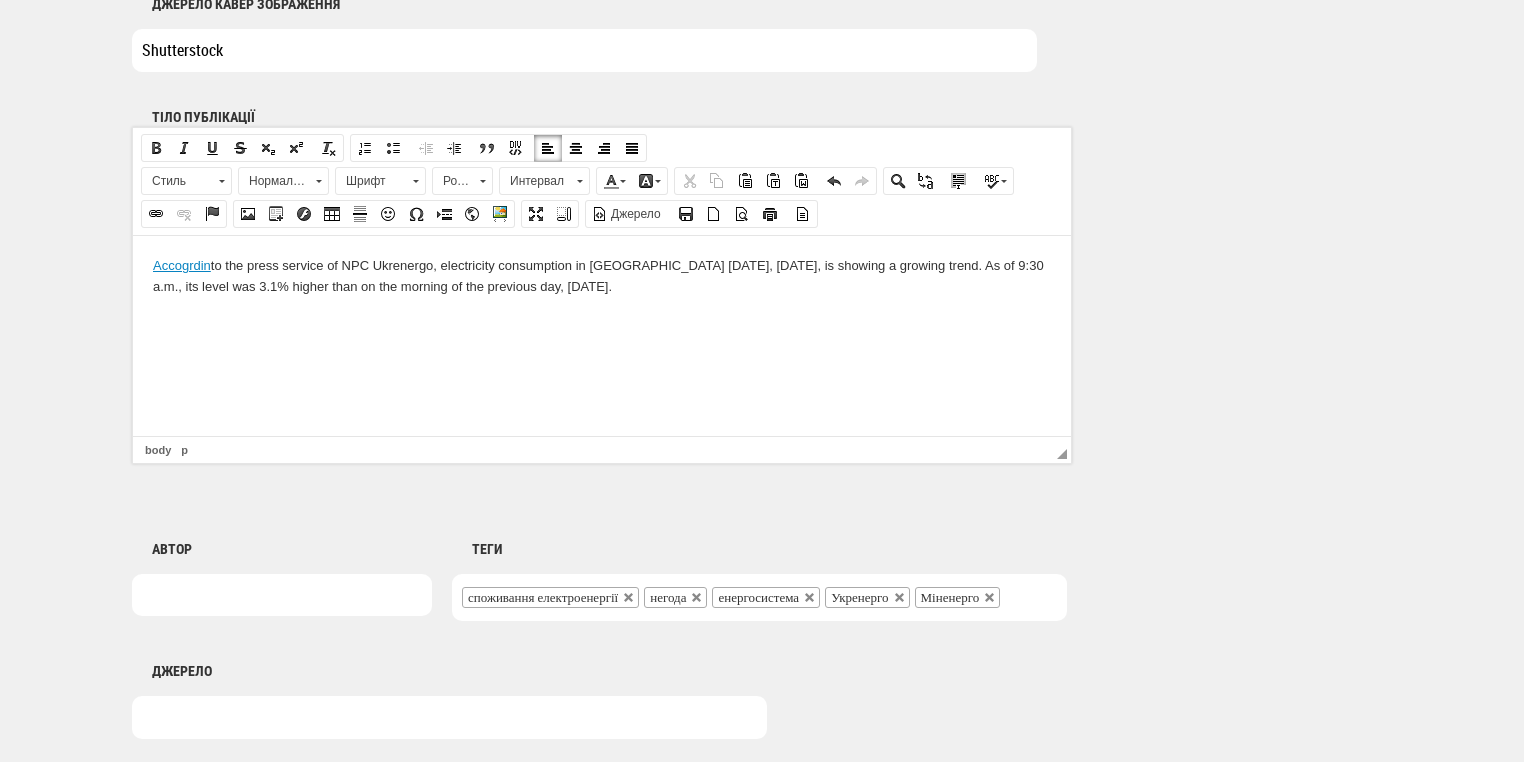 click at bounding box center [602, 320] 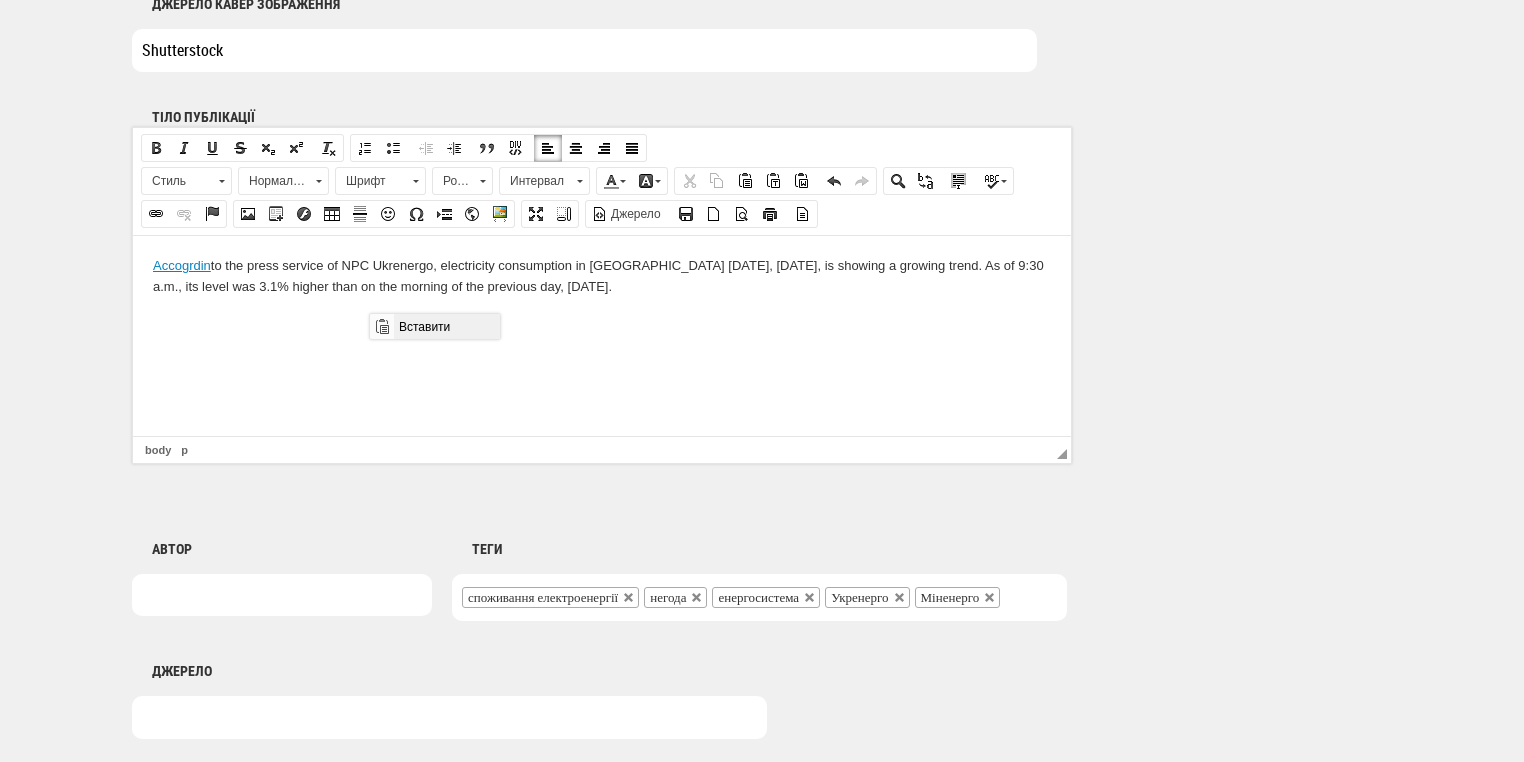 click on "Вставити" at bounding box center [446, 326] 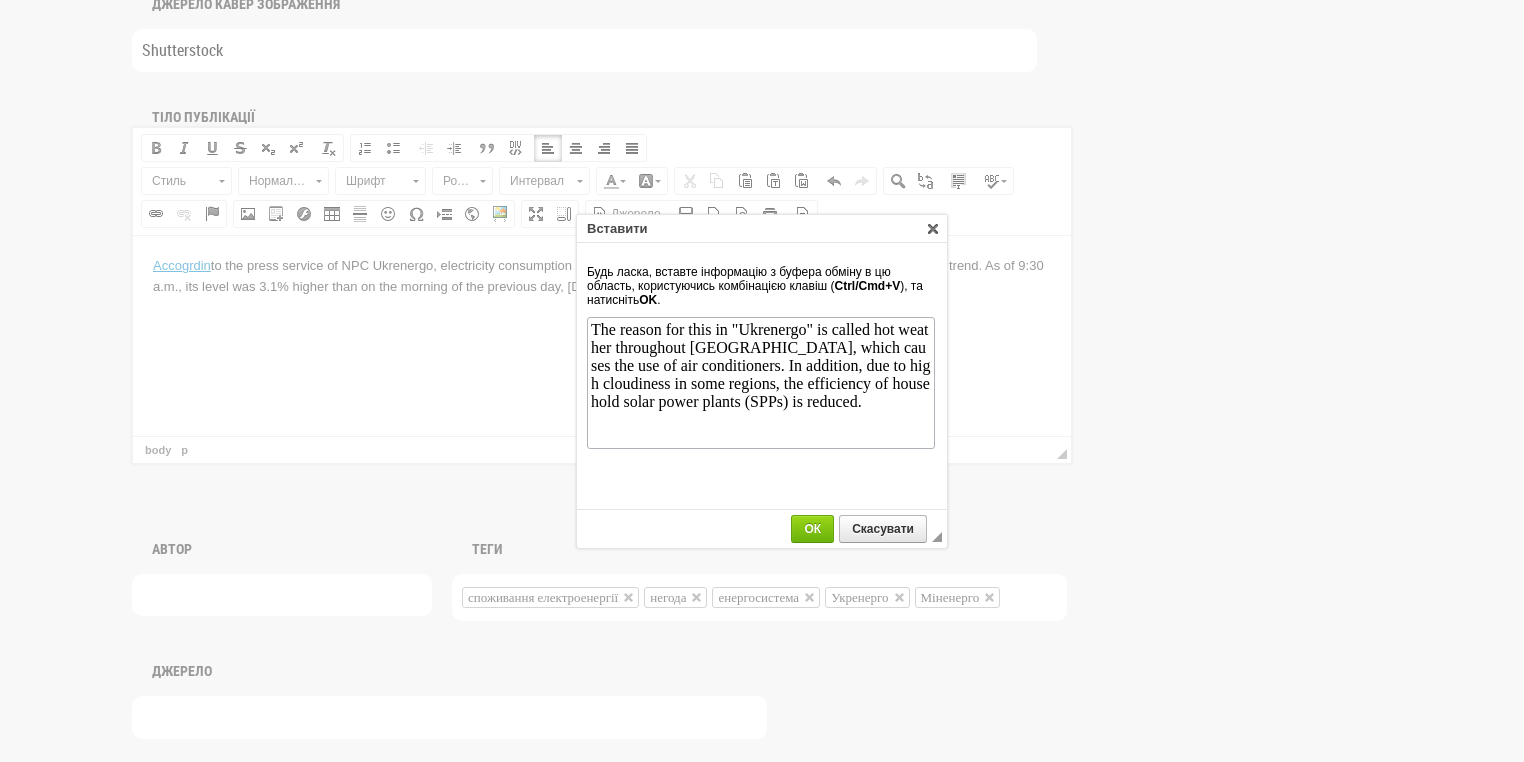 scroll, scrollTop: 0, scrollLeft: 0, axis: both 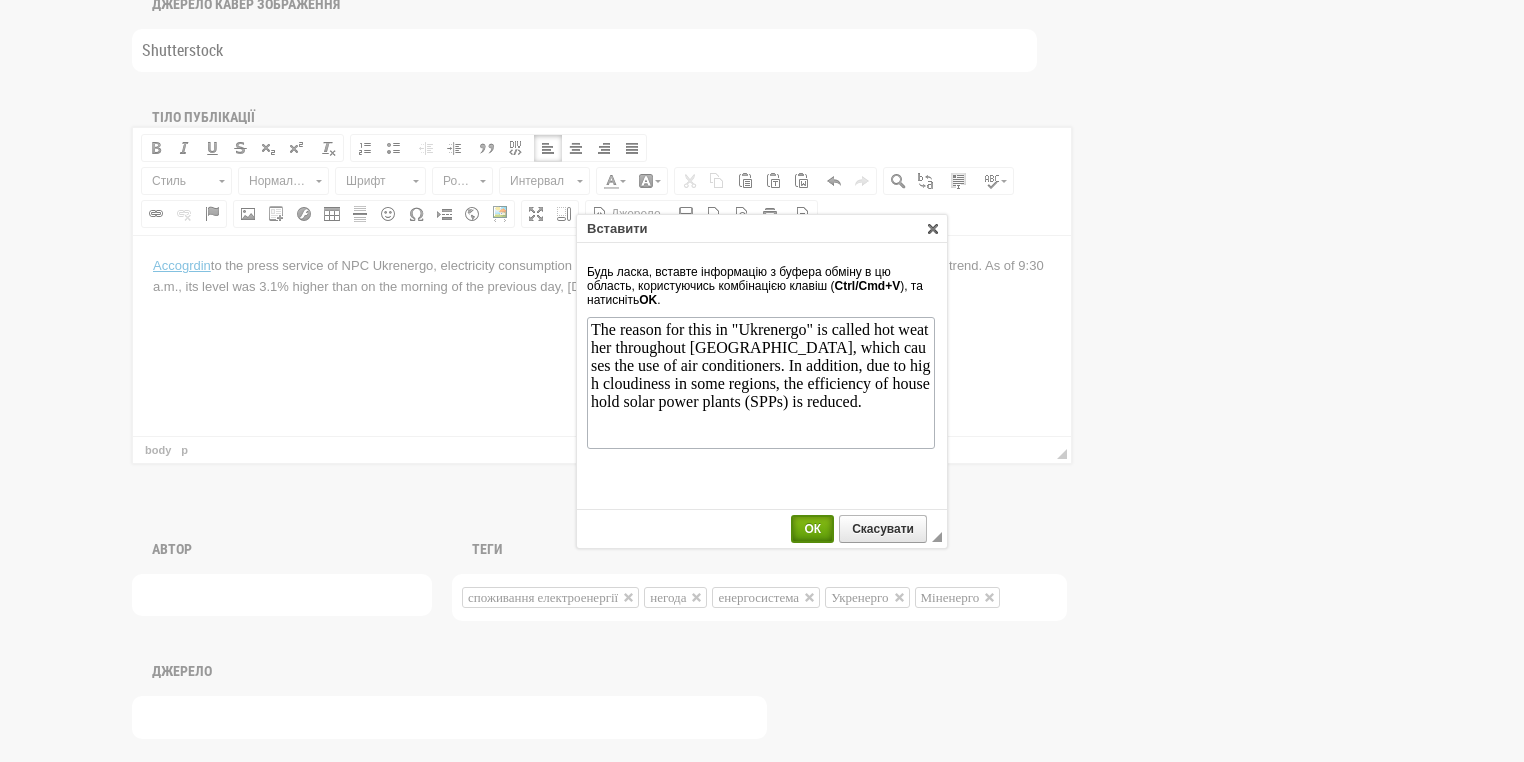 click on "ОК" at bounding box center [812, 529] 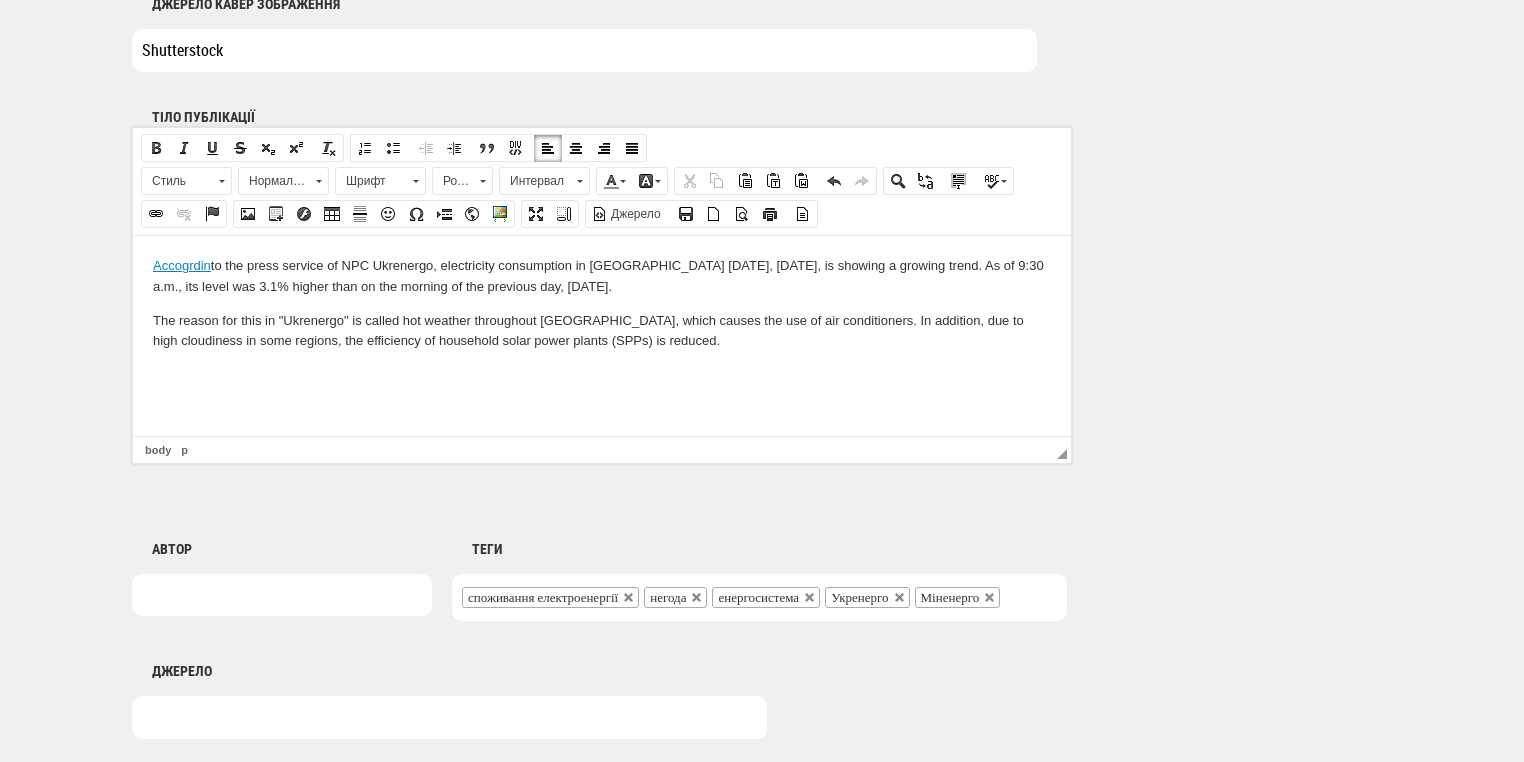 click at bounding box center [602, 374] 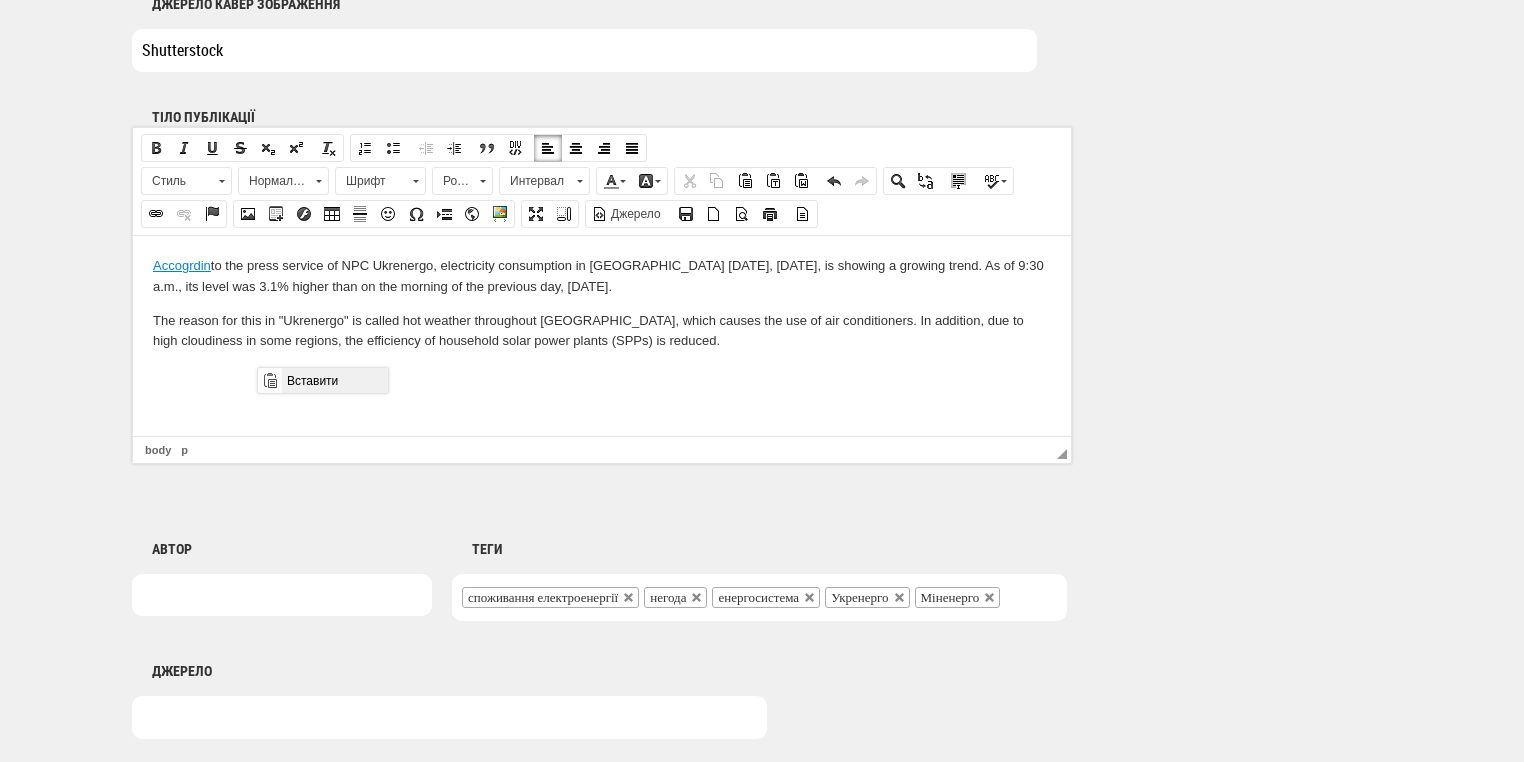 click on "Вставити" at bounding box center [334, 380] 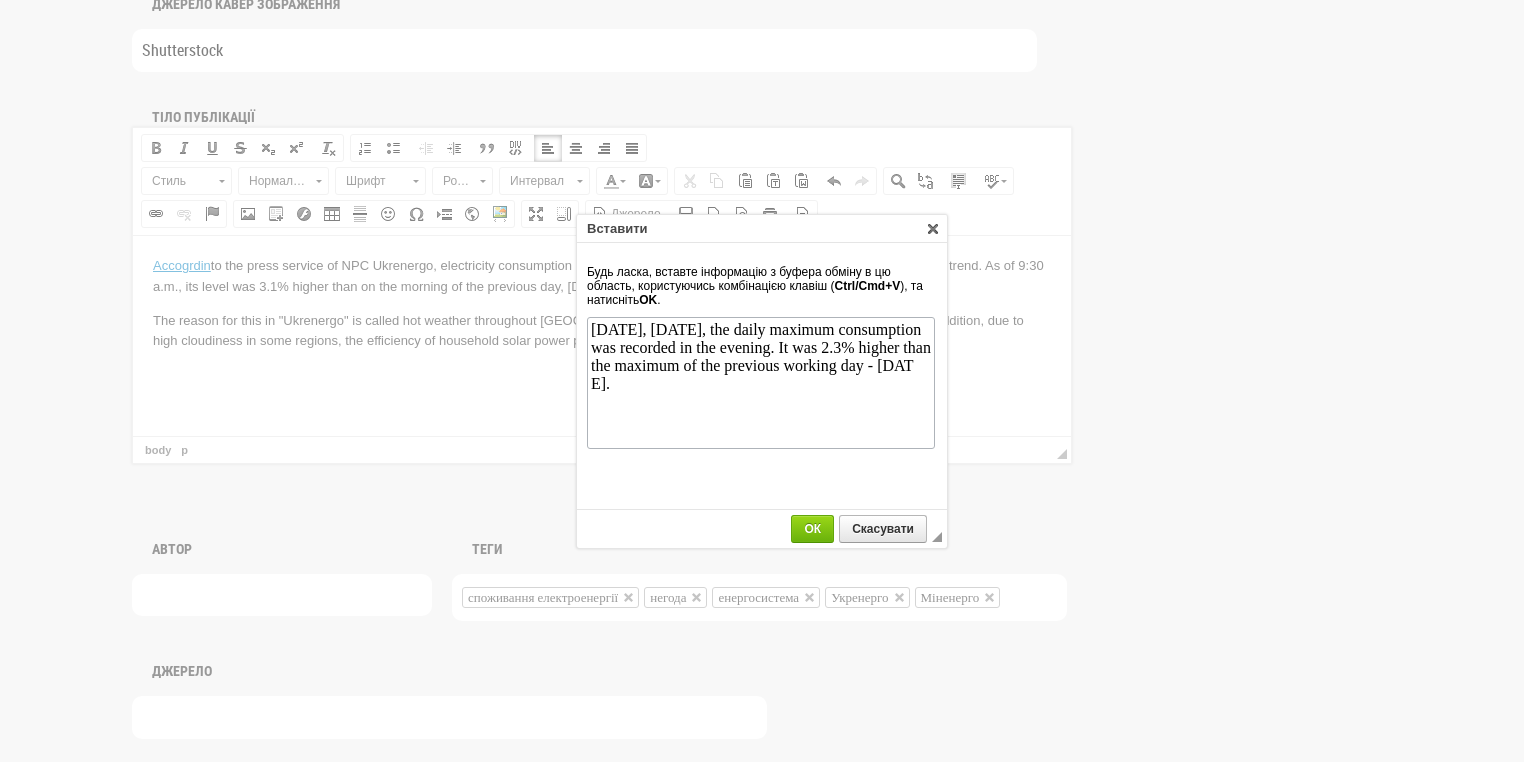 scroll, scrollTop: 0, scrollLeft: 0, axis: both 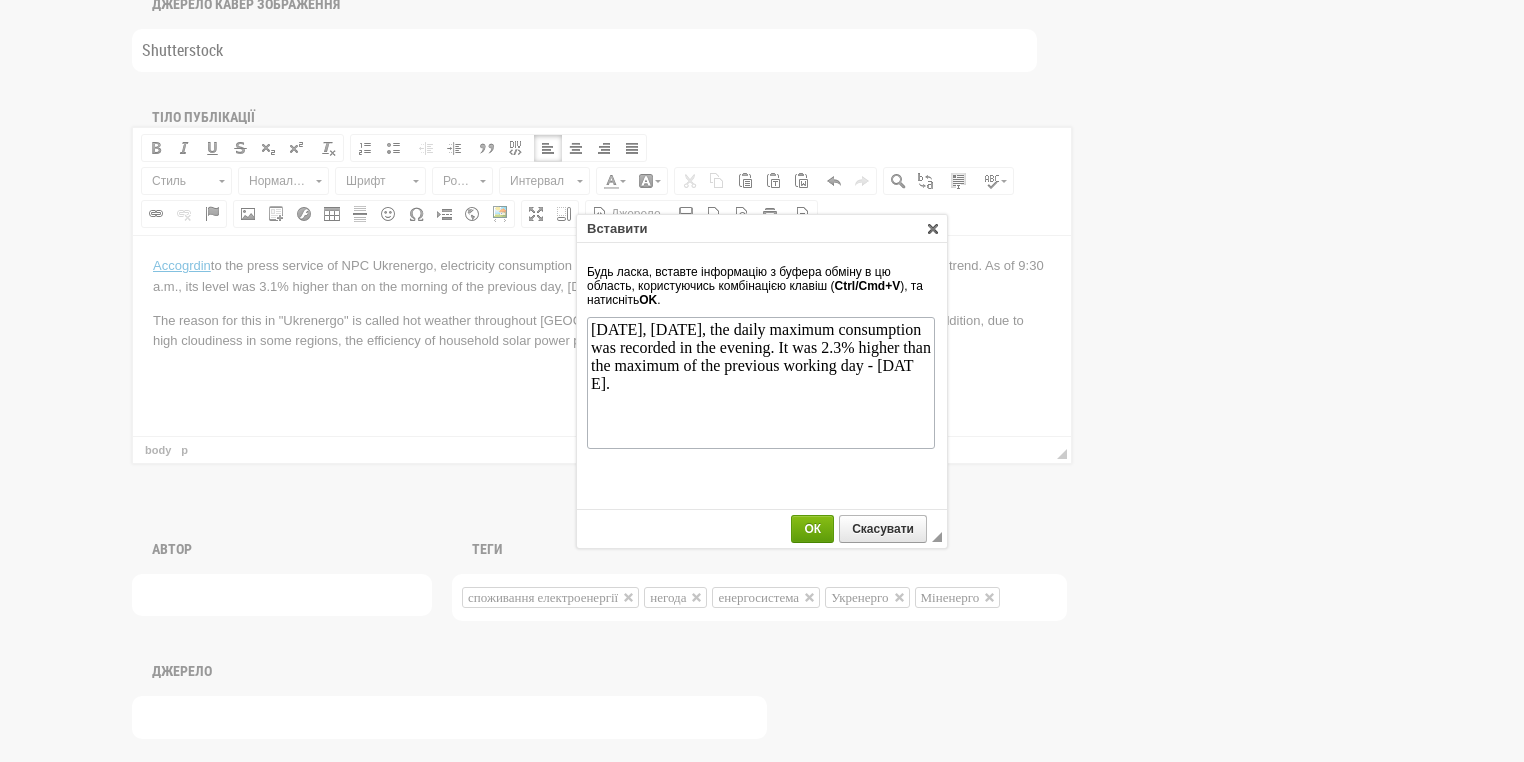 click on "ОК" at bounding box center (812, 529) 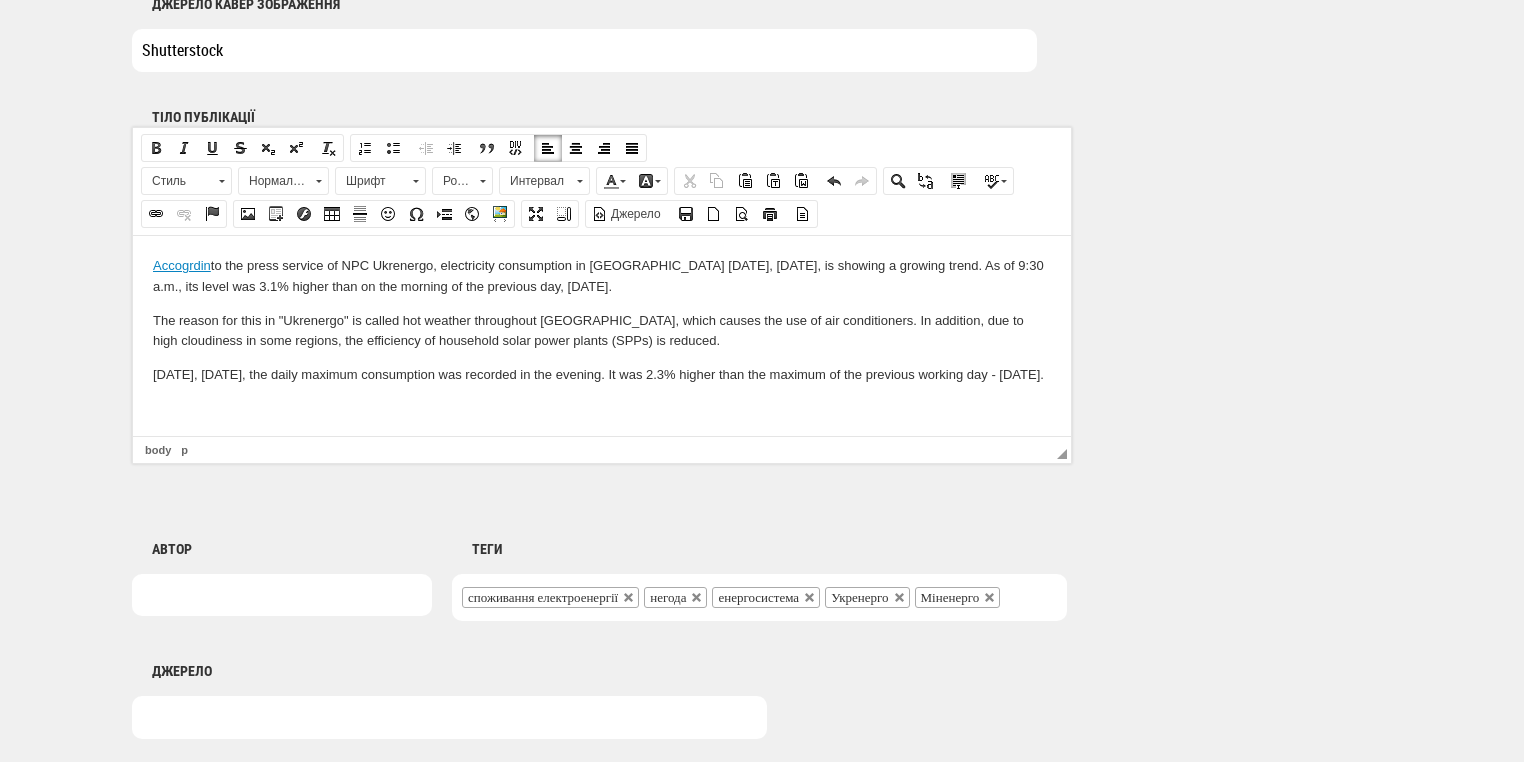 scroll, scrollTop: 0, scrollLeft: 0, axis: both 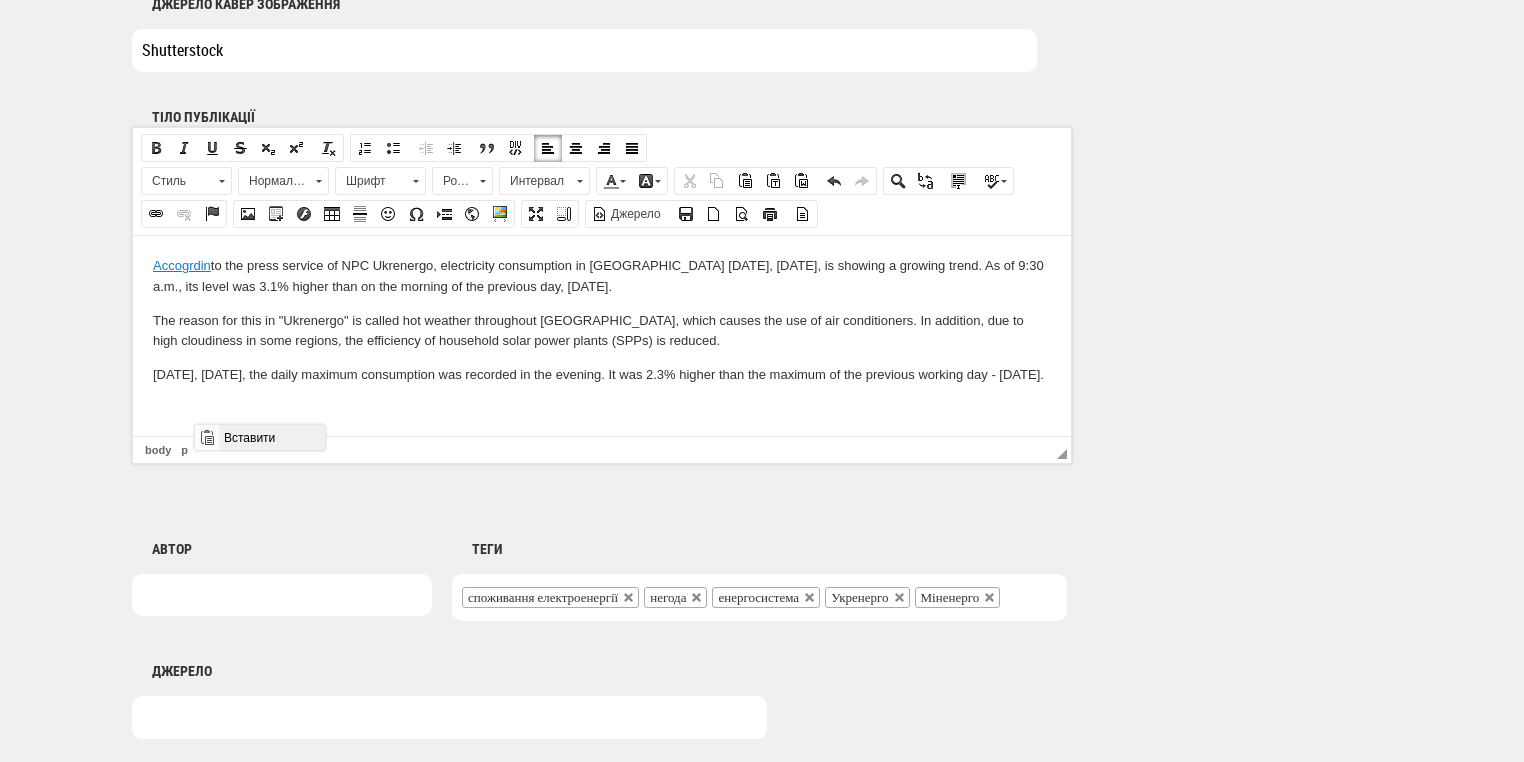 click on "Вставити" at bounding box center (271, 437) 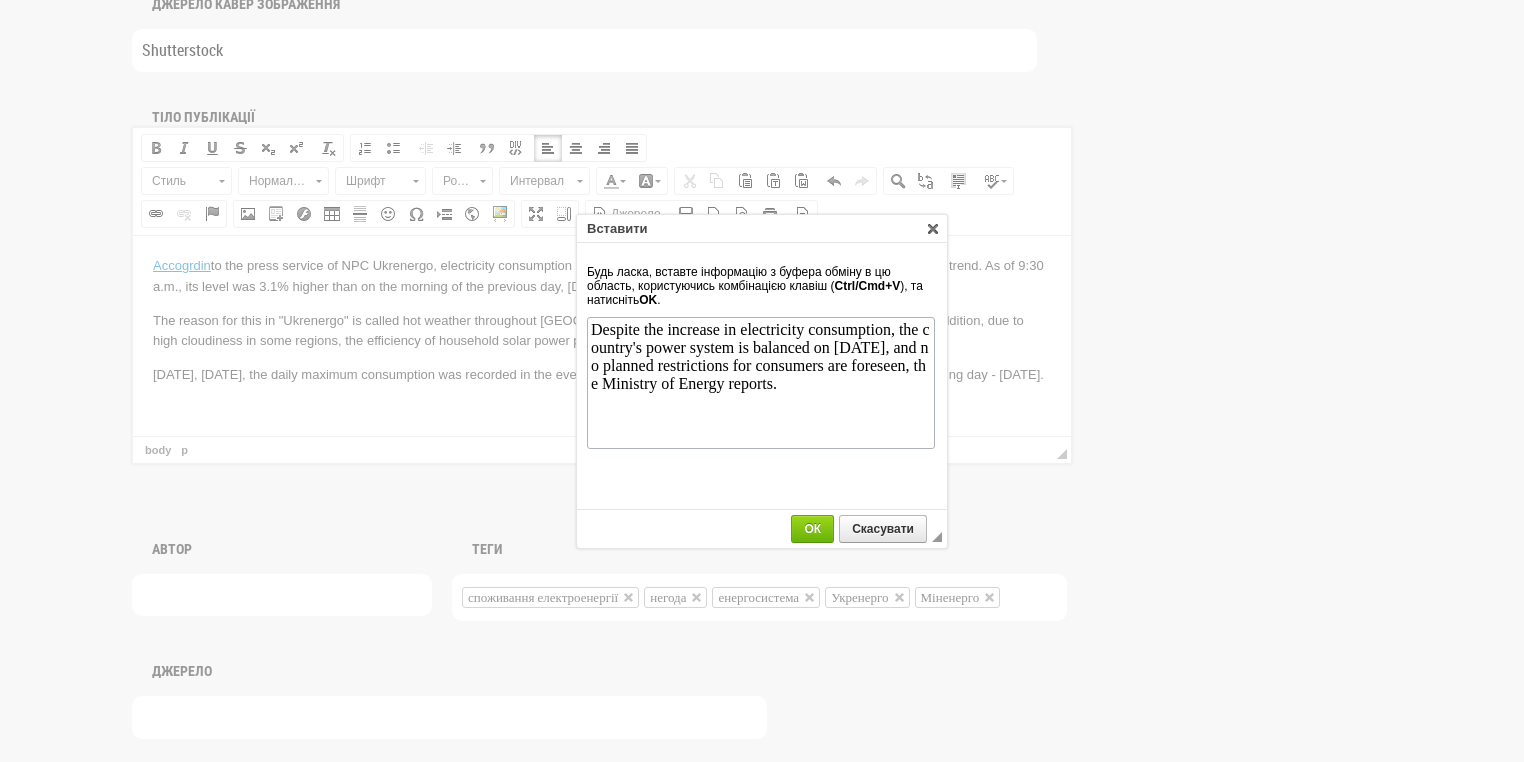 scroll, scrollTop: 0, scrollLeft: 0, axis: both 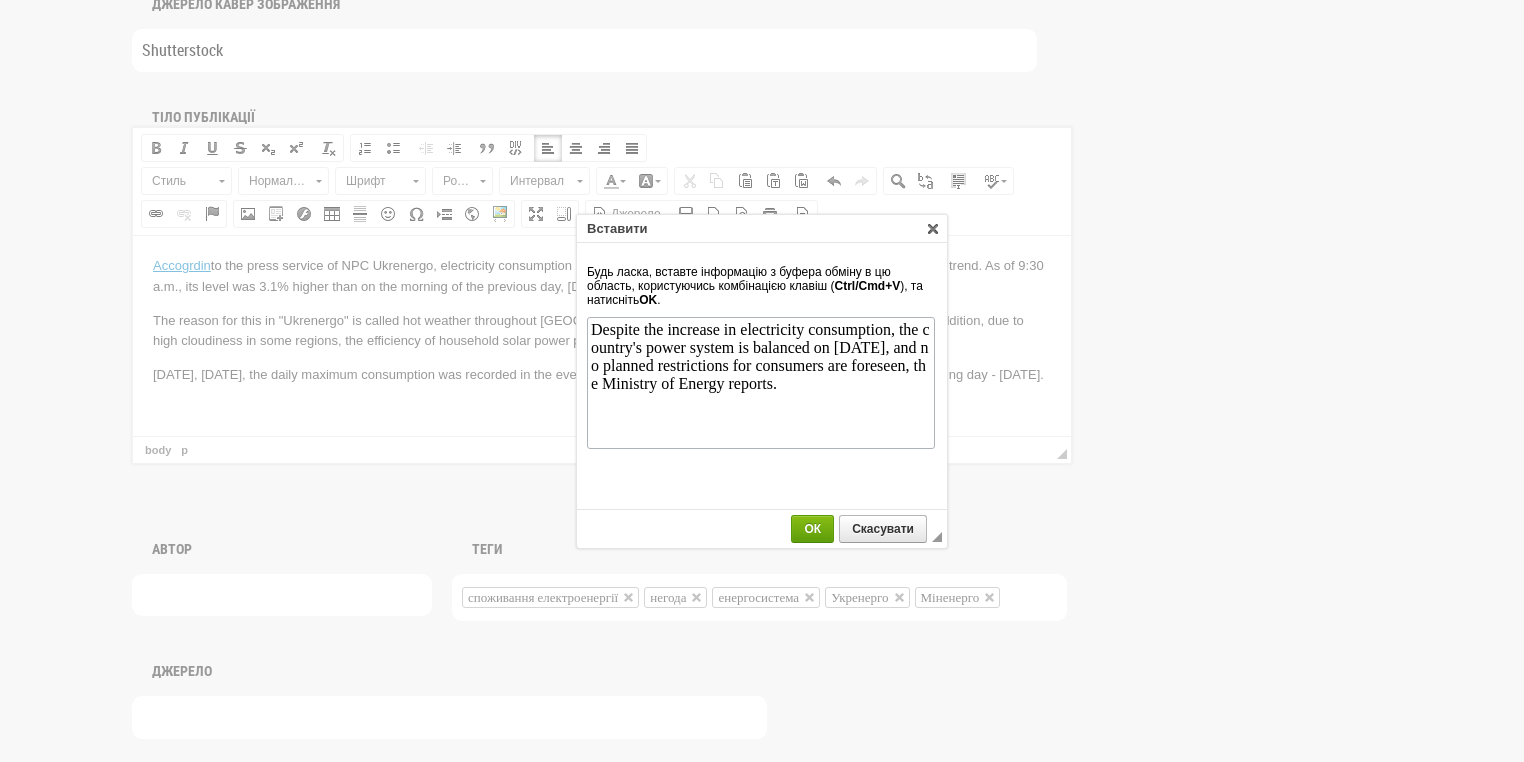 click on "ОК" at bounding box center [812, 529] 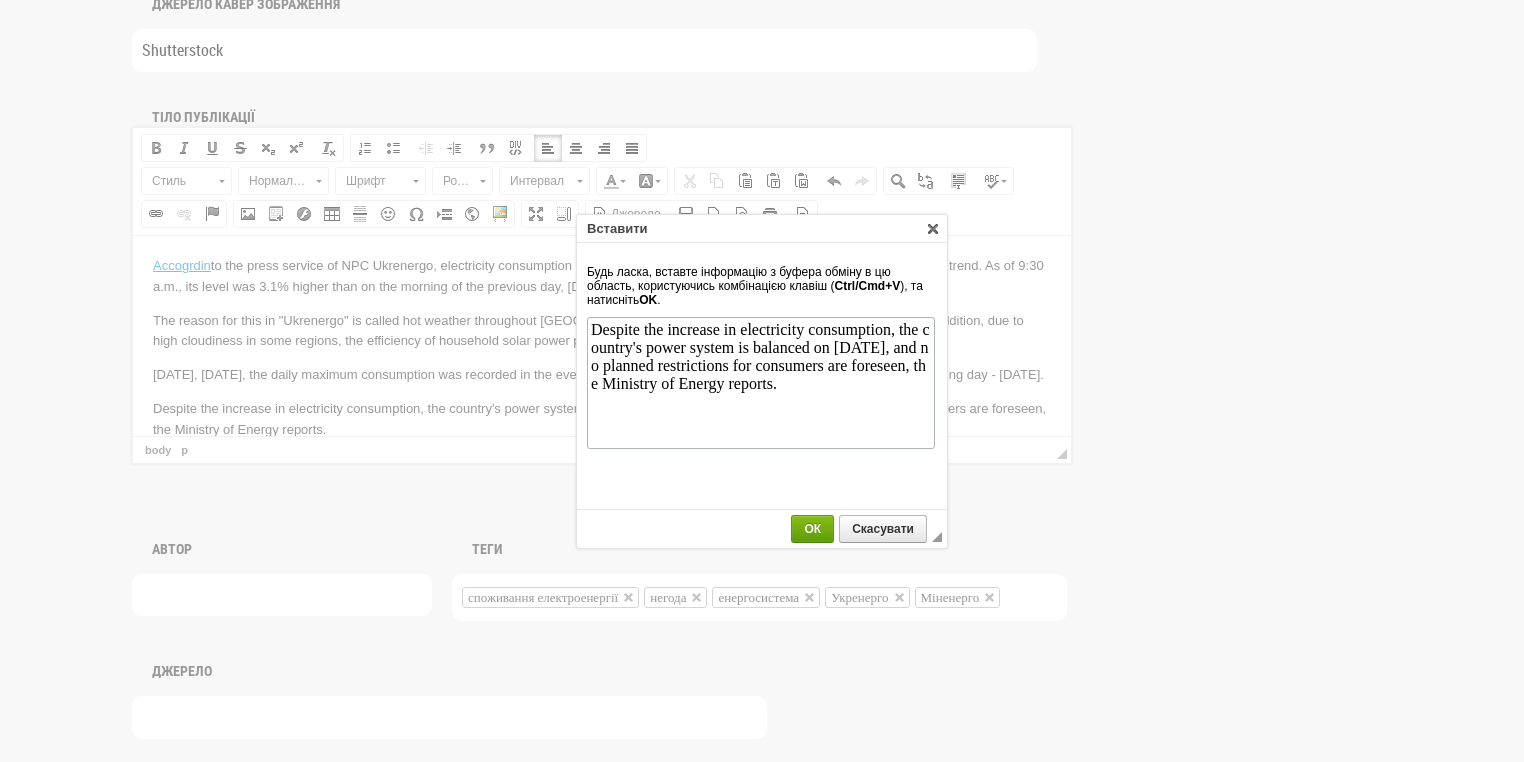 scroll, scrollTop: 21, scrollLeft: 0, axis: vertical 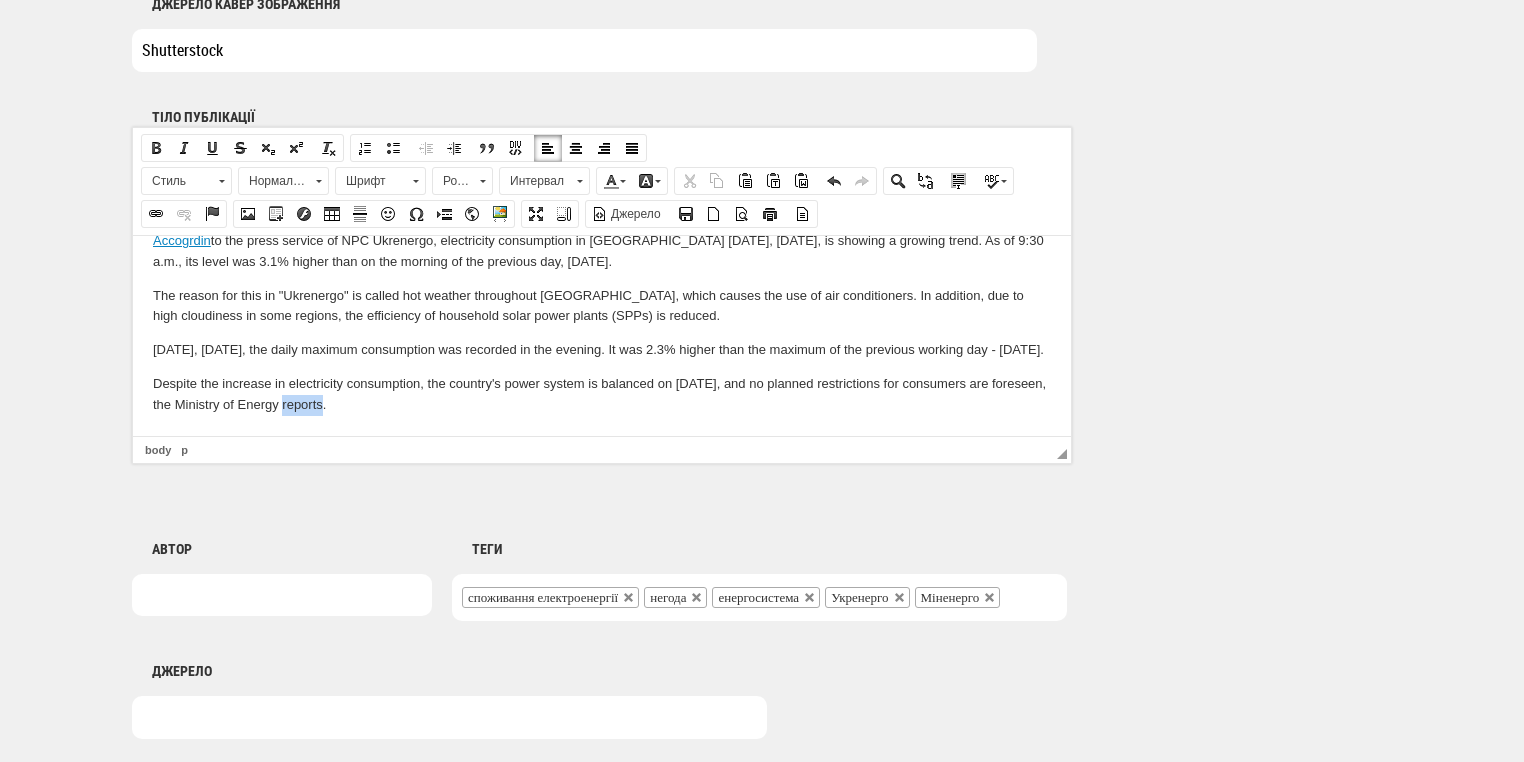 drag, startPoint x: 321, startPoint y: 425, endPoint x: 283, endPoint y: 415, distance: 39.293766 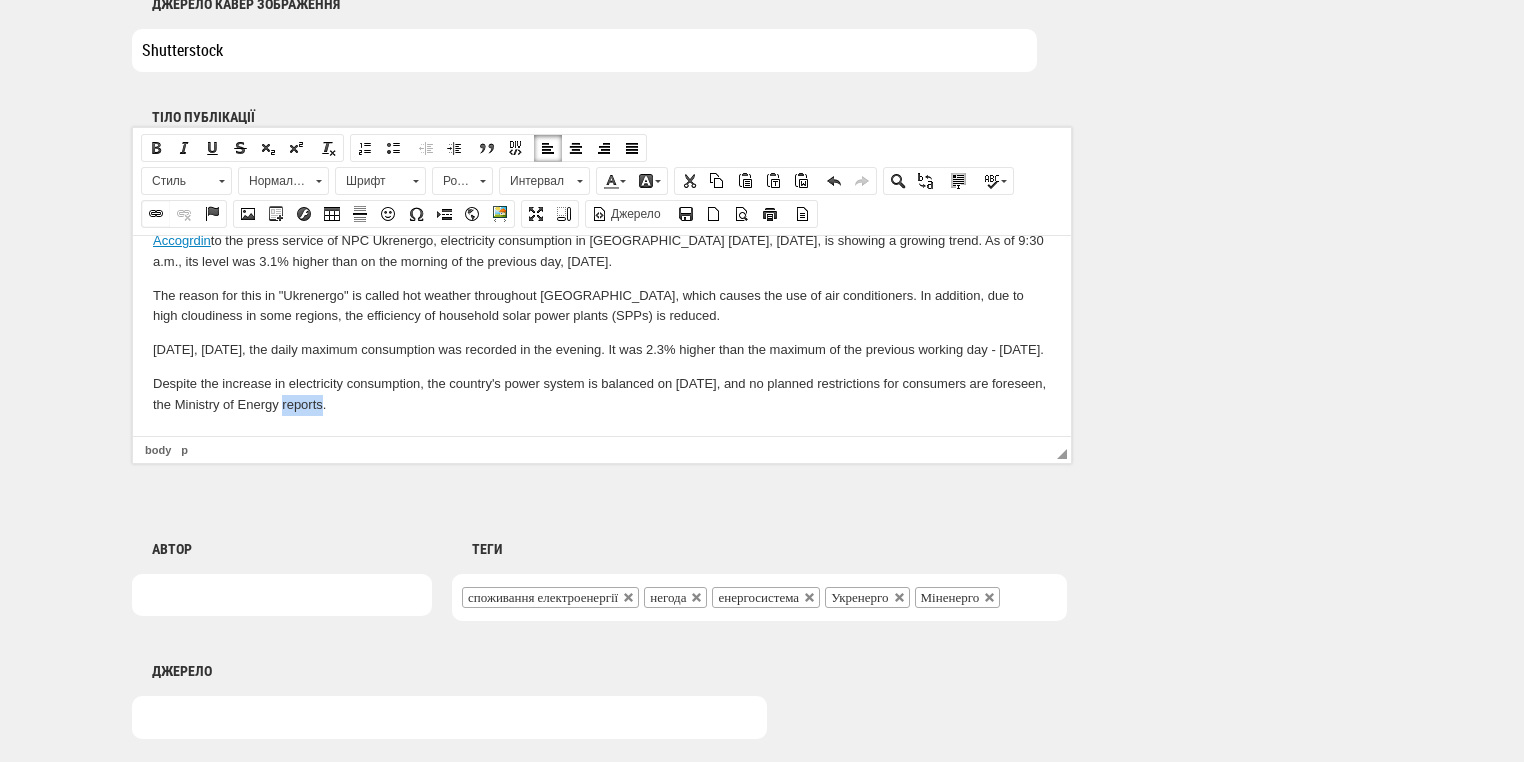 click at bounding box center (156, 214) 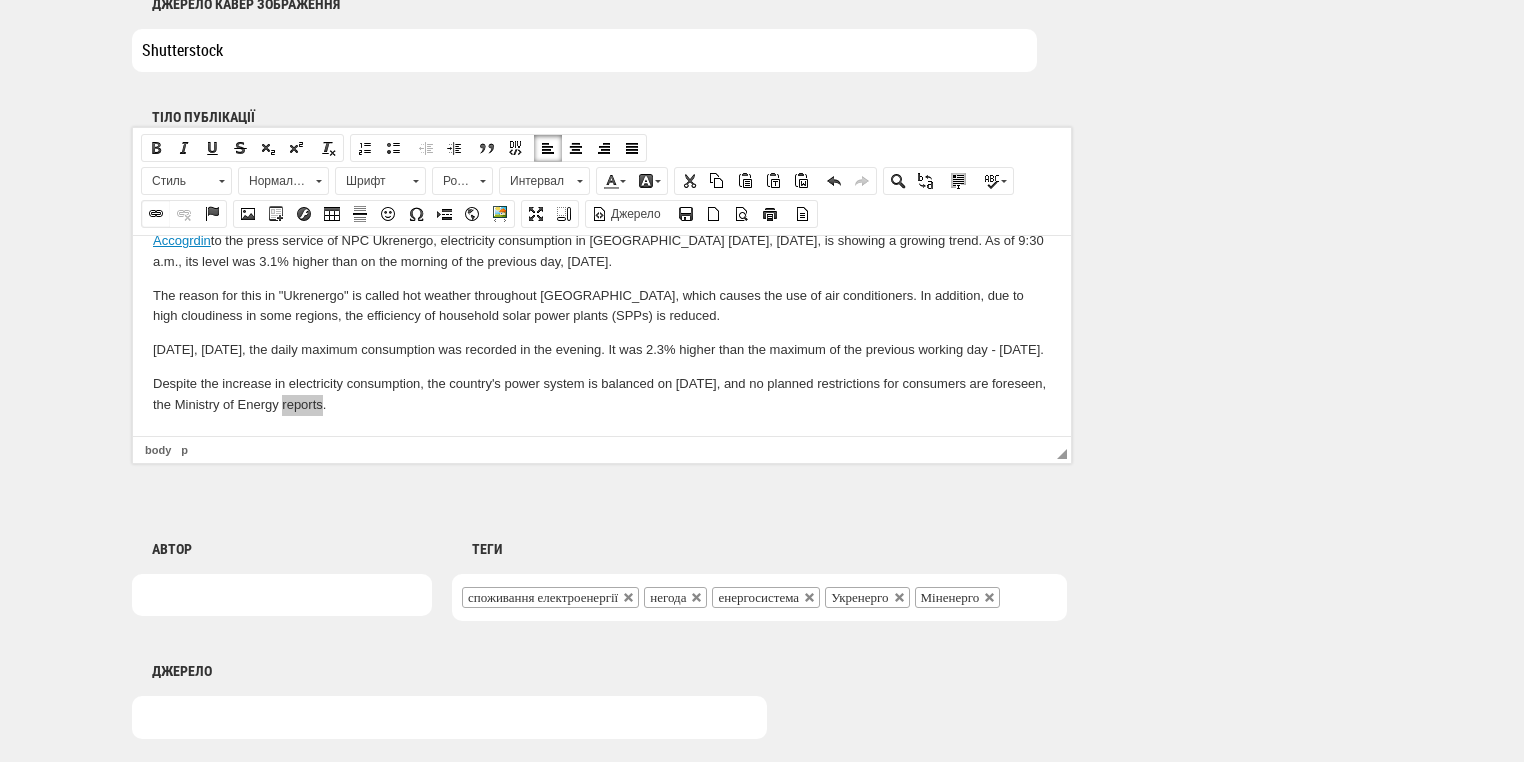 select on "http://" 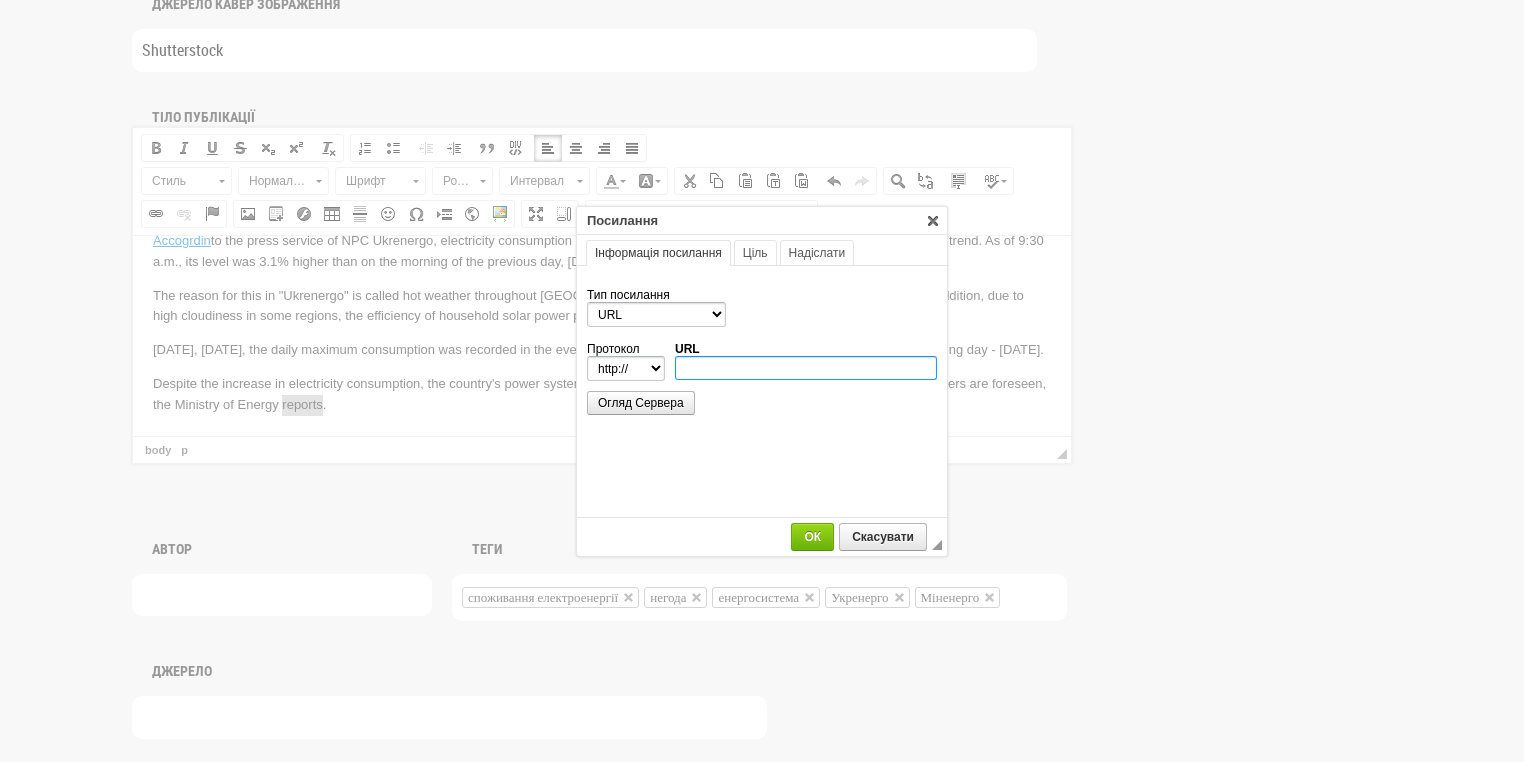 click on "URL" at bounding box center [806, 368] 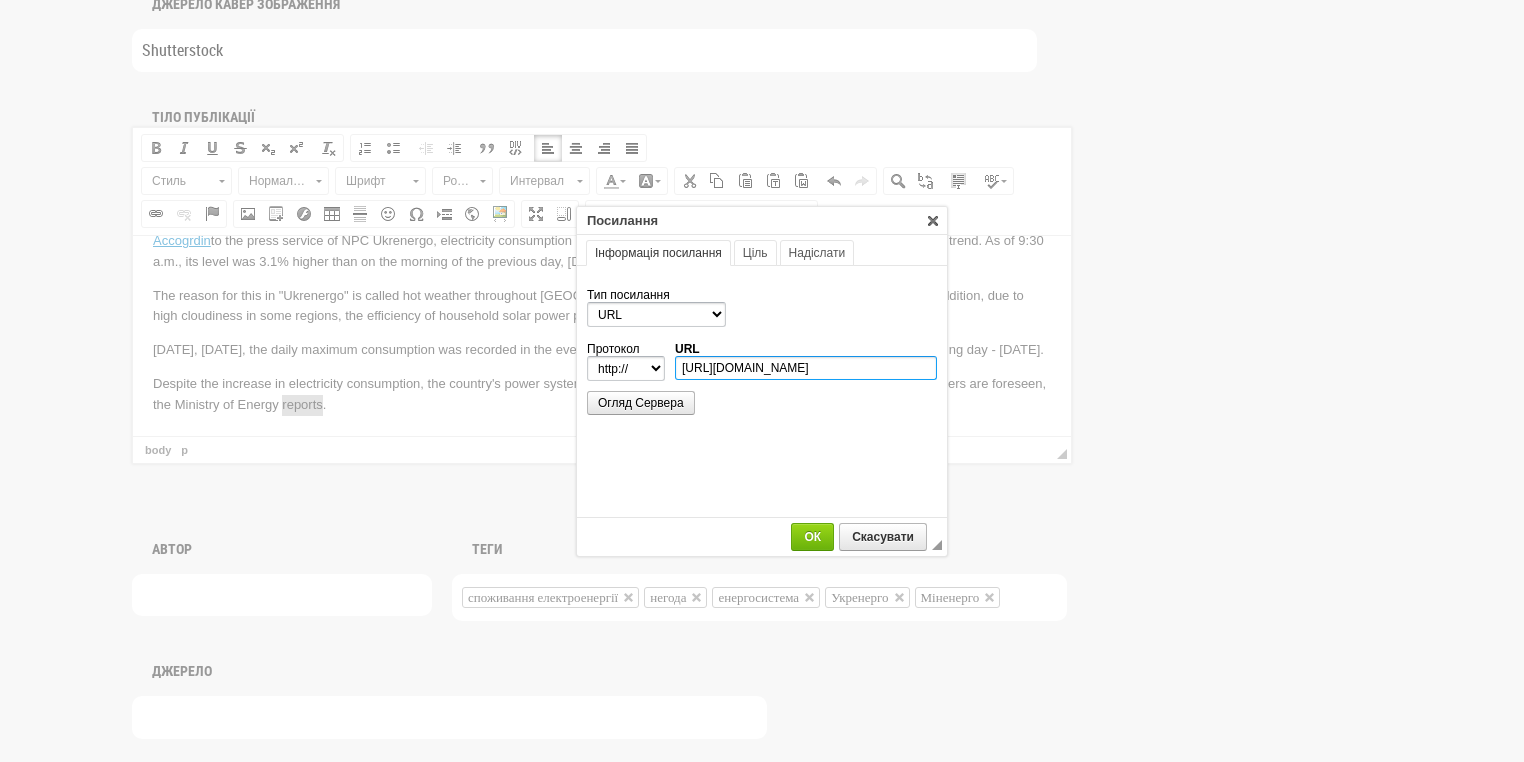 scroll, scrollTop: 0, scrollLeft: 140, axis: horizontal 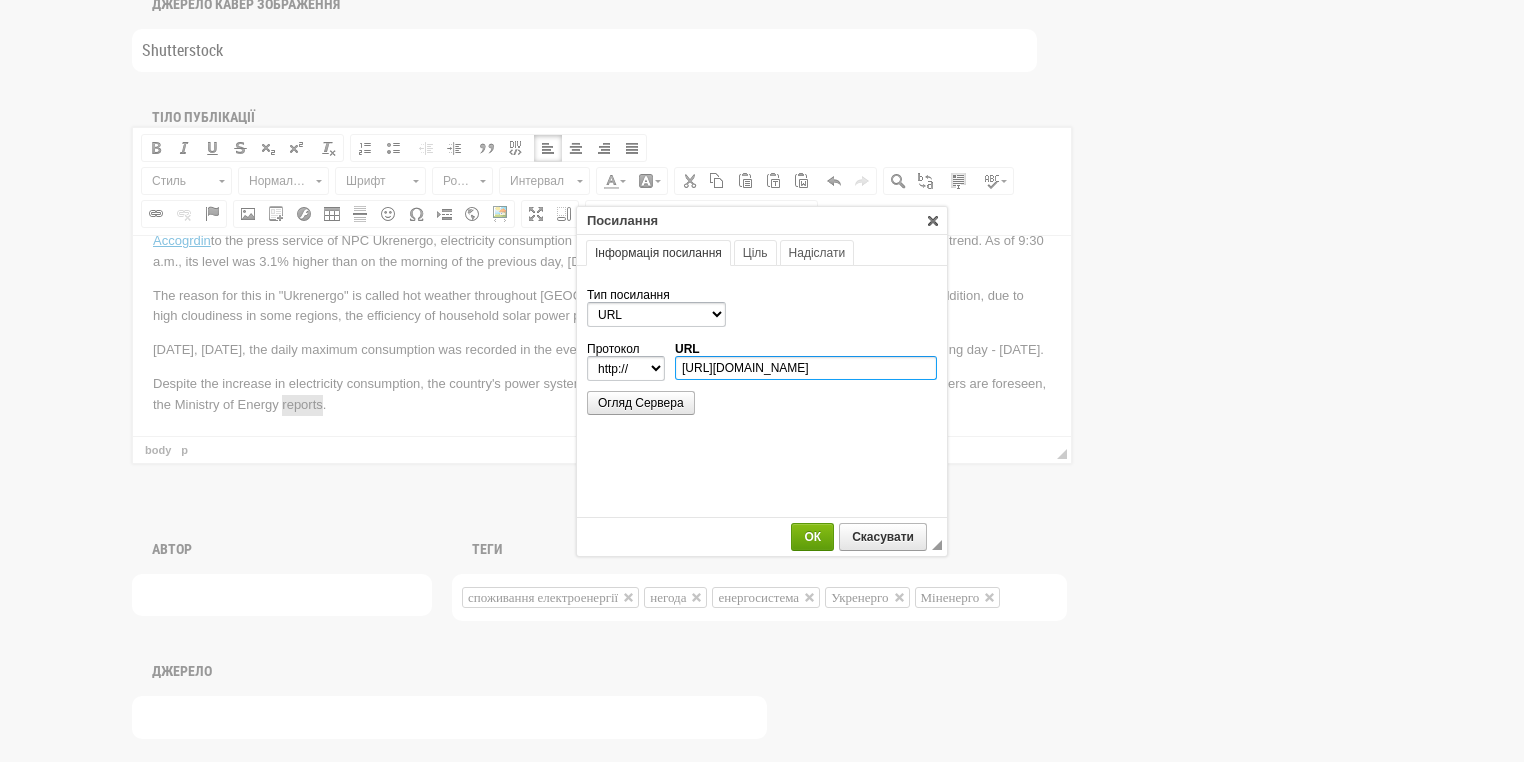 type on "https://www.mev.gov.ua/novyna/sytuatsiya-v-enerhosystemi-na-09-lypnya" 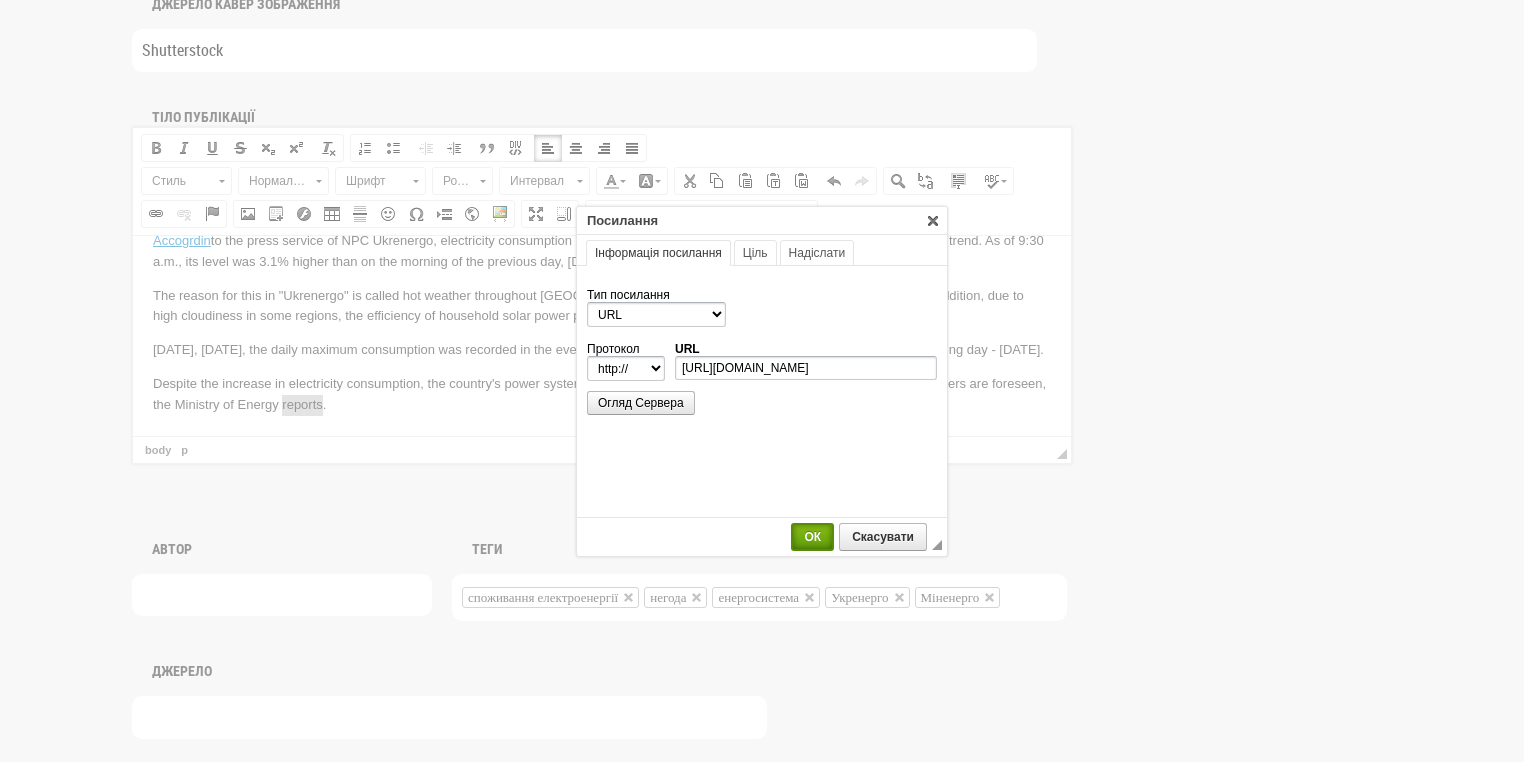 select on "https://" 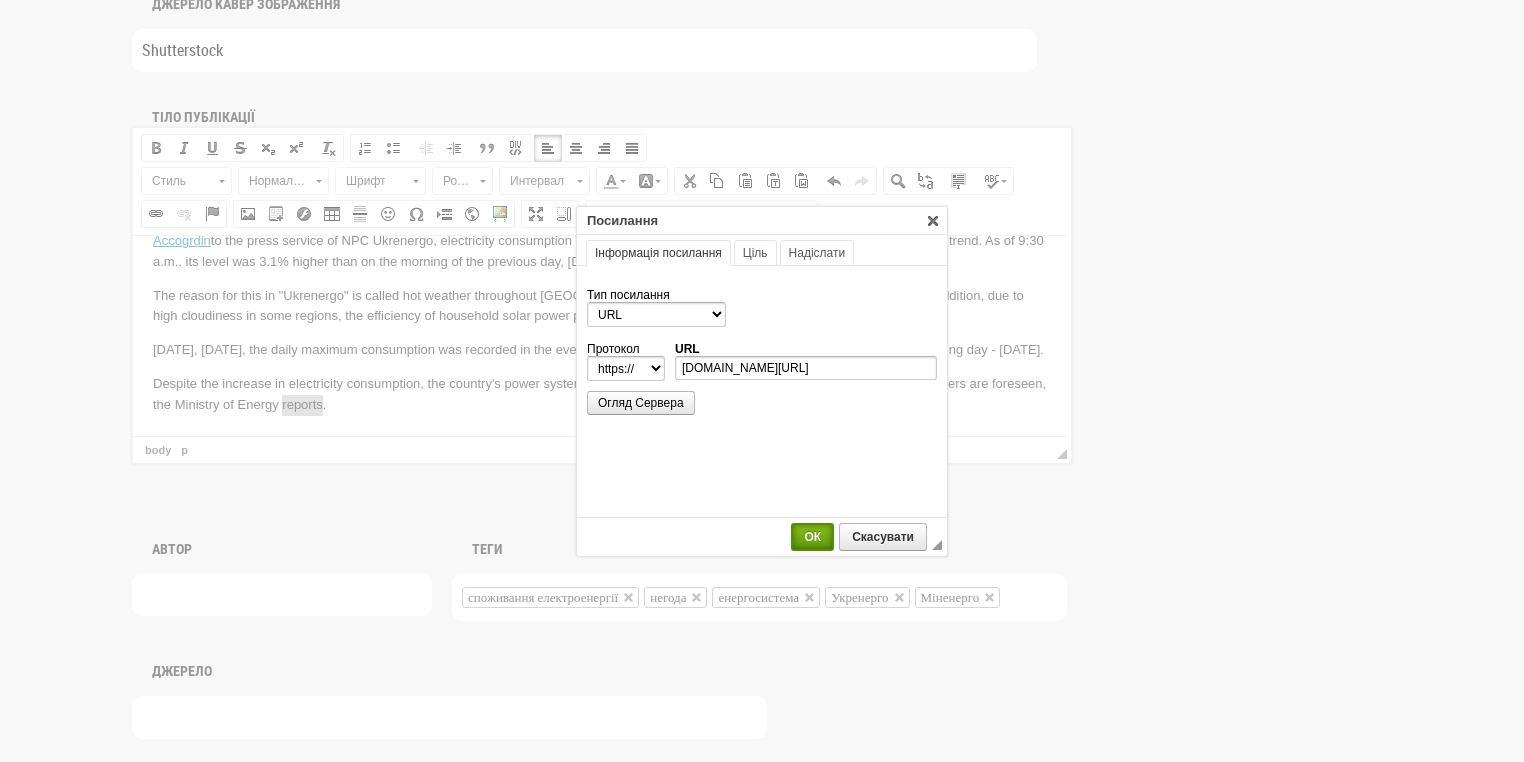 scroll, scrollTop: 0, scrollLeft: 0, axis: both 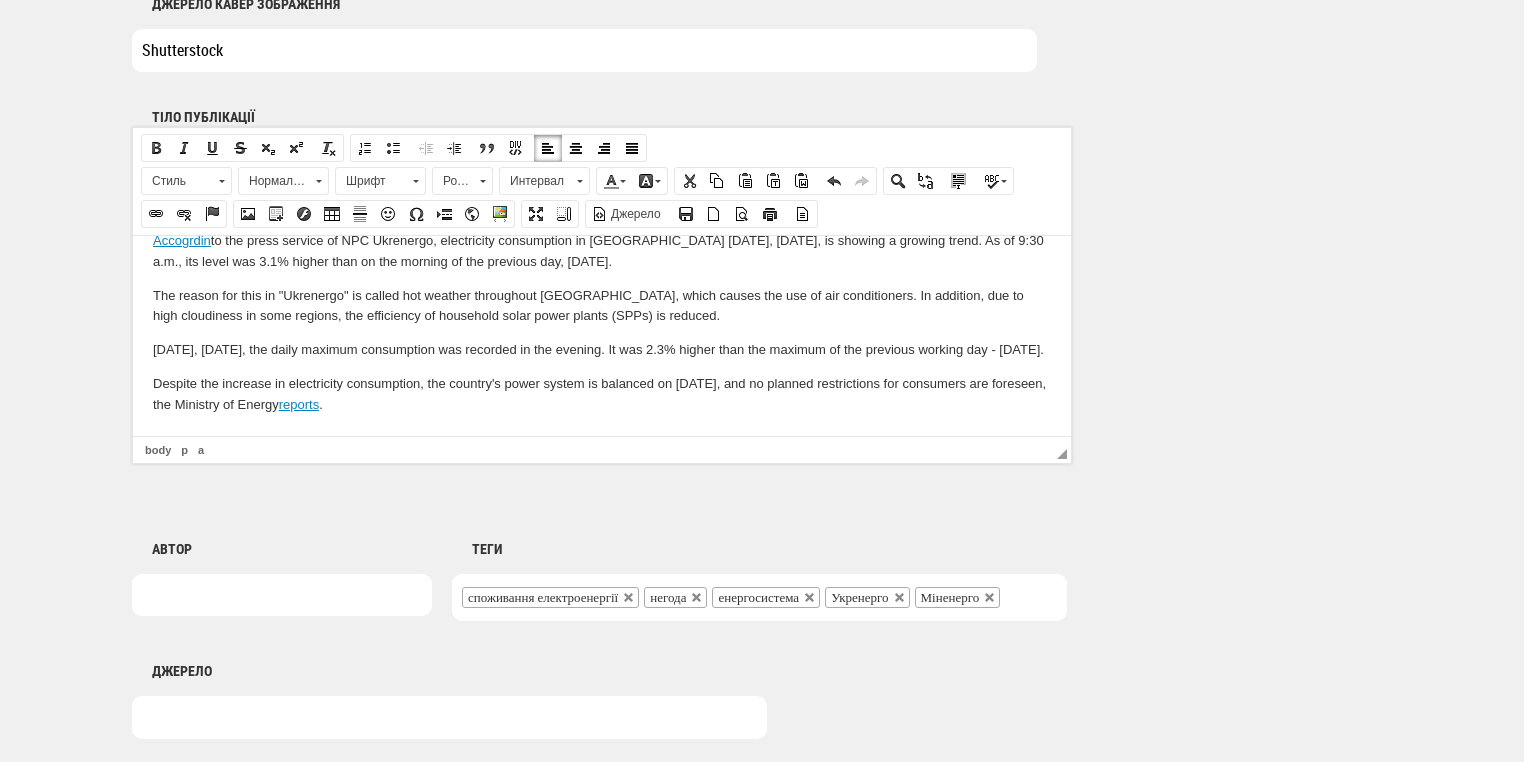 click on "Despite the increase in electricity consumption, the country's power system is balanced on July 9, and no planned restrictions for consumers are foreseen, the Ministry of Energy  reports ." at bounding box center [602, 394] 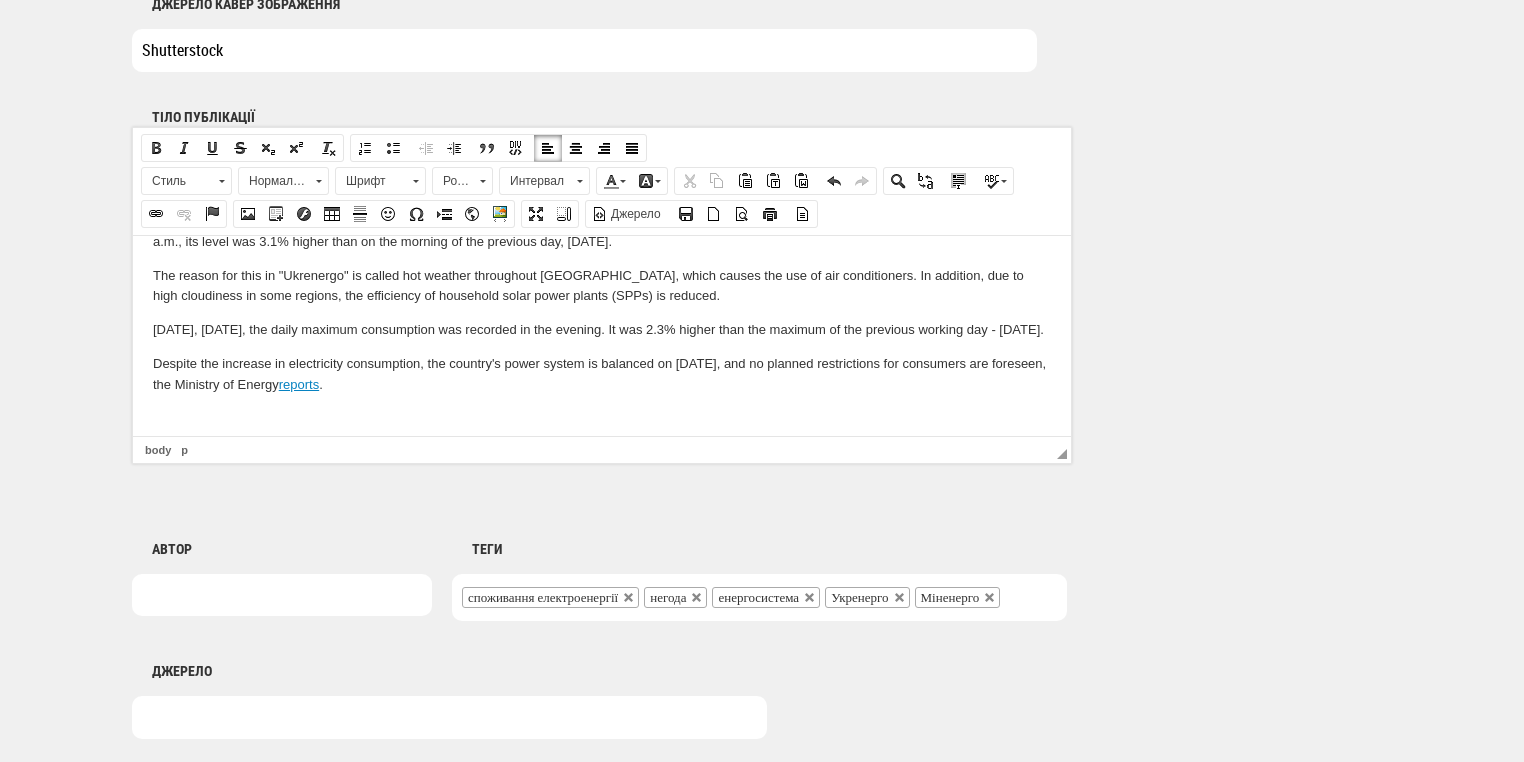 scroll, scrollTop: 56, scrollLeft: 0, axis: vertical 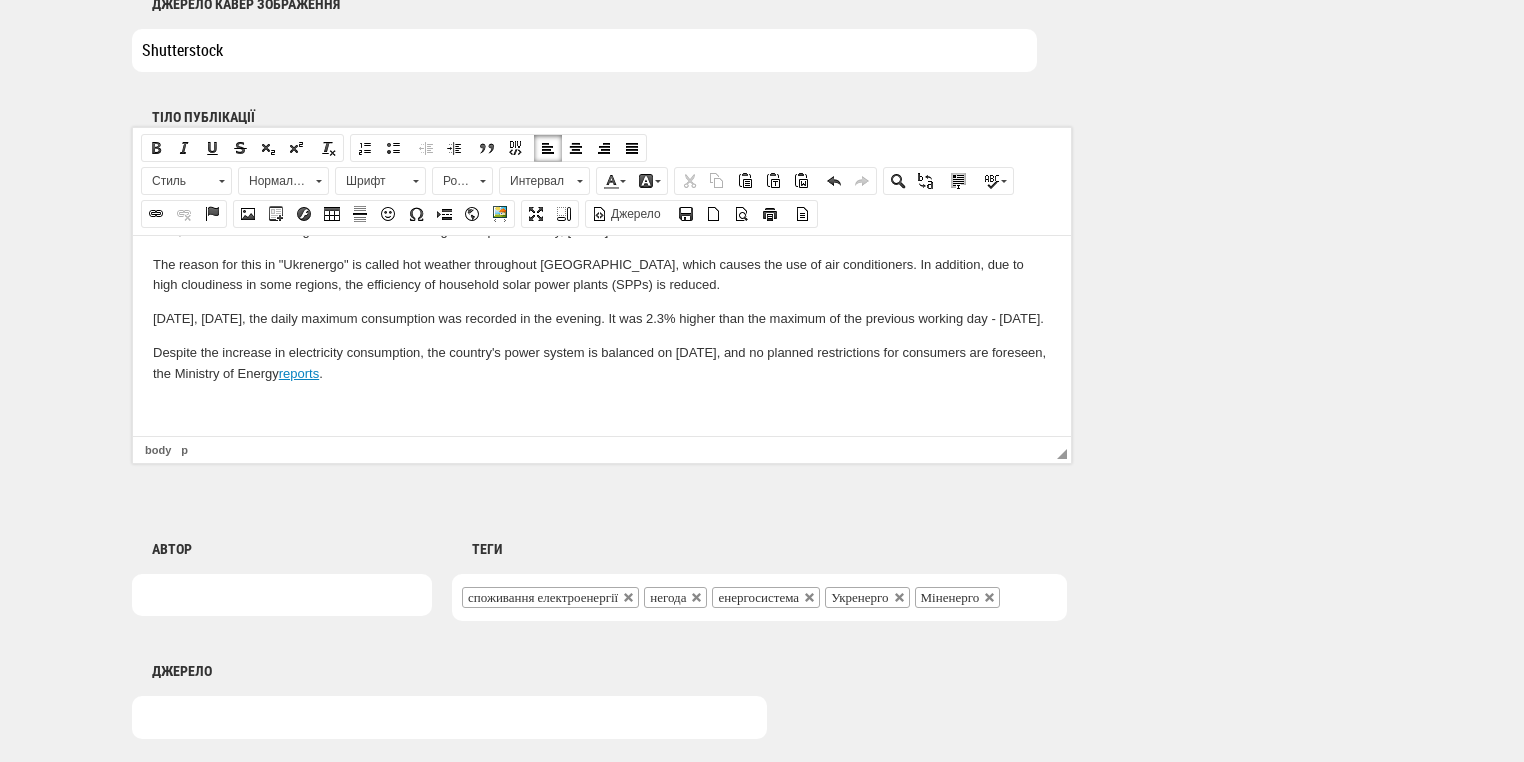 click at bounding box center [602, 407] 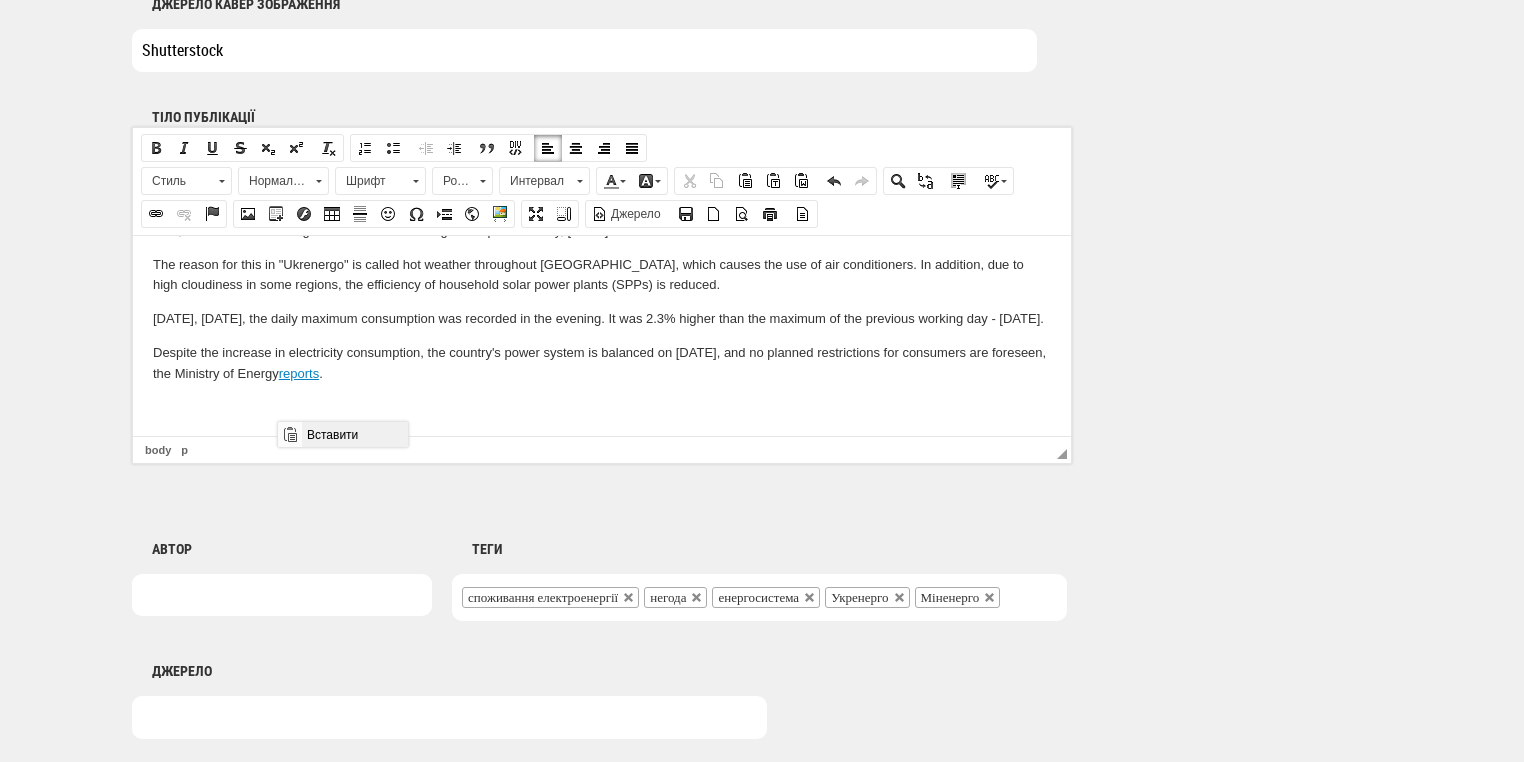 click on "Вставити" at bounding box center [354, 434] 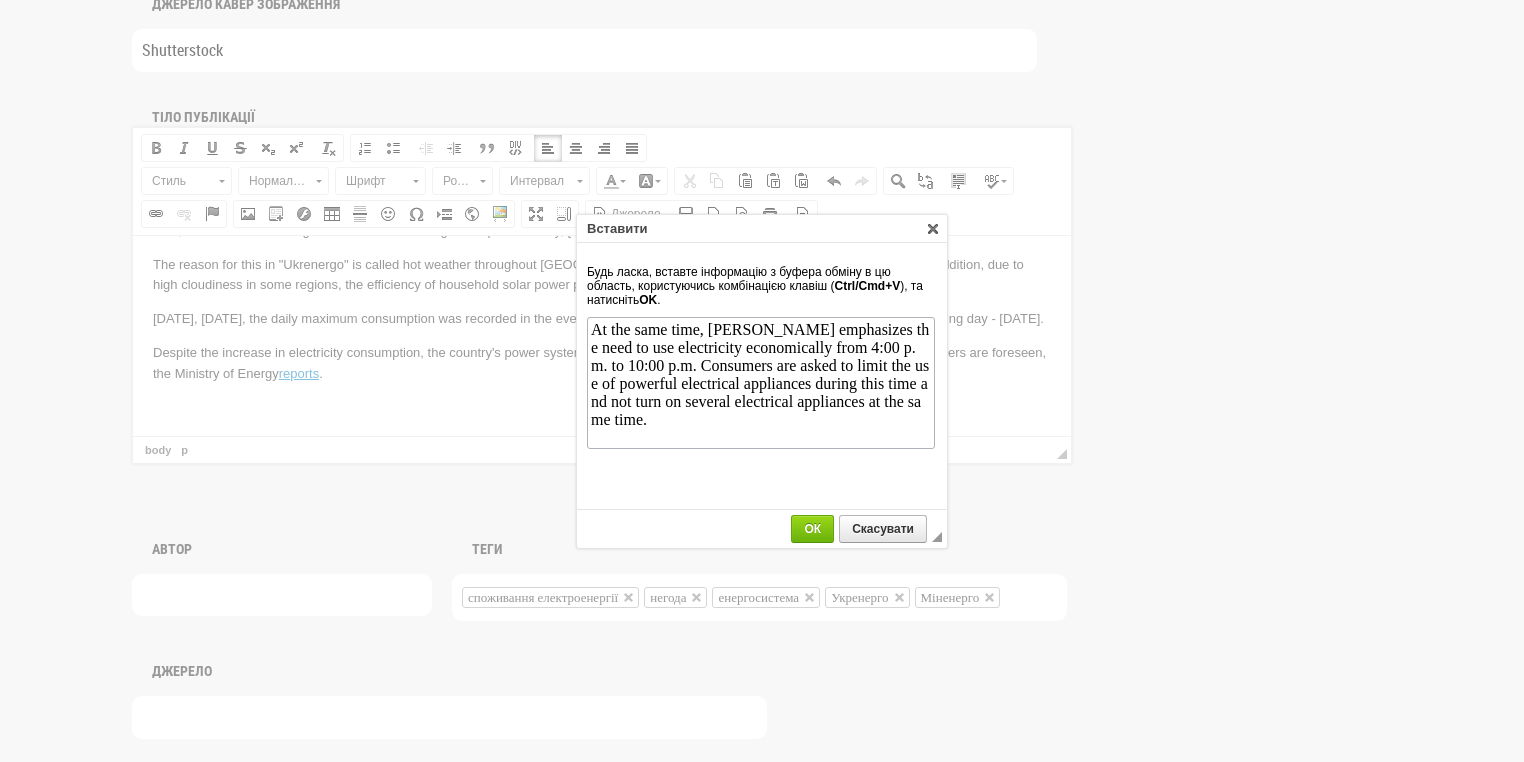 scroll, scrollTop: 0, scrollLeft: 0, axis: both 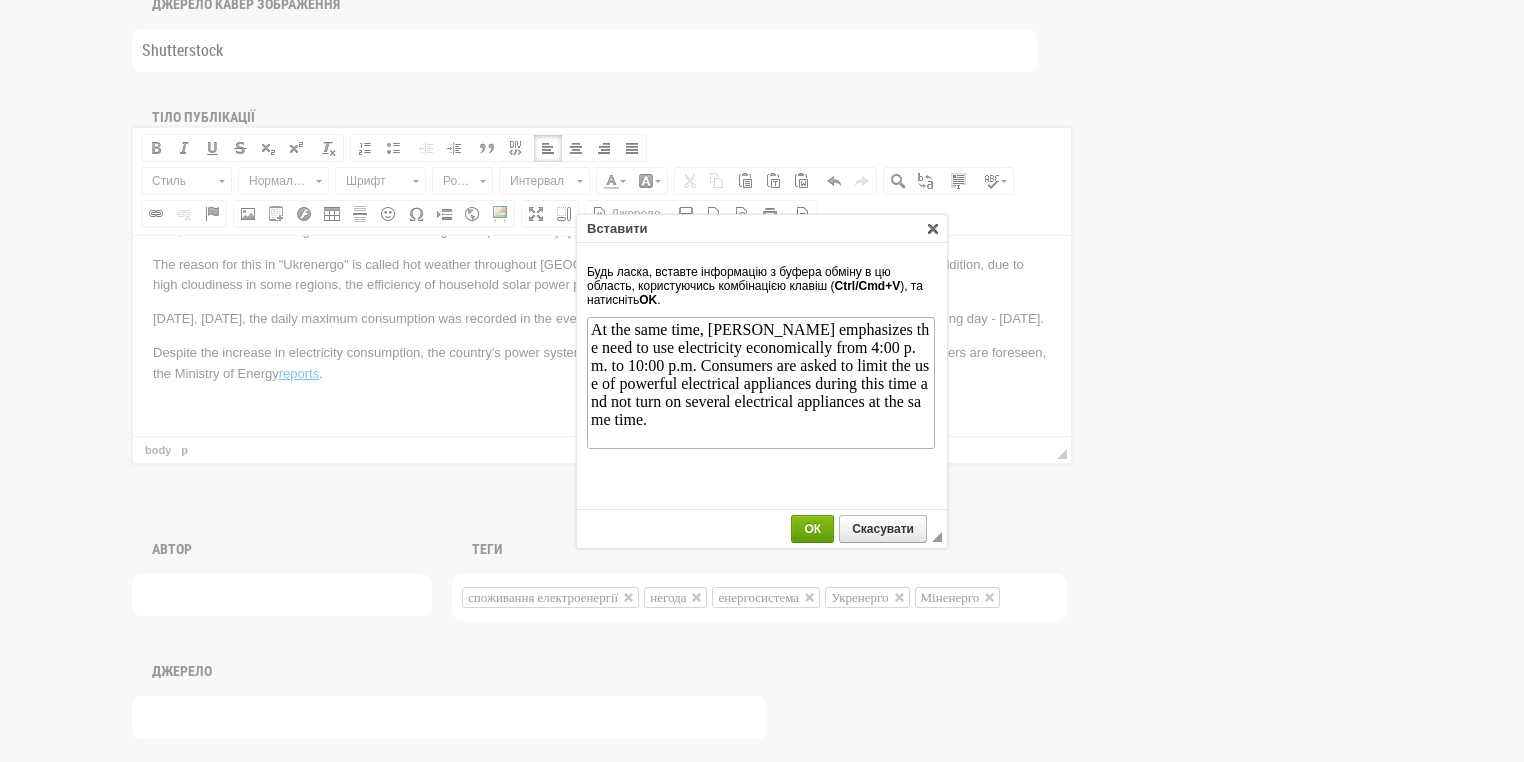click on "ОК" at bounding box center [812, 529] 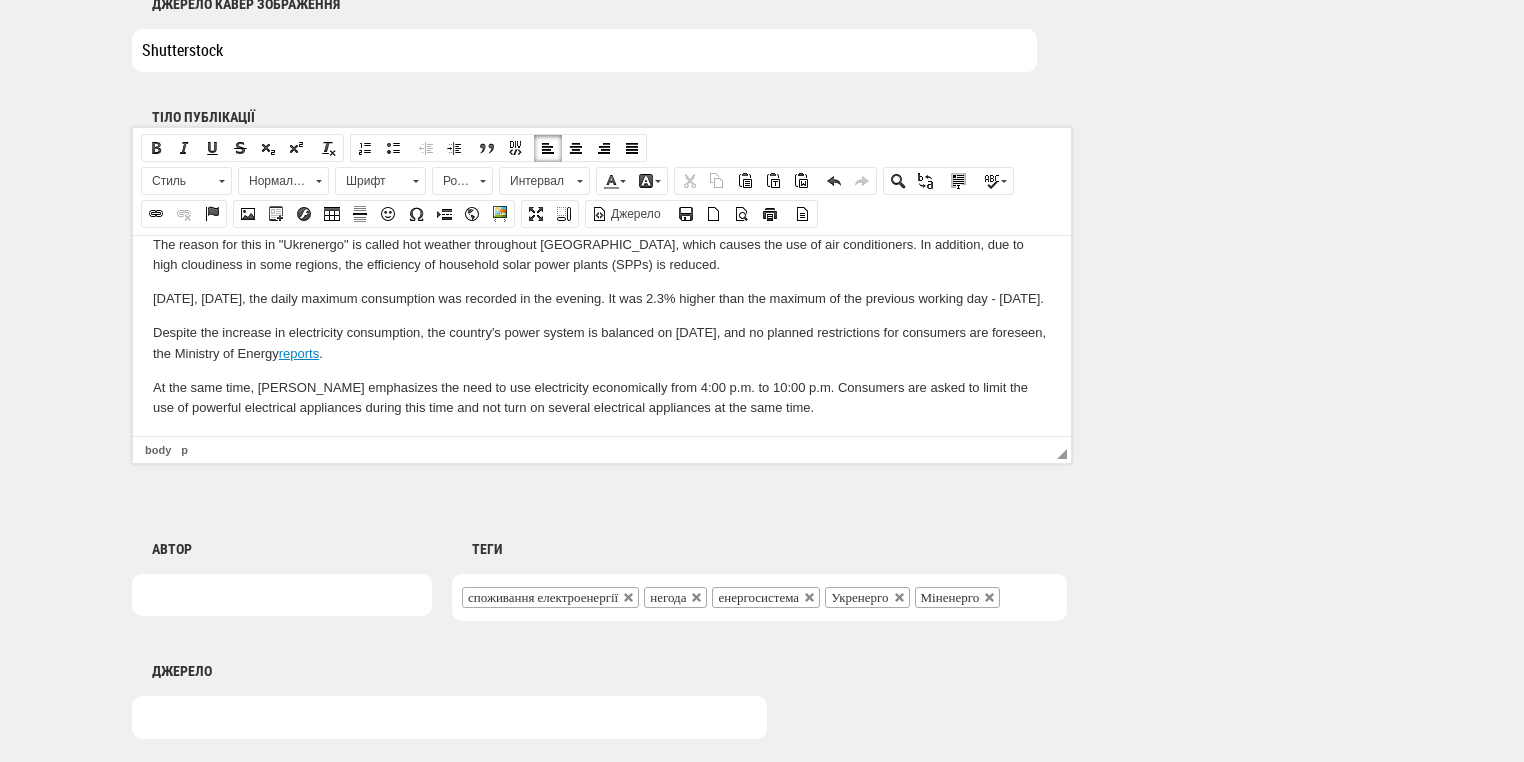 scroll, scrollTop: 110, scrollLeft: 0, axis: vertical 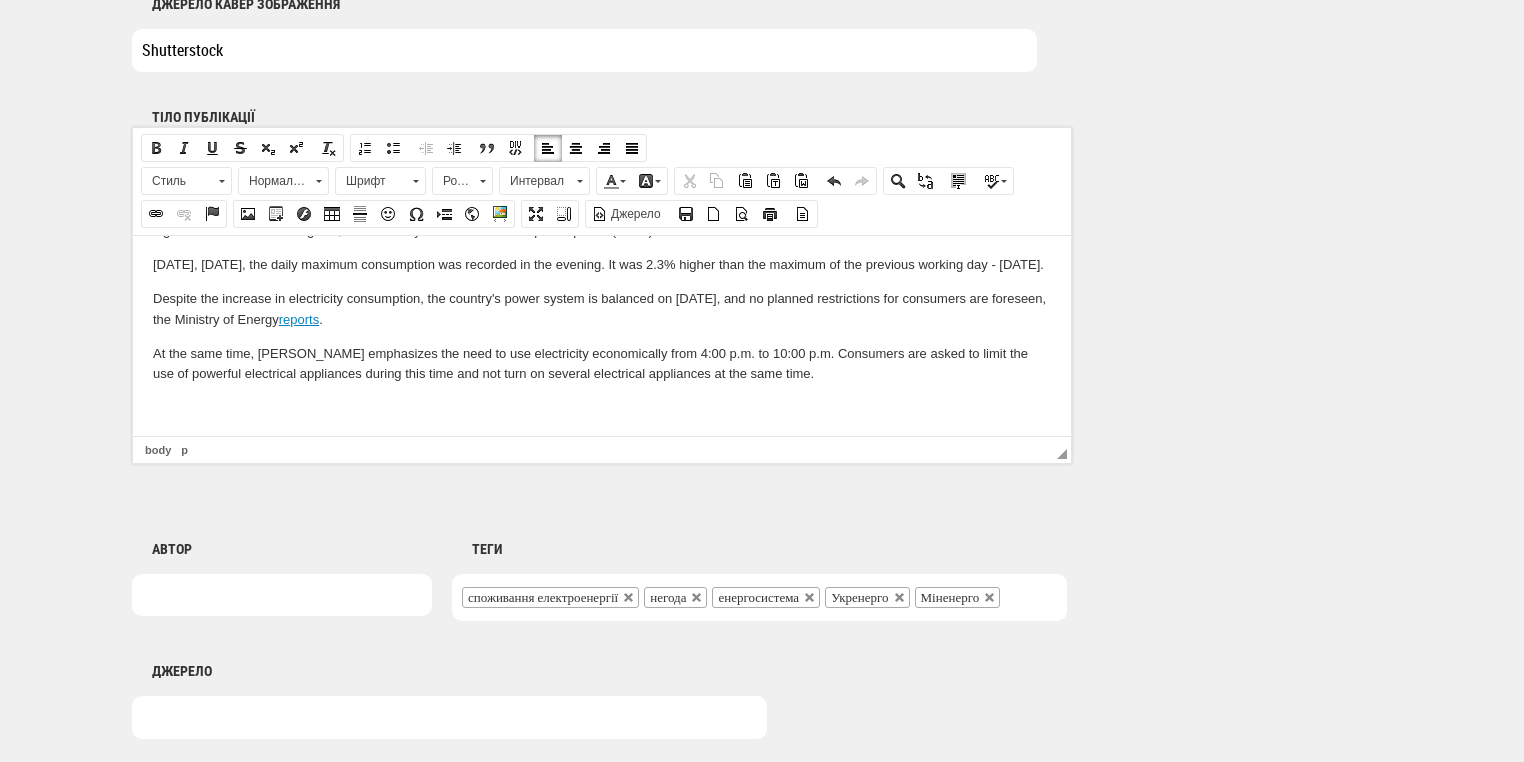 click at bounding box center (602, 407) 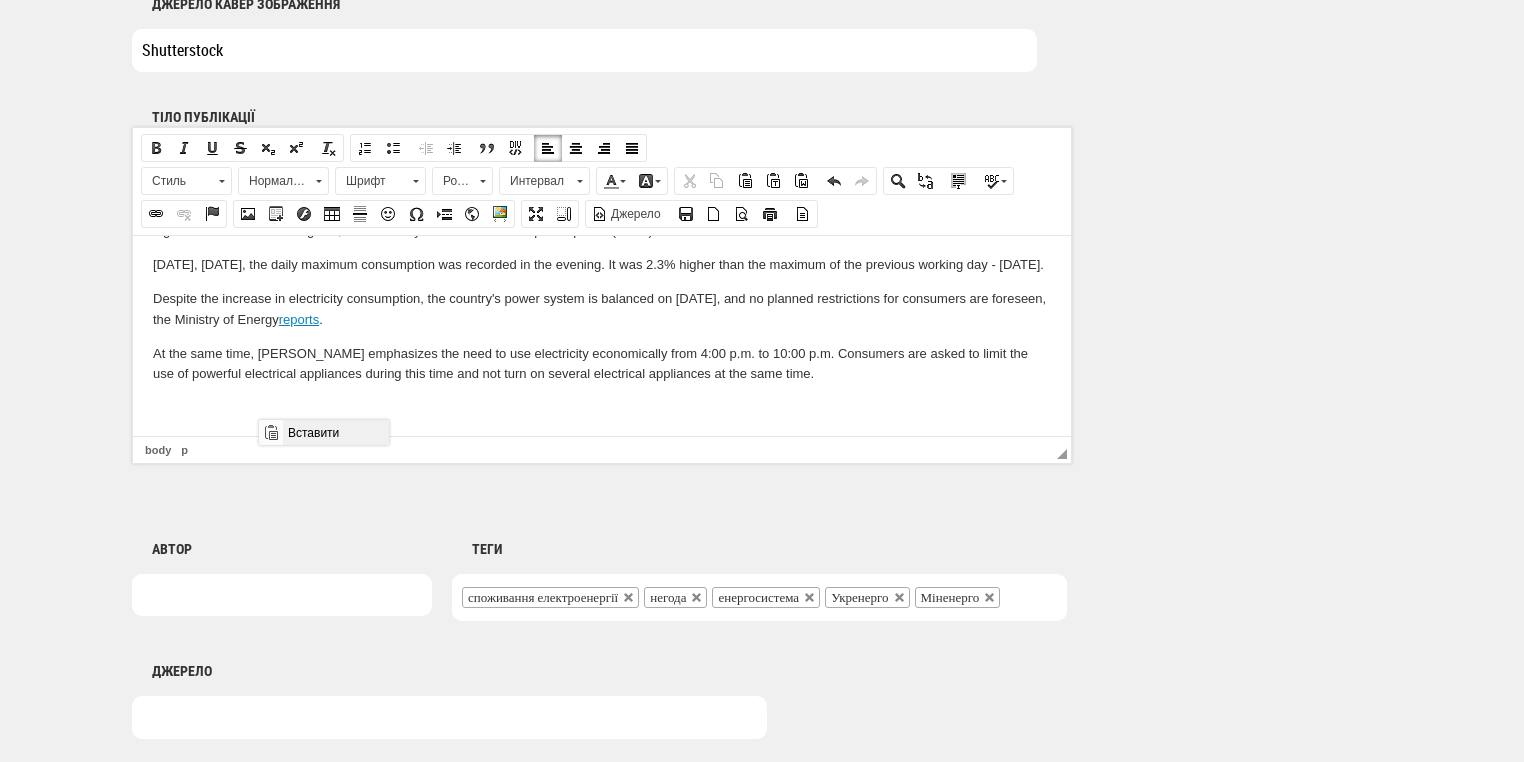 click on "Вставити" at bounding box center (335, 432) 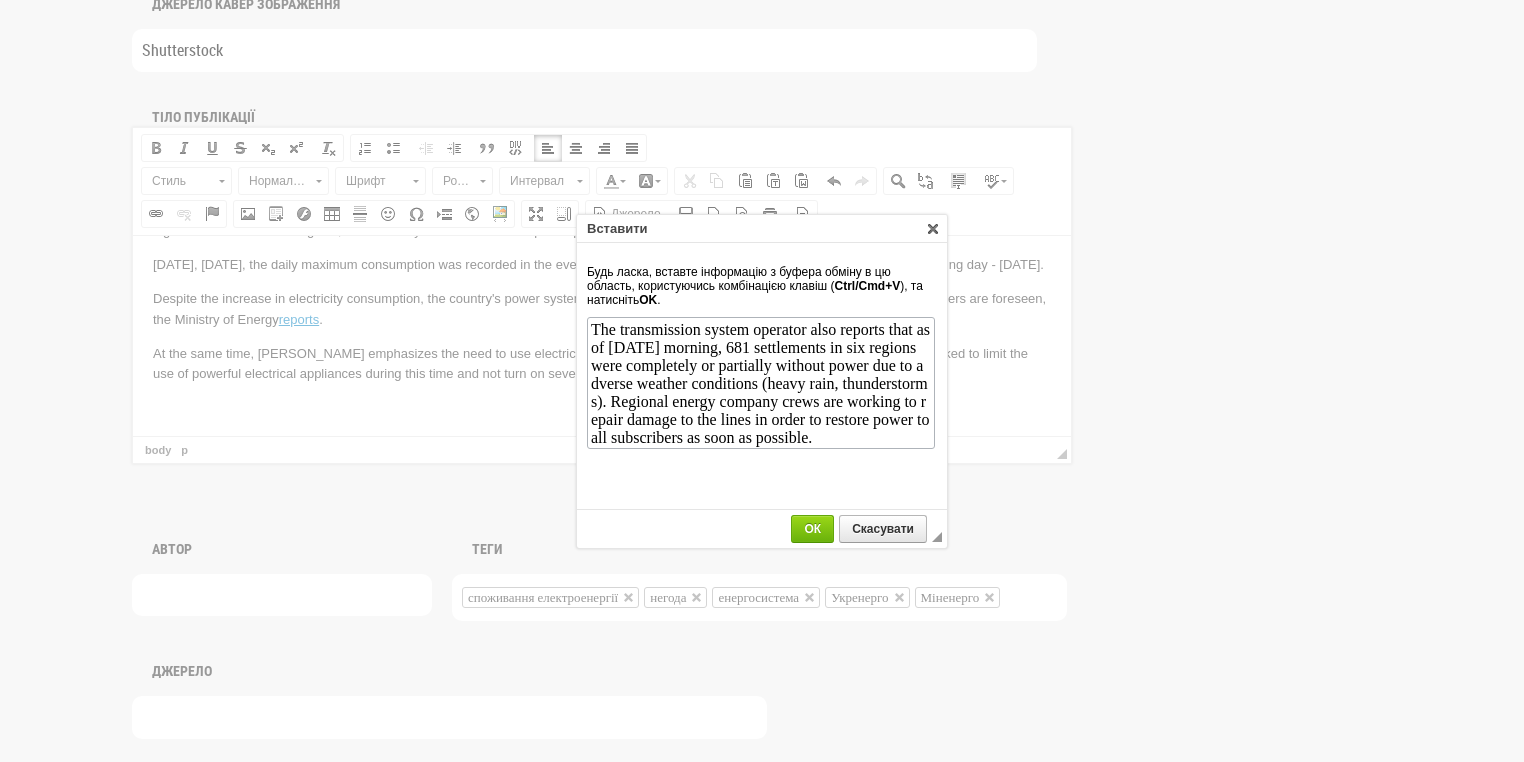 scroll, scrollTop: 0, scrollLeft: 0, axis: both 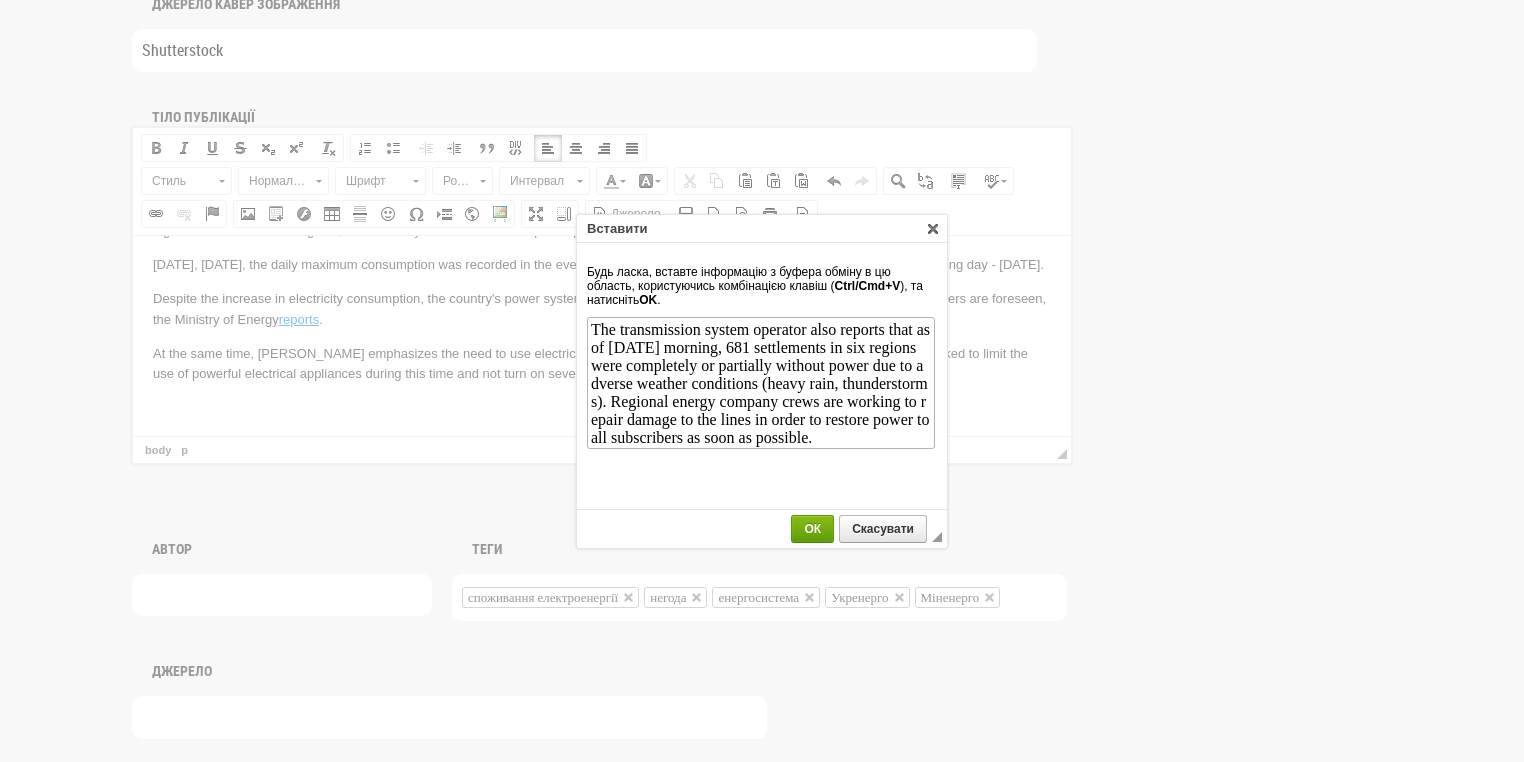 click on "ОК" at bounding box center [812, 529] 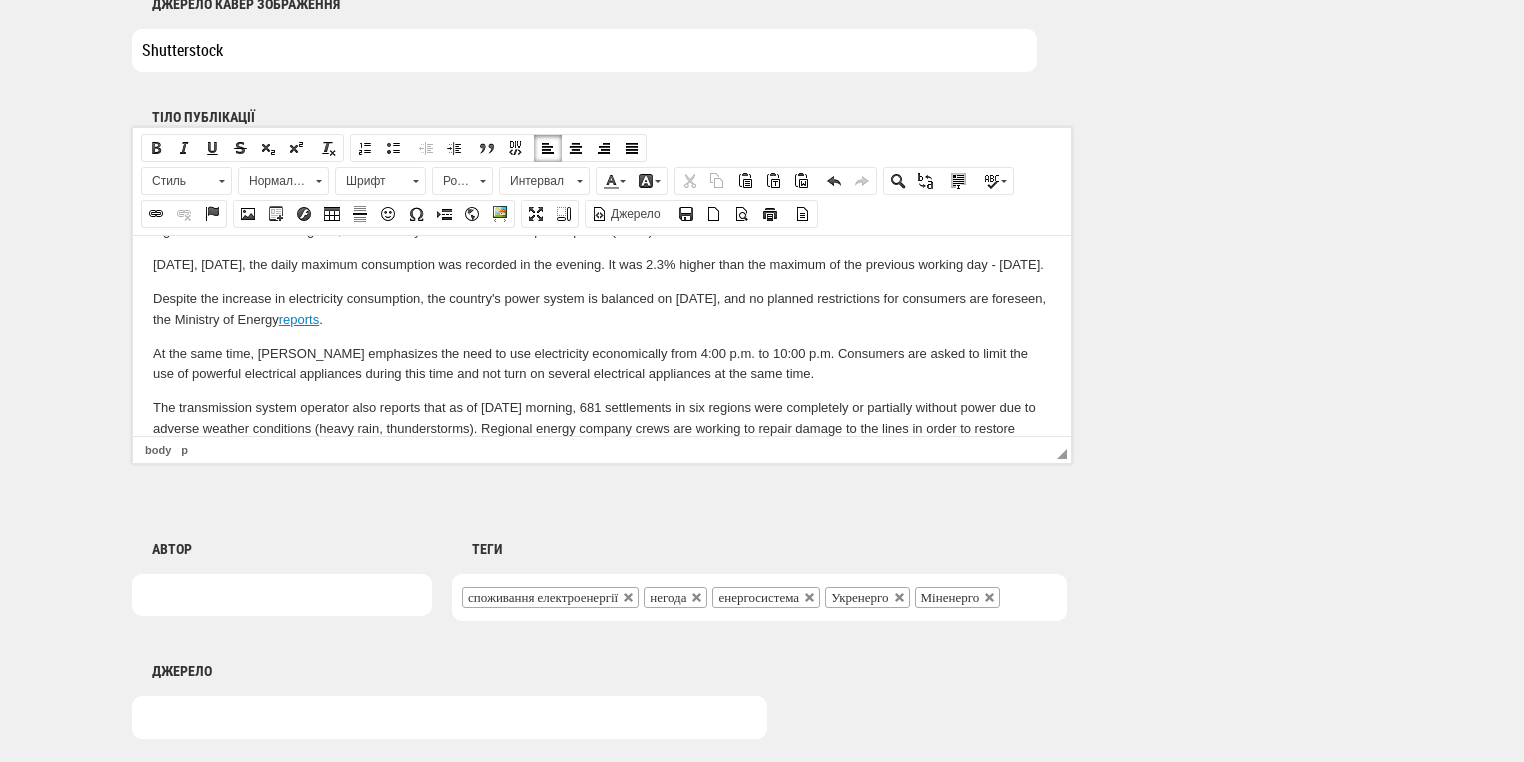 scroll, scrollTop: 152, scrollLeft: 0, axis: vertical 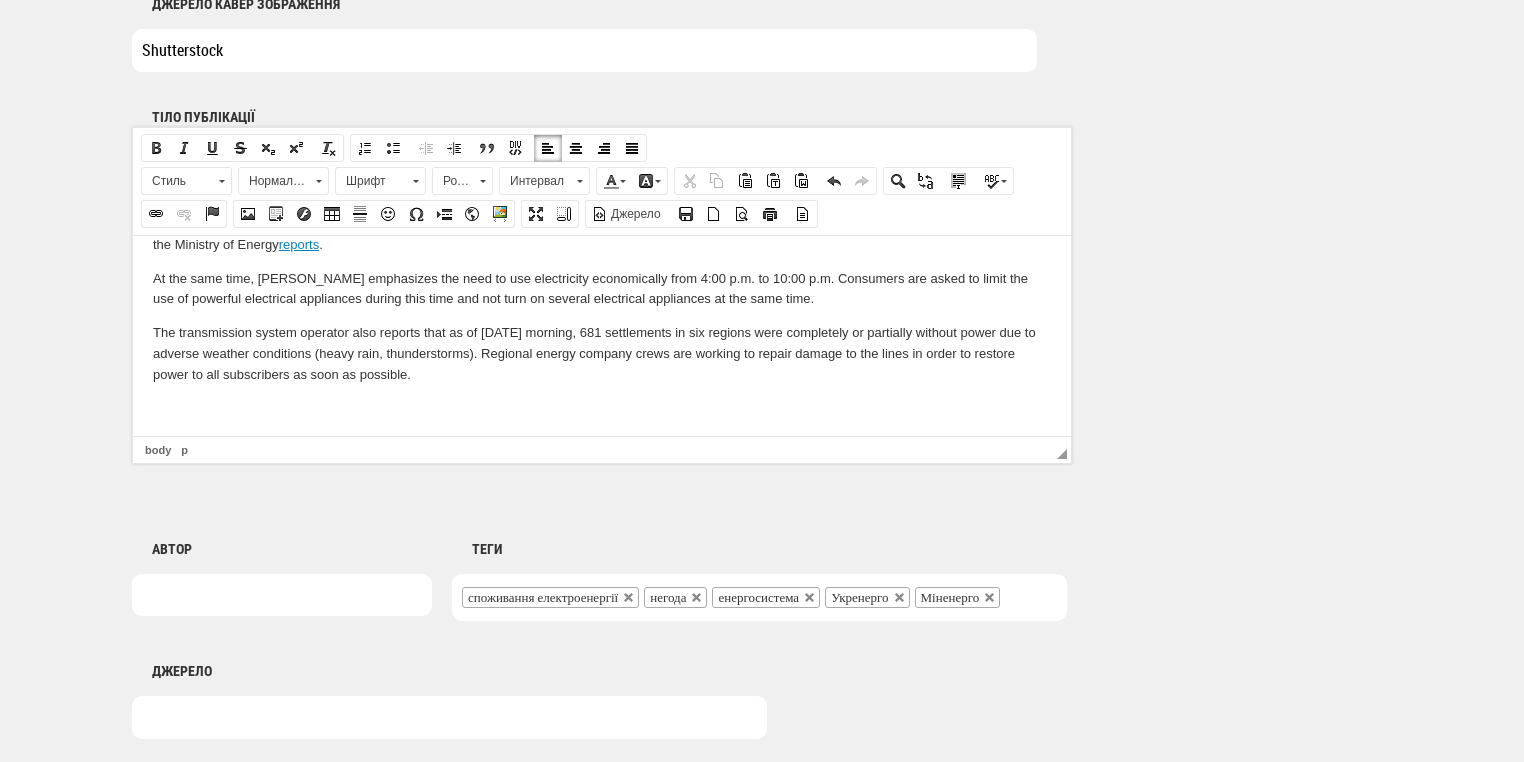 click at bounding box center (602, 408) 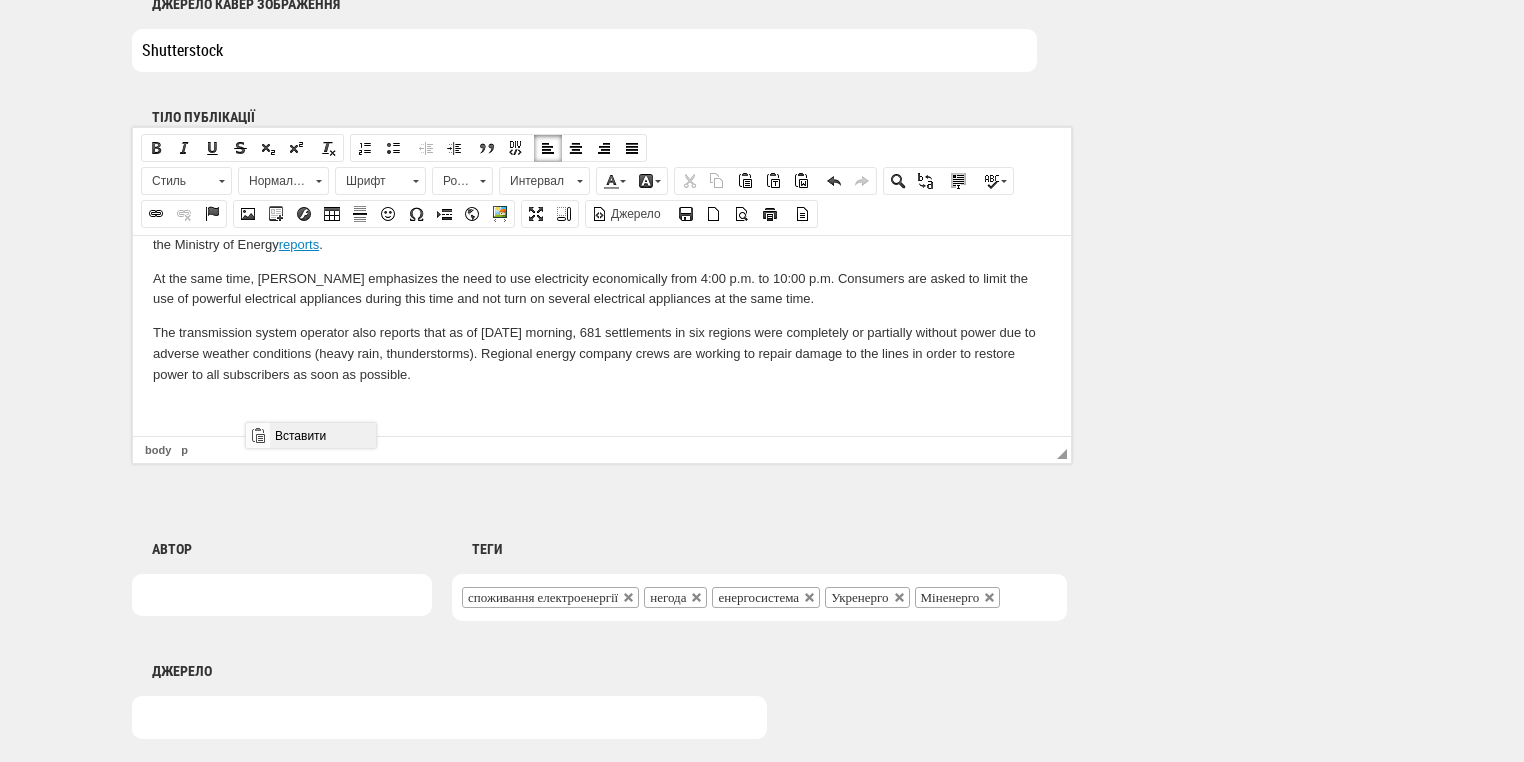 drag, startPoint x: 533, startPoint y: 859, endPoint x: 287, endPoint y: 436, distance: 489.33118 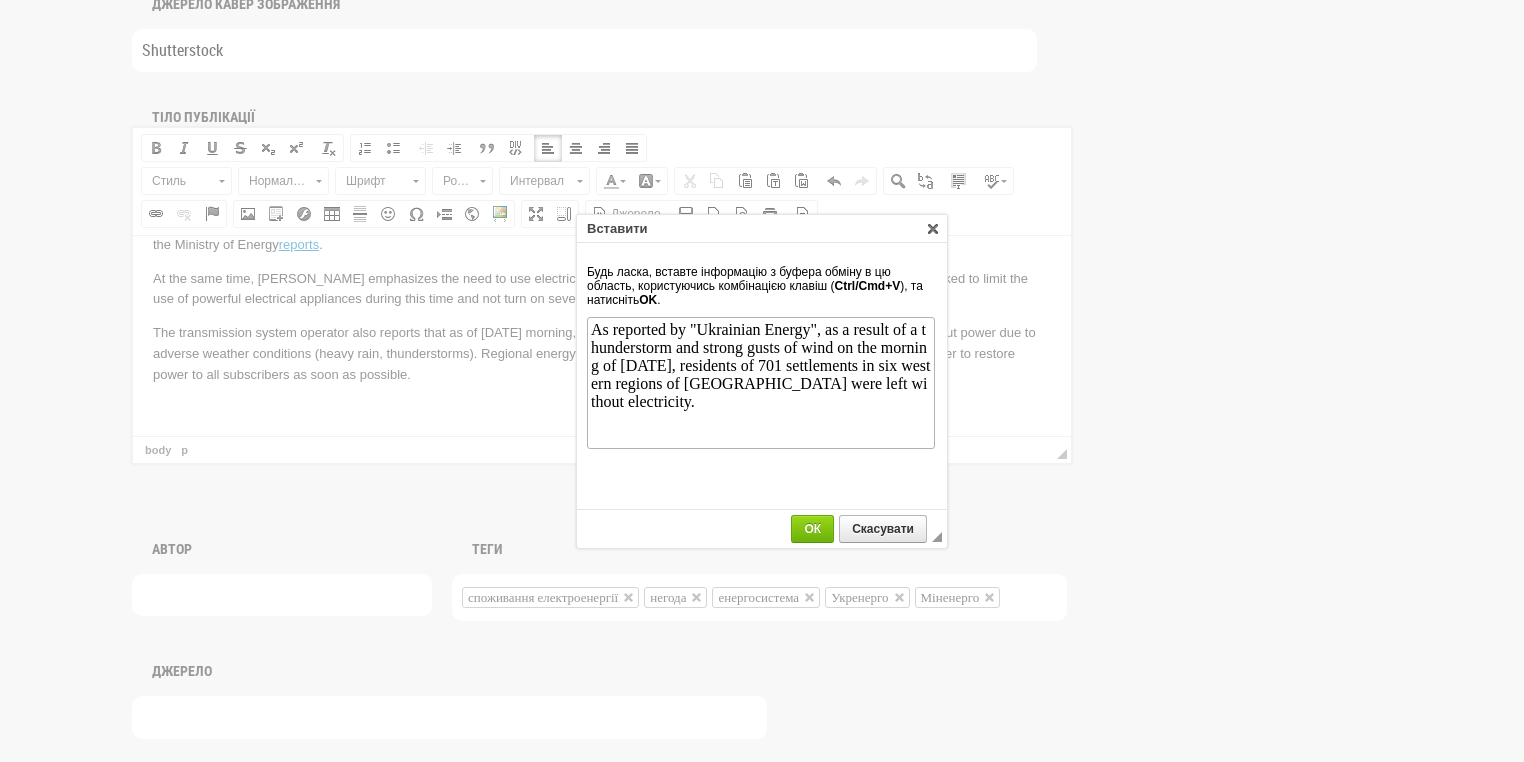 scroll, scrollTop: 0, scrollLeft: 0, axis: both 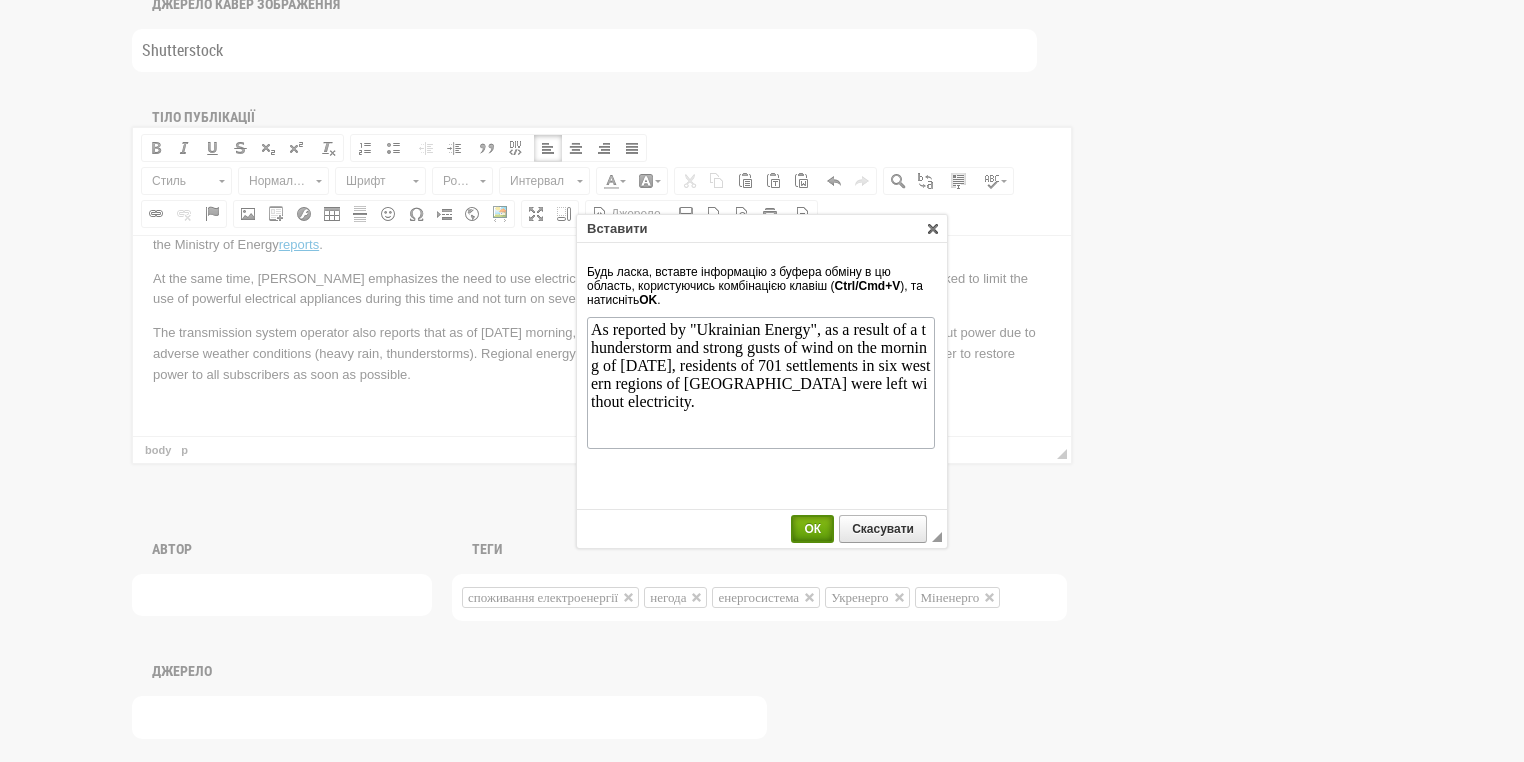 click on "ОК" at bounding box center (812, 529) 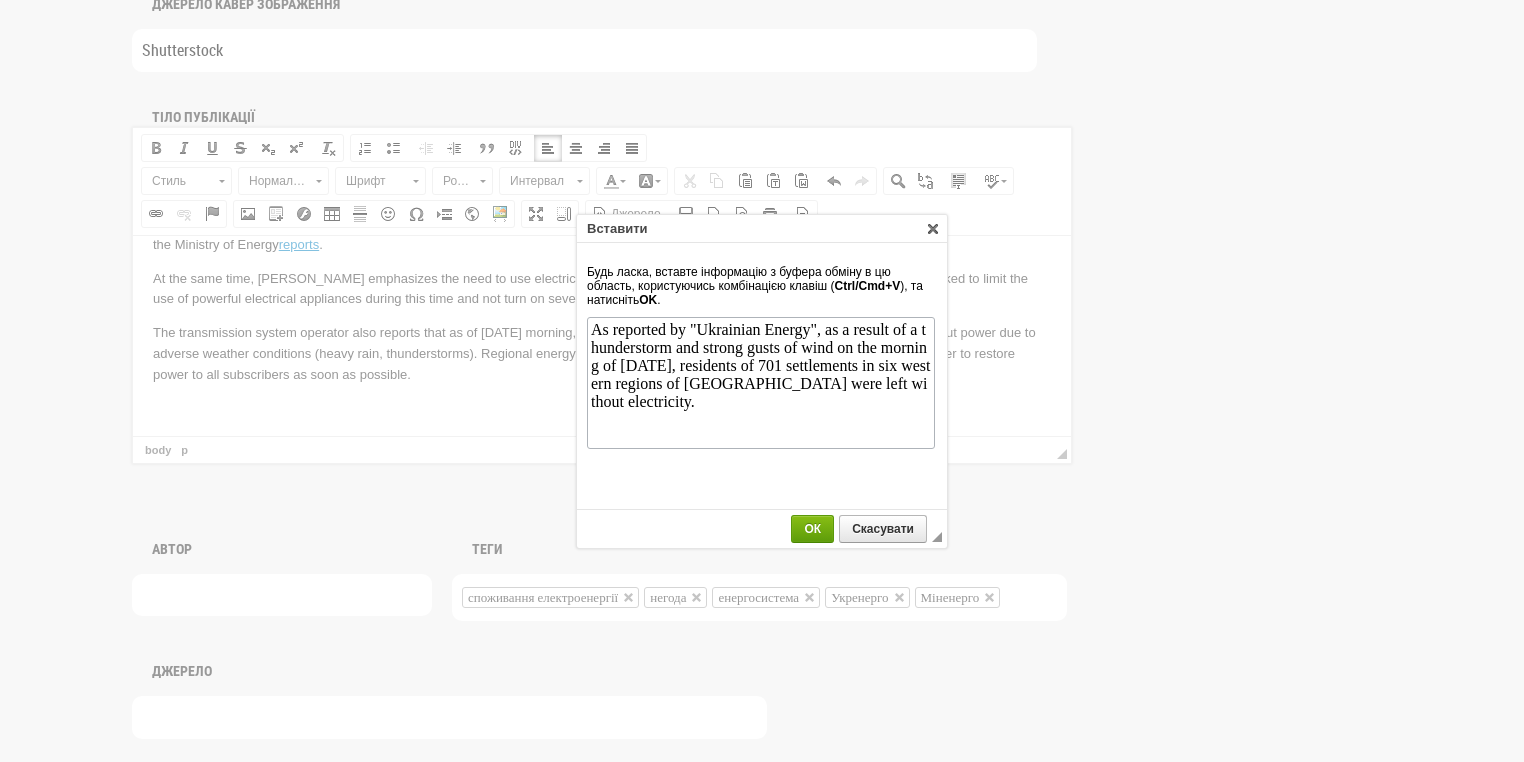 click on "Теги
Швеція
Українські розподільні мережі
УРМ
Закарпаття
Ісландія
електромобілі
Каховська ГЕС
Рівненська АЕС
відновлення
Брехт
Укренергомашини
газопостачання
розподільні газопроводи
Полтаваобленерго
Канівська ГЕС
Газмережі
ЕКУ
Слободян
COP26
будинкові газові мережі
обслуговування газових мереж
ПС 330 кВ Рівне
Рівнеобленерго
SOСAR
ЙЕ Енергія
Добротвірська ТЕС
Рейтинг постачальників
Херсонська ТЕЦ
Рогульський
Нафтогазова Асоціація
незаконний видобуток
корисні копалини
Чернігівська ТЕЦ
Чернігівводоканал" at bounding box center [749, 560] 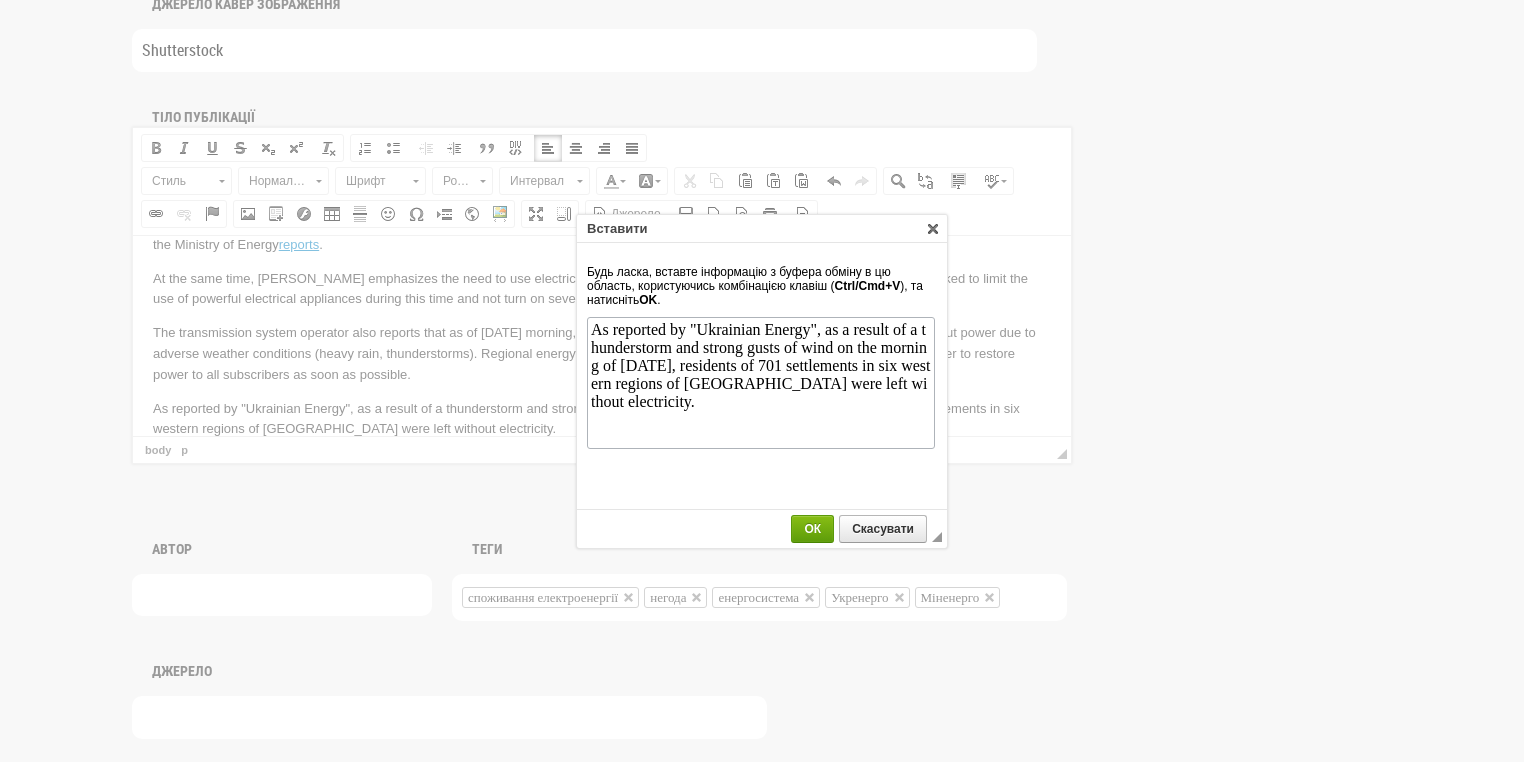 scroll, scrollTop: 206, scrollLeft: 0, axis: vertical 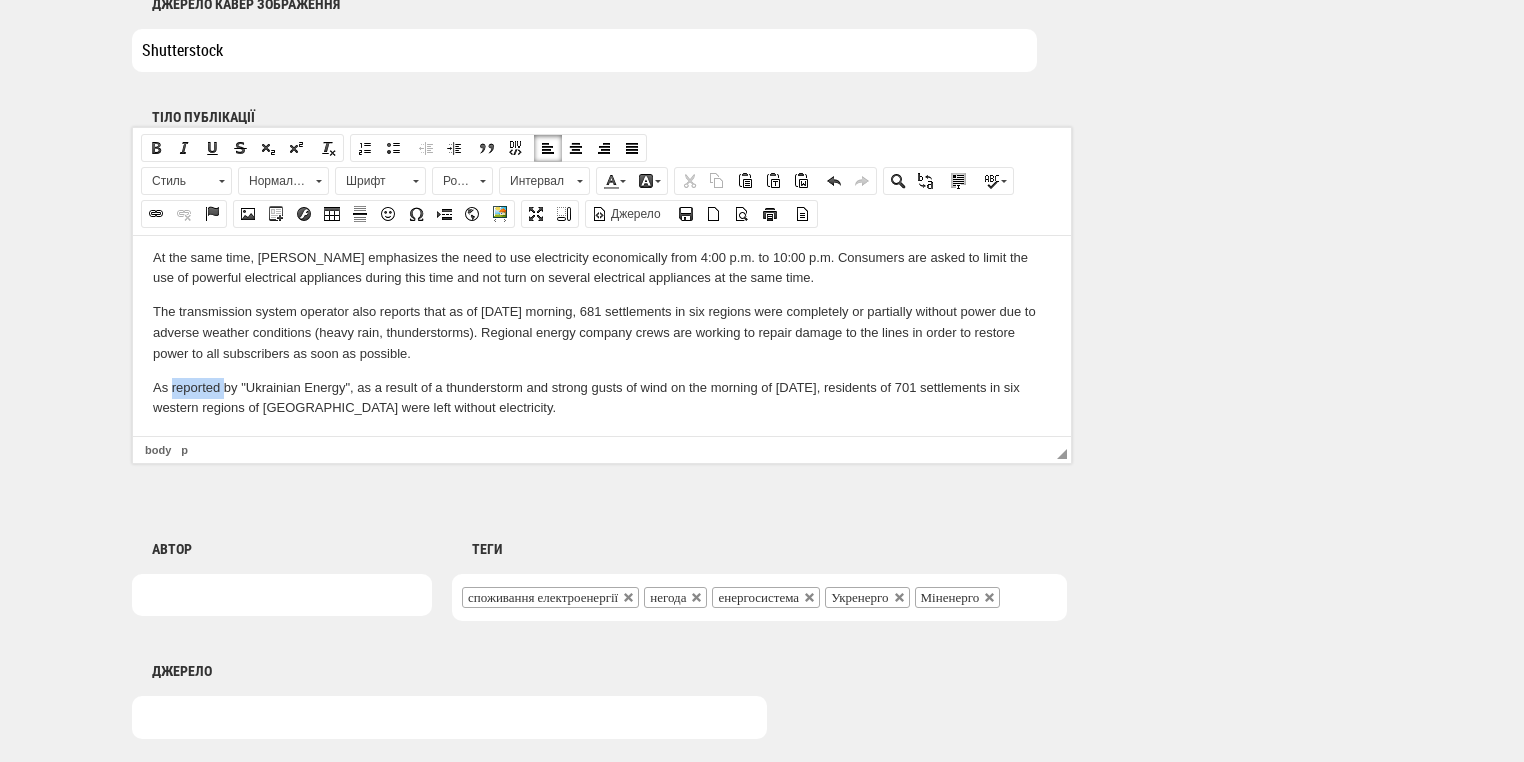 drag, startPoint x: 171, startPoint y: 404, endPoint x: 222, endPoint y: 403, distance: 51.009804 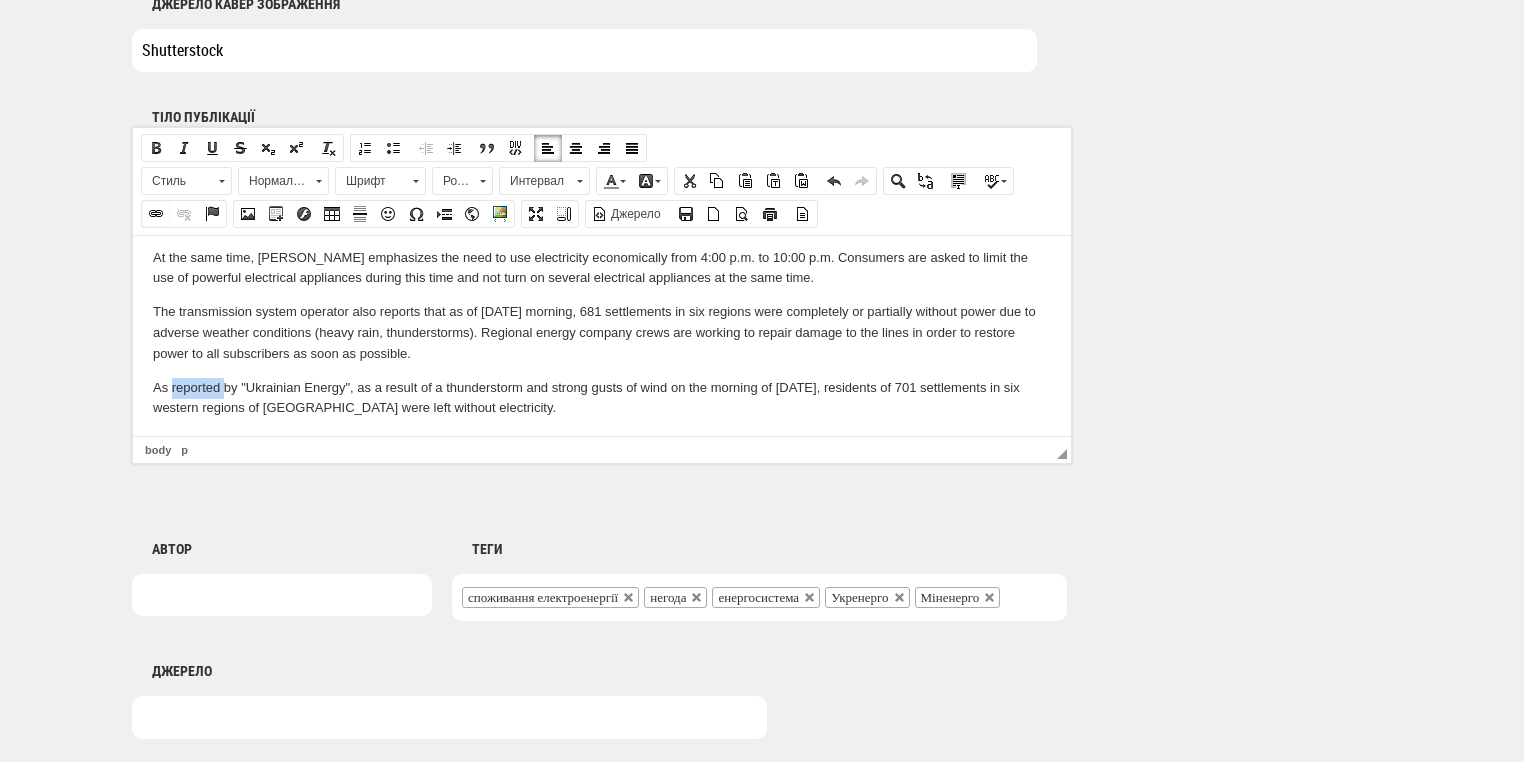 click at bounding box center (156, 214) 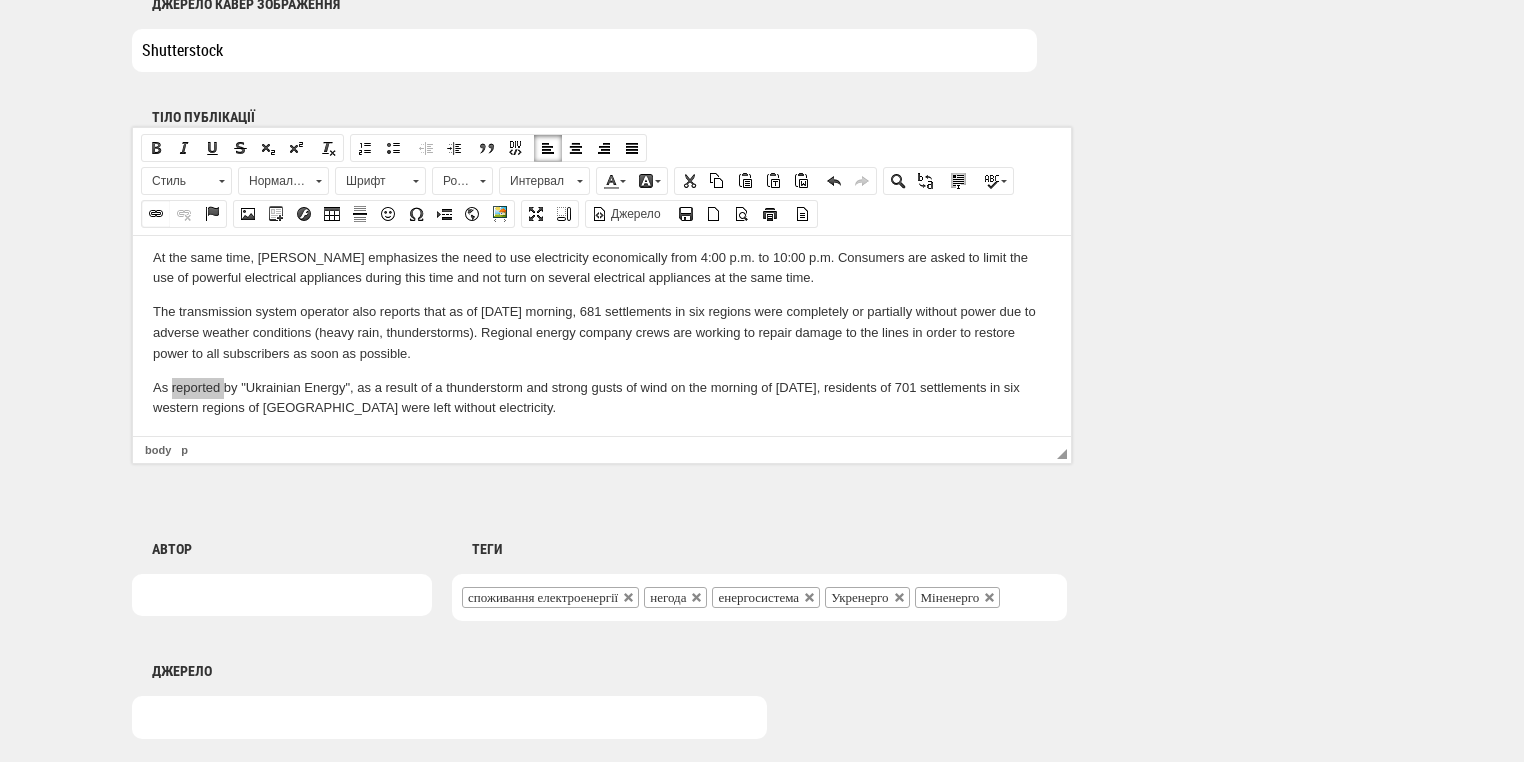 select on "http://" 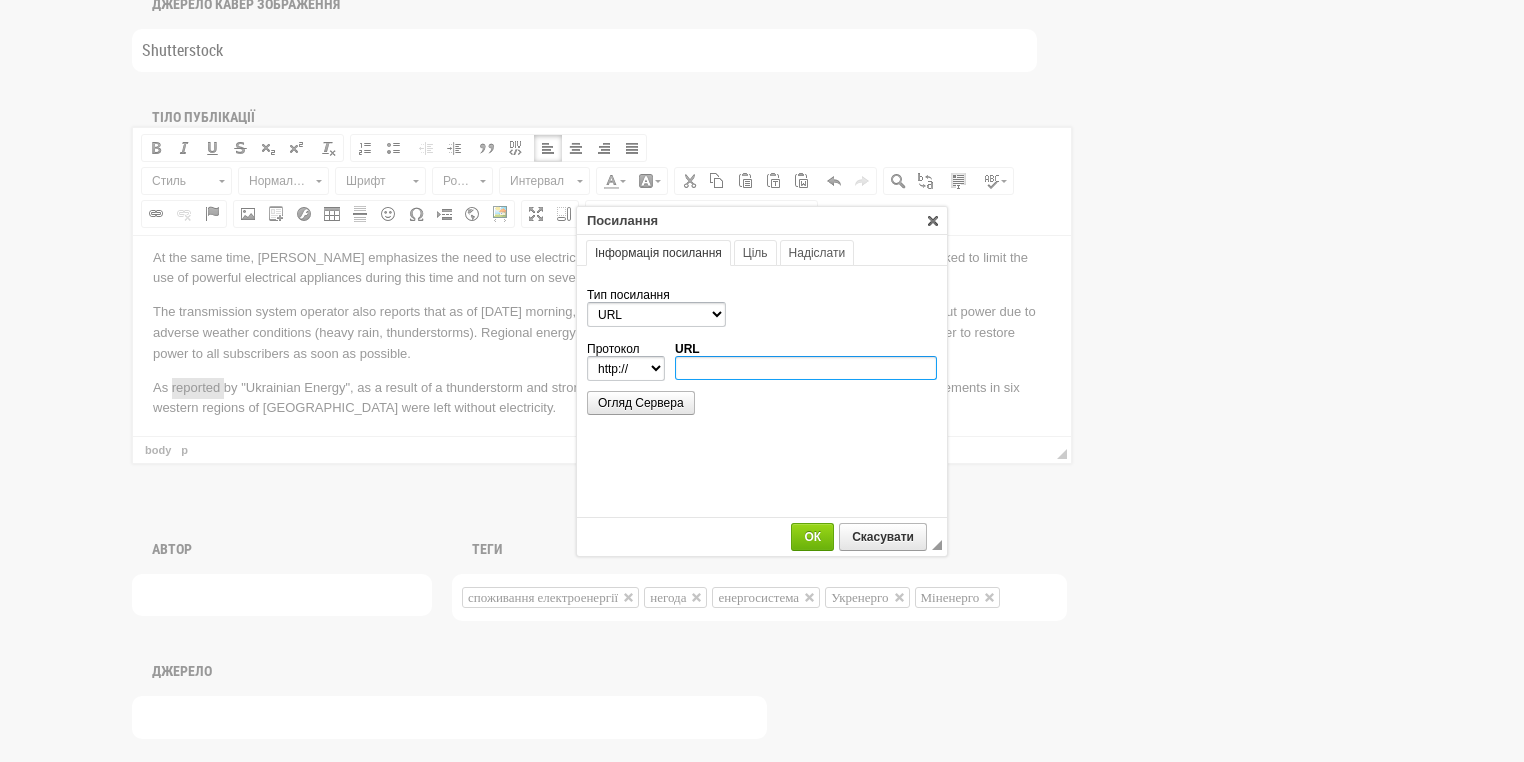 click on "URL" at bounding box center [806, 368] 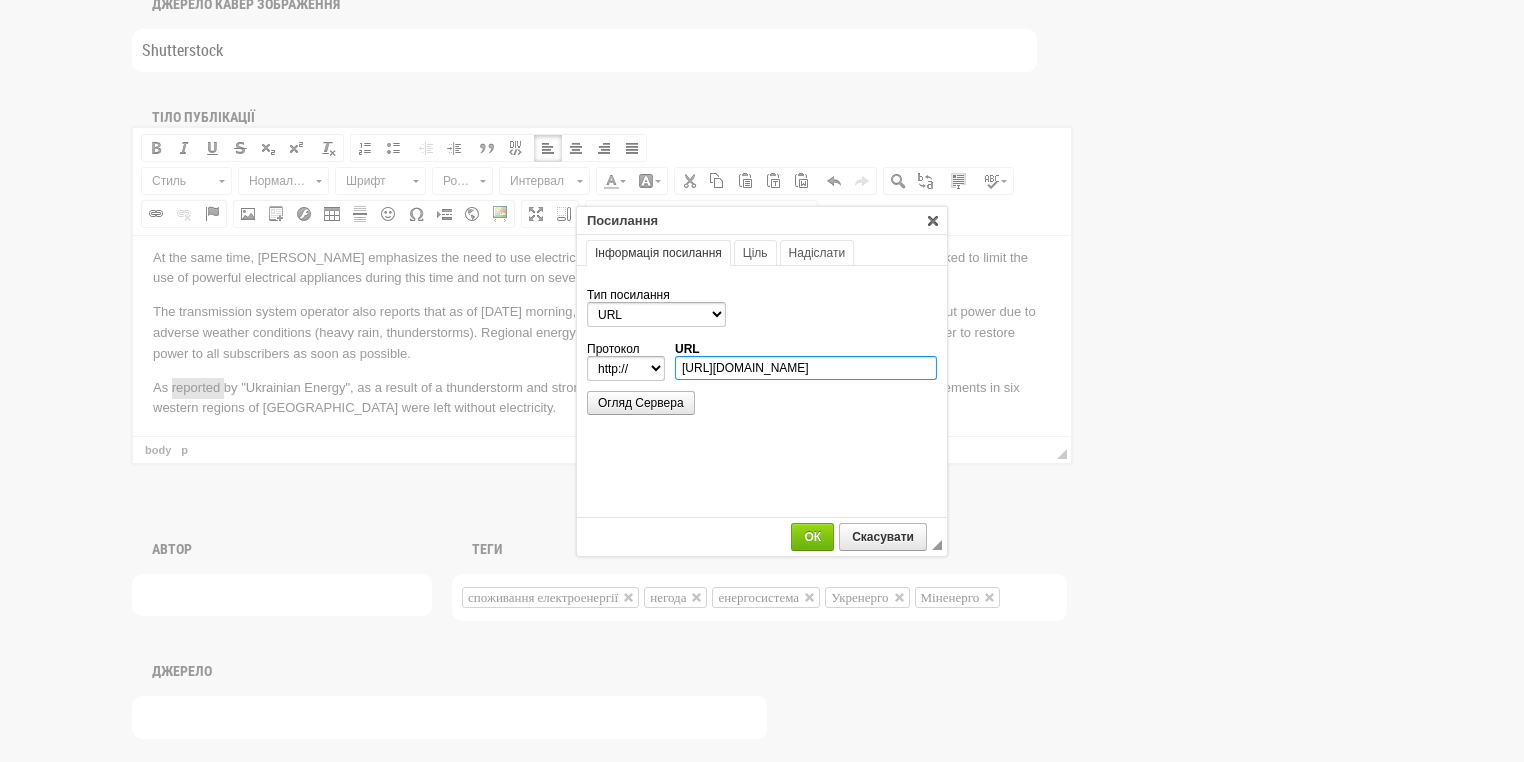 scroll, scrollTop: 0, scrollLeft: 202, axis: horizontal 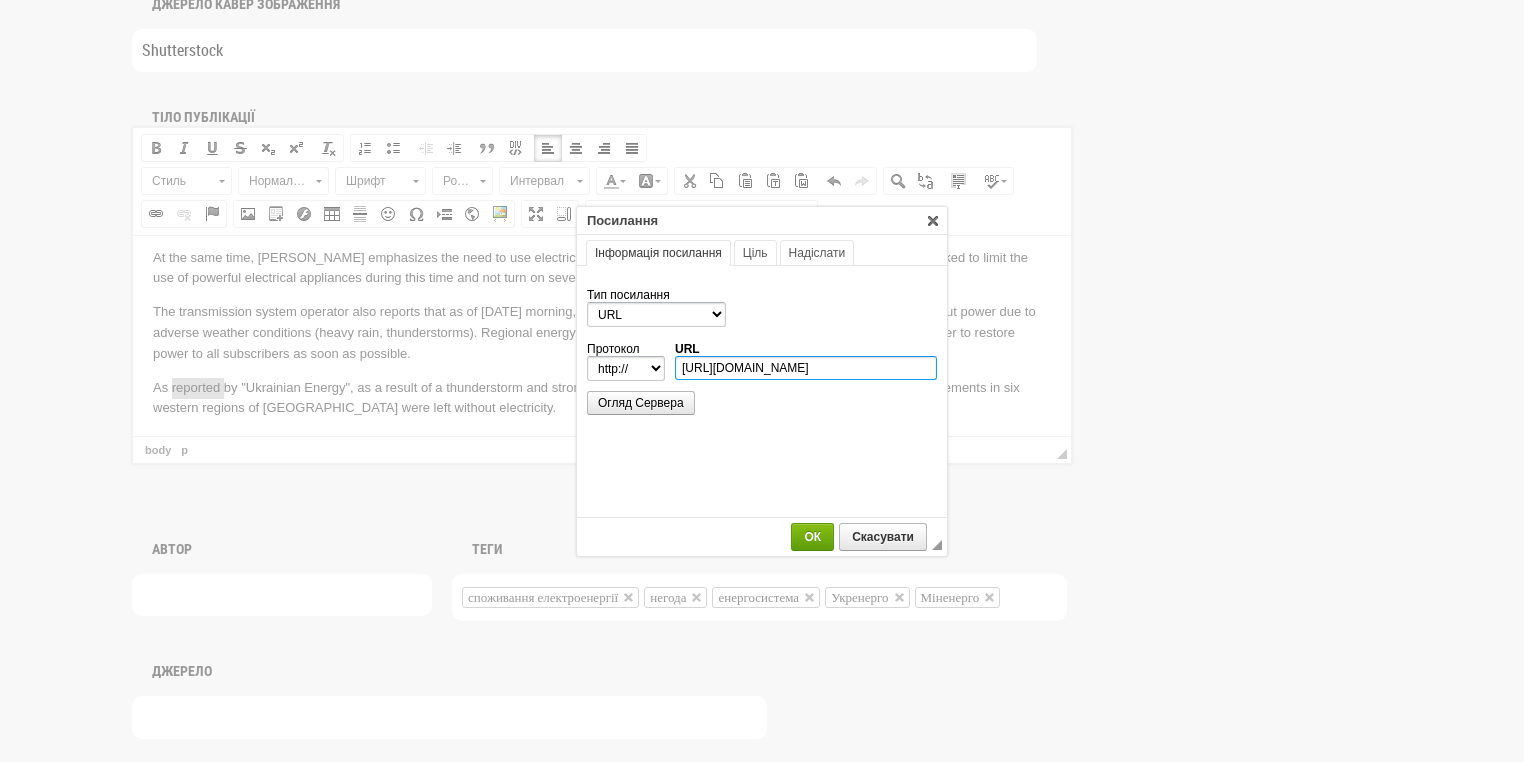 type on "https://ua-energy.org/en/posts/08-07-2025-52519853-6af3-41d9-9cac-65ce37a8948a" 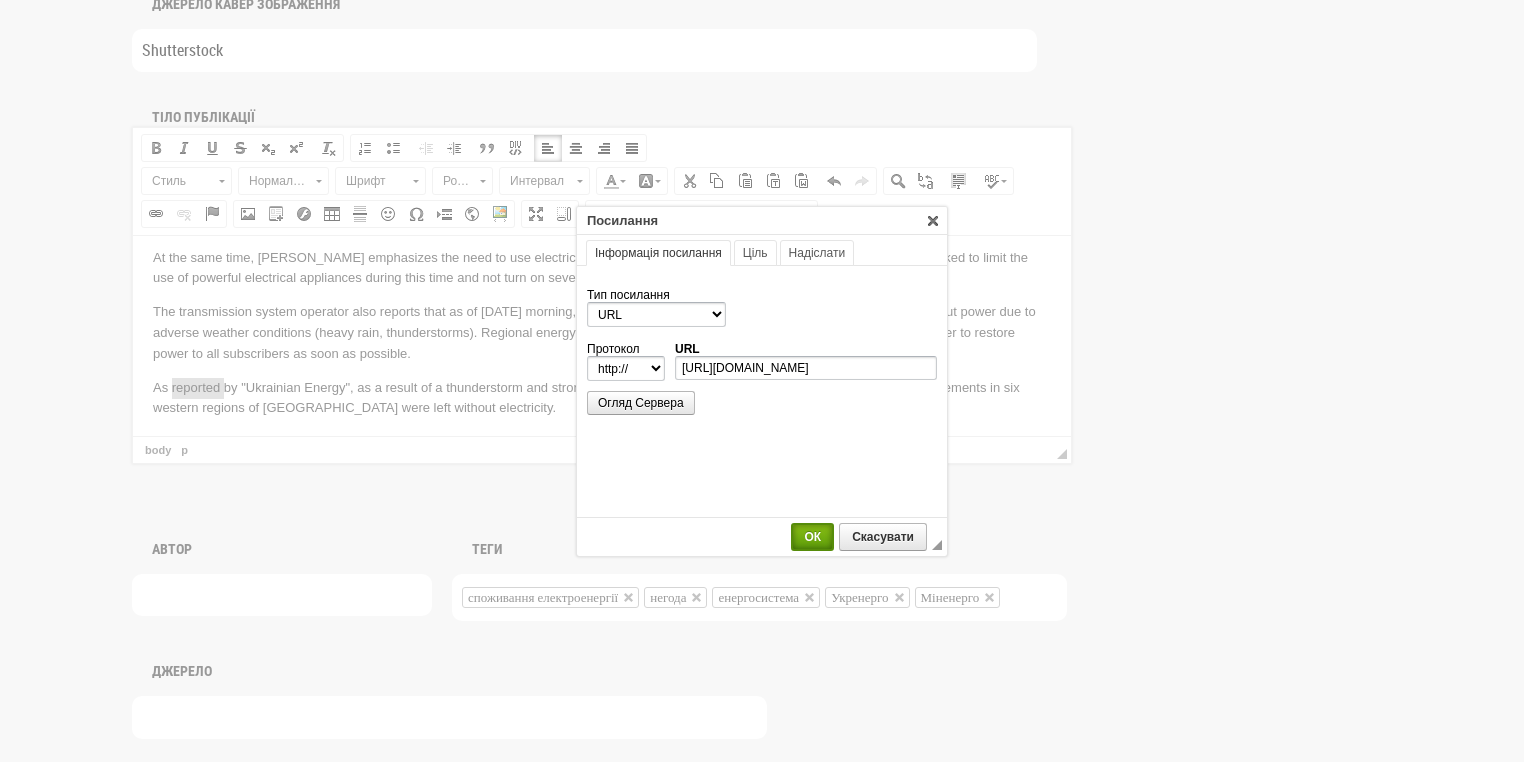 select on "https://" 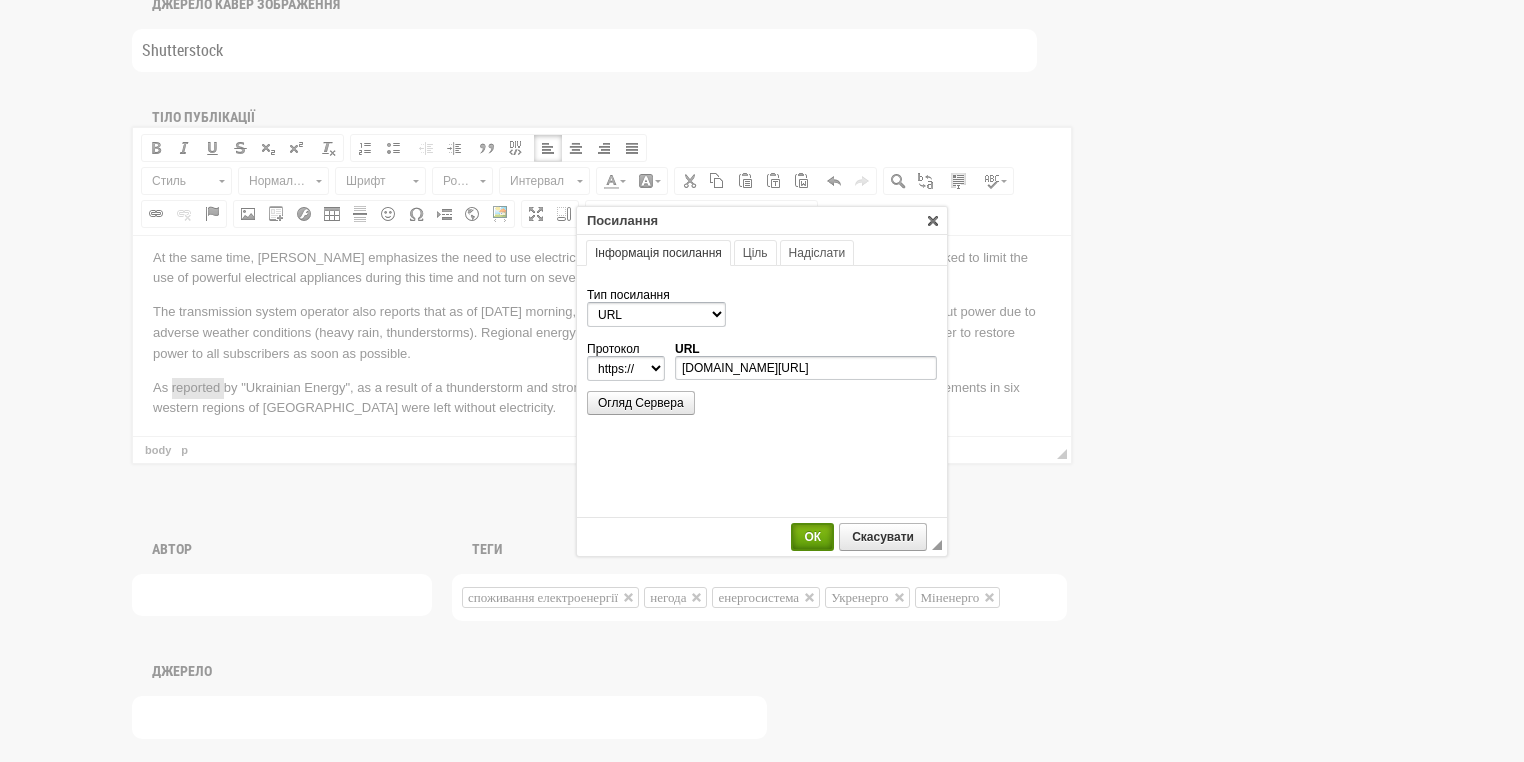 scroll, scrollTop: 0, scrollLeft: 0, axis: both 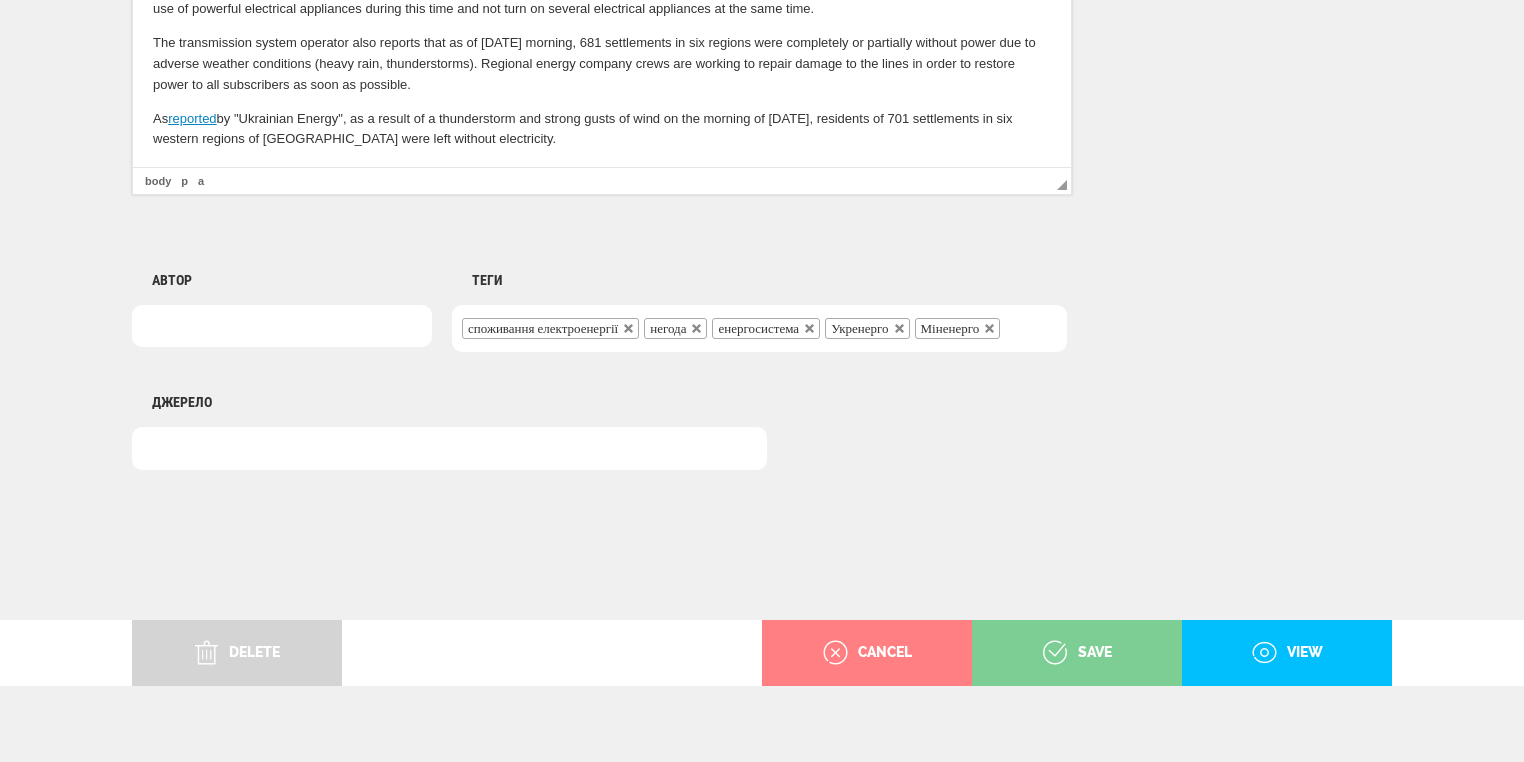 click on "save" at bounding box center (1077, 653) 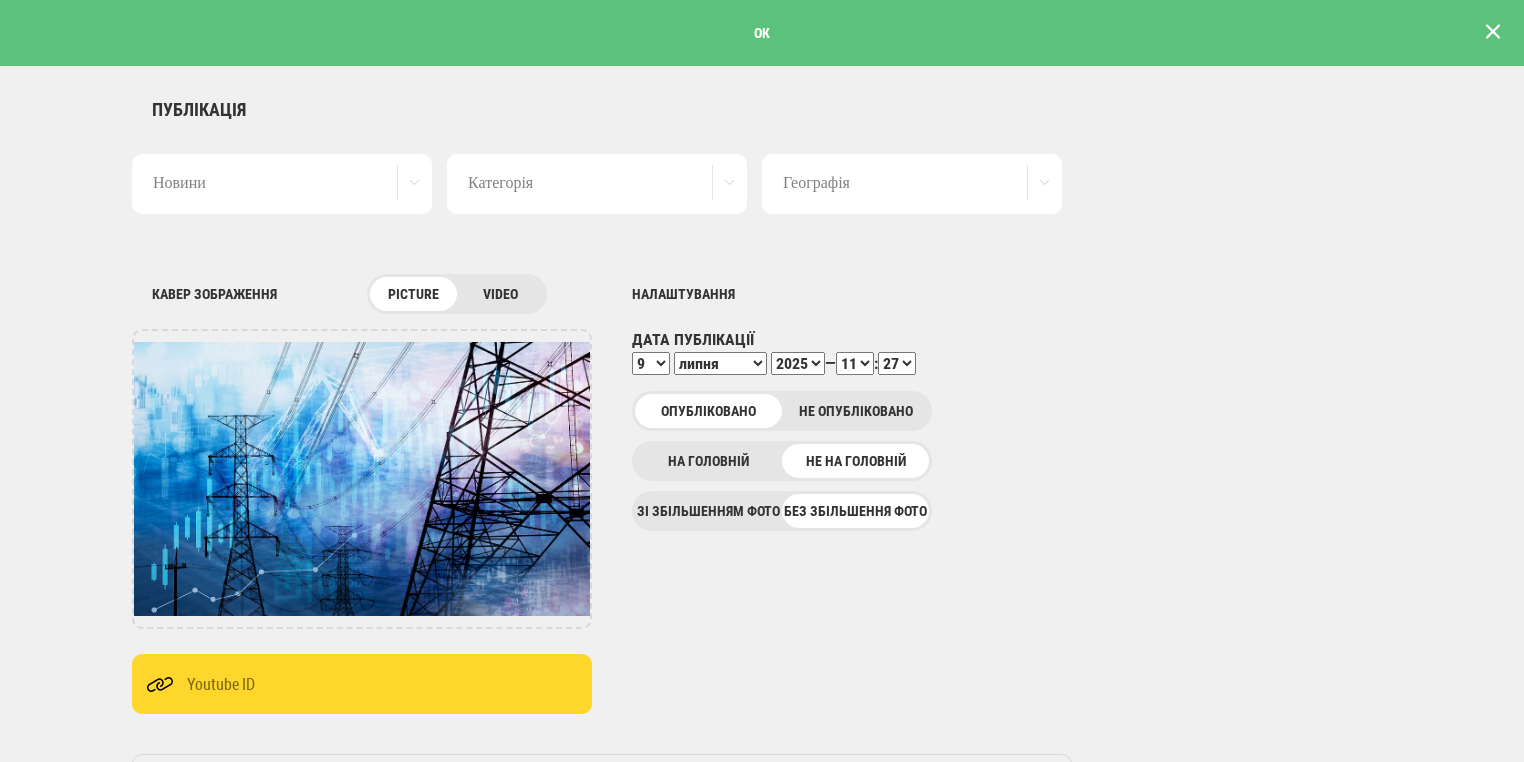 scroll, scrollTop: 0, scrollLeft: 0, axis: both 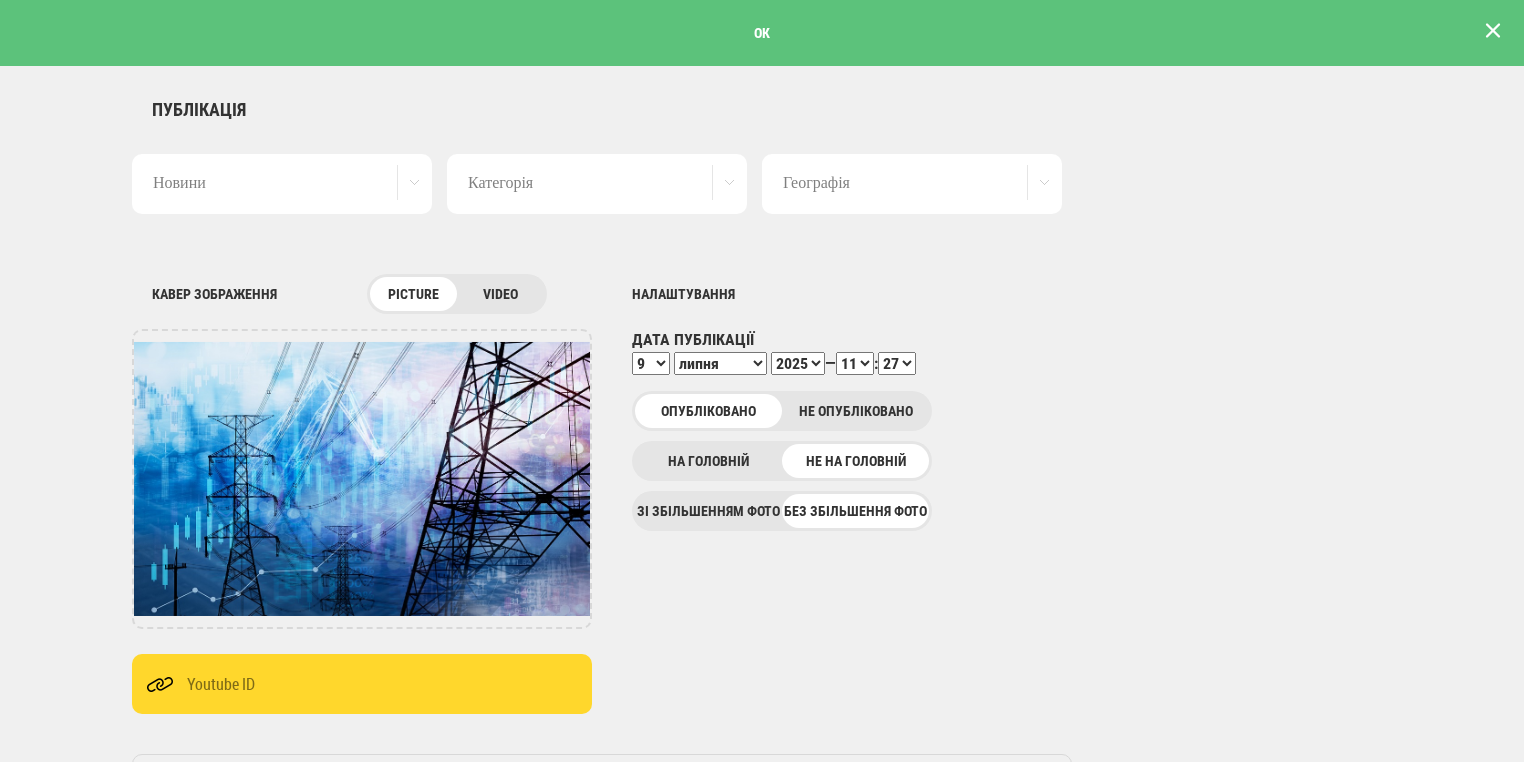 click at bounding box center (1493, 31) 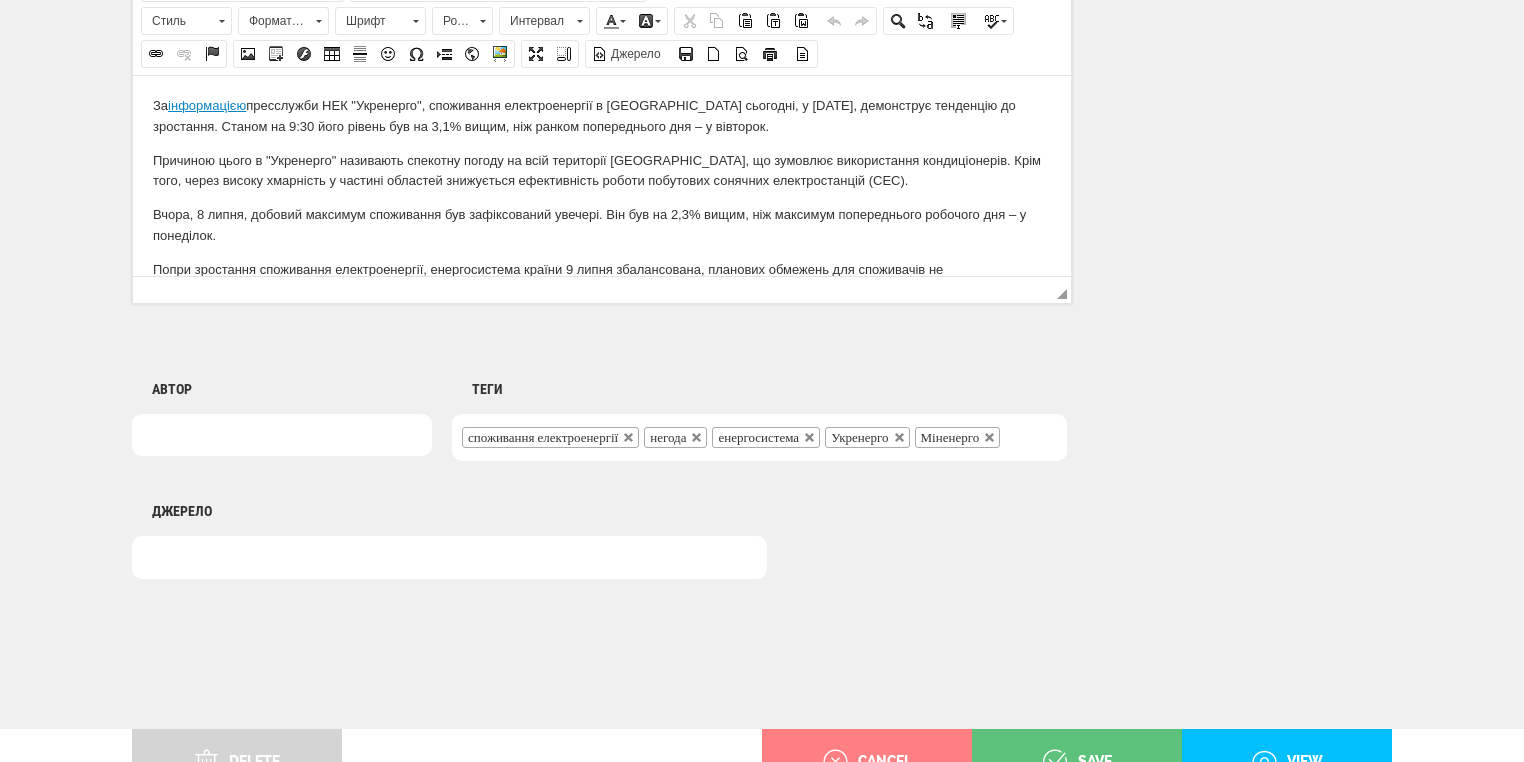scroll, scrollTop: 1469, scrollLeft: 0, axis: vertical 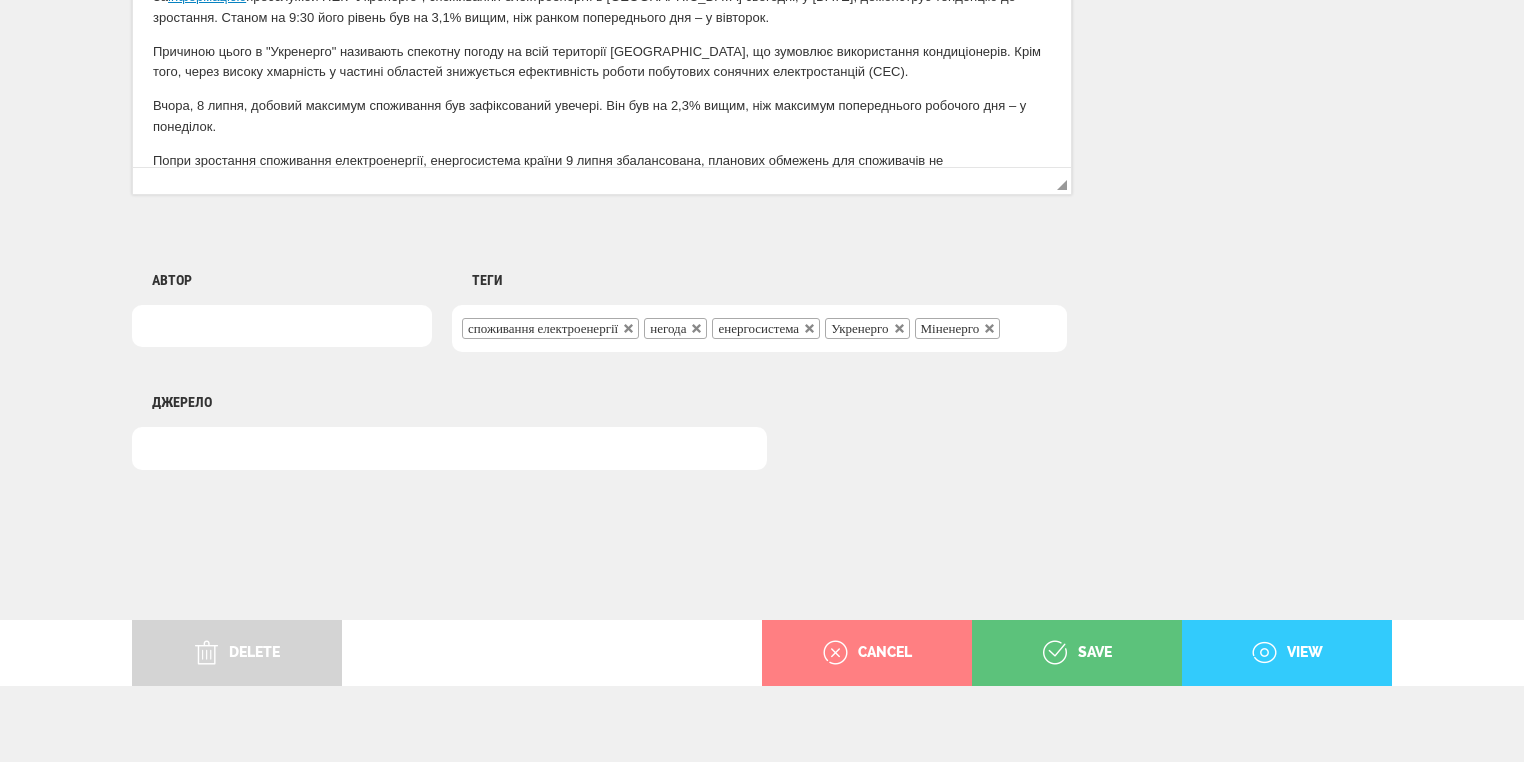 click on "view" at bounding box center [1287, 653] 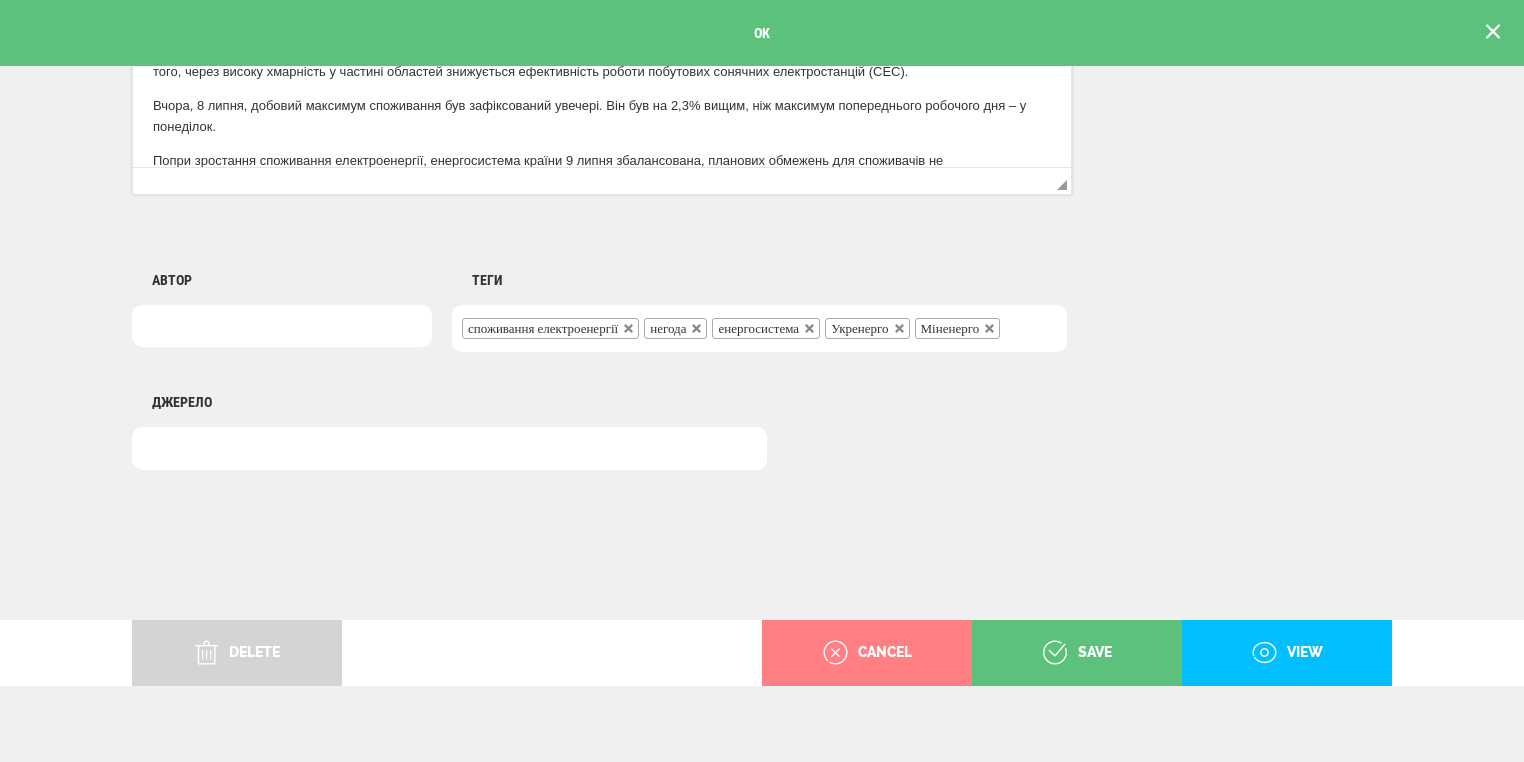 scroll, scrollTop: 0, scrollLeft: 0, axis: both 